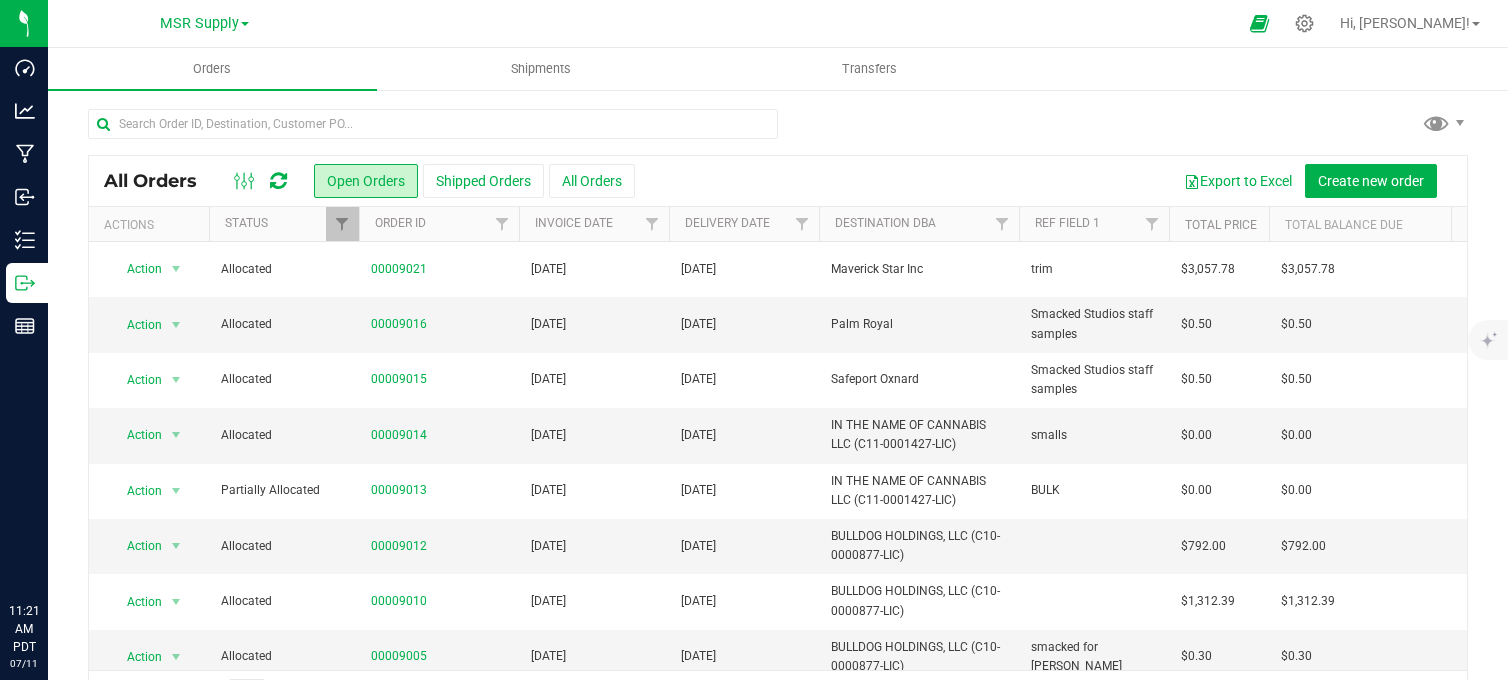 scroll, scrollTop: 0, scrollLeft: 0, axis: both 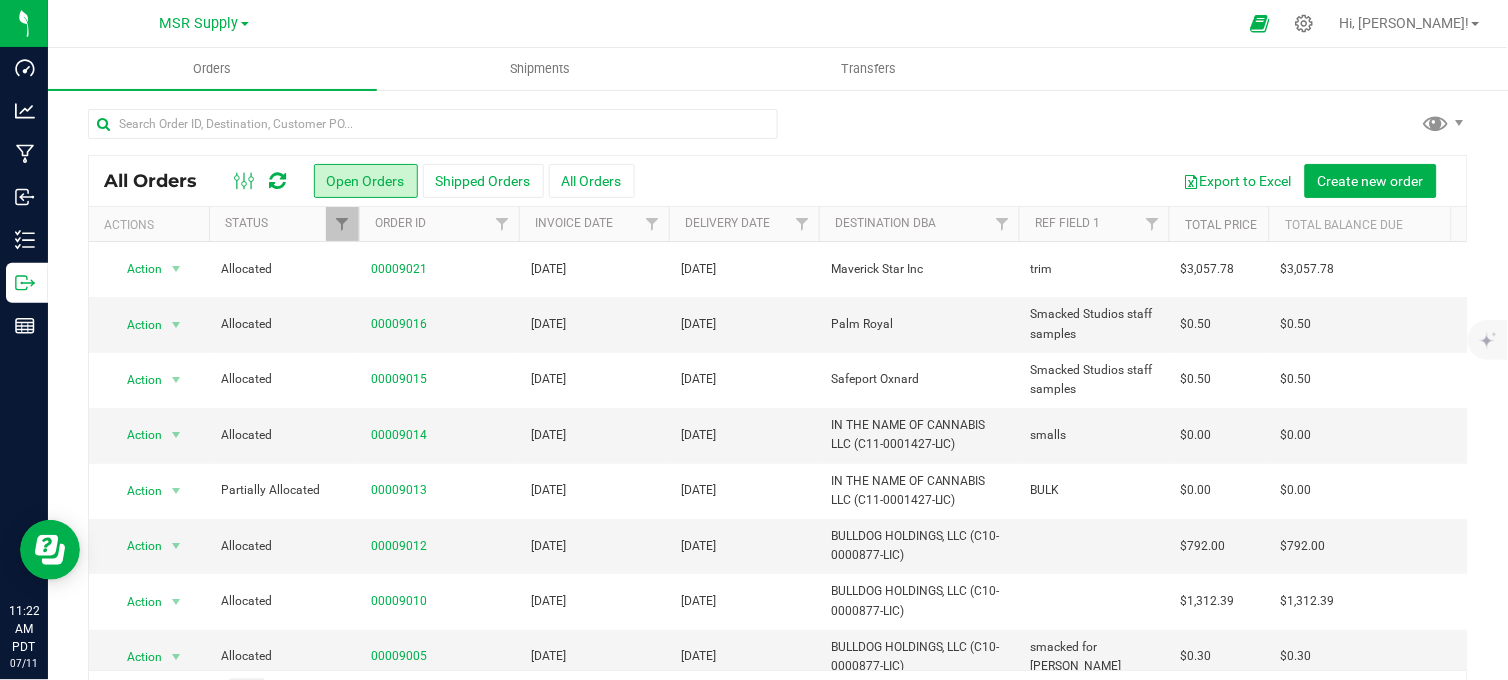 click at bounding box center (797, 23) 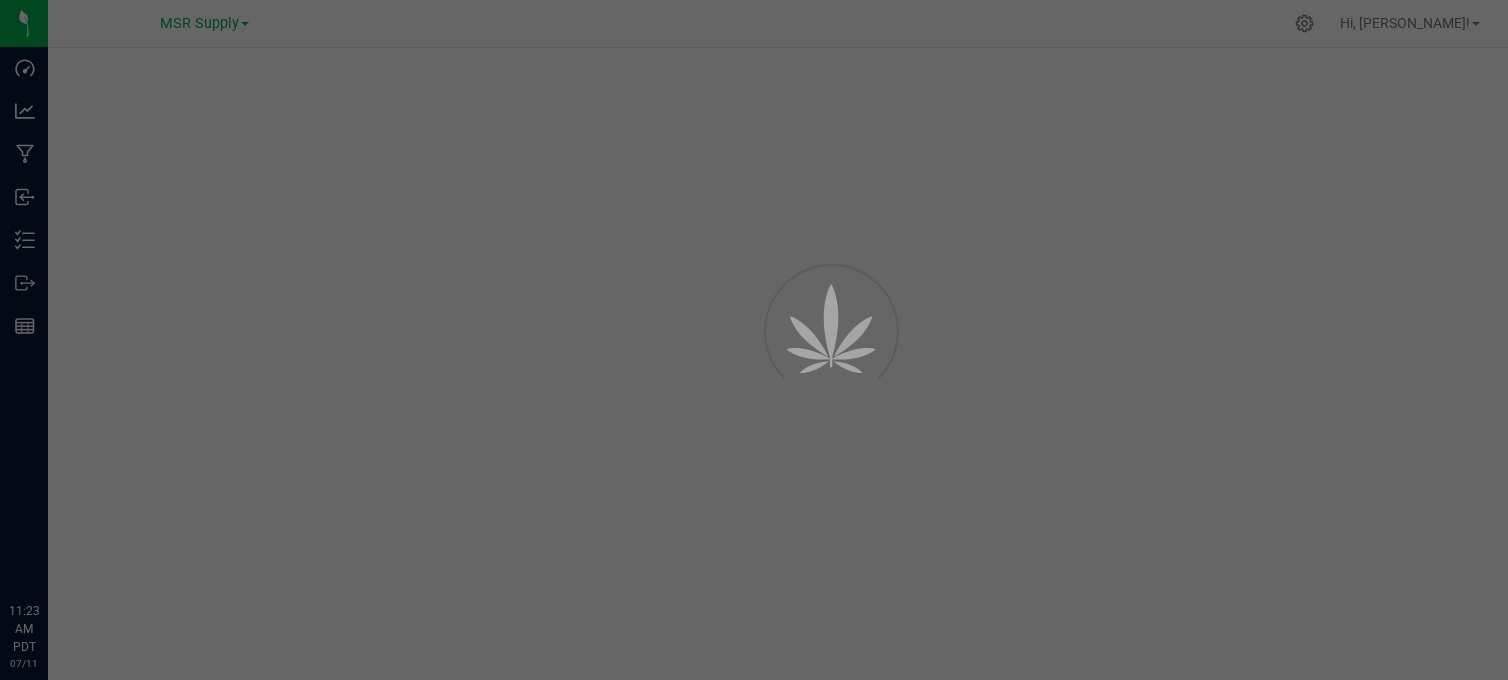 scroll, scrollTop: 0, scrollLeft: 0, axis: both 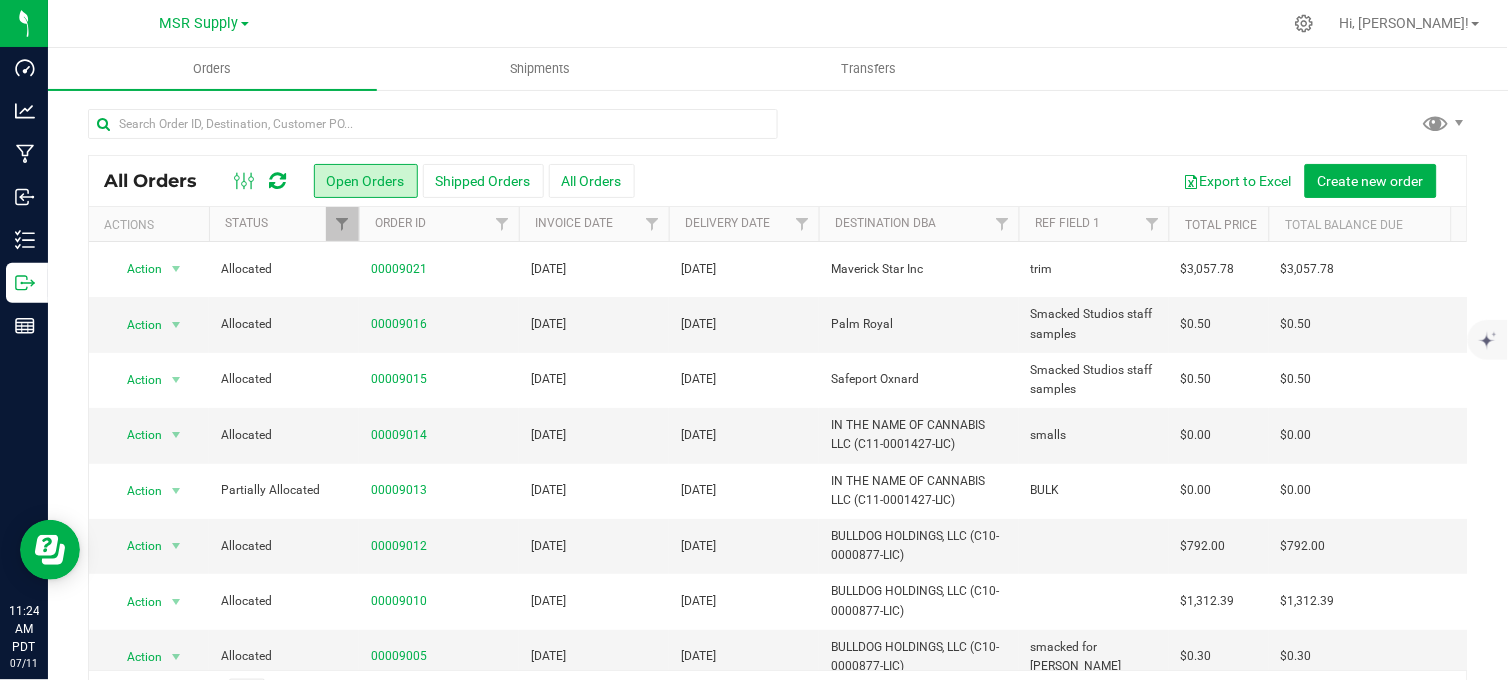 click at bounding box center (778, 132) 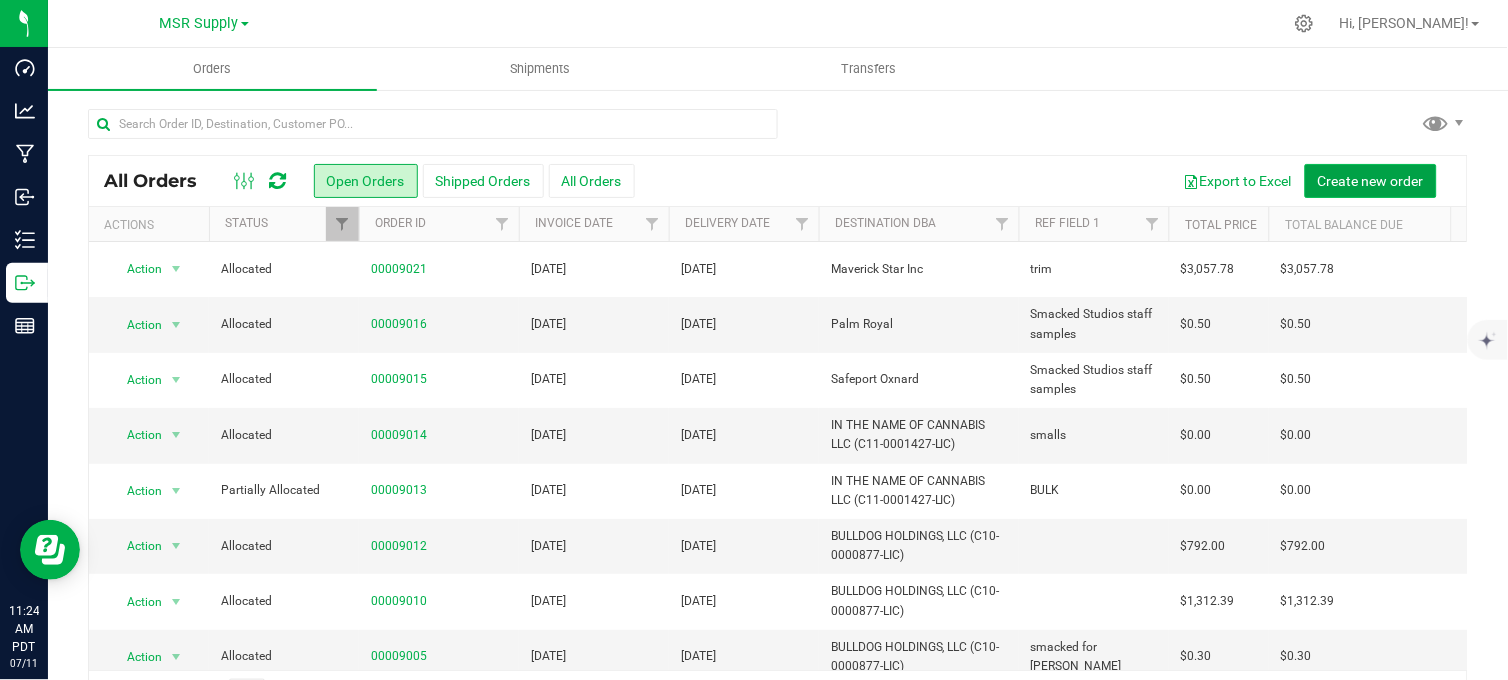 click on "Create new order" at bounding box center [1371, 181] 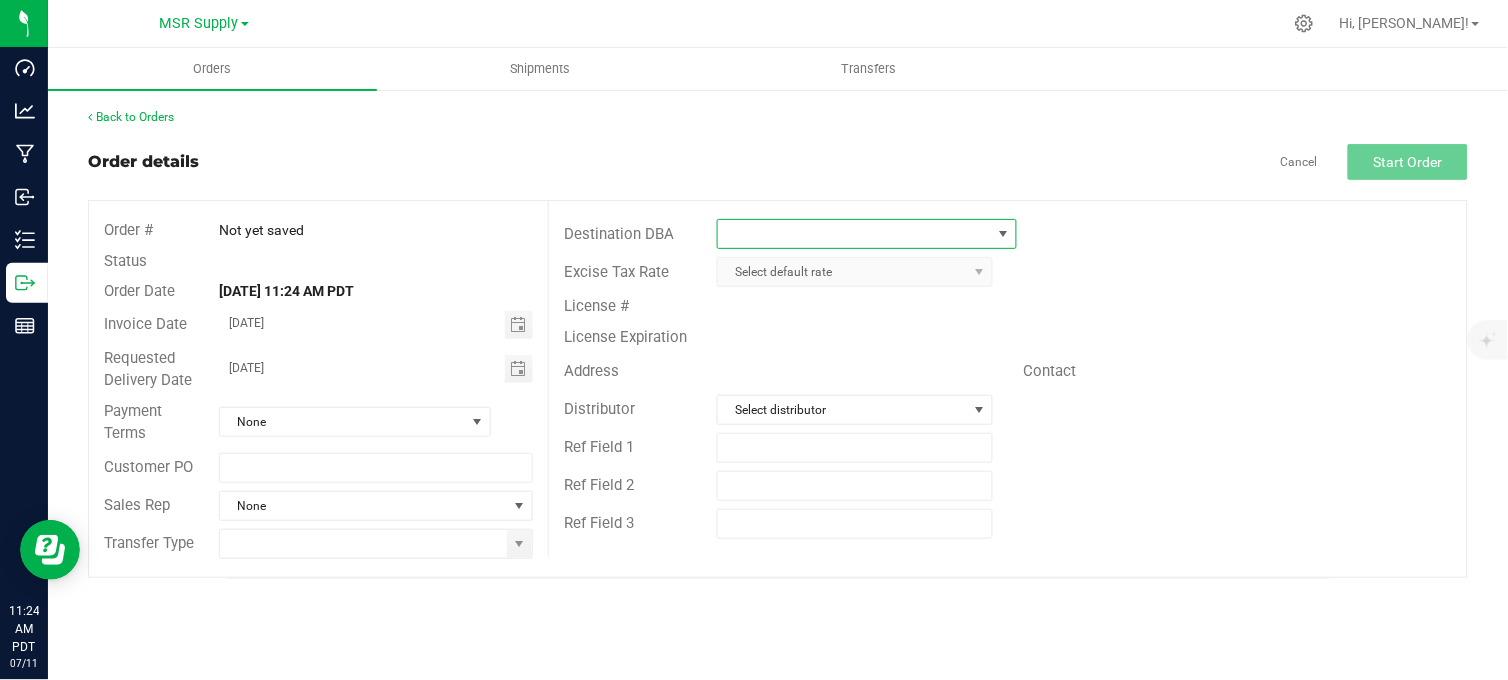click at bounding box center (854, 234) 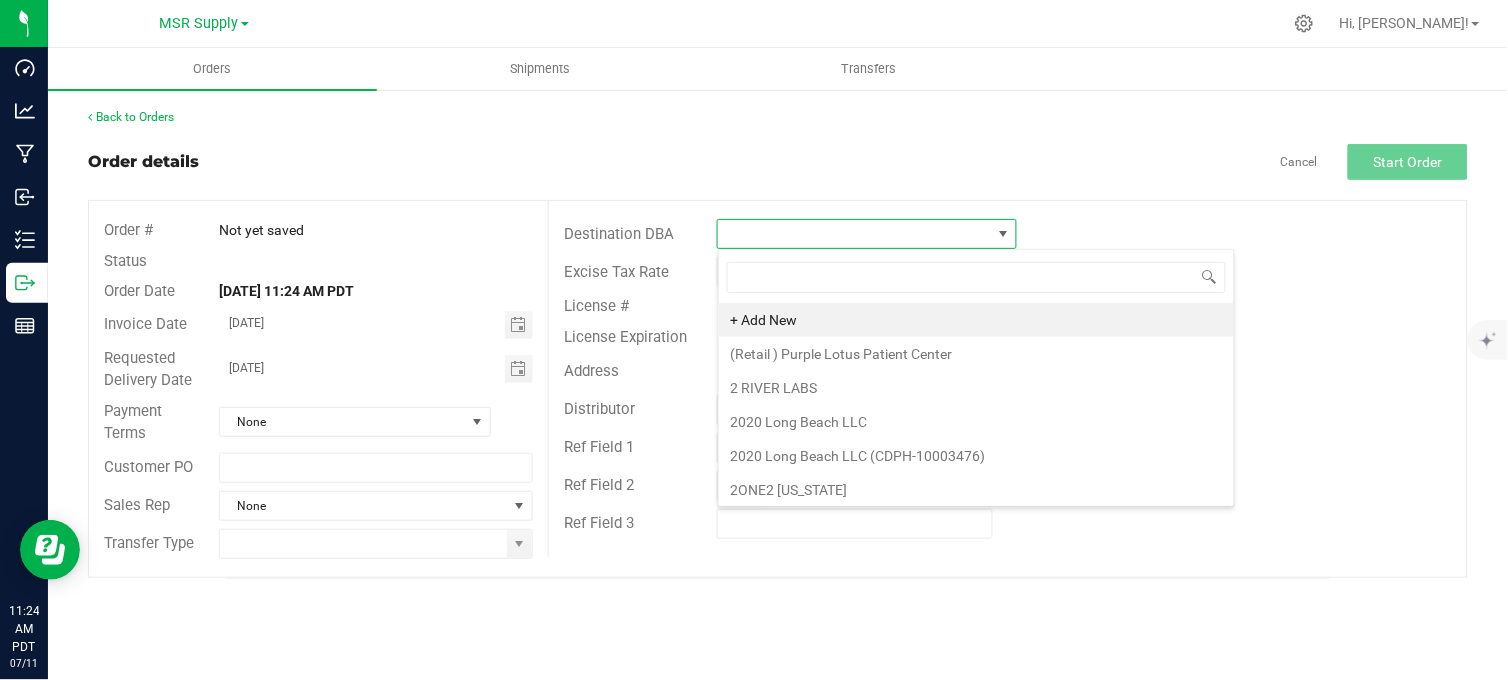 scroll, scrollTop: 99970, scrollLeft: 99700, axis: both 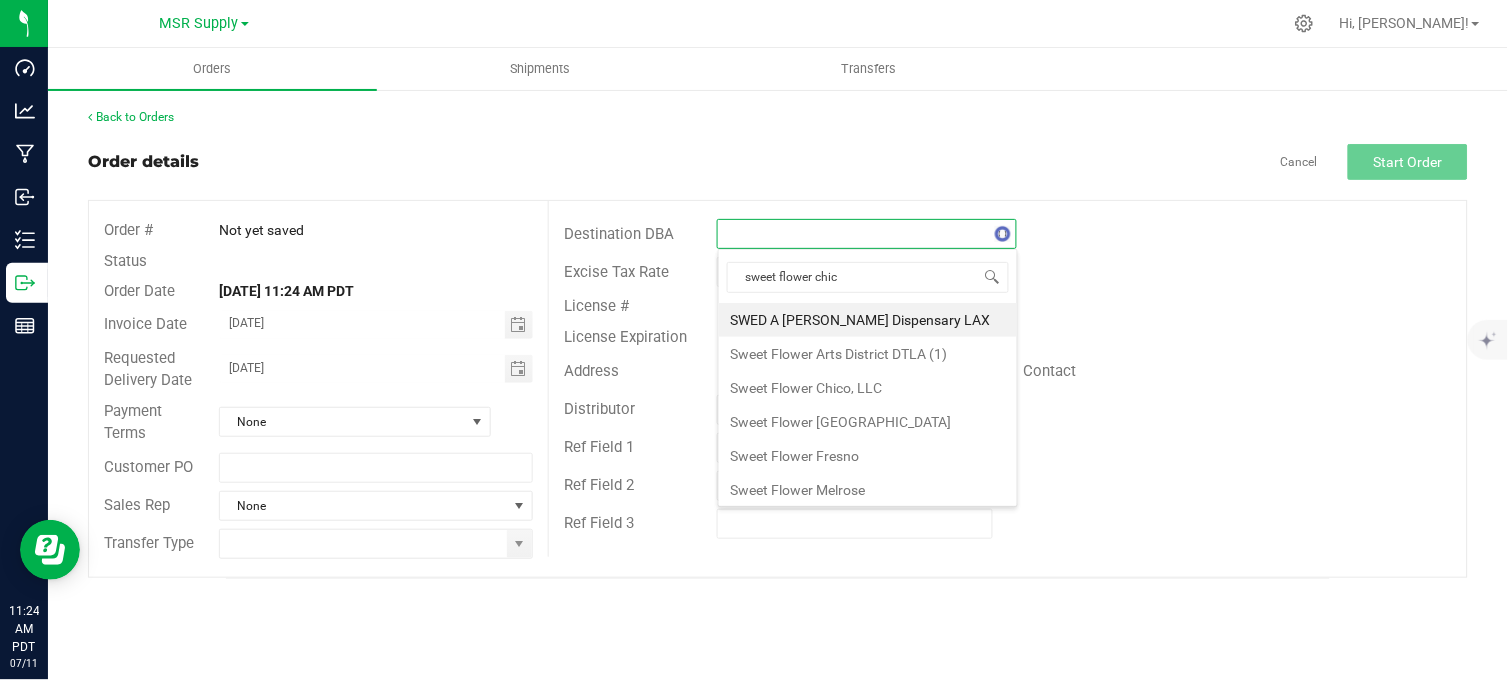 type on "sweet flower chico" 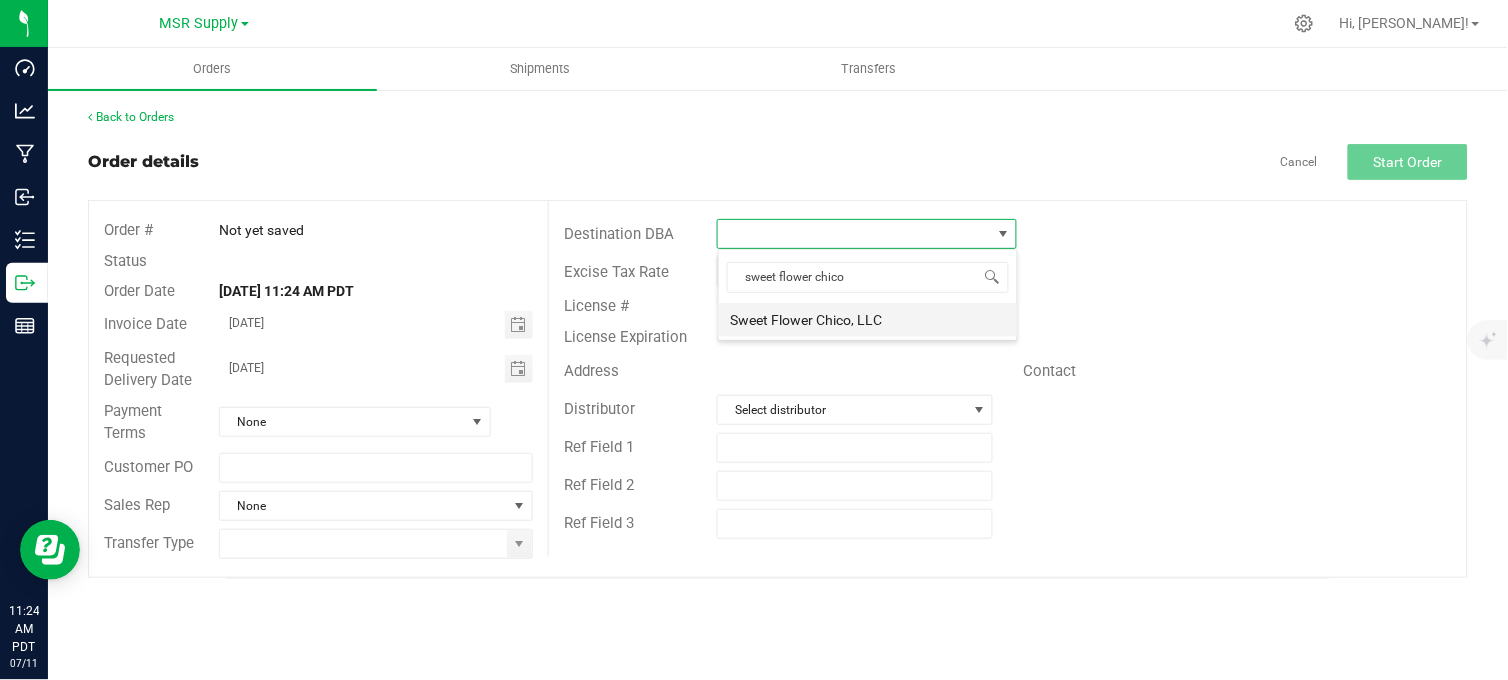 click on "Sweet Flower Chico, LLC" at bounding box center (868, 320) 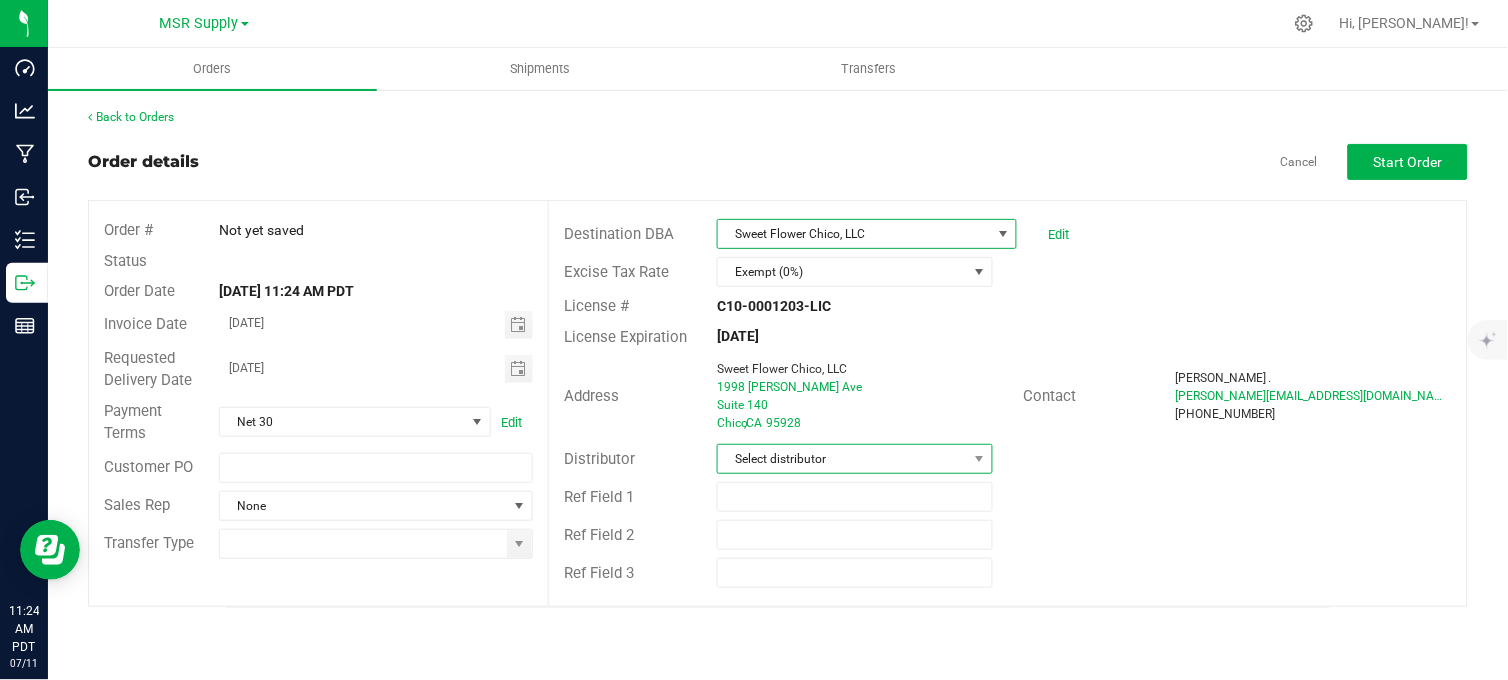 click on "Select distributor" at bounding box center [842, 459] 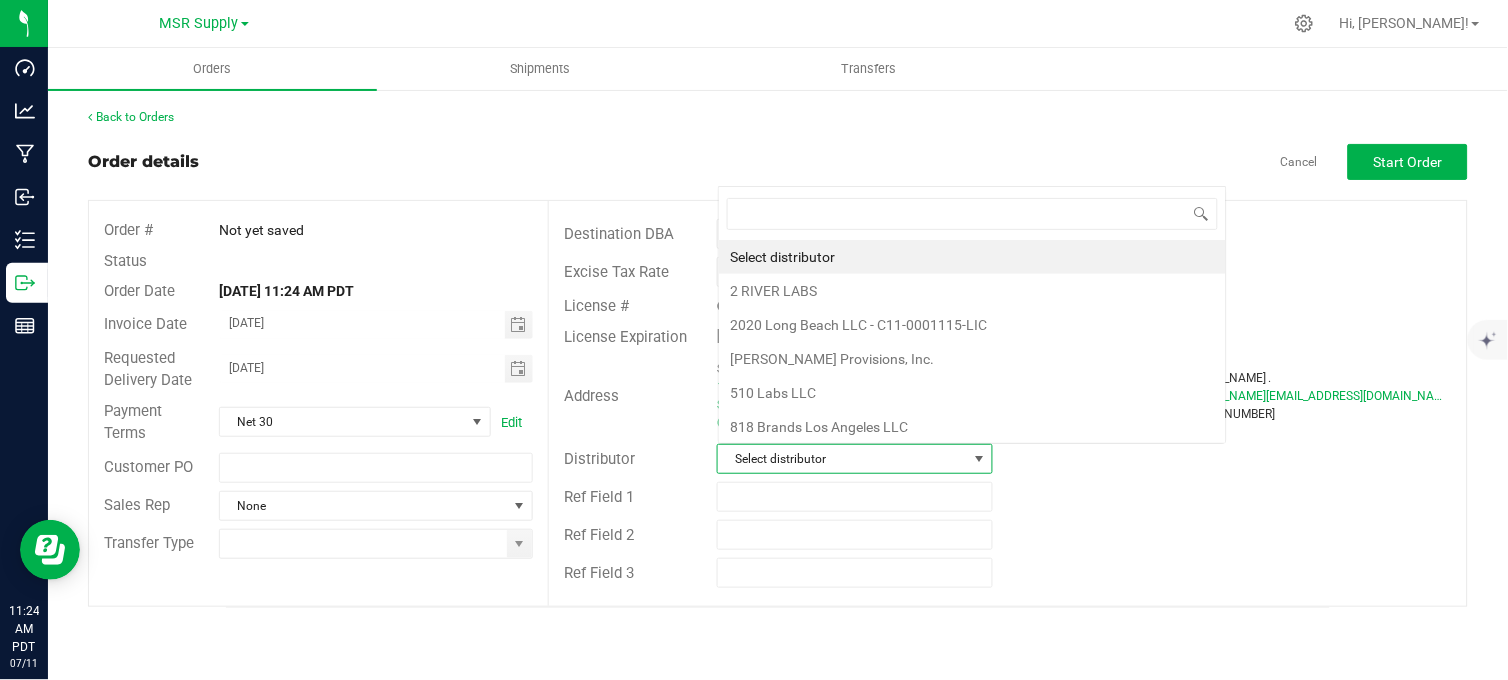 scroll, scrollTop: 0, scrollLeft: 0, axis: both 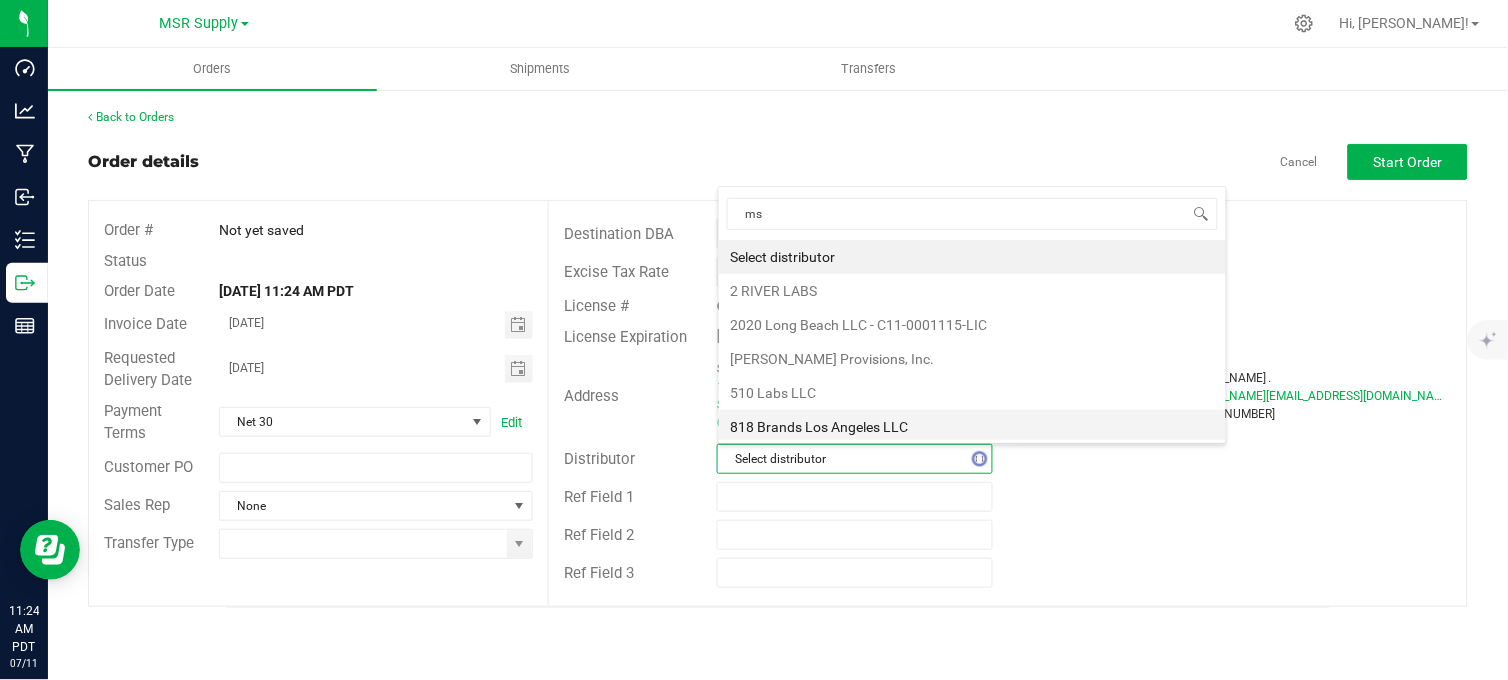 type on "msr" 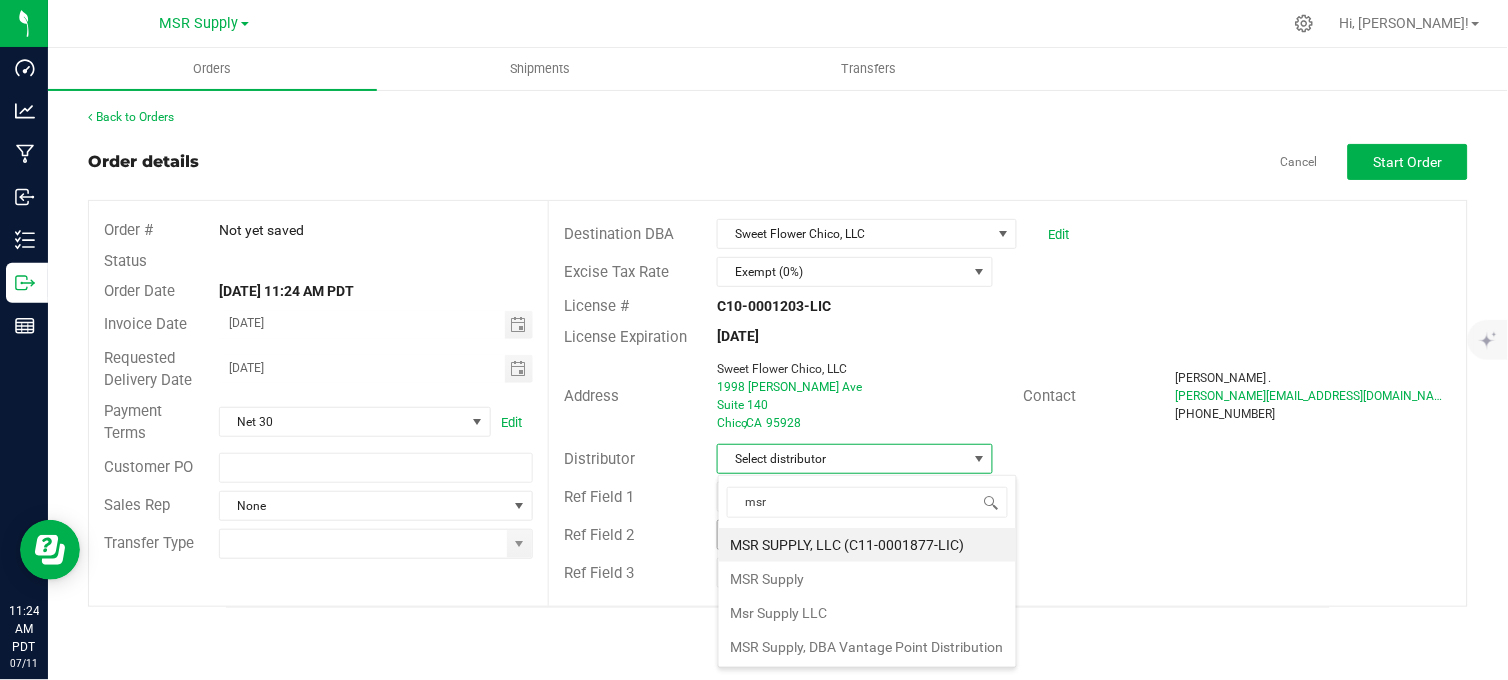 click on "MSR SUPPLY, LLC (C11-0001877-LIC)" at bounding box center (867, 545) 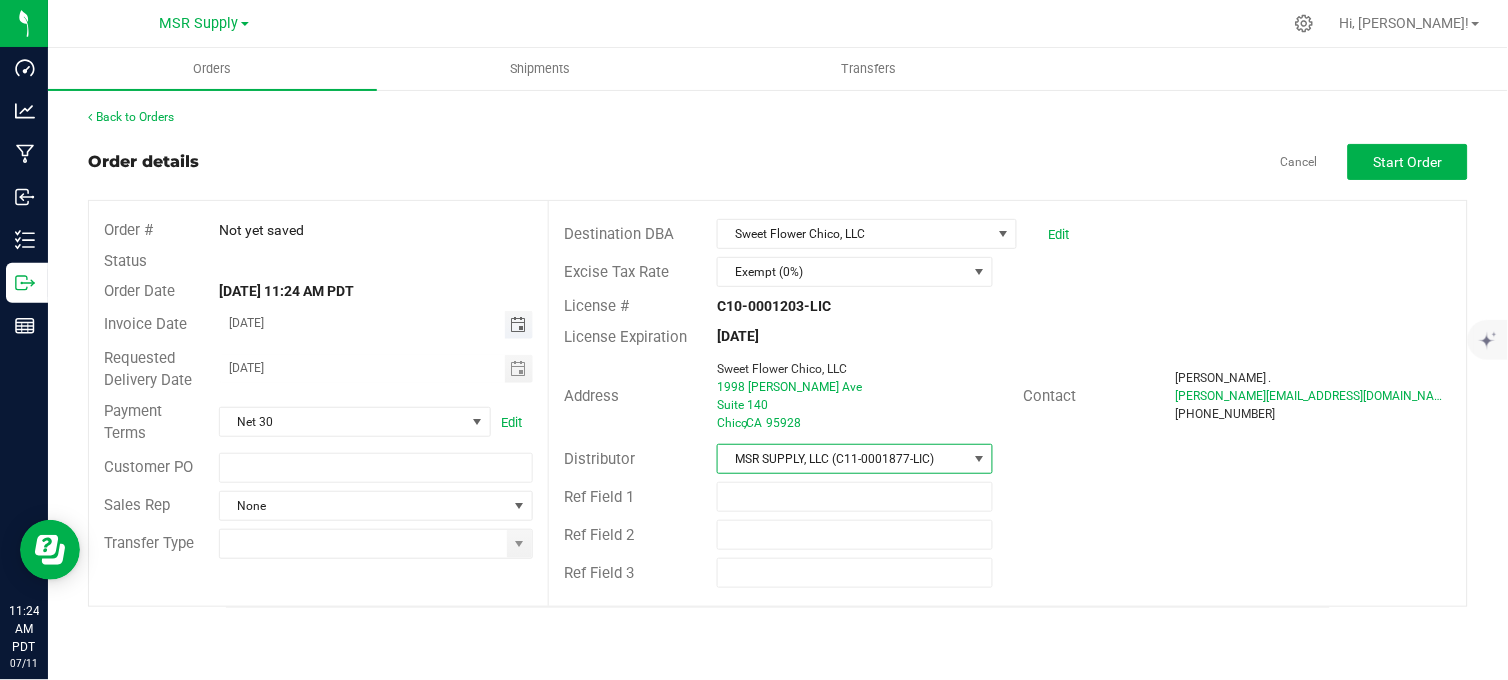 click at bounding box center [518, 325] 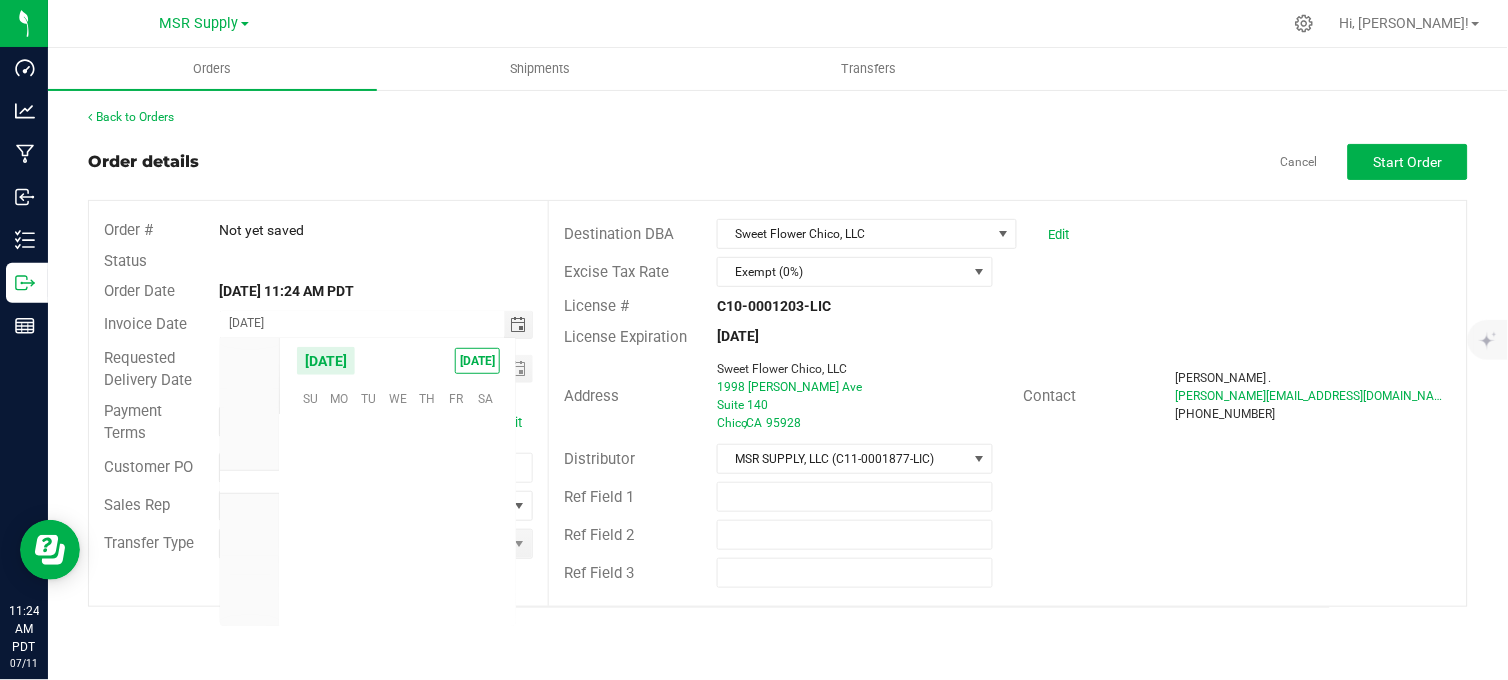 scroll, scrollTop: 36133, scrollLeft: 0, axis: vertical 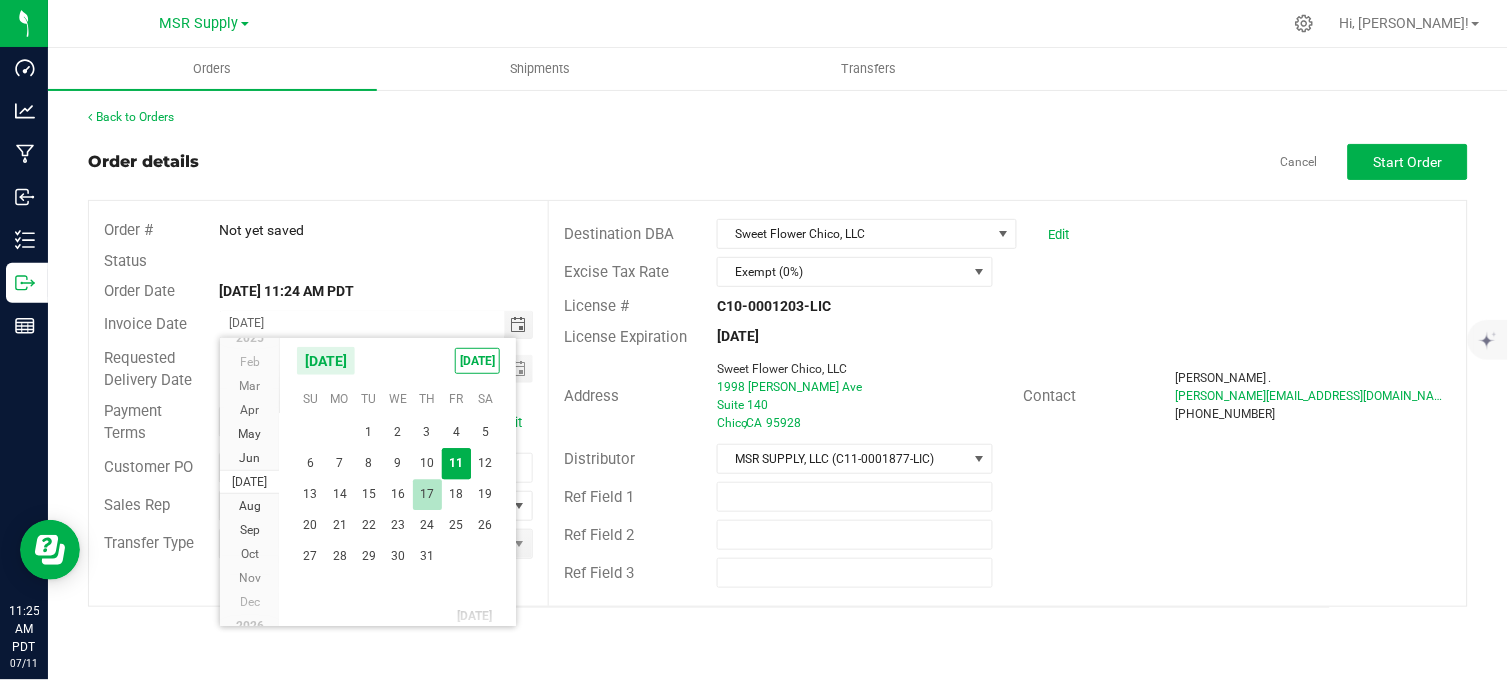 click on "17" at bounding box center (427, 494) 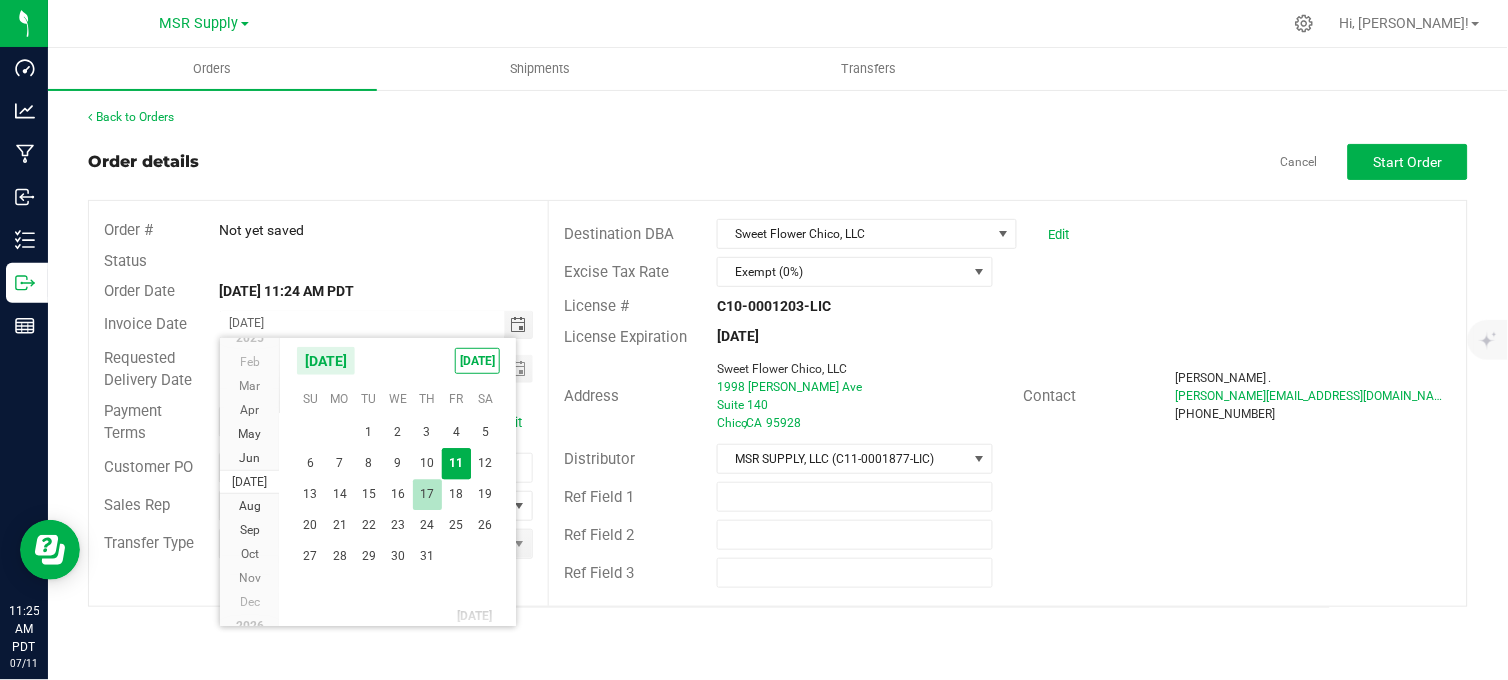 type on "[DATE]" 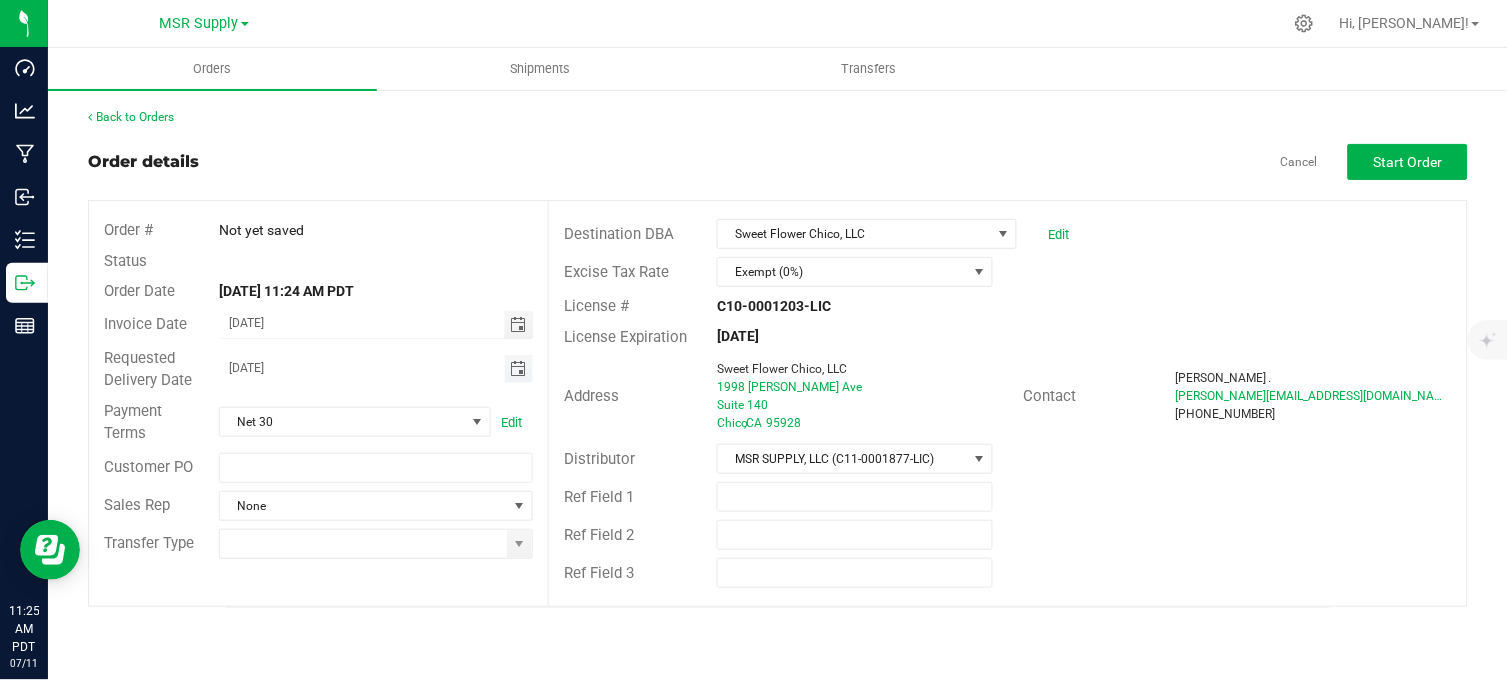 click at bounding box center [518, 369] 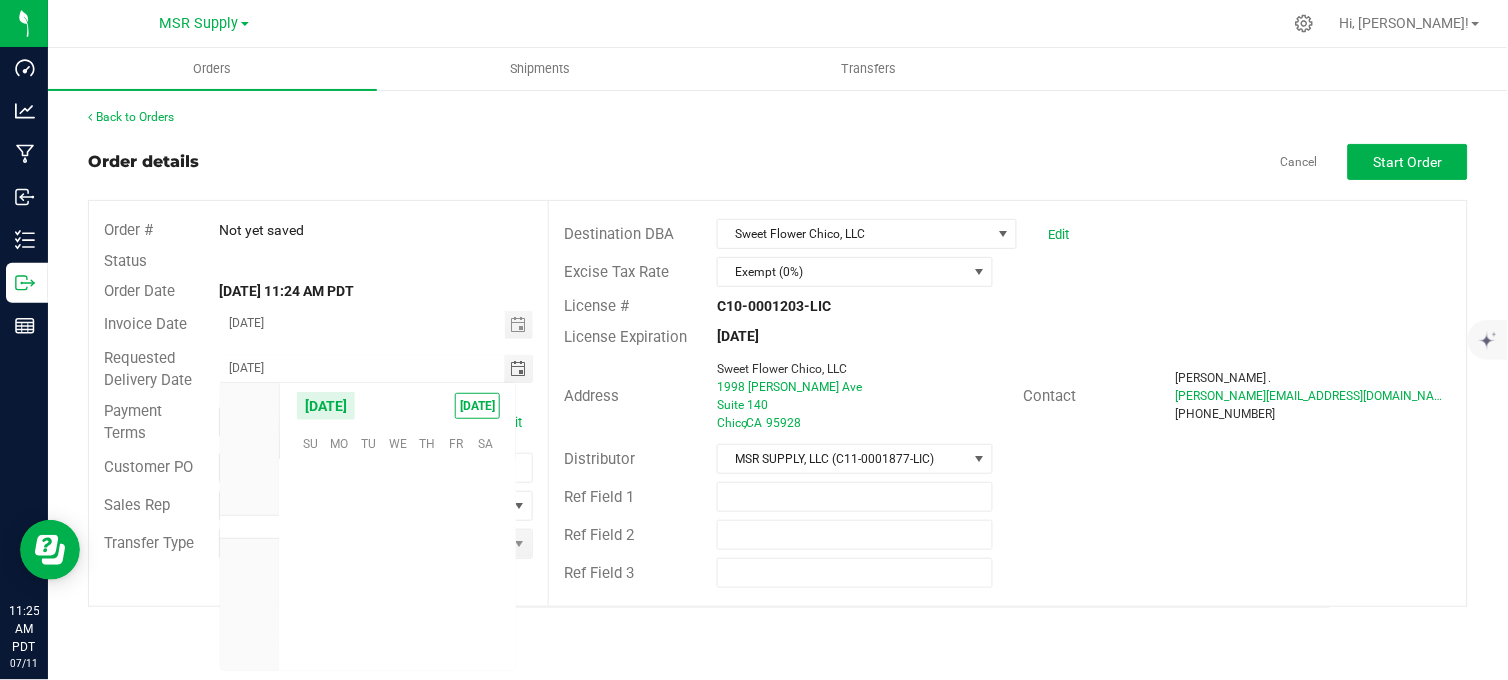 scroll, scrollTop: 36133, scrollLeft: 0, axis: vertical 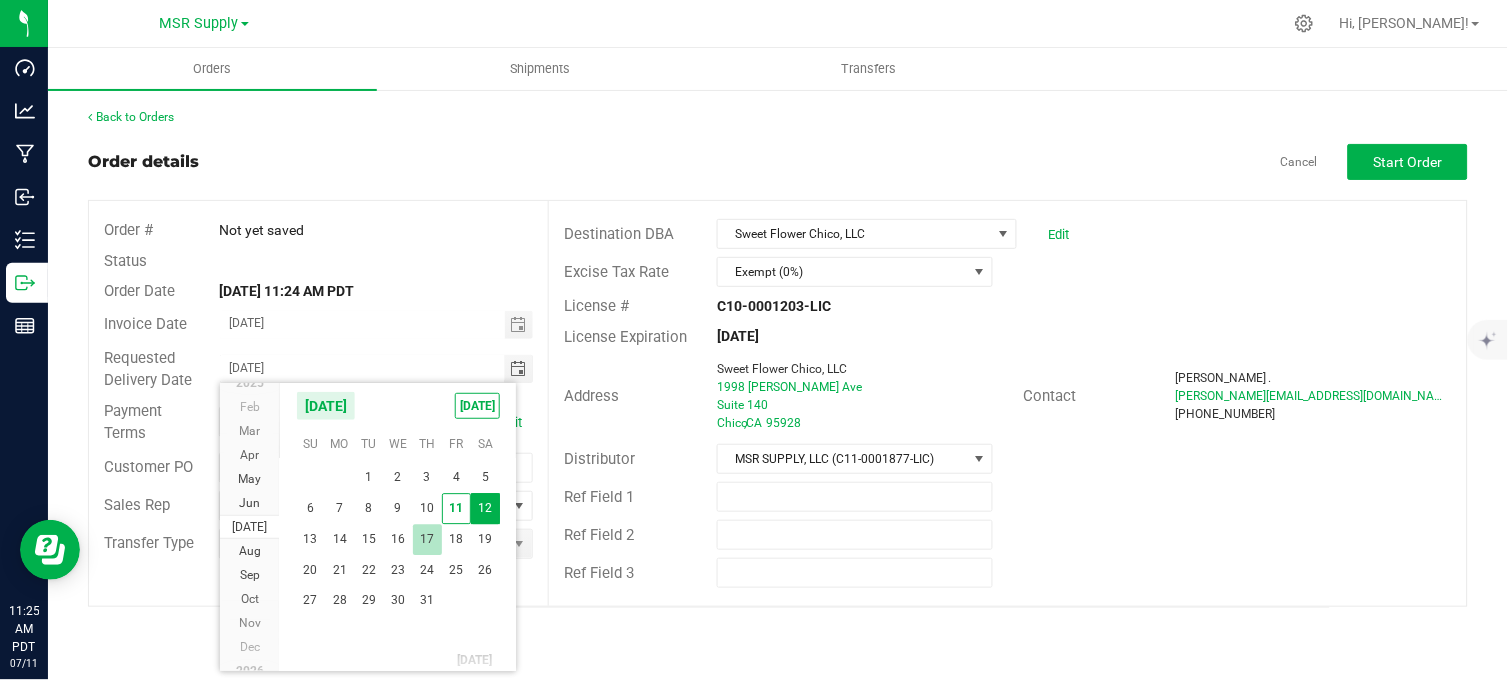click on "17" at bounding box center [427, 539] 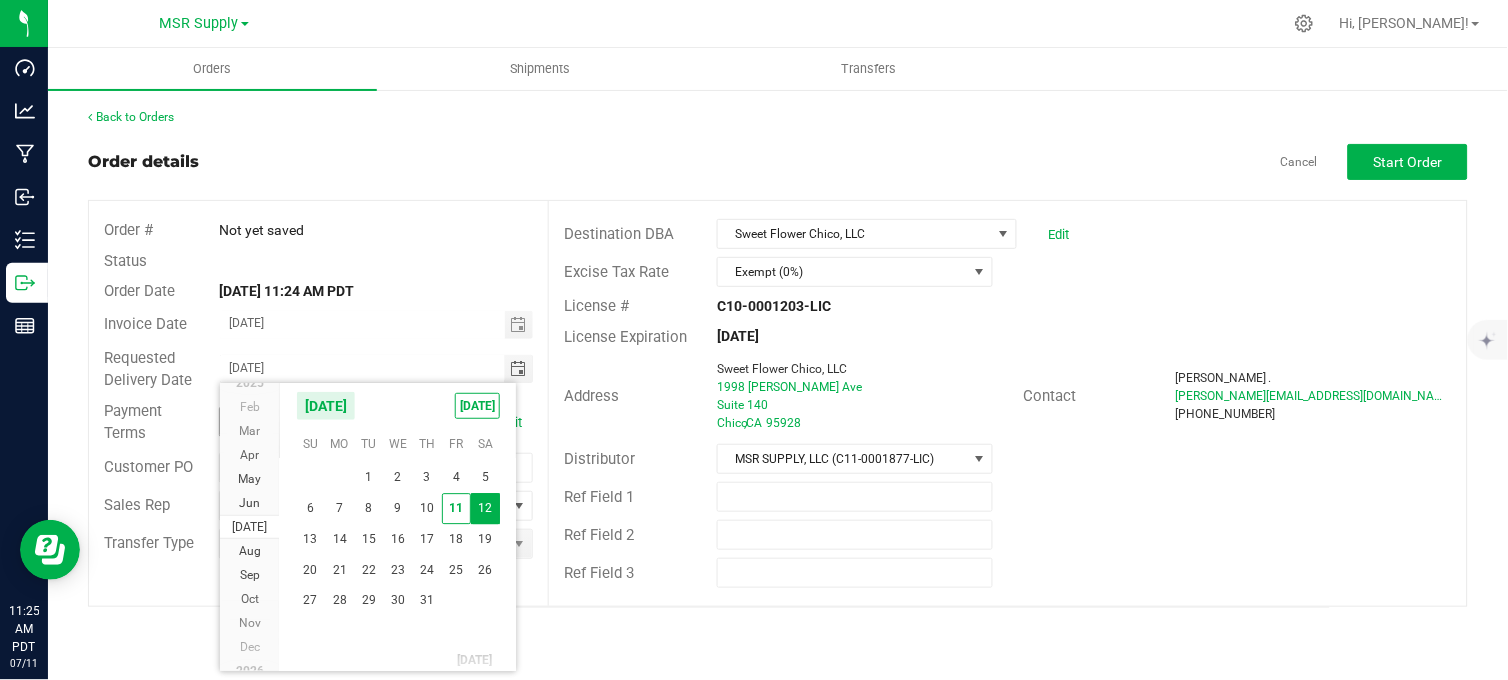 type on "[DATE]" 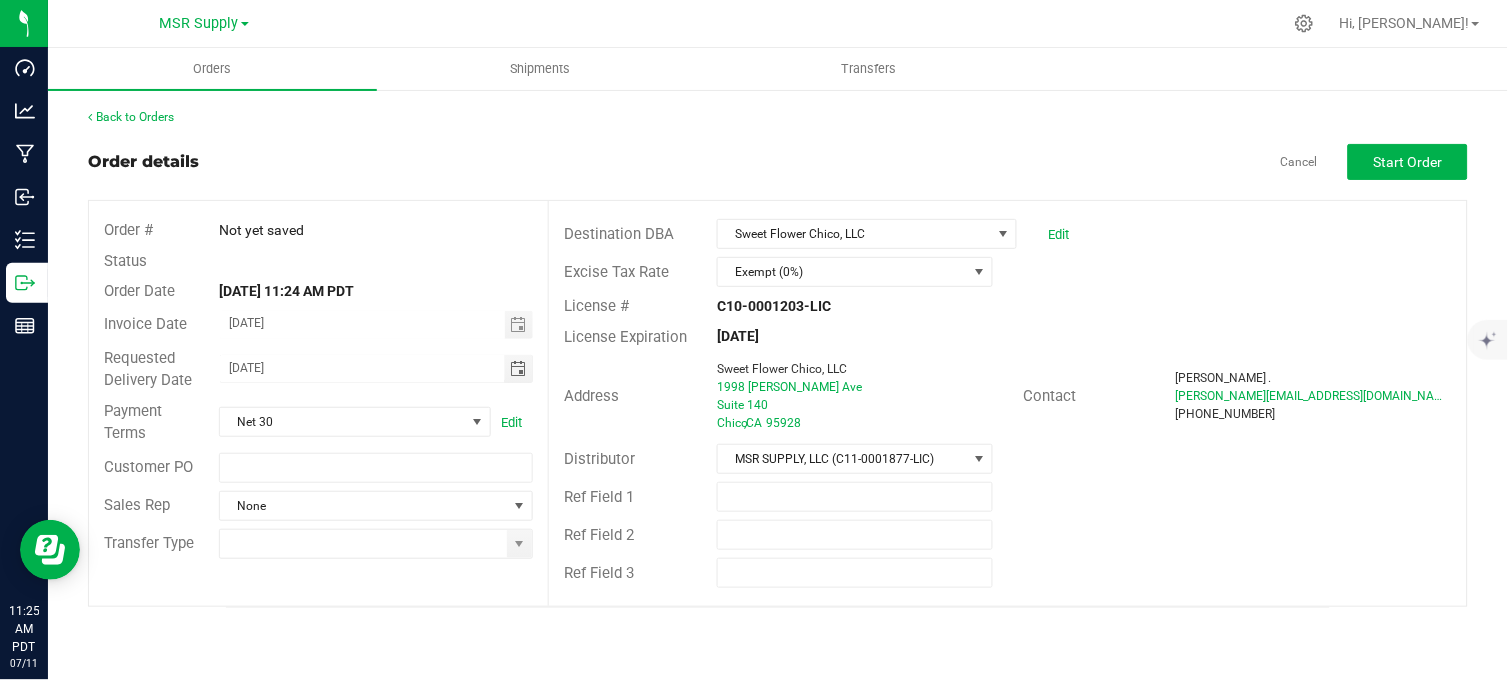 click on "Status" at bounding box center [318, 261] 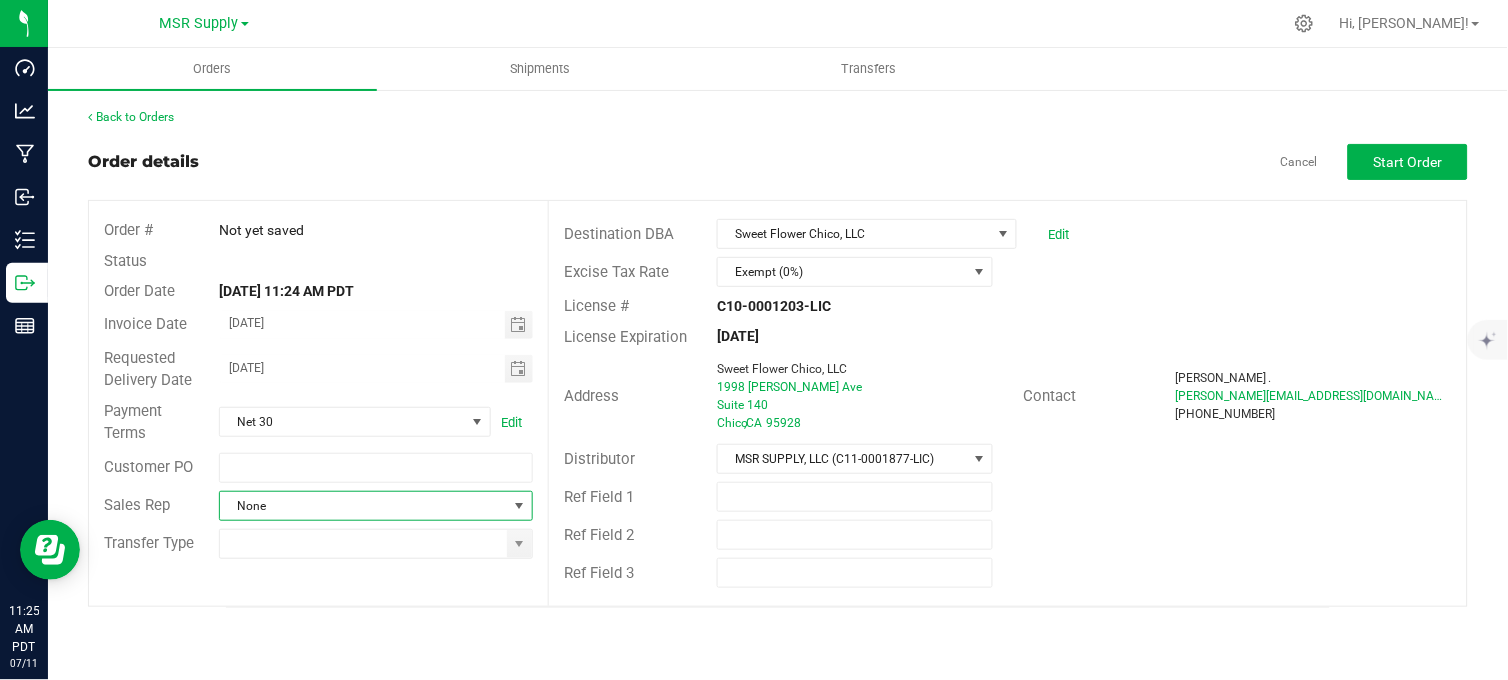 click at bounding box center [520, 506] 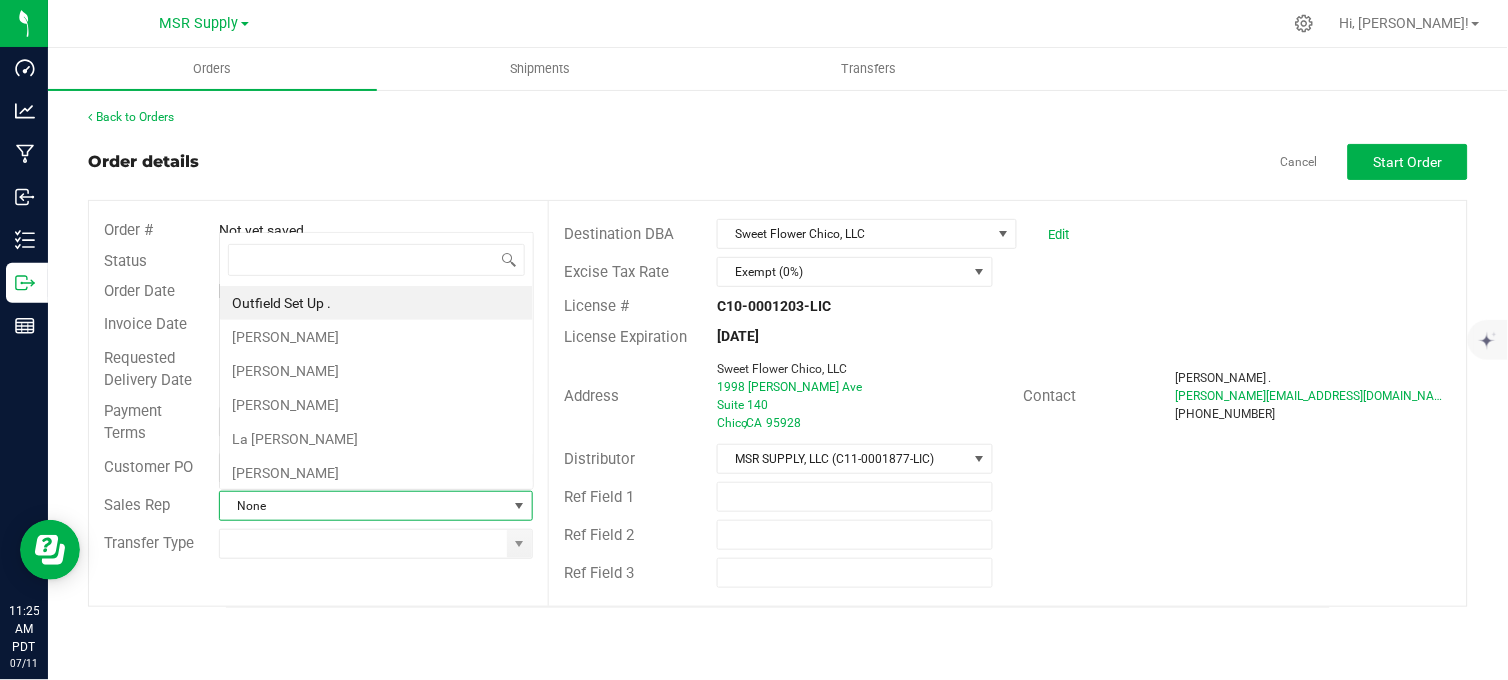 scroll, scrollTop: 0, scrollLeft: 0, axis: both 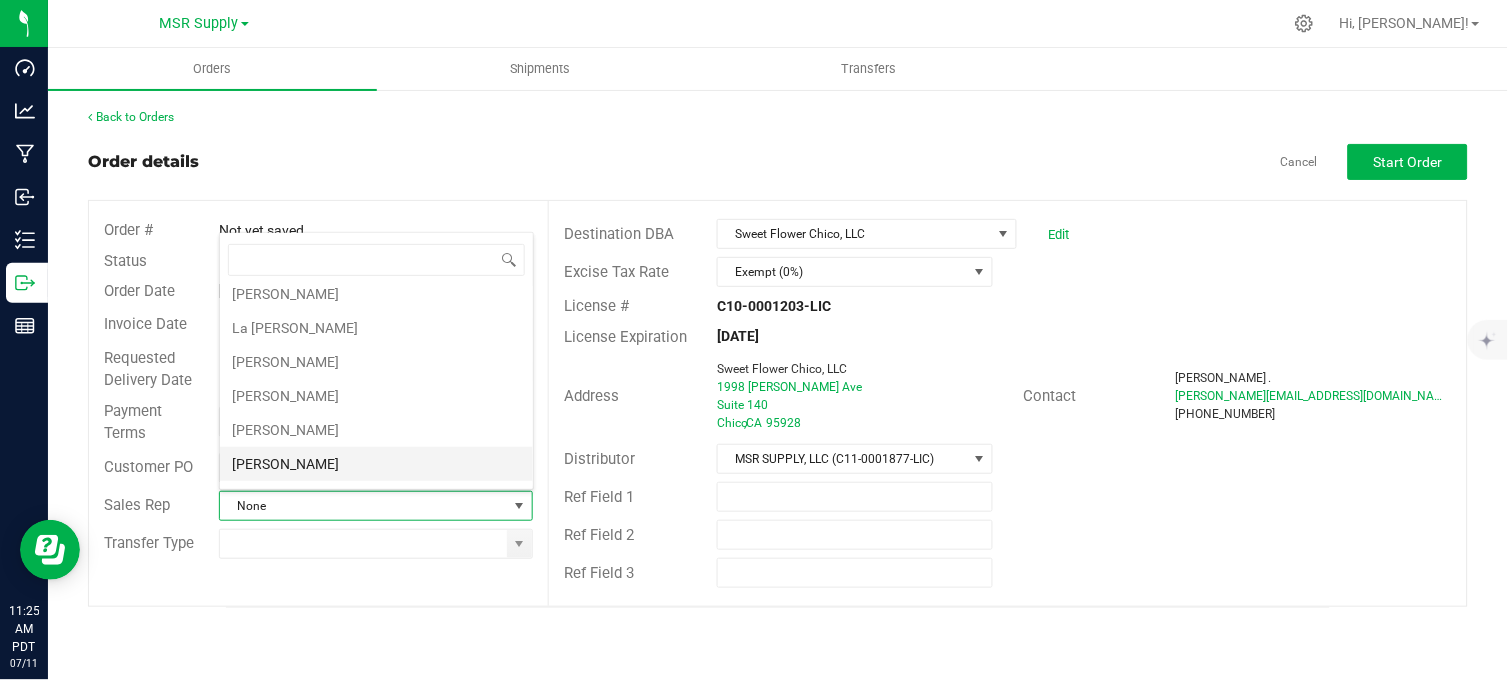 click on "[PERSON_NAME]" at bounding box center (376, 464) 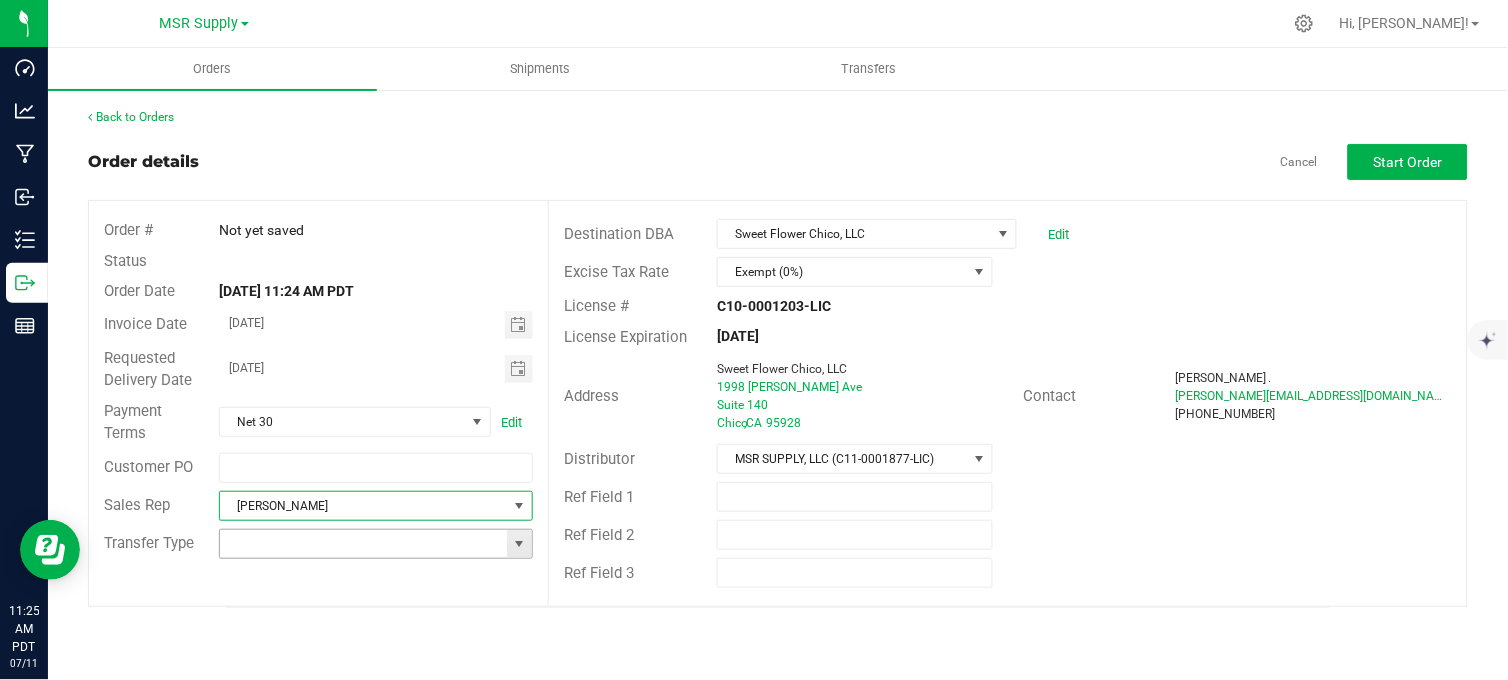 click at bounding box center [520, 544] 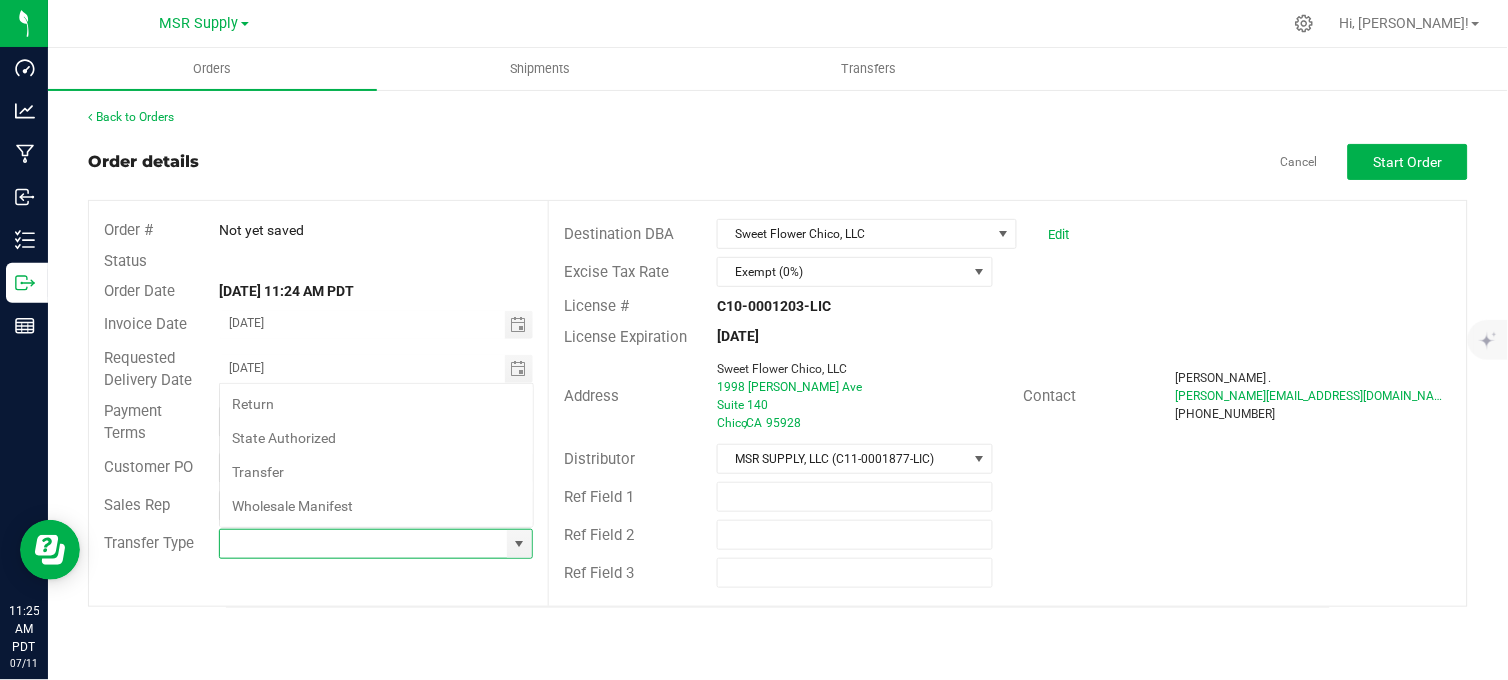 scroll, scrollTop: 99970, scrollLeft: 99685, axis: both 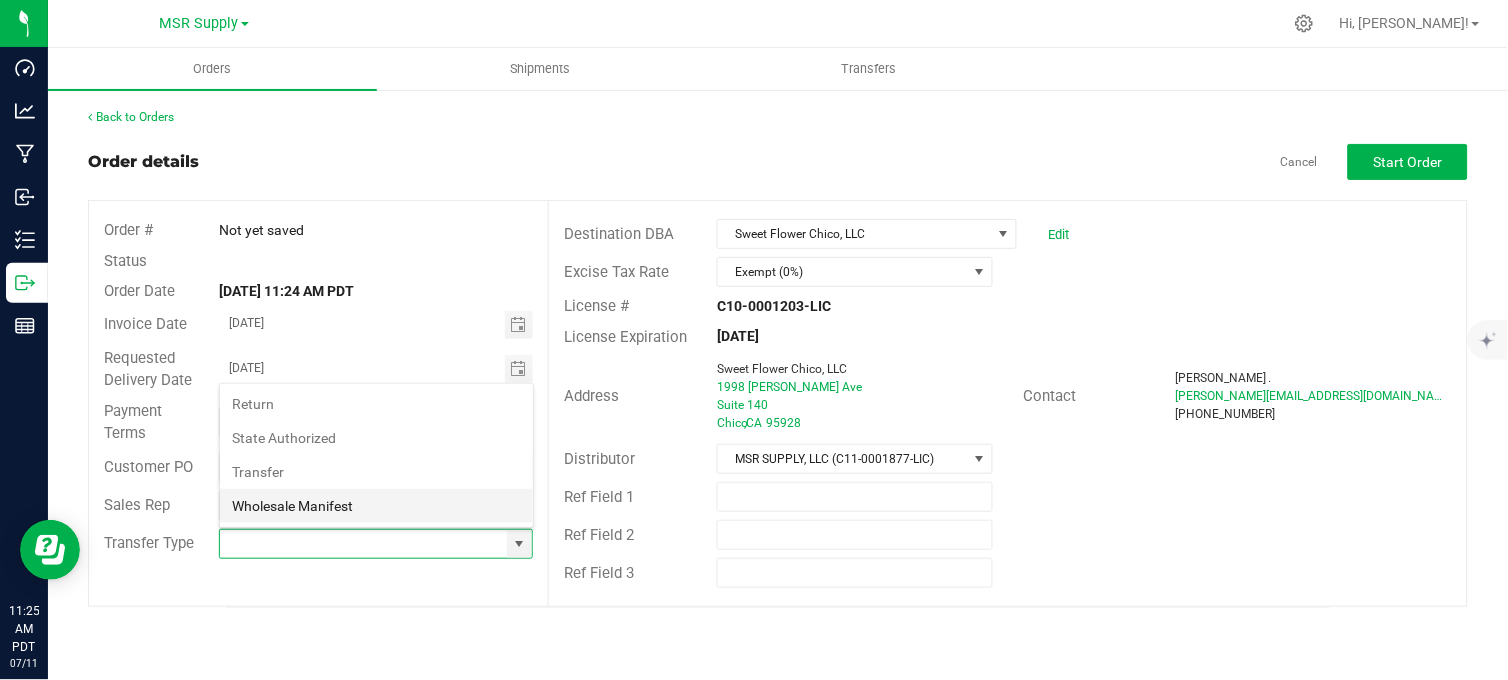 click on "Wholesale Manifest" at bounding box center [376, 506] 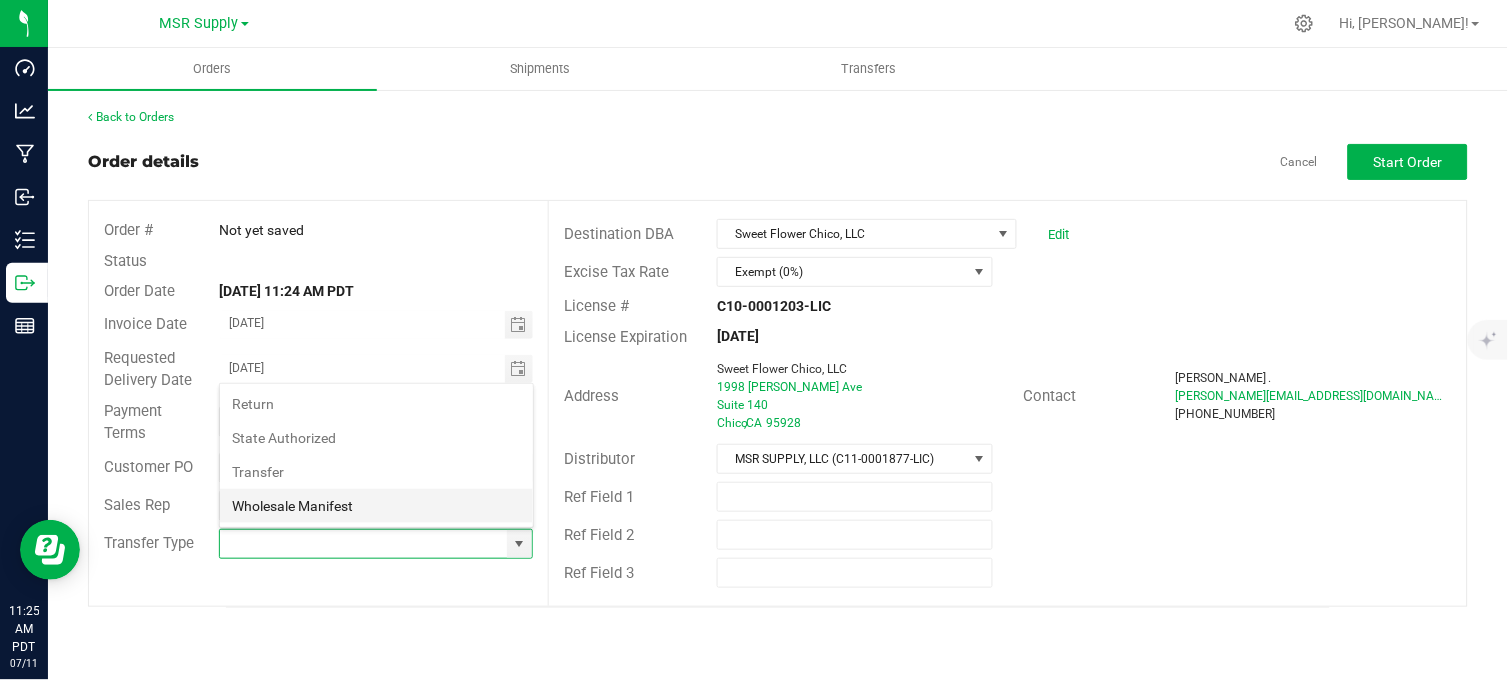 type on "Wholesale Manifest" 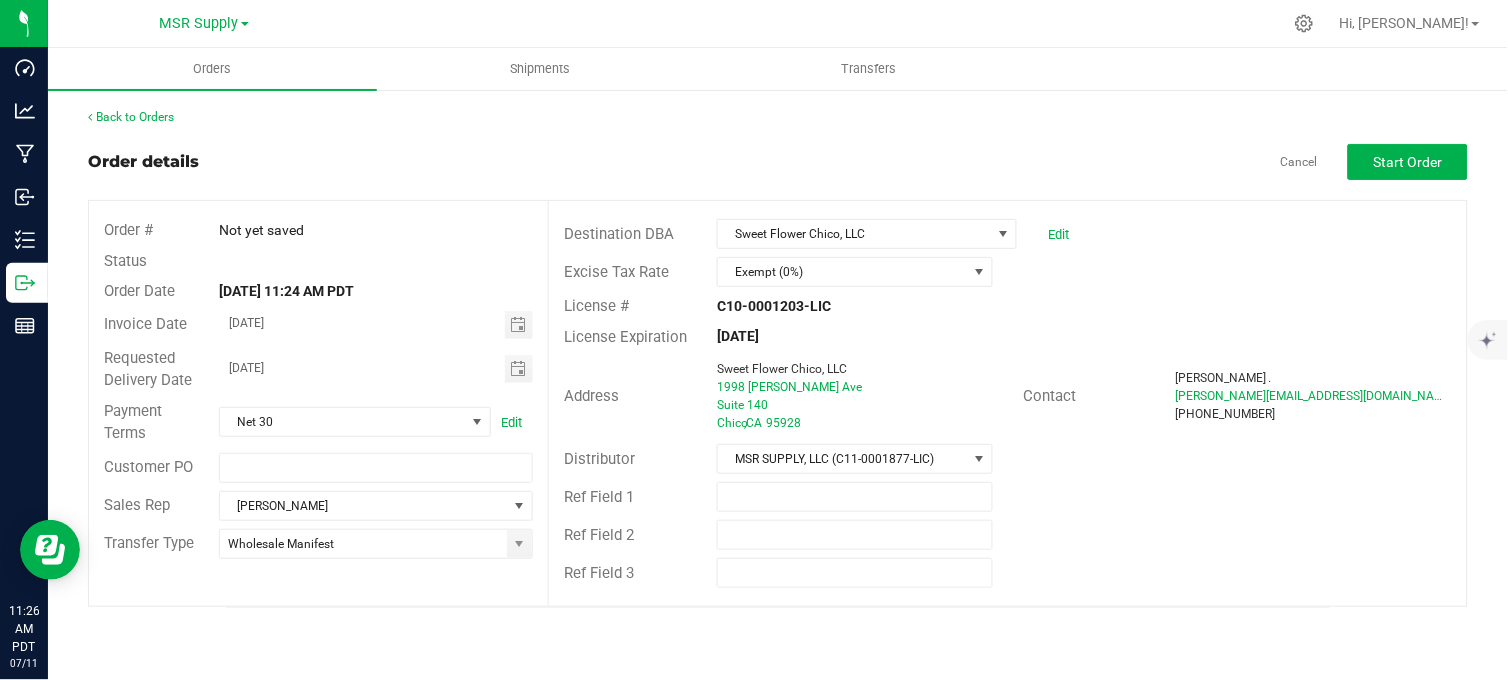 click on "Back to Orders
Order details   Cancel   Start Order   Order #   Not yet saved   Status      Order Date   [DATE] 11:24 AM PDT   Invoice Date  [DATE]  Requested Delivery Date  [DATE]  Payment Terms  Net 30  Edit   Customer PO   Sales Rep  [PERSON_NAME]  Transfer Type  Wholesale Manifest  Destination DBA  Sweet Flower Chico, LLC  Edit   Excise Tax Rate  Exempt (0%)  License #   C10-0001203-LIC   License Expiration   [DATE]   Address  Sweet Flower Chico, LLC [STREET_ADDRESS][PERSON_NAME]  Contact  [PERSON_NAME] . [PERSON_NAME][EMAIL_ADDRESS][DOMAIN_NAME]  [PHONE_NUMBER]   Distributor  MSR SUPPLY, LLC (C11-0001877-LIC)  Ref Field 1   Ref Field 2   Ref Field 3" at bounding box center (778, 358) 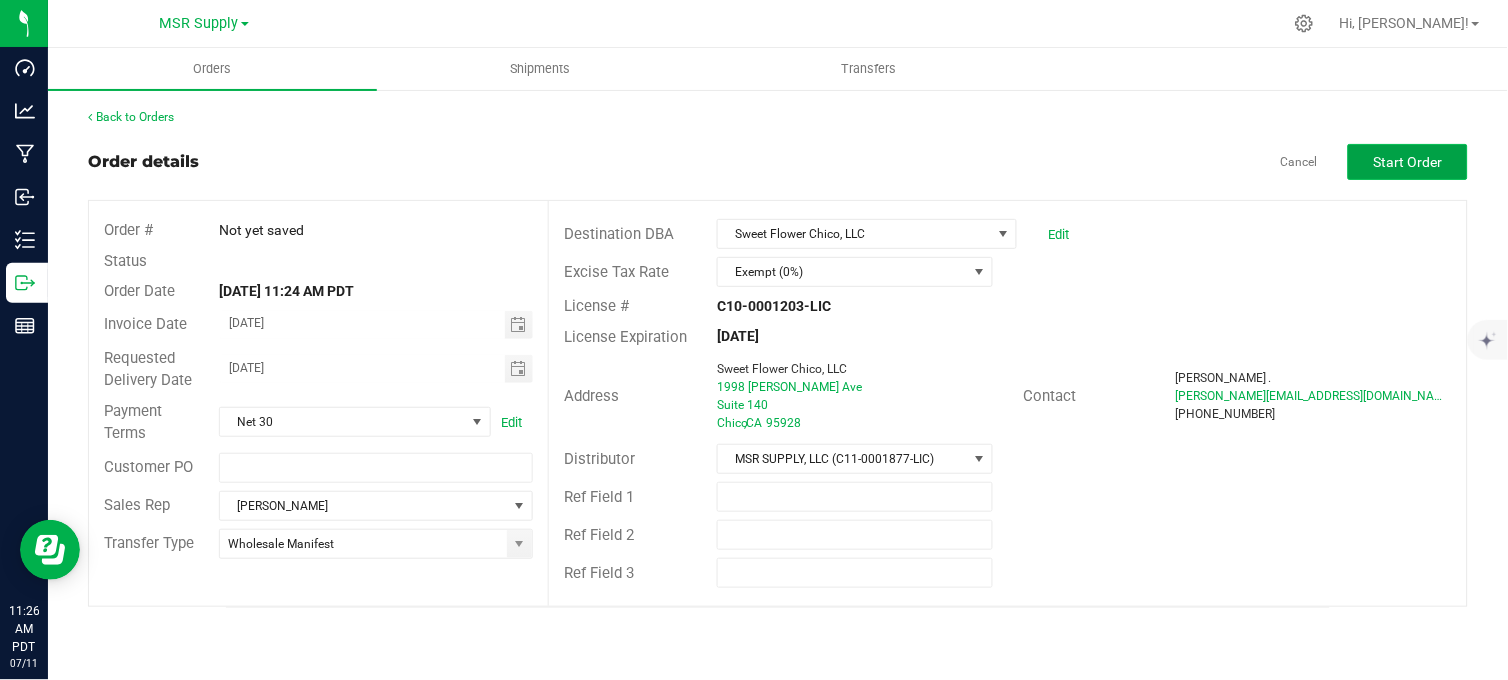 click on "Start Order" at bounding box center [1408, 162] 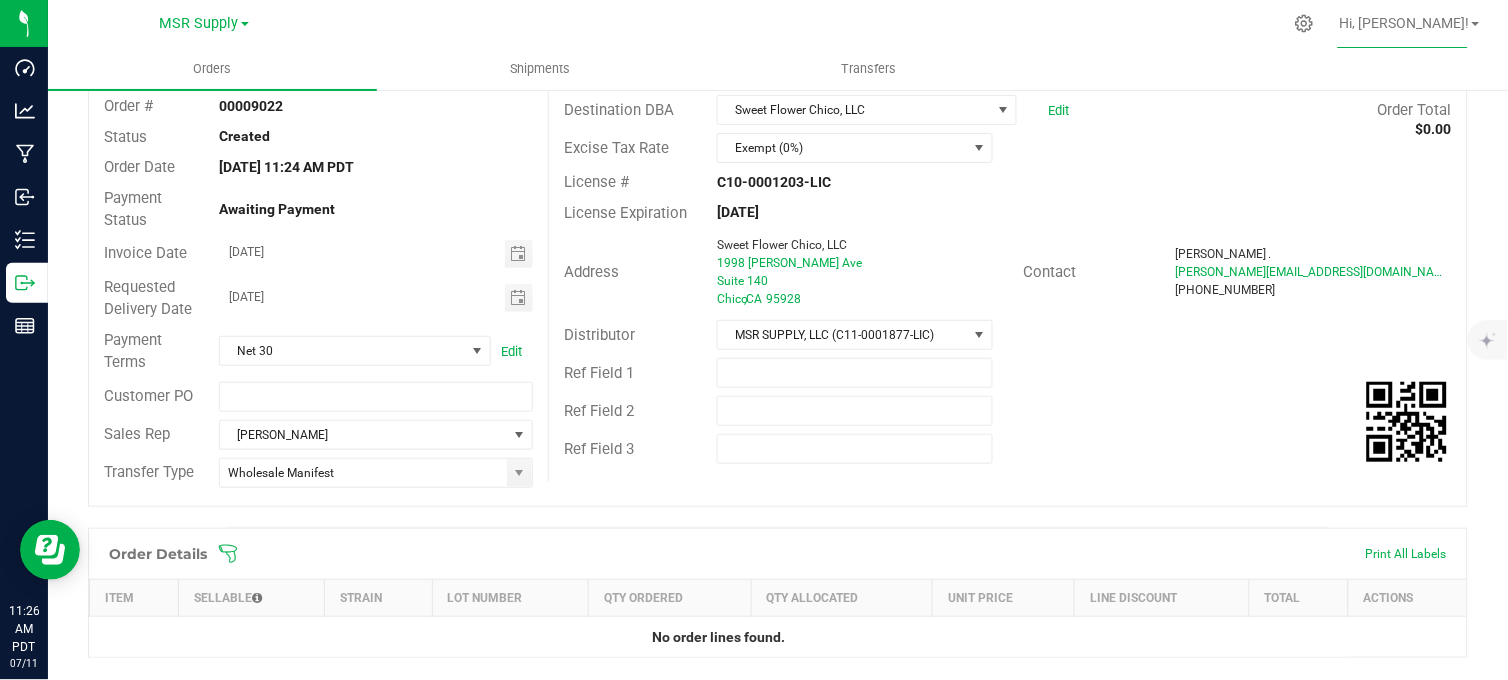 scroll, scrollTop: 444, scrollLeft: 0, axis: vertical 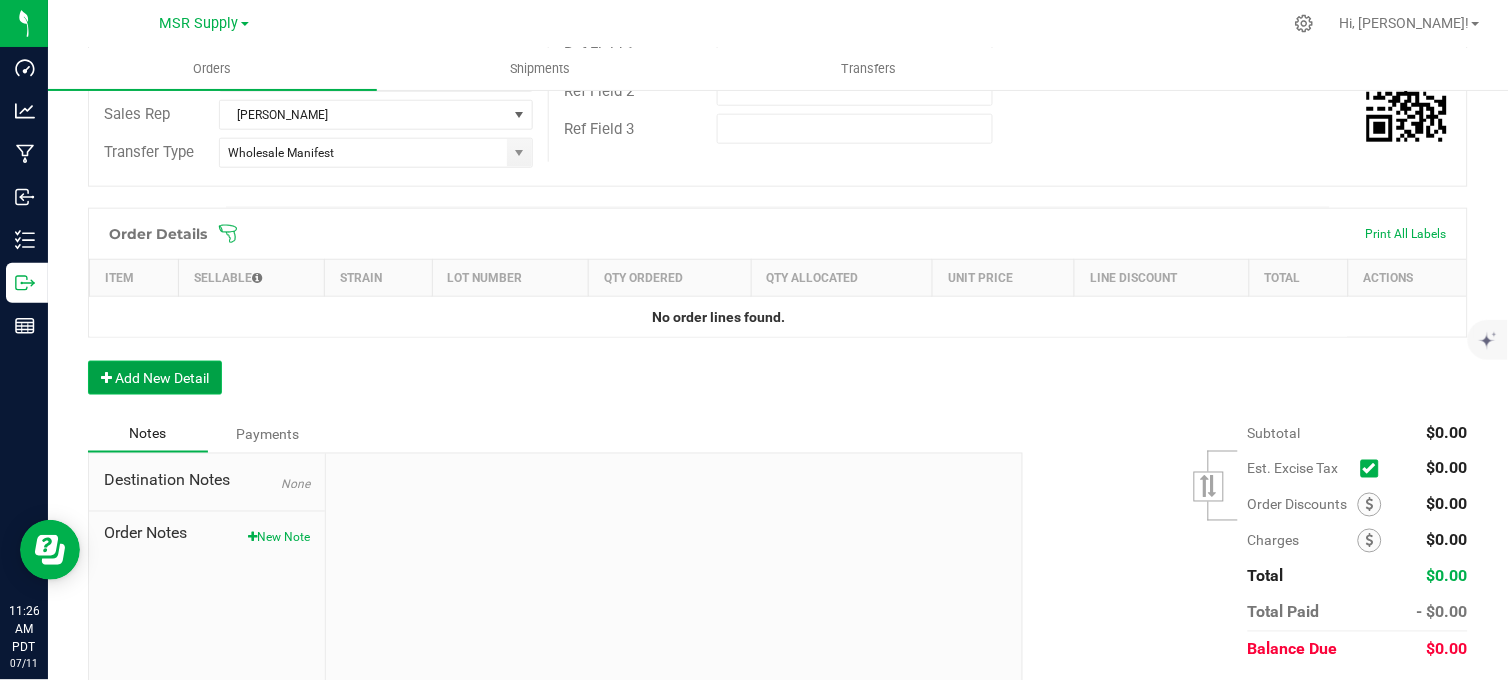 click on "Add New Detail" at bounding box center (155, 378) 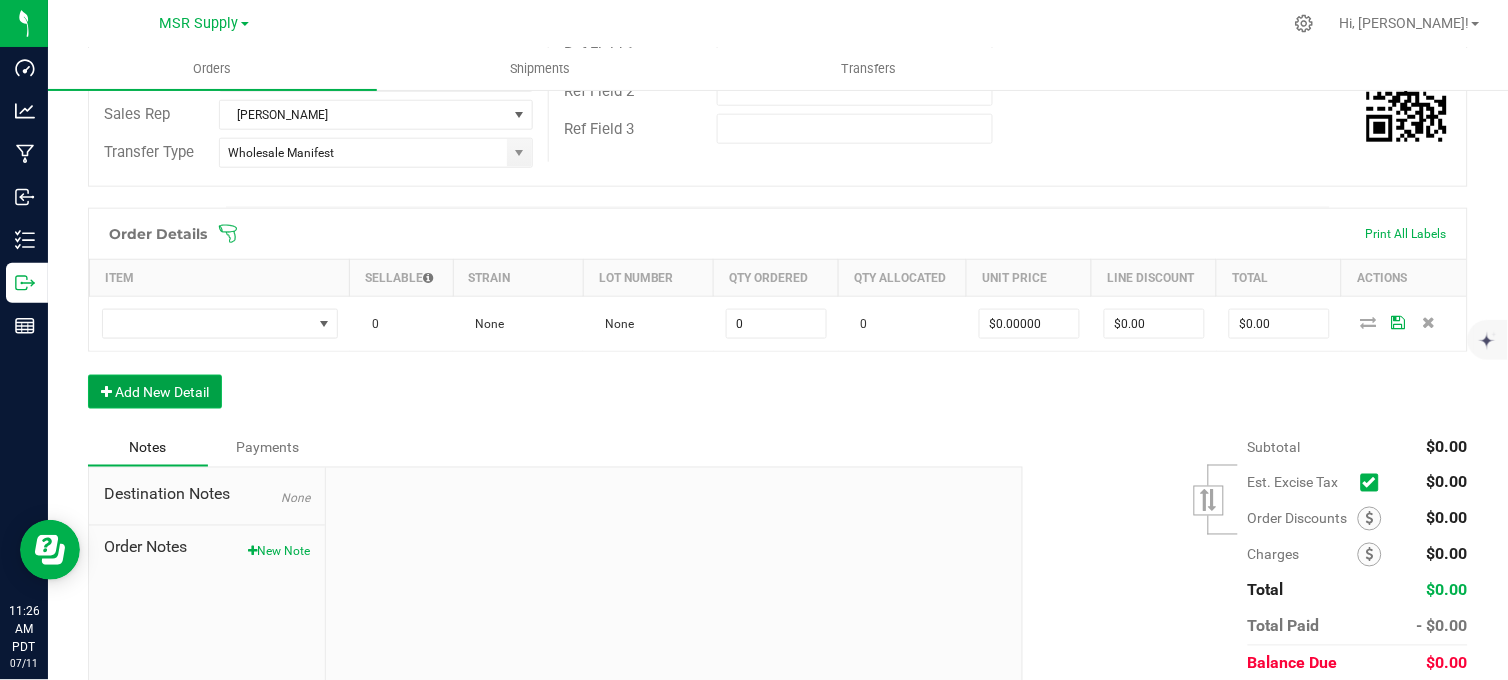 click on "Add New Detail" at bounding box center [155, 392] 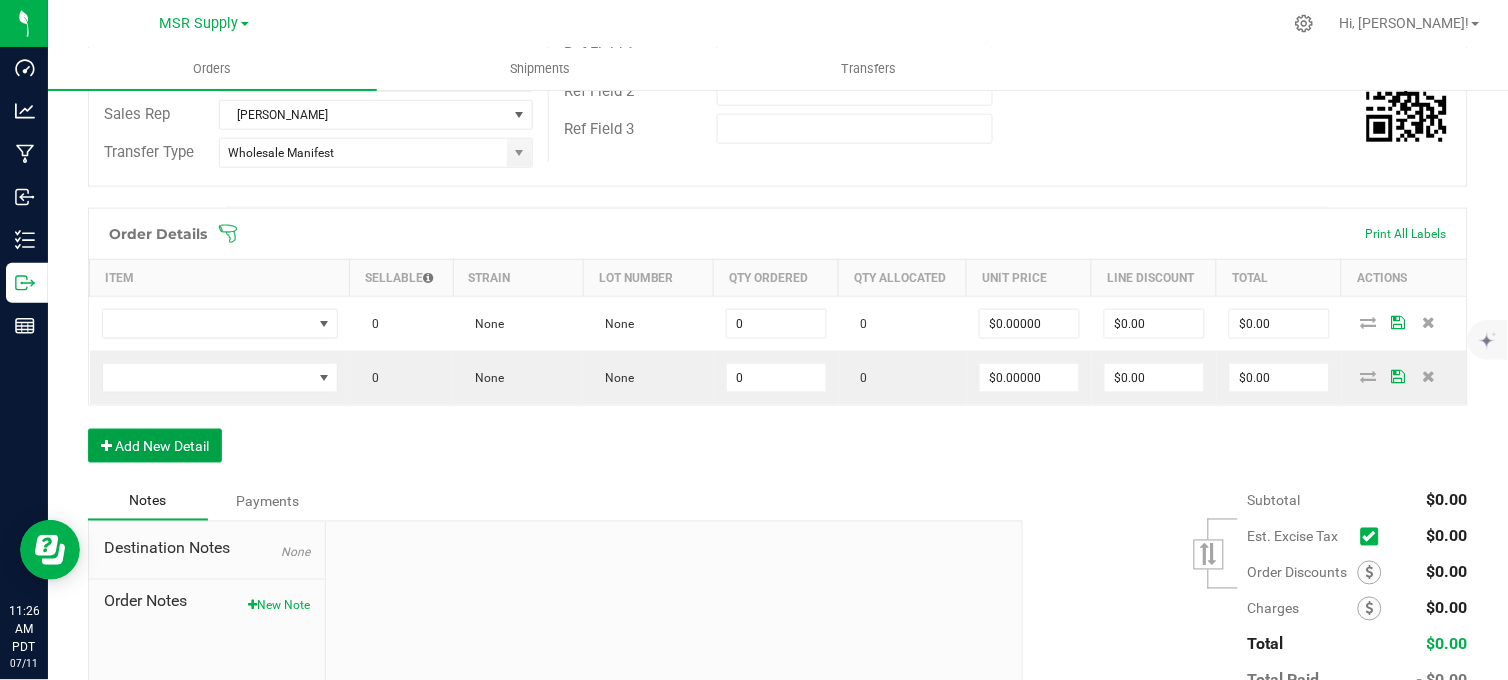drag, startPoint x: 154, startPoint y: 428, endPoint x: 154, endPoint y: 460, distance: 32 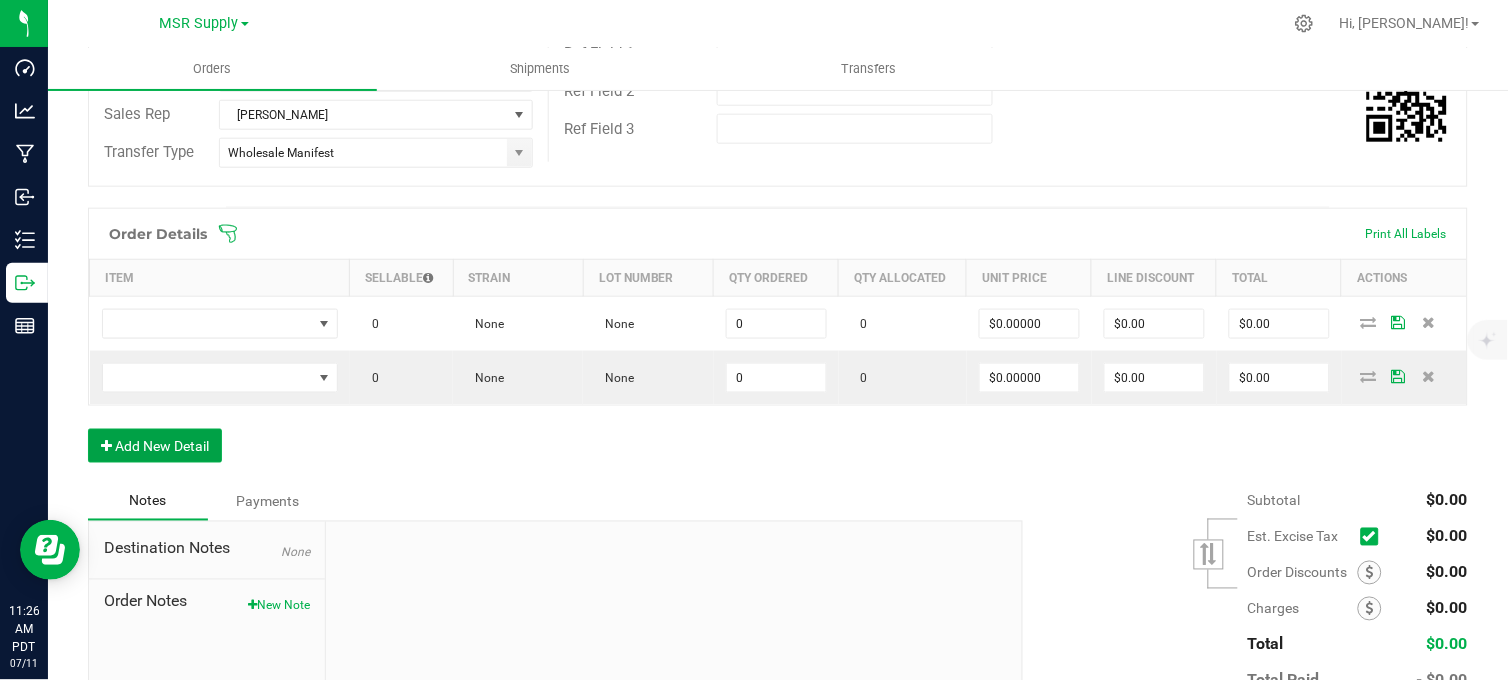 click on "Add New Detail" at bounding box center [155, 446] 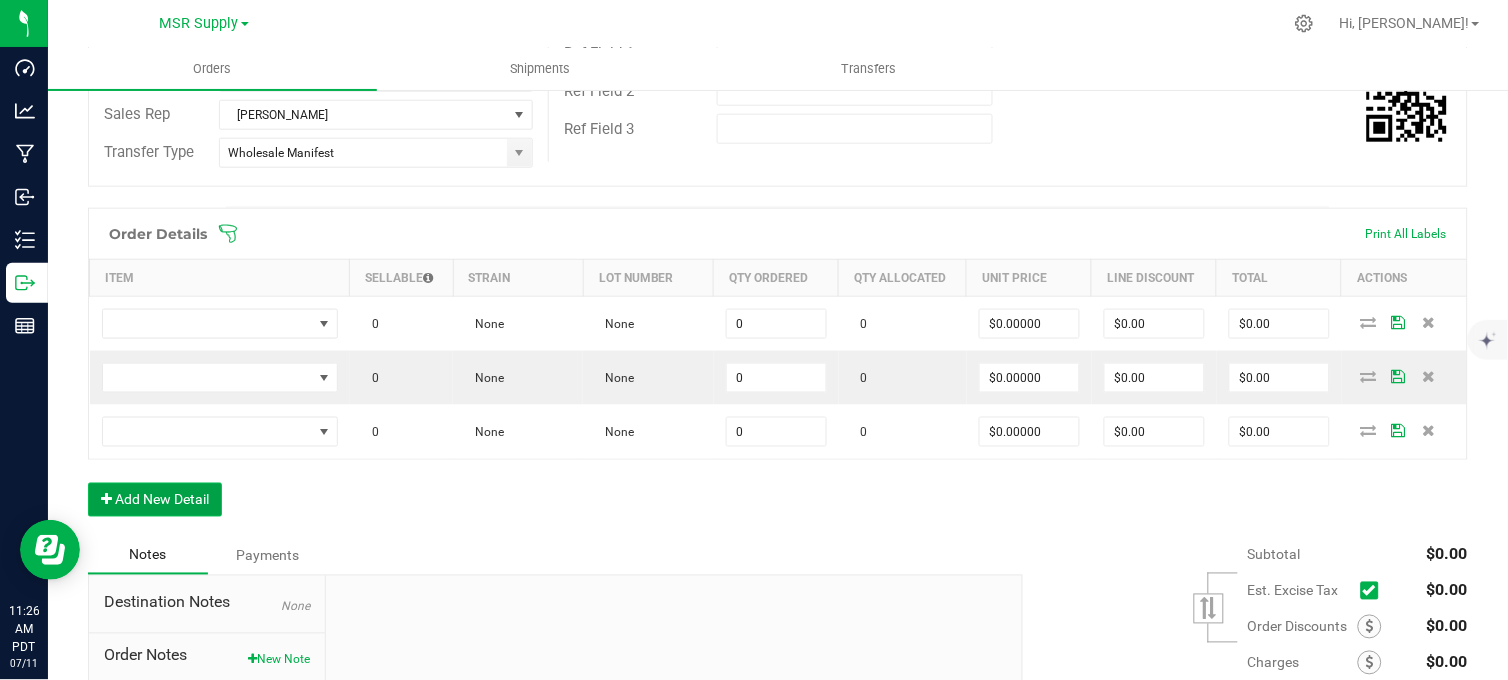 drag, startPoint x: 157, startPoint y: 504, endPoint x: 176, endPoint y: 552, distance: 51.62364 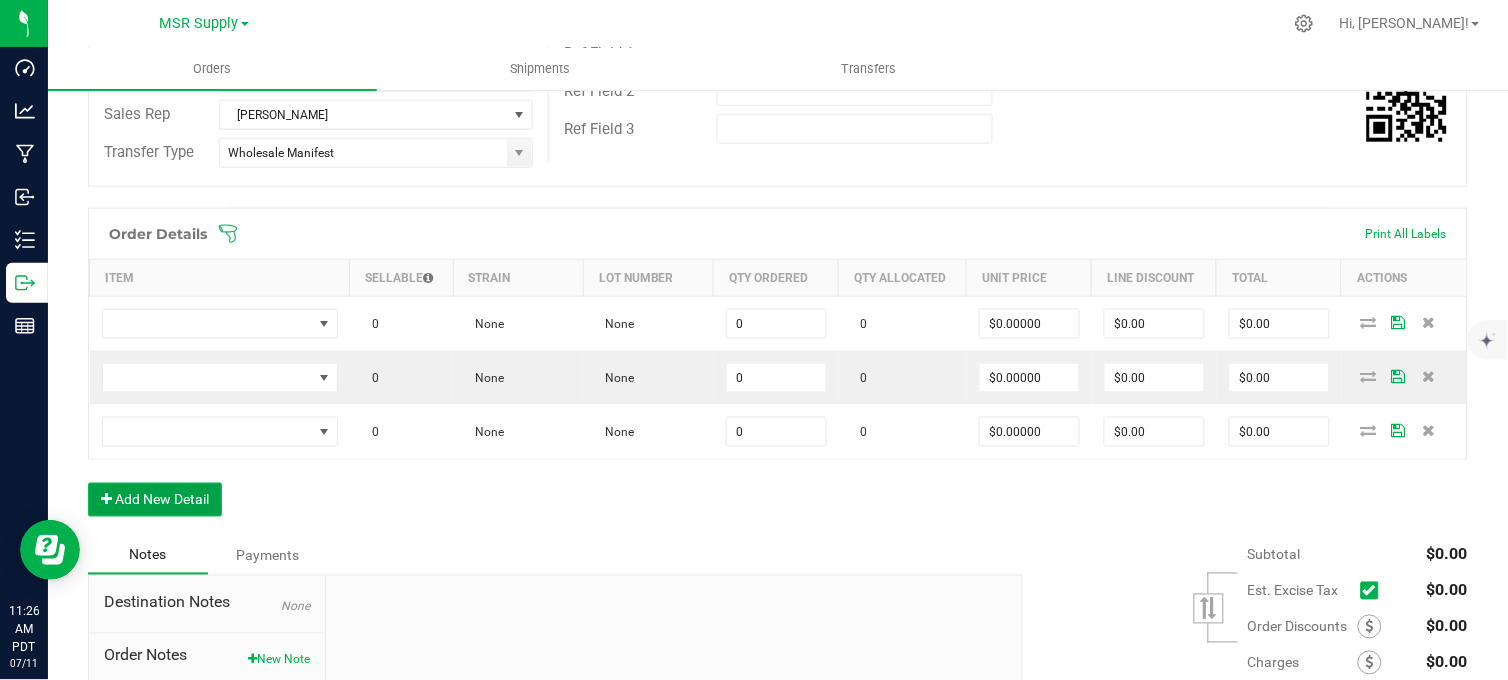 click on "Add New Detail" at bounding box center [155, 500] 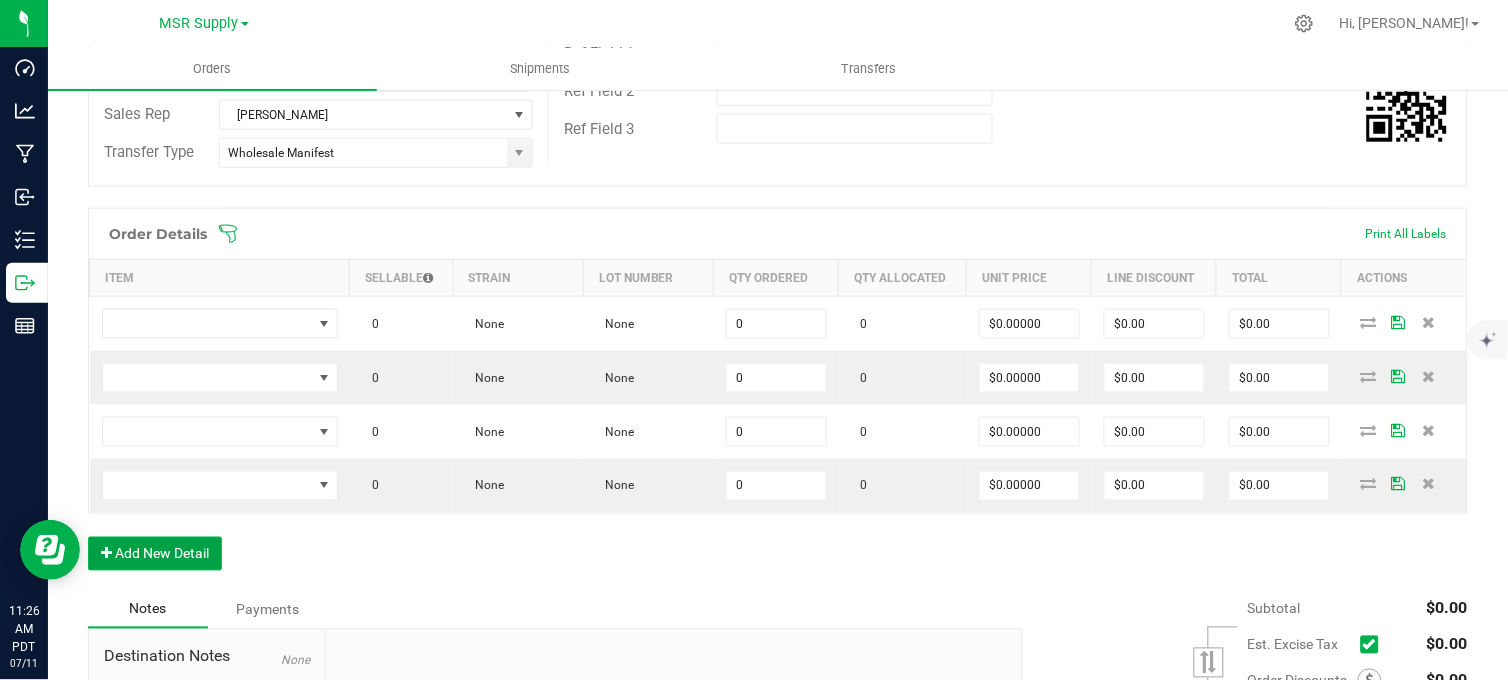 click on "Add New Detail" at bounding box center (155, 554) 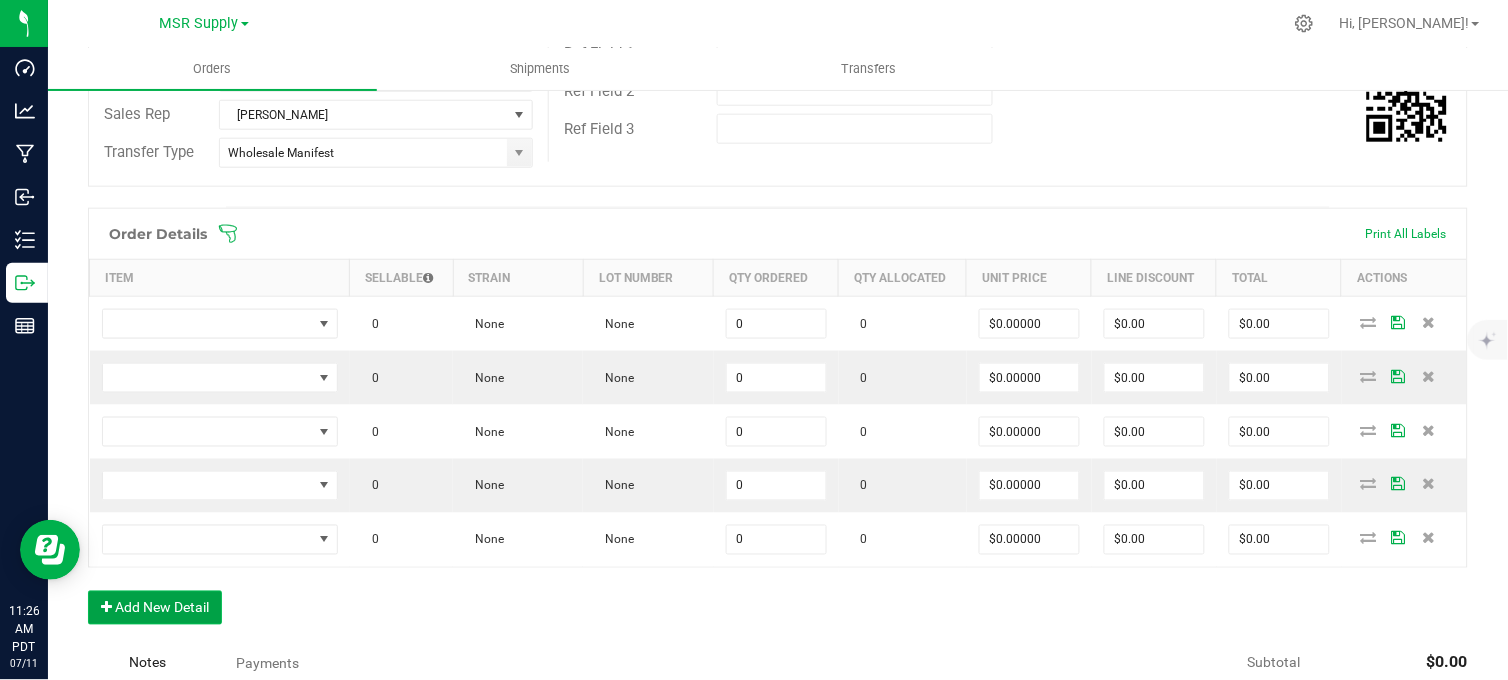 click on "Add New Detail" at bounding box center (155, 608) 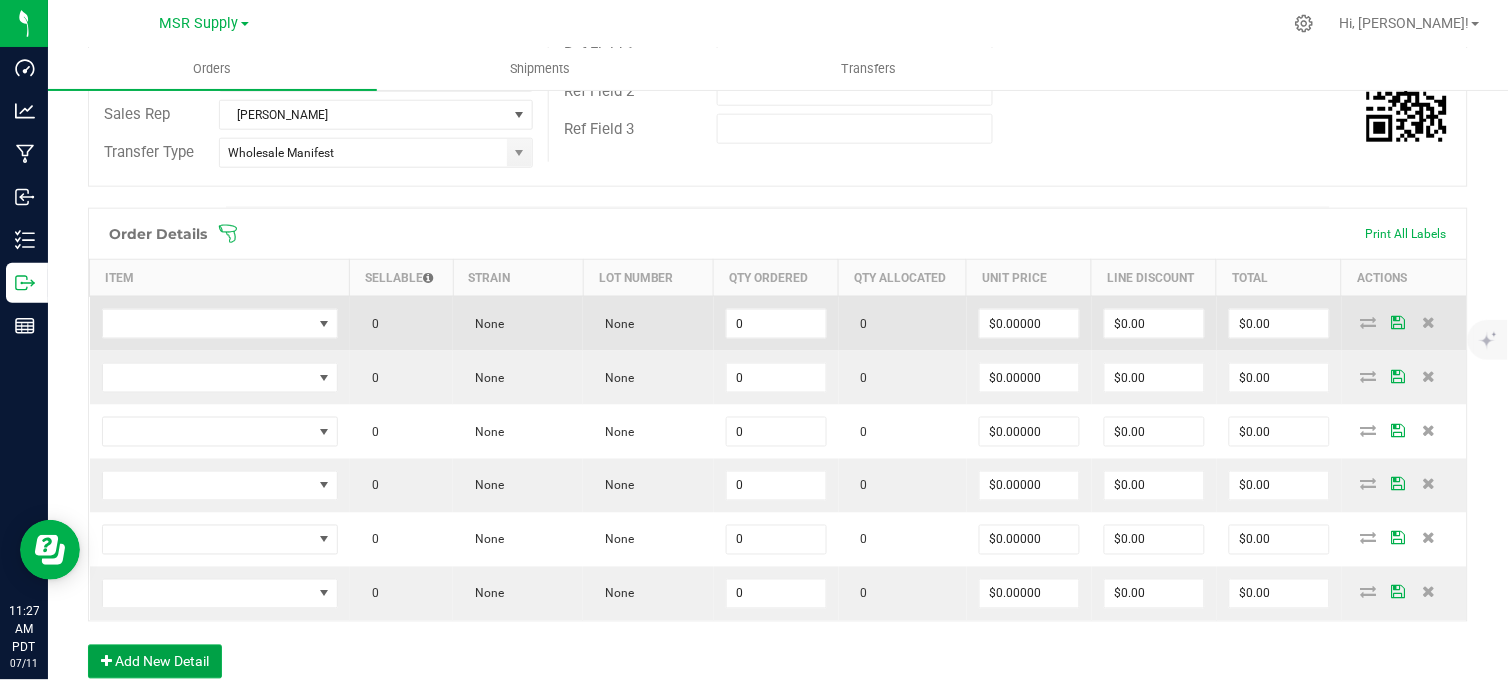 type 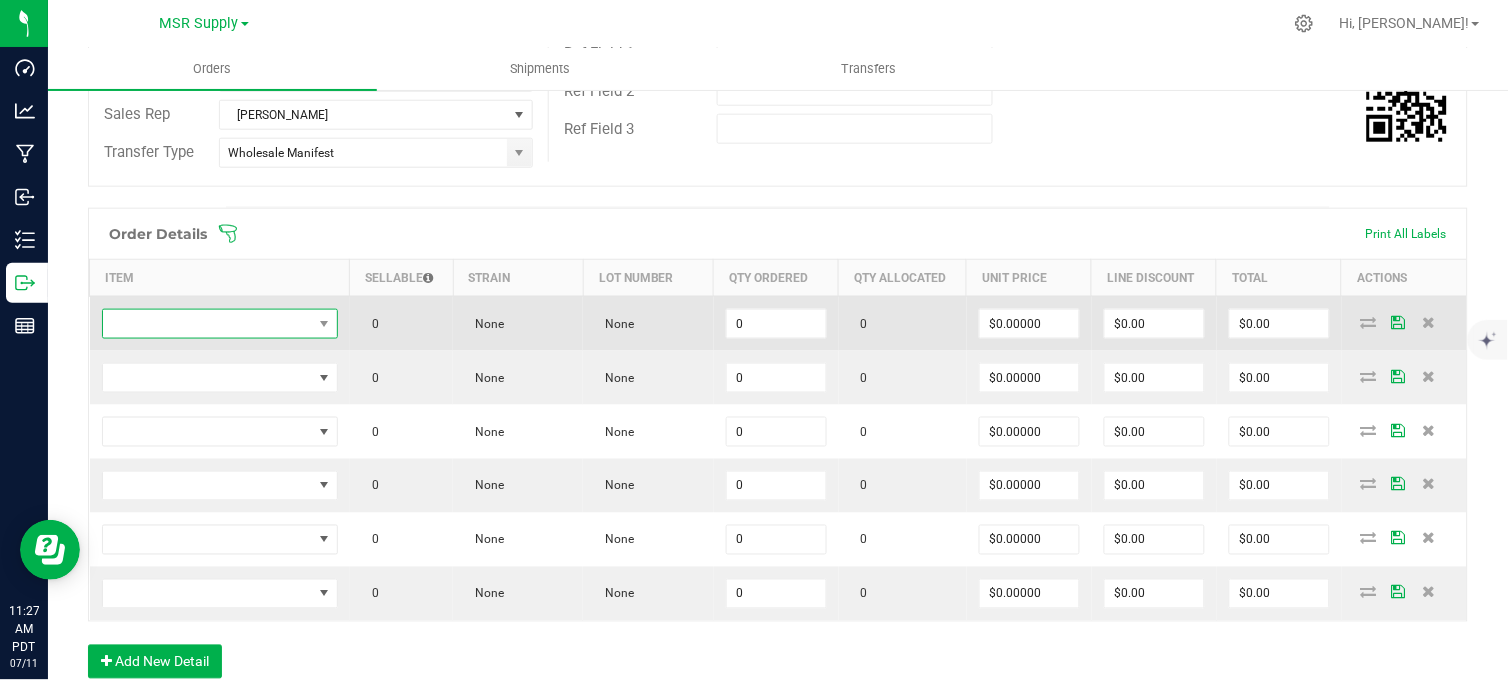 click at bounding box center [207, 324] 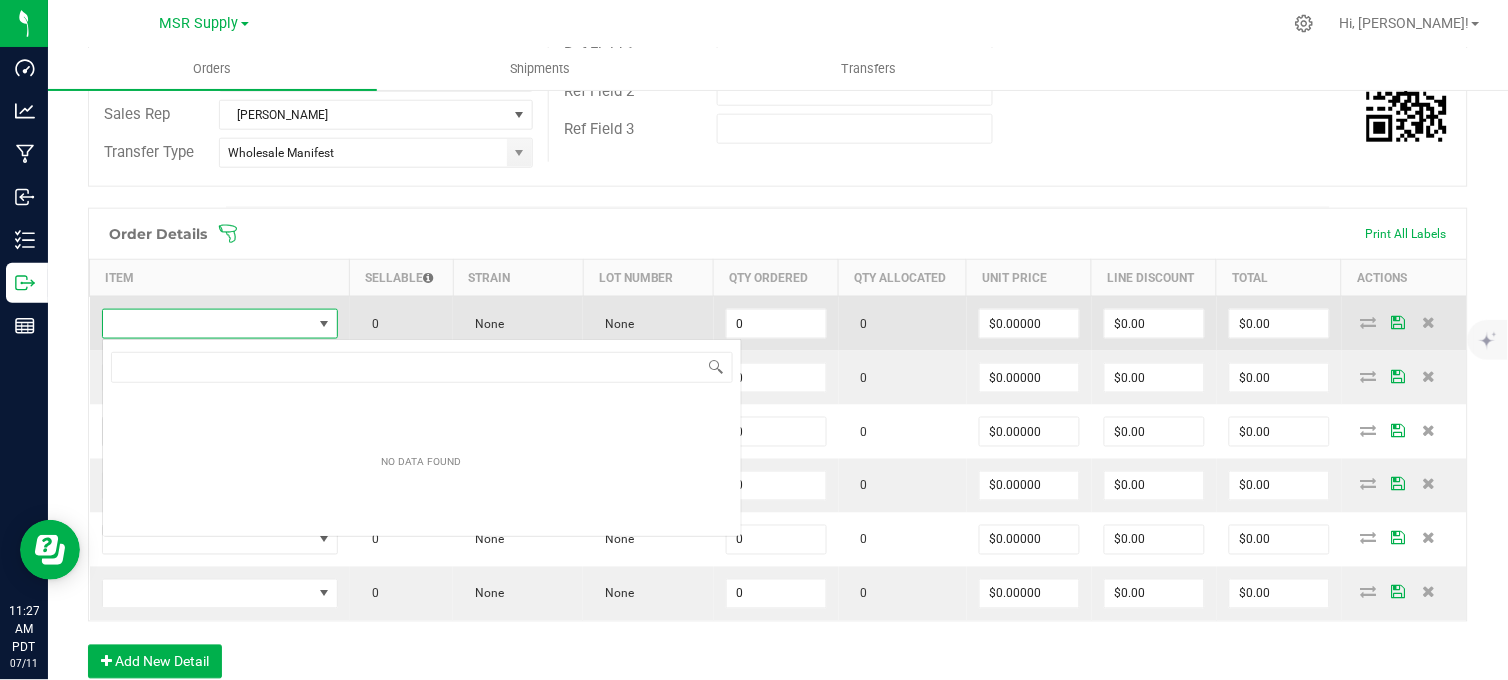 scroll, scrollTop: 99970, scrollLeft: 99766, axis: both 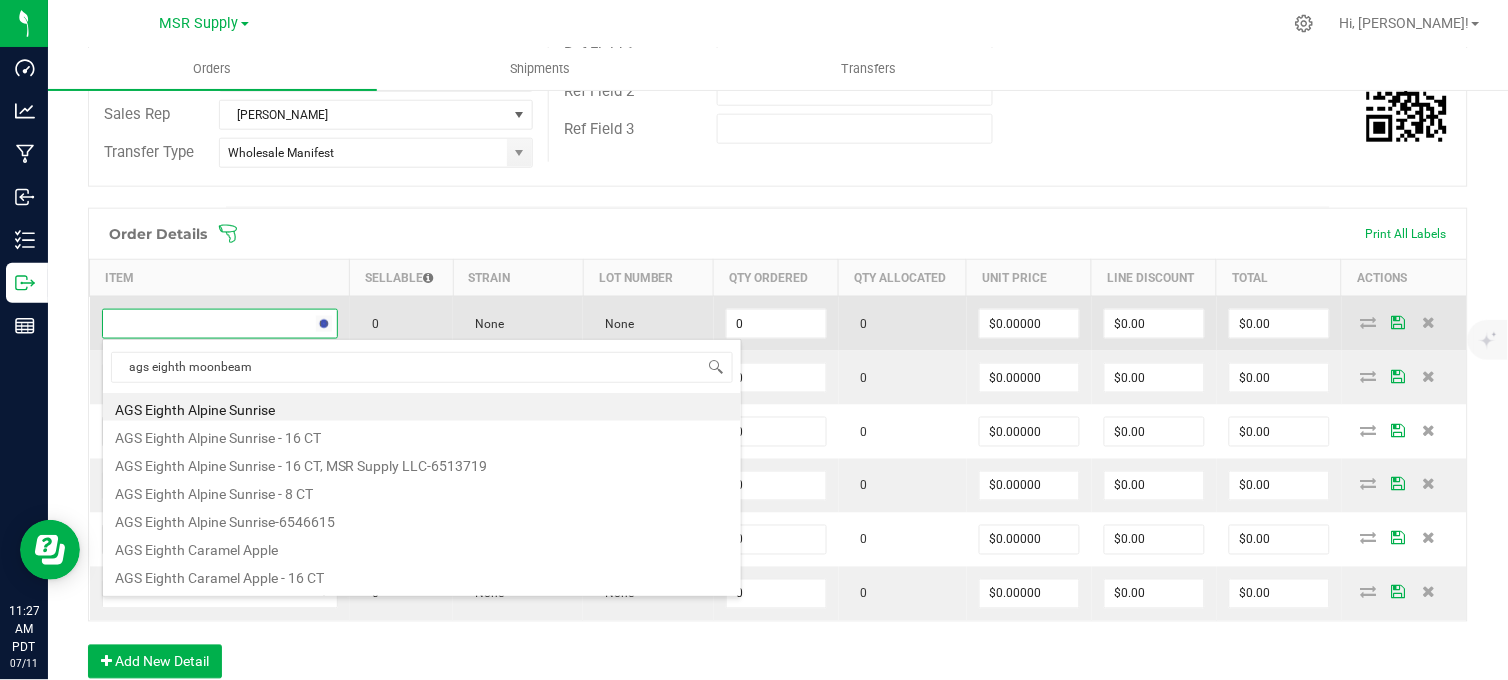 type on "ags eighth moonbeam" 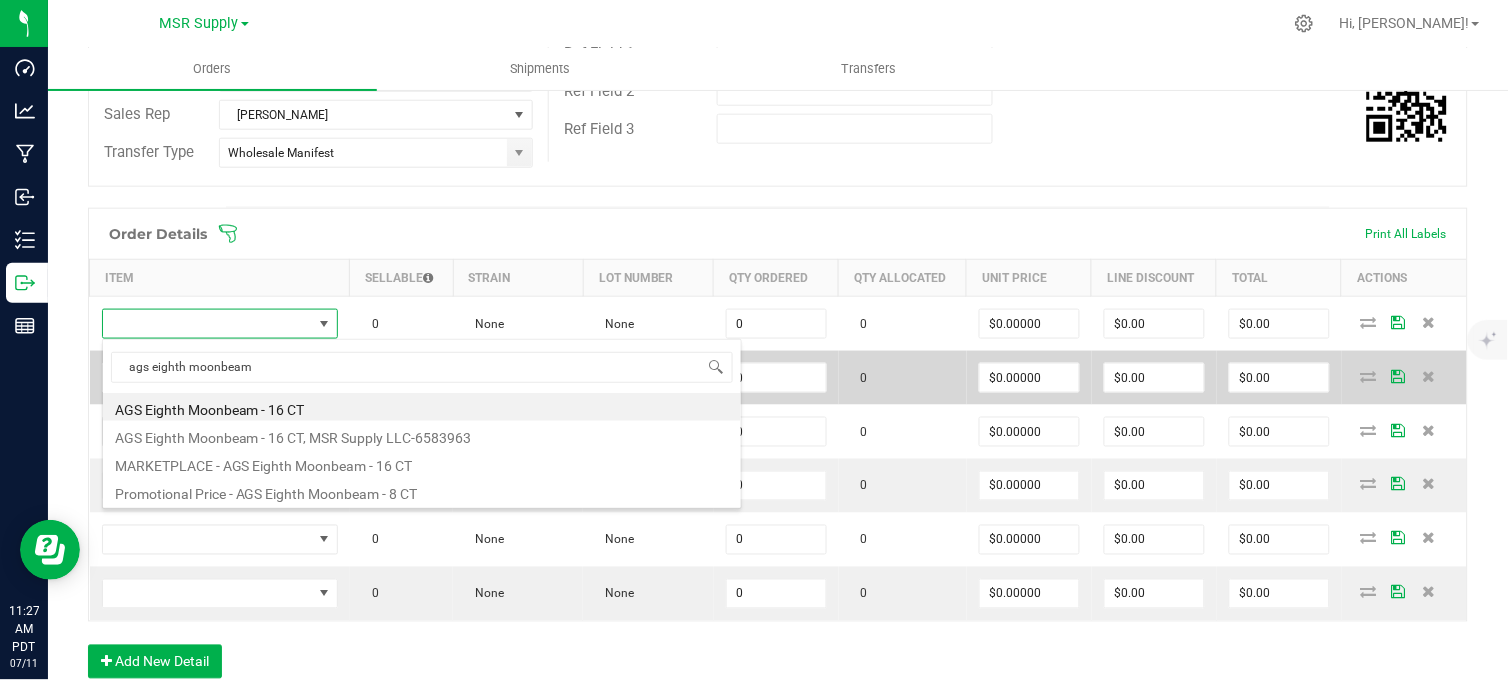 drag, startPoint x: 220, startPoint y: 401, endPoint x: 331, endPoint y: 397, distance: 111.07205 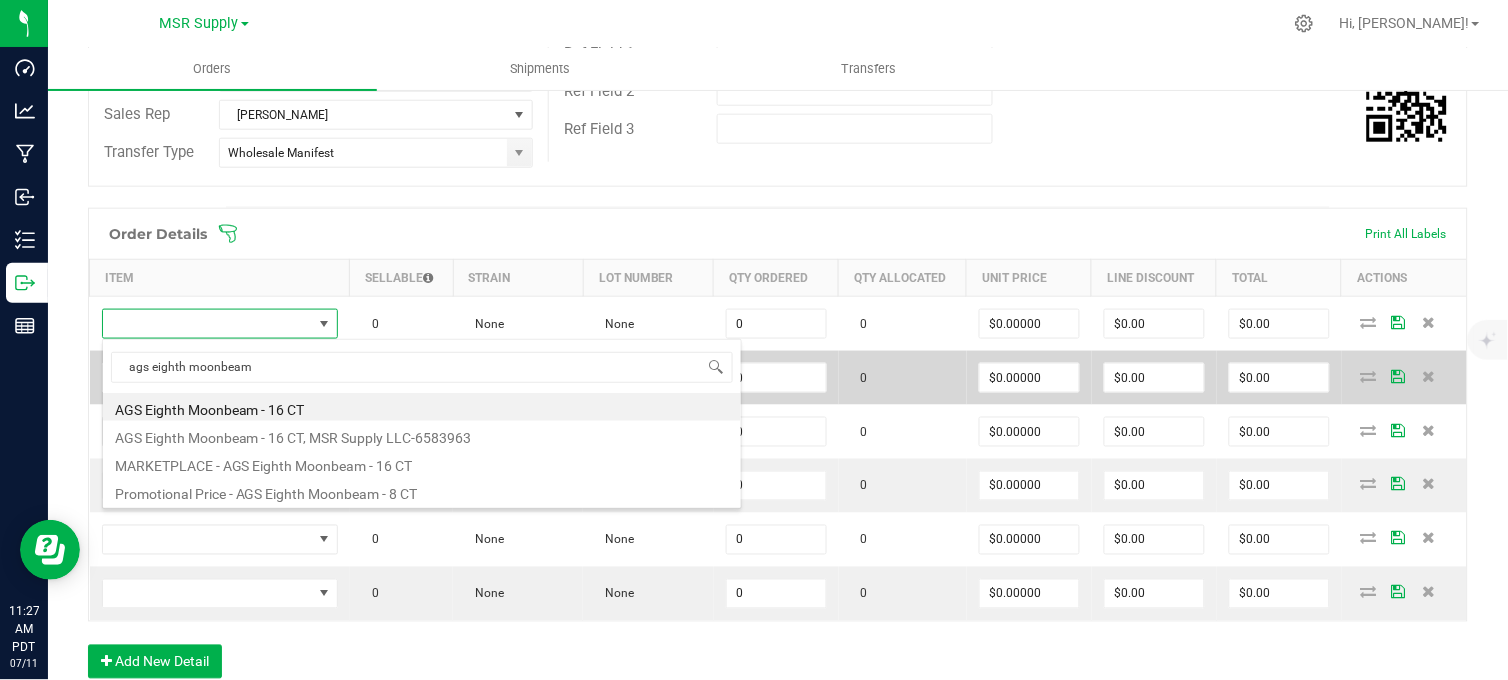 click on "AGS Eighth Moonbeam - 16 CT" at bounding box center [422, 407] 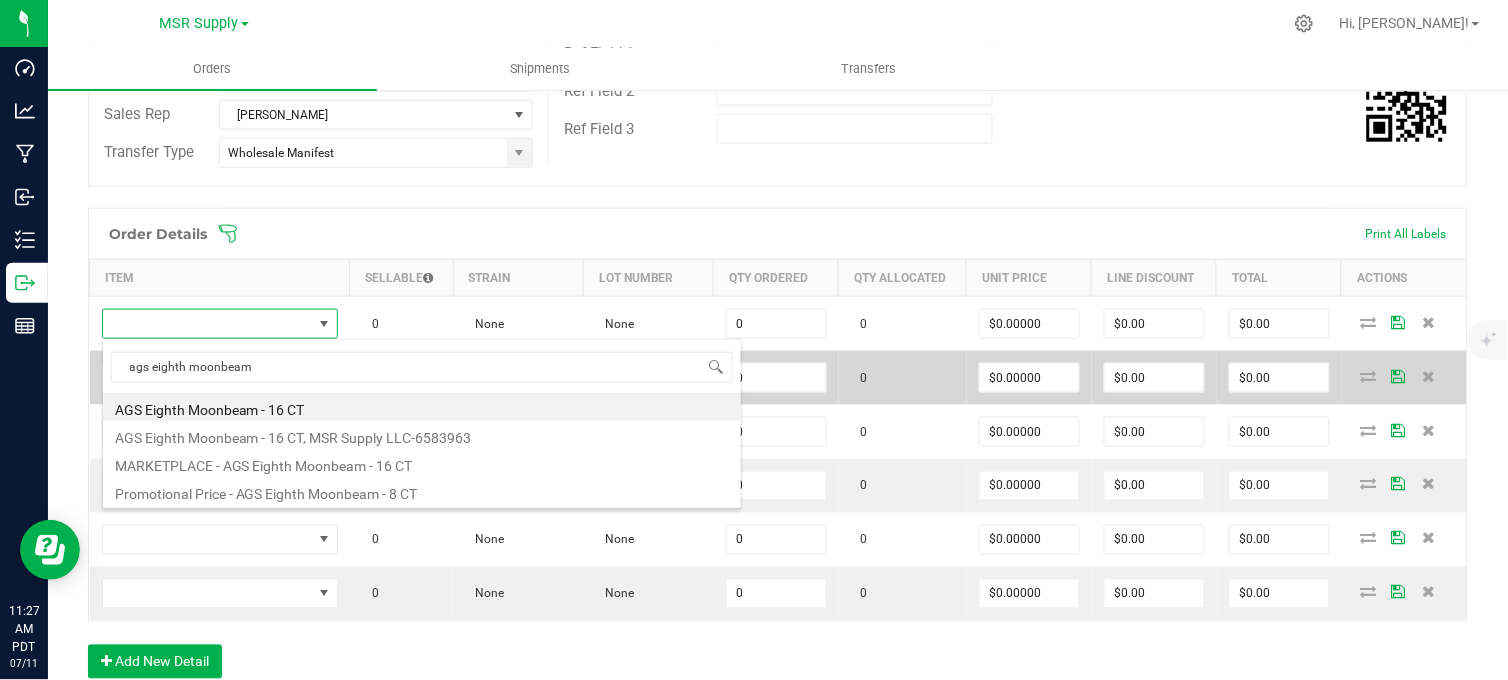 type on "0 ea" 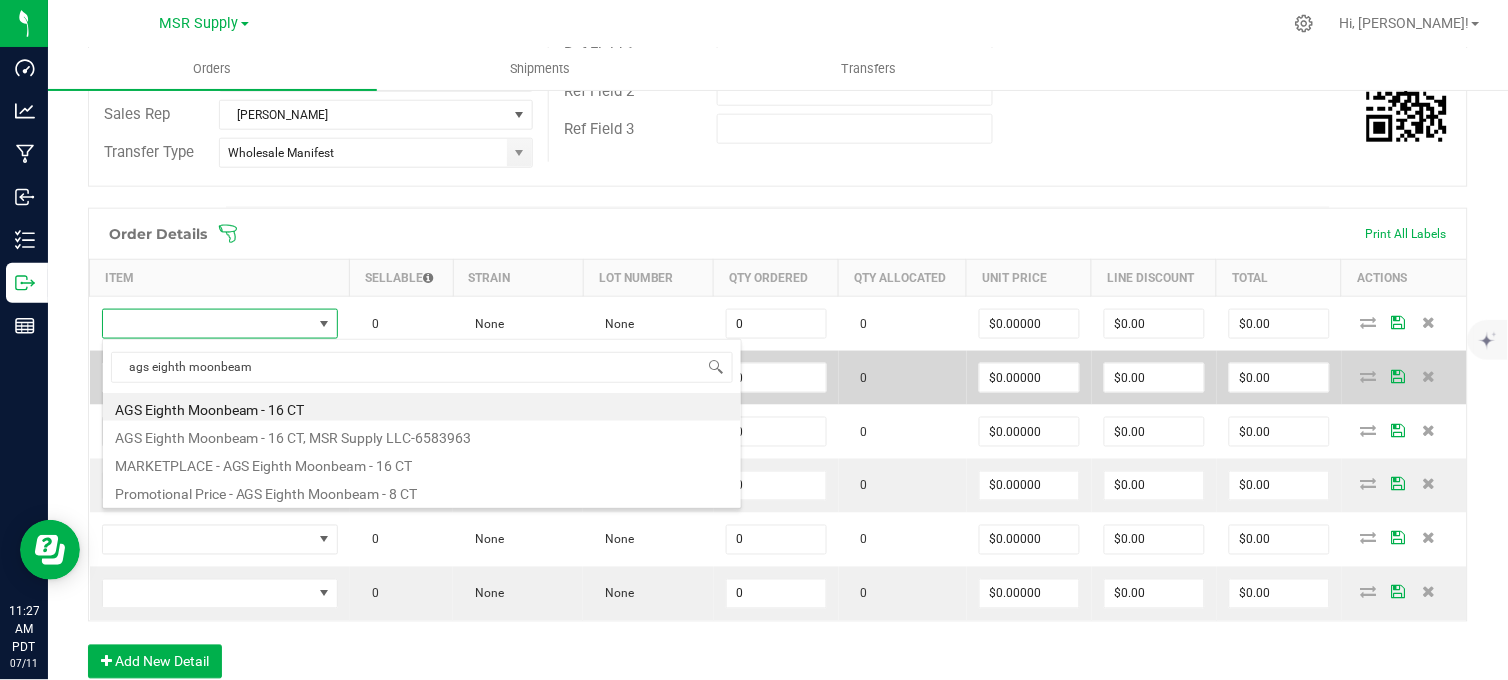 type on "$30.00000" 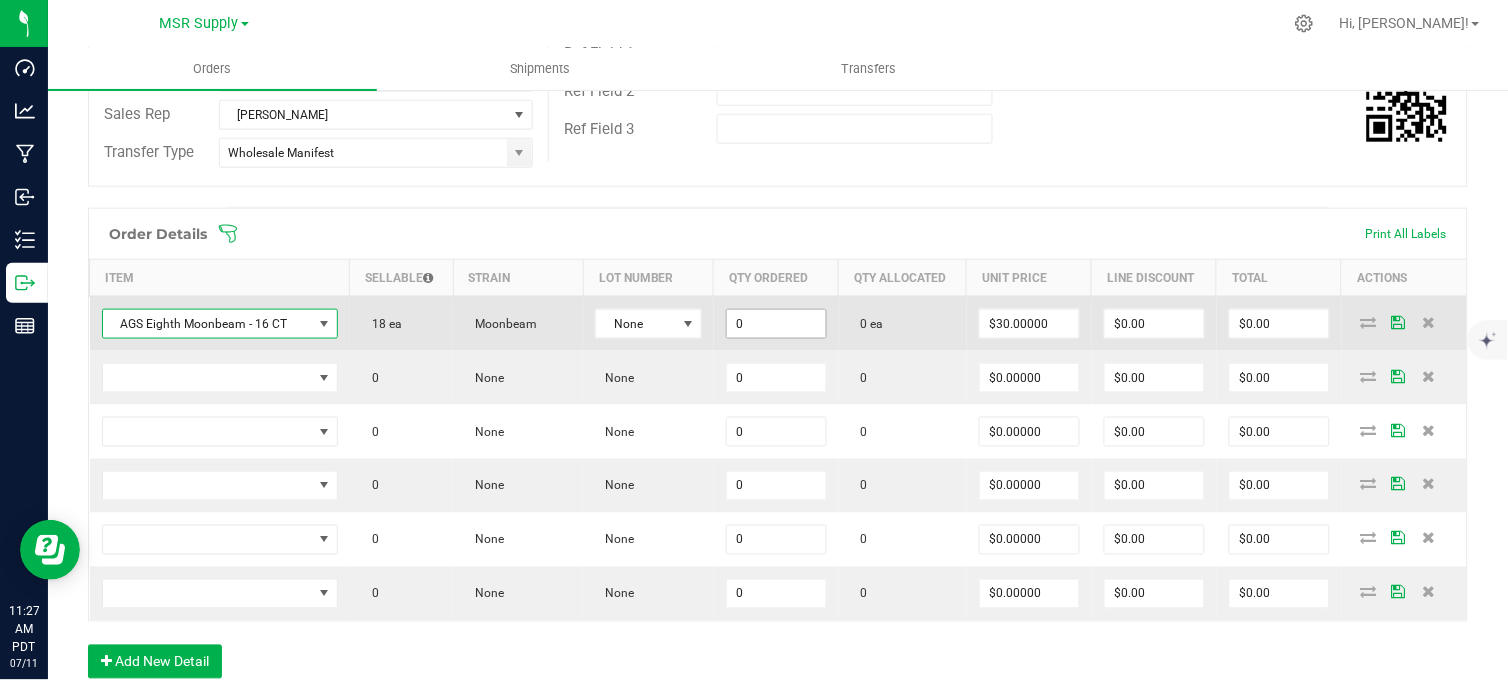 click on "0" at bounding box center [776, 324] 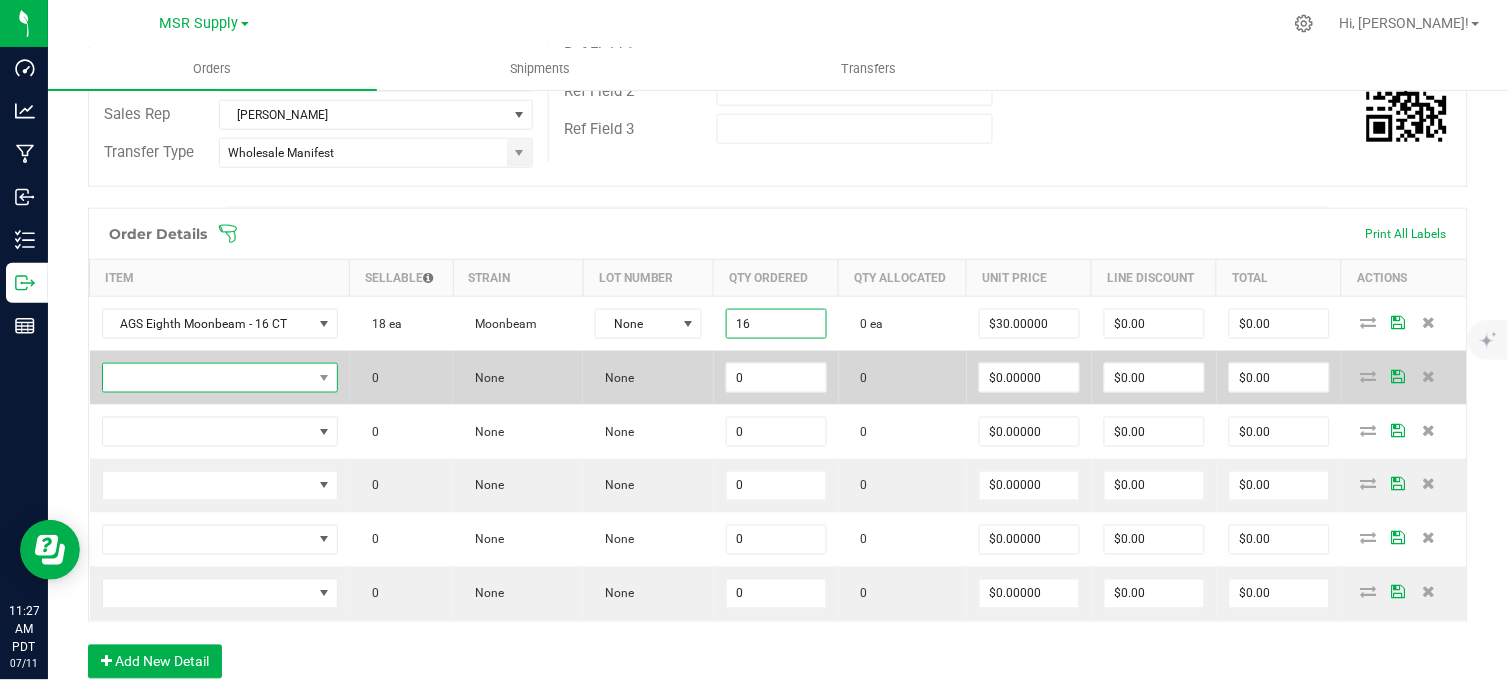 type on "16 ea" 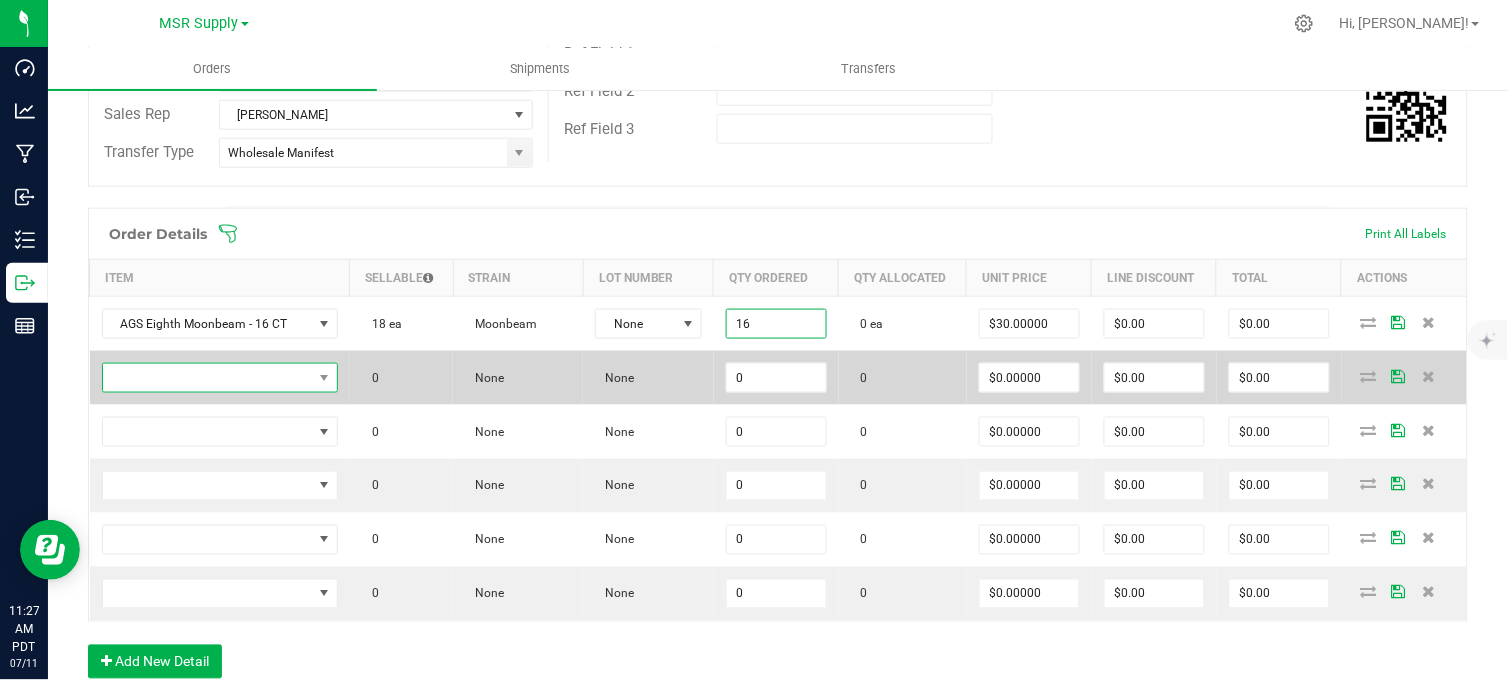type on "$480.00" 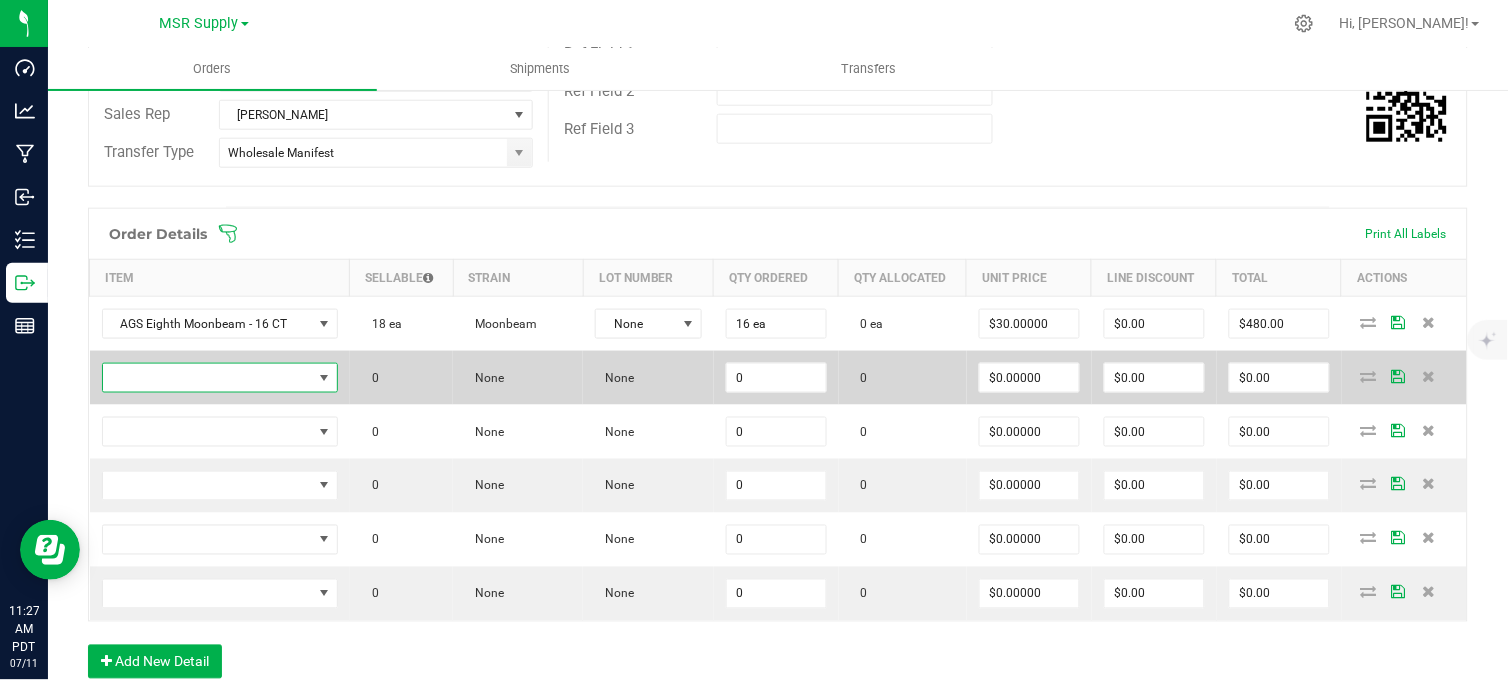 click at bounding box center [207, 378] 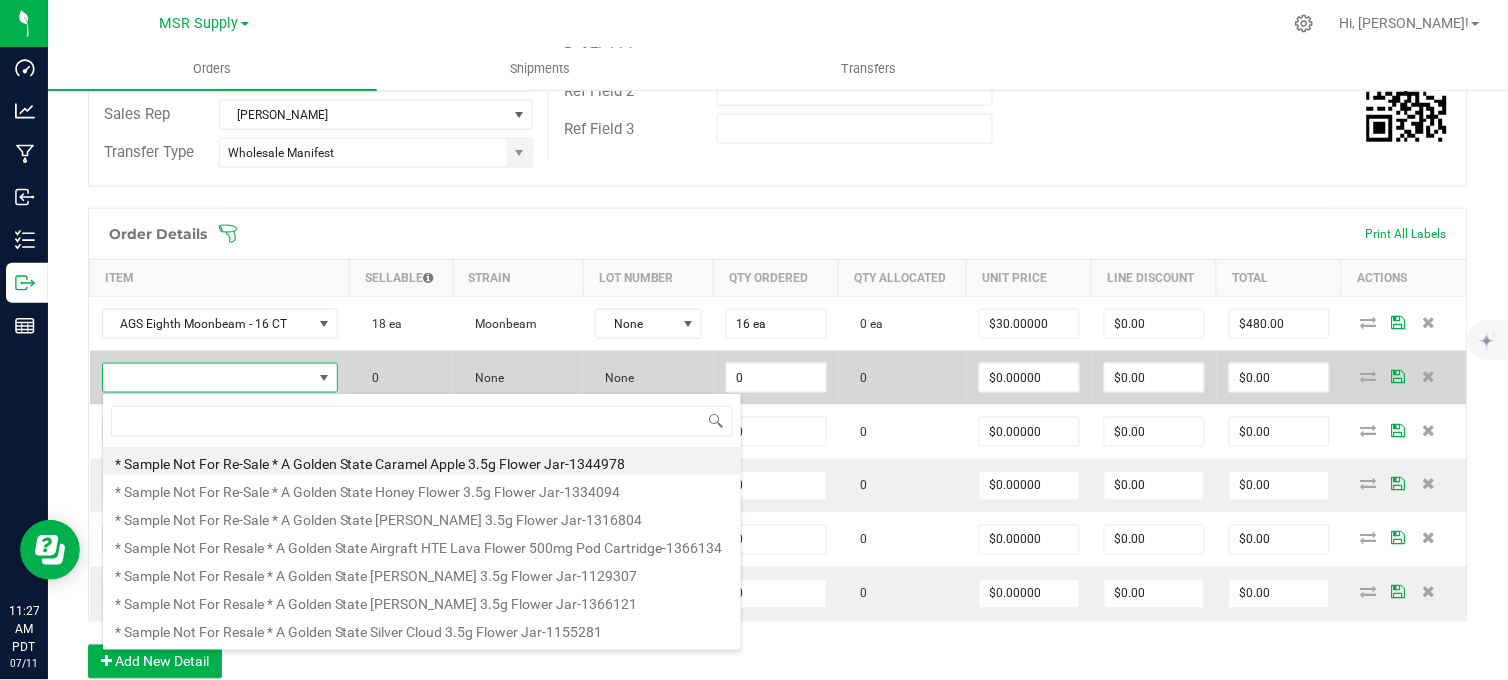 scroll, scrollTop: 99970, scrollLeft: 99766, axis: both 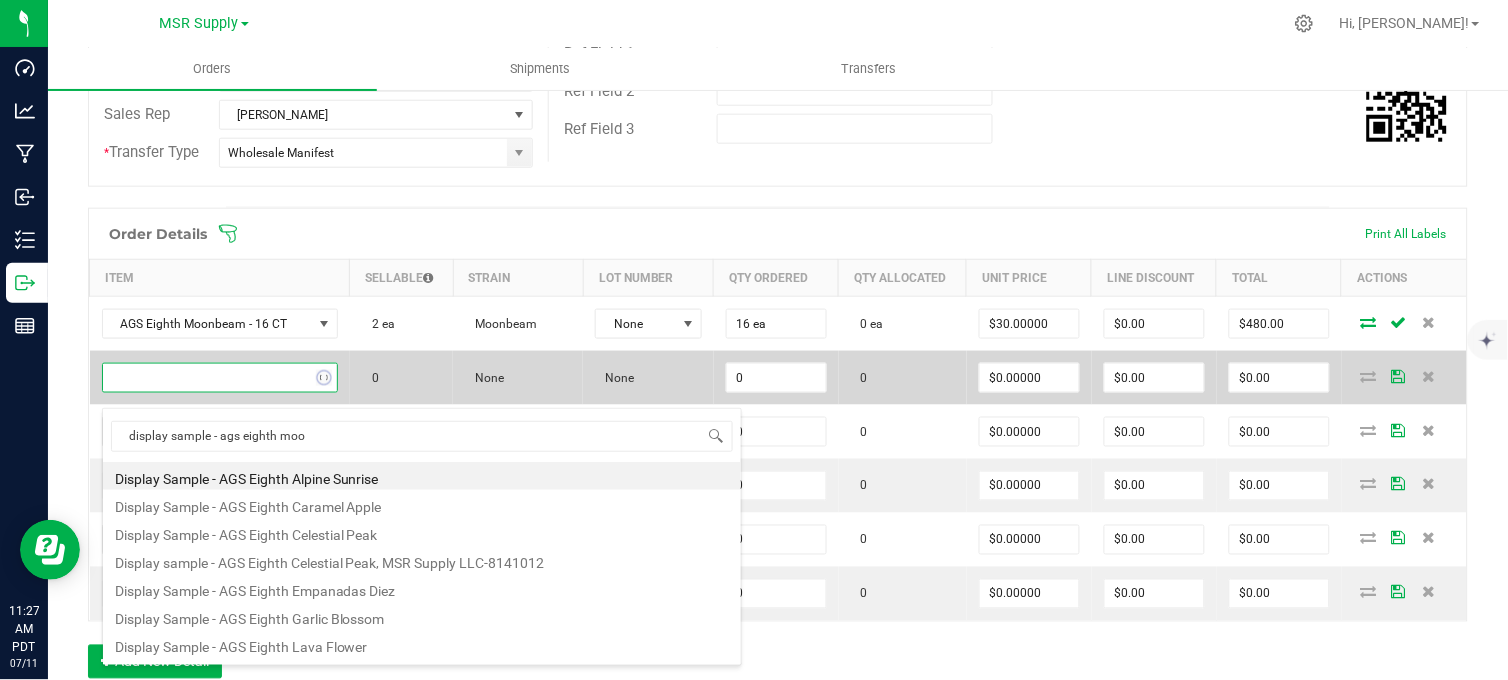 type on "display sample - ags eighth moon" 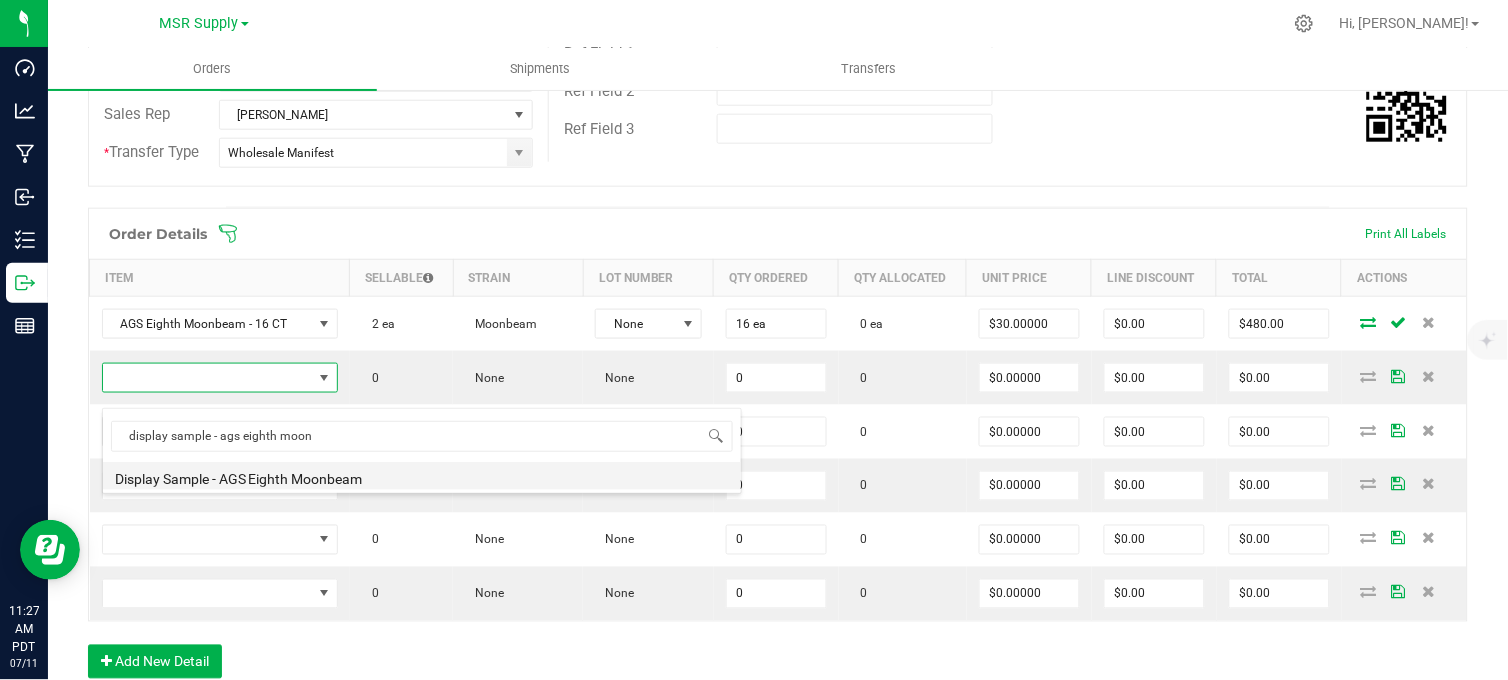 click on "Display Sample - AGS Eighth Moonbeam" at bounding box center [422, 476] 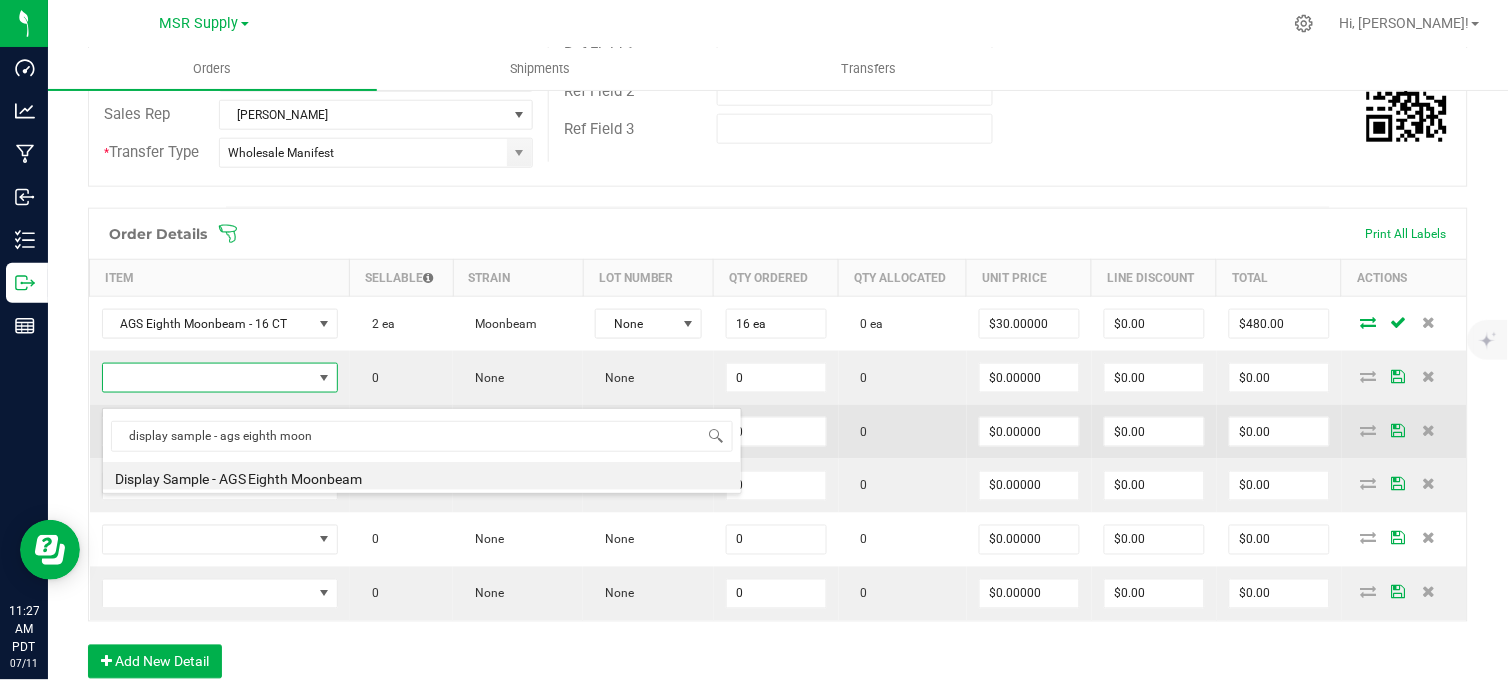 type on "0 ea" 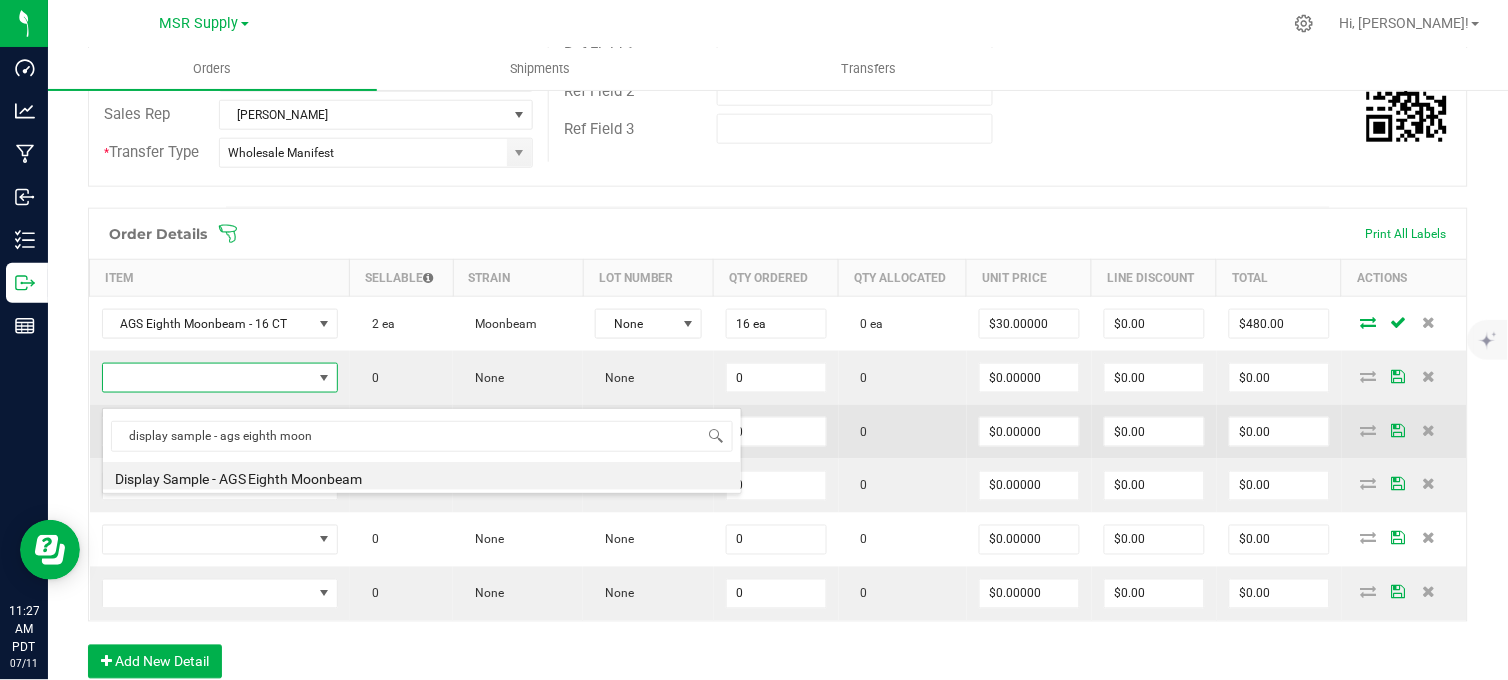 type on "$0.01000" 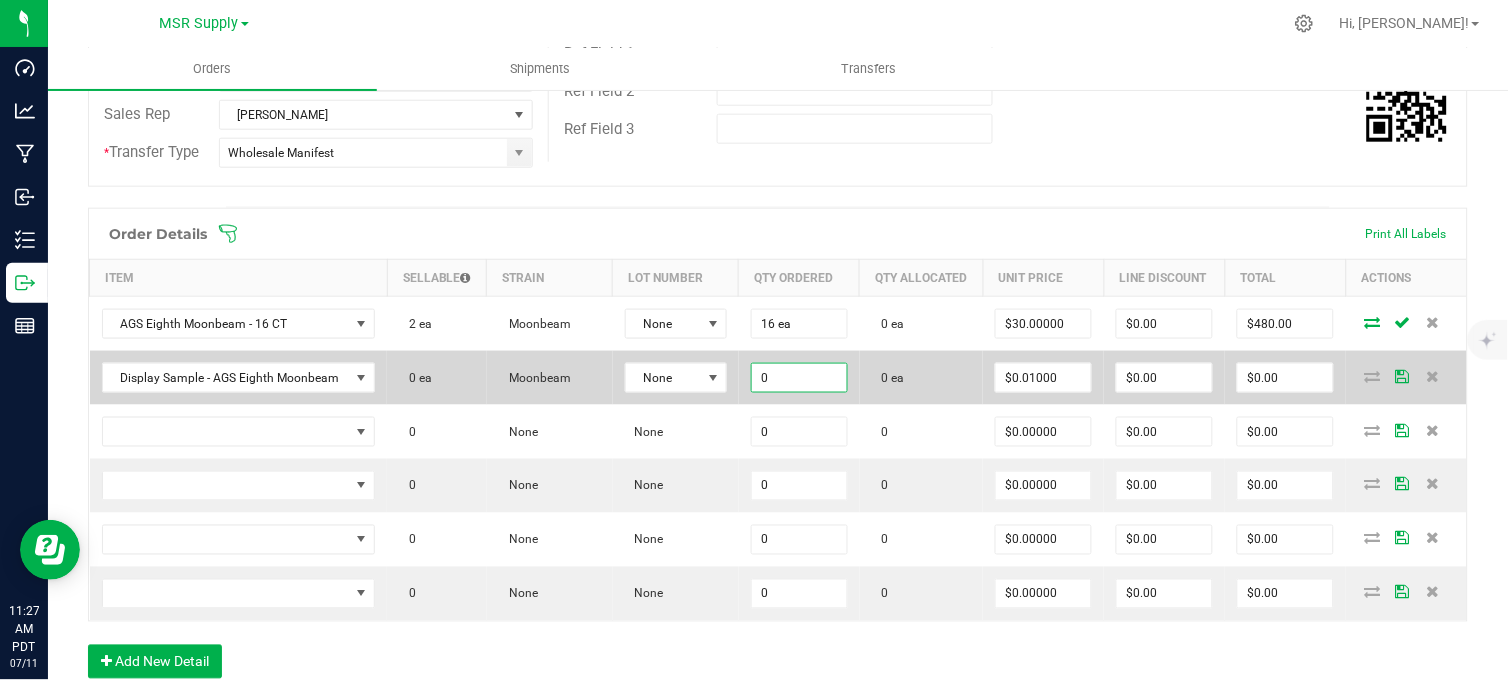 click on "0" at bounding box center [799, 378] 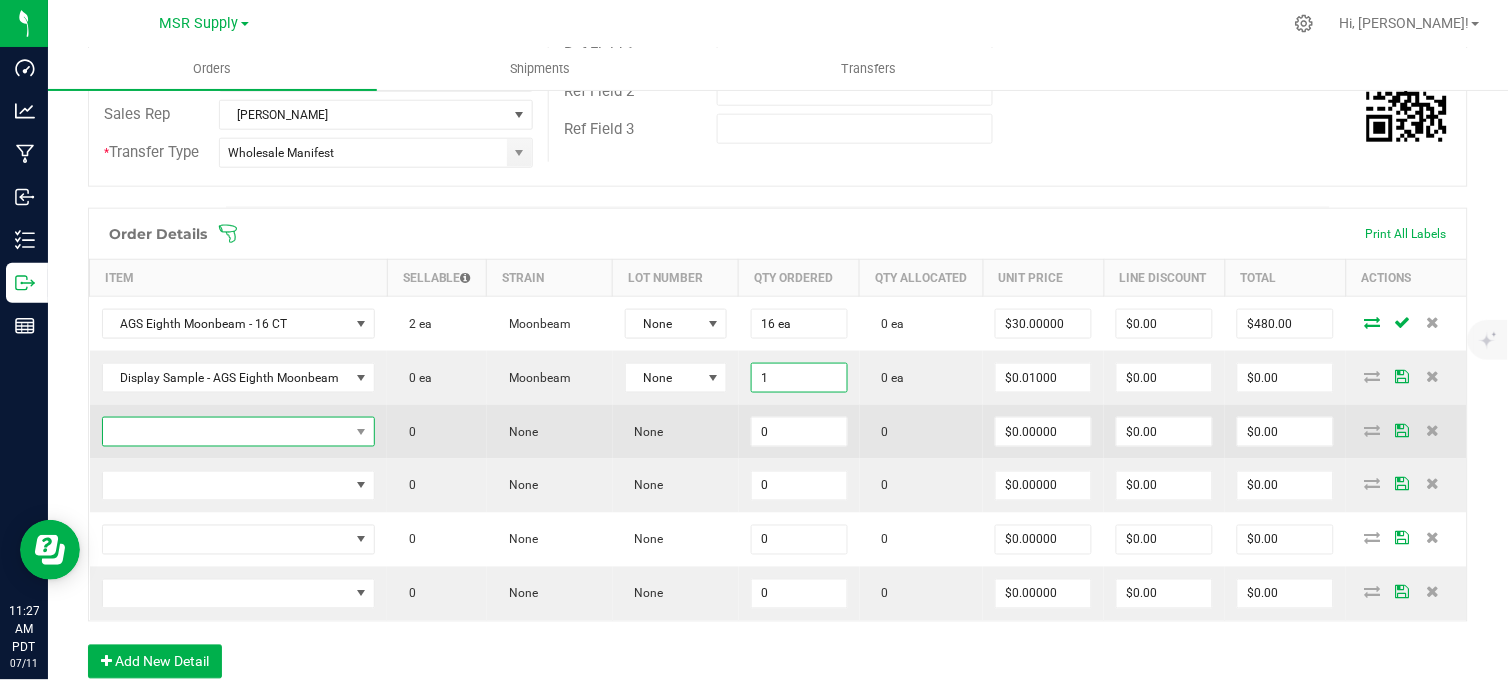 type on "1 ea" 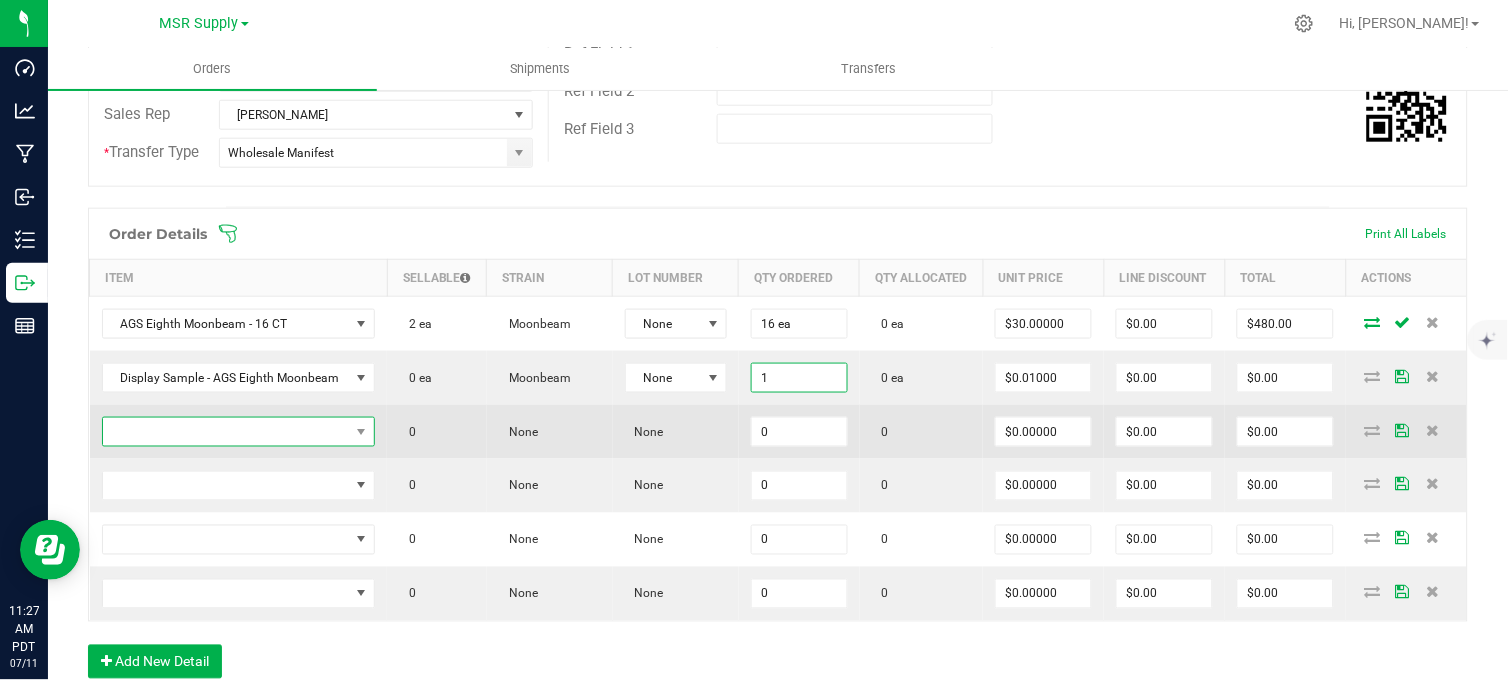 type on "$0.01" 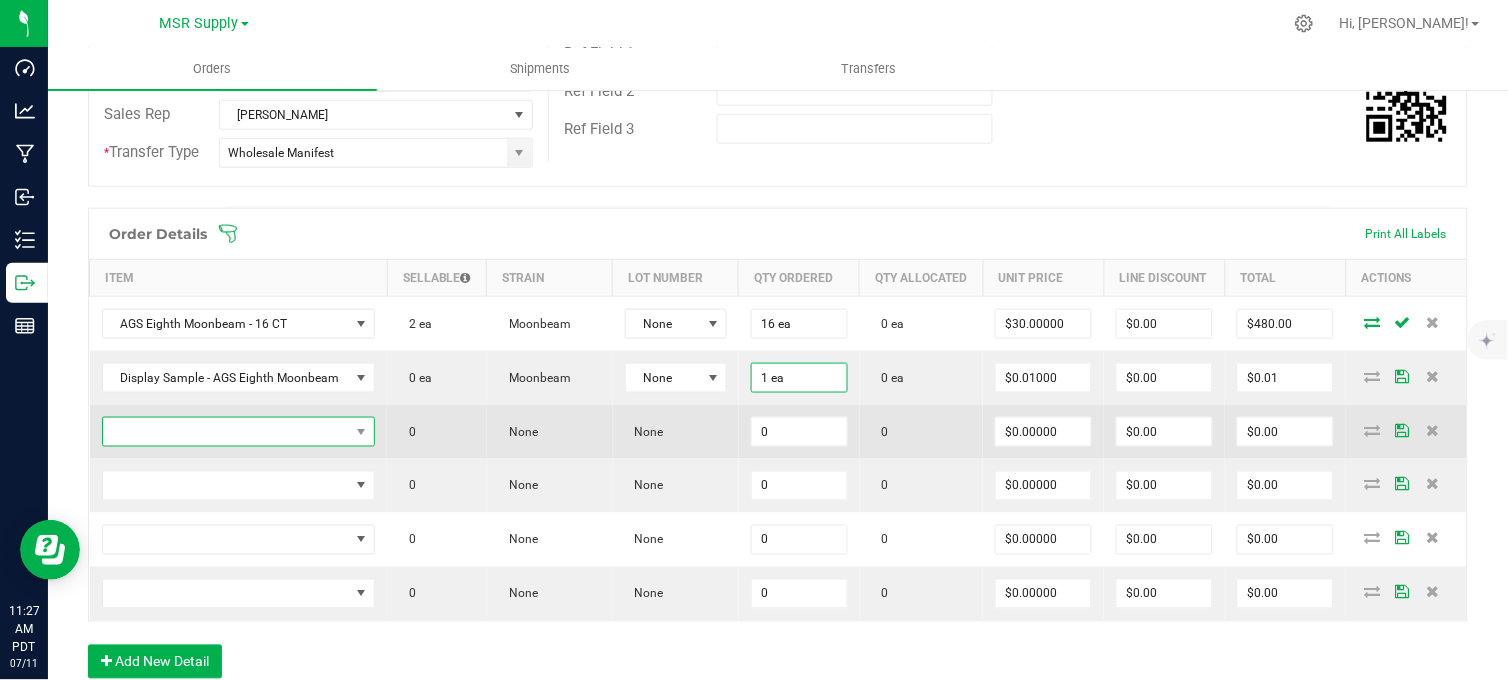 click at bounding box center [226, 432] 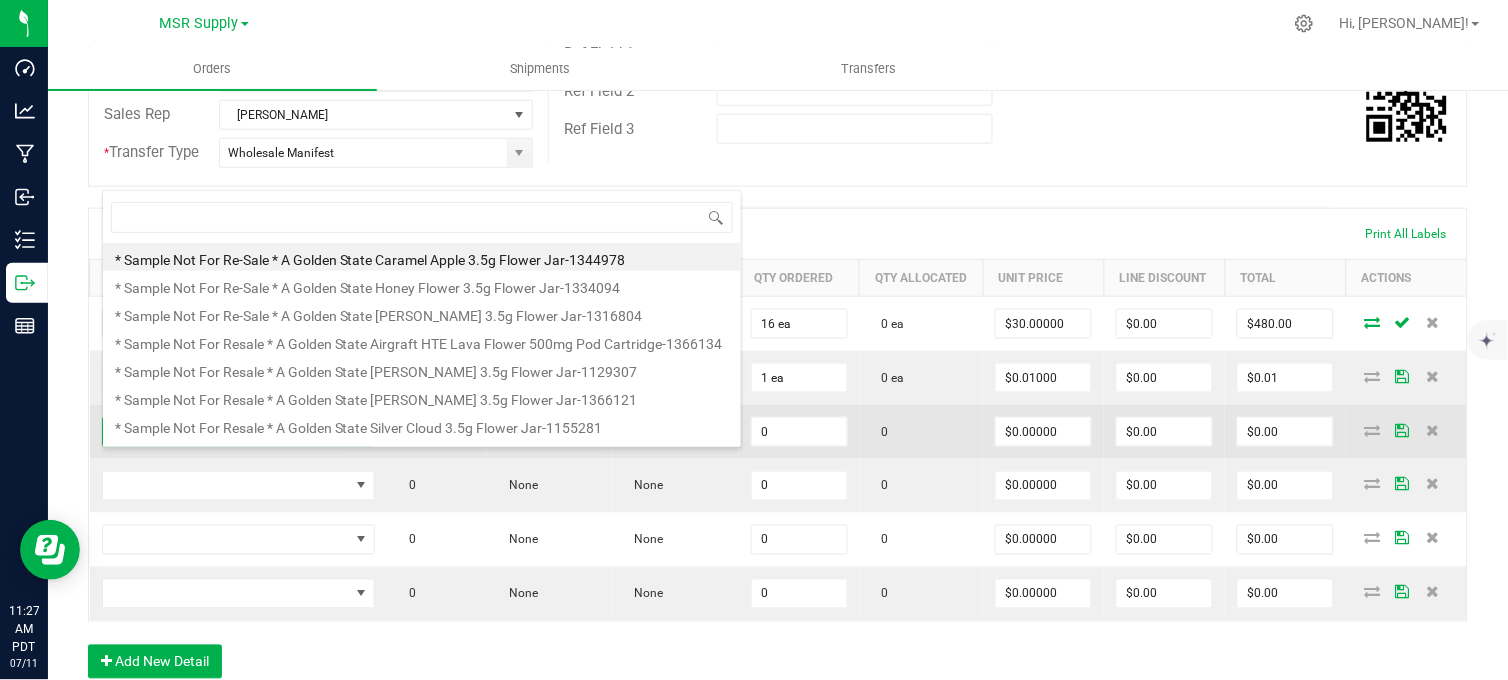 scroll, scrollTop: 99970, scrollLeft: 99732, axis: both 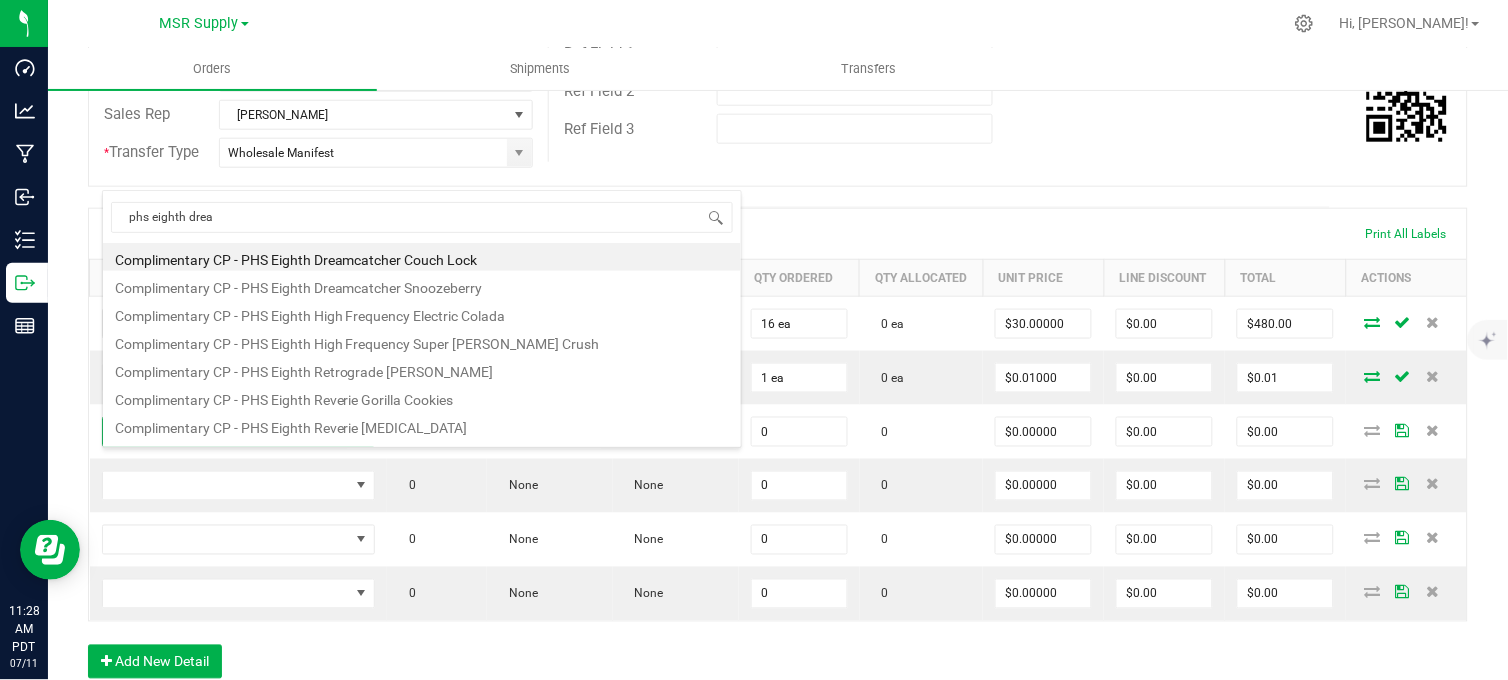 type on "phs eighth dream" 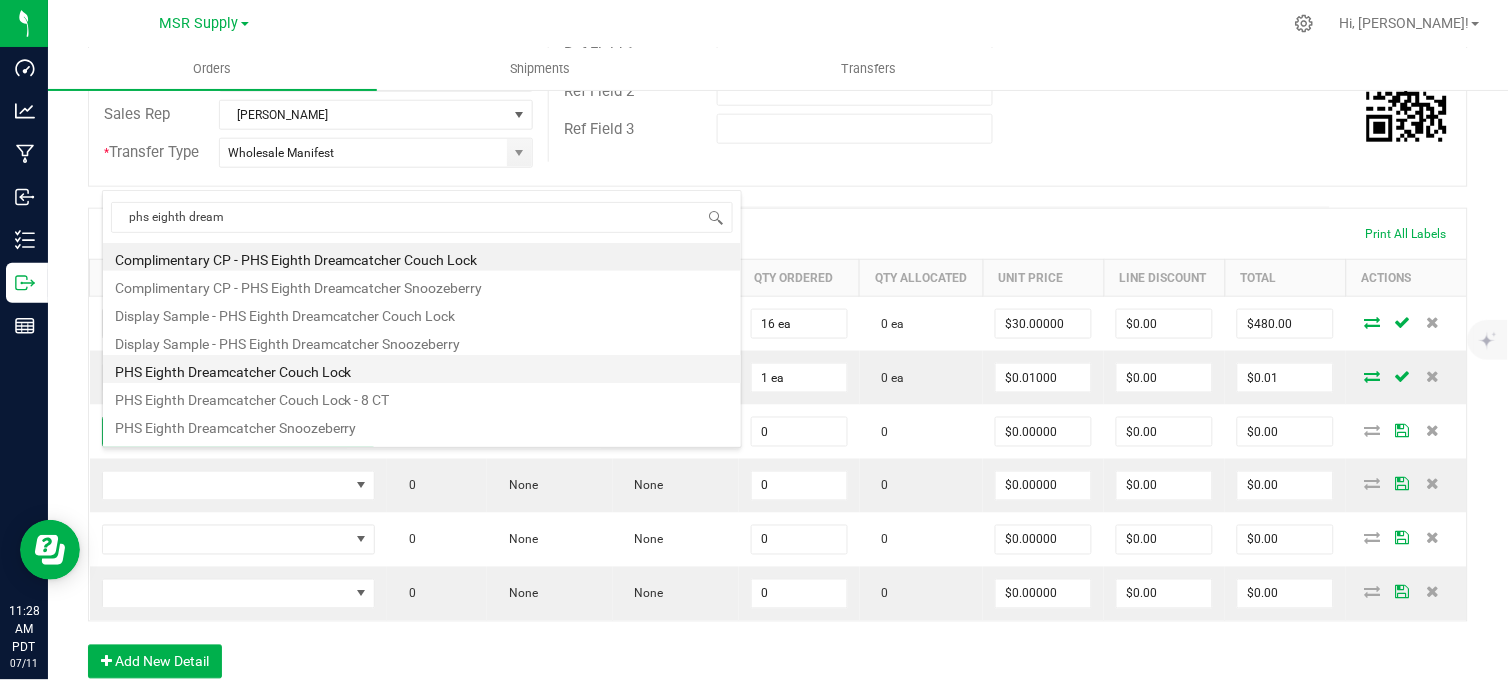 click on "PHS Eighth Dreamcatcher Couch Lock" at bounding box center [422, 369] 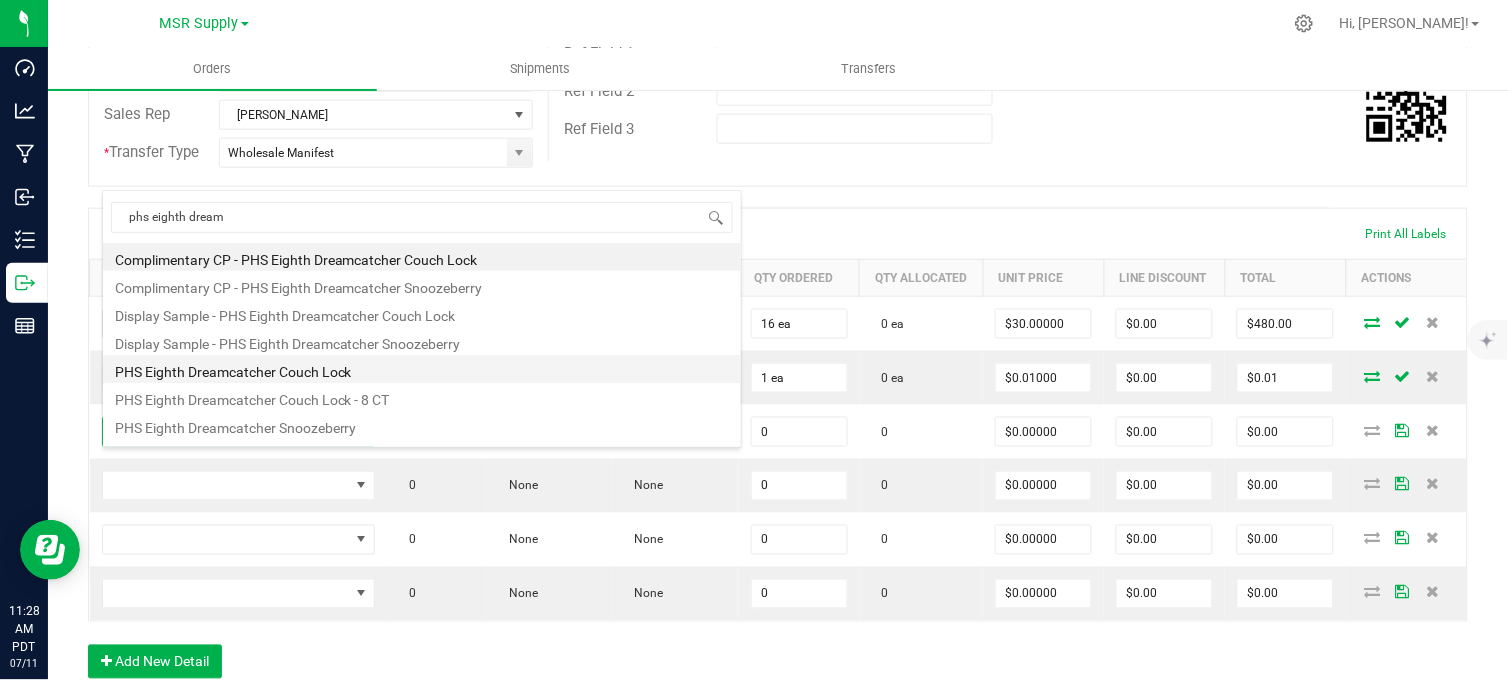 type on "0 ea" 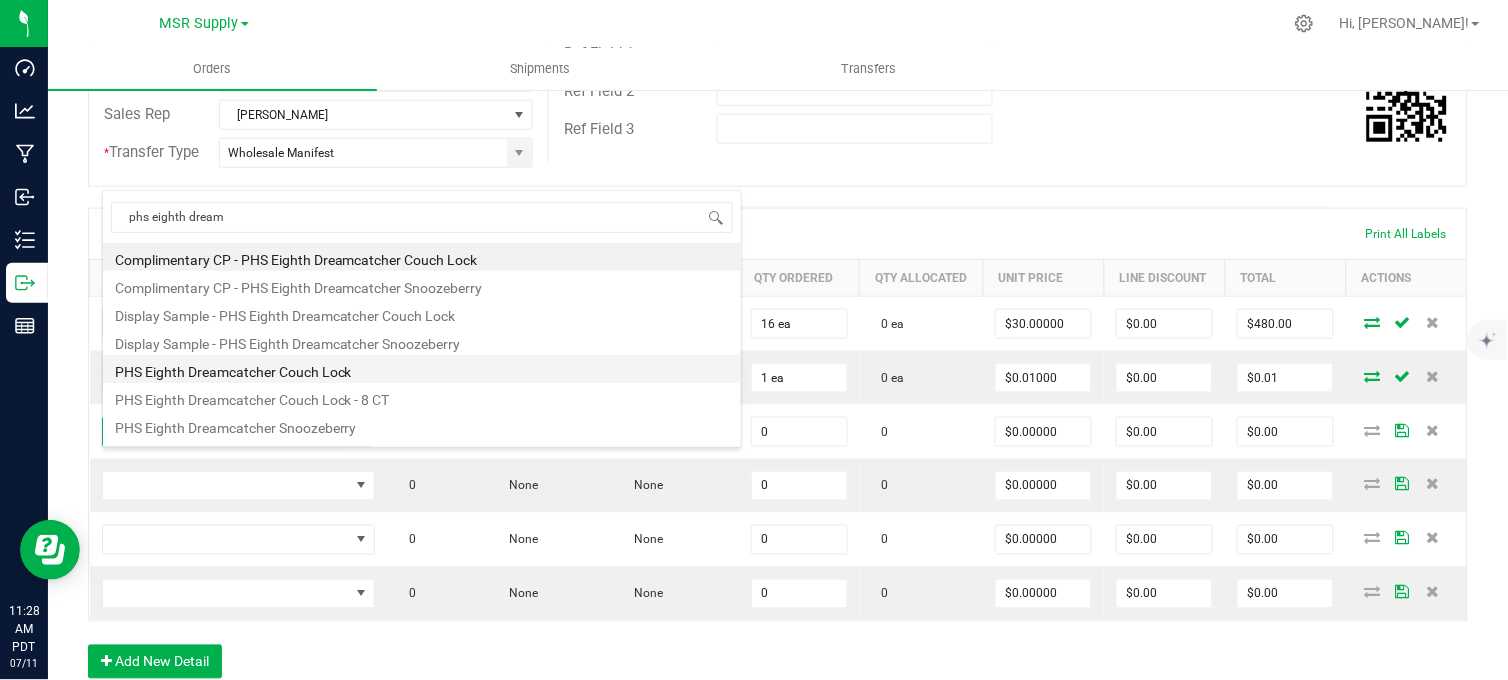 type on "$25.00000" 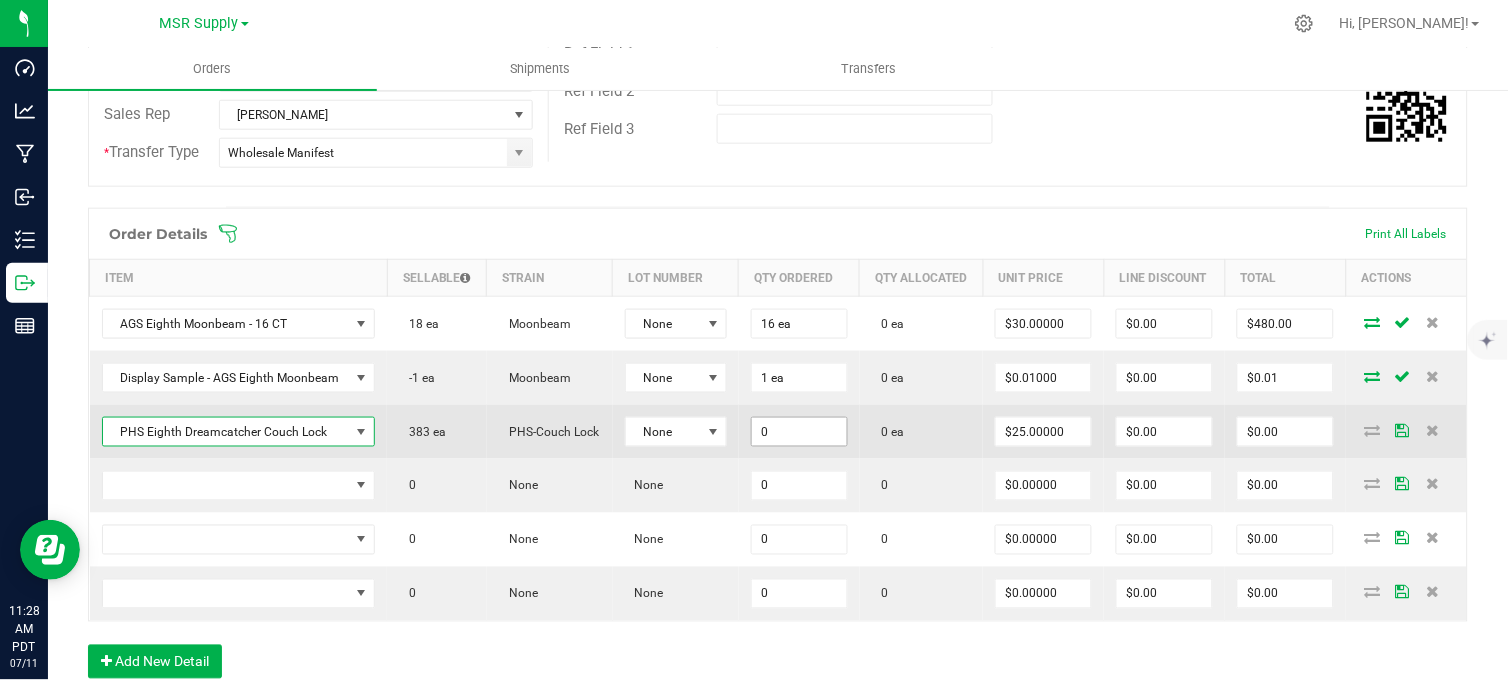 click on "0" at bounding box center (799, 432) 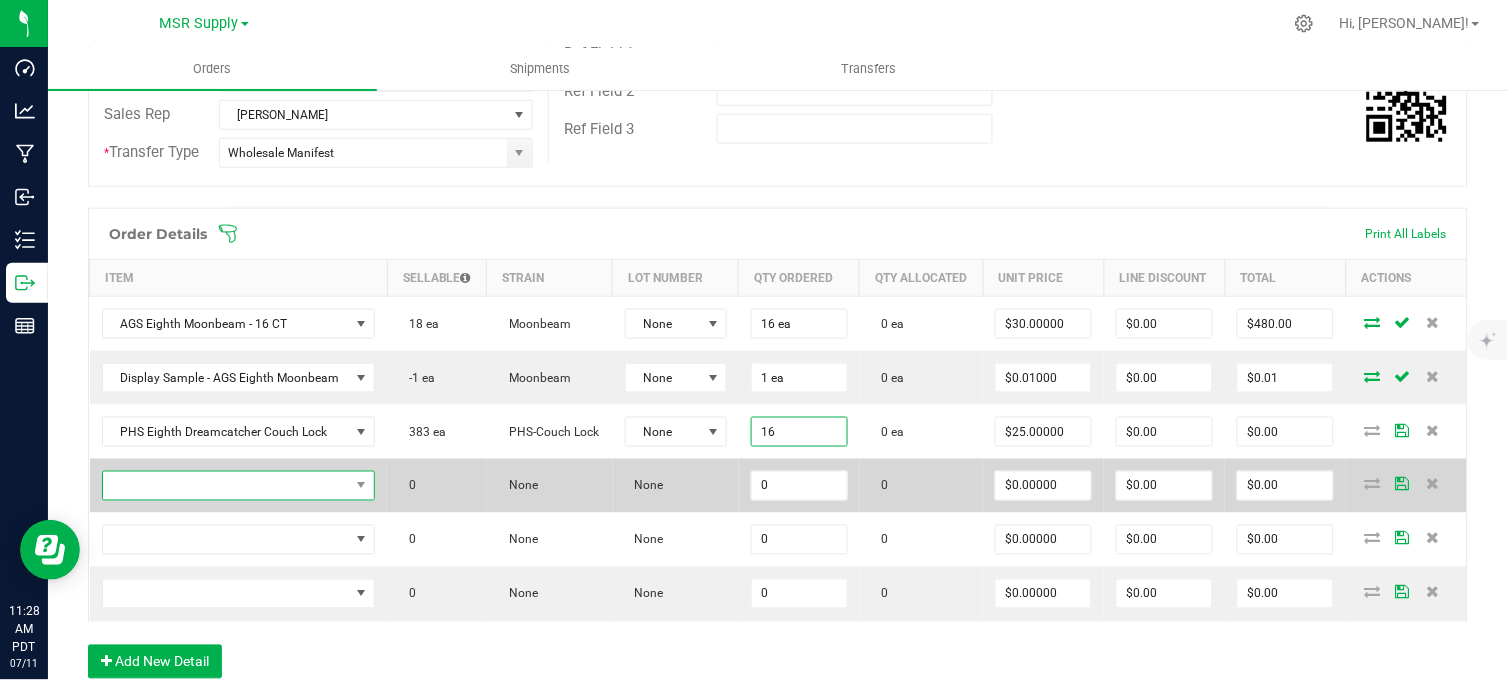 type on "16 ea" 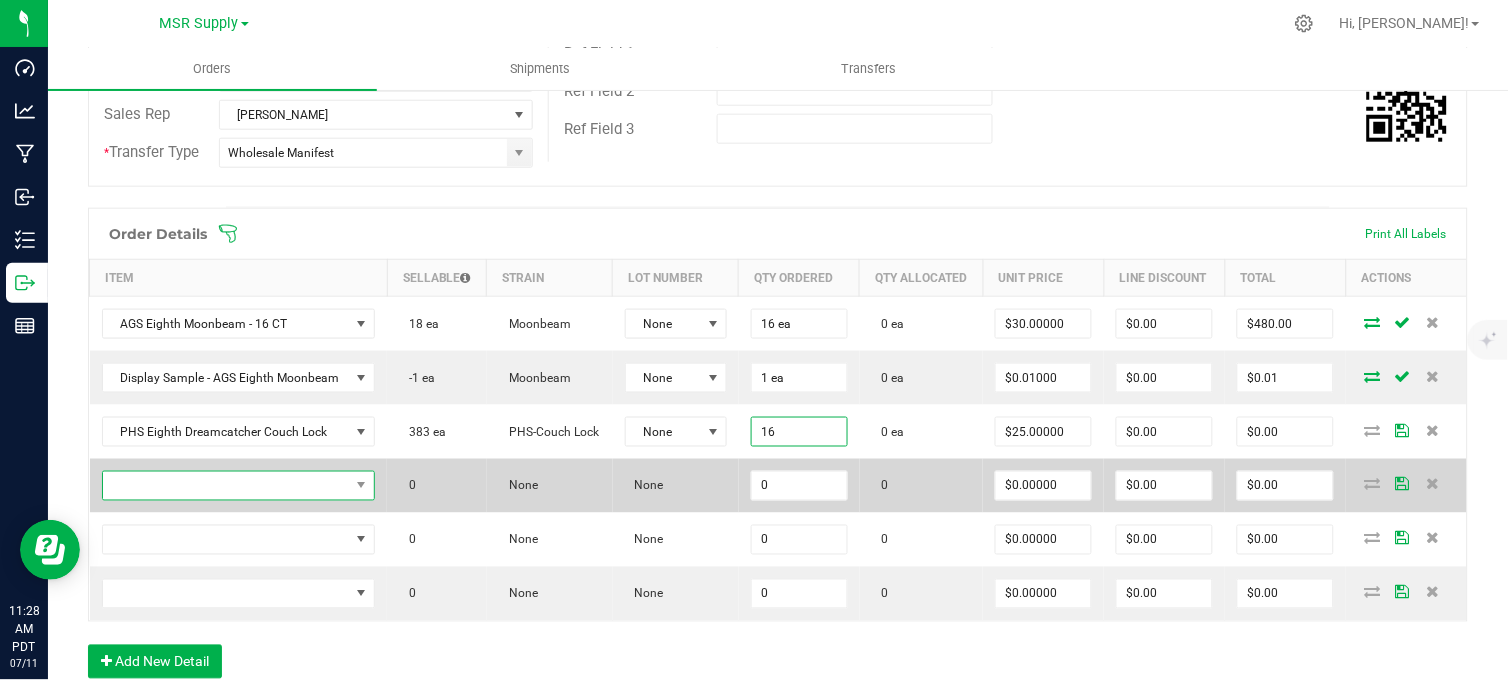 type on "$400.00" 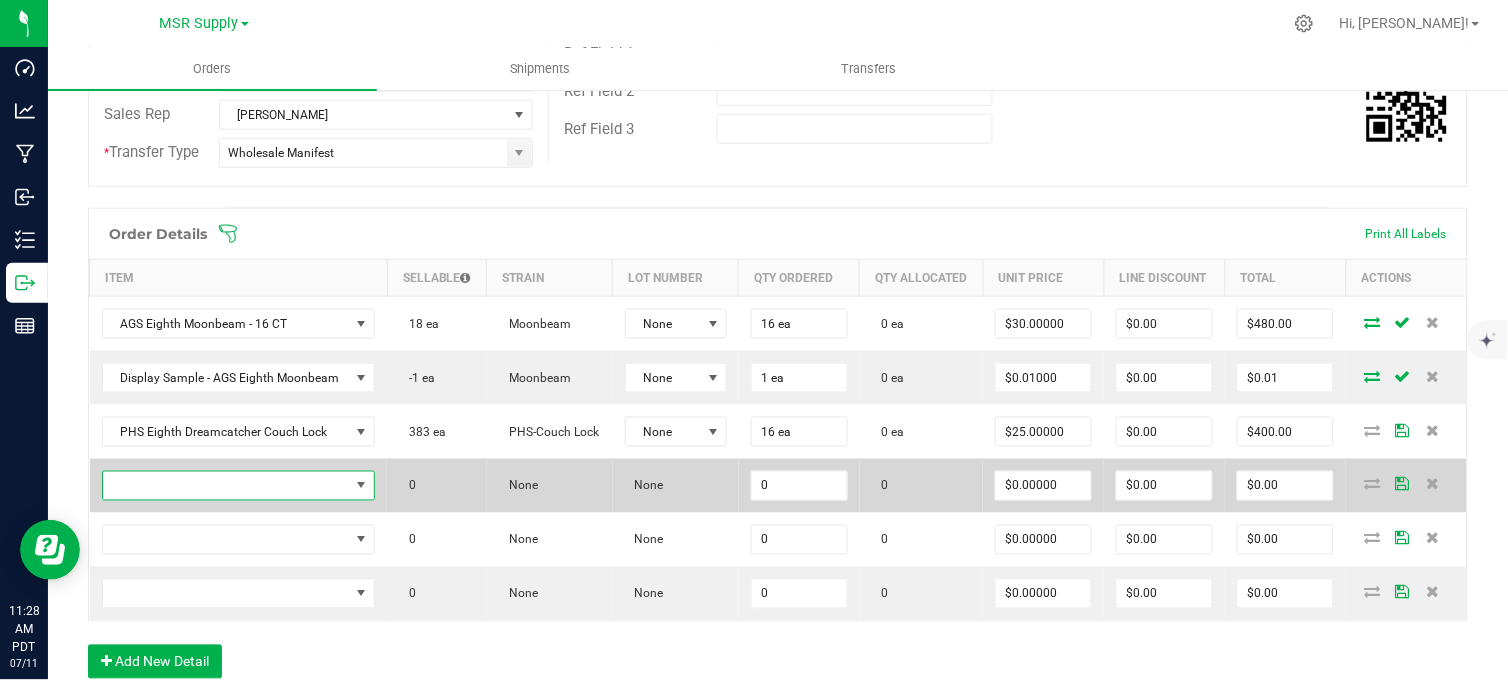 click at bounding box center (226, 486) 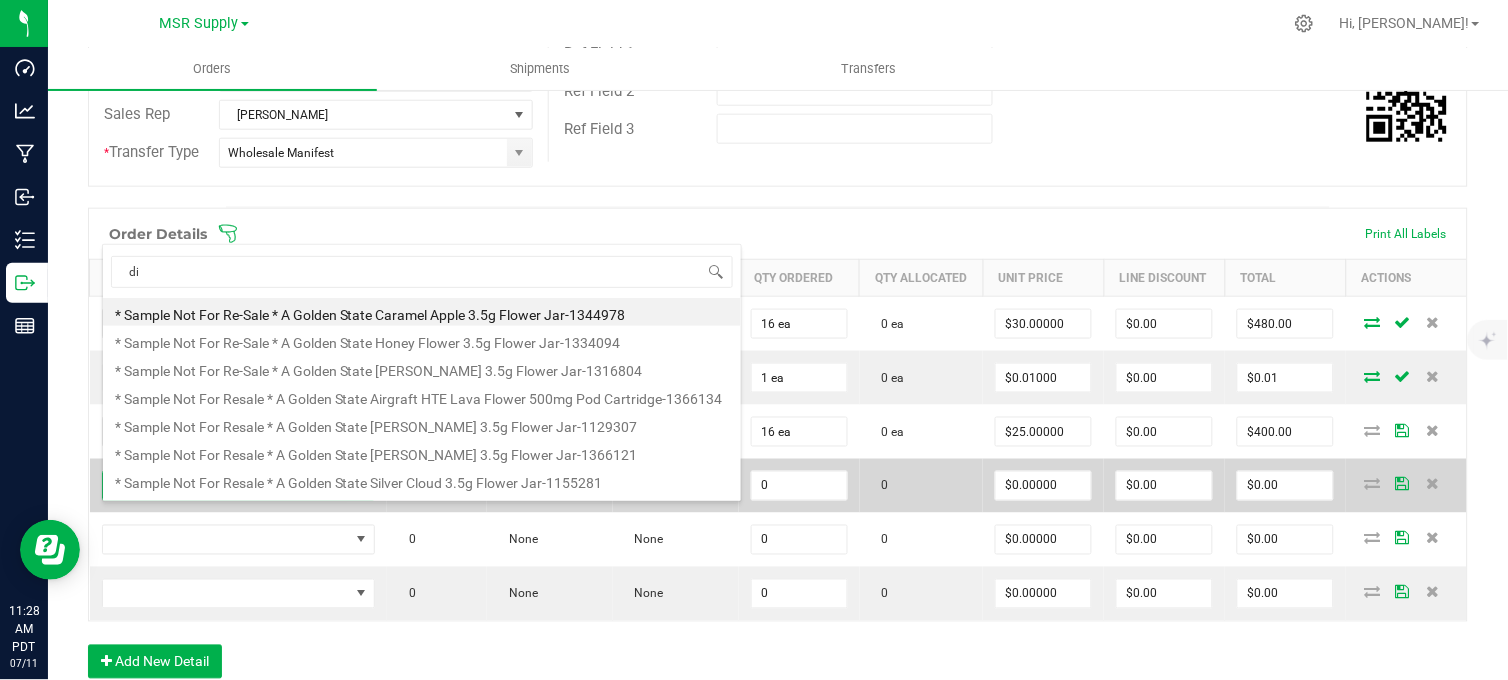 scroll, scrollTop: 99970, scrollLeft: 99732, axis: both 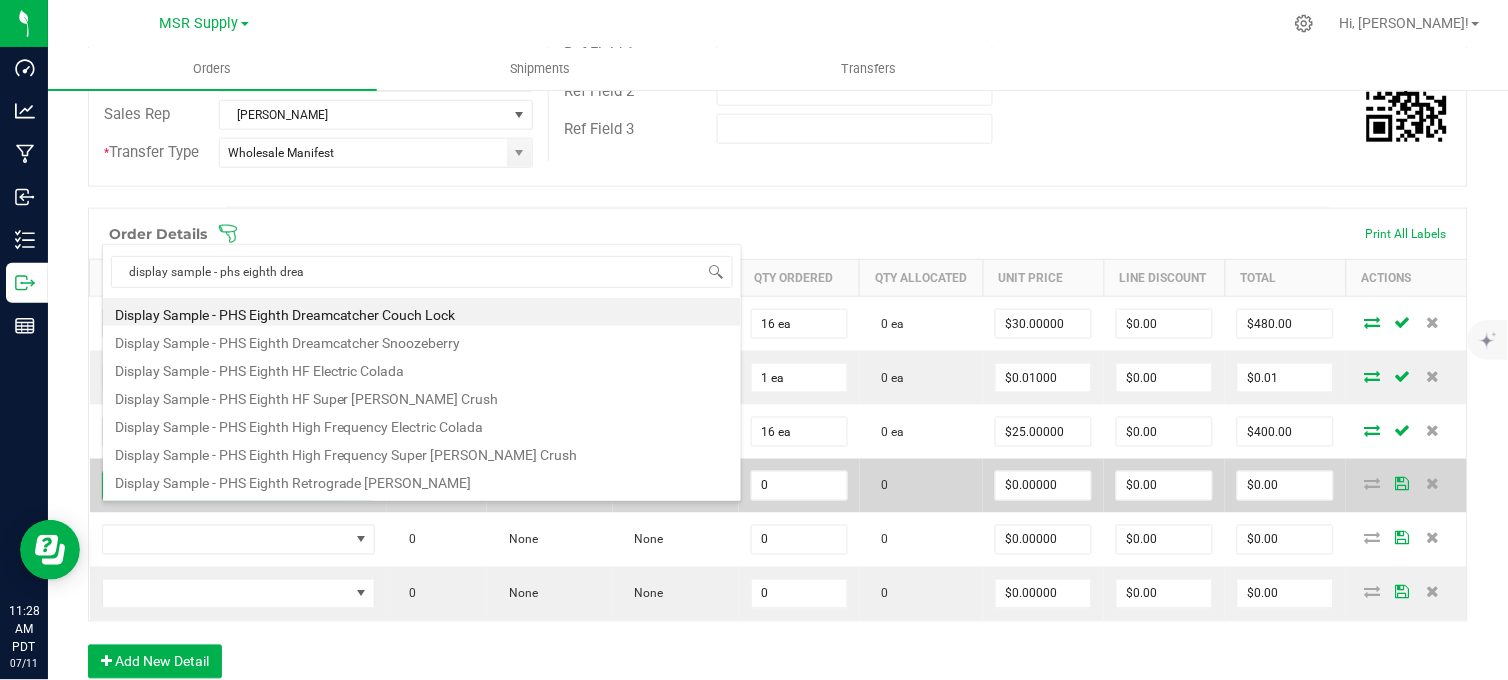 type on "display sample - phs eighth dream" 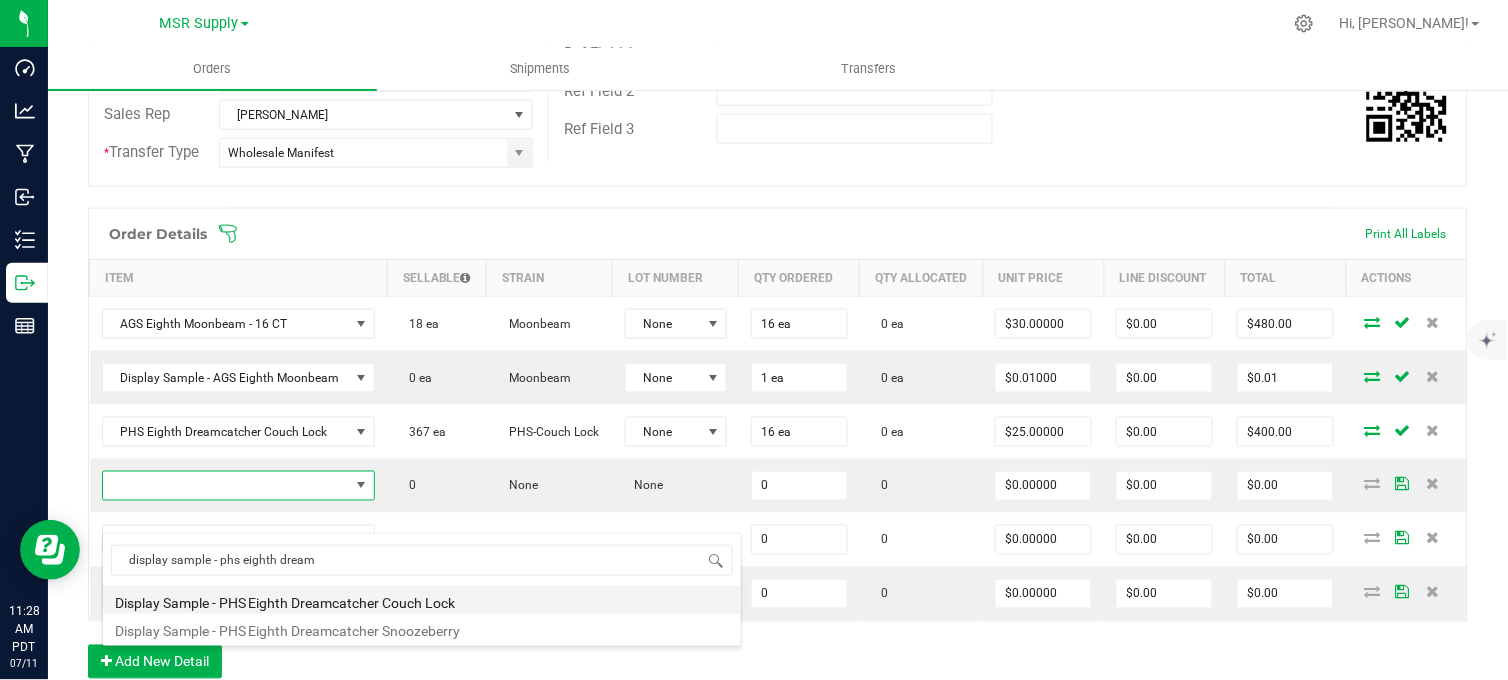 click on "Display Sample - PHS Eighth Dreamcatcher Couch Lock" at bounding box center [422, 600] 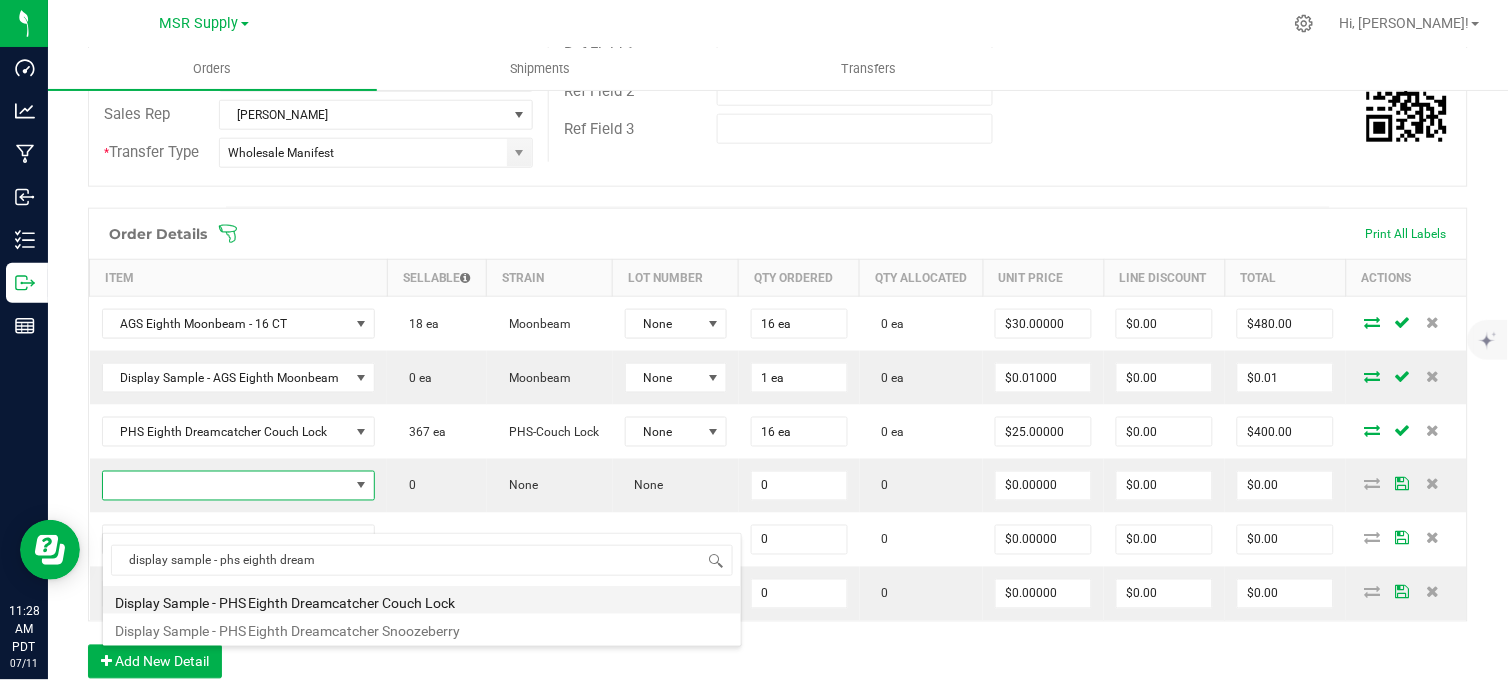 type on "0 ea" 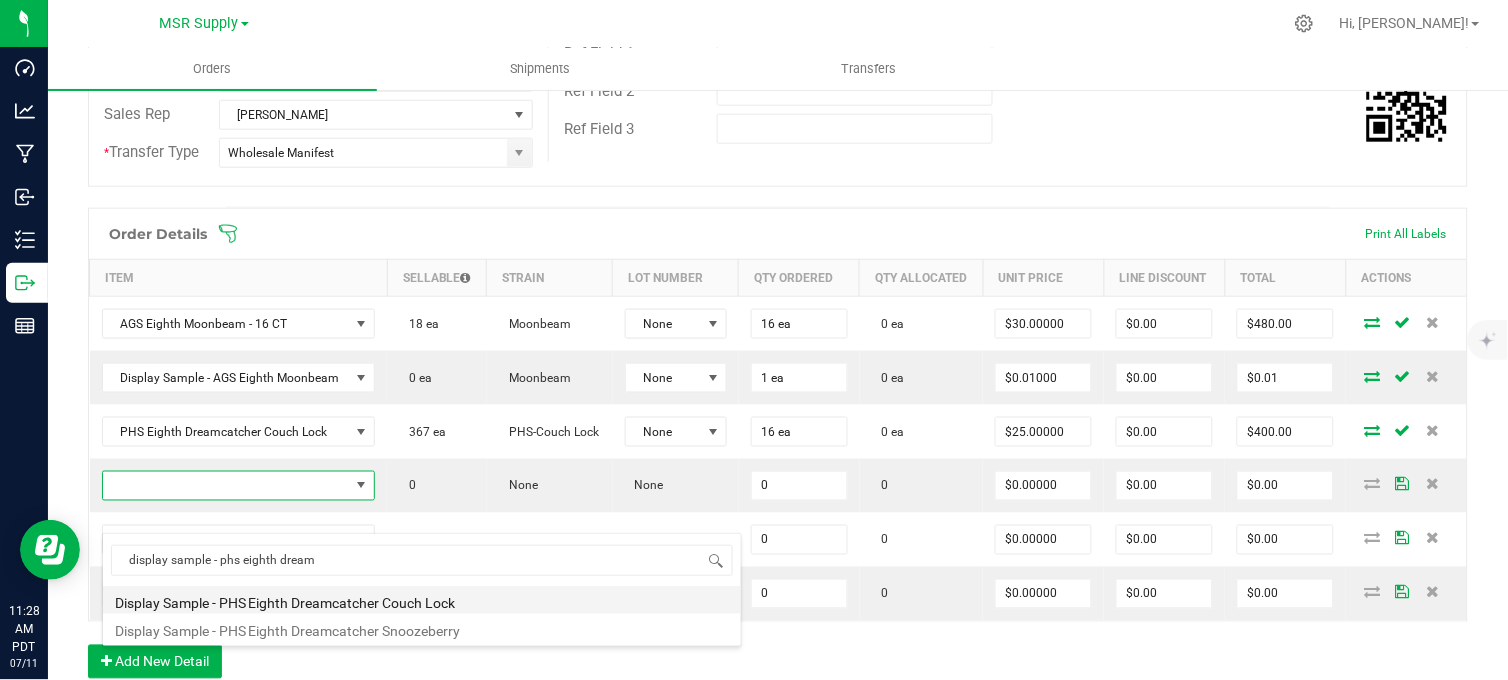 type on "$0.01000" 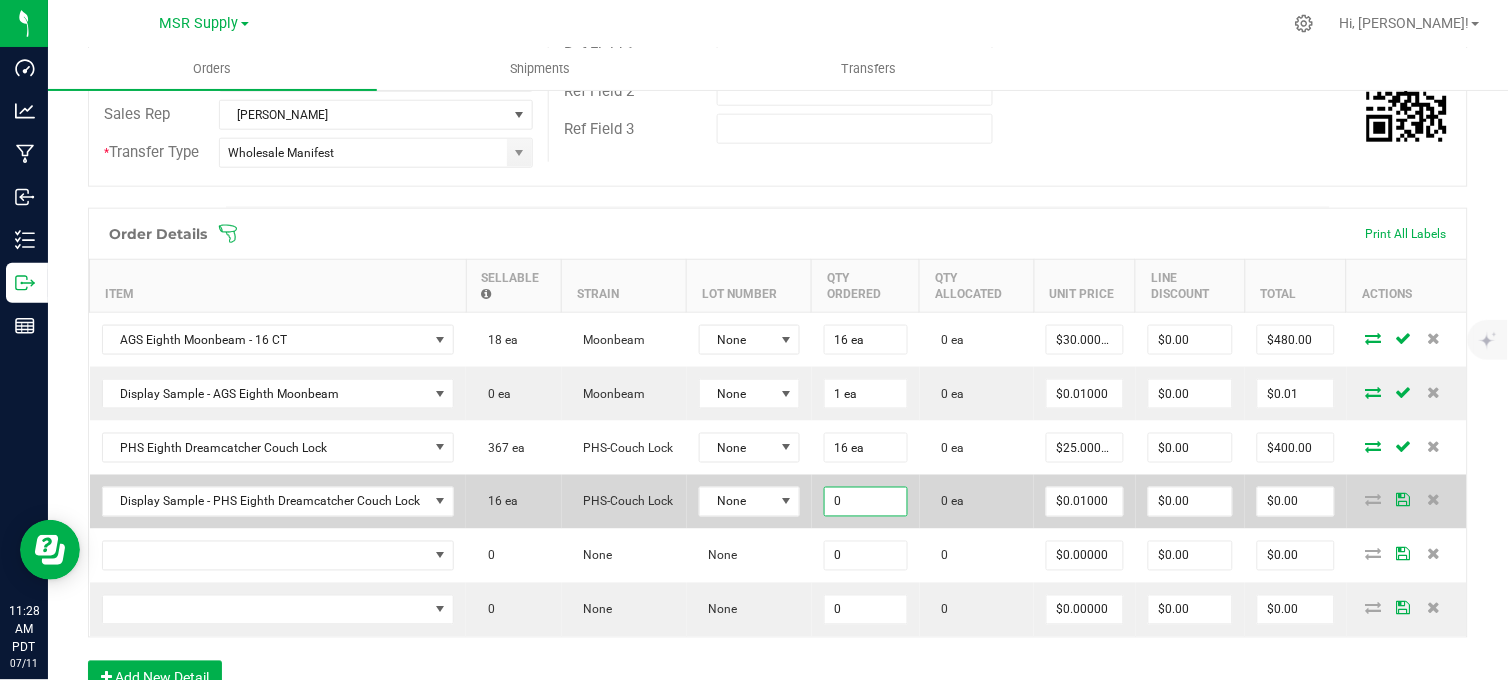 click on "0" at bounding box center (866, 502) 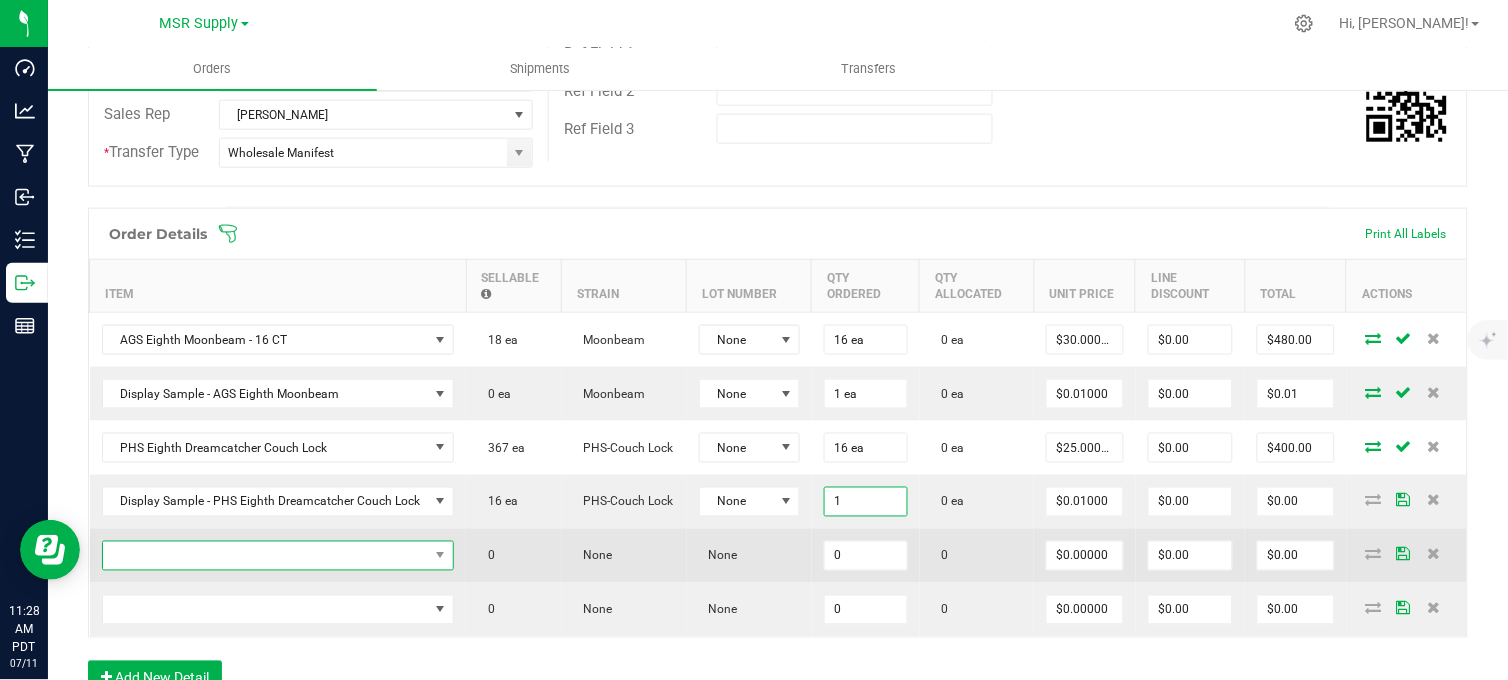 type on "1 ea" 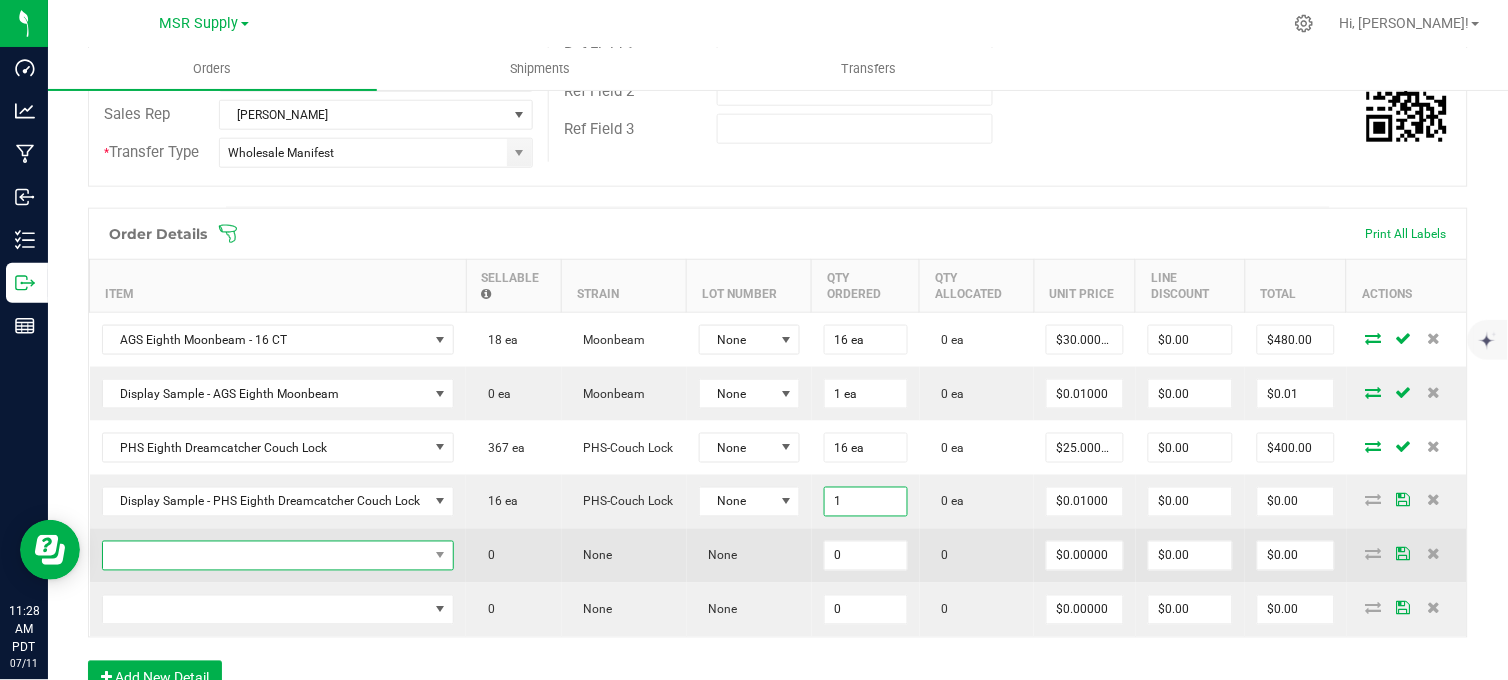 type on "$0.01" 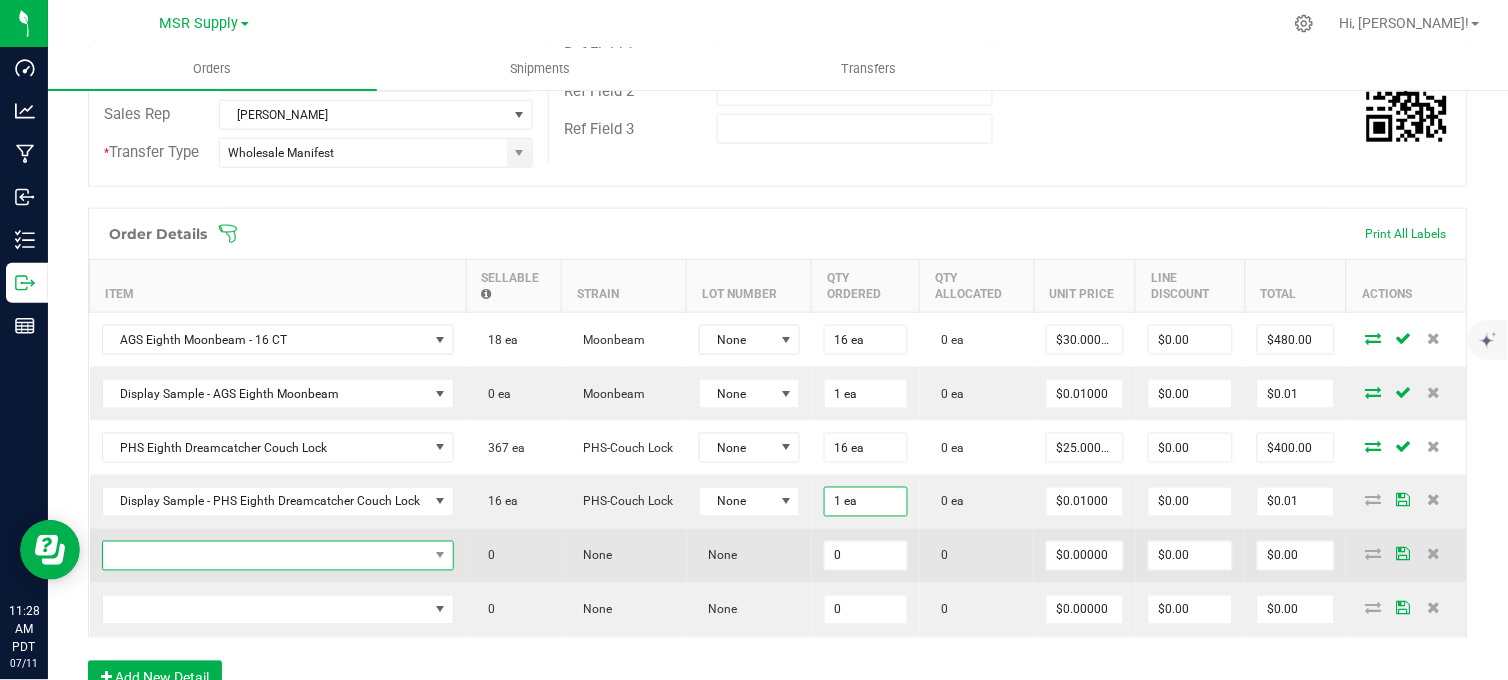 click at bounding box center (266, 556) 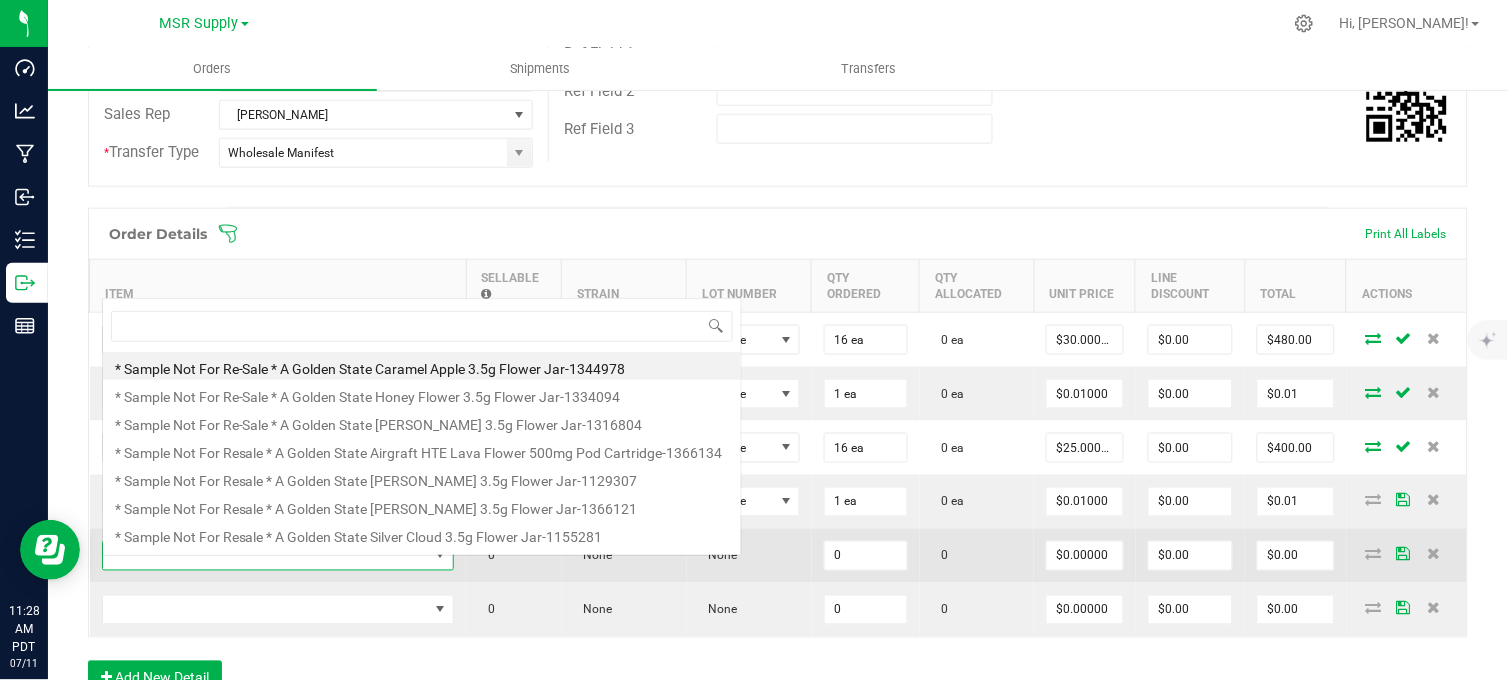 scroll, scrollTop: 0, scrollLeft: 0, axis: both 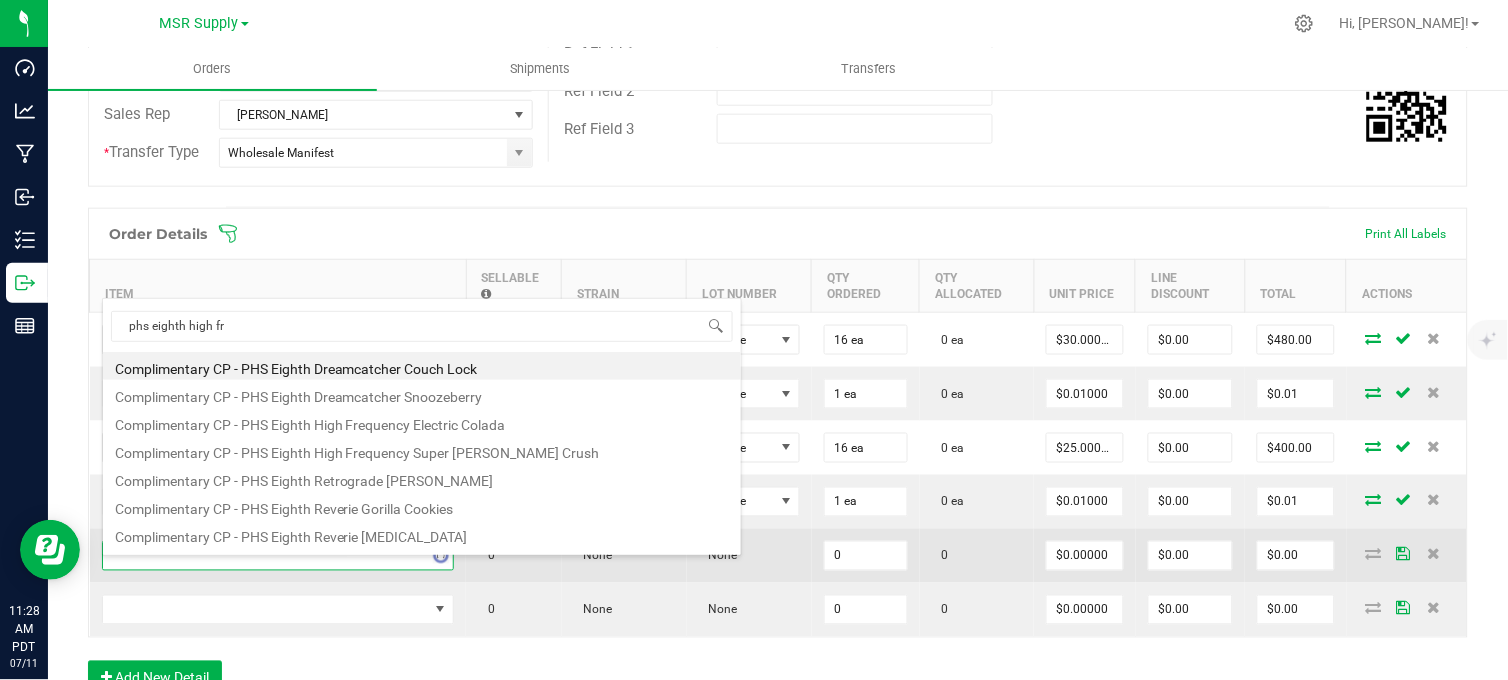 type on "phs eighth high fre" 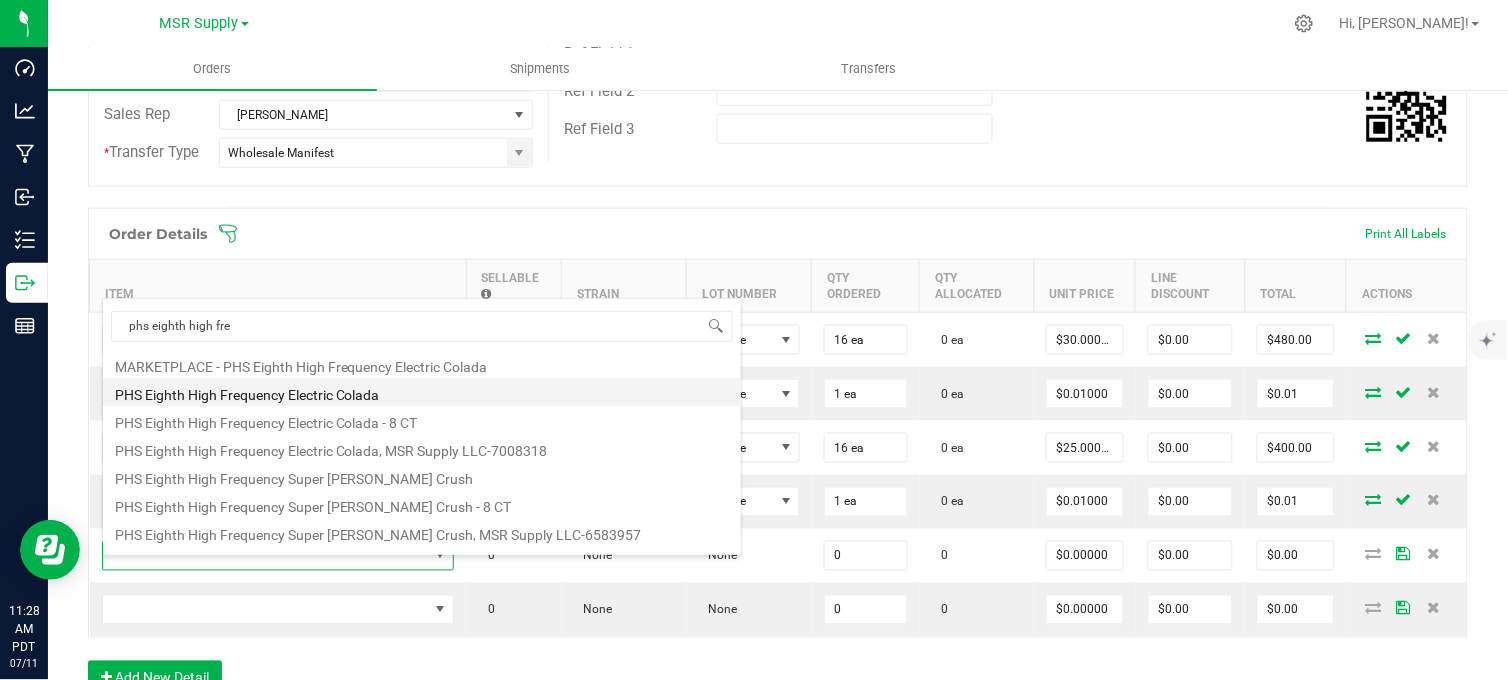 scroll, scrollTop: 115, scrollLeft: 0, axis: vertical 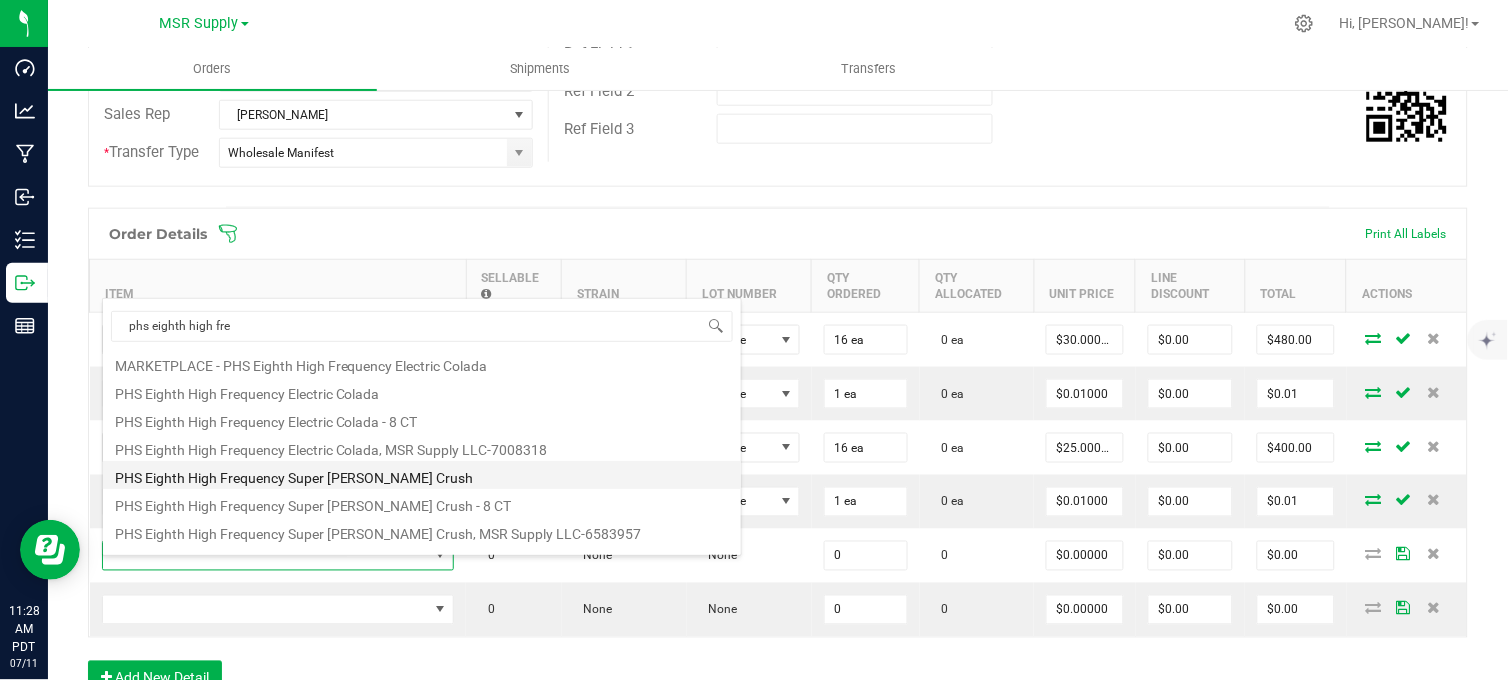 click on "PHS Eighth High Frequency Super [PERSON_NAME] Crush" at bounding box center [422, 475] 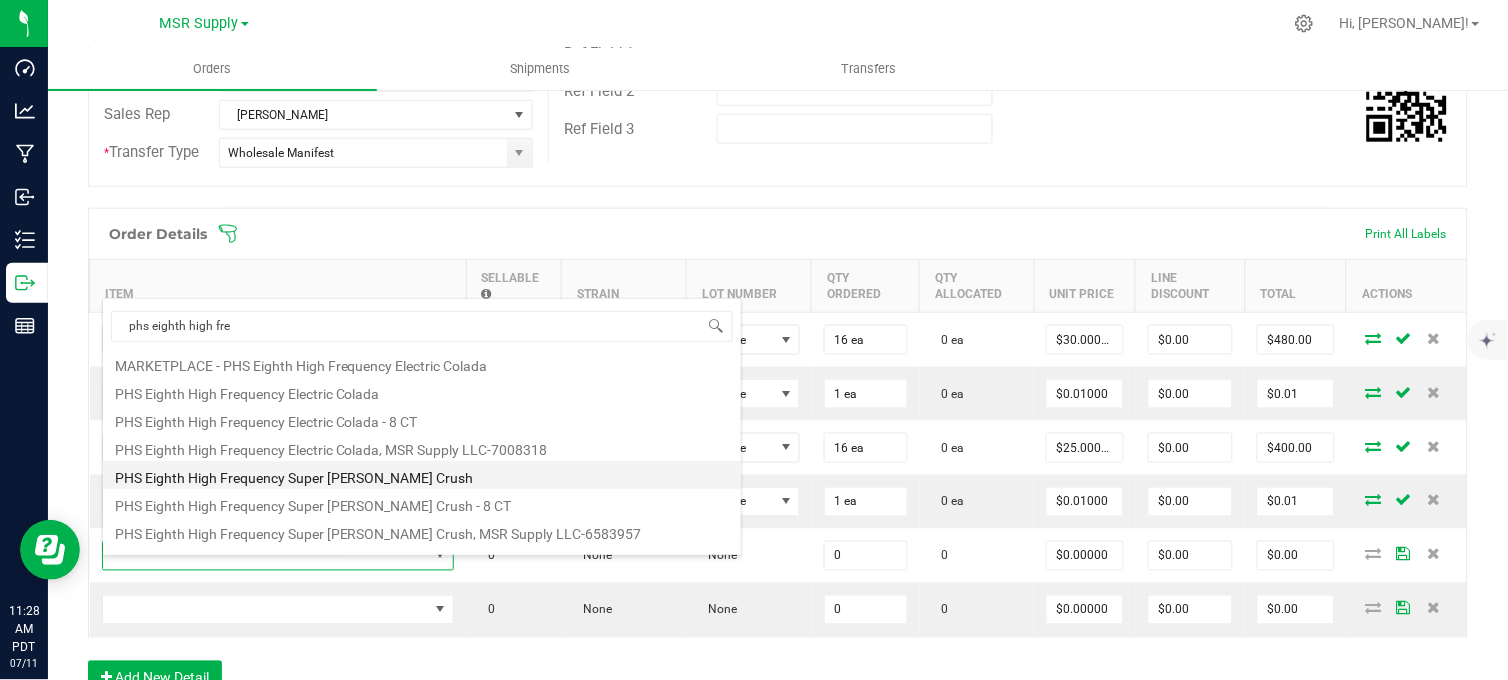 type on "0 ea" 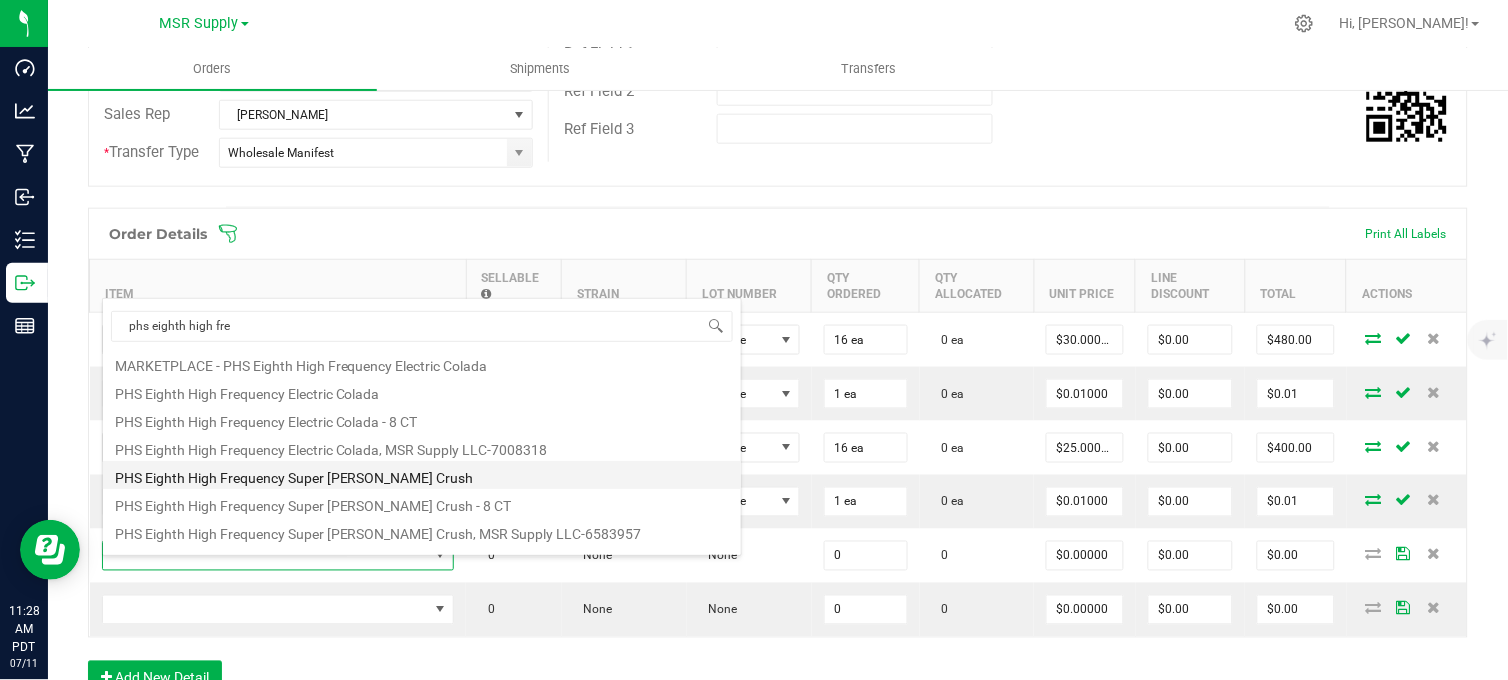 type on "$25.00000" 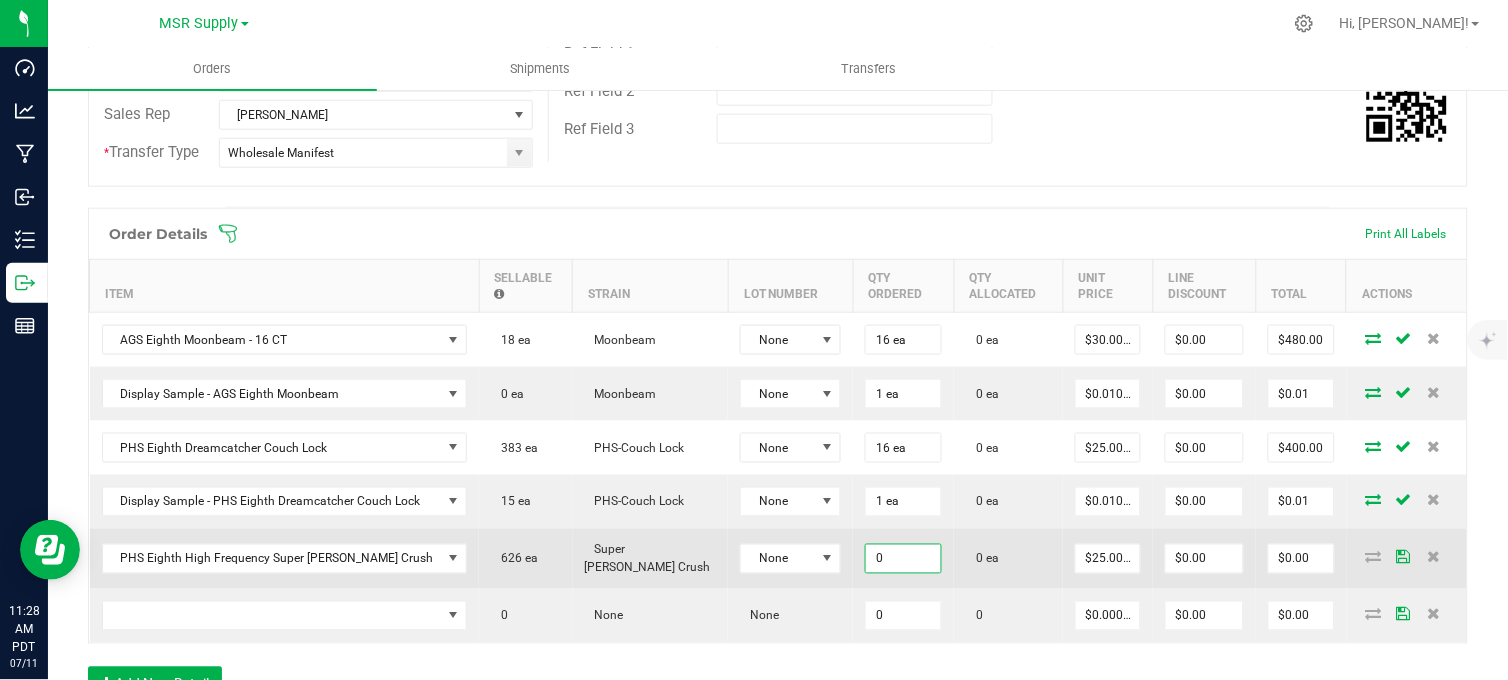 click on "0" at bounding box center [903, 559] 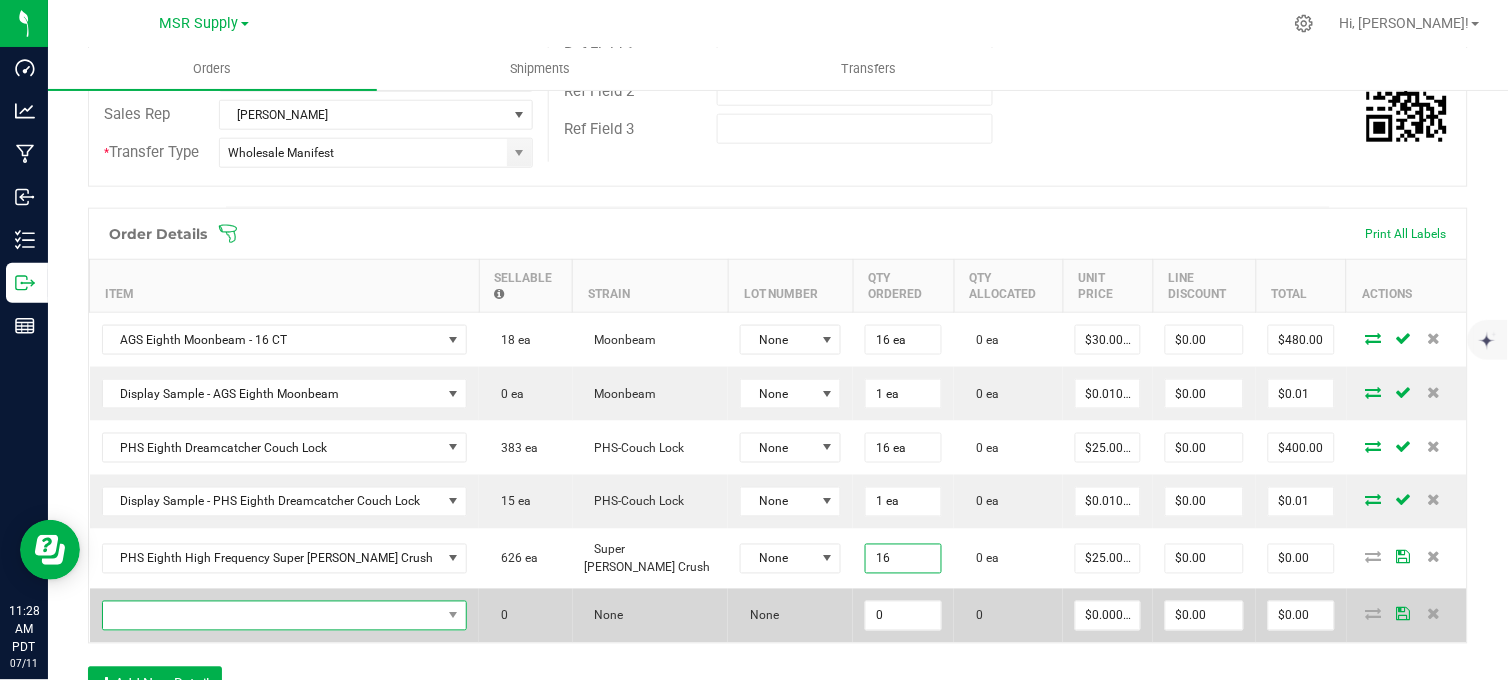 type on "16 ea" 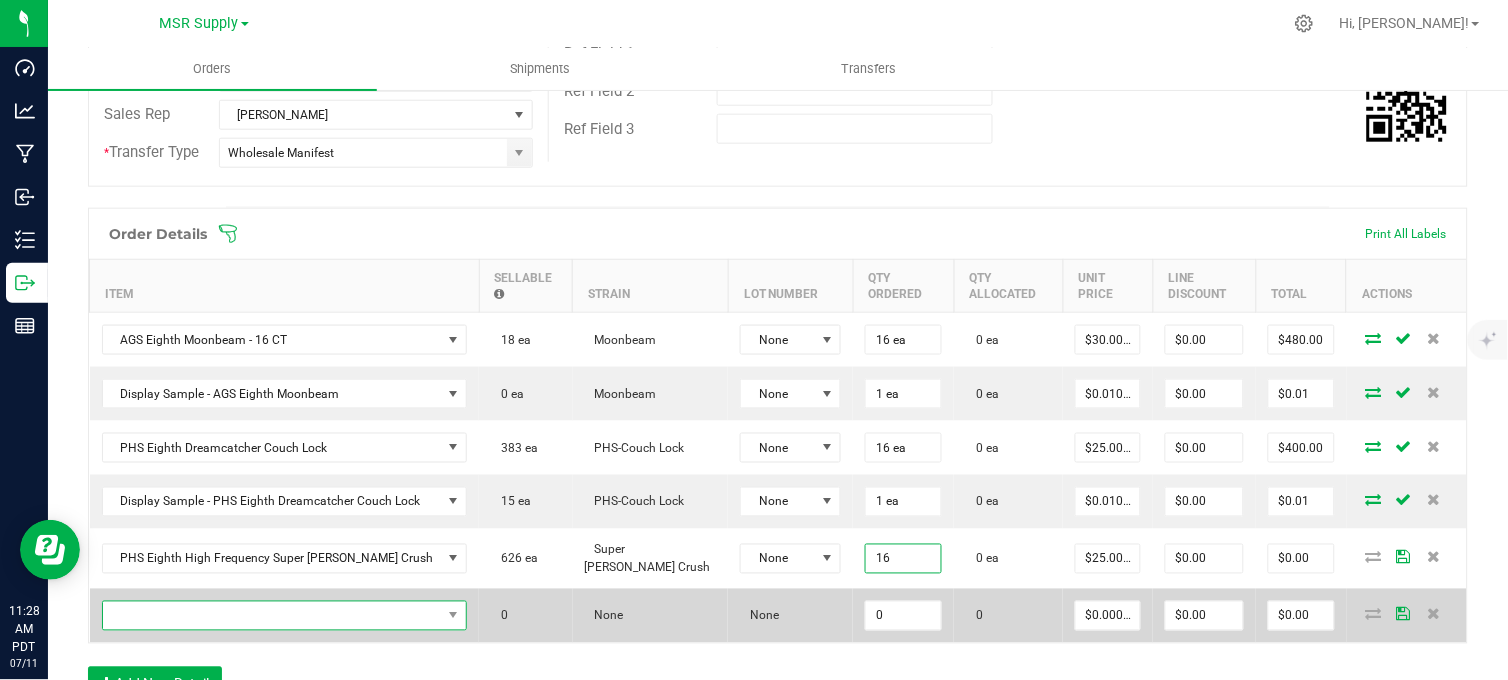 type on "$400.00" 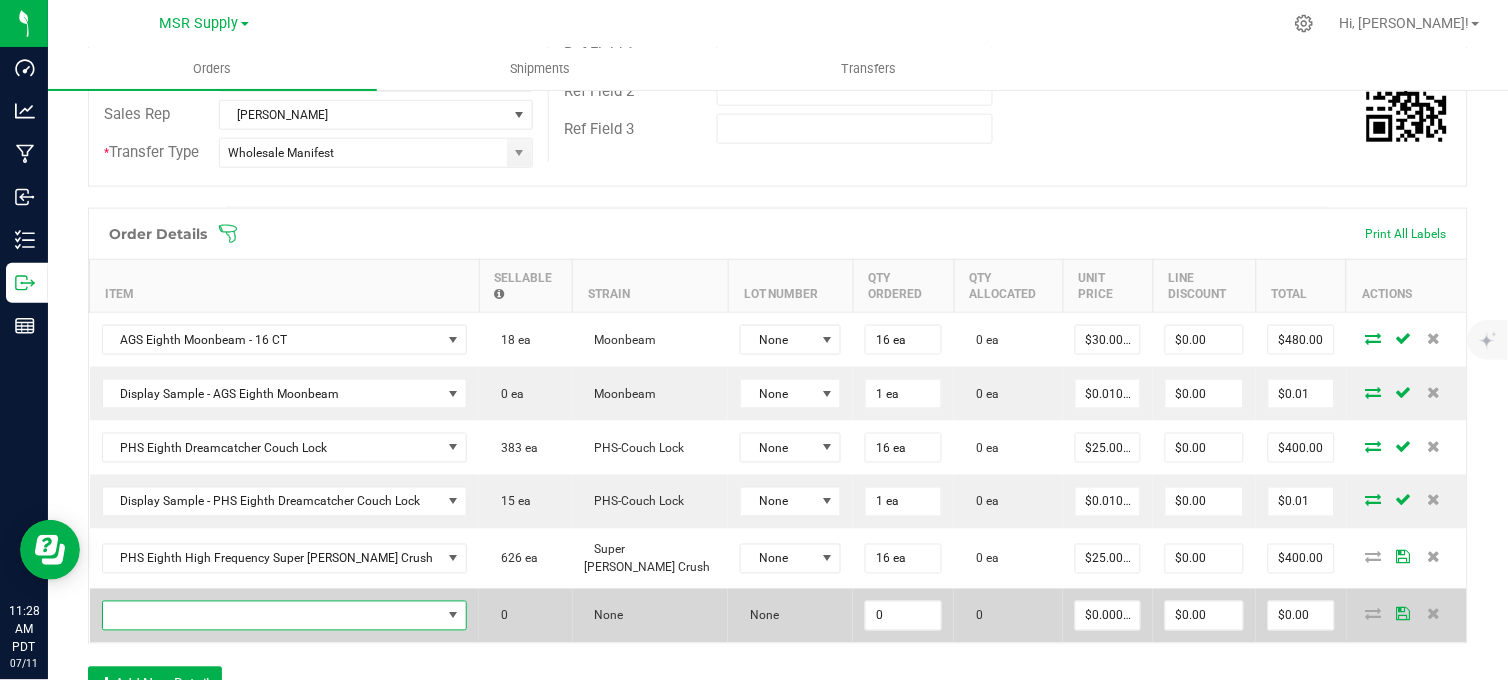 click at bounding box center (272, 616) 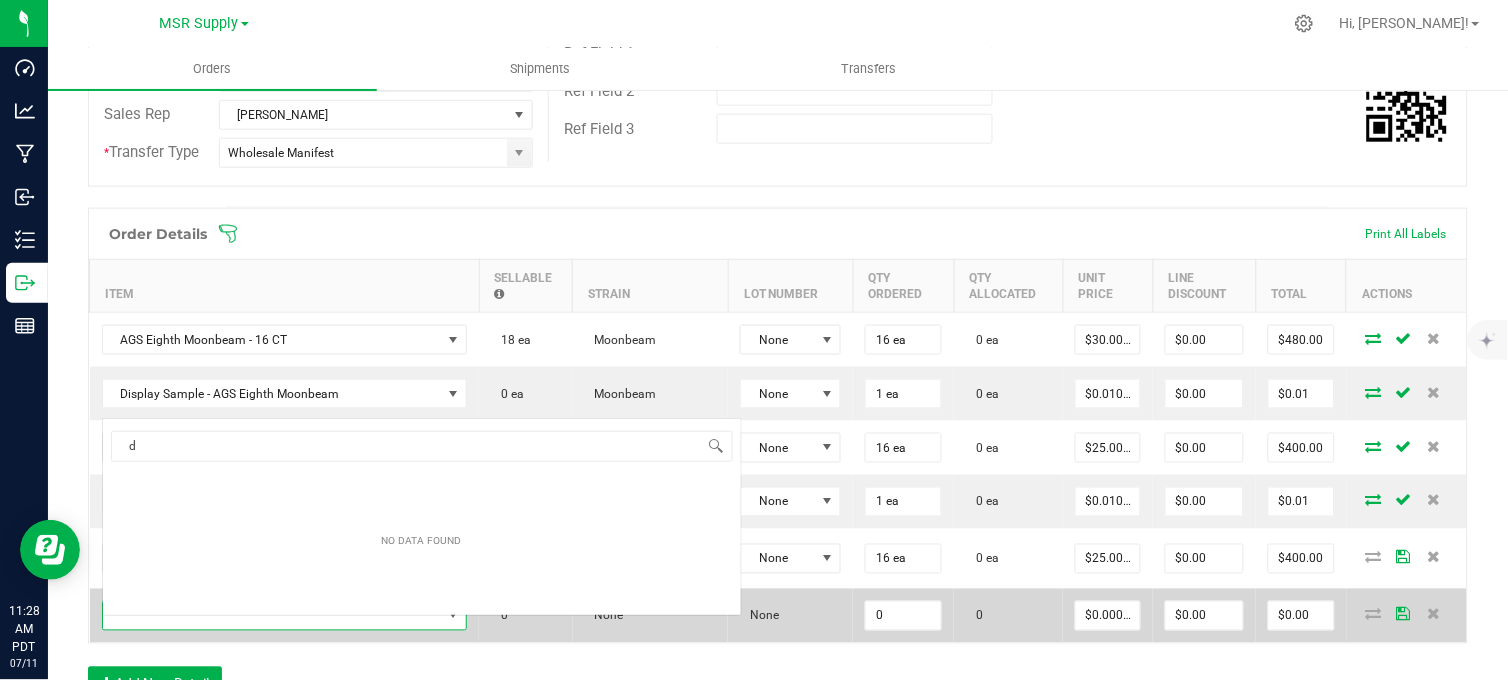 scroll, scrollTop: 0, scrollLeft: 0, axis: both 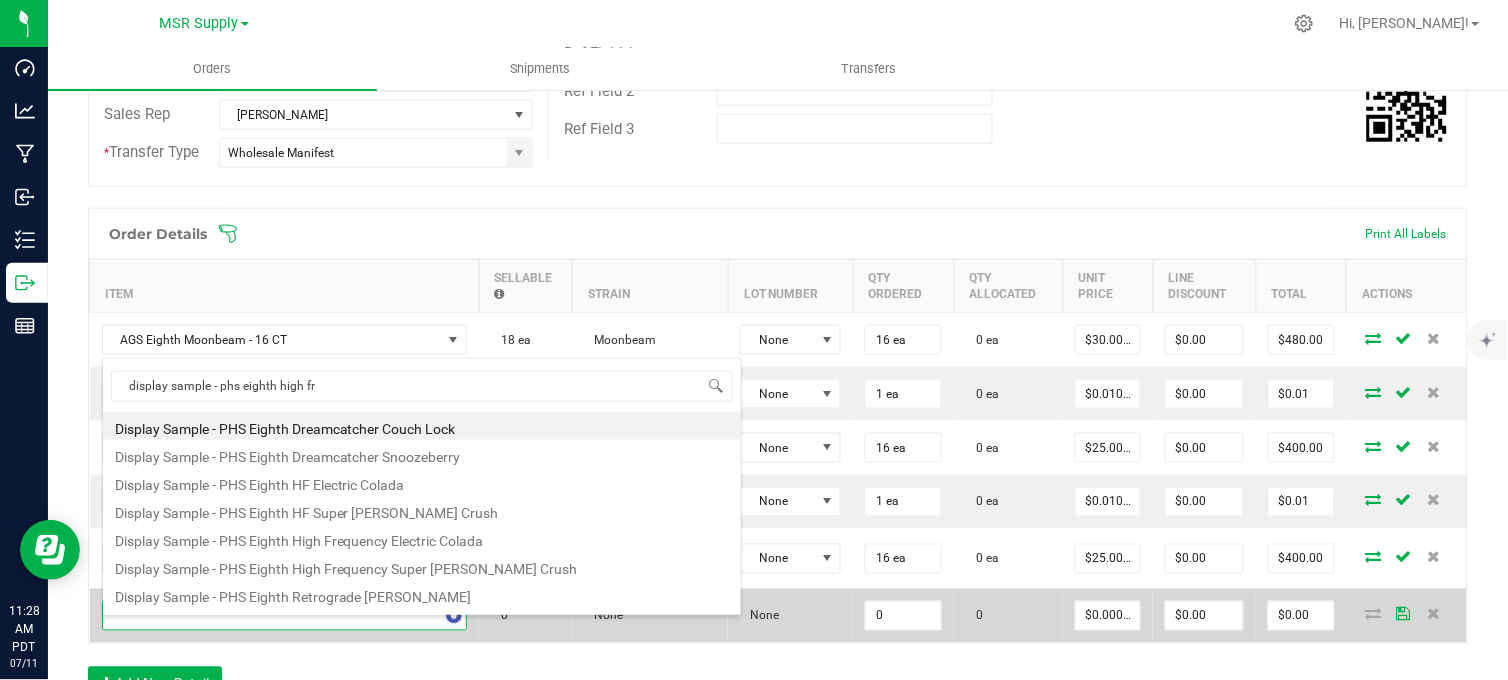 type on "display sample - phs eighth high fre" 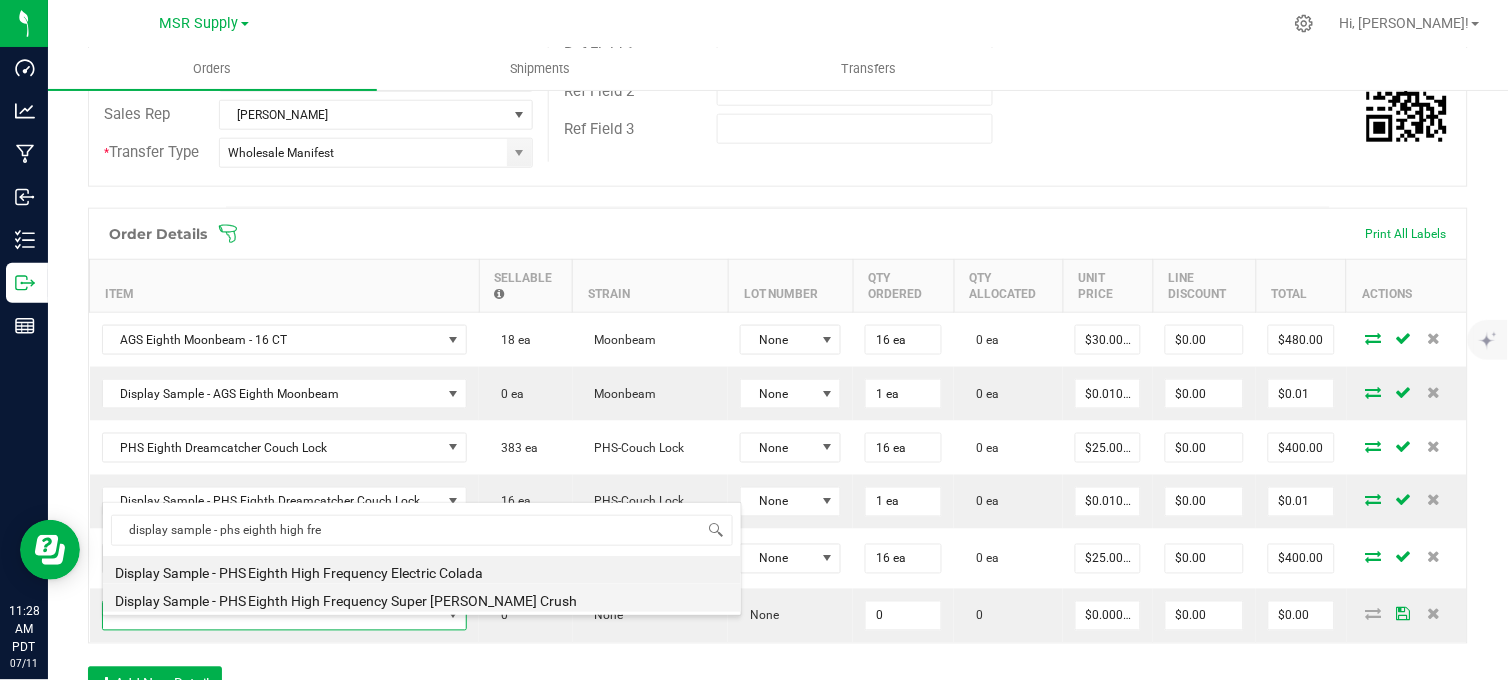 click on "Display Sample - PHS Eighth High Frequency Super [PERSON_NAME] Crush" at bounding box center [422, 598] 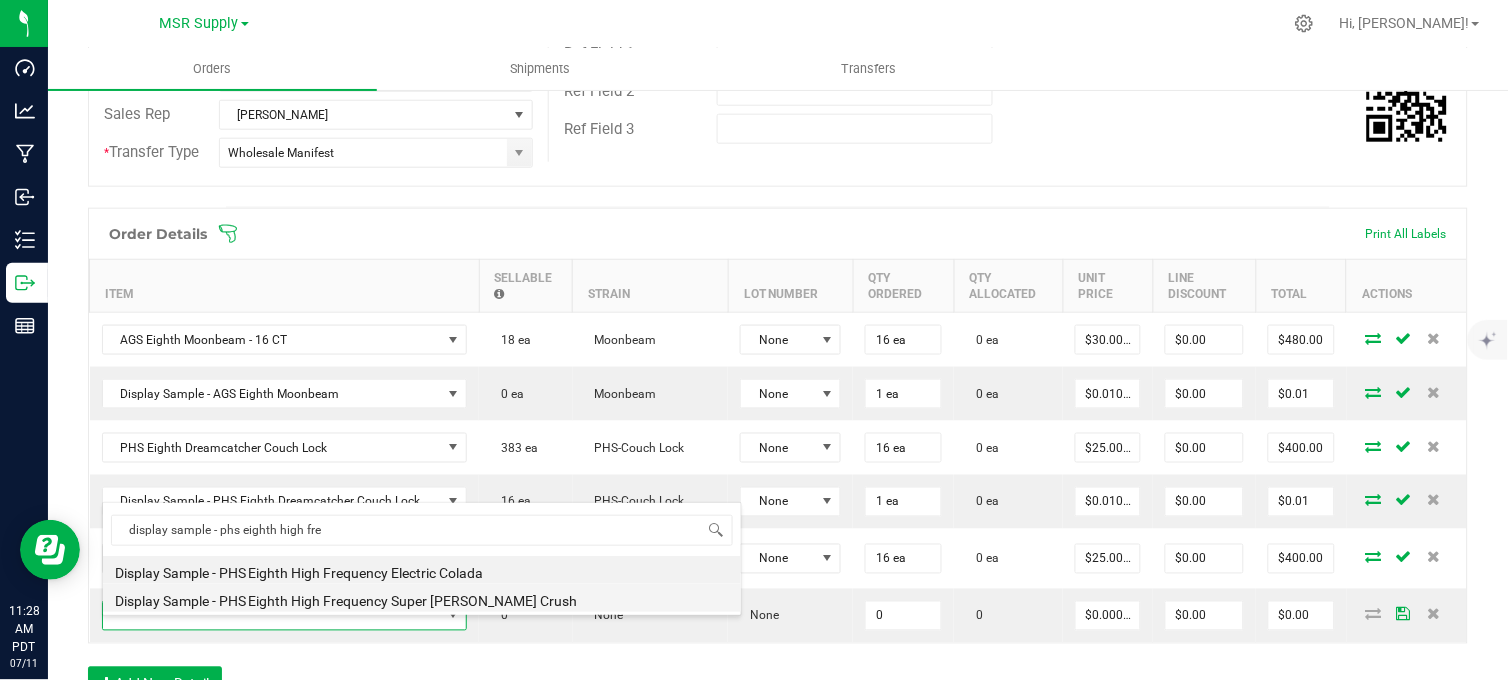 type on "0 ea" 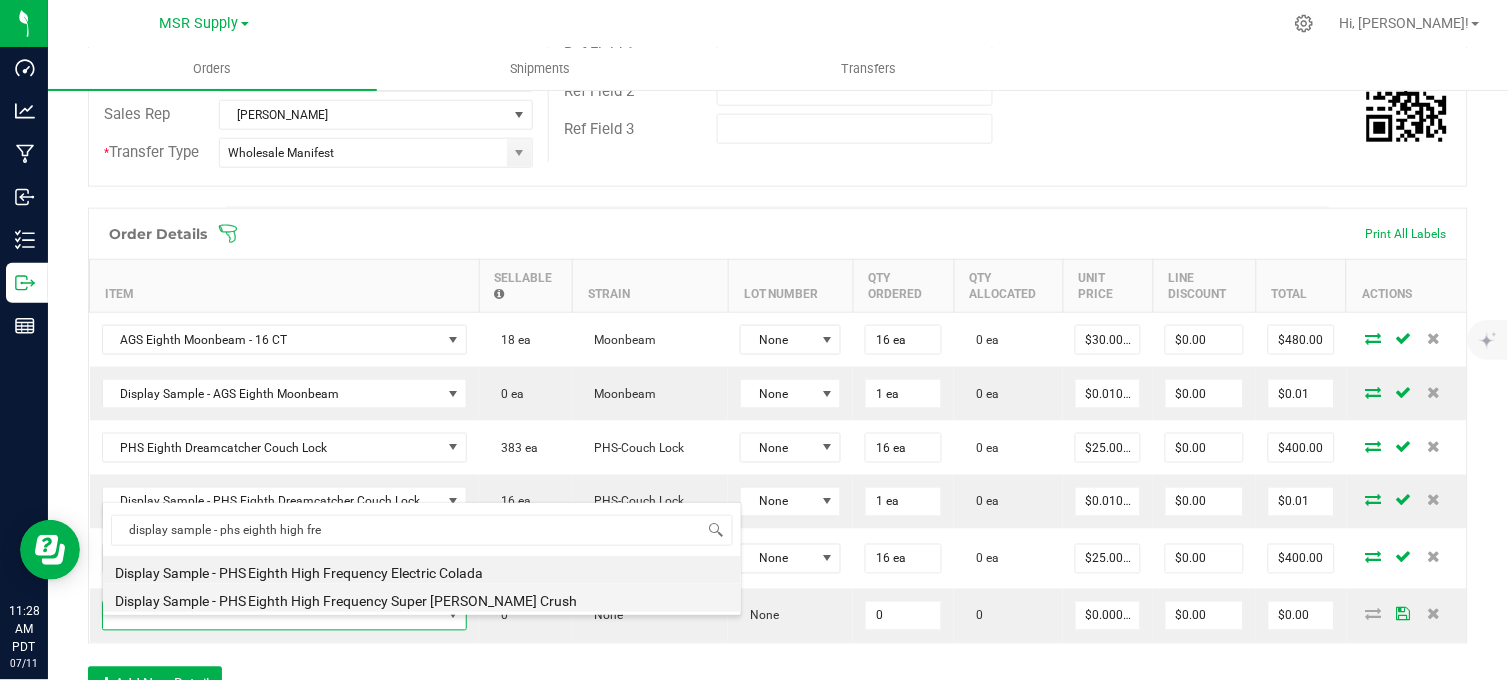 type on "$0.01000" 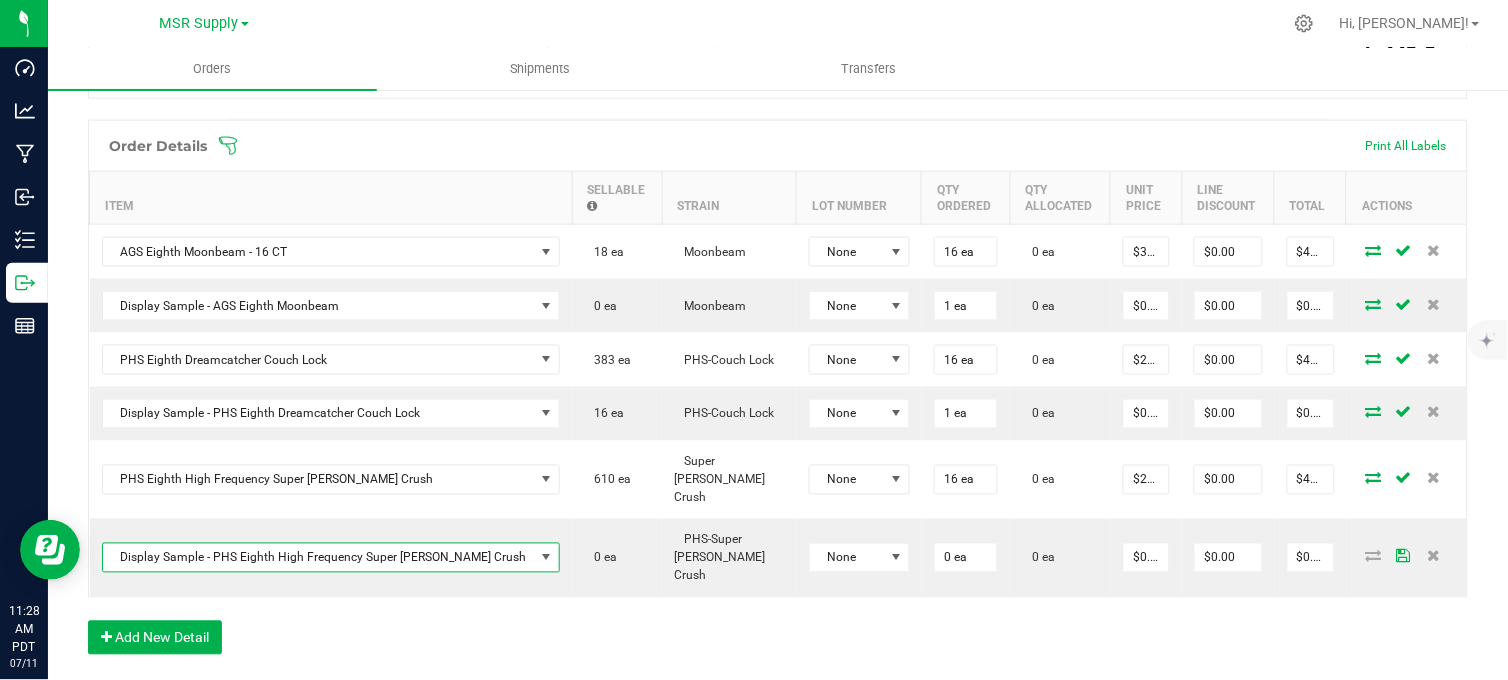 scroll, scrollTop: 666, scrollLeft: 0, axis: vertical 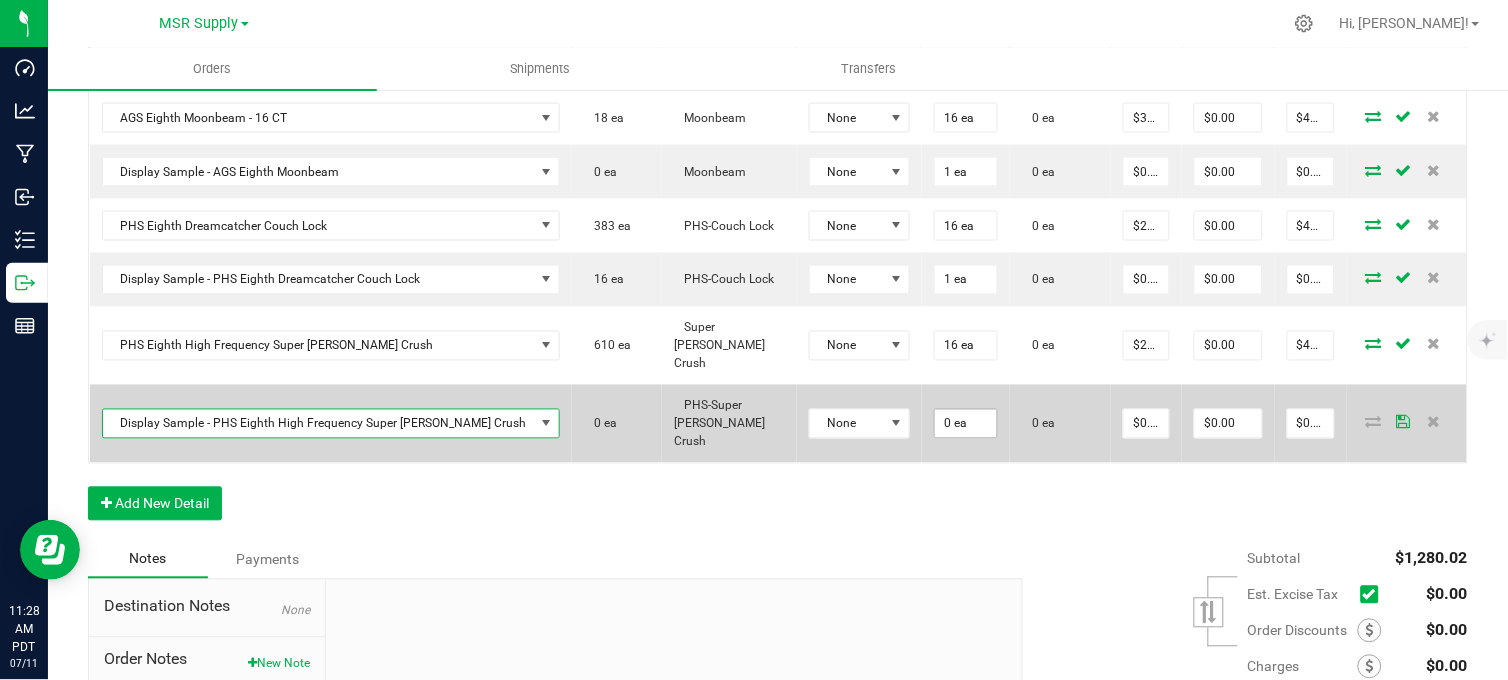 click on "0 ea" at bounding box center (966, 424) 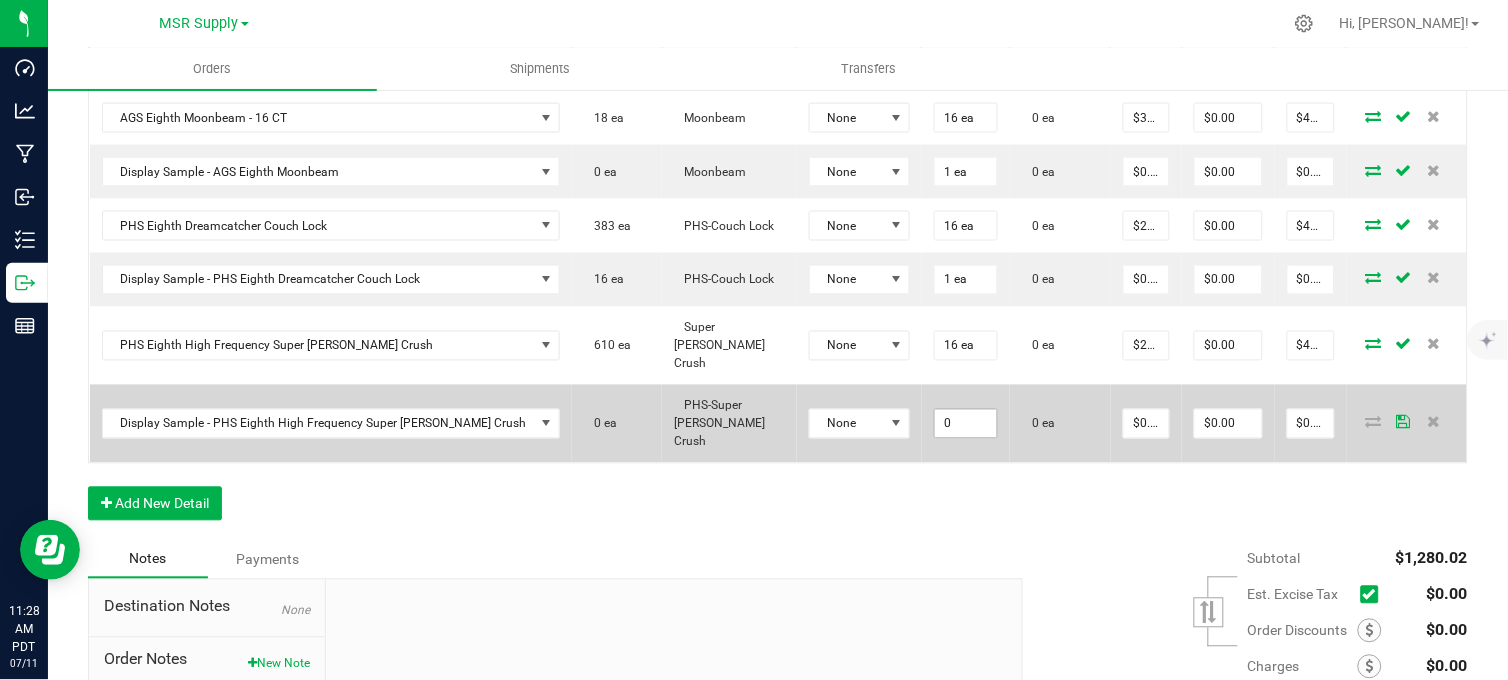click on "0" at bounding box center (966, 424) 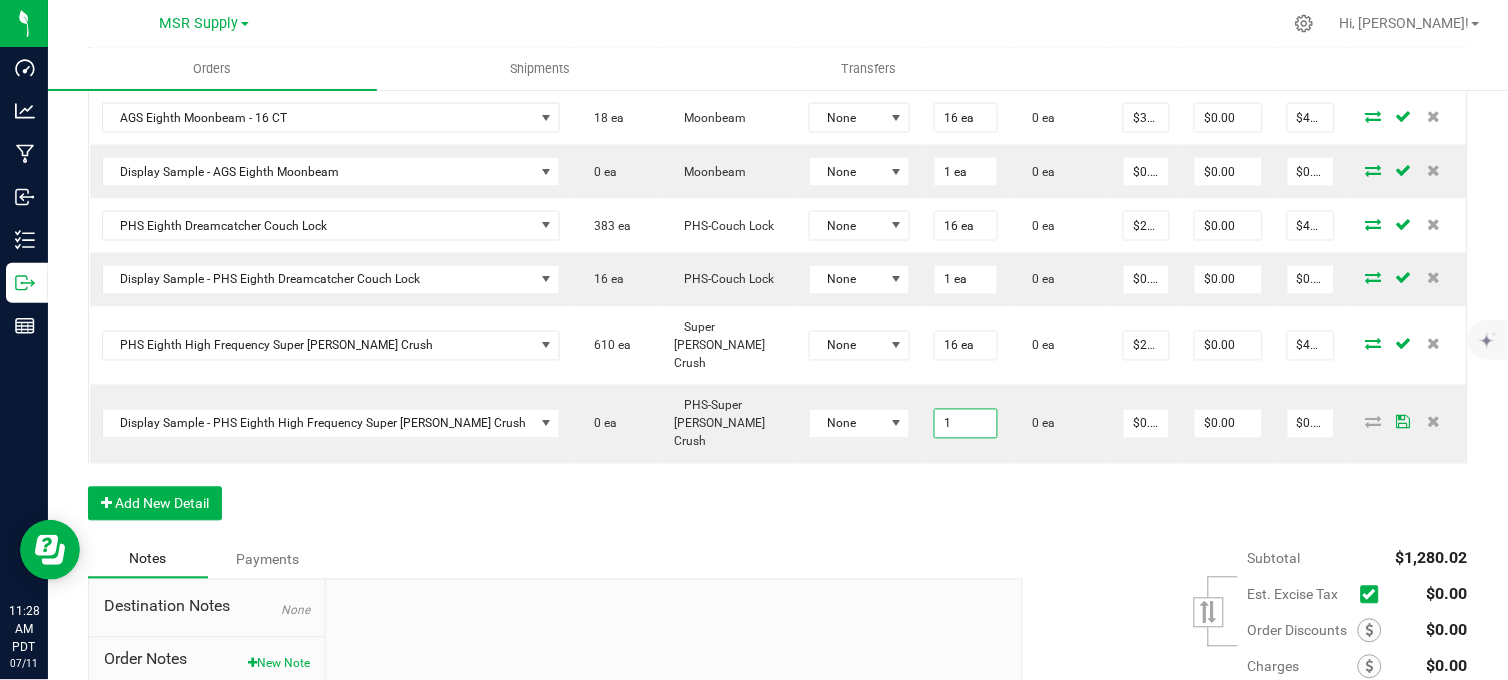 type on "1 ea" 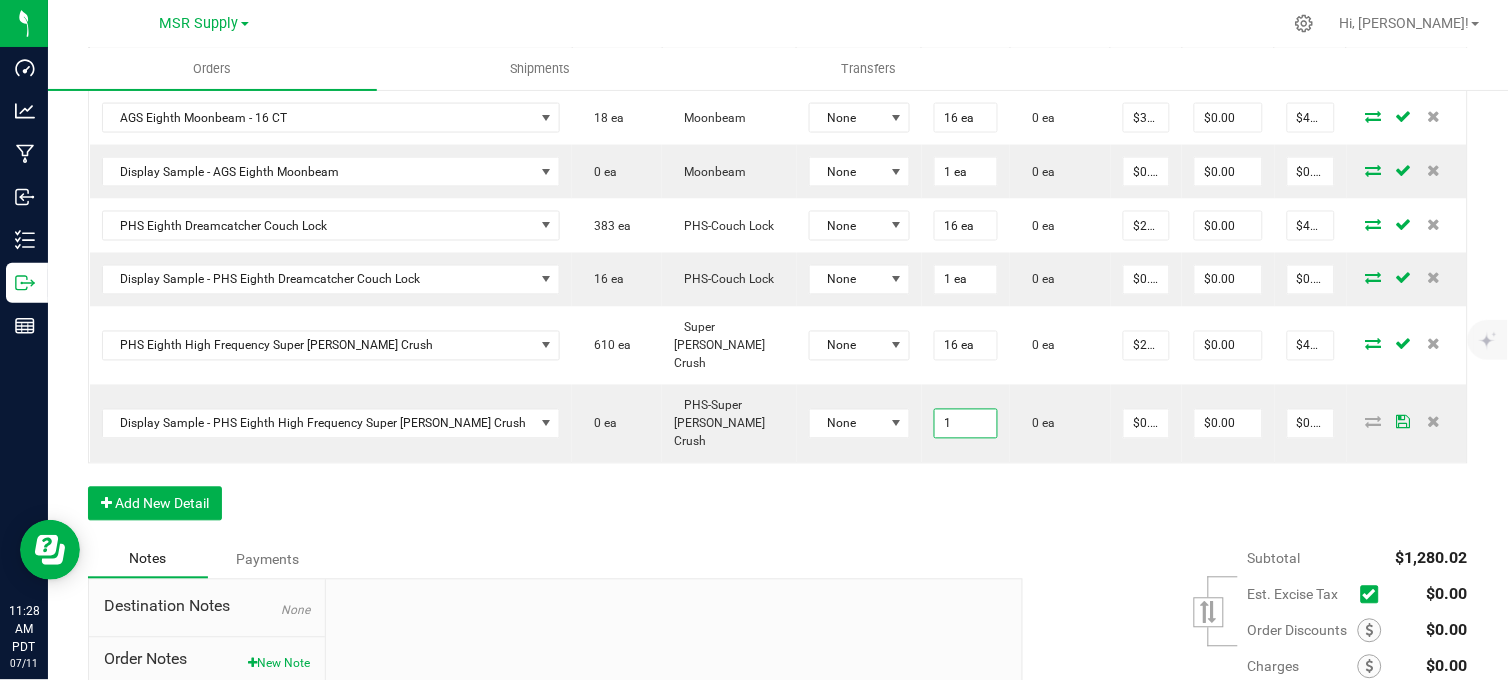 type on "$0.01" 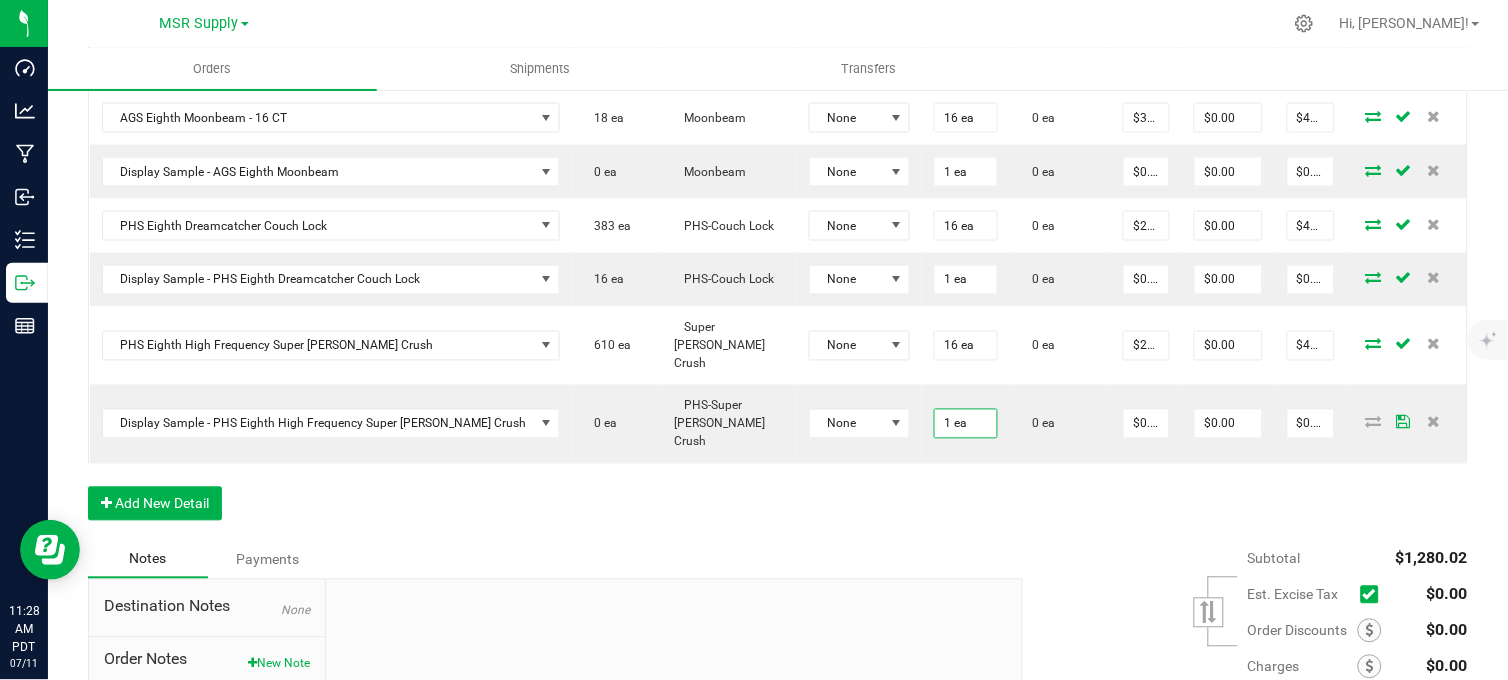 click at bounding box center (674, 714) 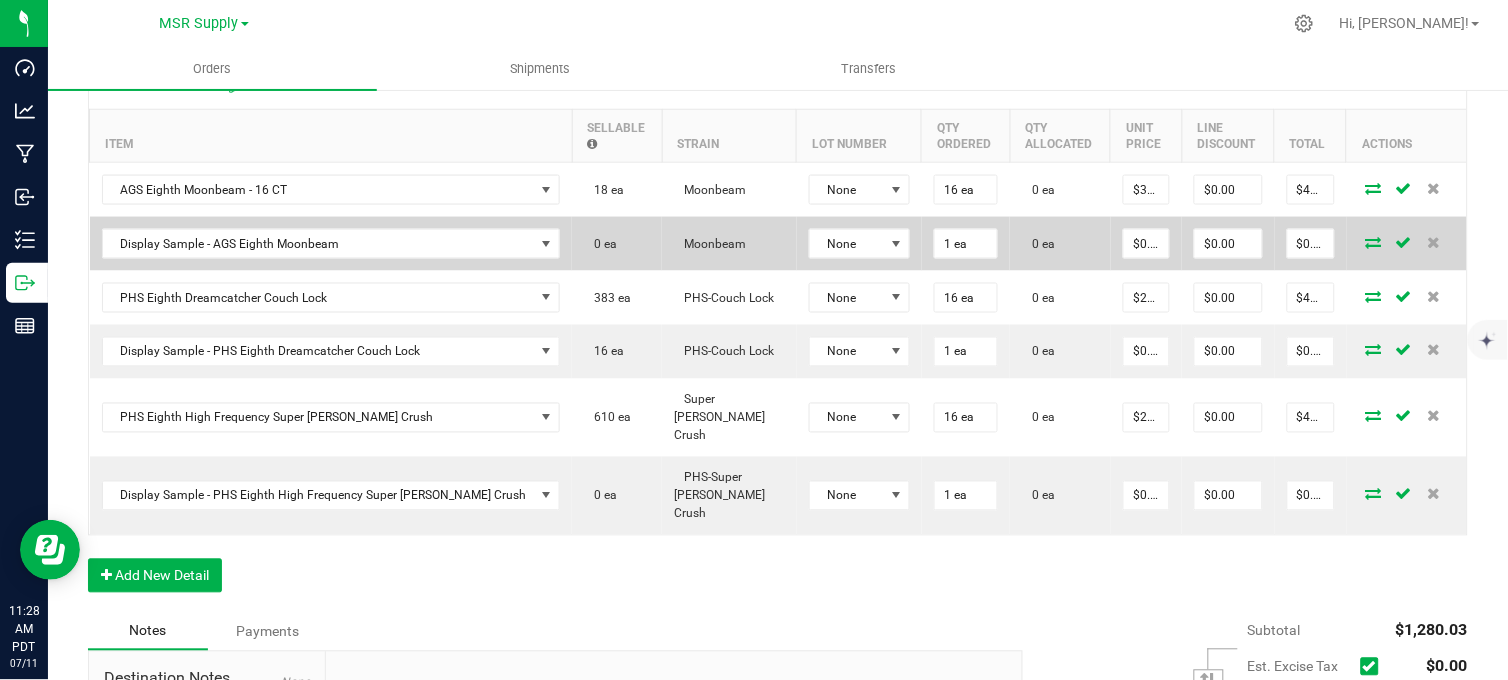 scroll, scrollTop: 555, scrollLeft: 0, axis: vertical 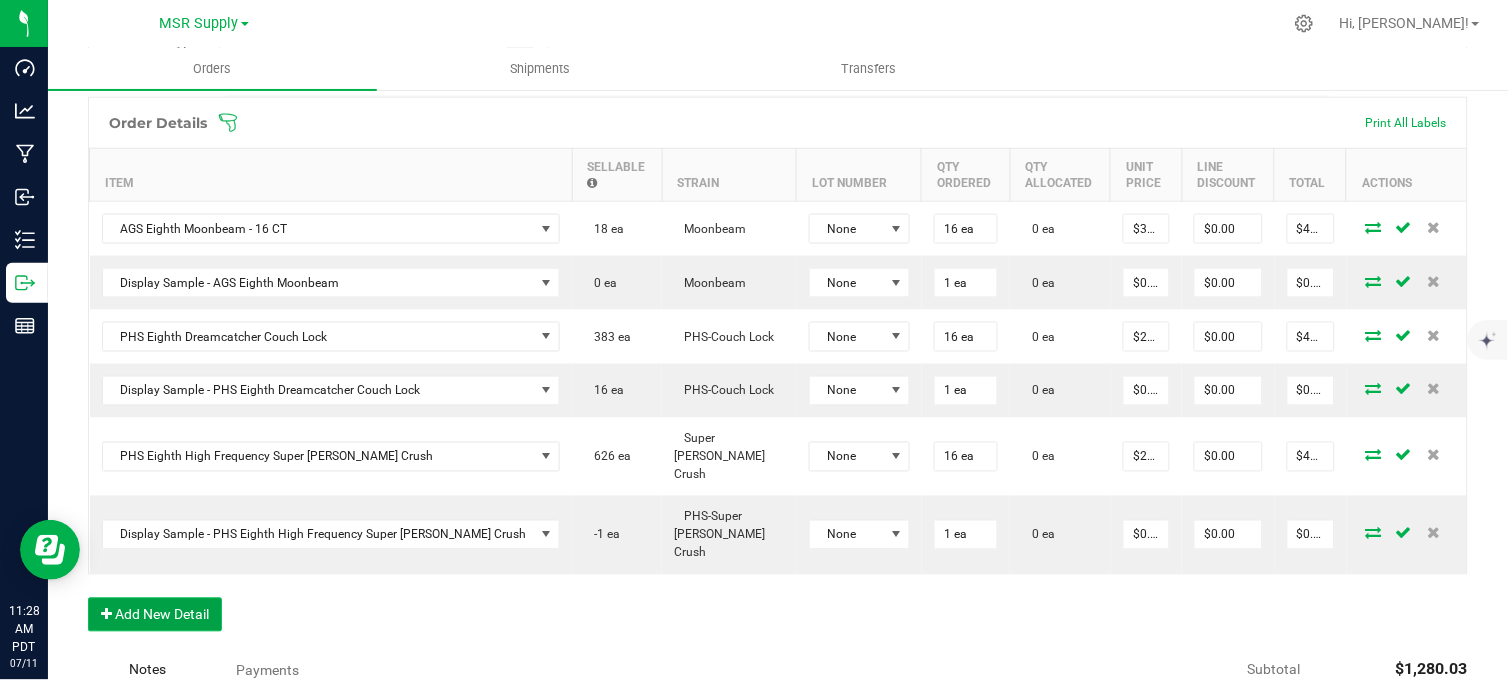click on "Add New Detail" at bounding box center [155, 615] 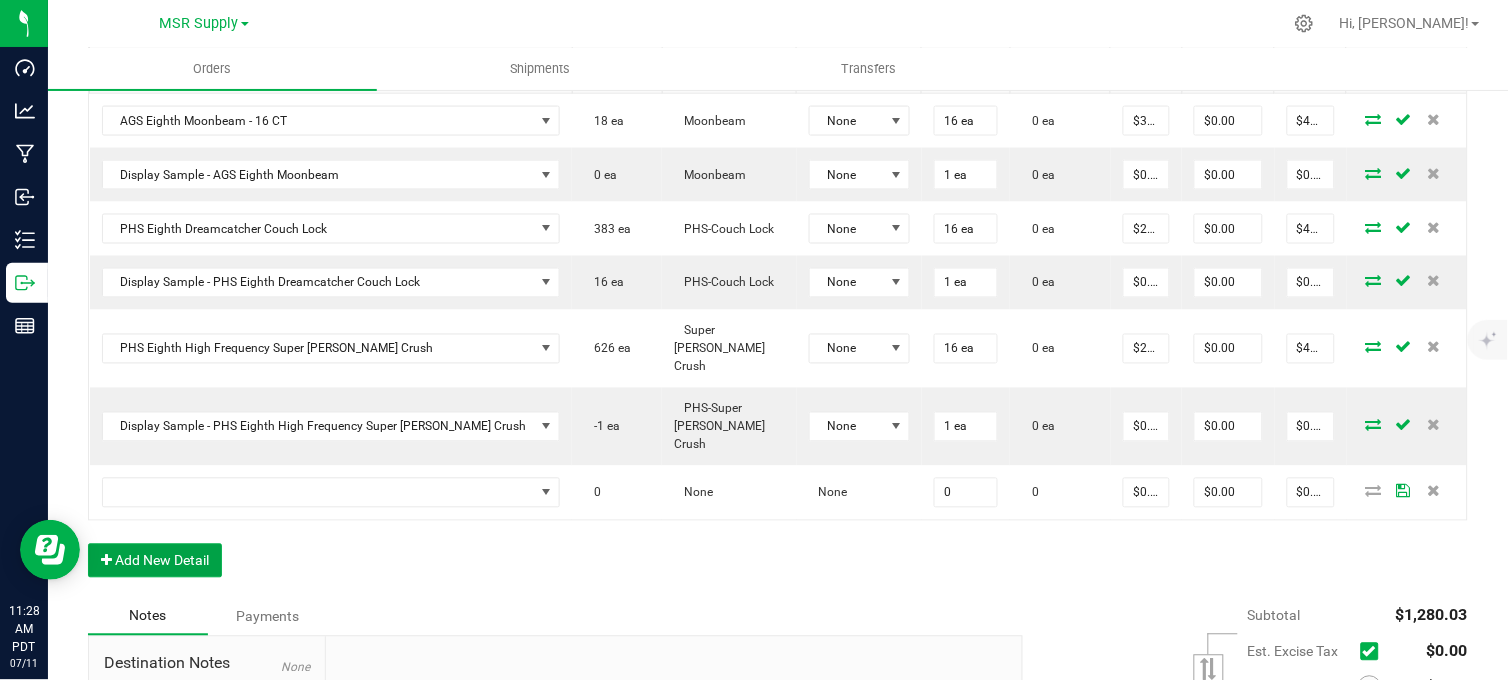 scroll, scrollTop: 777, scrollLeft: 0, axis: vertical 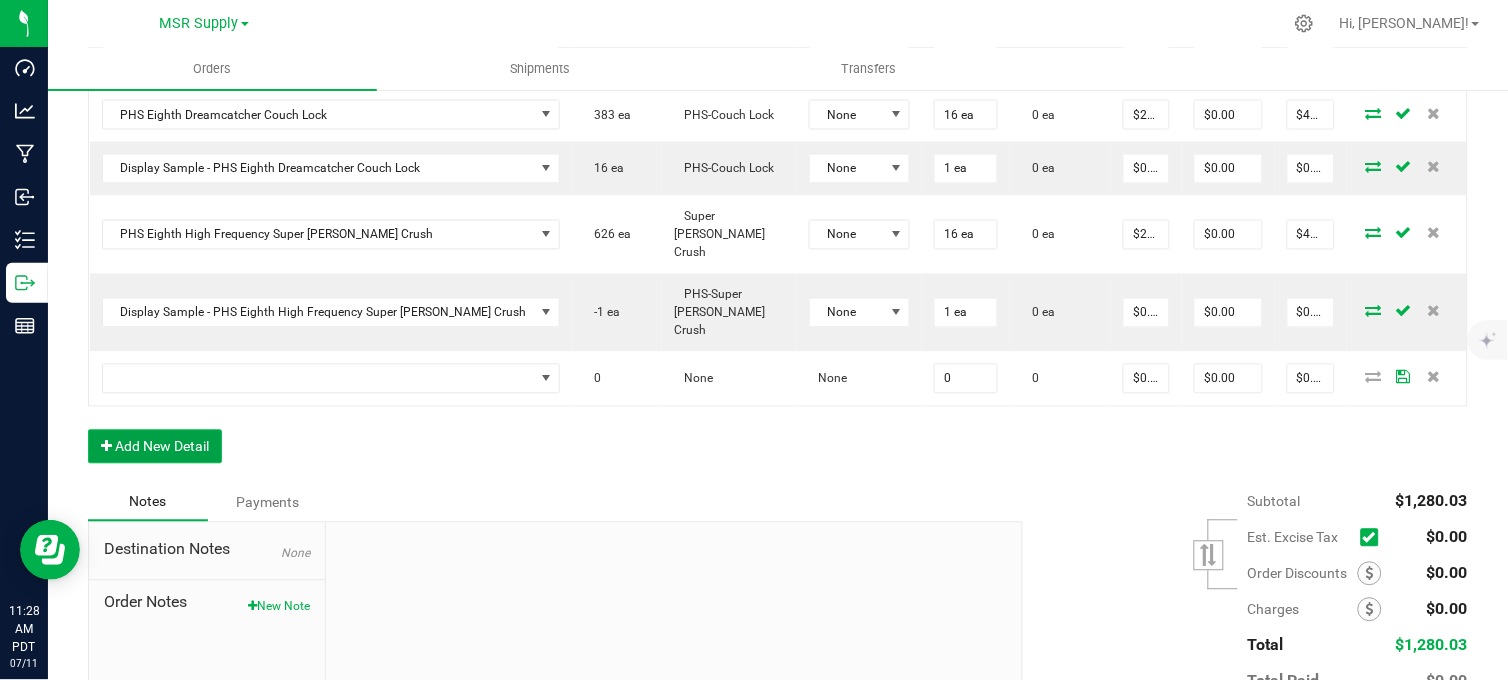 click on "Add New Detail" at bounding box center [155, 447] 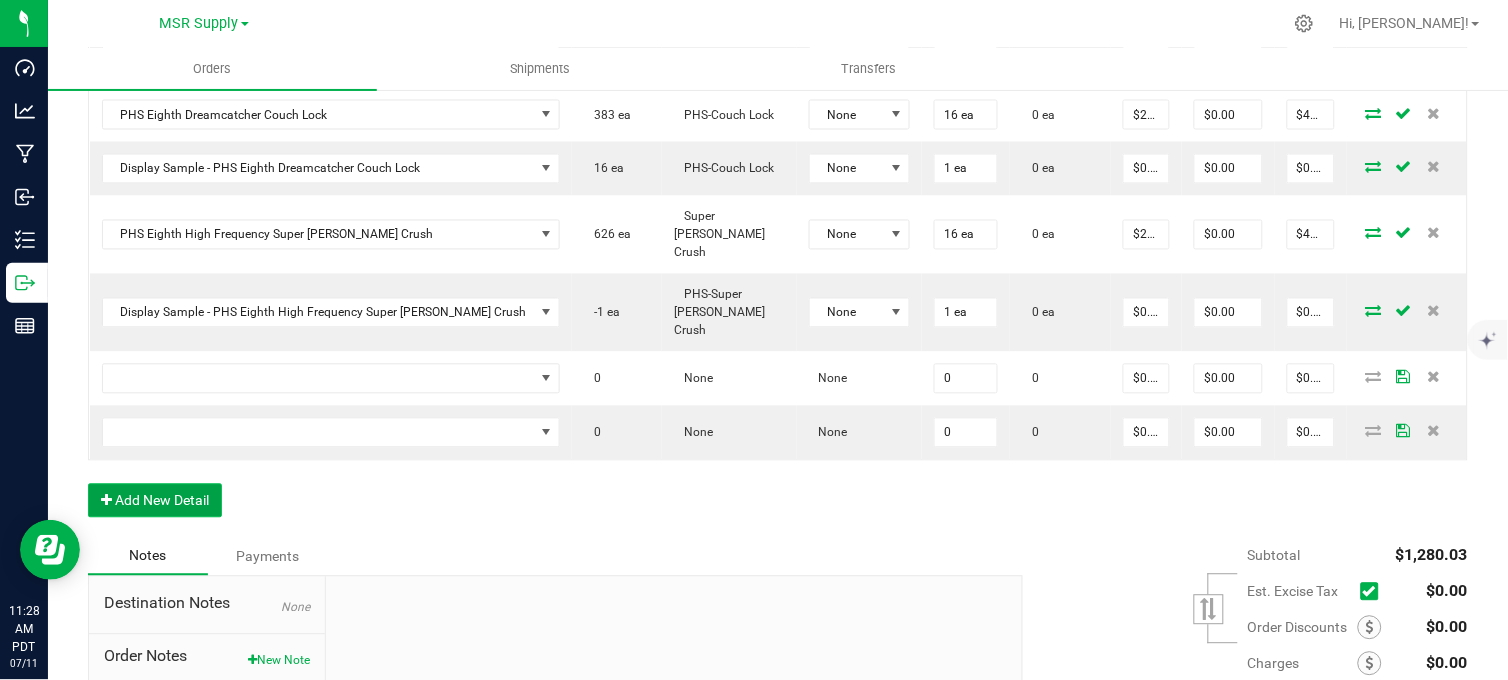 click on "Add New Detail" at bounding box center [155, 501] 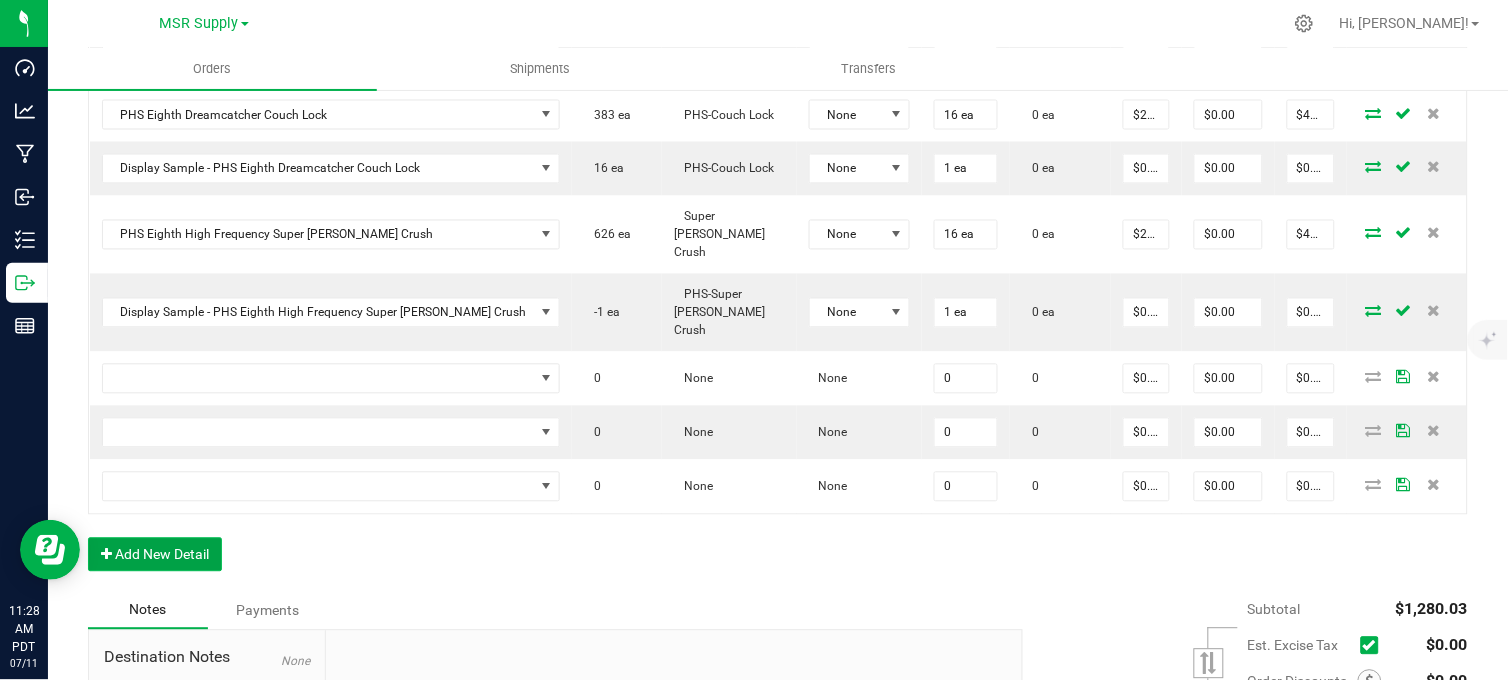 click on "Add New Detail" at bounding box center [155, 555] 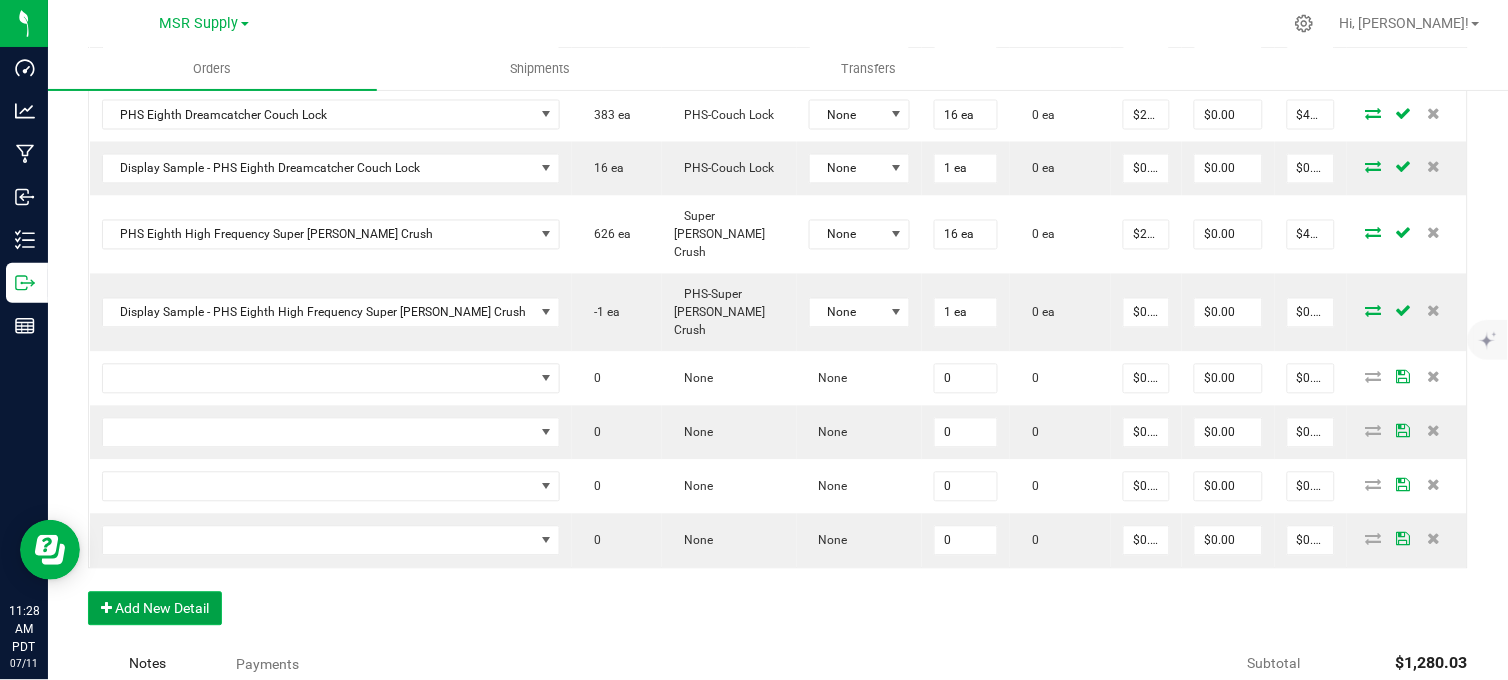 click on "Add New Detail" at bounding box center [155, 609] 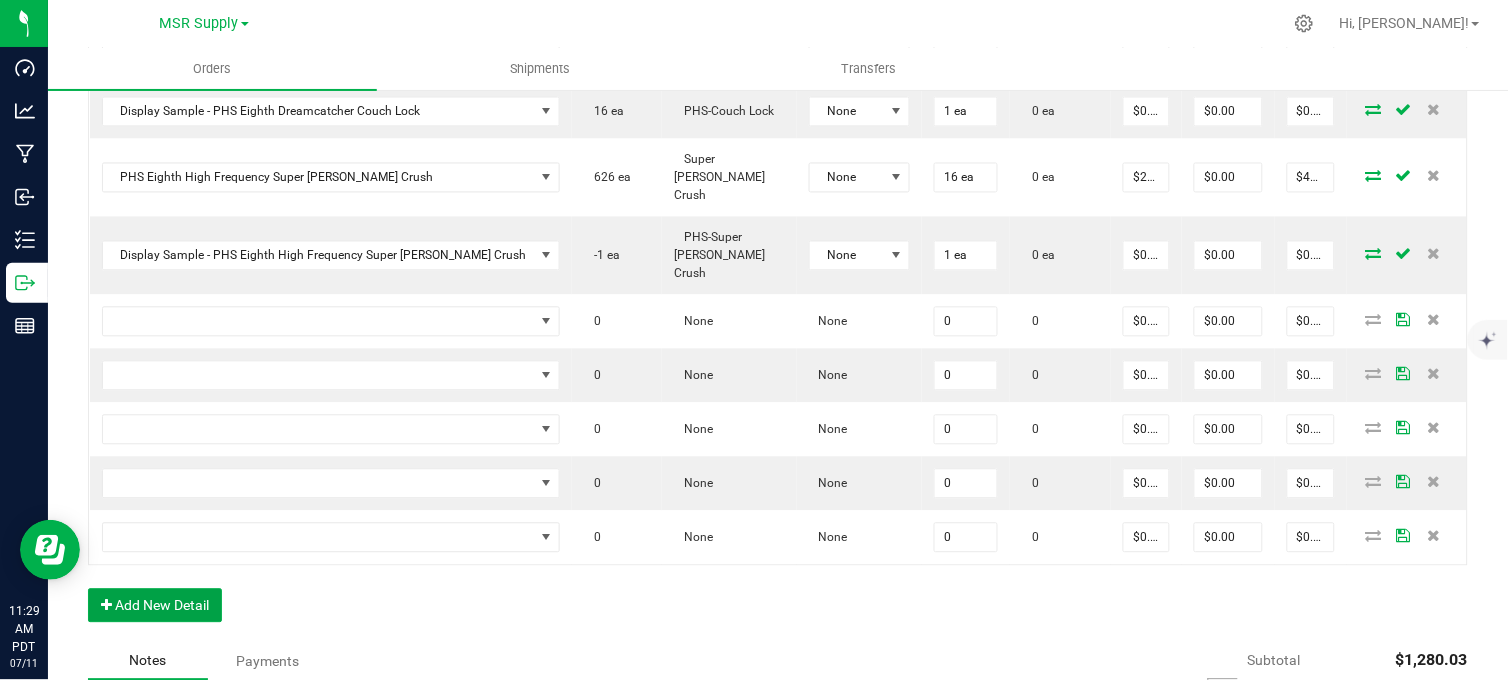 scroll, scrollTop: 888, scrollLeft: 0, axis: vertical 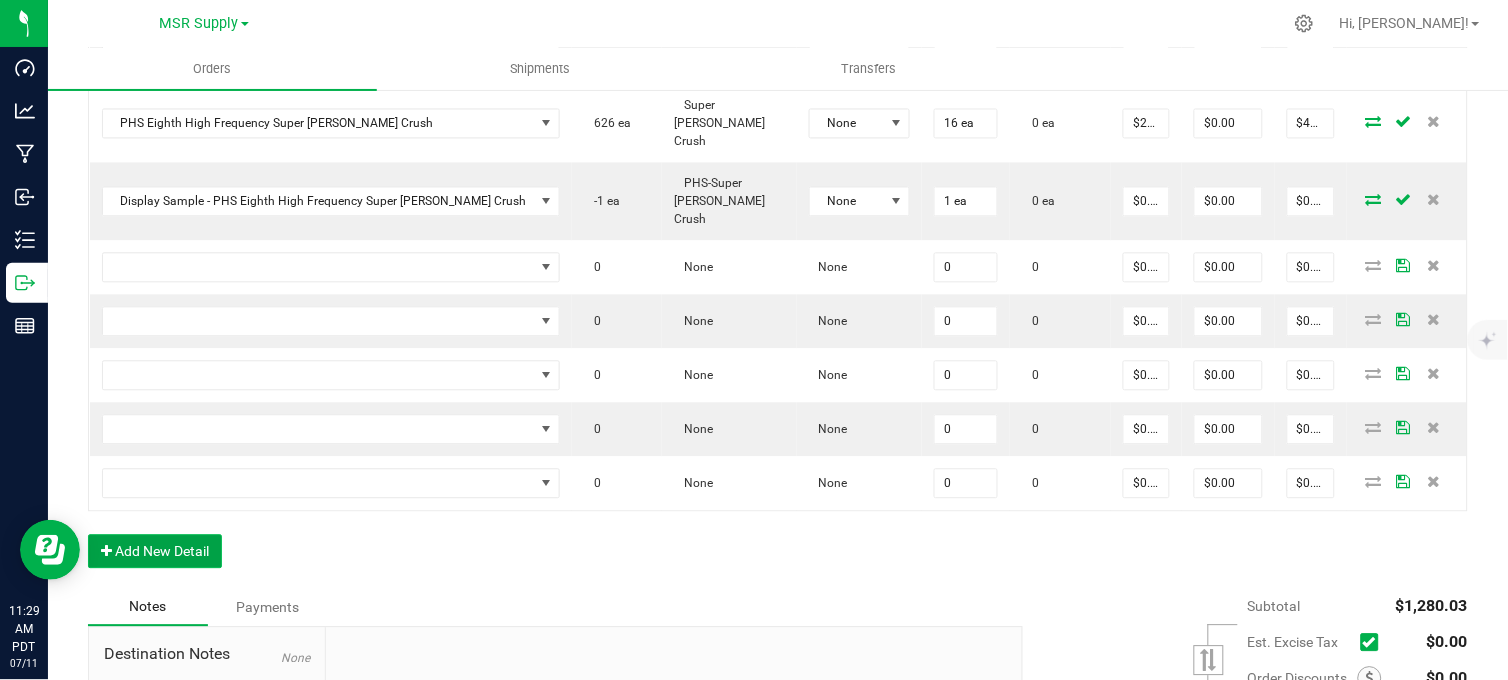 click on "Add New Detail" at bounding box center (155, 552) 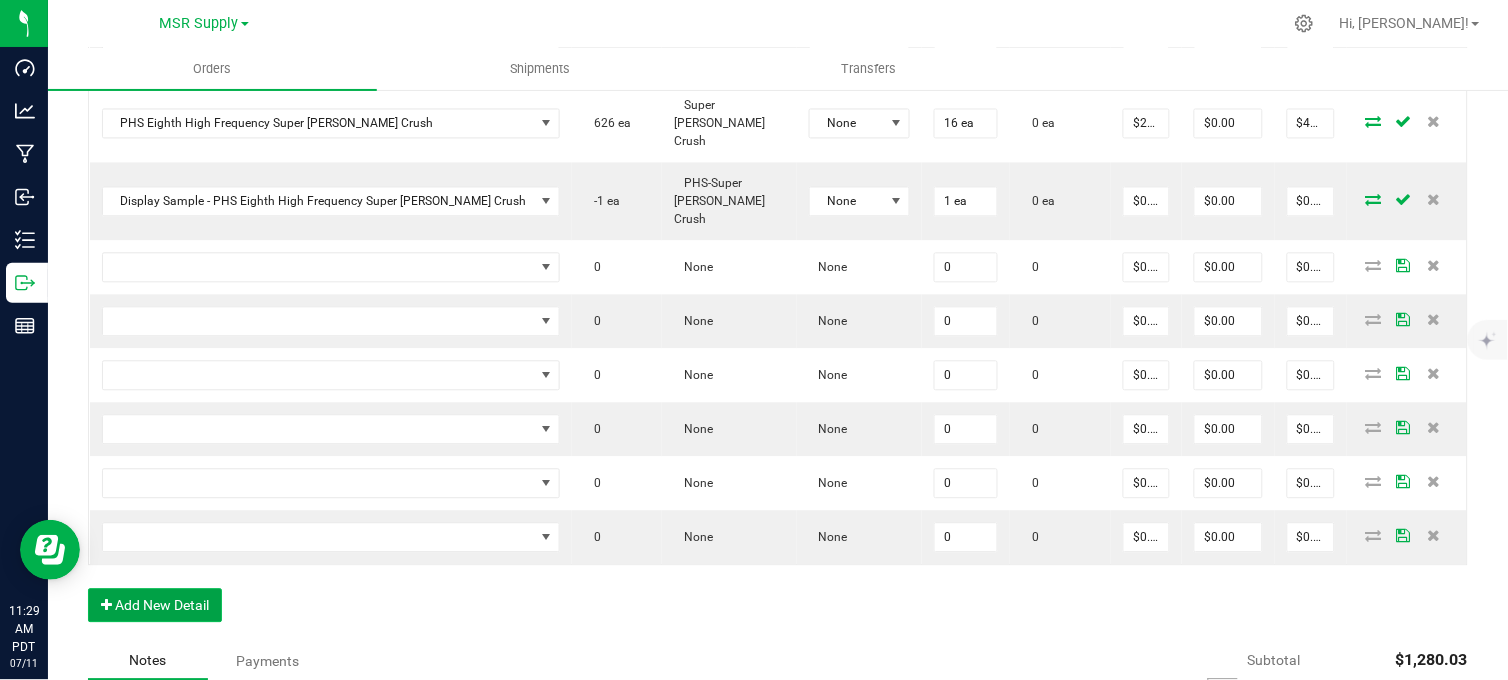 click on "Add New Detail" at bounding box center [155, 606] 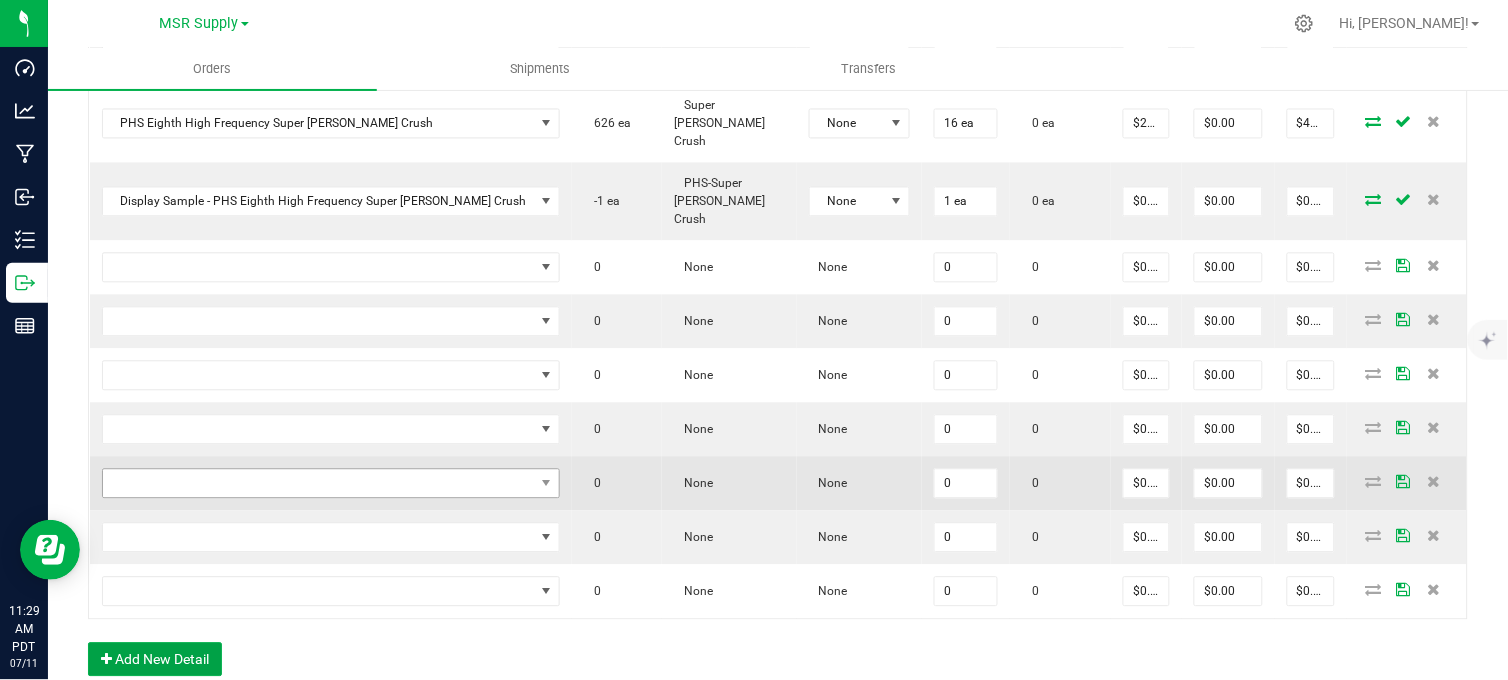 drag, startPoint x: 192, startPoint y: 632, endPoint x: 201, endPoint y: 463, distance: 169.23947 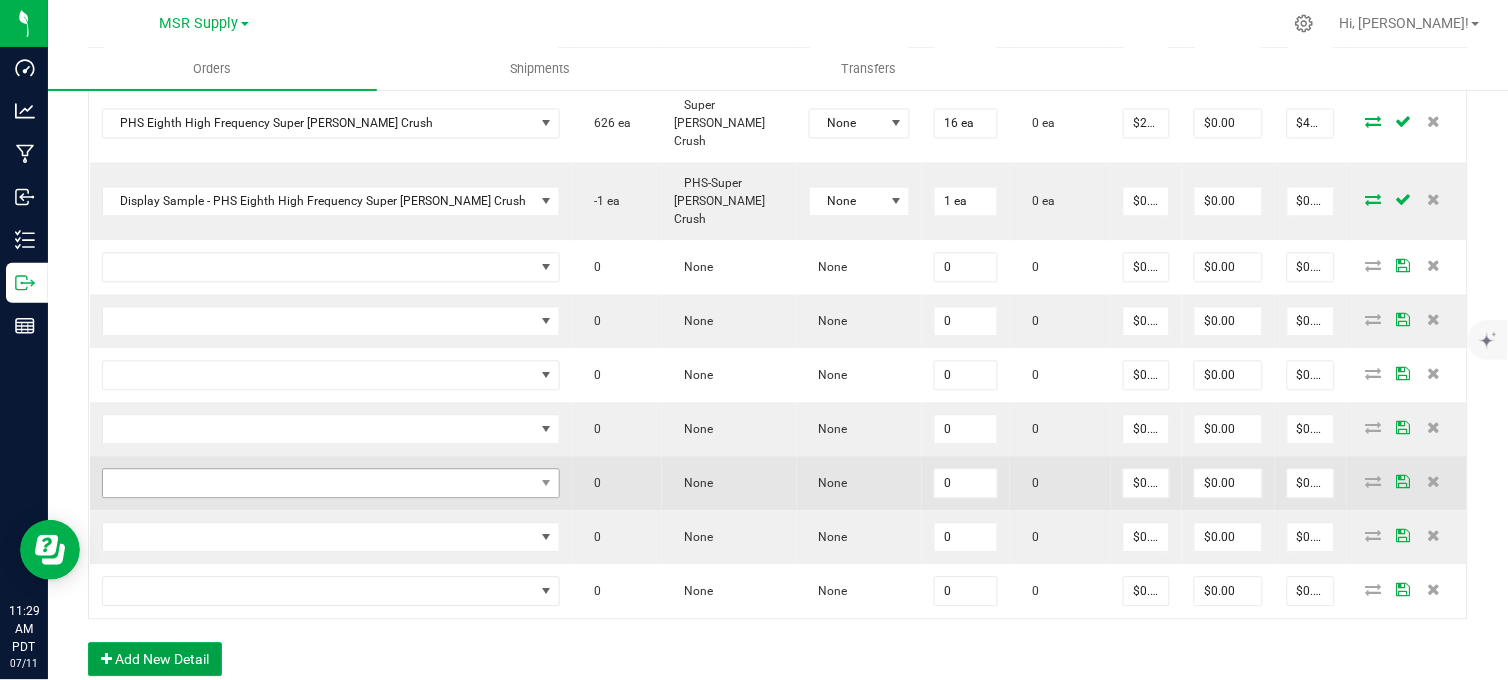 click on "Add New Detail" at bounding box center [155, 660] 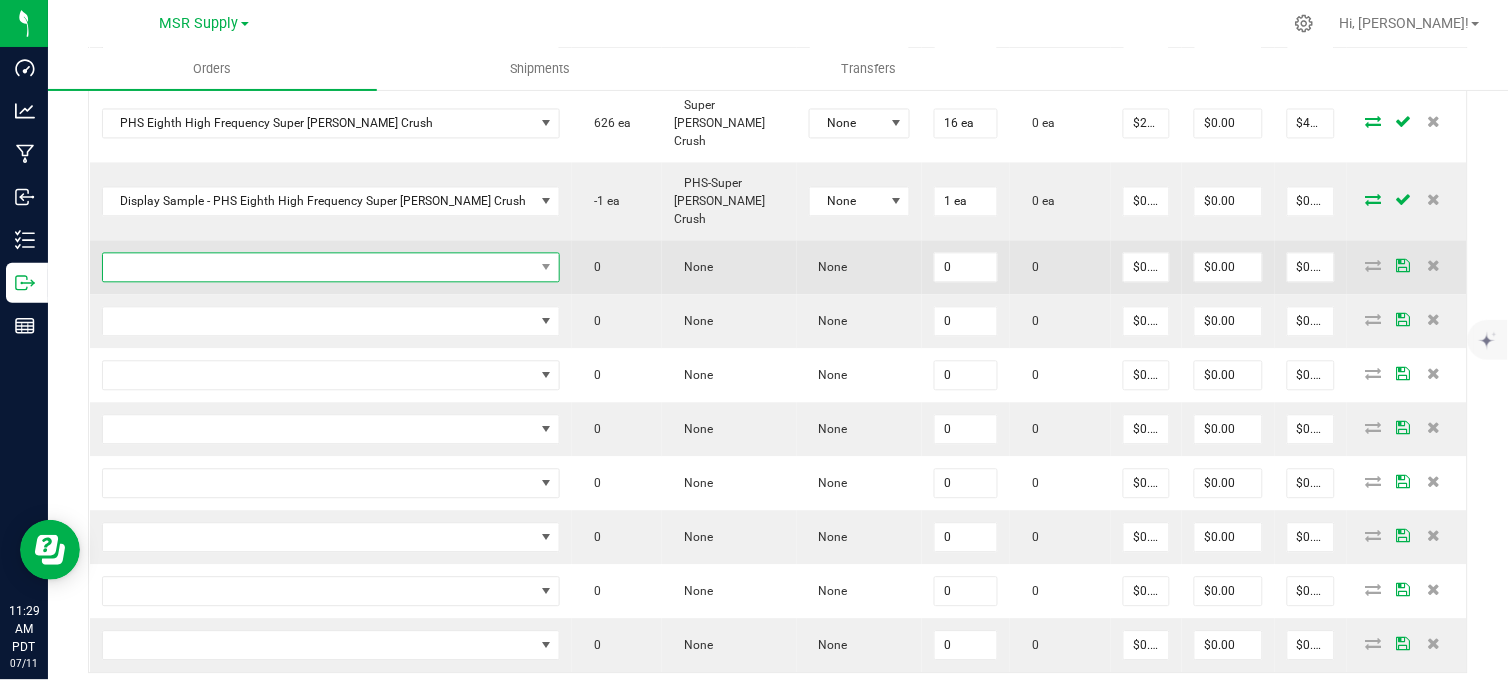 click at bounding box center [319, 268] 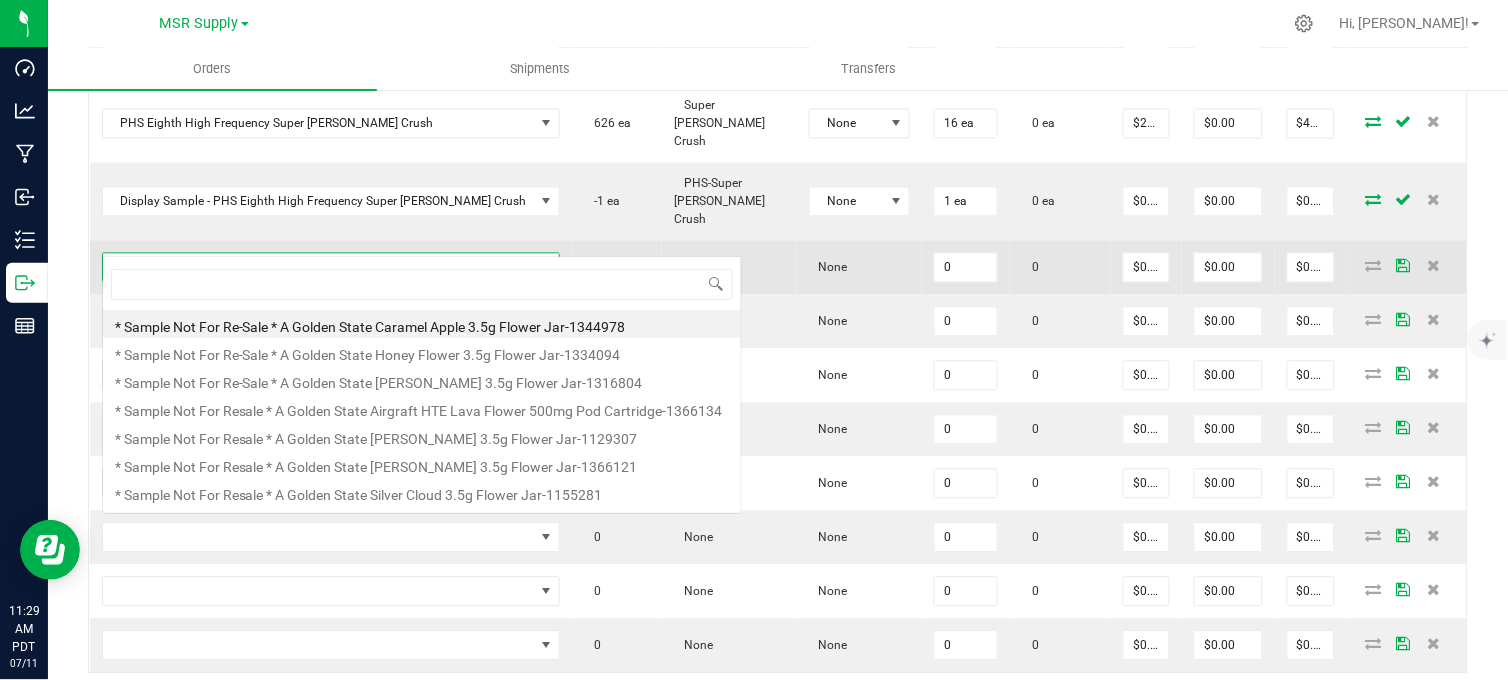 scroll, scrollTop: 99970, scrollLeft: 99611, axis: both 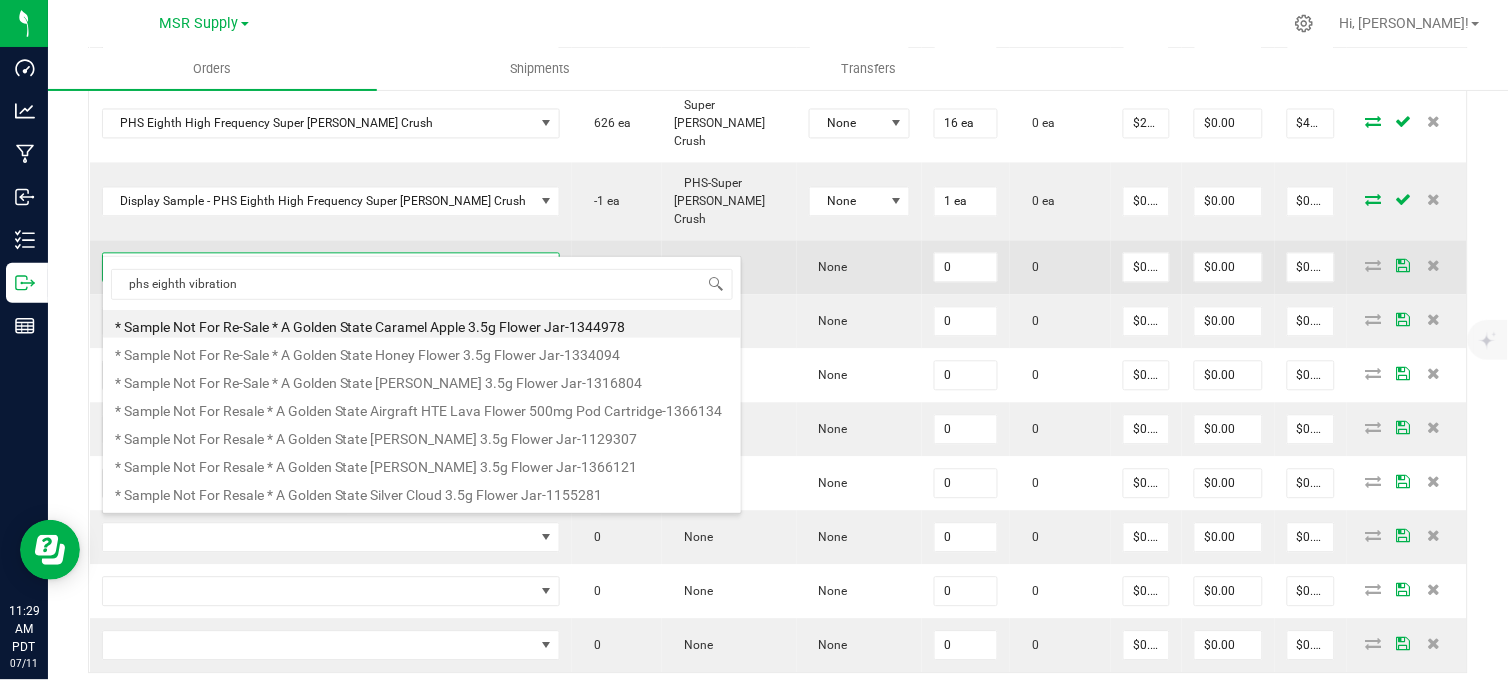 type on "phs eighth vibration" 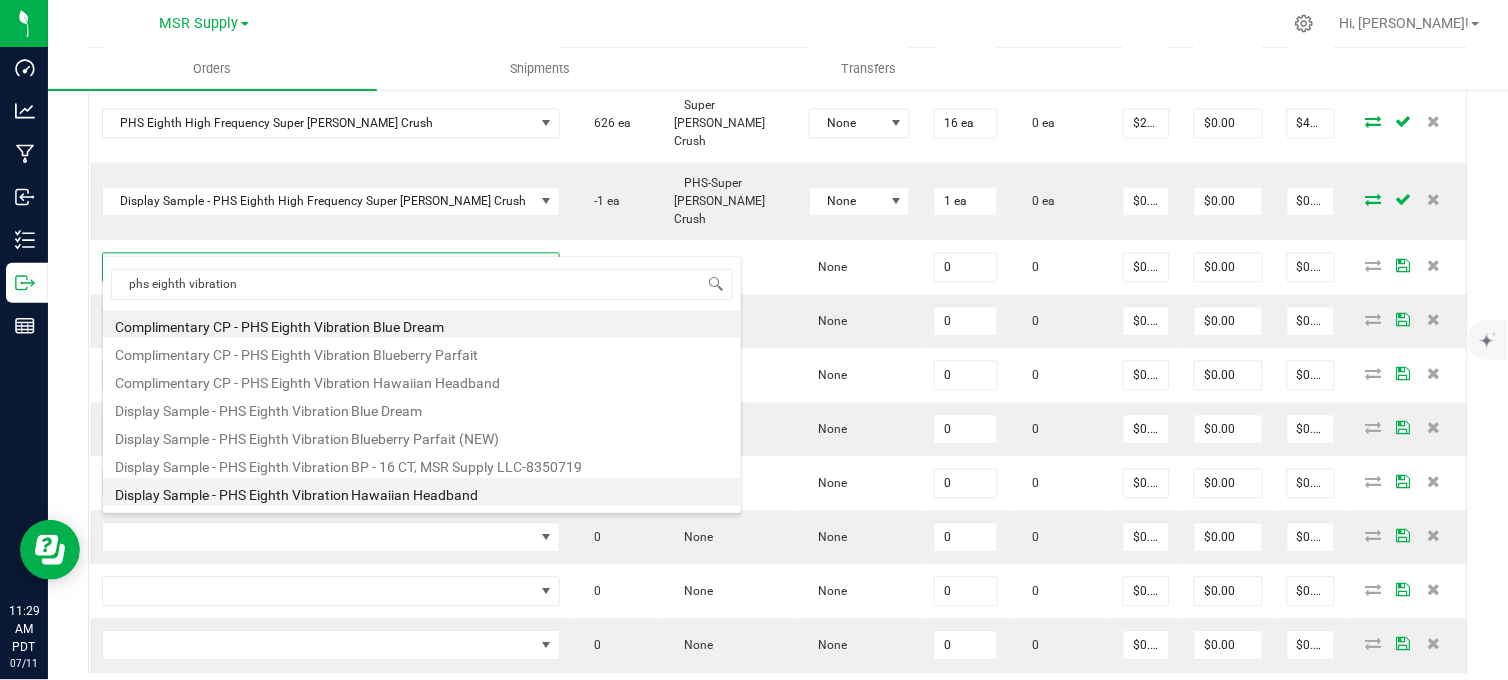 scroll, scrollTop: 111, scrollLeft: 0, axis: vertical 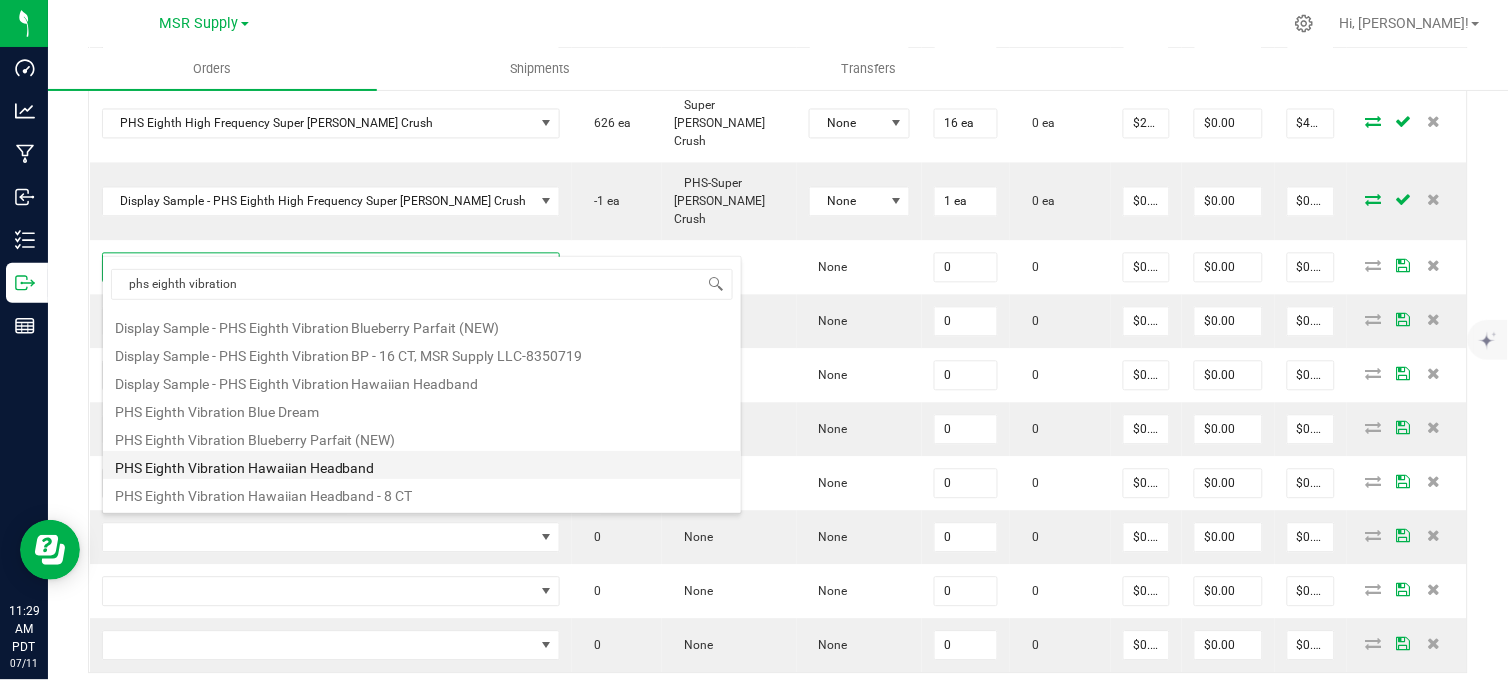 click on "PHS Eighth Vibration Hawaiian Headband" at bounding box center [422, 465] 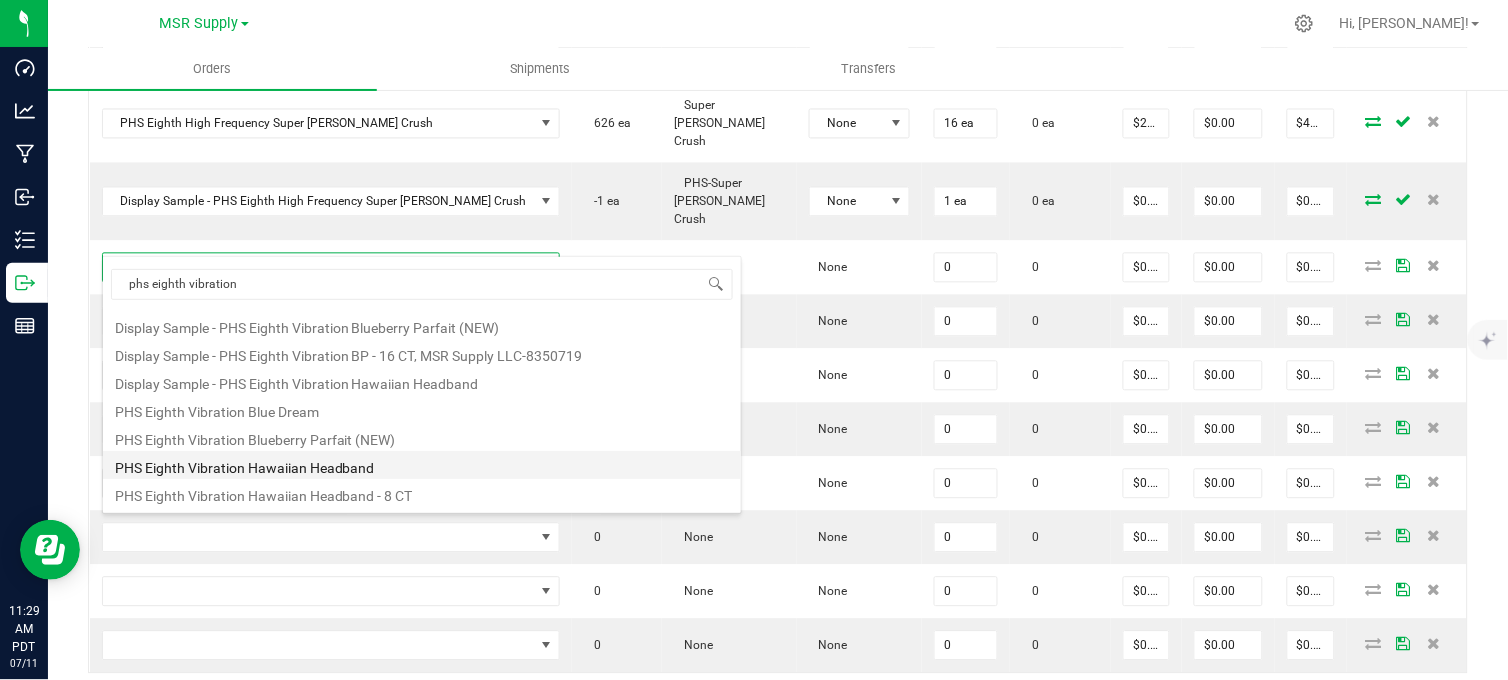 type on "0 ea" 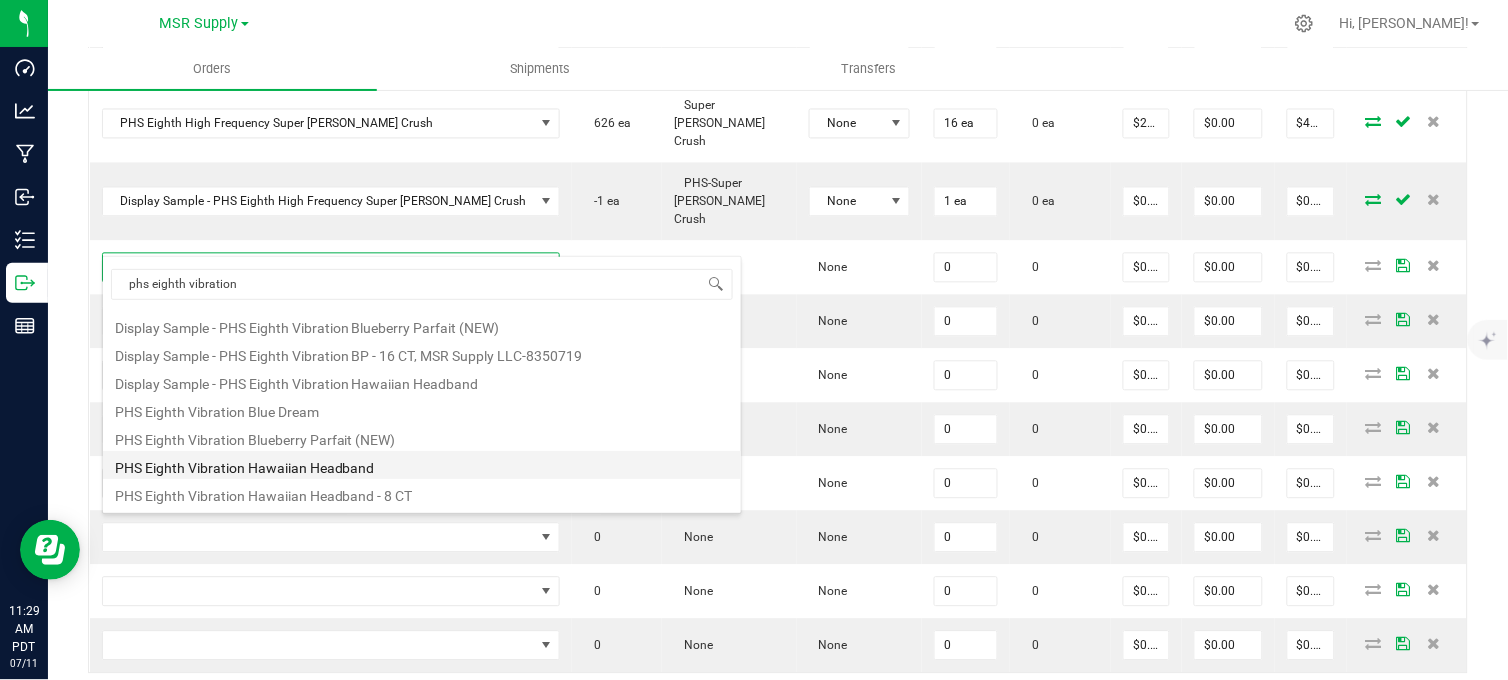 type on "$25.00000" 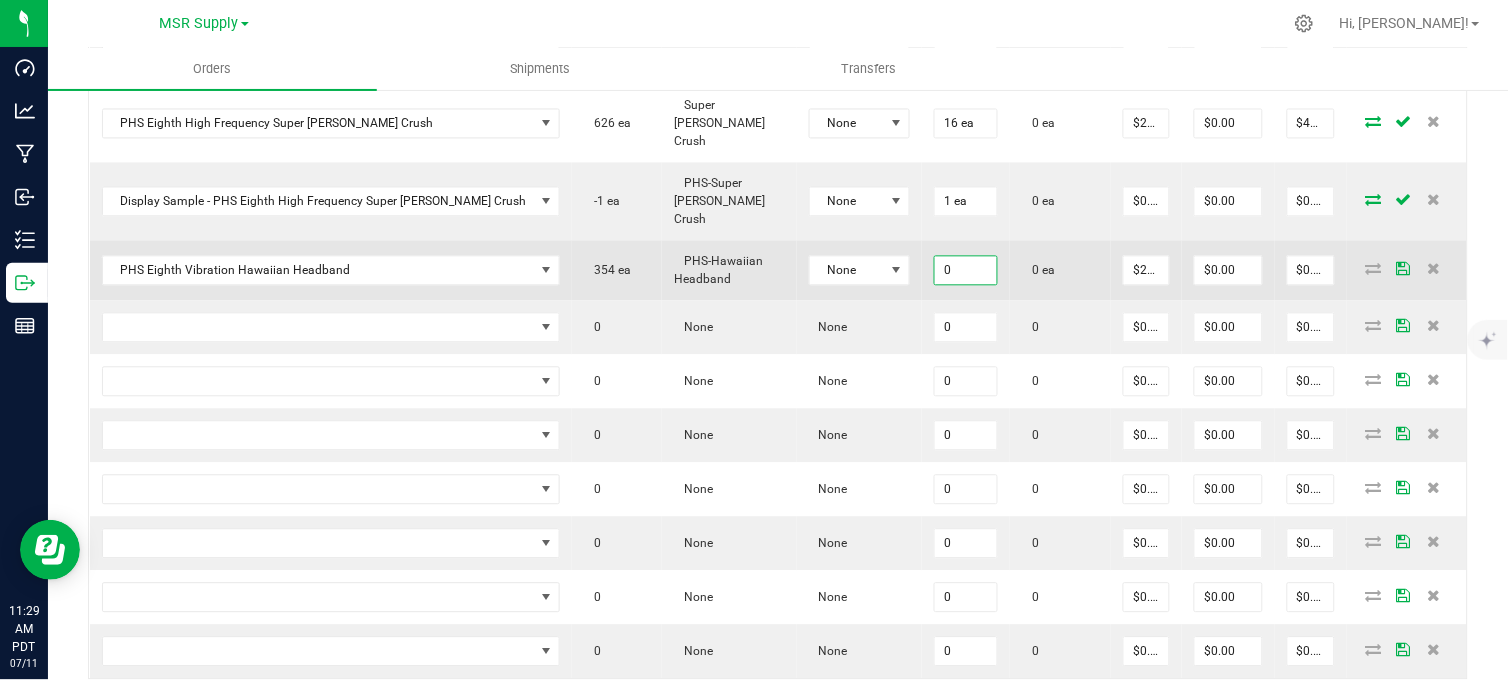click on "0" at bounding box center [966, 271] 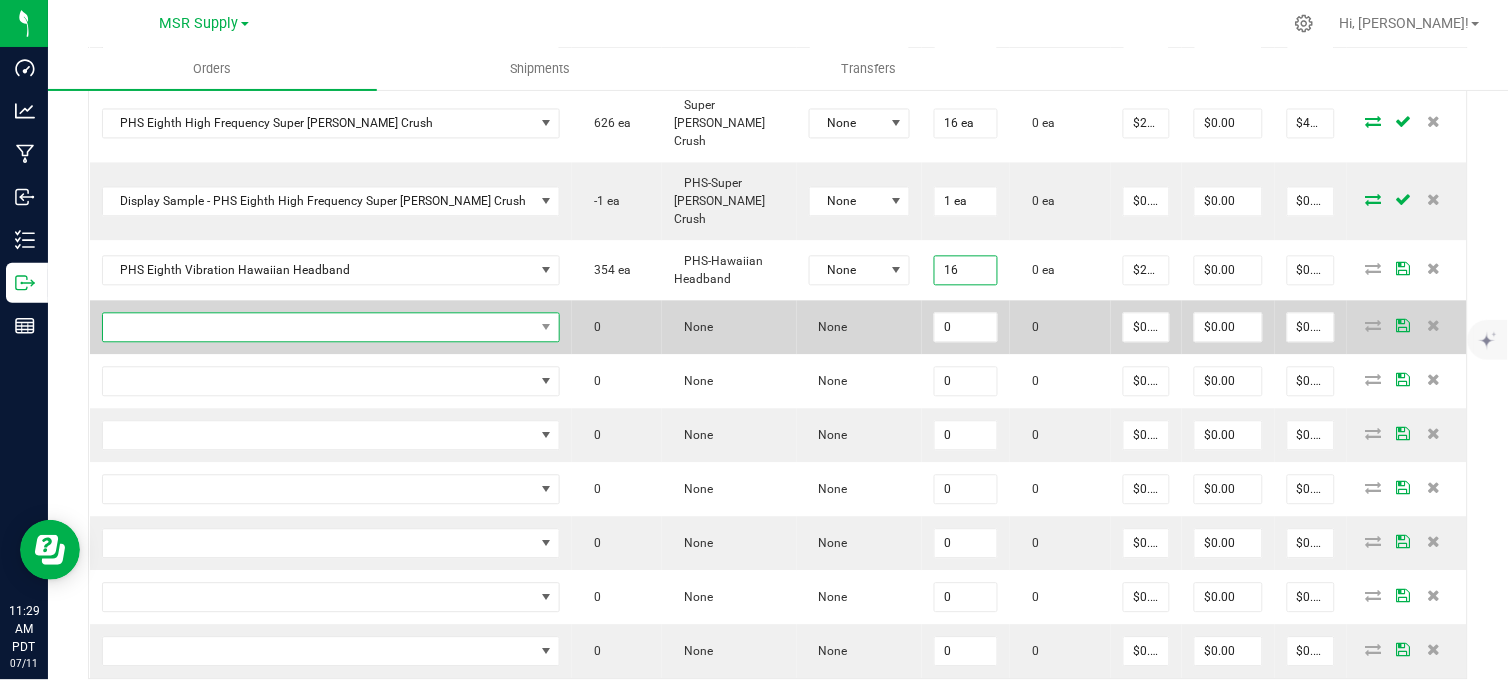 type on "16 ea" 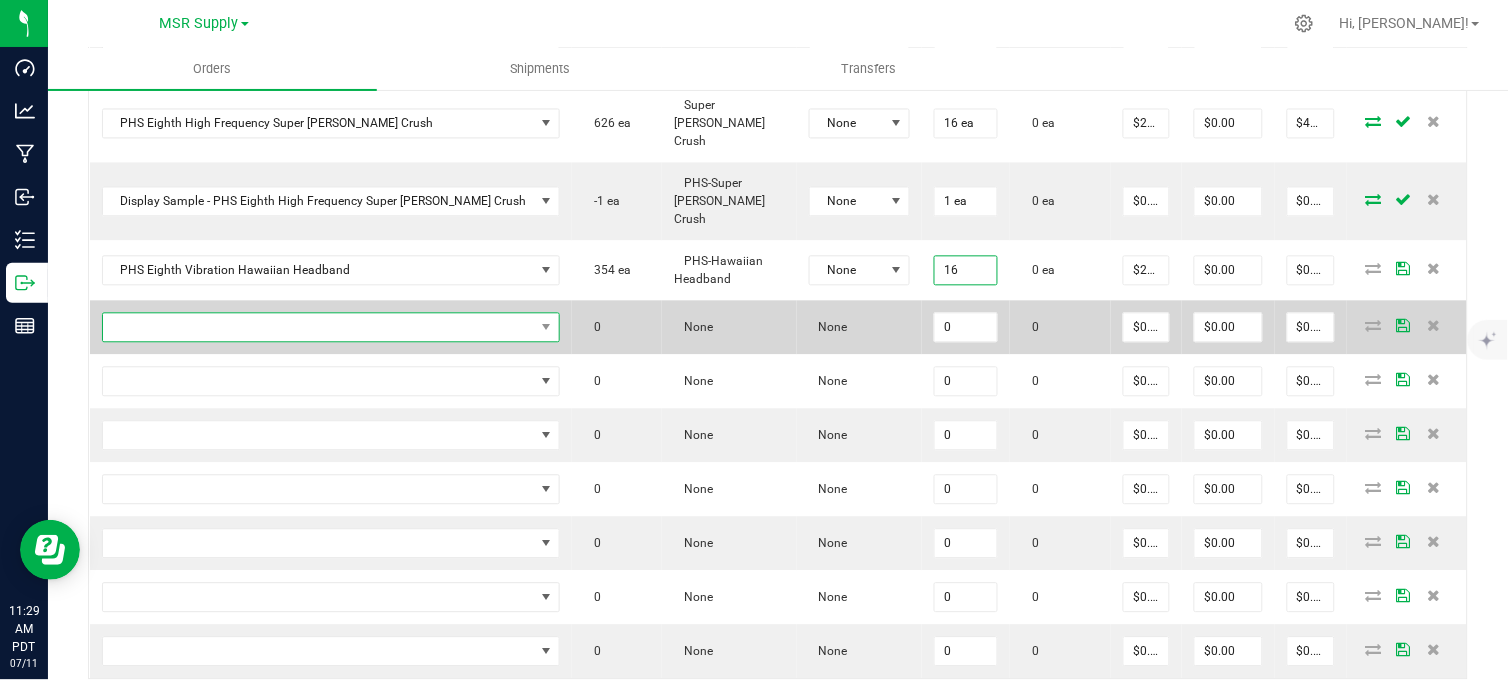 type on "$400.00" 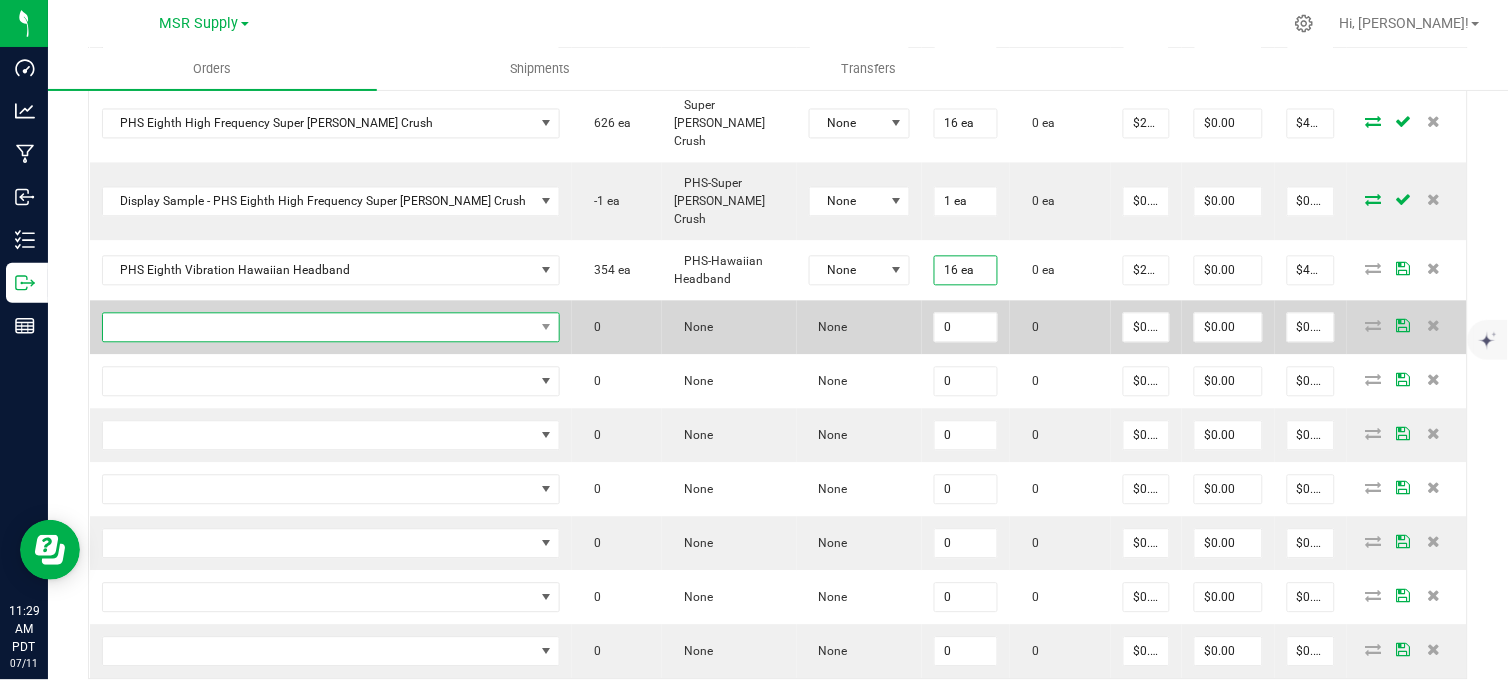 click at bounding box center (319, 328) 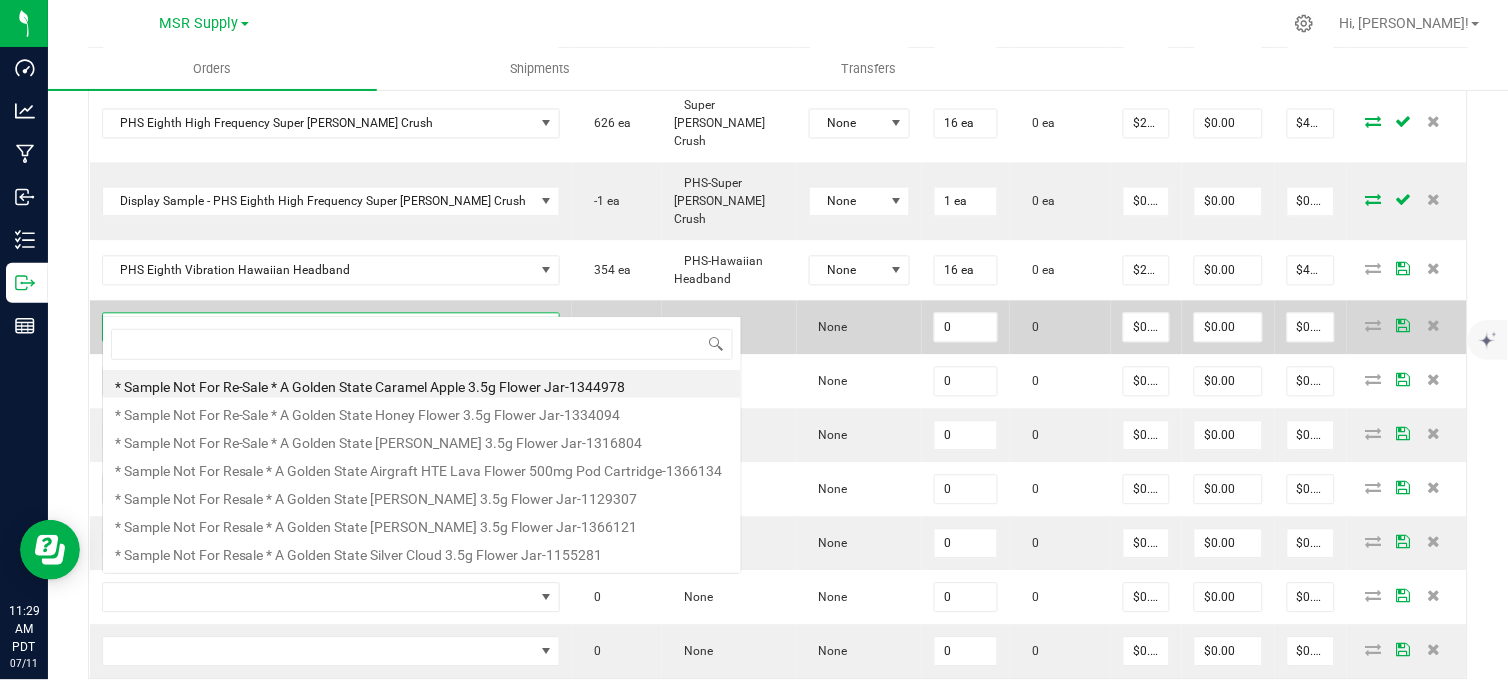 scroll, scrollTop: 99970, scrollLeft: 99611, axis: both 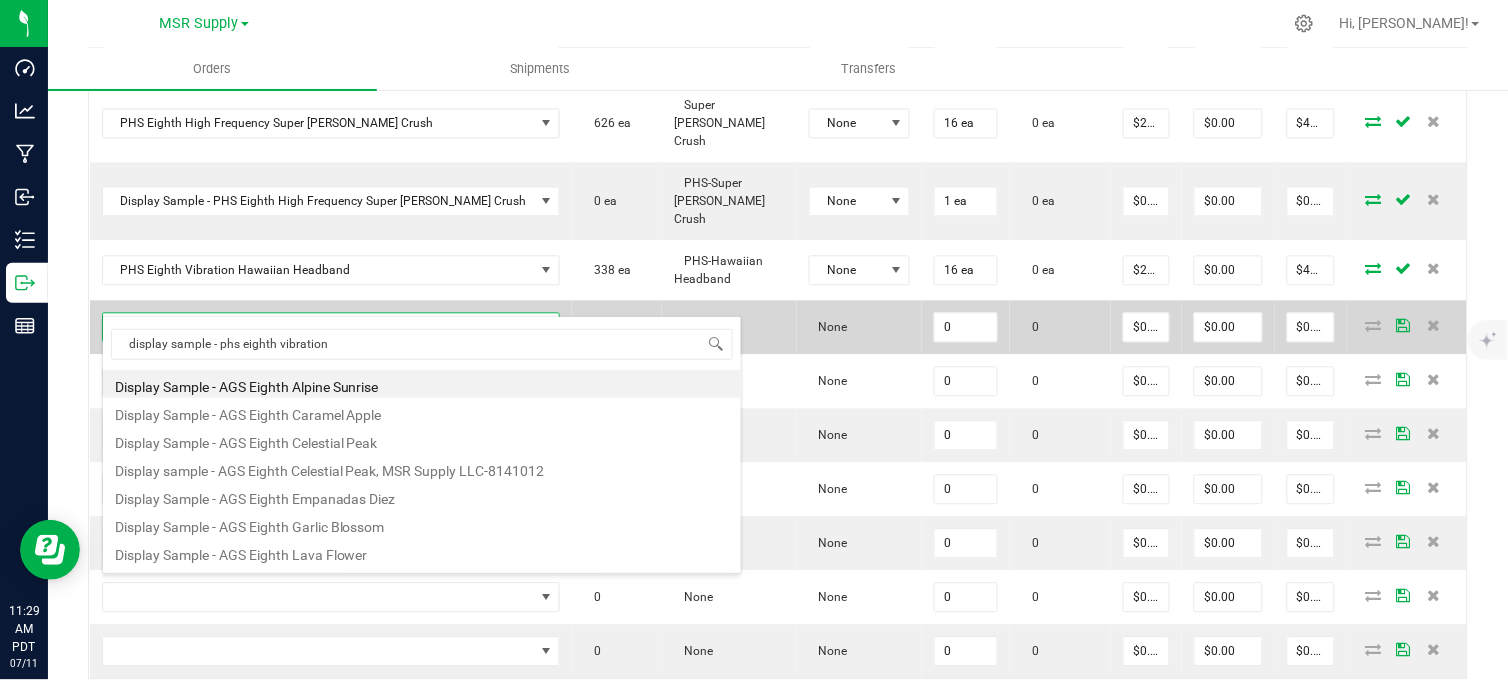type on "display sample - phs eighth vibration" 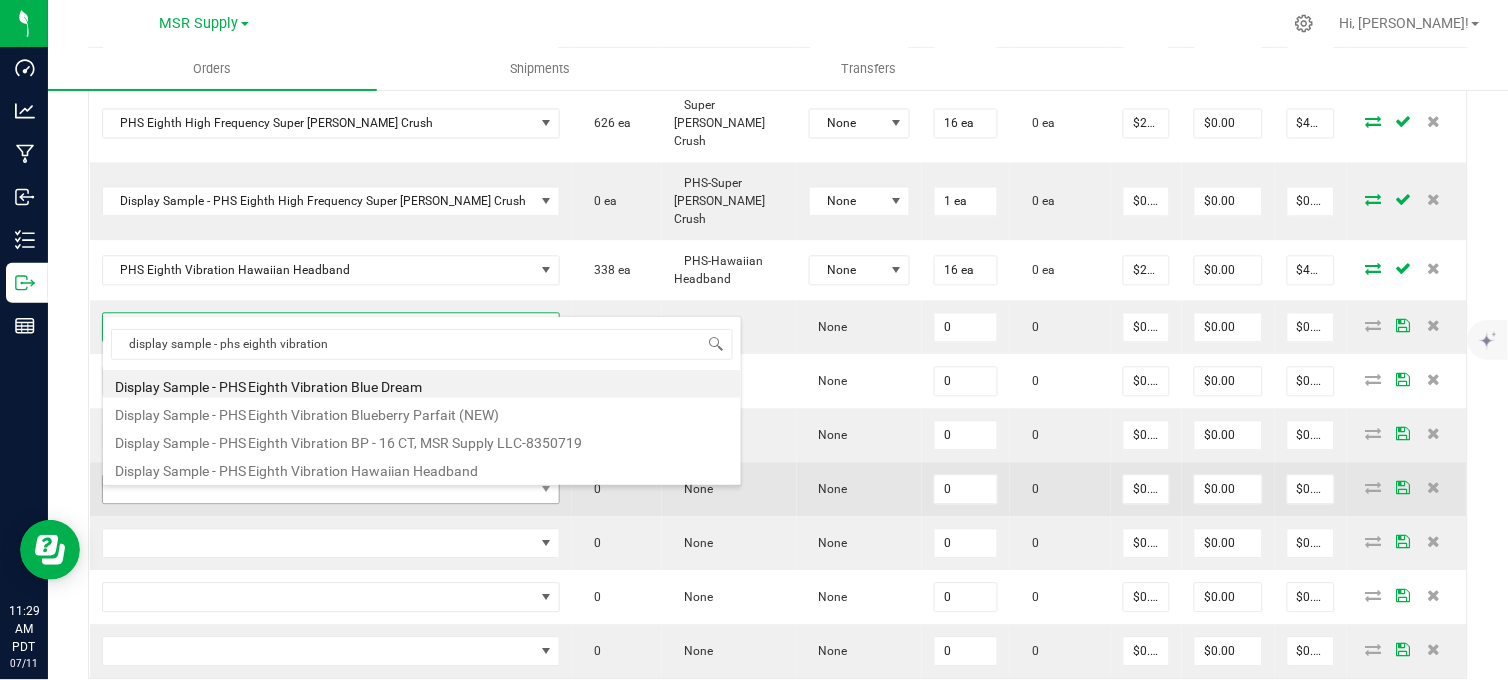 drag, startPoint x: 290, startPoint y: 470, endPoint x: 331, endPoint y: 475, distance: 41.303753 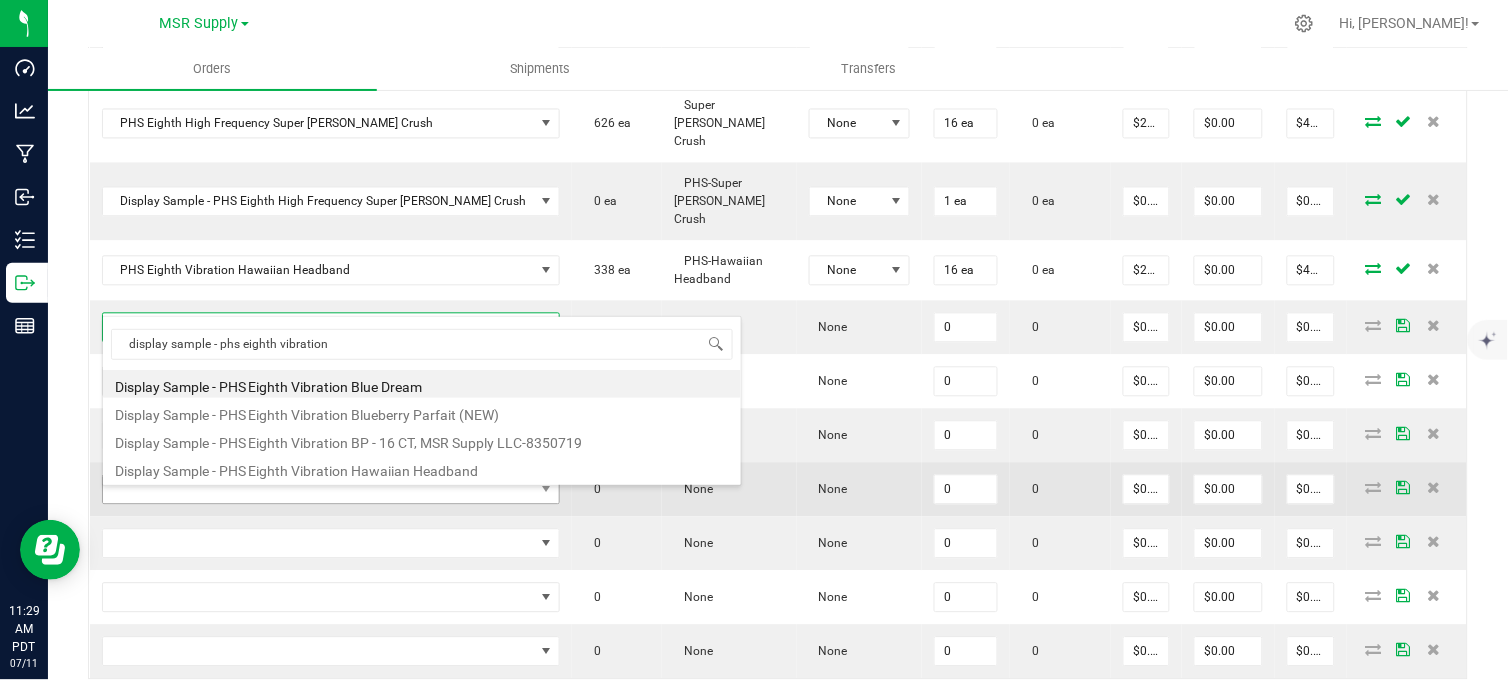 click on "Display Sample - PHS Eighth Vibration Hawaiian Headband" at bounding box center (422, 468) 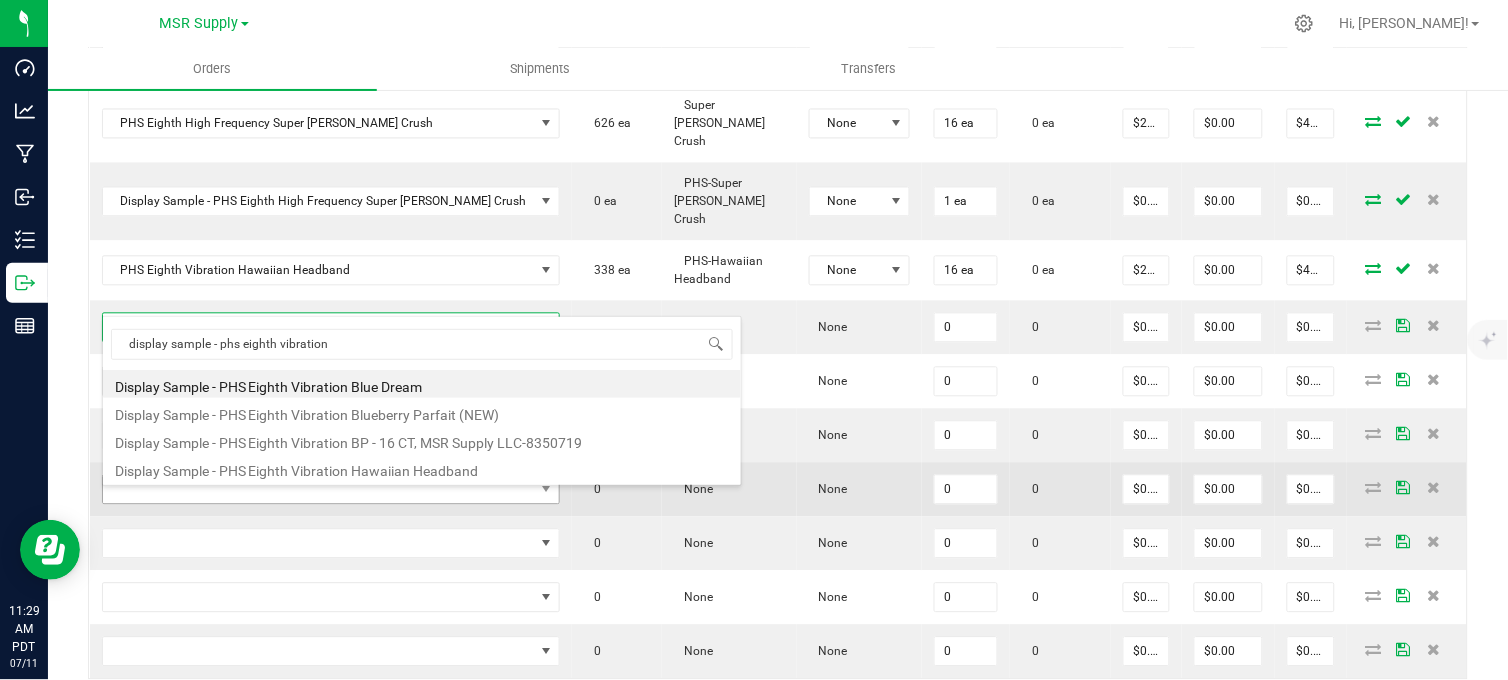 type on "0 ea" 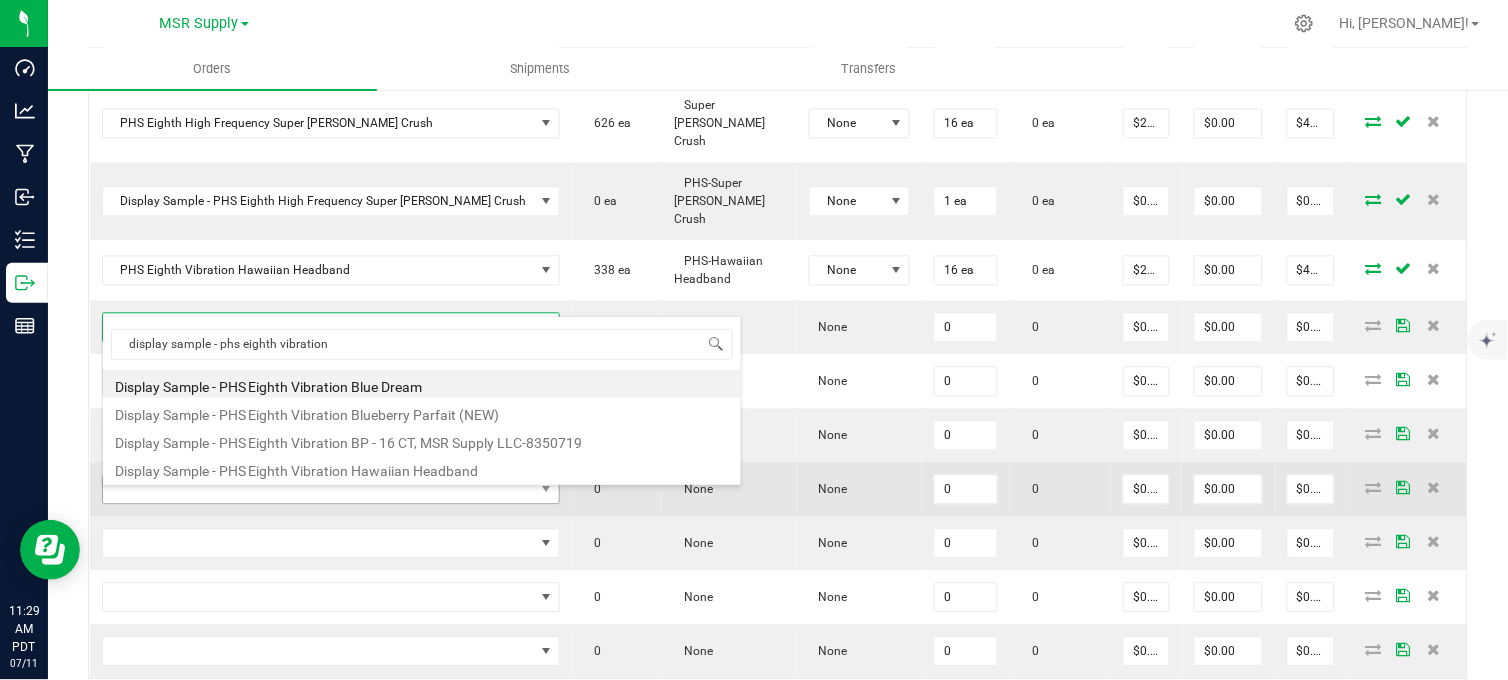 type on "$0.01000" 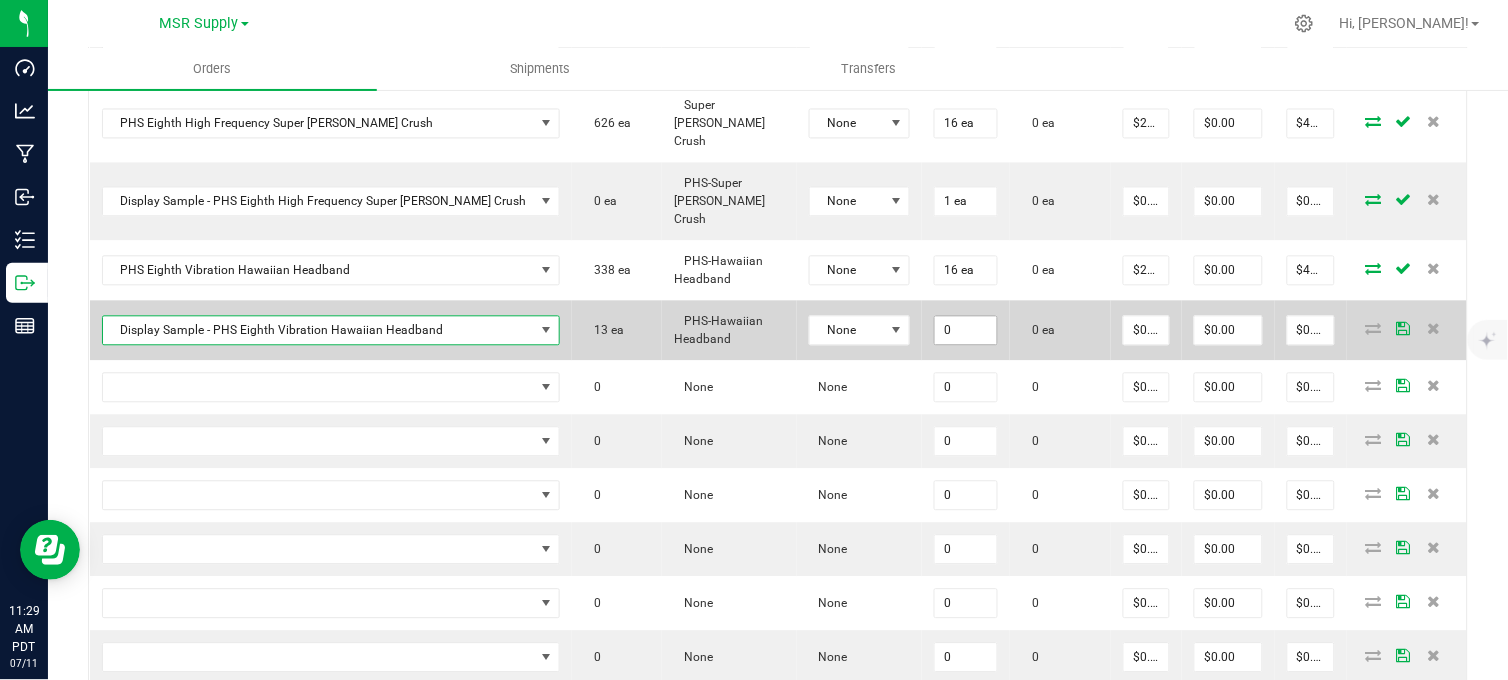 drag, startPoint x: 913, startPoint y: 296, endPoint x: 902, endPoint y: 316, distance: 22.825424 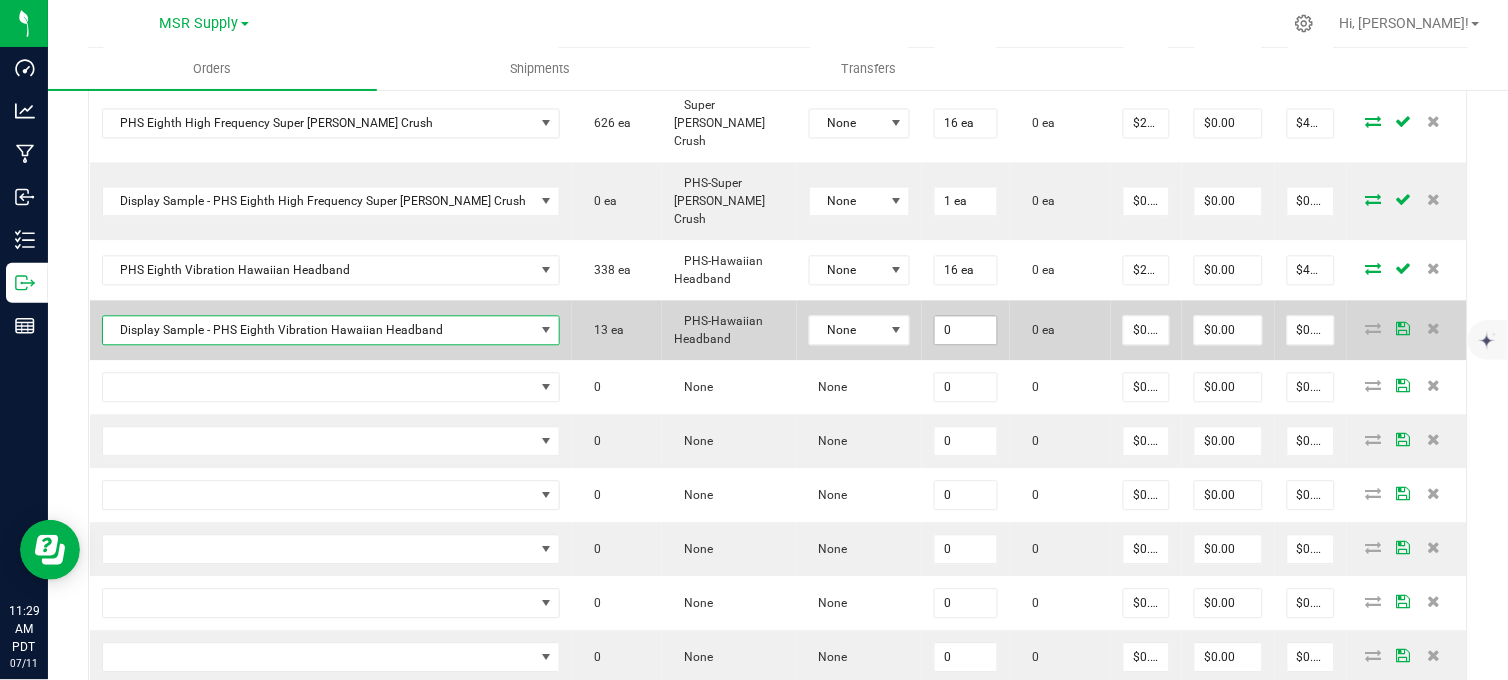 click on "0" at bounding box center (966, 331) 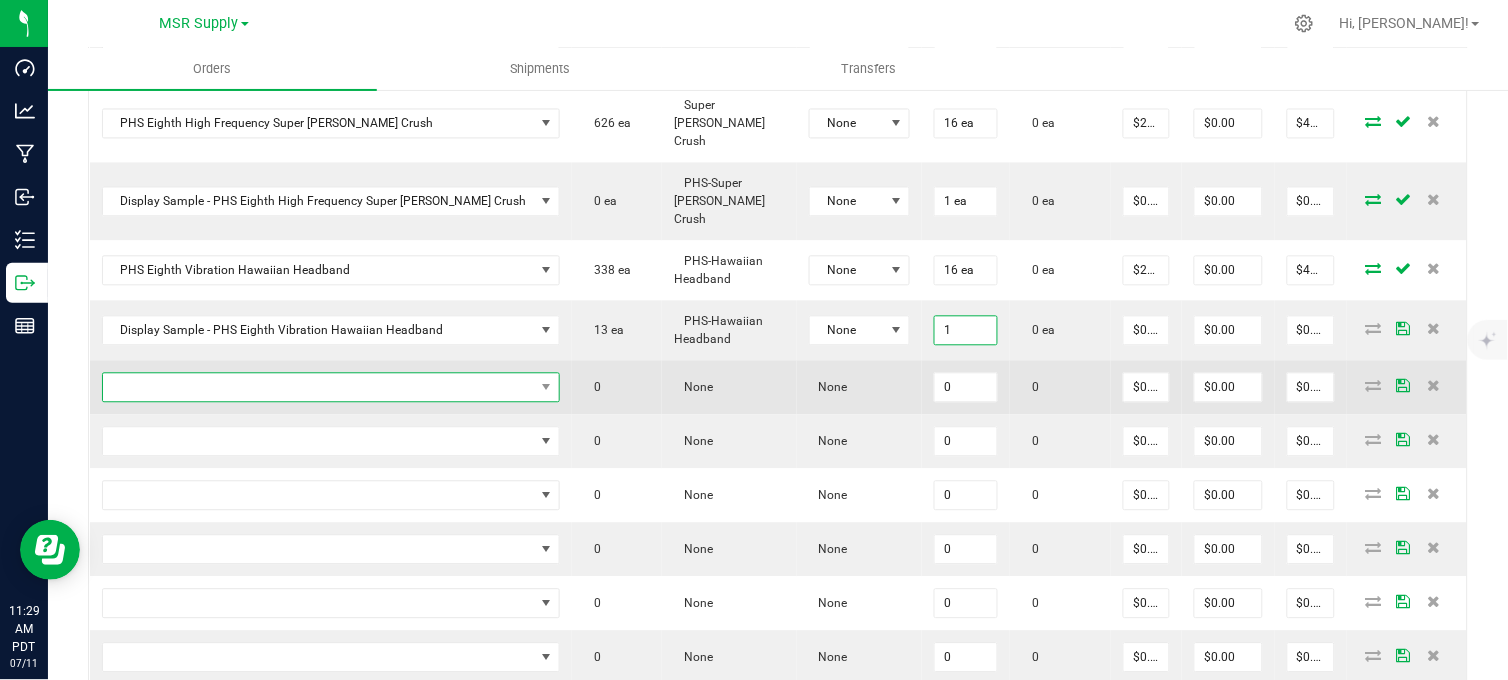 type on "1 ea" 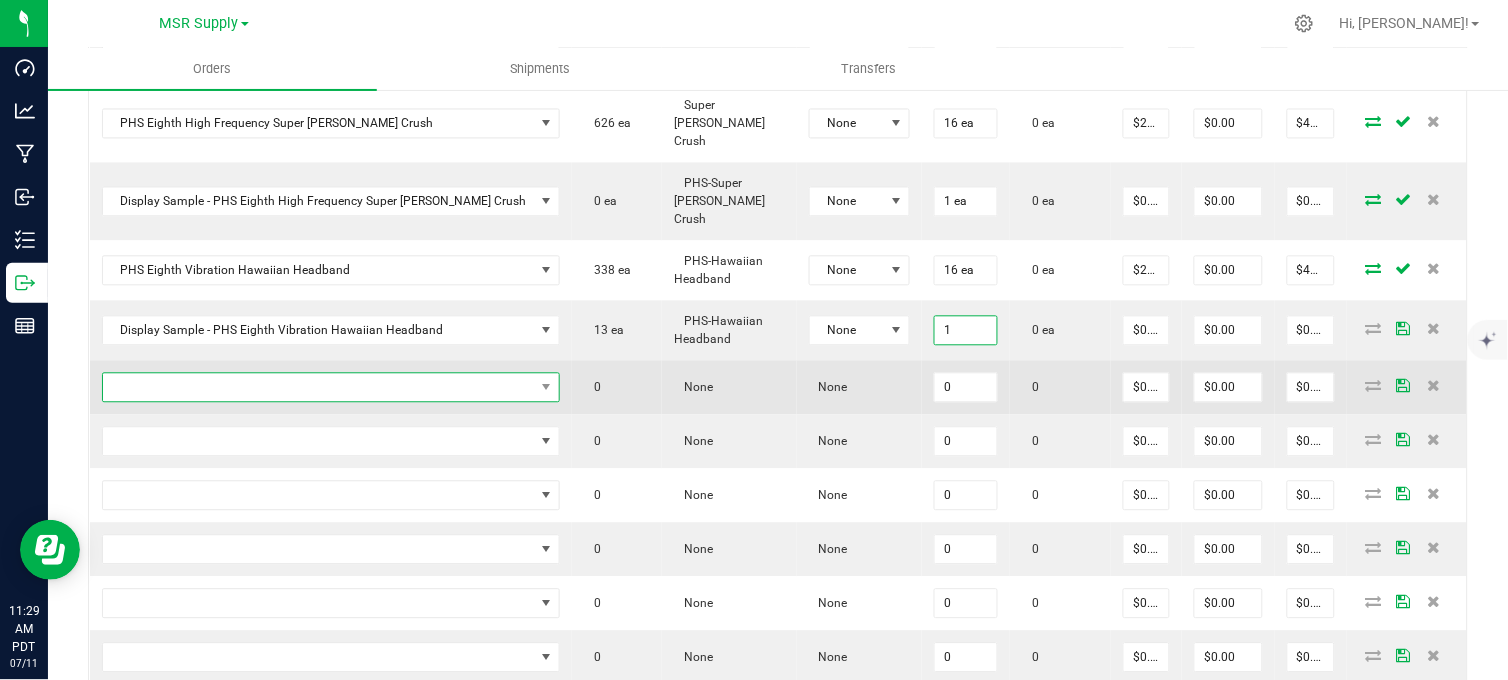 type on "$0.01" 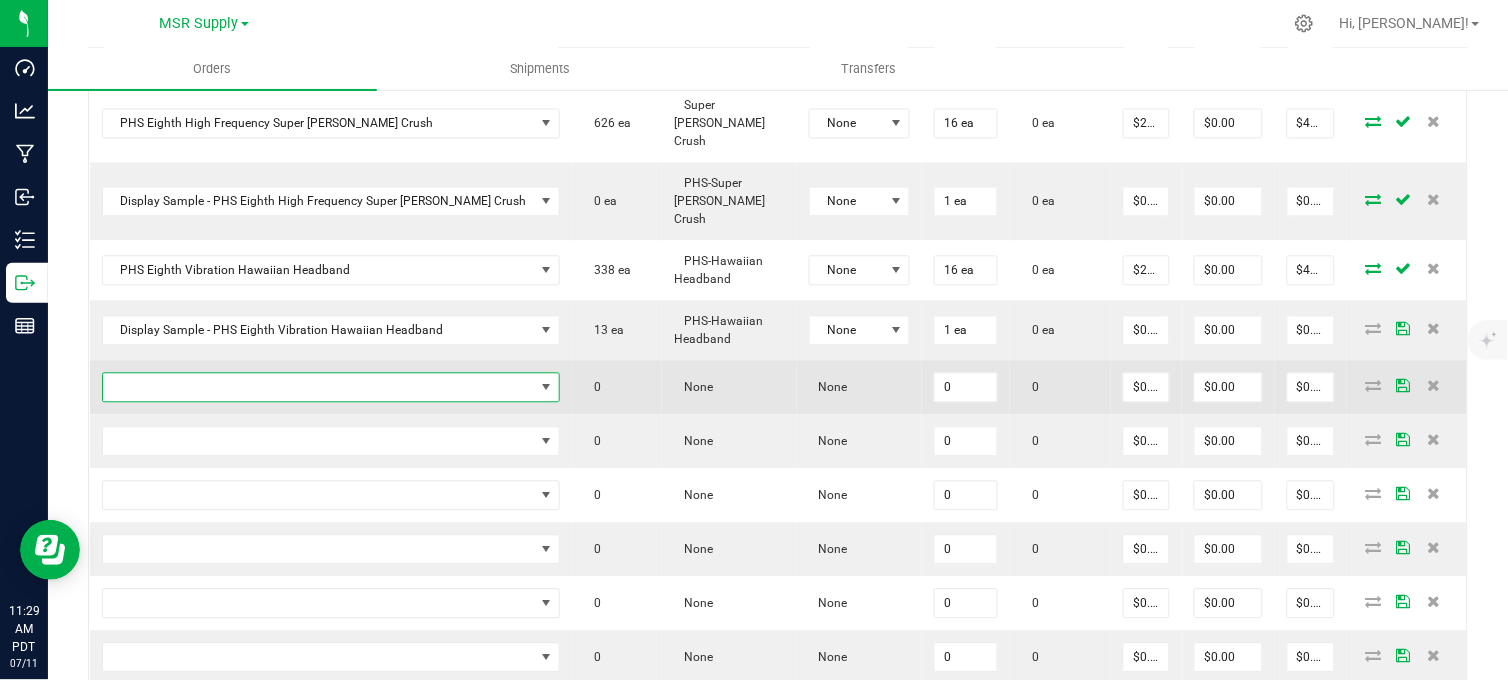 click at bounding box center (319, 388) 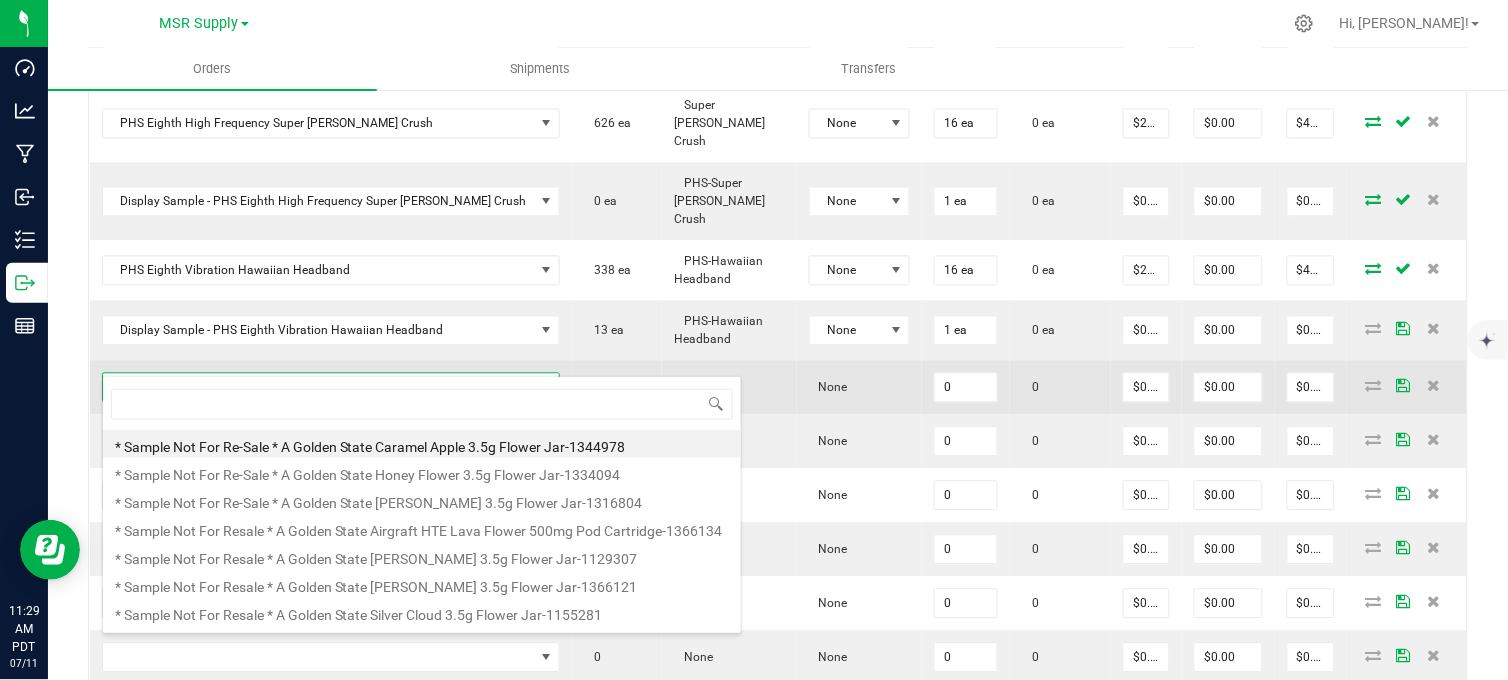 scroll, scrollTop: 99970, scrollLeft: 99611, axis: both 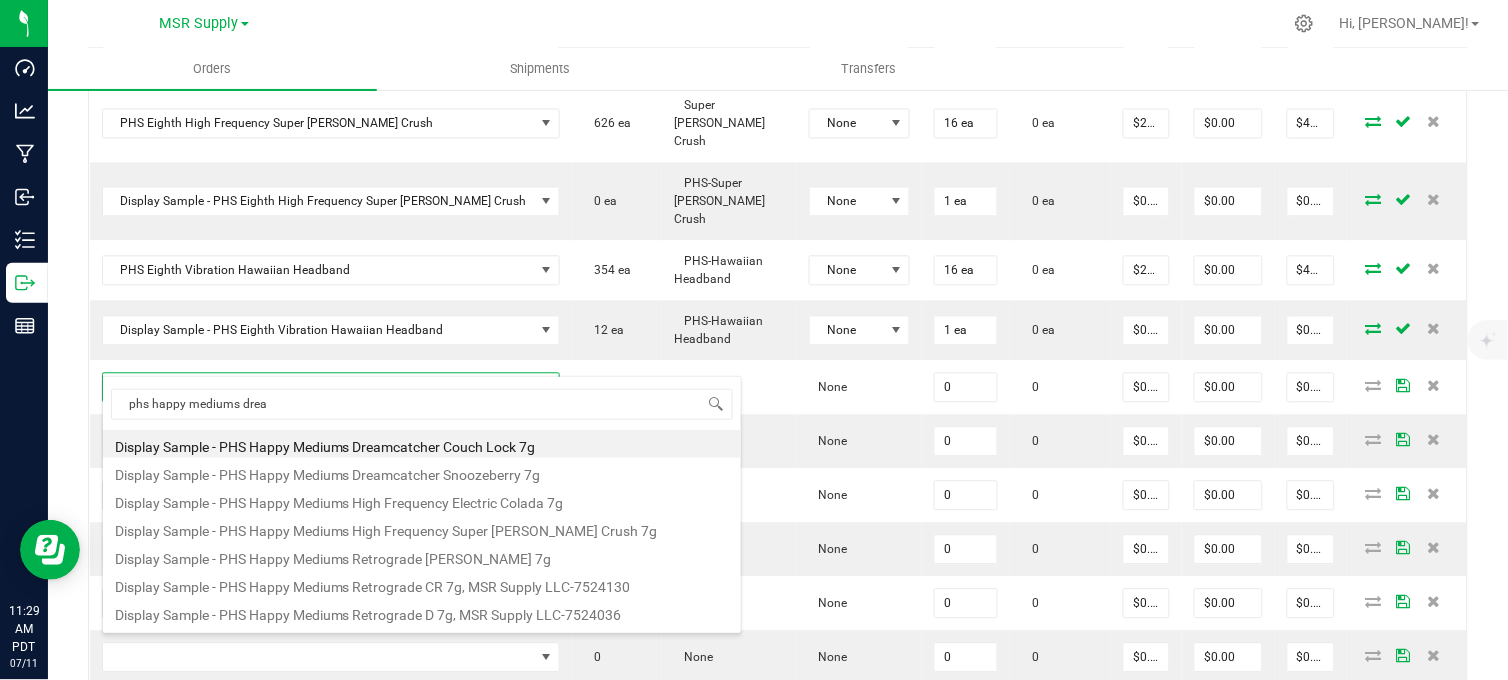 type on "phs happy mediums dream" 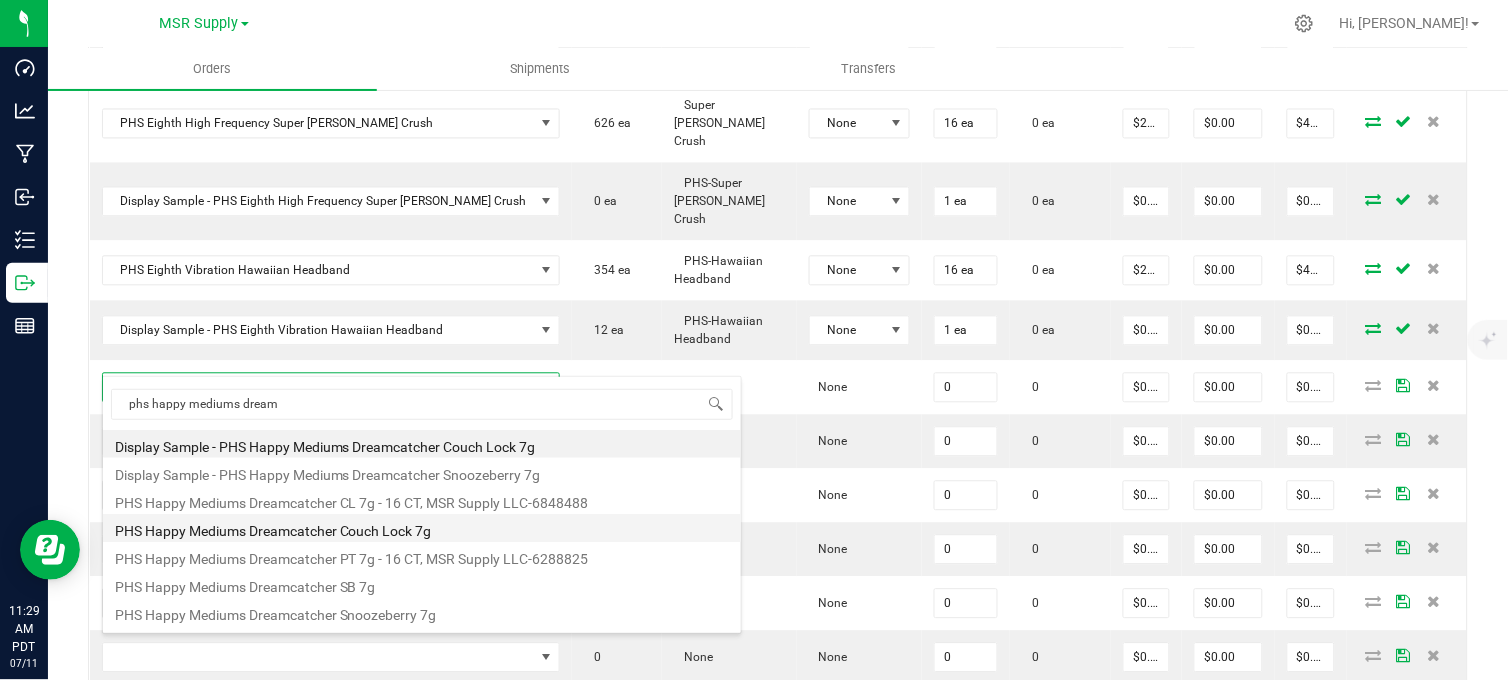 click on "PHS Happy Mediums Dreamcatcher Couch Lock 7g" at bounding box center (422, 528) 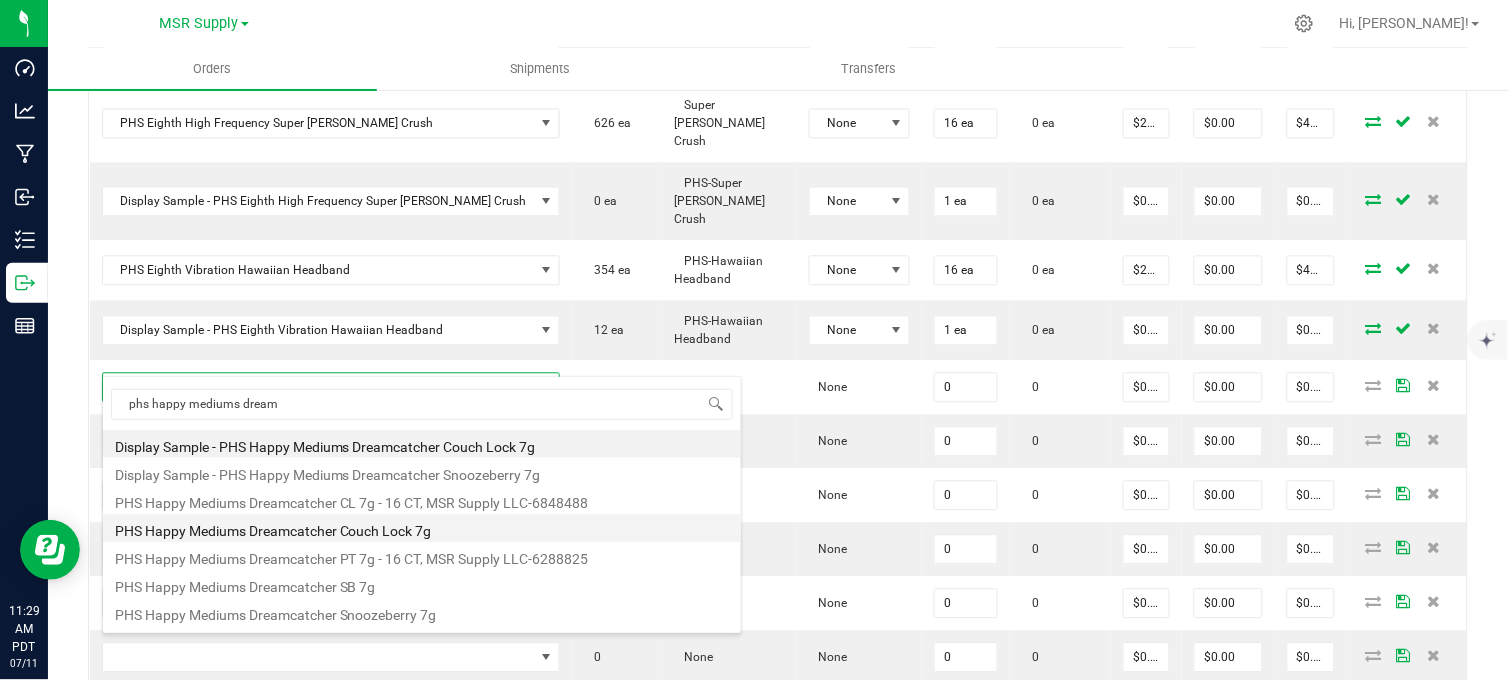 type on "0 ea" 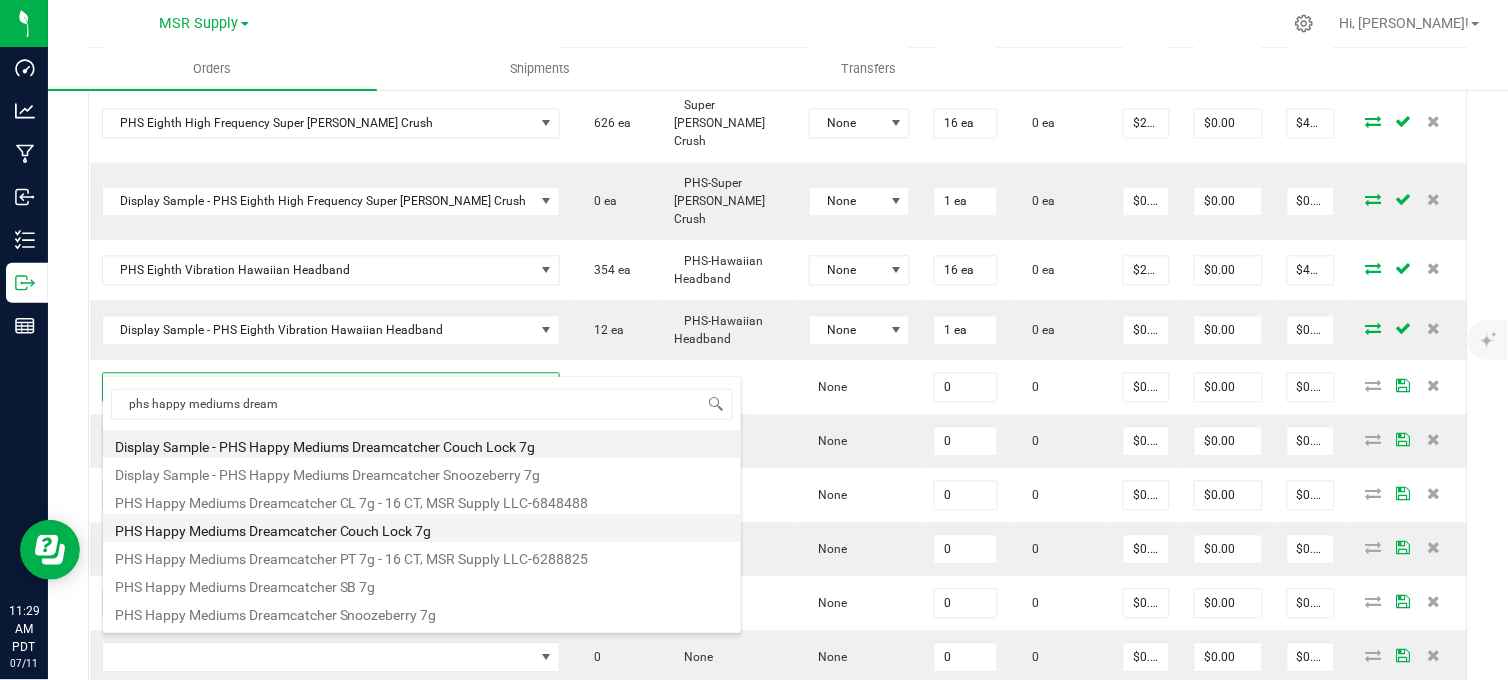 type on "$27.00000" 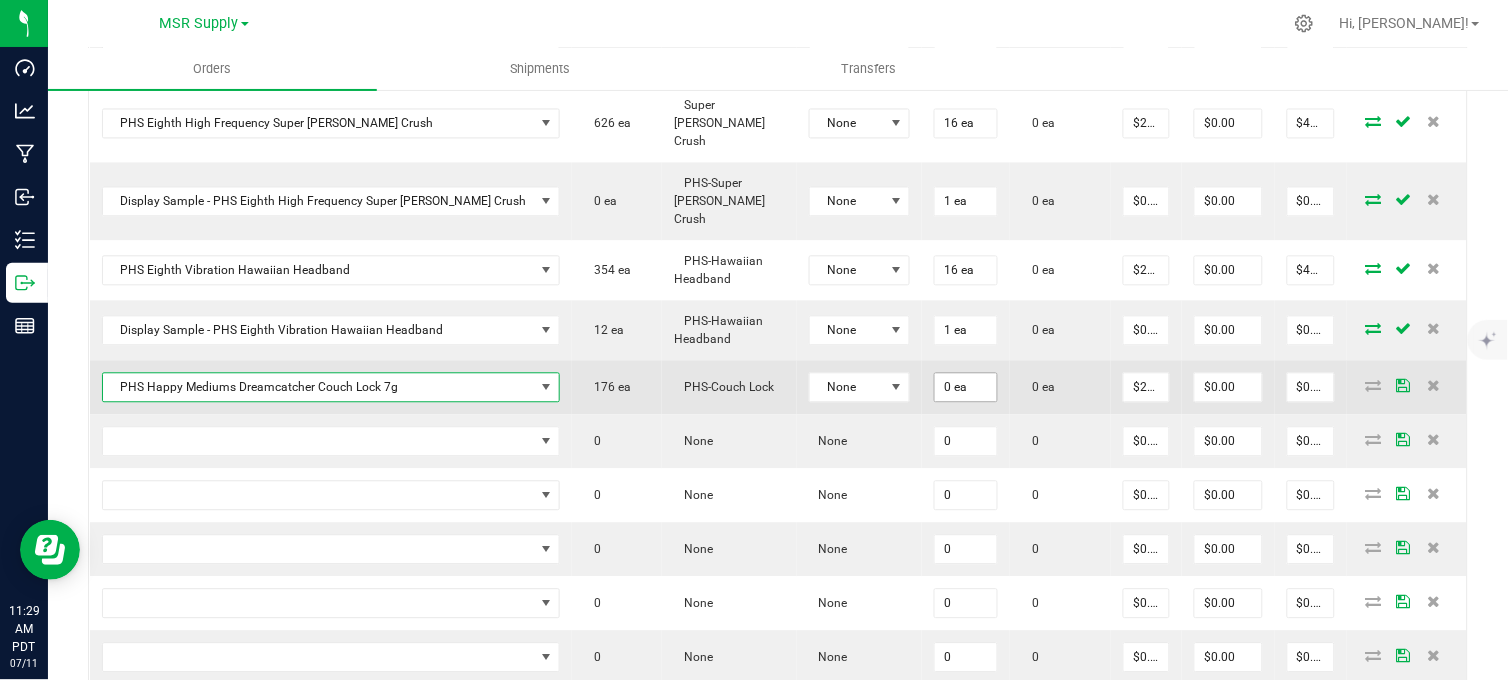 click on "0 ea" at bounding box center (966, 388) 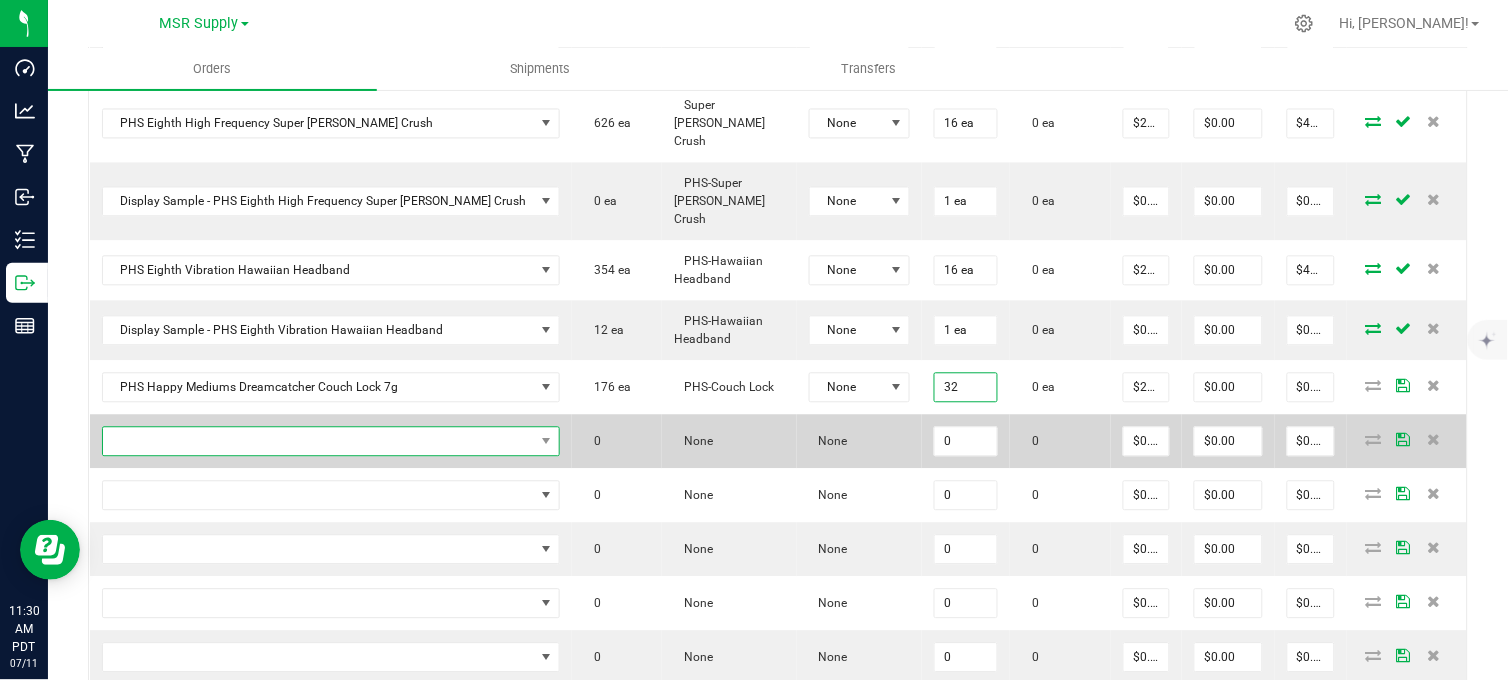 type on "32 ea" 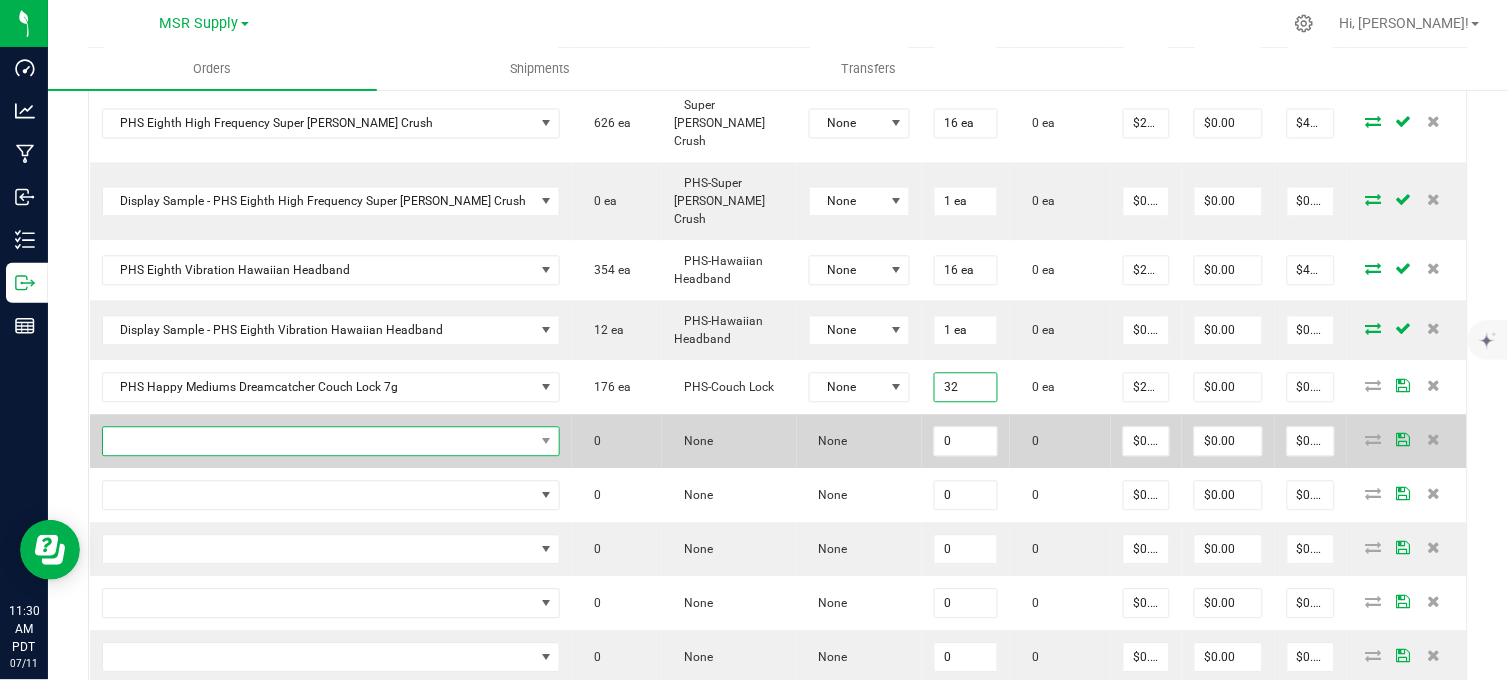 type on "$864.00" 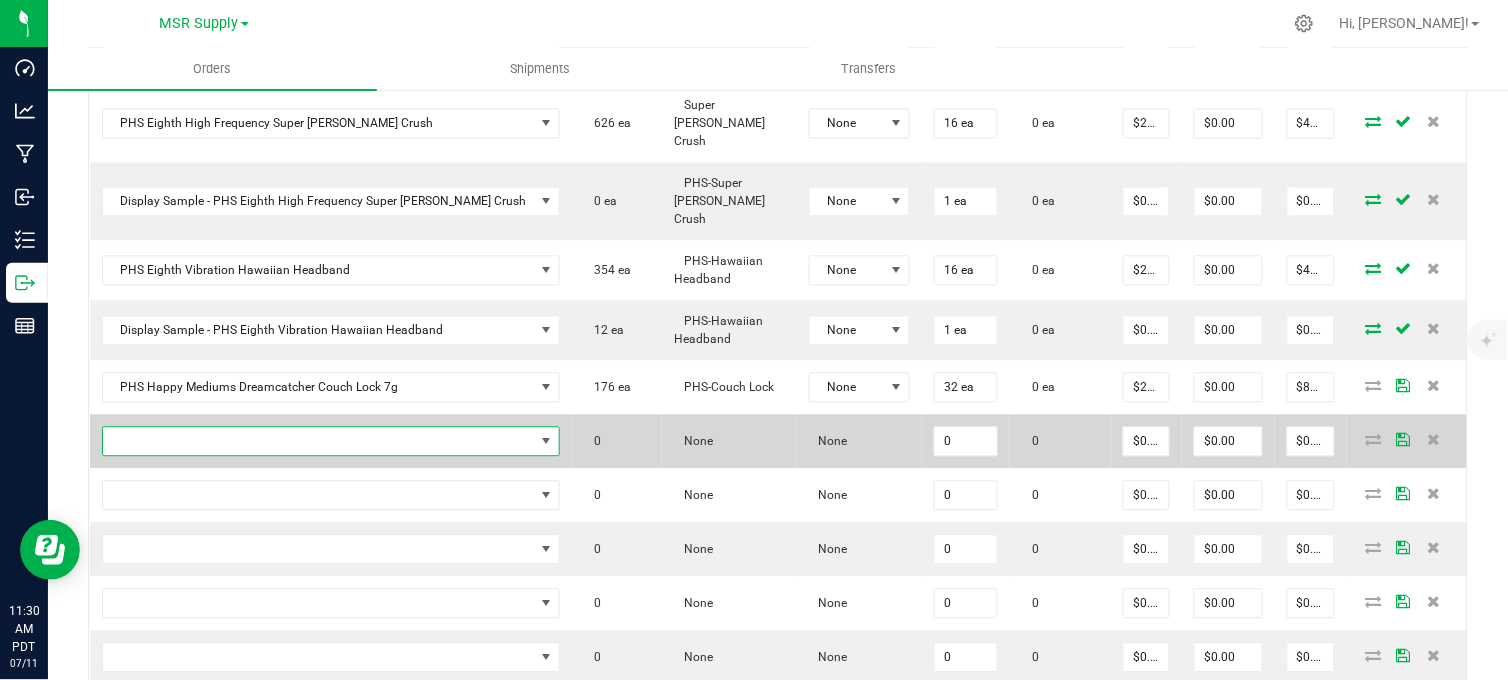 click at bounding box center [319, 442] 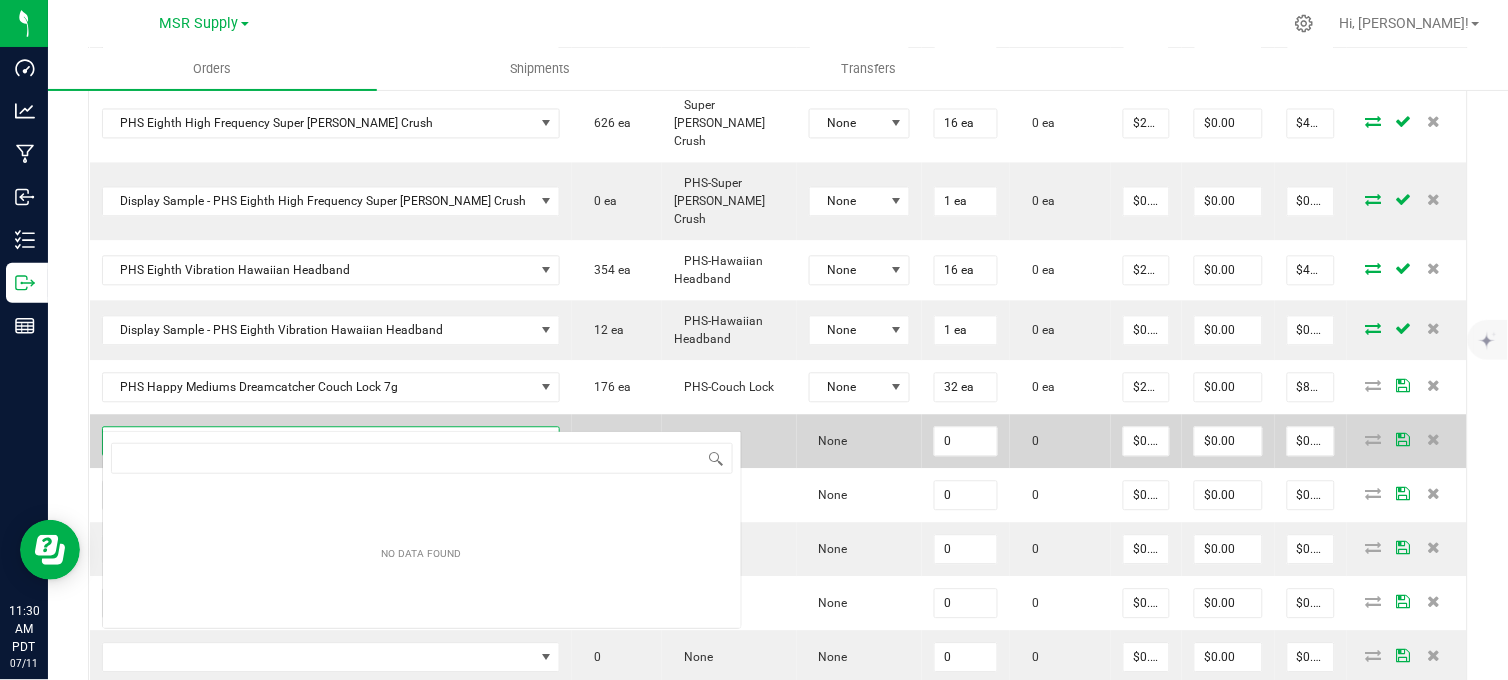 scroll, scrollTop: 99970, scrollLeft: 99611, axis: both 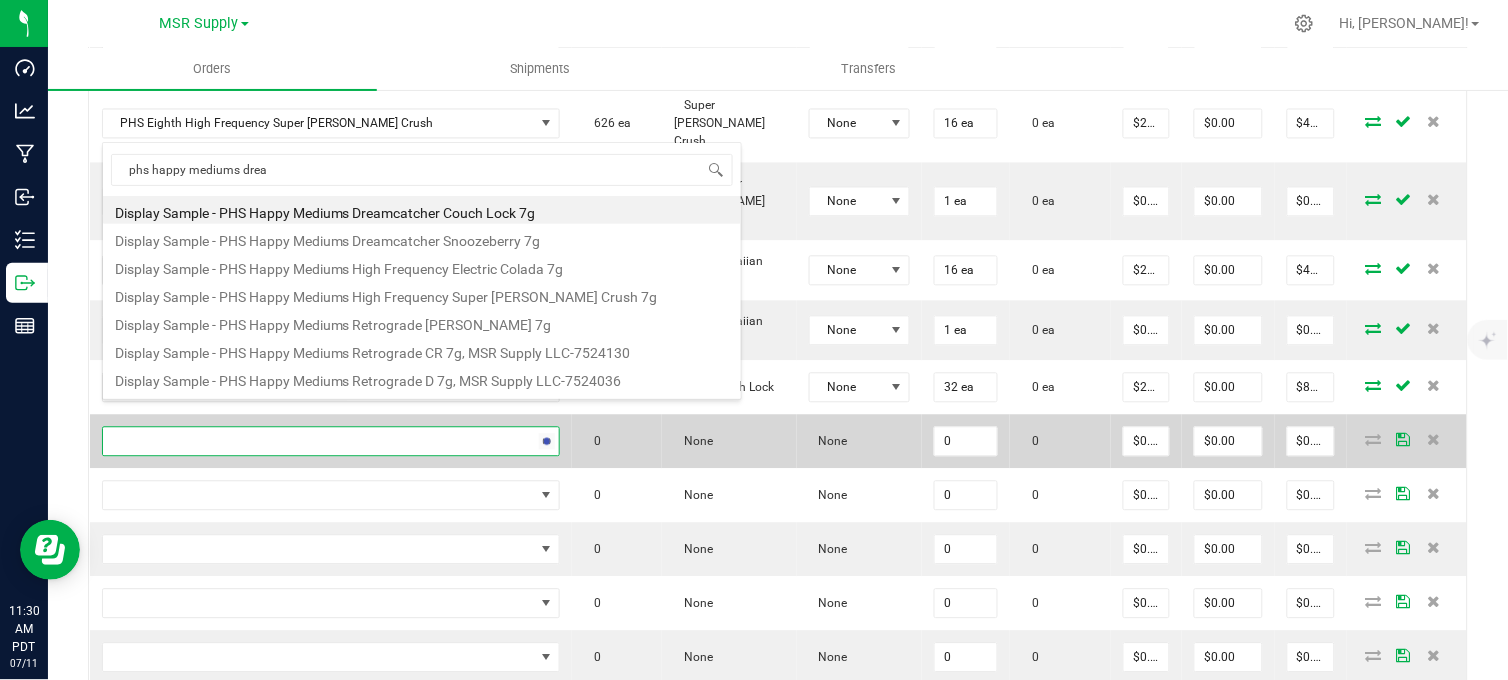 type on "phs happy mediums dream" 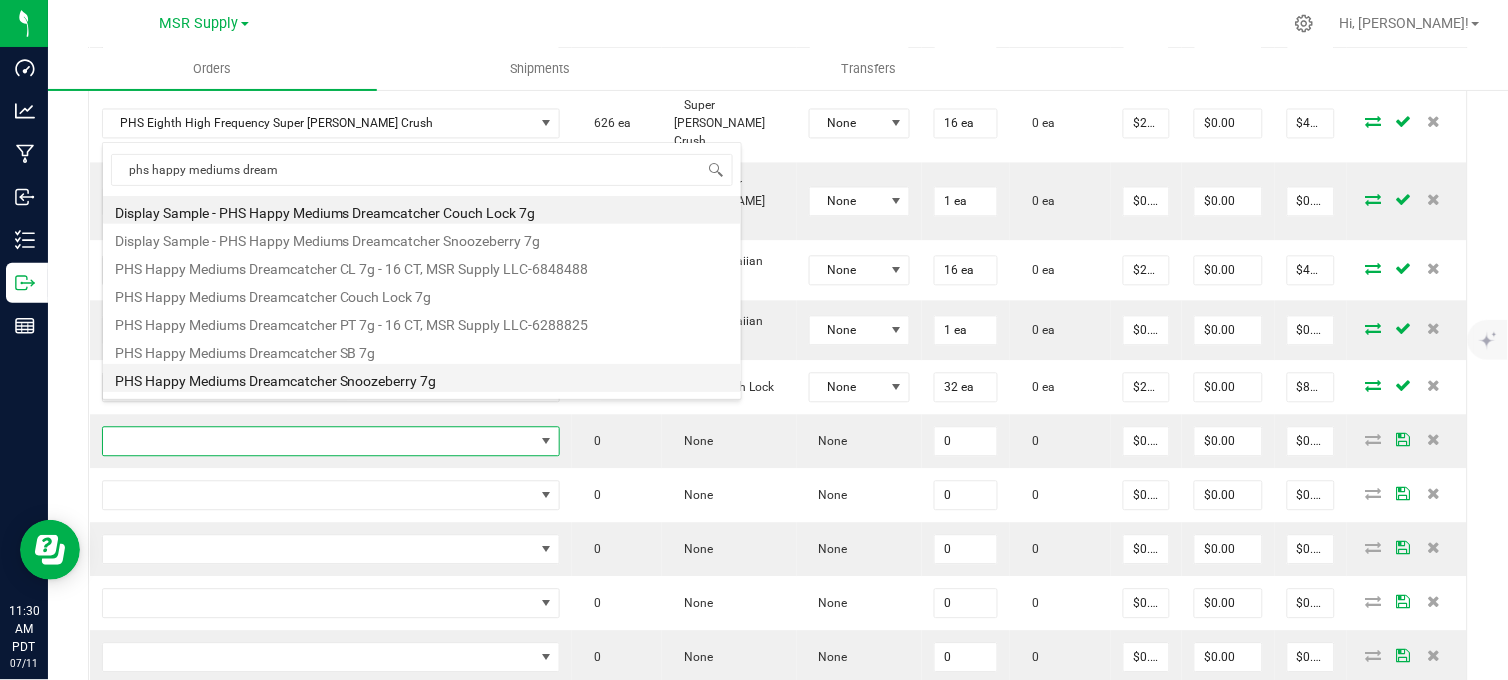click on "PHS Happy Mediums Dreamcatcher Snoozeberry 7g" at bounding box center [422, 378] 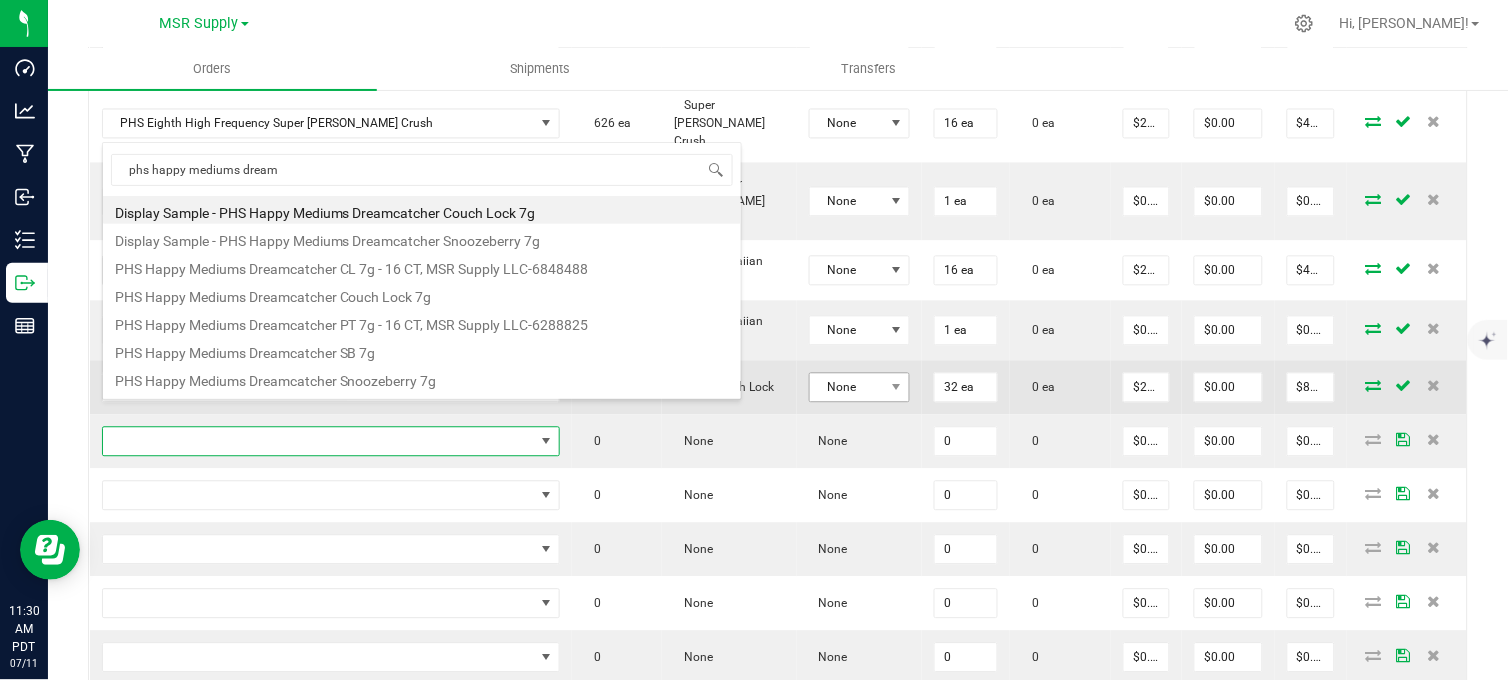 type on "0 ea" 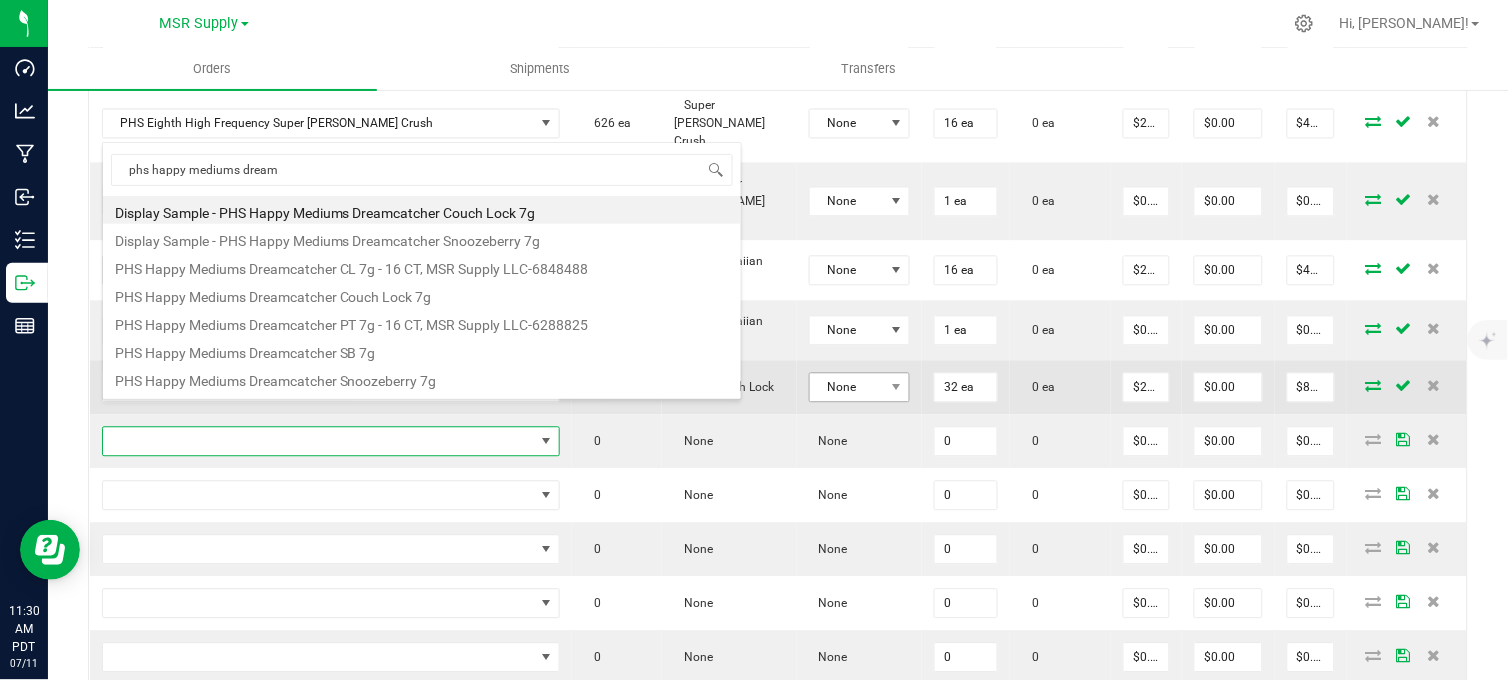 type on "$27.00000" 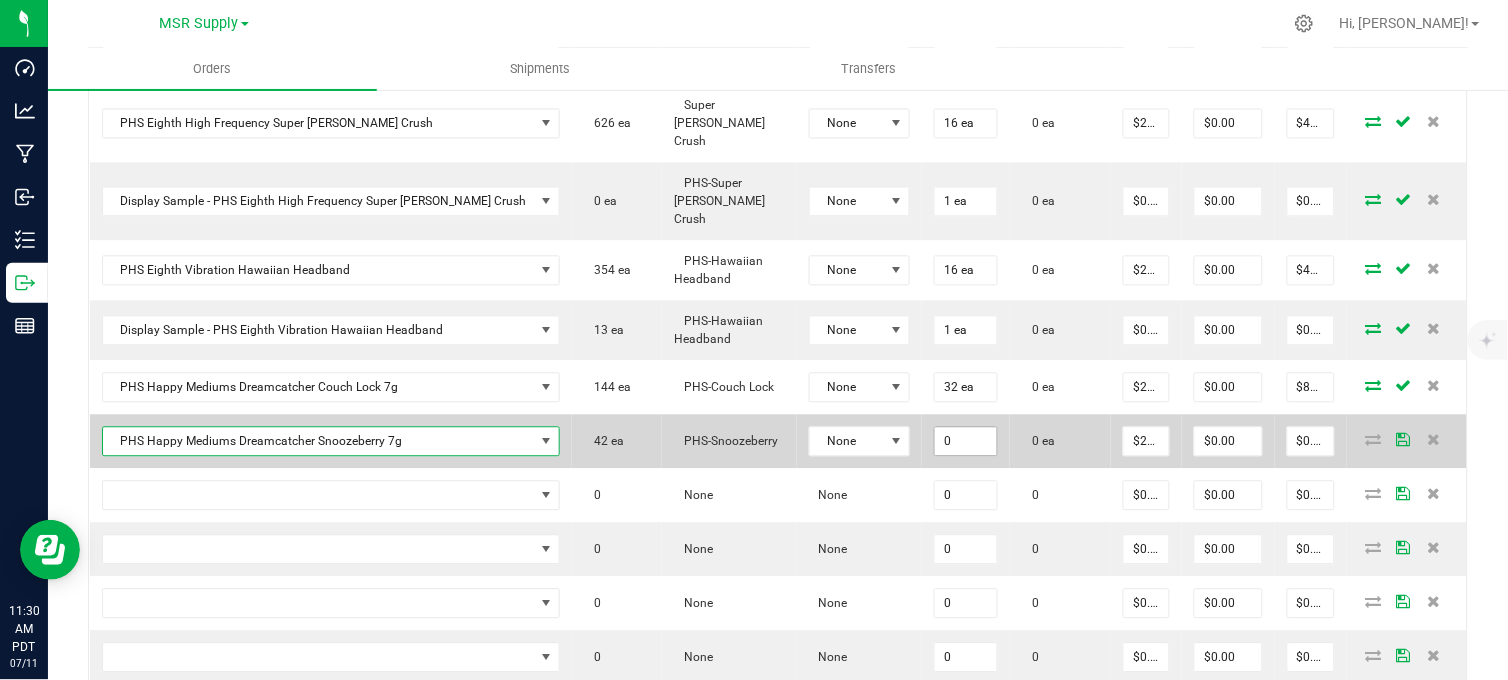 click on "0" at bounding box center [966, 442] 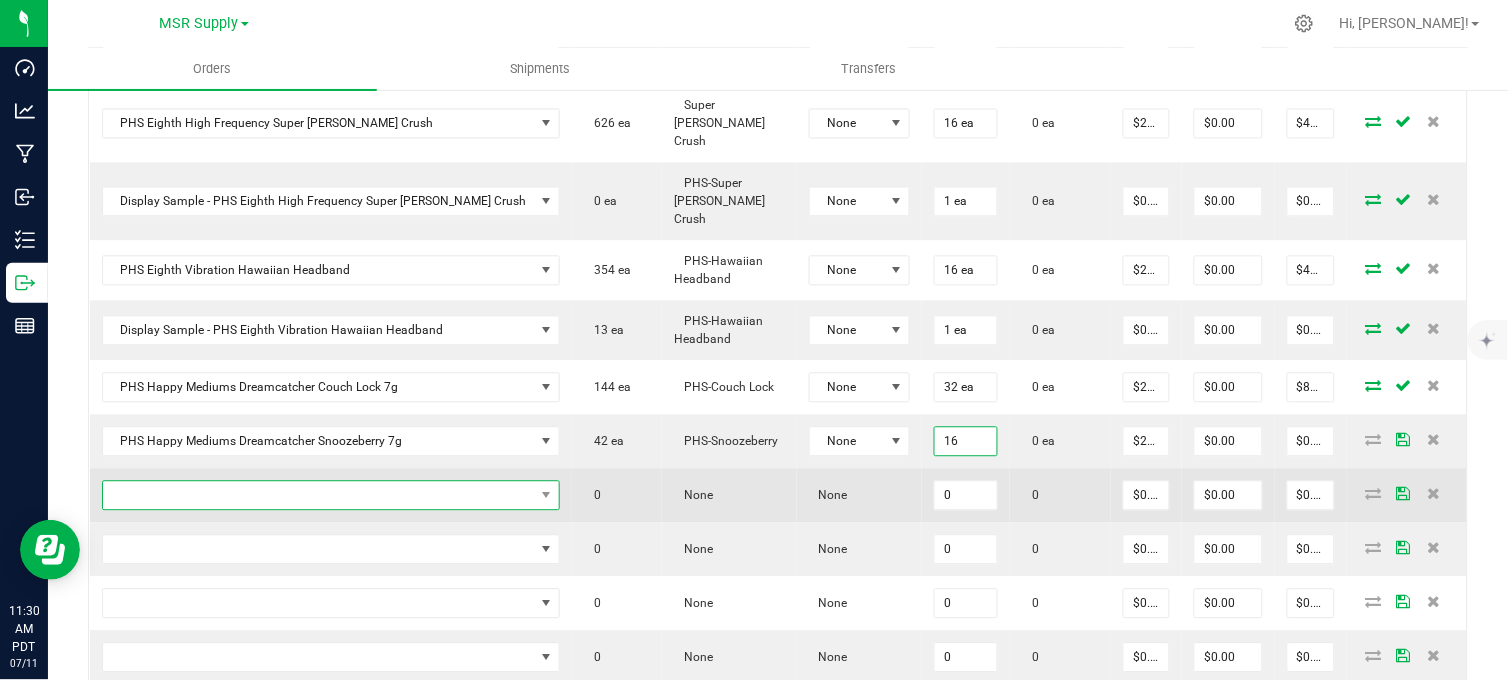 type on "16 ea" 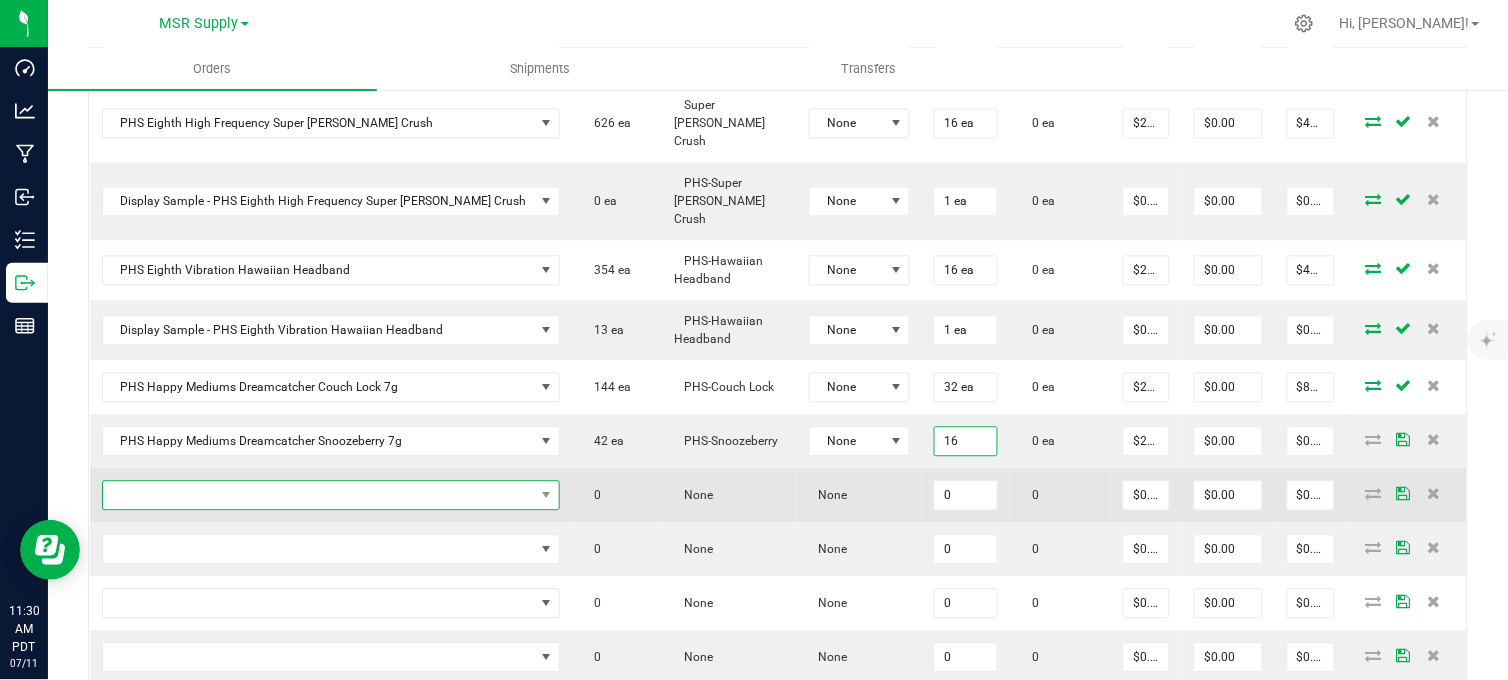 type on "$432.00" 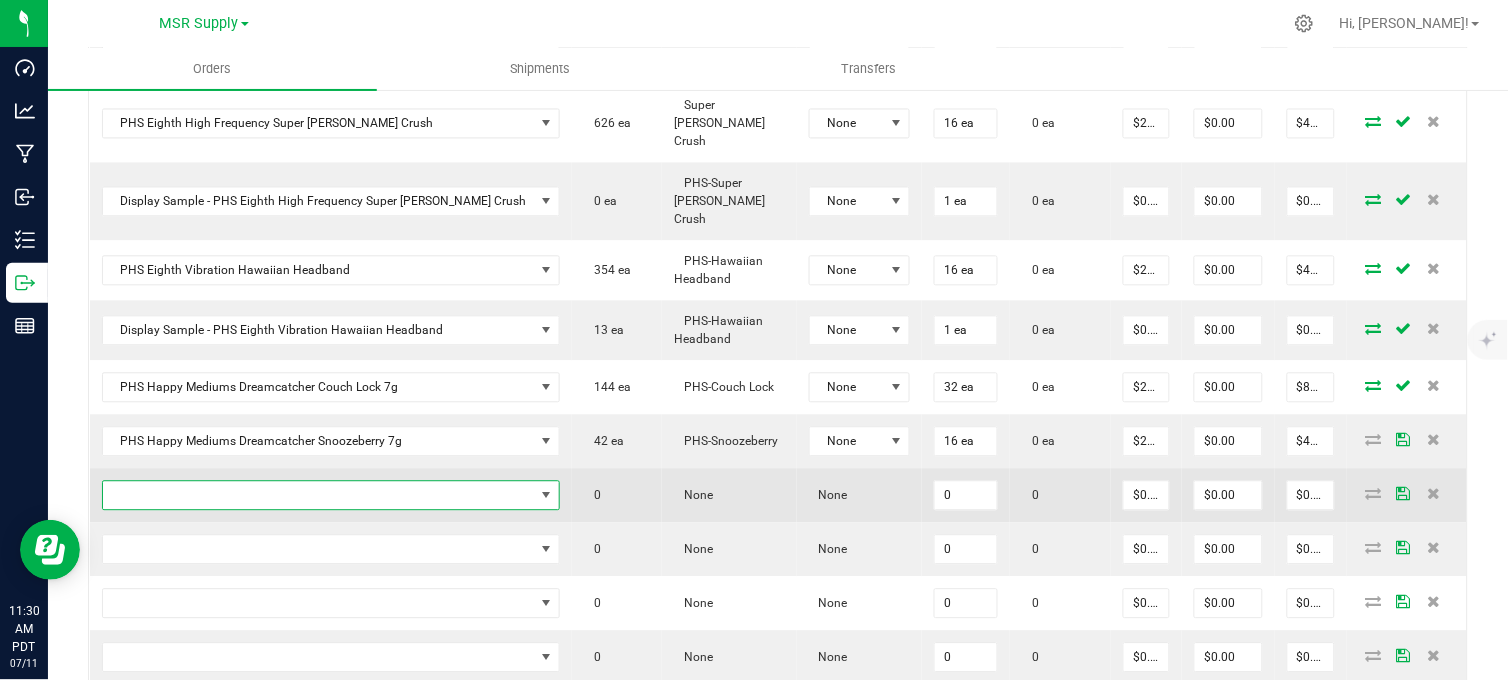 click at bounding box center (319, 496) 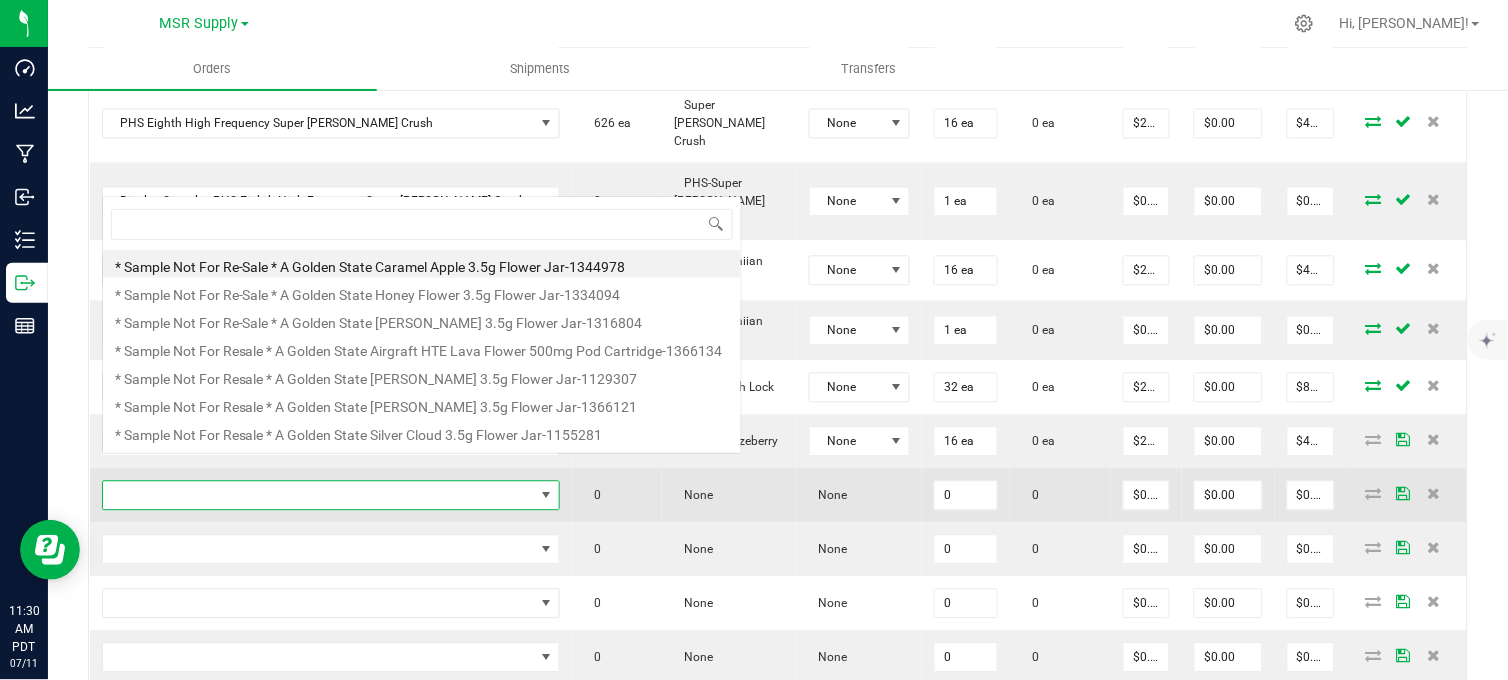 scroll, scrollTop: 0, scrollLeft: 0, axis: both 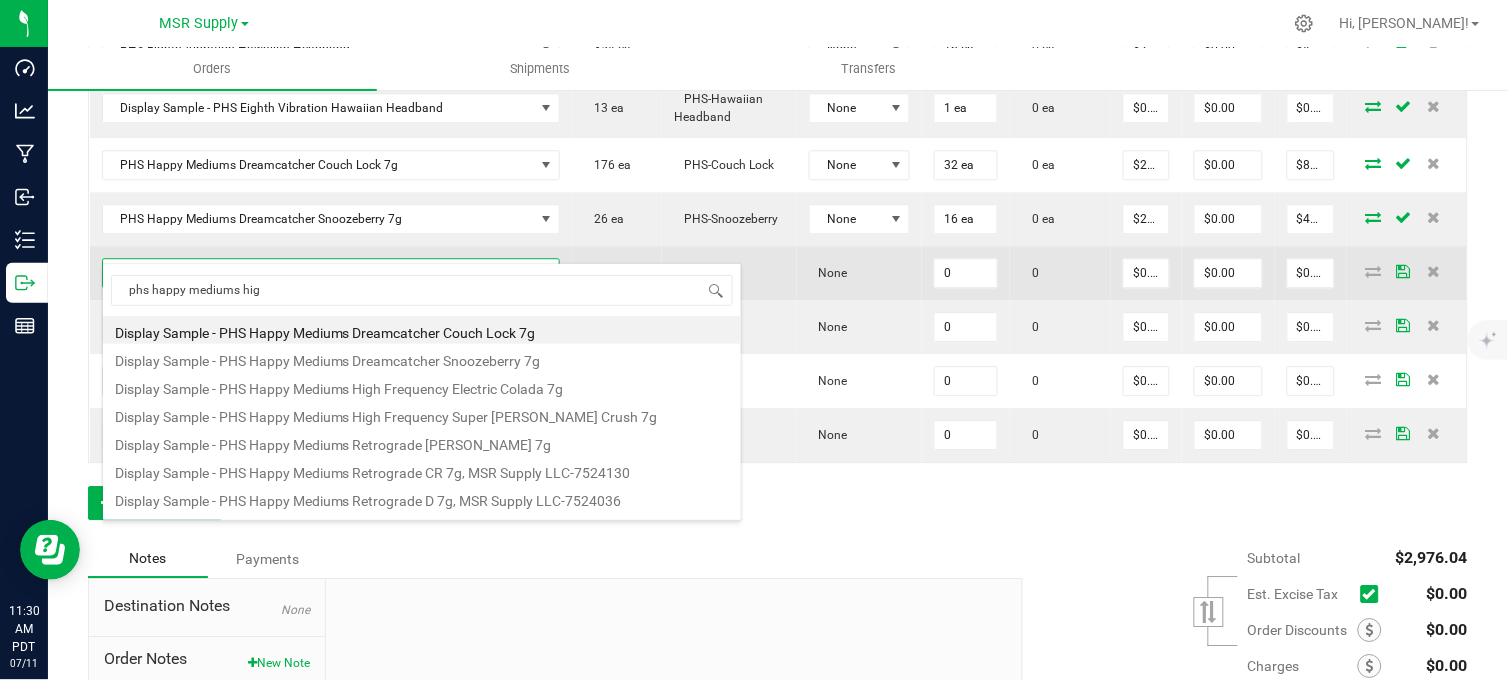 type on "phs happy mediums high" 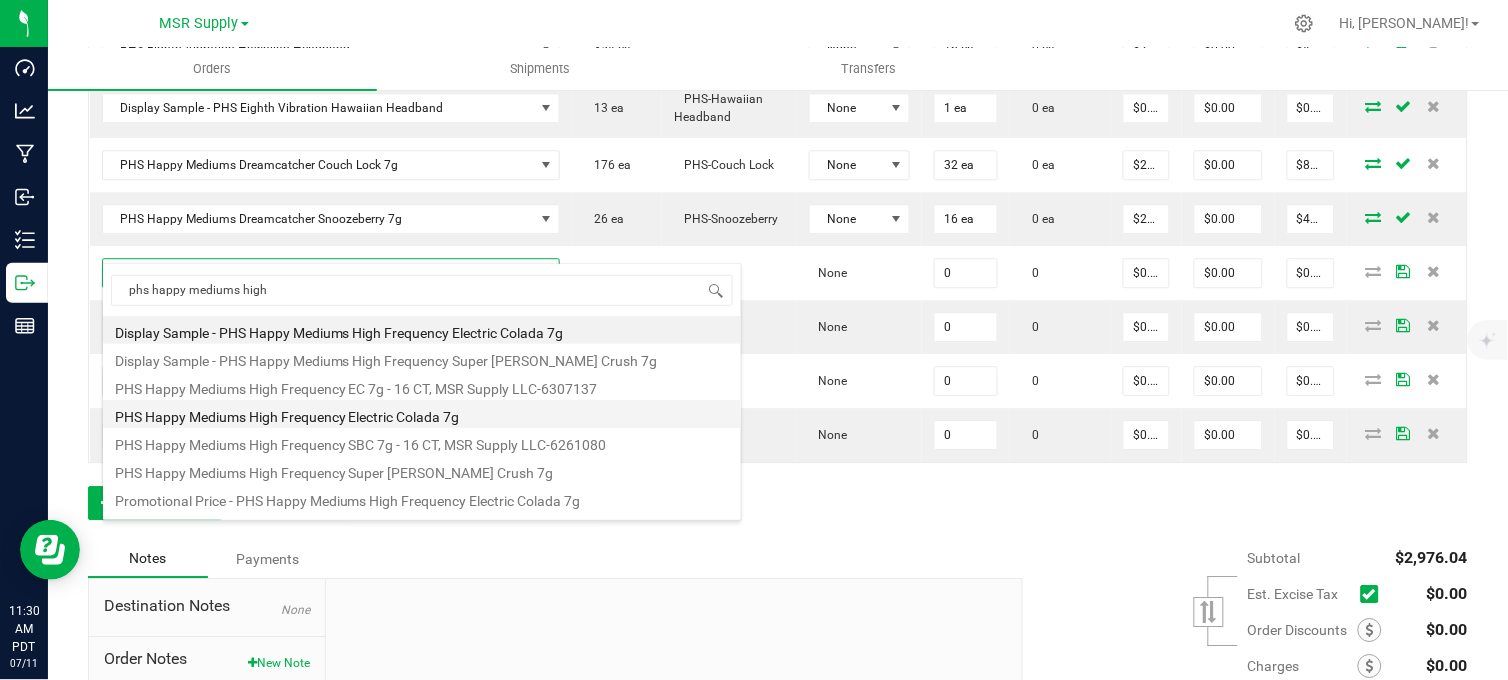 click on "PHS Happy Mediums High Frequency Electric Colada 7g" at bounding box center [422, 414] 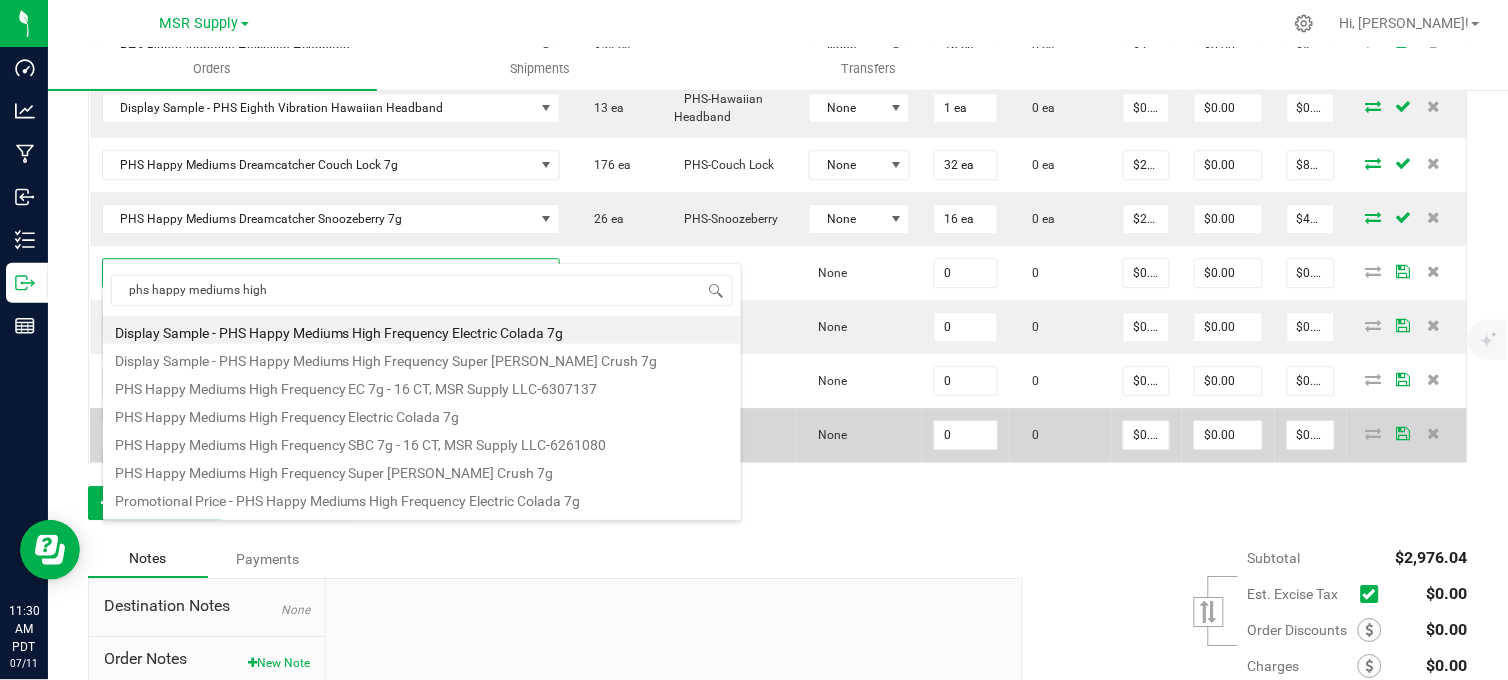 type on "0 ea" 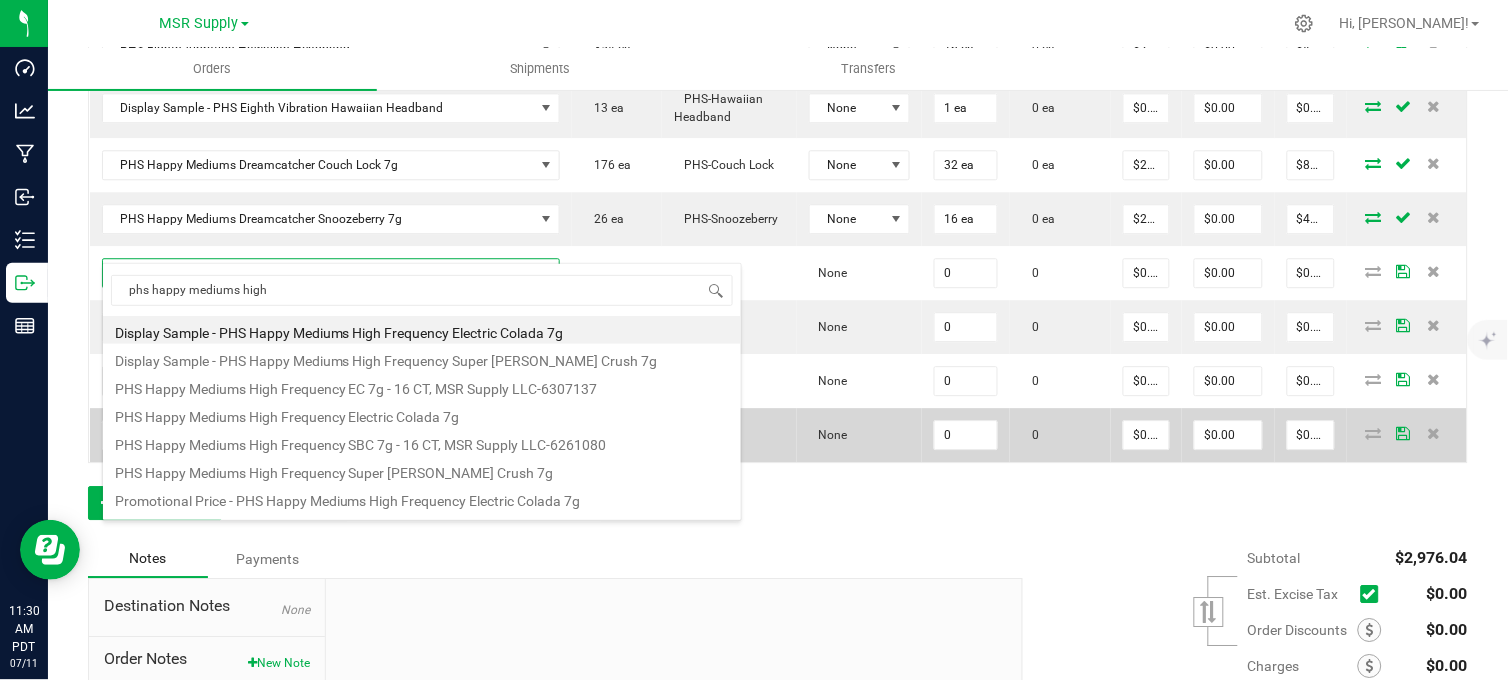 type on "$27.00000" 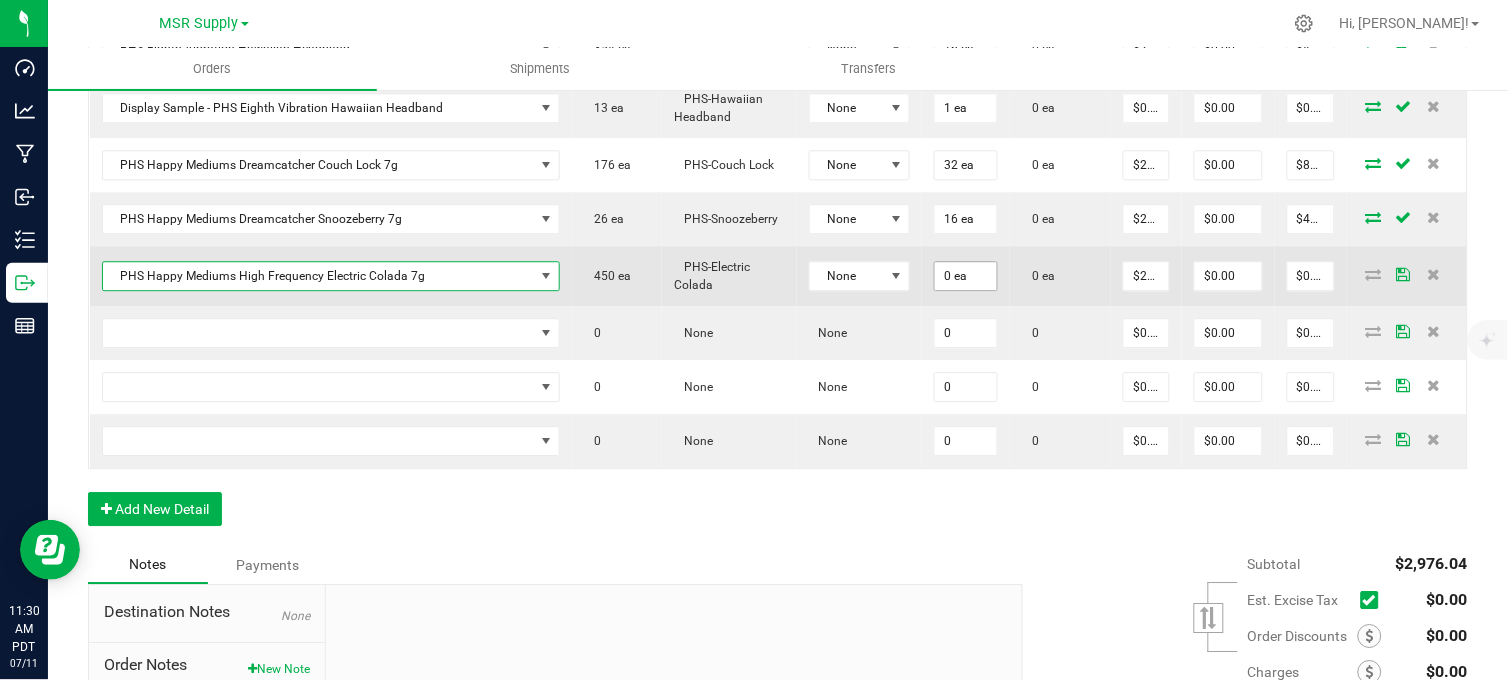 drag, startPoint x: 952, startPoint y: 237, endPoint x: 936, endPoint y: 250, distance: 20.615528 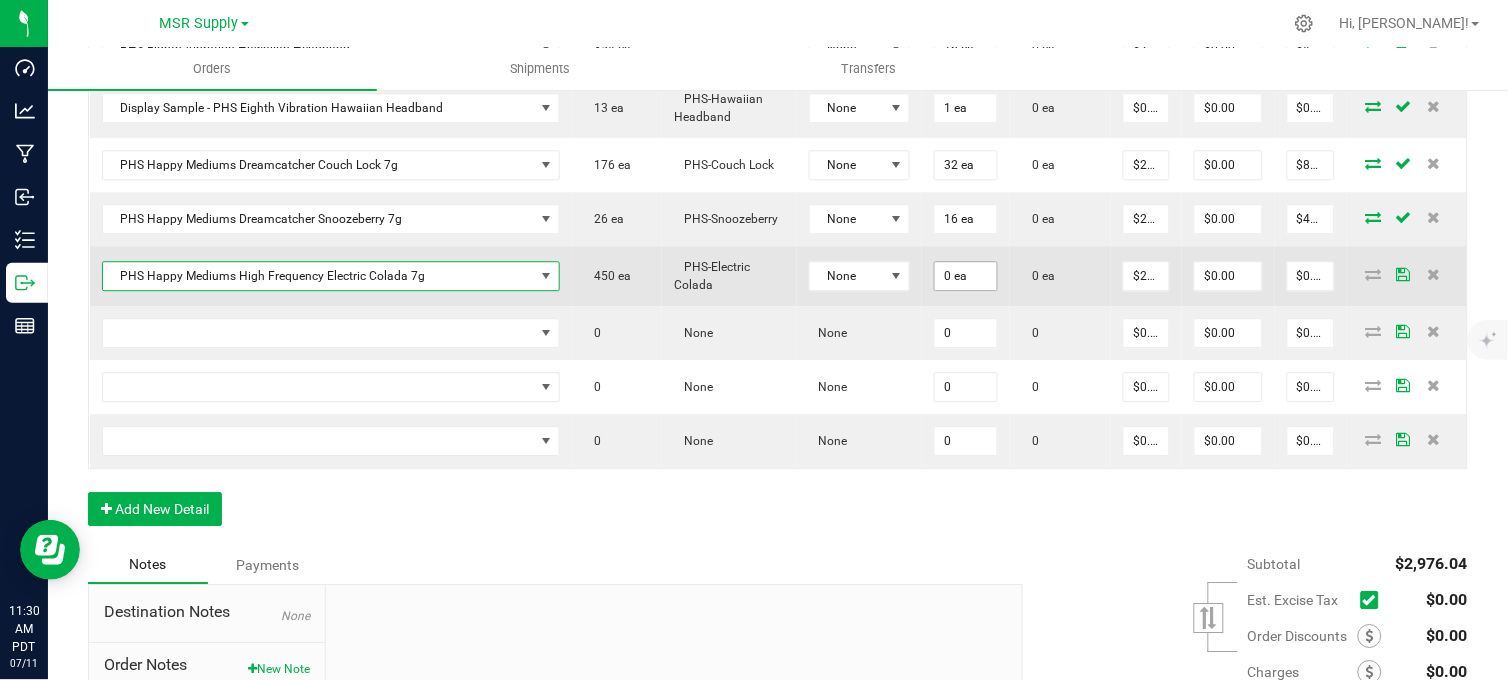 click on "0 ea" at bounding box center [966, 276] 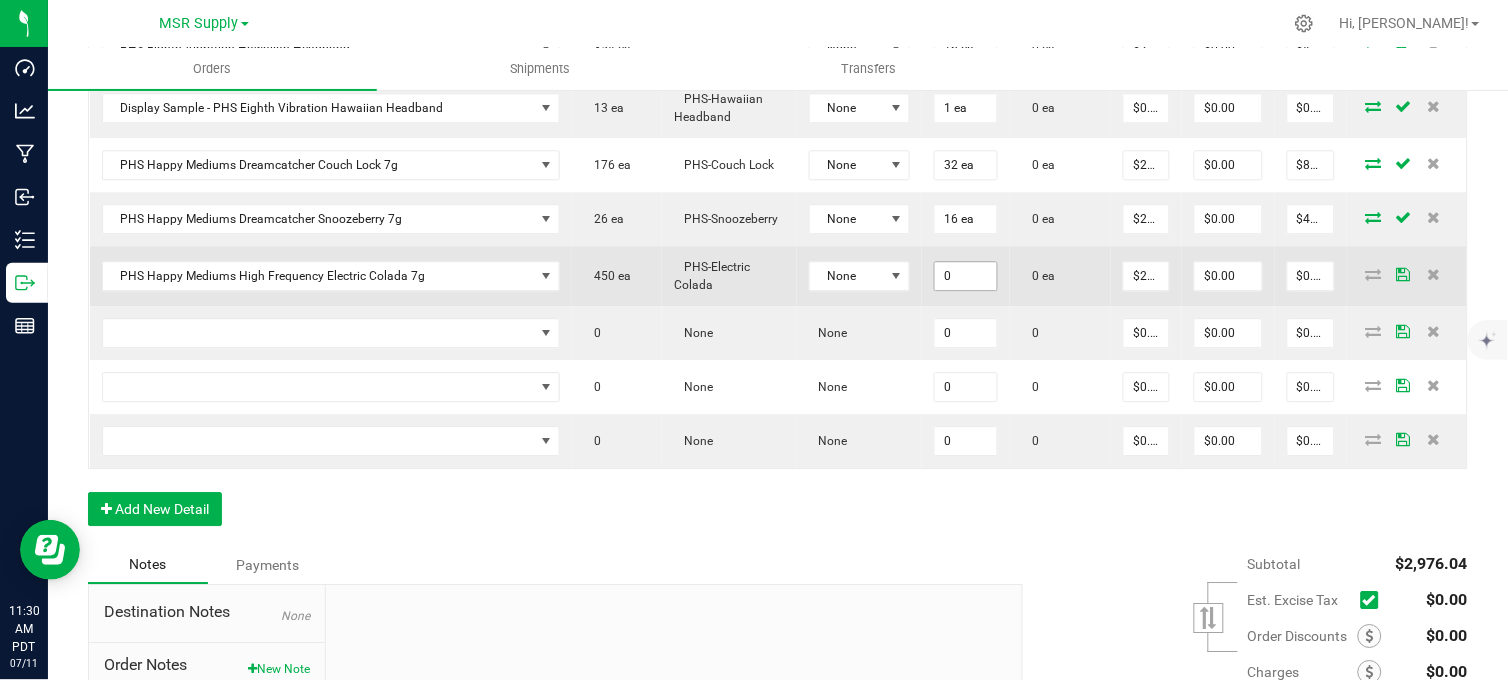 click on "0" at bounding box center [966, 276] 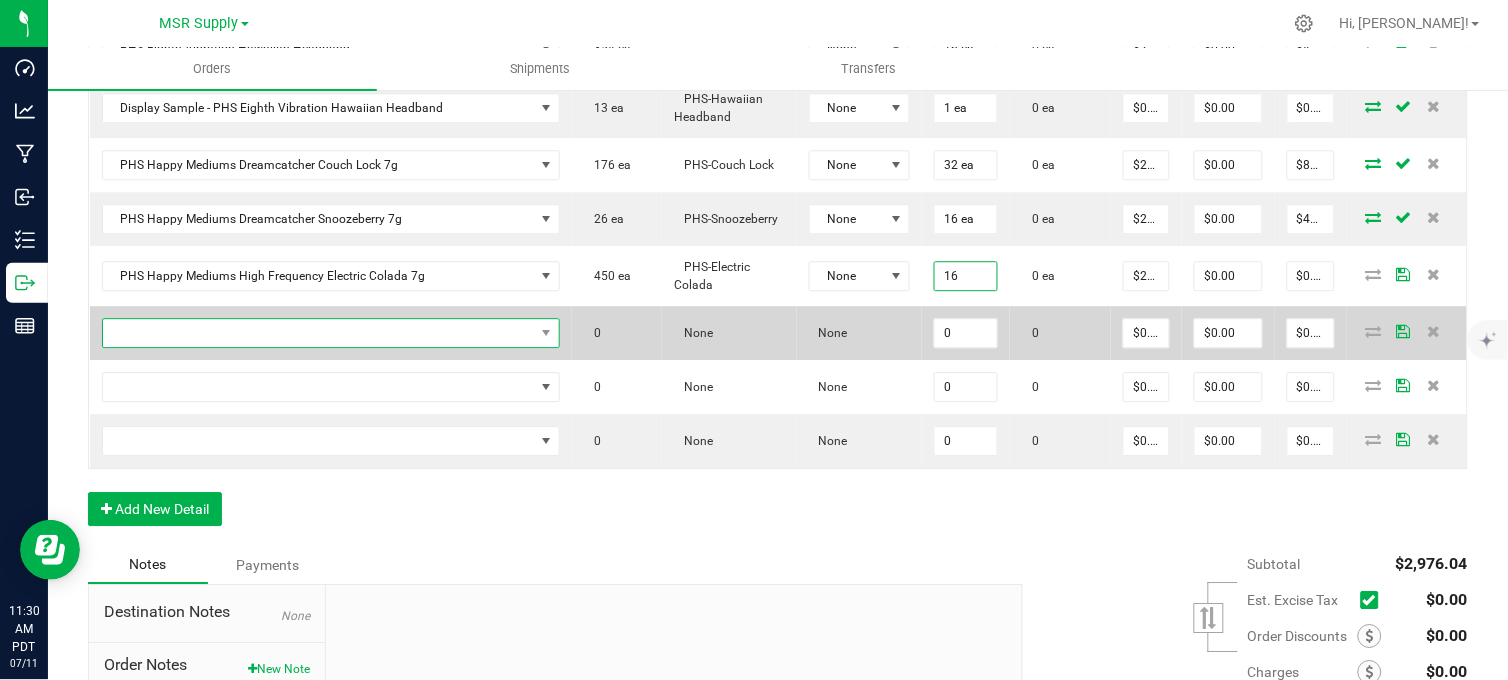 type on "16 ea" 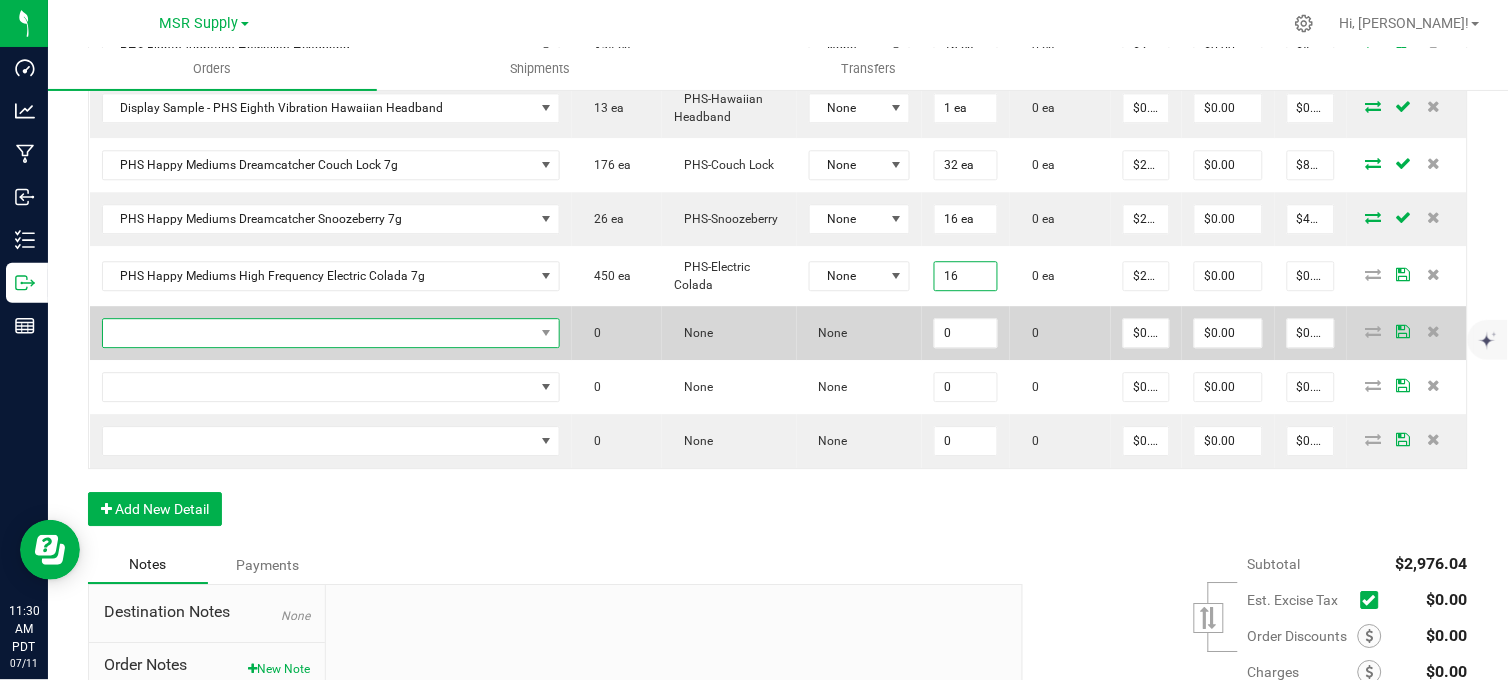 type on "$432.00" 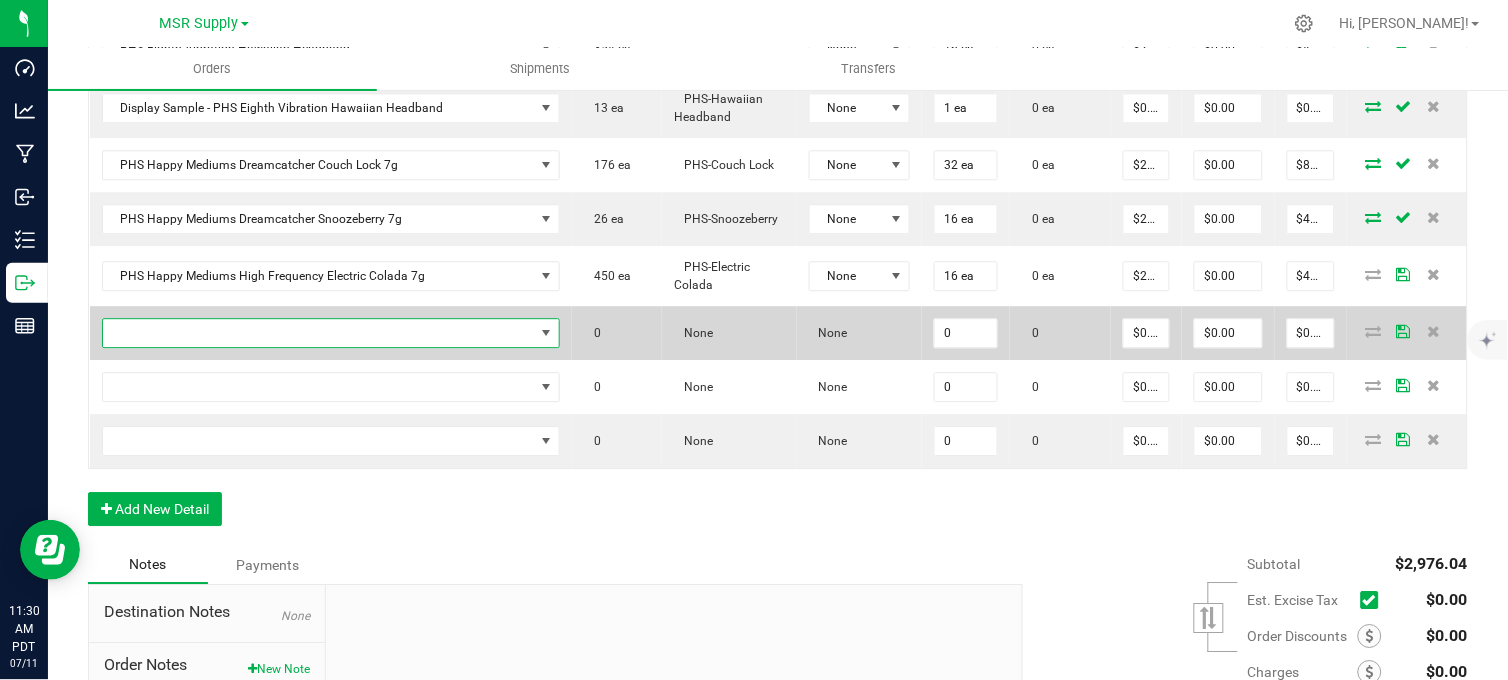 click at bounding box center (319, 333) 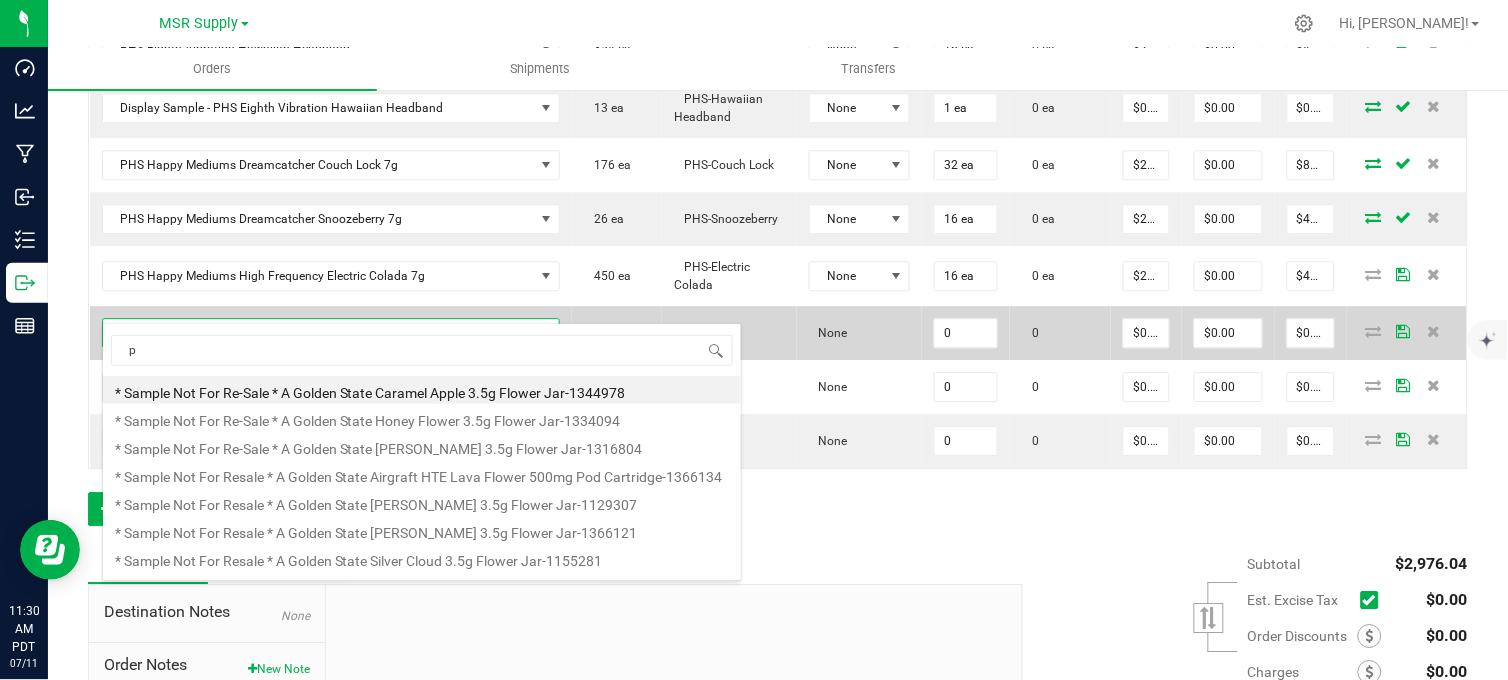 scroll, scrollTop: 99970, scrollLeft: 99611, axis: both 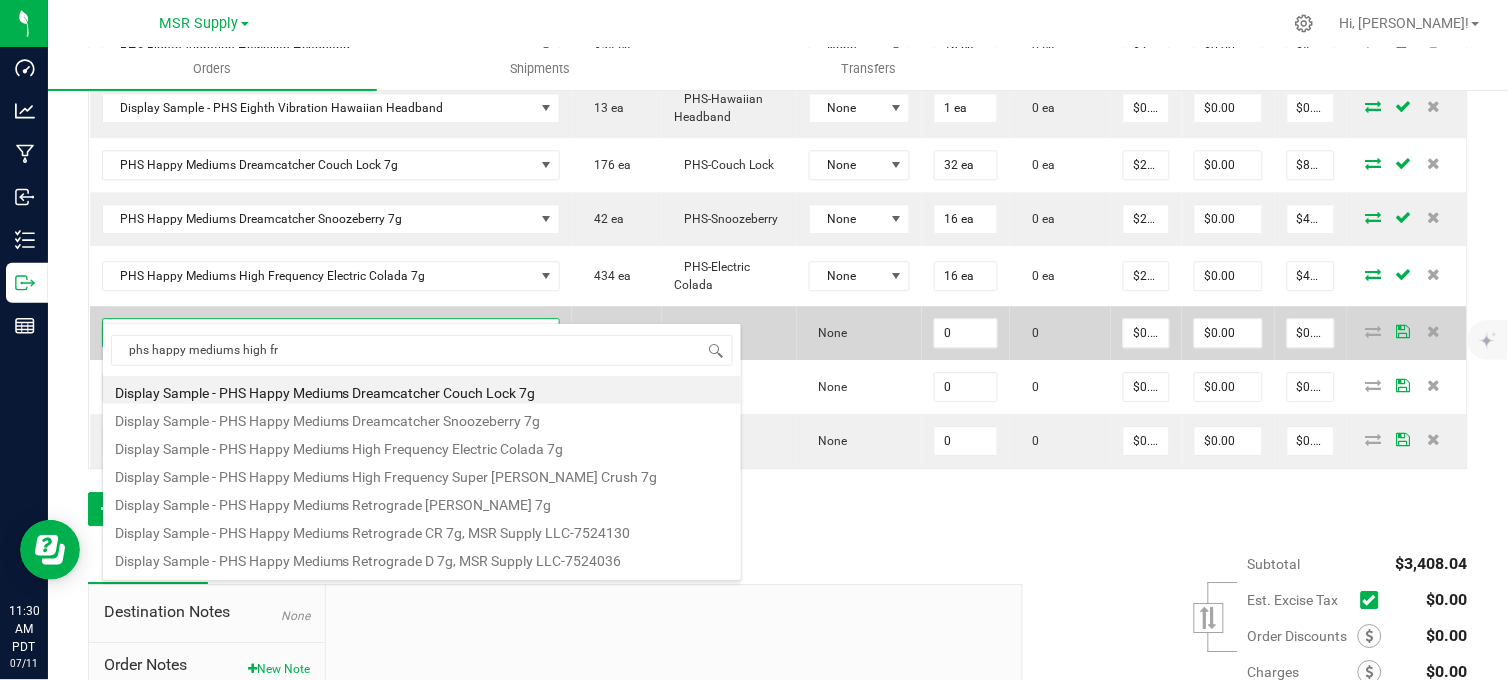 type on "phs happy mediums high fre" 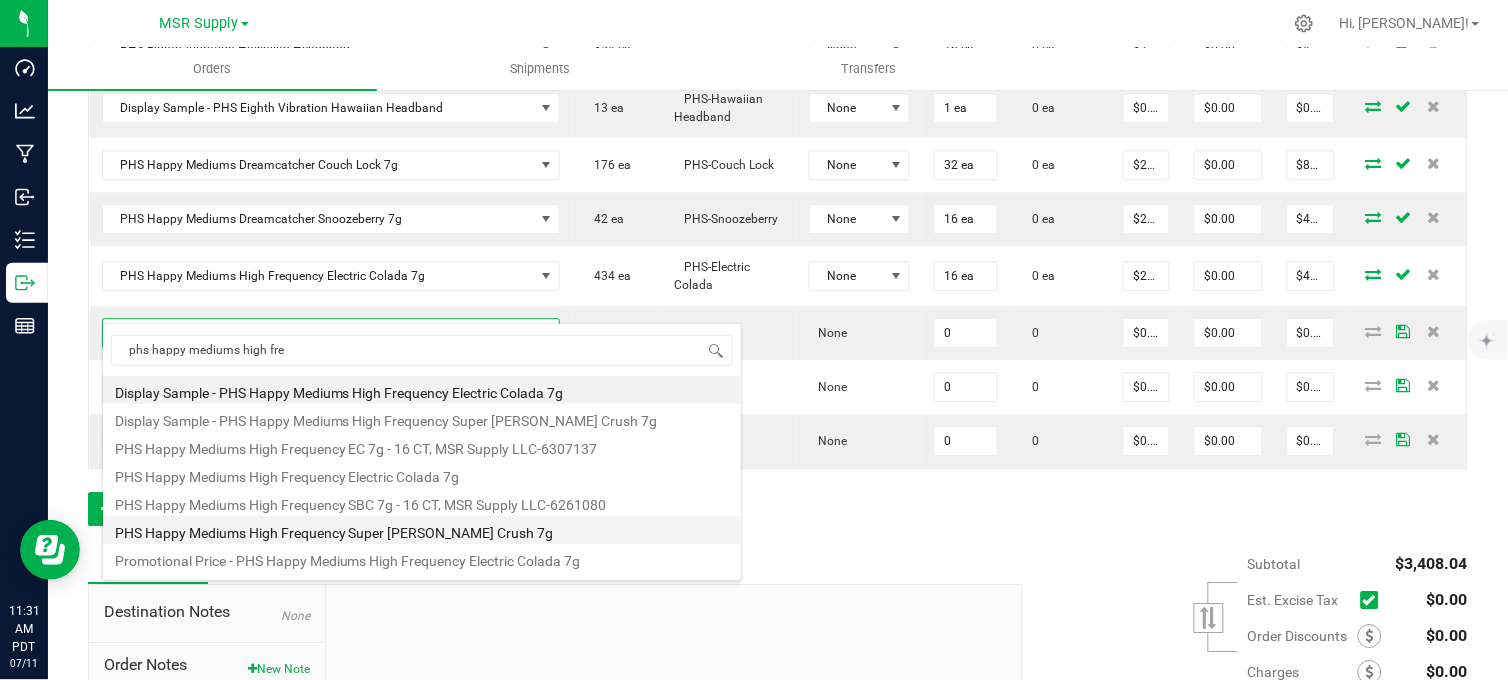 click on "PHS Happy Mediums High Frequency Super [PERSON_NAME] Crush 7g" at bounding box center (422, 530) 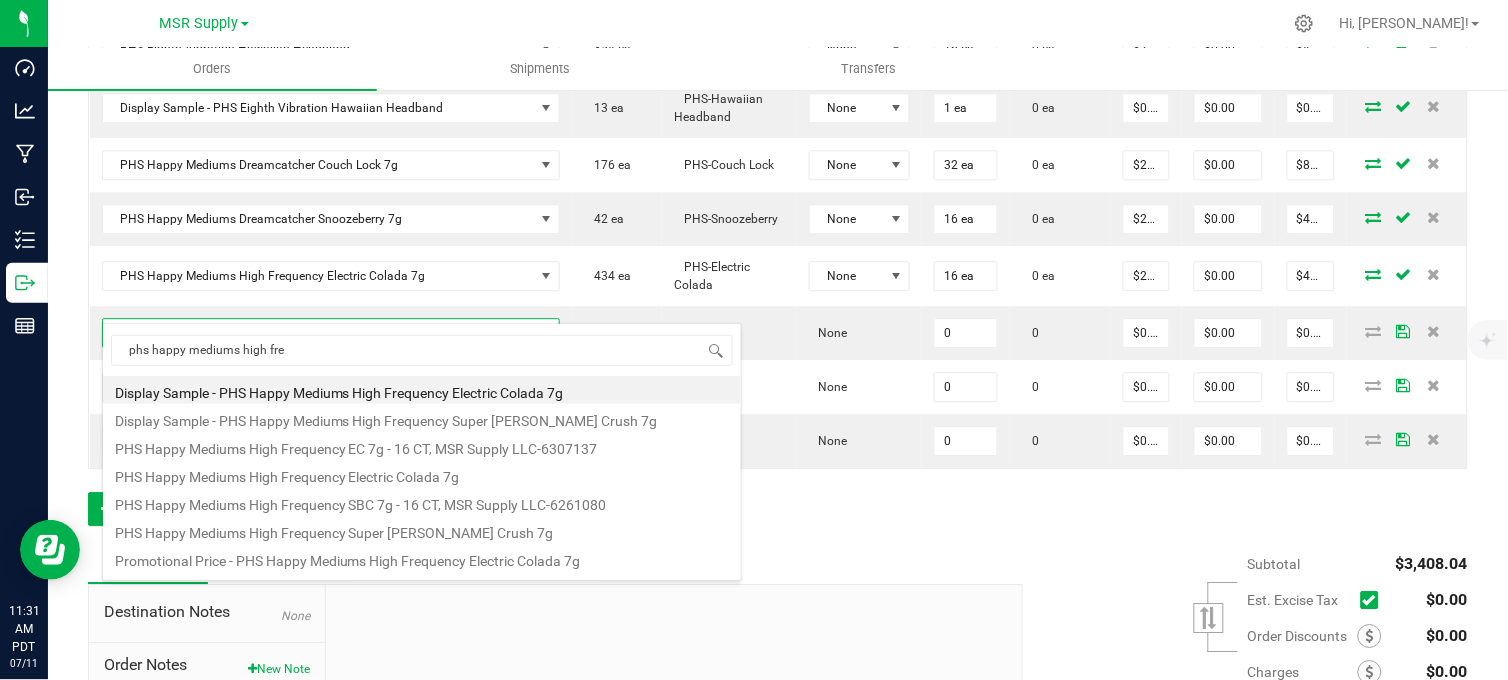 type on "0 ea" 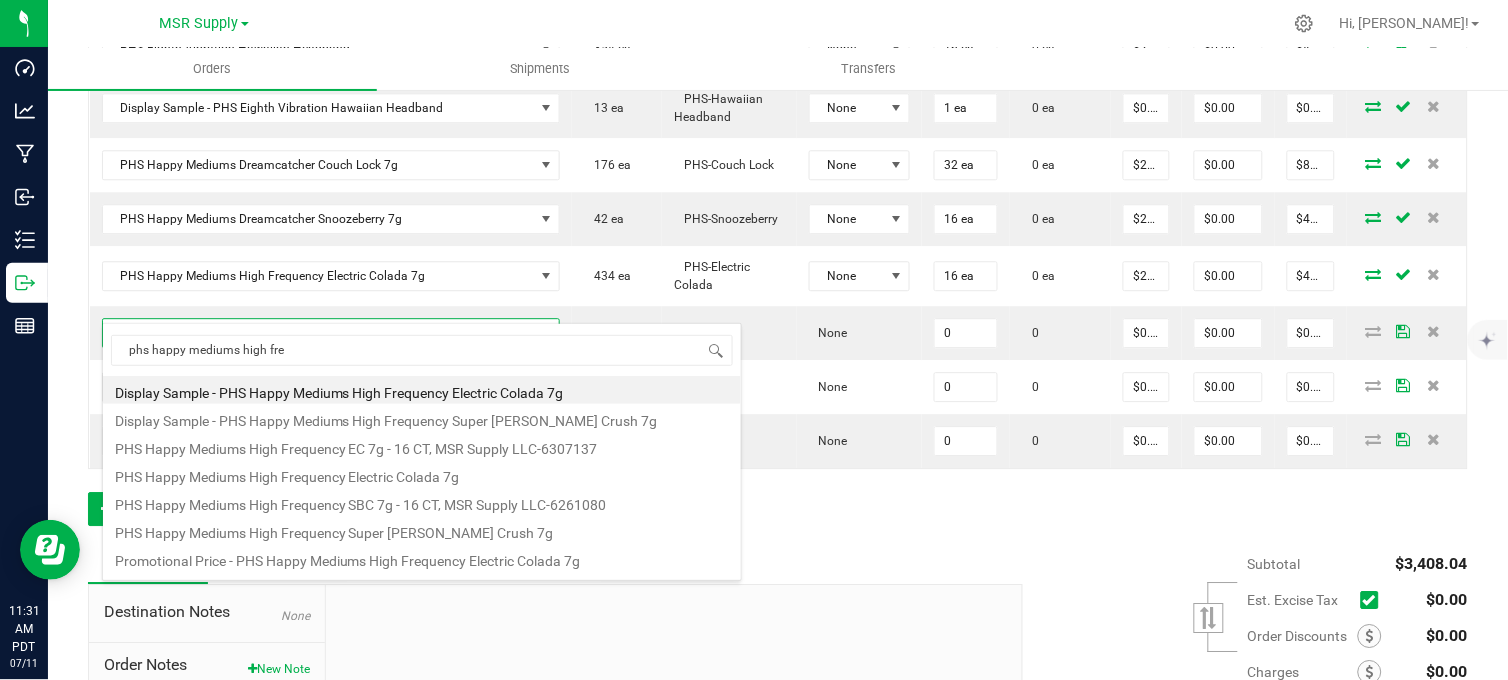 type on "$27.00000" 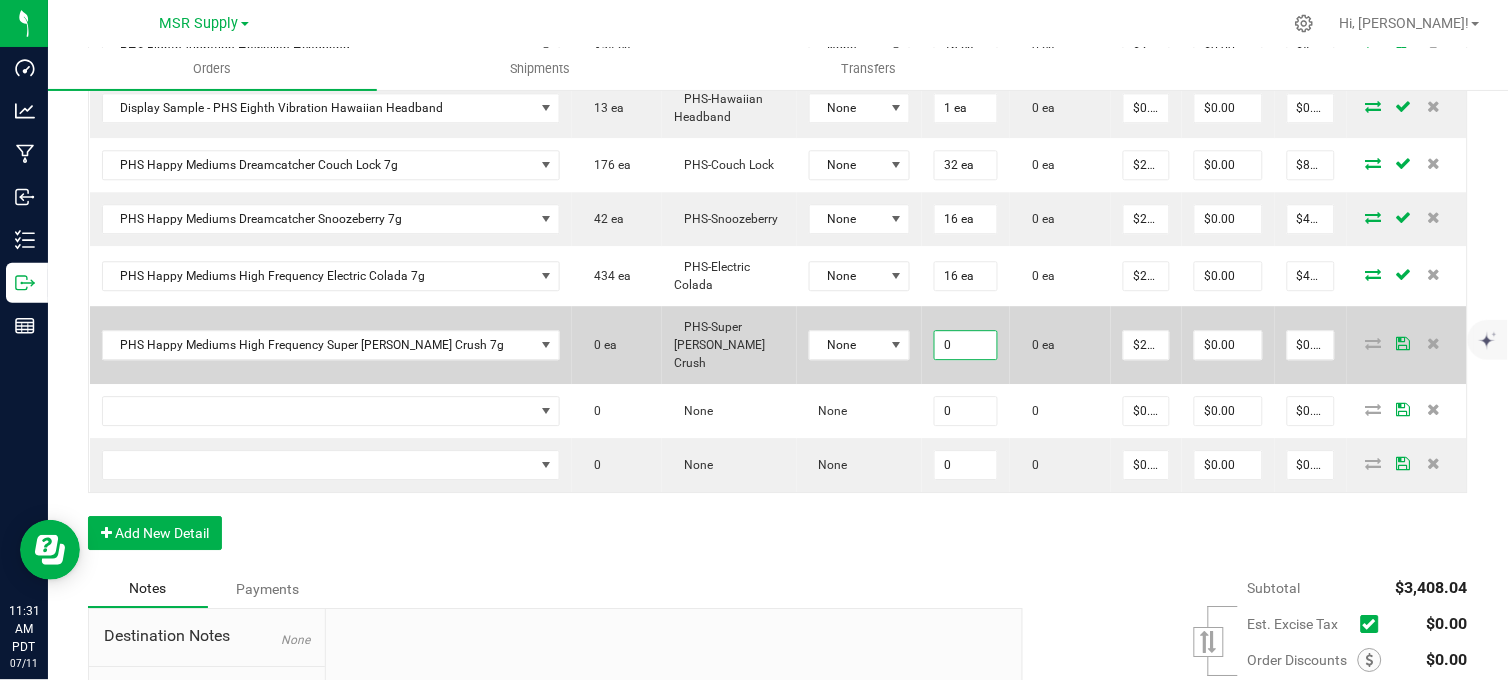 click on "0" at bounding box center [966, 345] 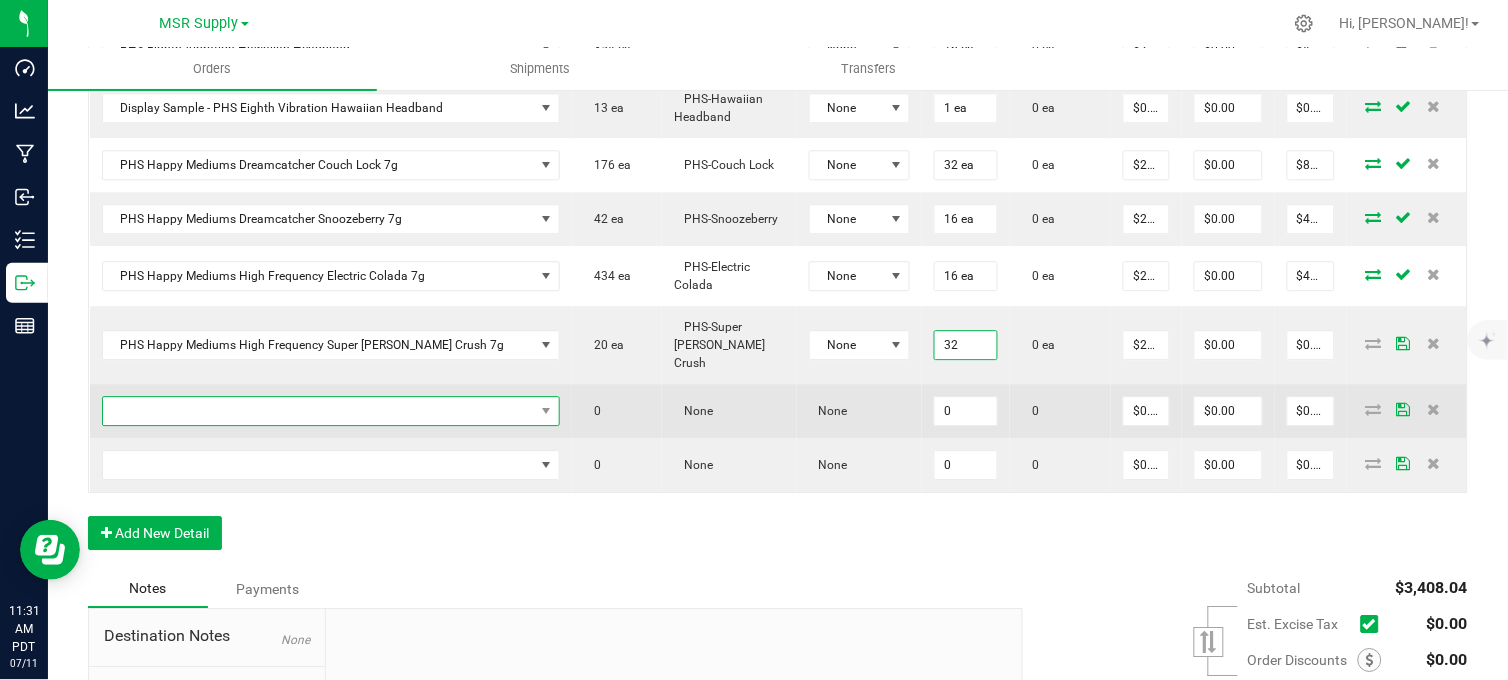 type on "32 ea" 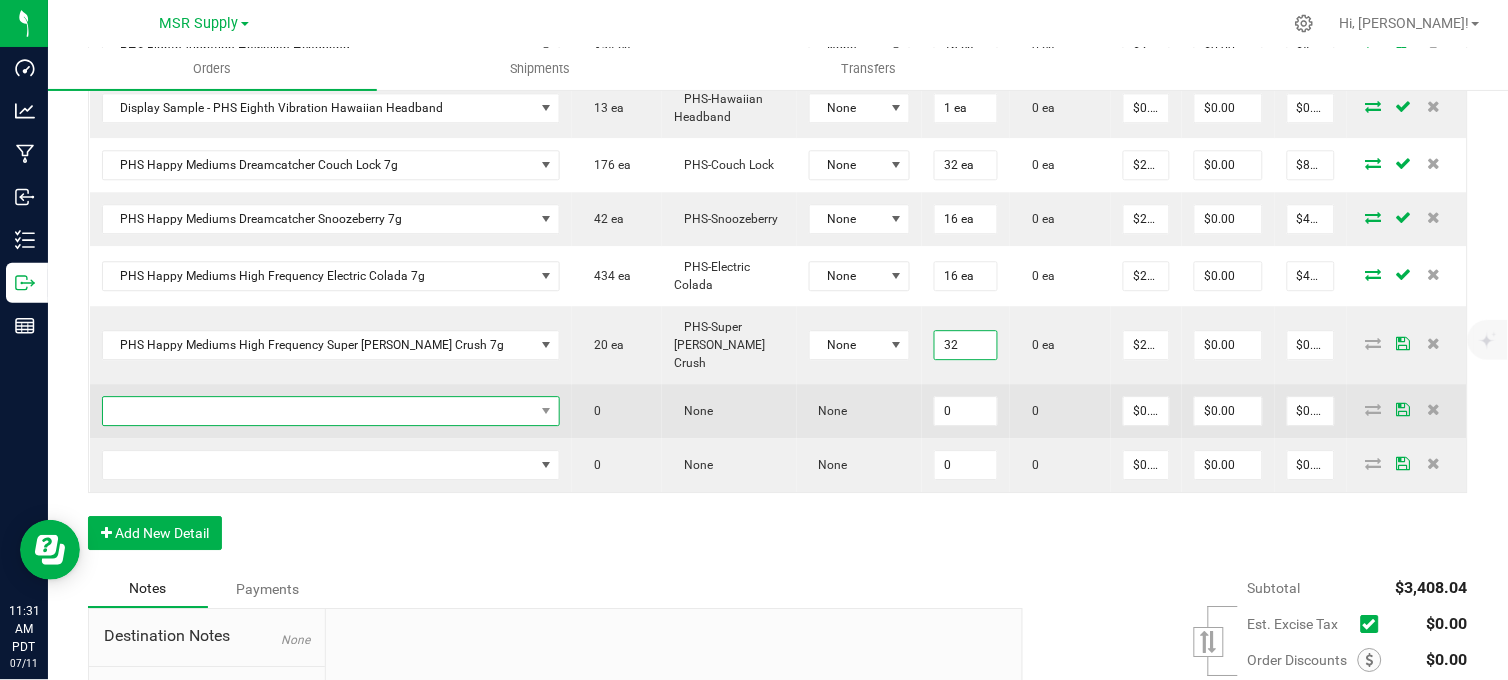 type on "$864.00" 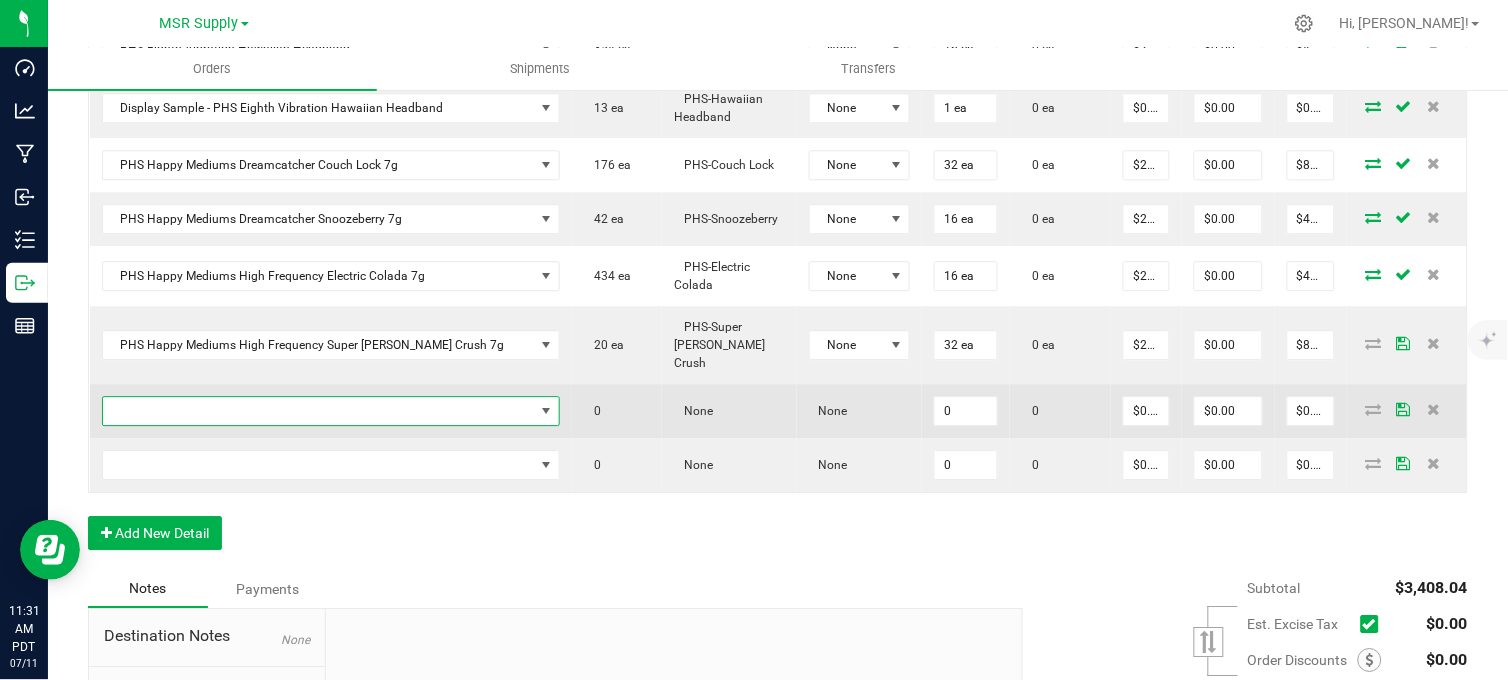 click at bounding box center [319, 411] 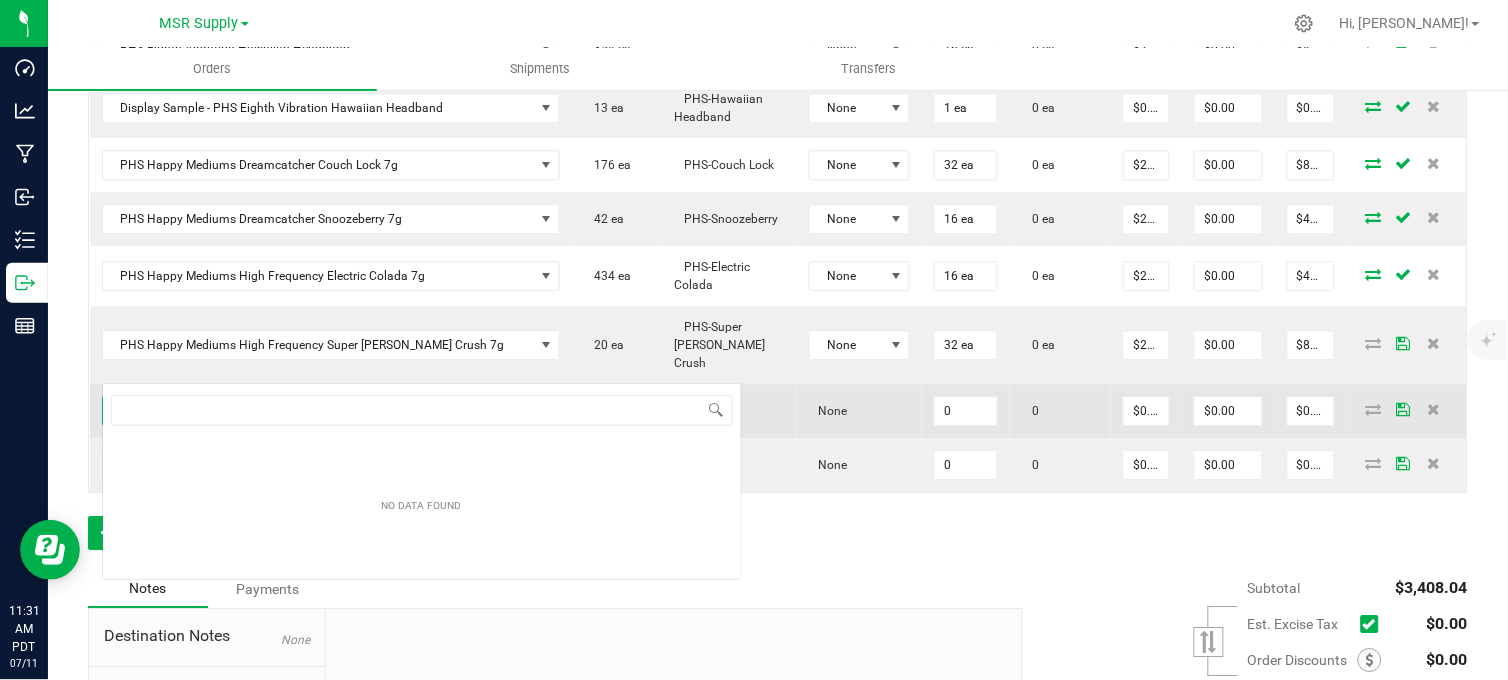 scroll, scrollTop: 99970, scrollLeft: 99611, axis: both 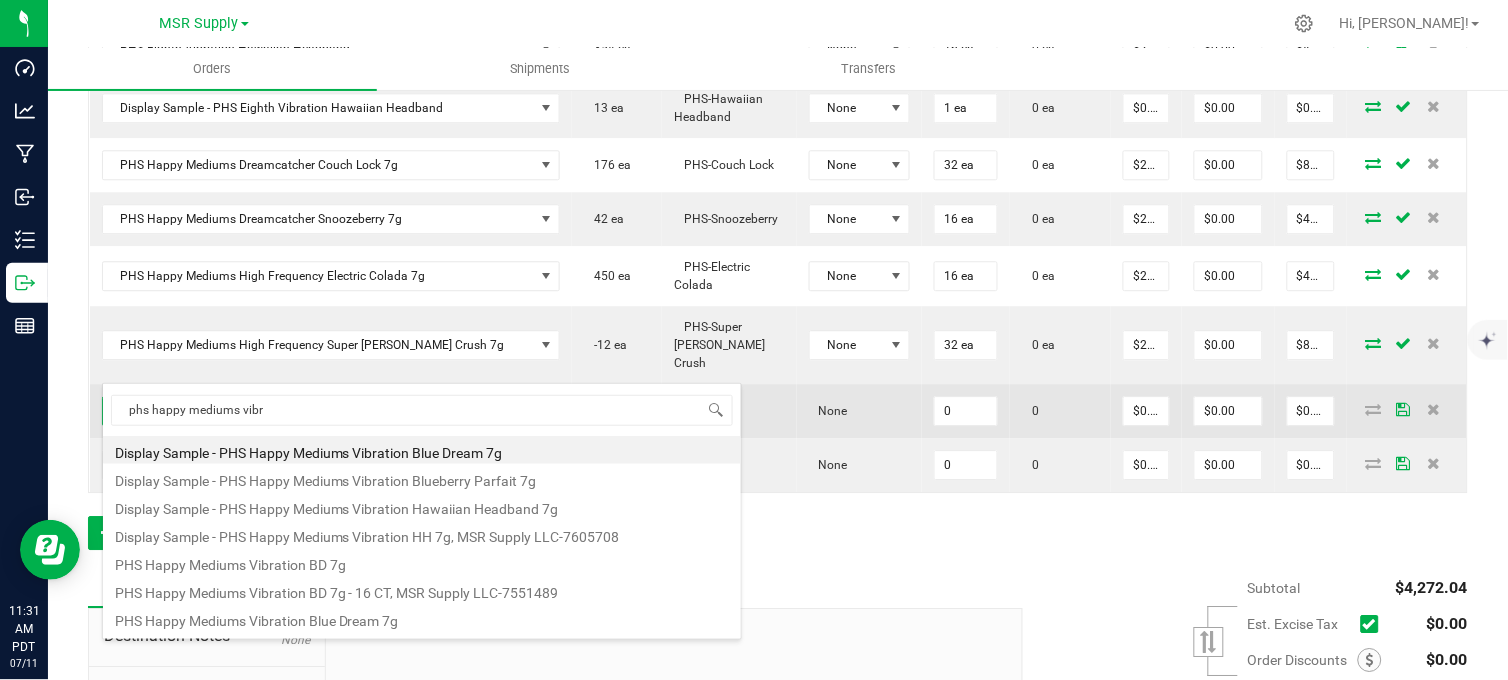 type on "phs happy mediums vibra" 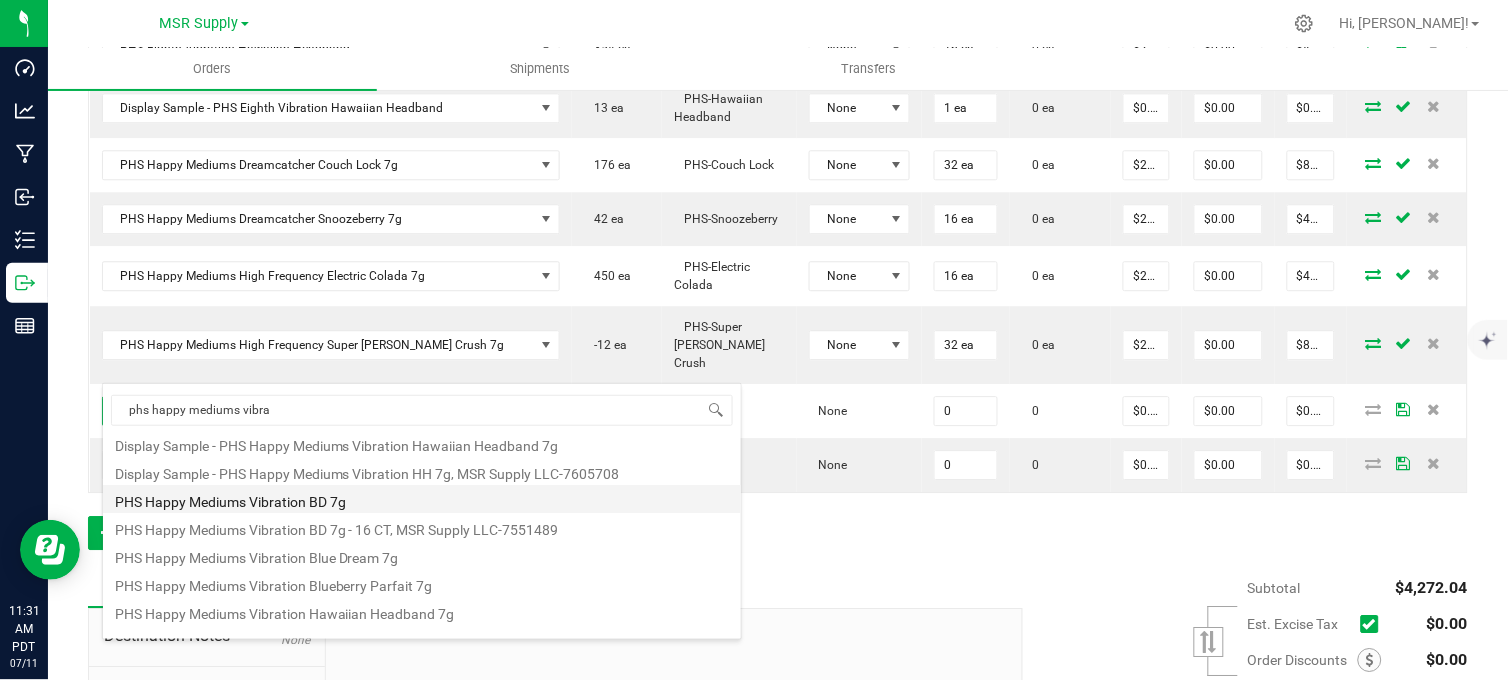scroll, scrollTop: 111, scrollLeft: 0, axis: vertical 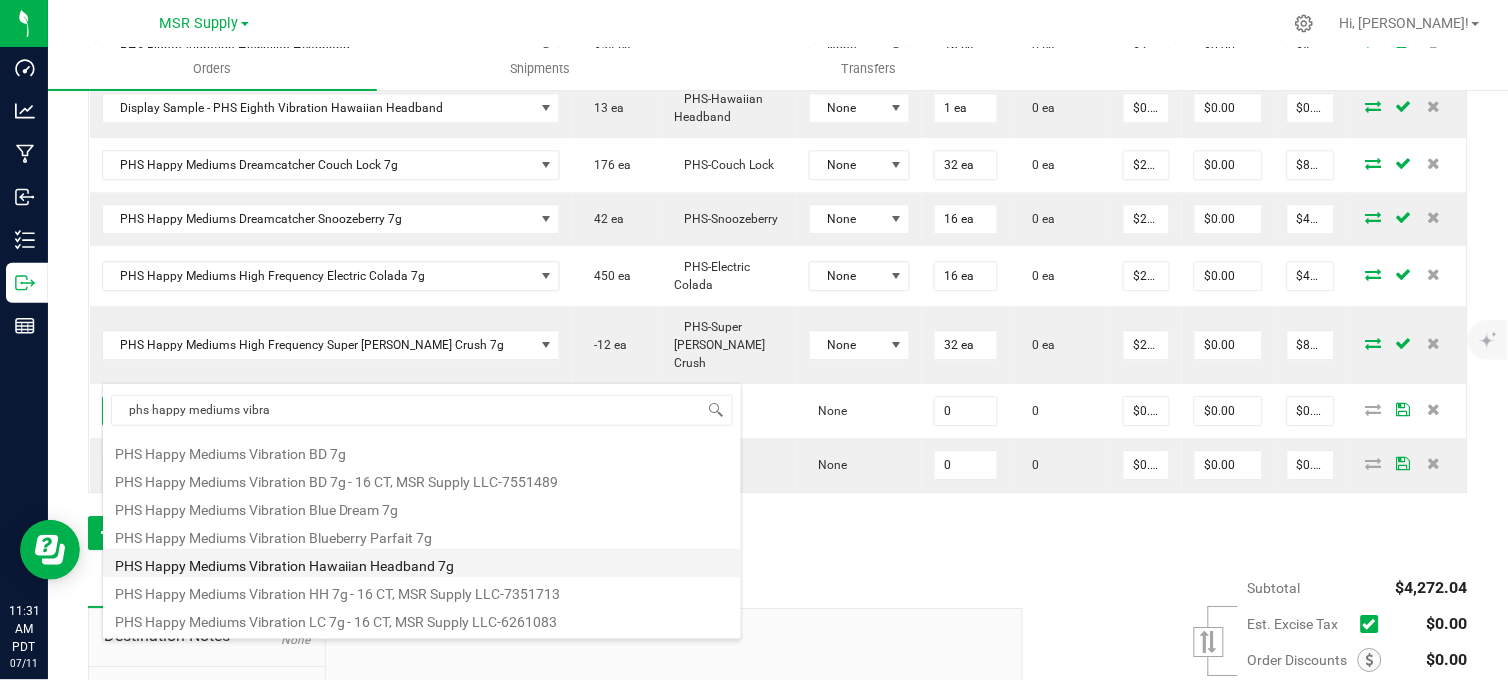 click on "PHS Happy Mediums Vibration Hawaiian Headband 7g" at bounding box center (422, 563) 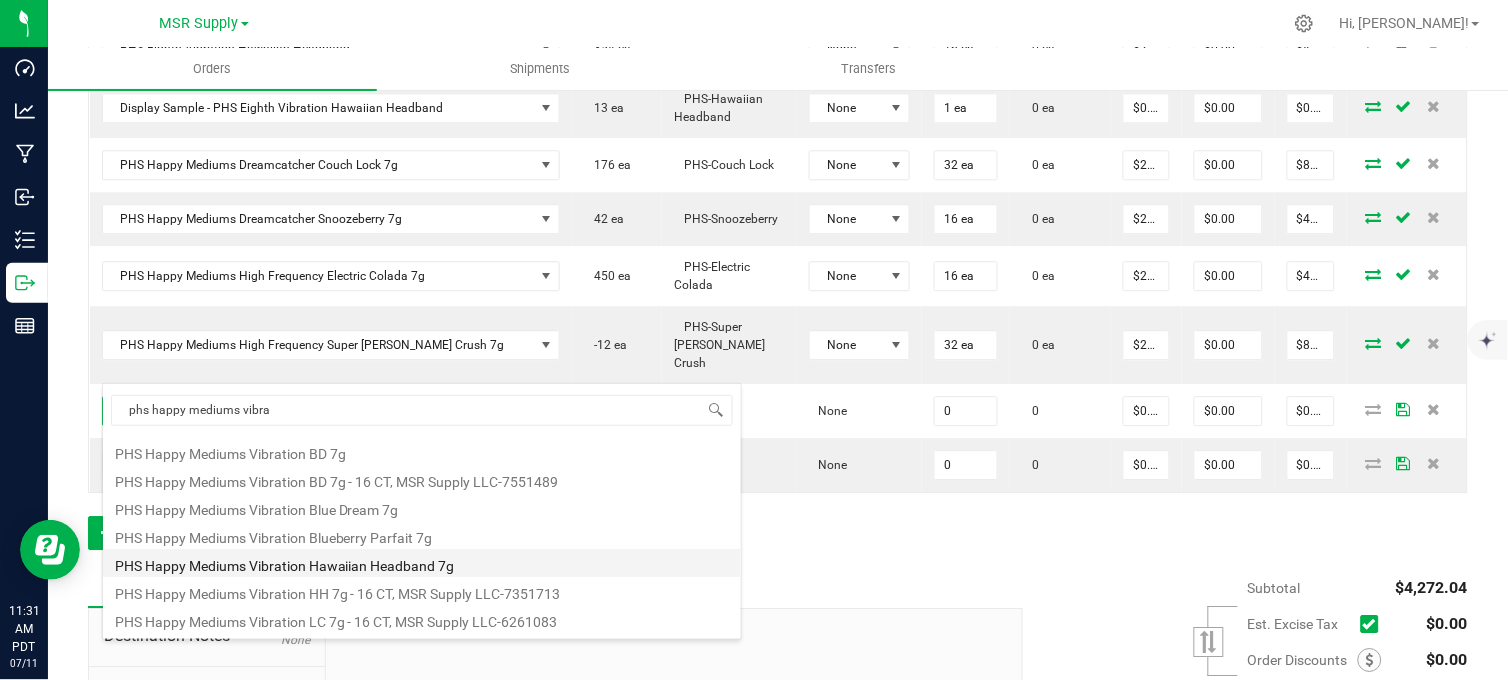 type on "0 ea" 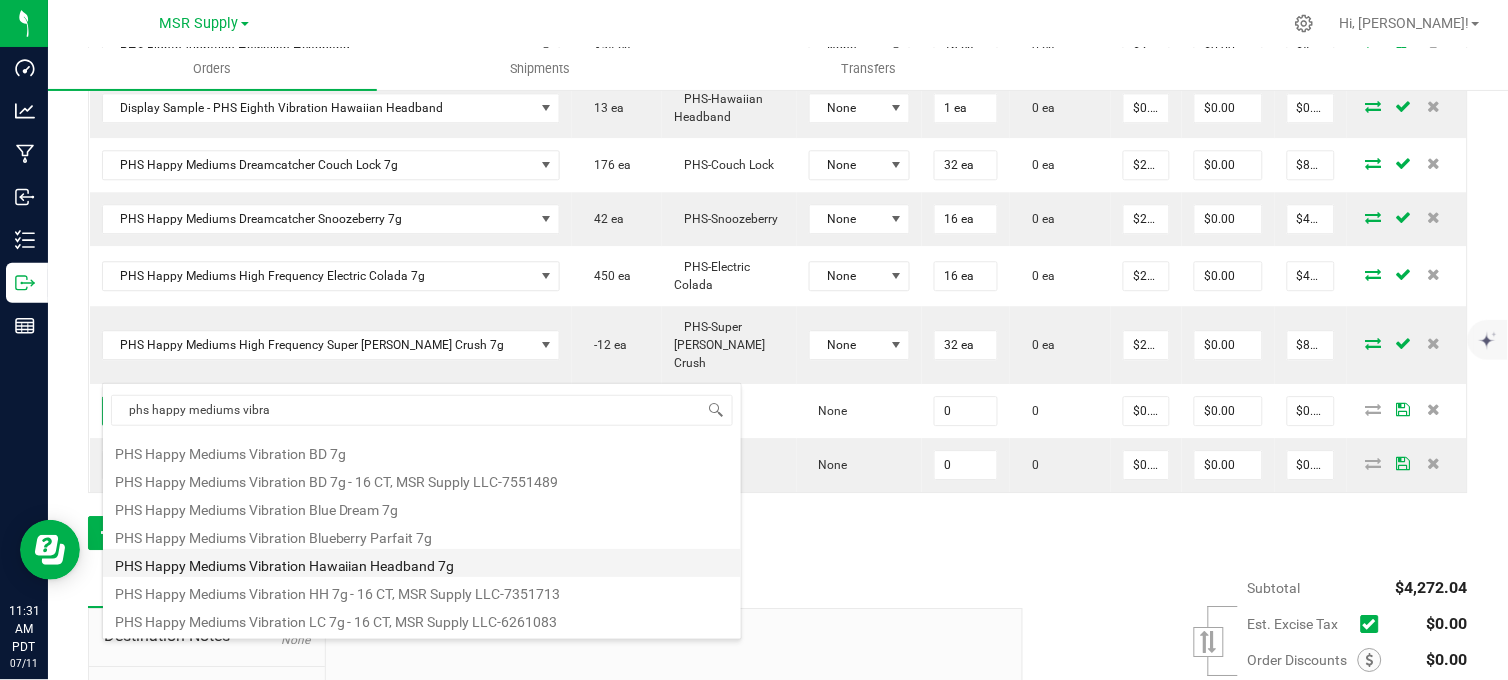 type on "$27.00000" 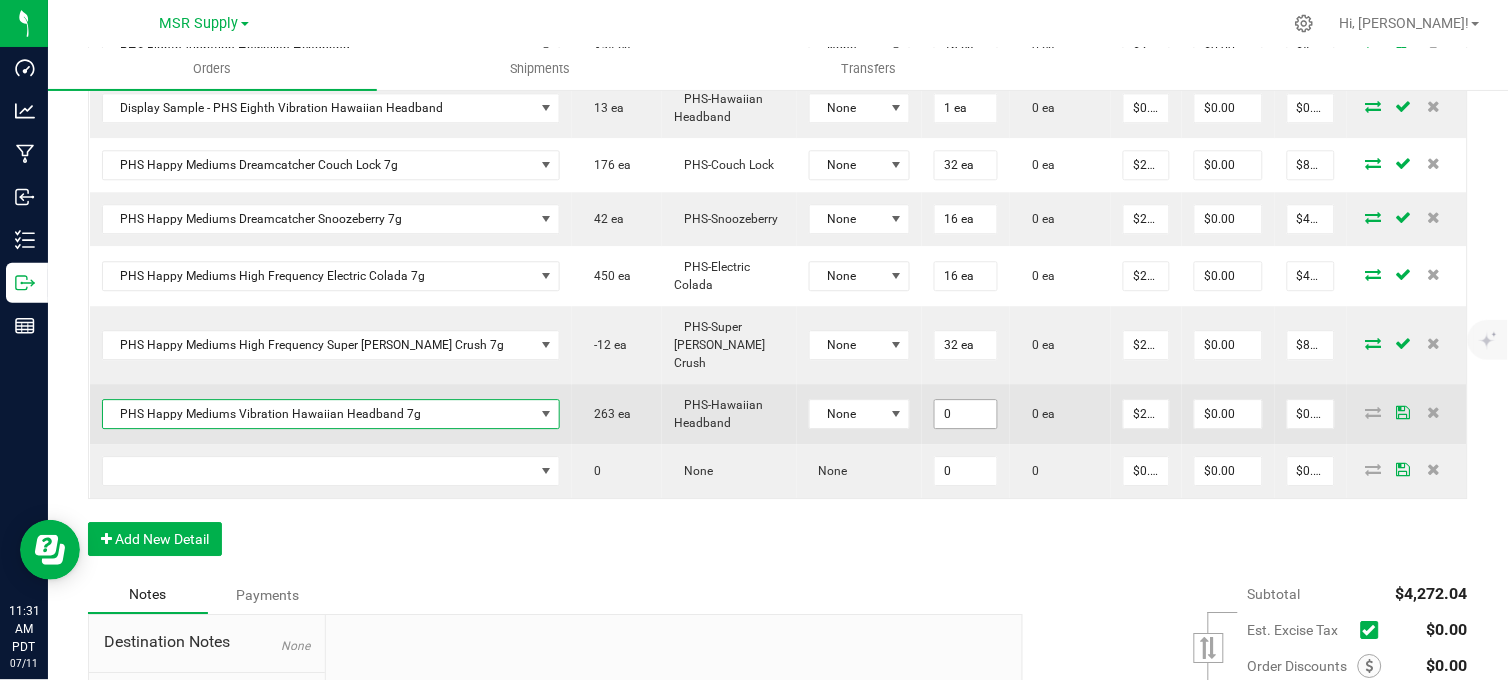 drag, startPoint x: 876, startPoint y: 363, endPoint x: 871, endPoint y: 374, distance: 12.083046 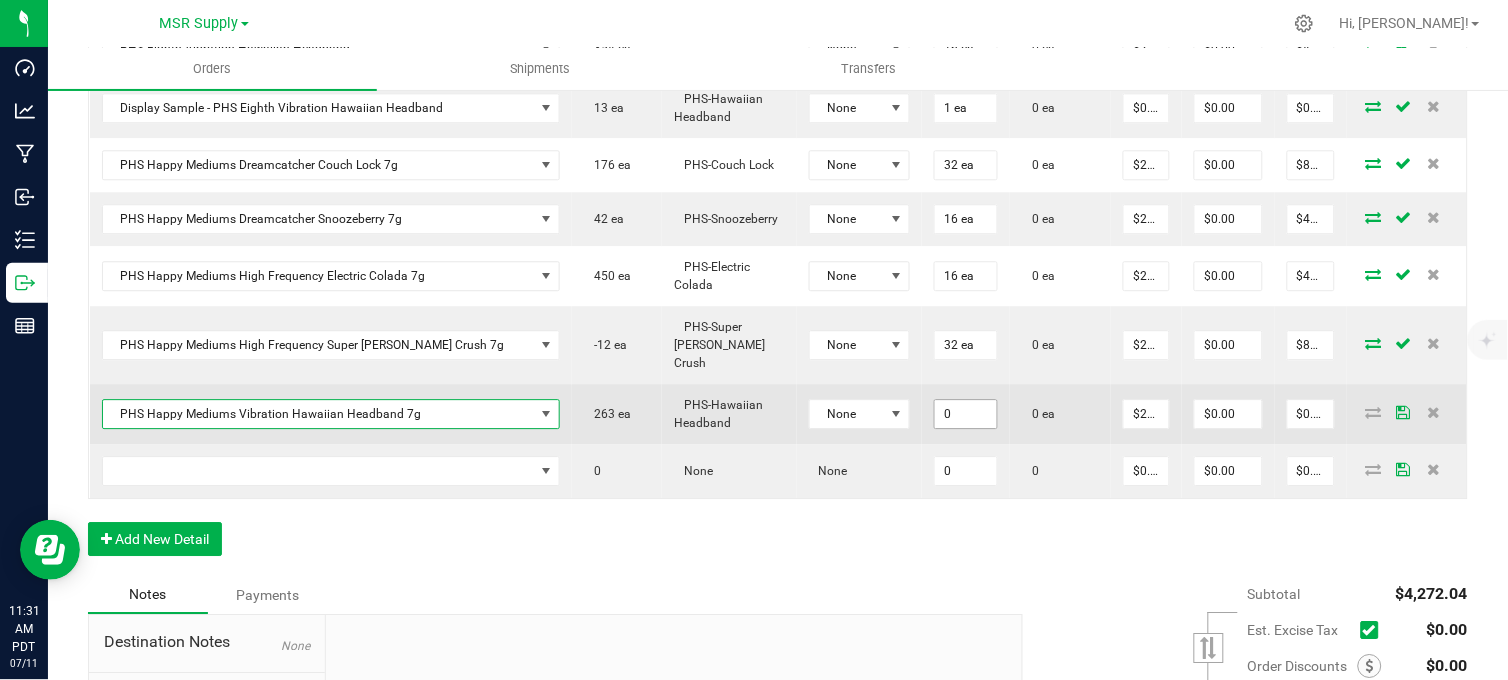 click on "0" at bounding box center [966, 414] 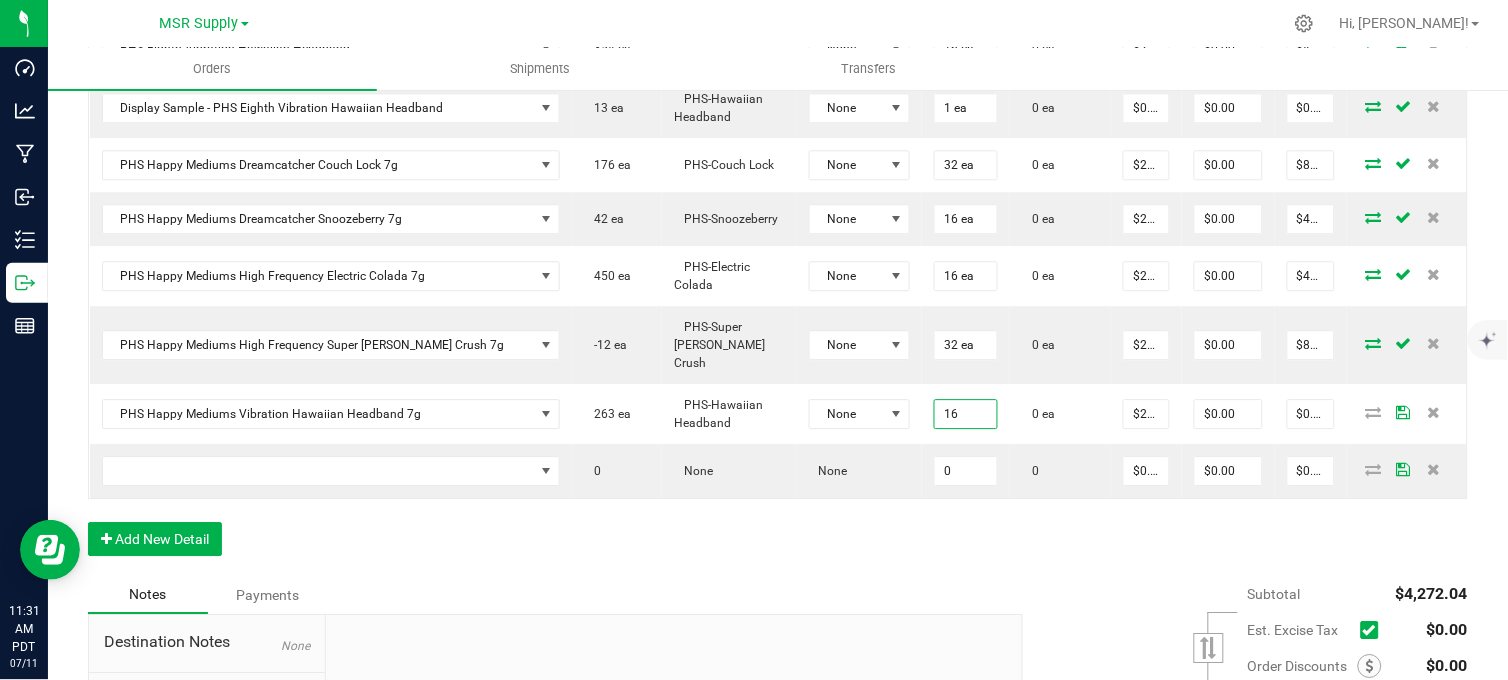 type on "16 ea" 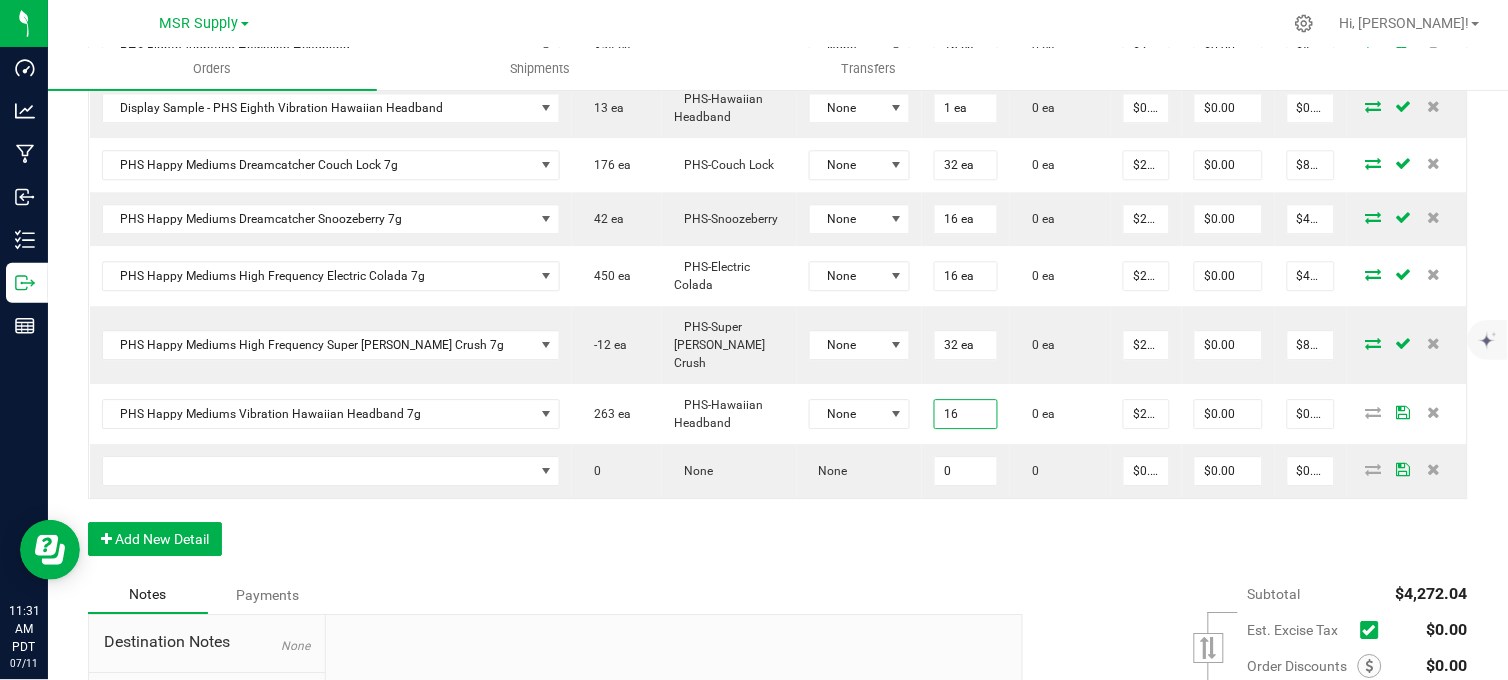 type on "$432.00" 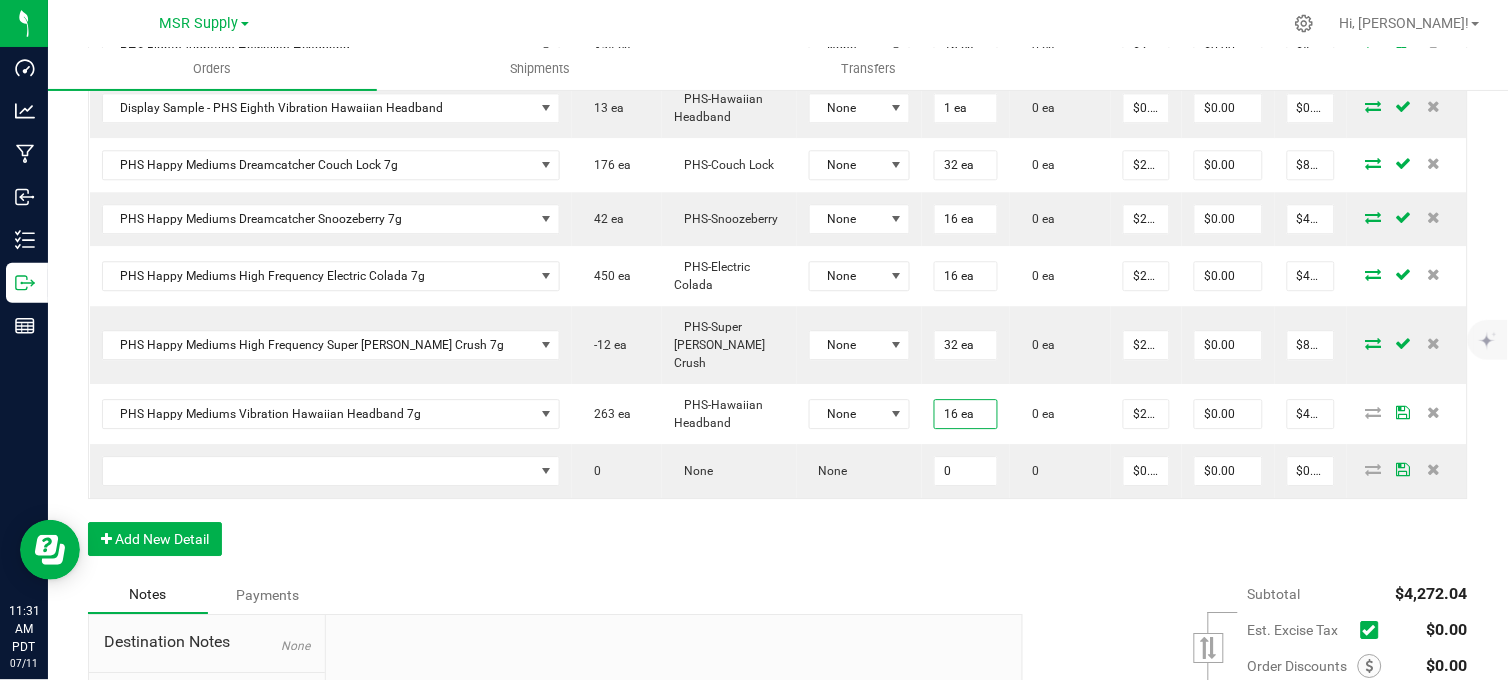 click at bounding box center [1433, 469] 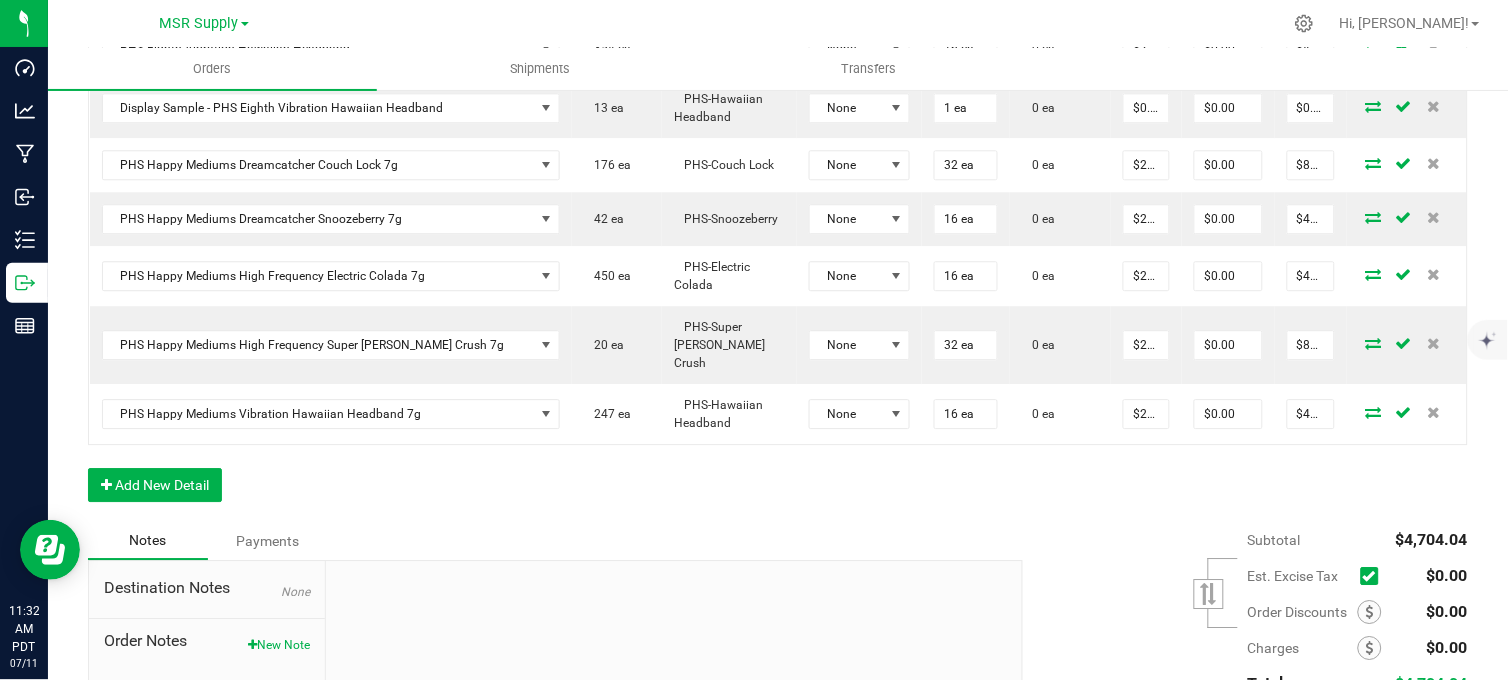 drag, startPoint x: 456, startPoint y: 431, endPoint x: 448, endPoint y: 440, distance: 12.0415945 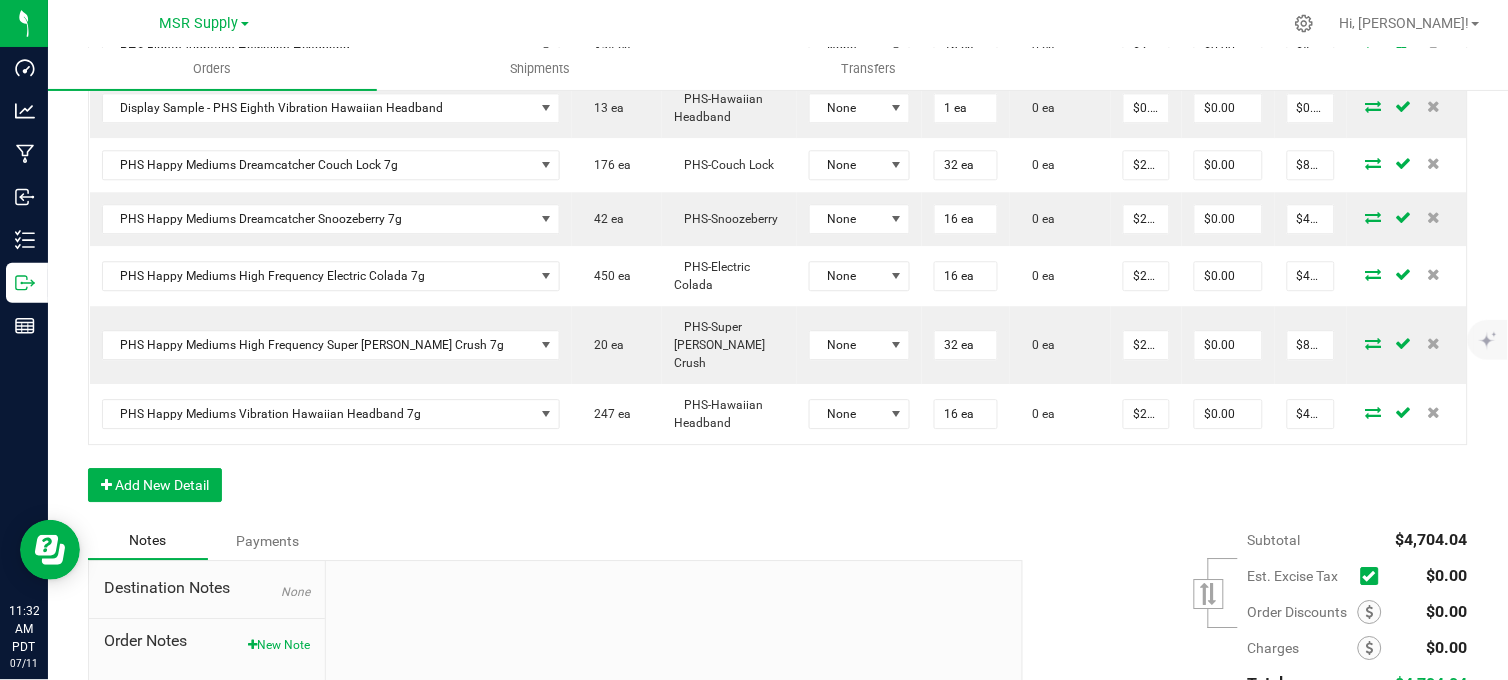 click on "Order Details Print All Labels Item  Sellable  Strain  Lot Number  Qty Ordered Qty Allocated Unit Price Line Discount Total Actions AGS Eighth Moonbeam - 16 CT  18 ea   Moonbeam  None 16 ea  0 ea  $30.00000 $0.00 $480.00 Display Sample - AGS Eighth Moonbeam  0 ea   Moonbeam  None 1 ea  0 ea  $0.01000 $0.00 $0.01 PHS Eighth Dreamcatcher Couch Lock  383 ea   PHS-Couch Lock  None 16 ea  0 ea  $25.00000 $0.00 $400.00 Display Sample - PHS Eighth Dreamcatcher Couch Lock  16 ea   PHS-Couch Lock  None 1 ea  0 ea  $0.01000 $0.00 $0.01 PHS Eighth High Frequency Super [PERSON_NAME] Crush  626 ea   Super [PERSON_NAME] Crush  None 16 ea  0 ea  $25.00000 $0.00 $400.00 Display Sample - PHS Eighth High Frequency Super [PERSON_NAME] Crush  0 ea   PHS-Super [PERSON_NAME] Crush  None 1 ea  0 ea  $0.01000 $0.00 $0.01 PHS Eighth Vibration Hawaiian Headband  354 ea   PHS-Hawaiian Headband  None 16 ea  0 ea  $25.00000 $0.00 $400.00 Display Sample - PHS Eighth Vibration Hawaiian Headband  13 ea   PHS-Hawaiian Headband  None 1 ea" at bounding box center (778, 31) 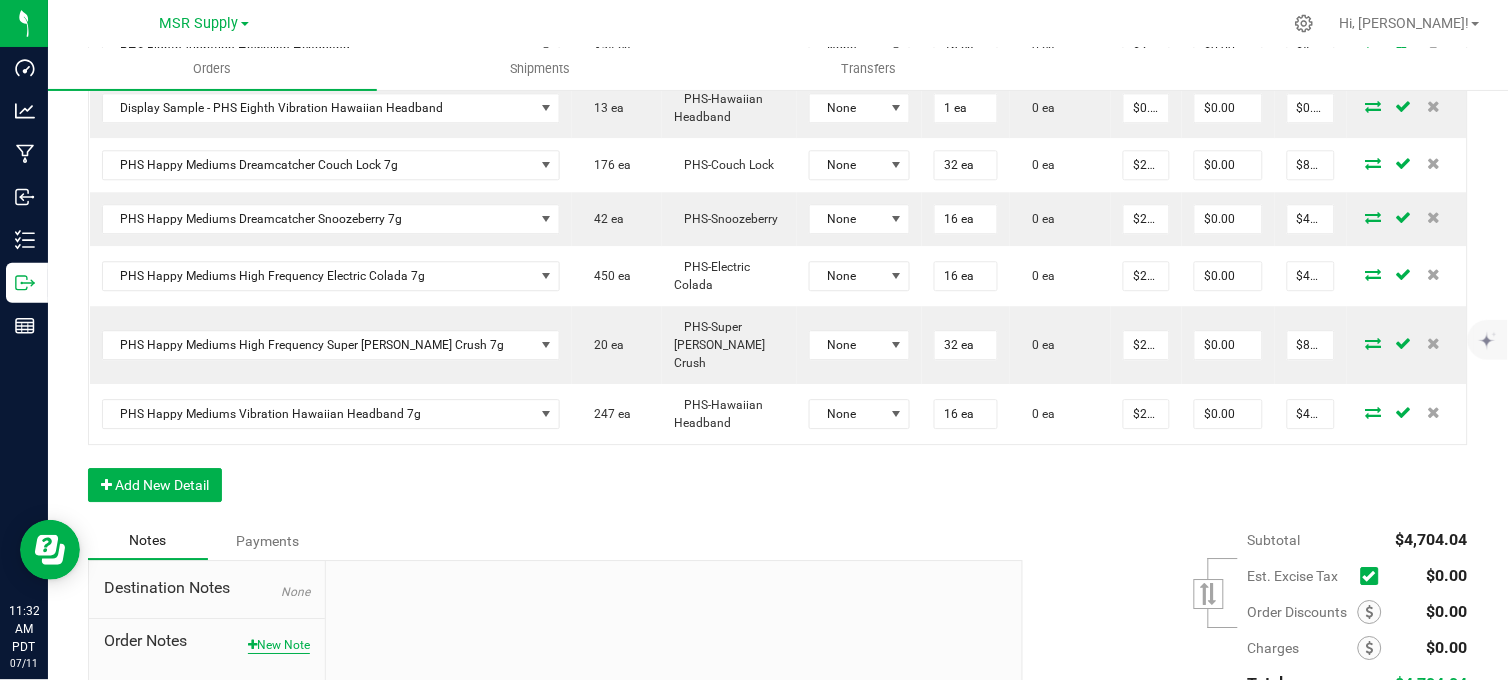 drag, startPoint x: 254, startPoint y: 595, endPoint x: 336, endPoint y: 608, distance: 83.02409 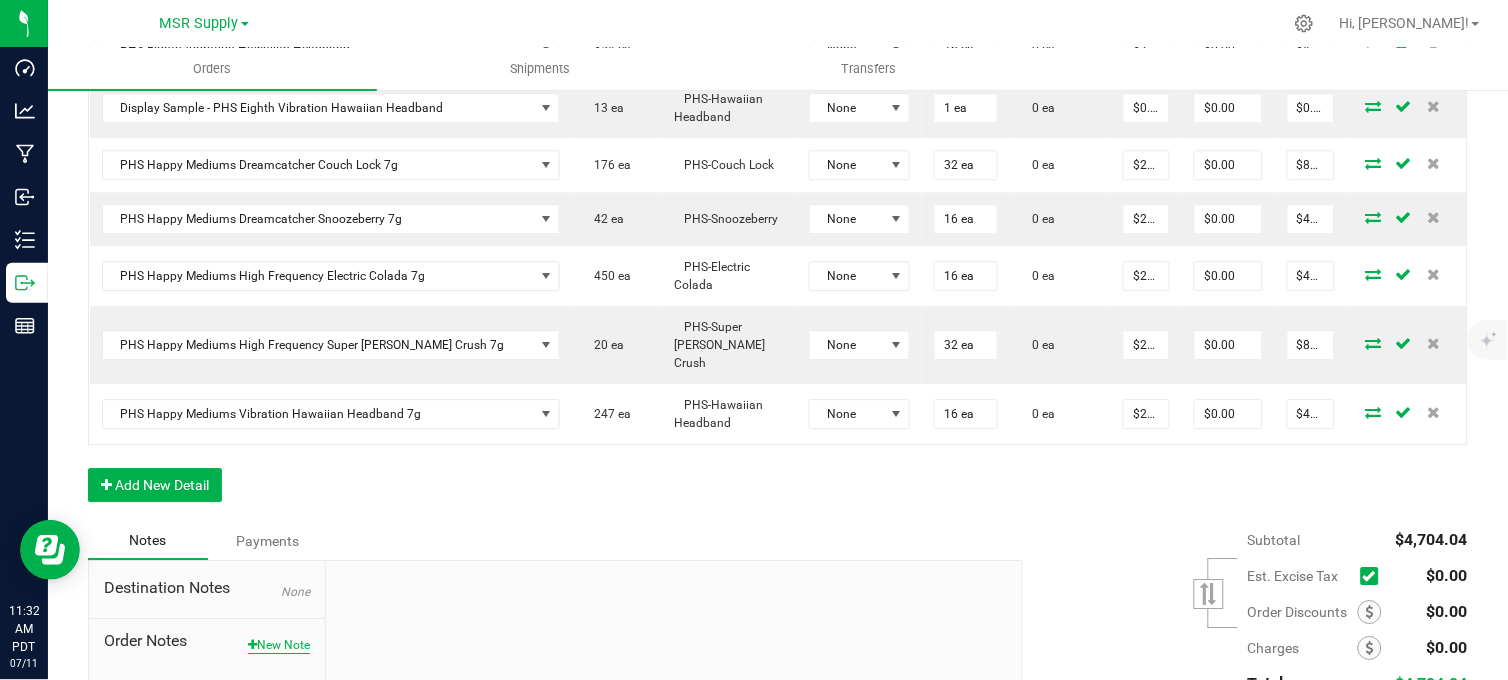 click on "New Note" at bounding box center [279, 645] 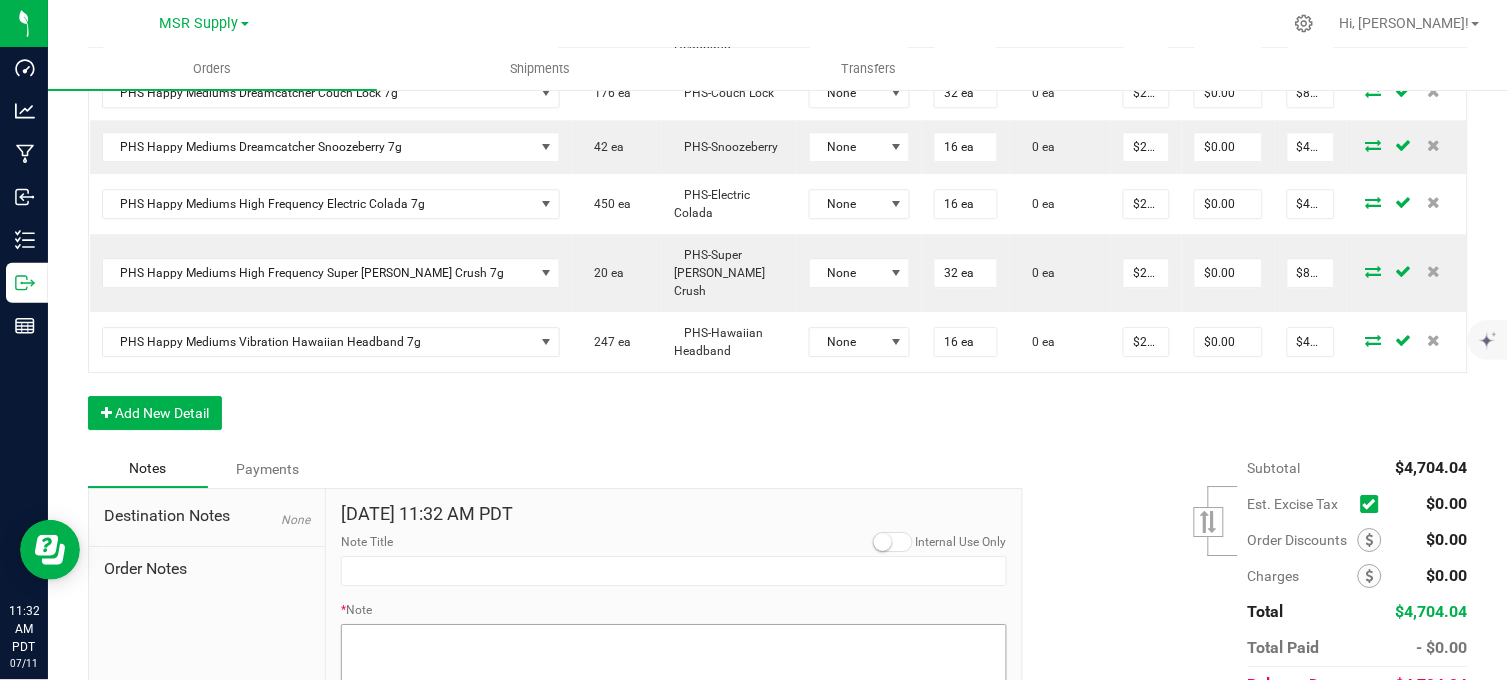 scroll, scrollTop: 1222, scrollLeft: 0, axis: vertical 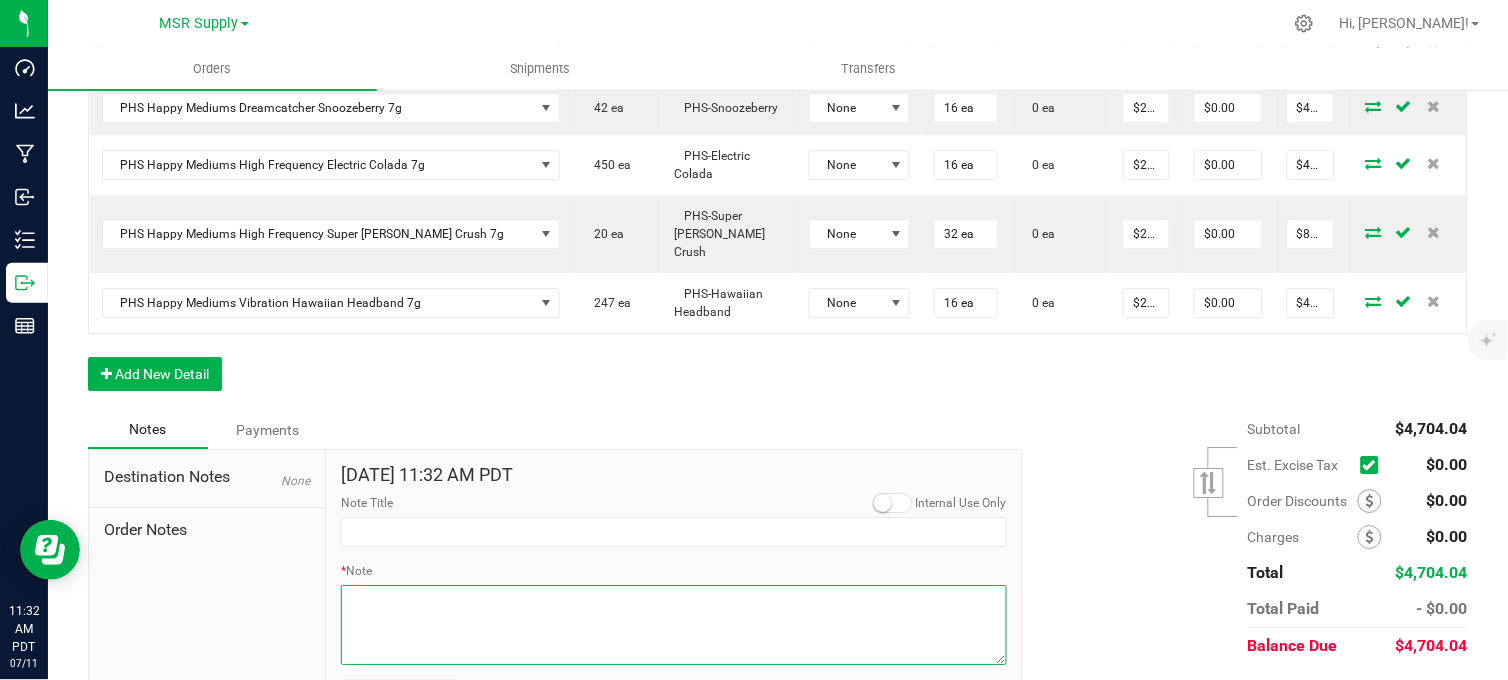 click on "*
Note" at bounding box center [674, 625] 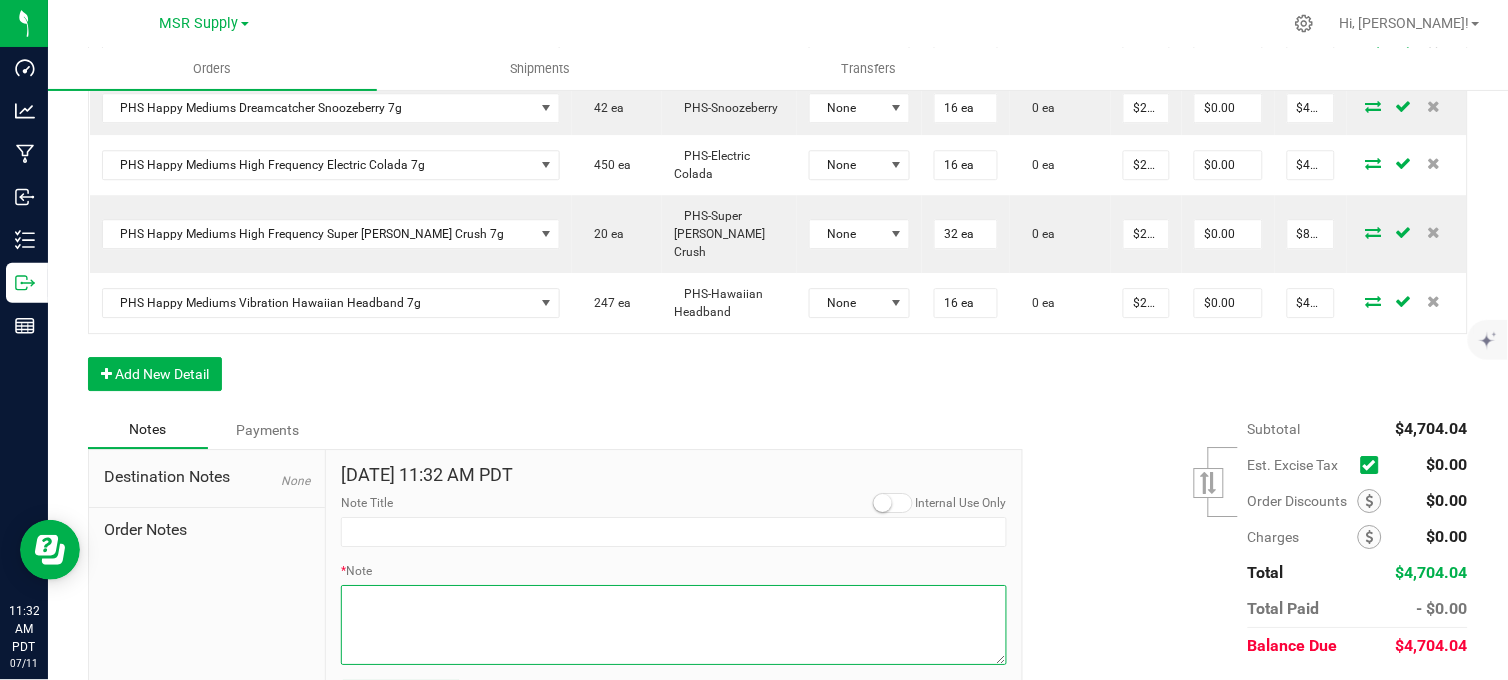 paste on "Domestic Wire and ACH Instructions
Beneficiary Name: MSR Supply LLC
Beneficiary Address:
[STREET_ADDRESS][FINANCIAL_ID]
ABA/Routing Number: [FINANCIAL_ID]
Bank Account Number: [FINANCIAL_ID]
Bank Name: North Bay Credit Union
Check / Money Order Instructions
Payable To: MSR Supply LLC
Mail To:
[STREET_ADDRESS]
Cash Payments
Please contact [EMAIL_ADDRESS][DOMAIN_NAME] to schedule a cash payment." 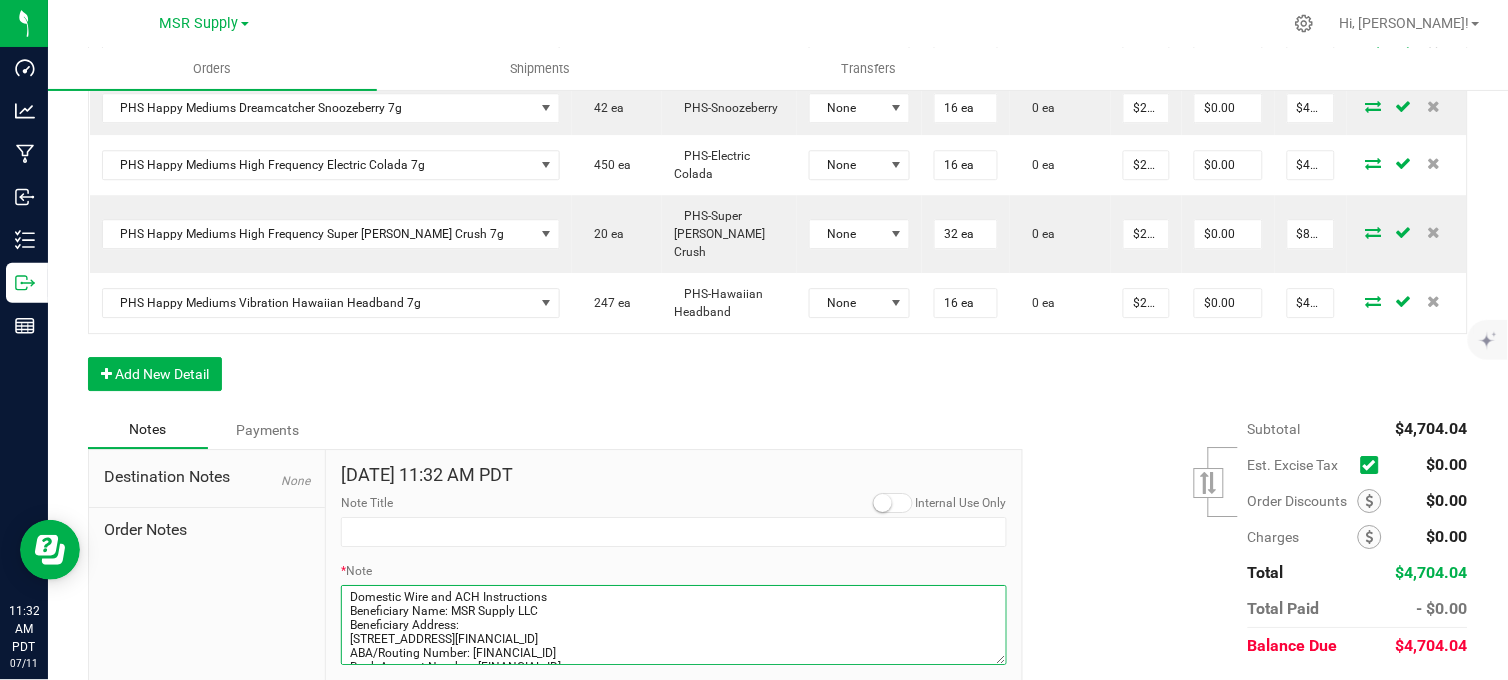 scroll, scrollTop: 170, scrollLeft: 0, axis: vertical 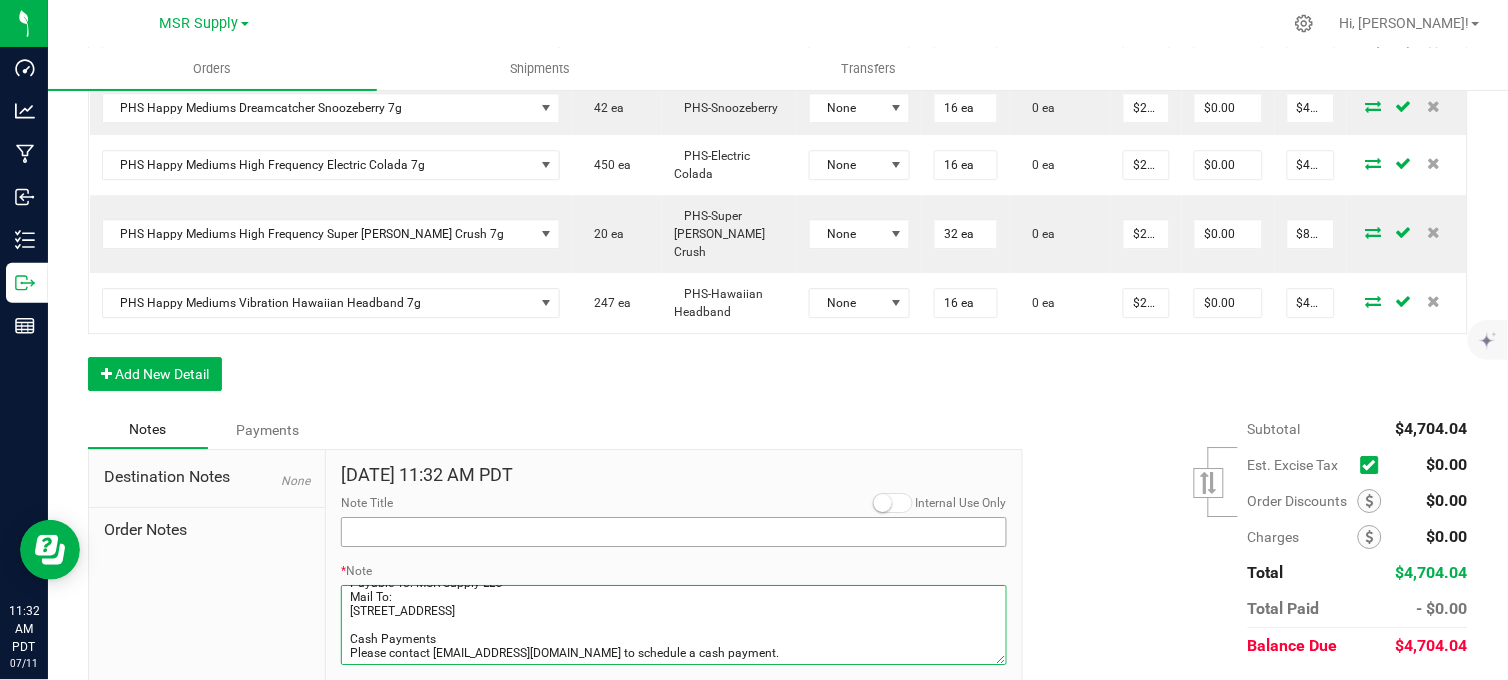 type on "Domestic Wire and ACH Instructions
Beneficiary Name: MSR Supply LLC
Beneficiary Address:
[STREET_ADDRESS][FINANCIAL_ID]
ABA/Routing Number: [FINANCIAL_ID]
Bank Account Number: [FINANCIAL_ID]
Bank Name: North Bay Credit Union
Check / Money Order Instructions
Payable To: MSR Supply LLC
Mail To:
[STREET_ADDRESS]
Cash Payments
Please contact [EMAIL_ADDRESS][DOMAIN_NAME] to schedule a cash payment." 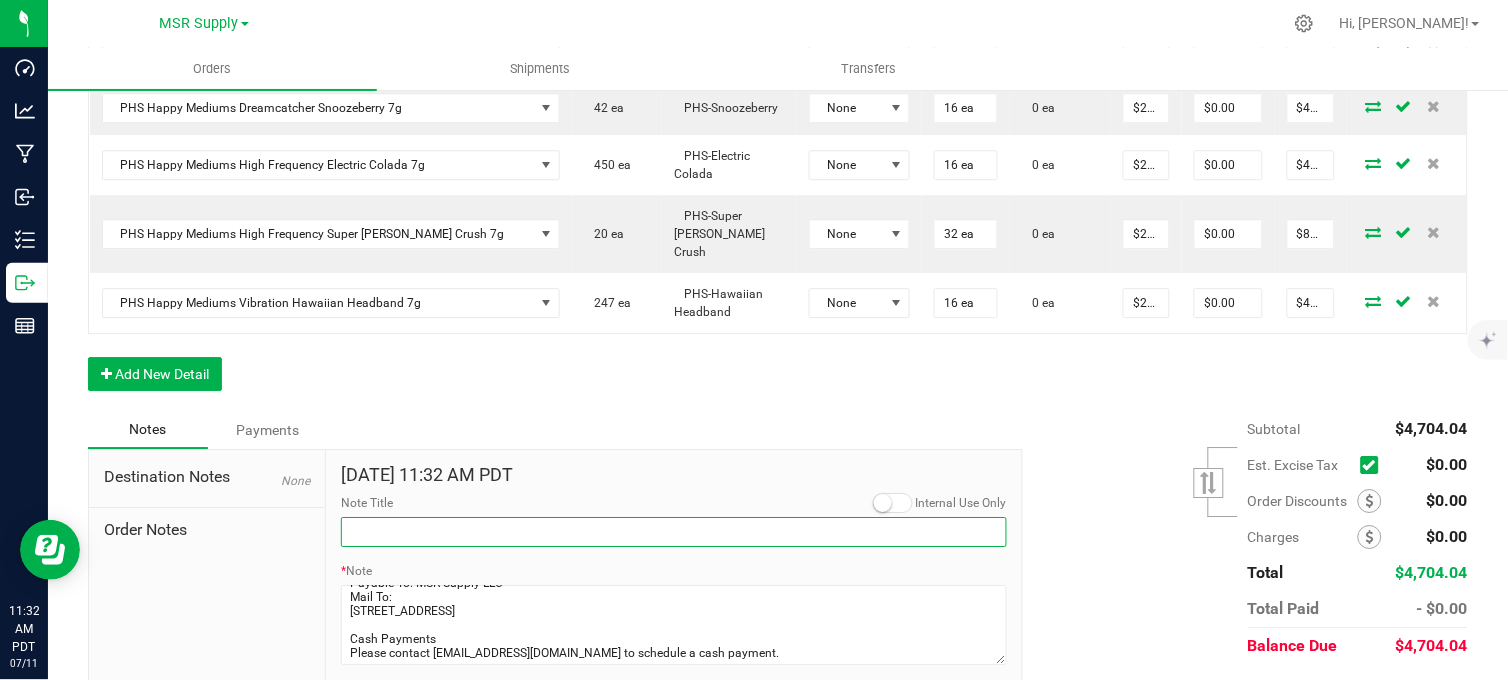 click on "Note Title" at bounding box center [674, 532] 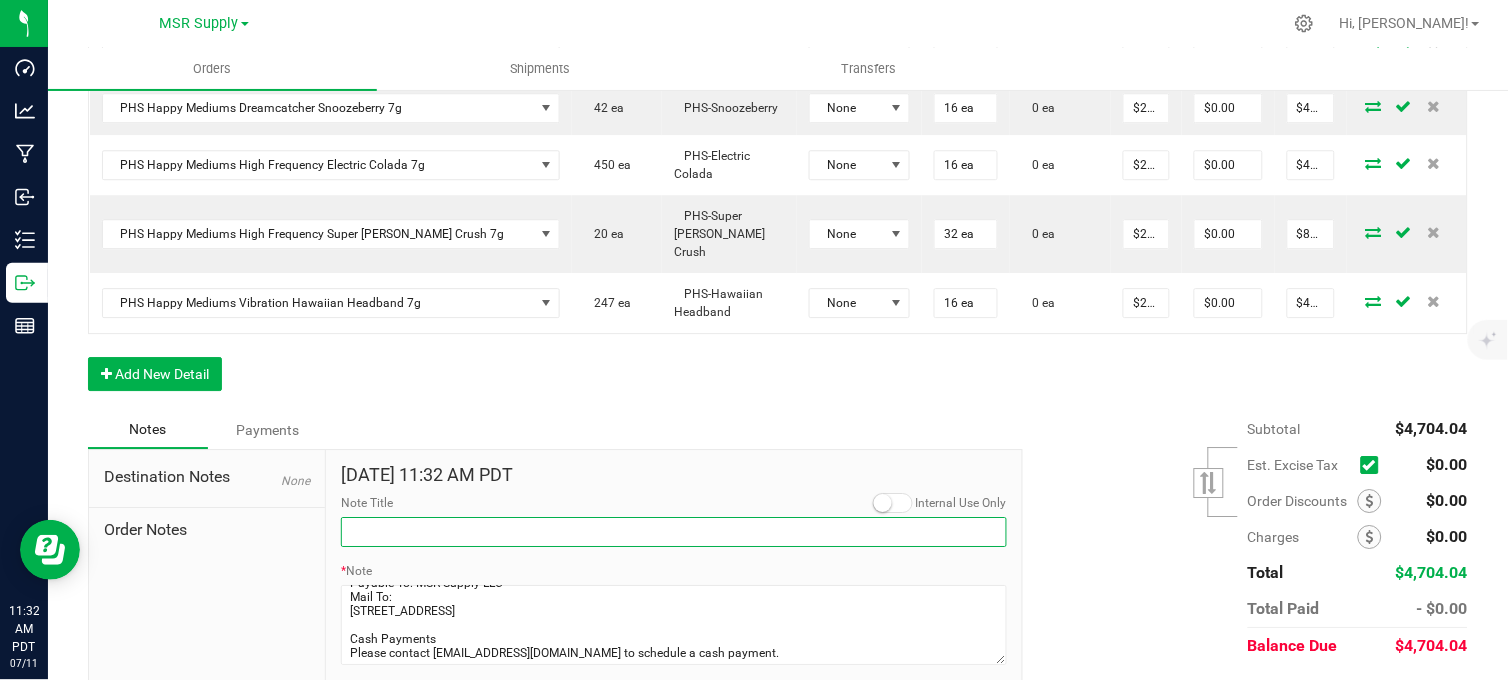 type on "Payment Details" 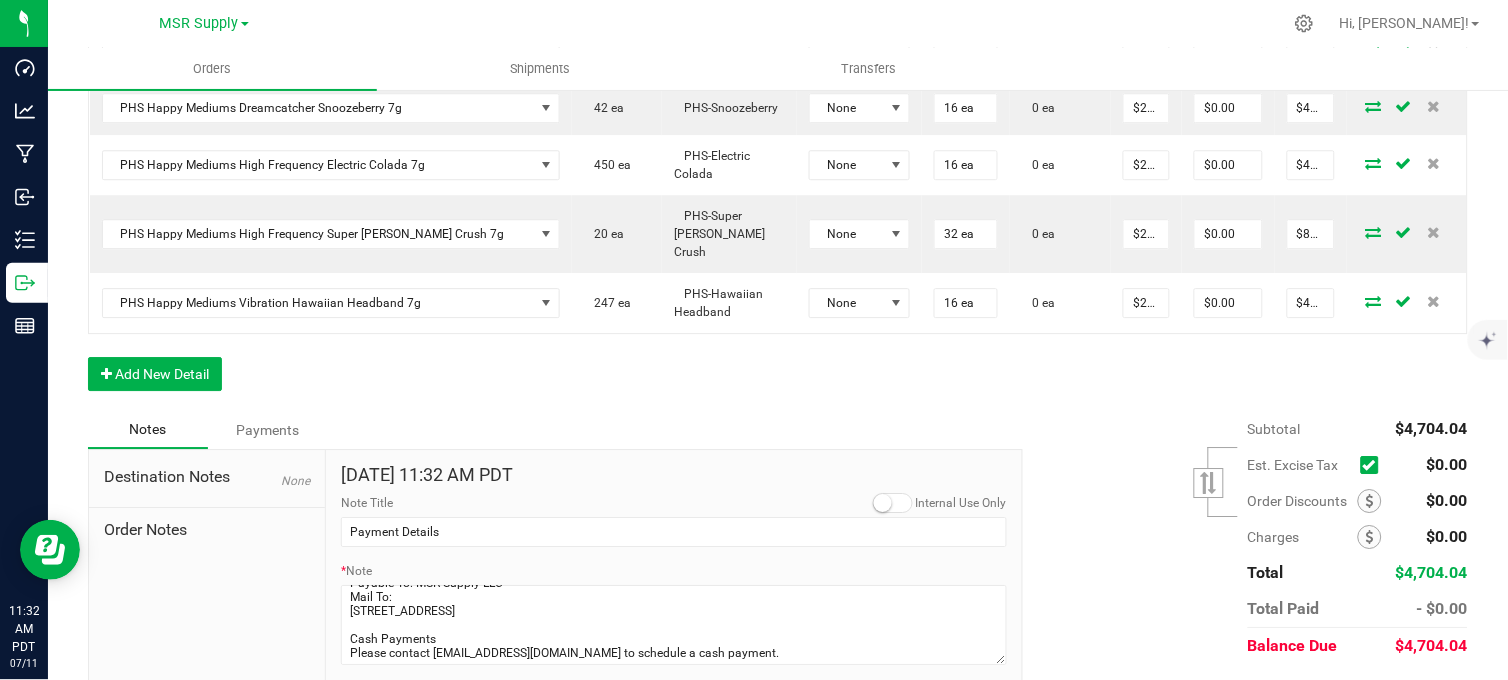 click on "Submit Note" at bounding box center [401, 695] 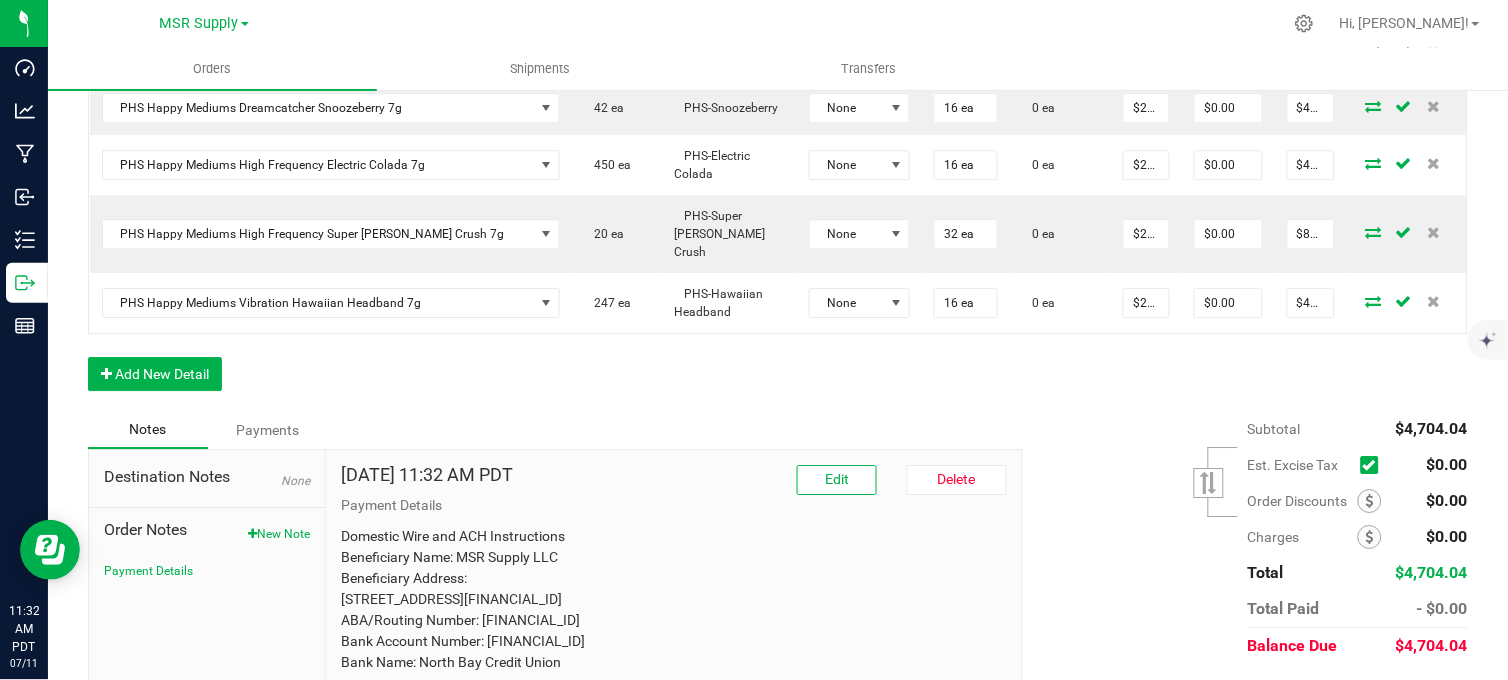 click on "Order Details Print All Labels Item  Sellable  Strain  Lot Number  Qty Ordered Qty Allocated Unit Price Line Discount Total Actions AGS Eighth Moonbeam - 16 CT  18 ea   Moonbeam  None 16 ea  0 ea  $30.00000 $0.00 $480.00 Display Sample - AGS Eighth Moonbeam  0 ea   Moonbeam  None 1 ea  0 ea  $0.01000 $0.00 $0.01 PHS Eighth Dreamcatcher Couch Lock  383 ea   PHS-Couch Lock  None 16 ea  0 ea  $25.00000 $0.00 $400.00 Display Sample - PHS Eighth Dreamcatcher Couch Lock  16 ea   PHS-Couch Lock  None 1 ea  0 ea  $0.01000 $0.00 $0.01 PHS Eighth High Frequency Super [PERSON_NAME] Crush  626 ea   Super [PERSON_NAME] Crush  None 16 ea  0 ea  $25.00000 $0.00 $400.00 Display Sample - PHS Eighth High Frequency Super [PERSON_NAME] Crush  0 ea   PHS-Super [PERSON_NAME] Crush  None 1 ea  0 ea  $0.01000 $0.00 $0.01 PHS Eighth Vibration Hawaiian Headband  354 ea   PHS-Hawaiian Headband  None 16 ea  0 ea  $25.00000 $0.00 $400.00 Display Sample - PHS Eighth Vibration Hawaiian Headband  13 ea   PHS-Hawaiian Headband  None 1 ea" at bounding box center (778, -80) 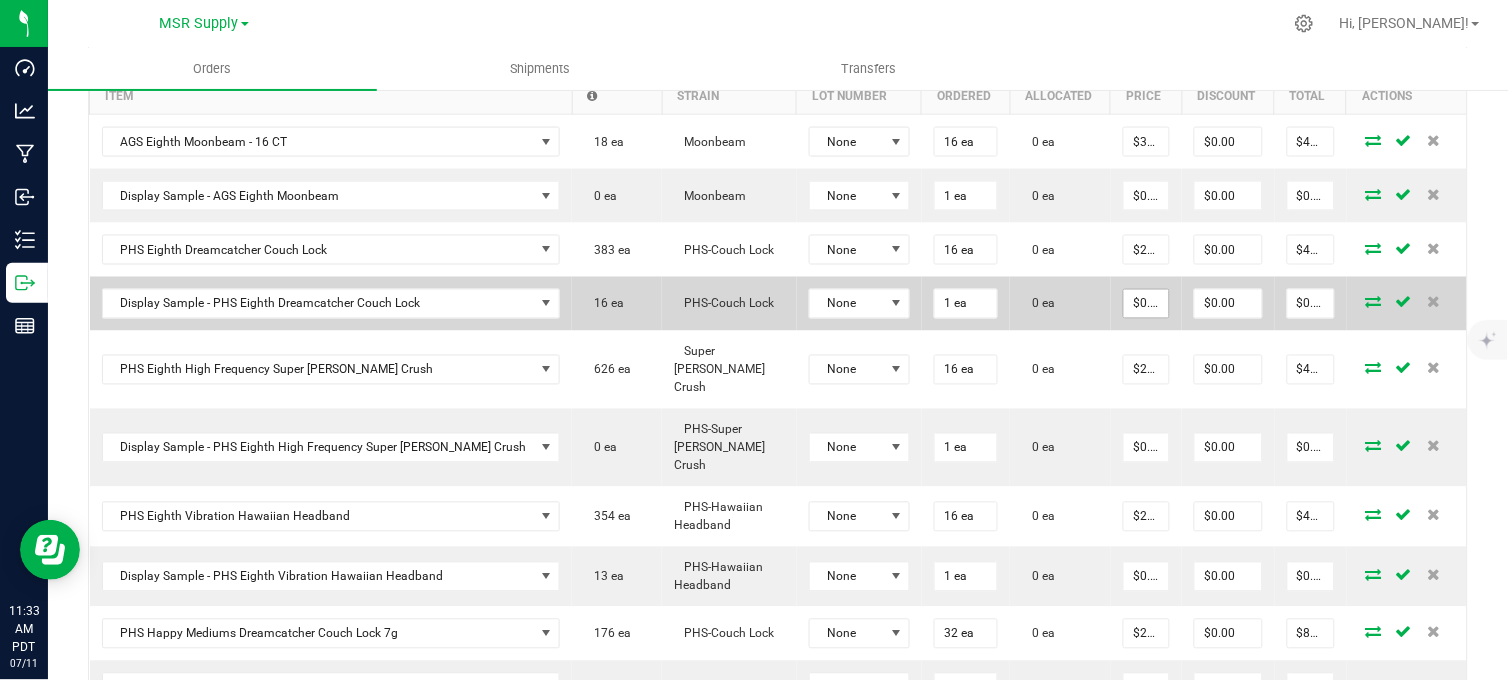 scroll, scrollTop: 666, scrollLeft: 0, axis: vertical 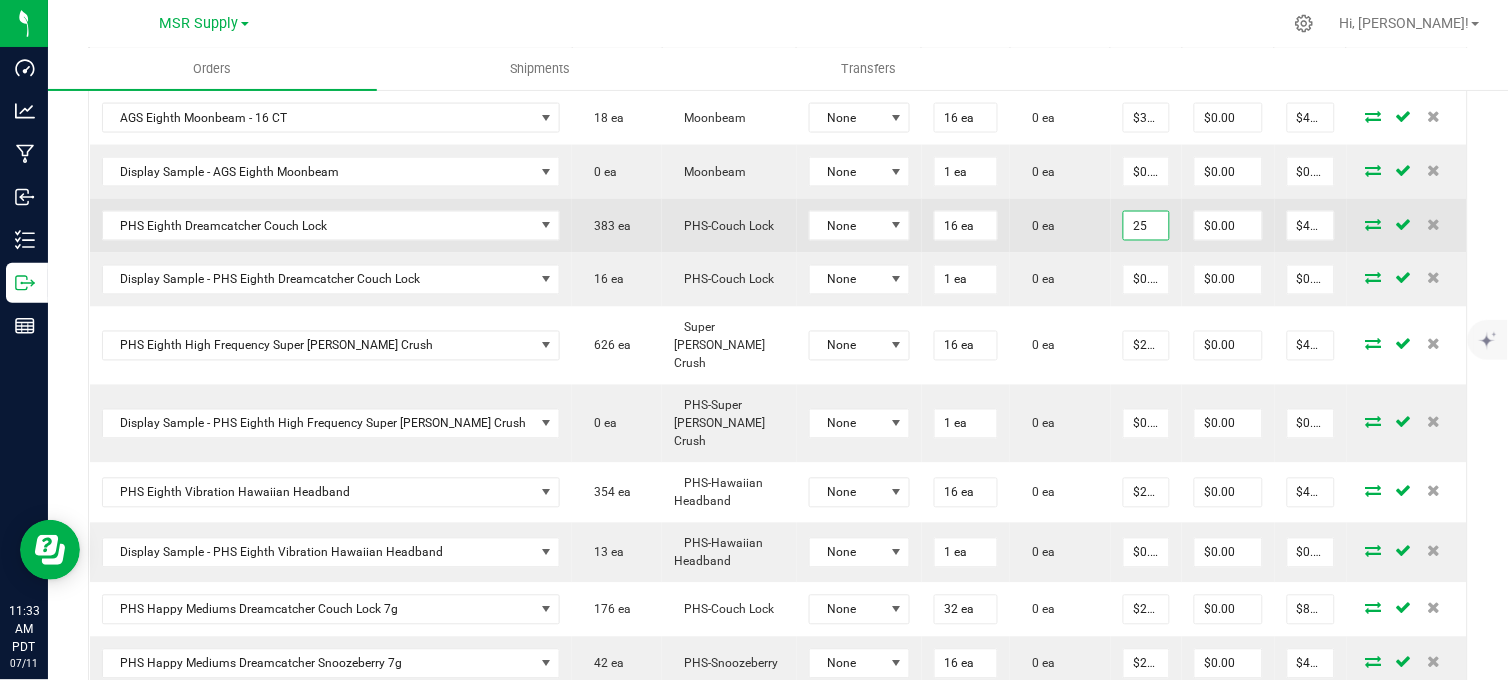 click on "25" at bounding box center (1146, 226) 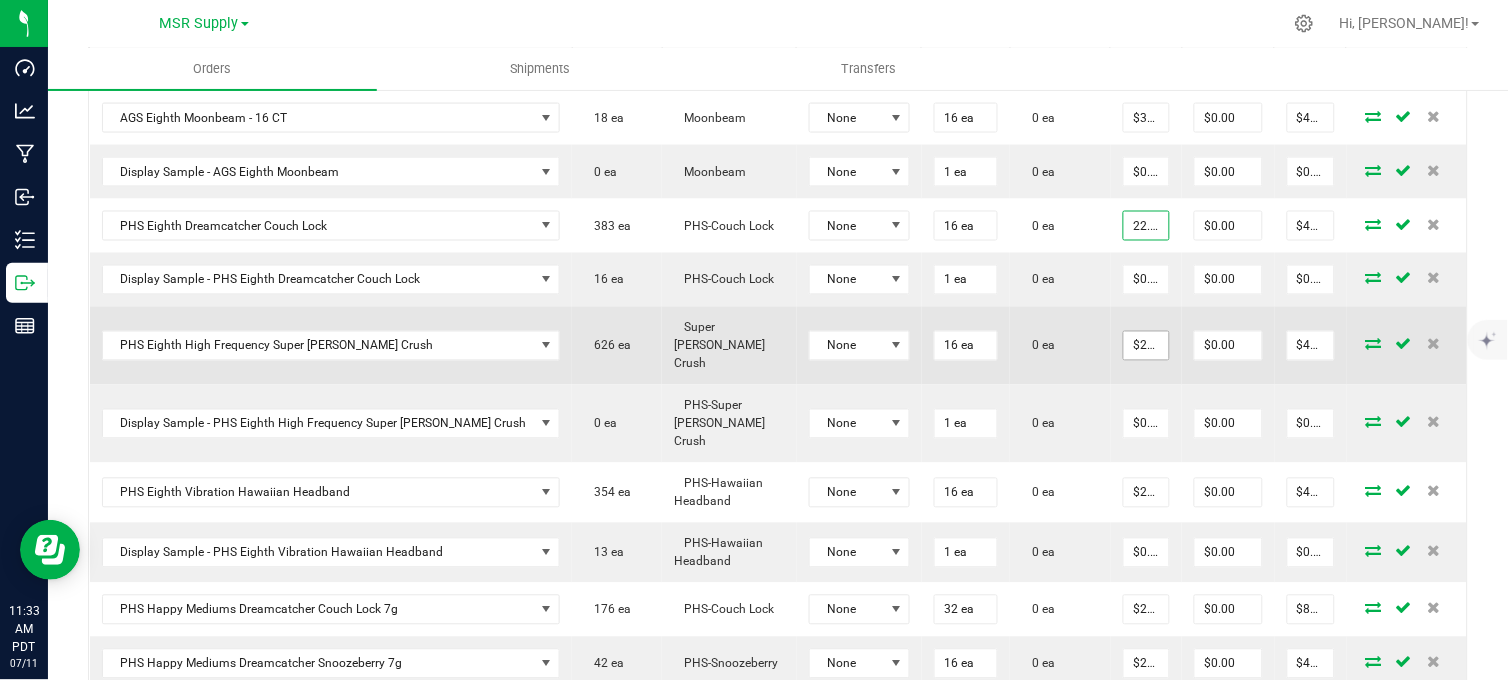 type on "$22.50000" 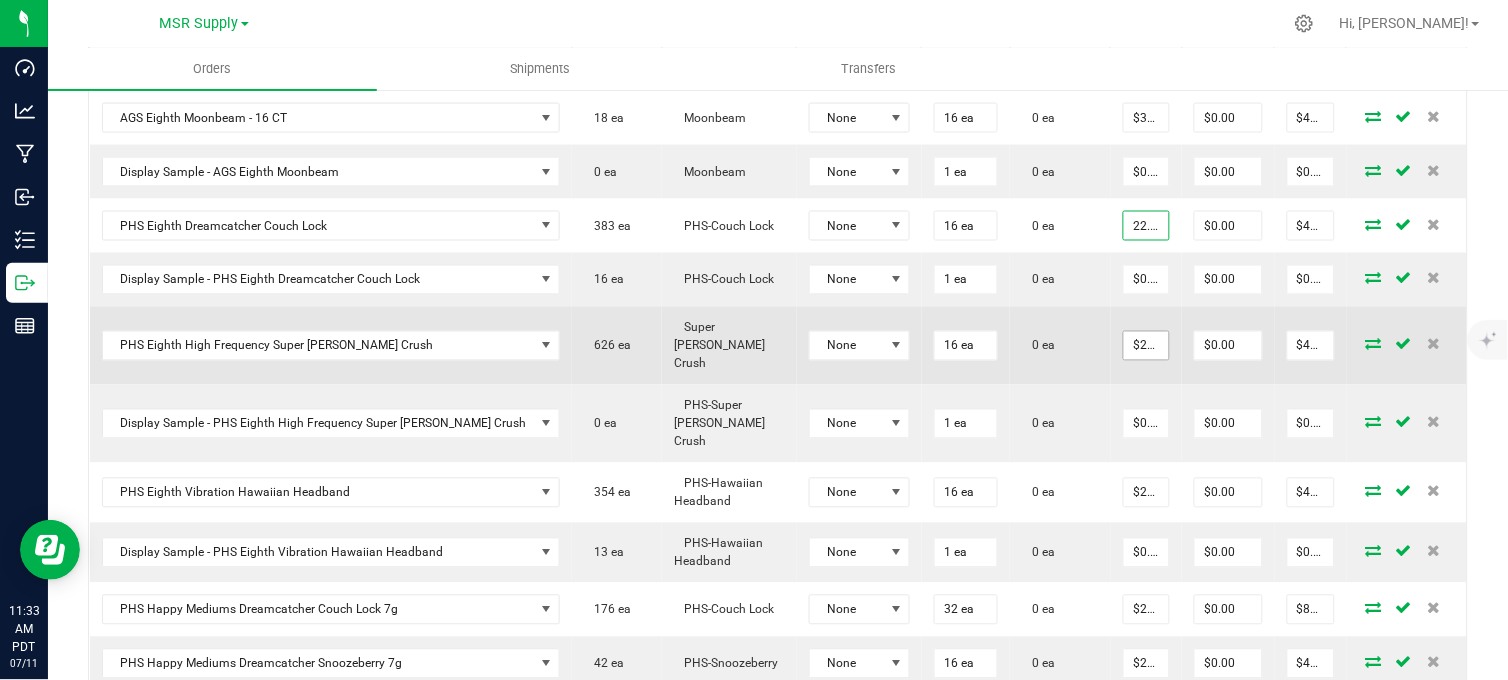 type on "$360.00" 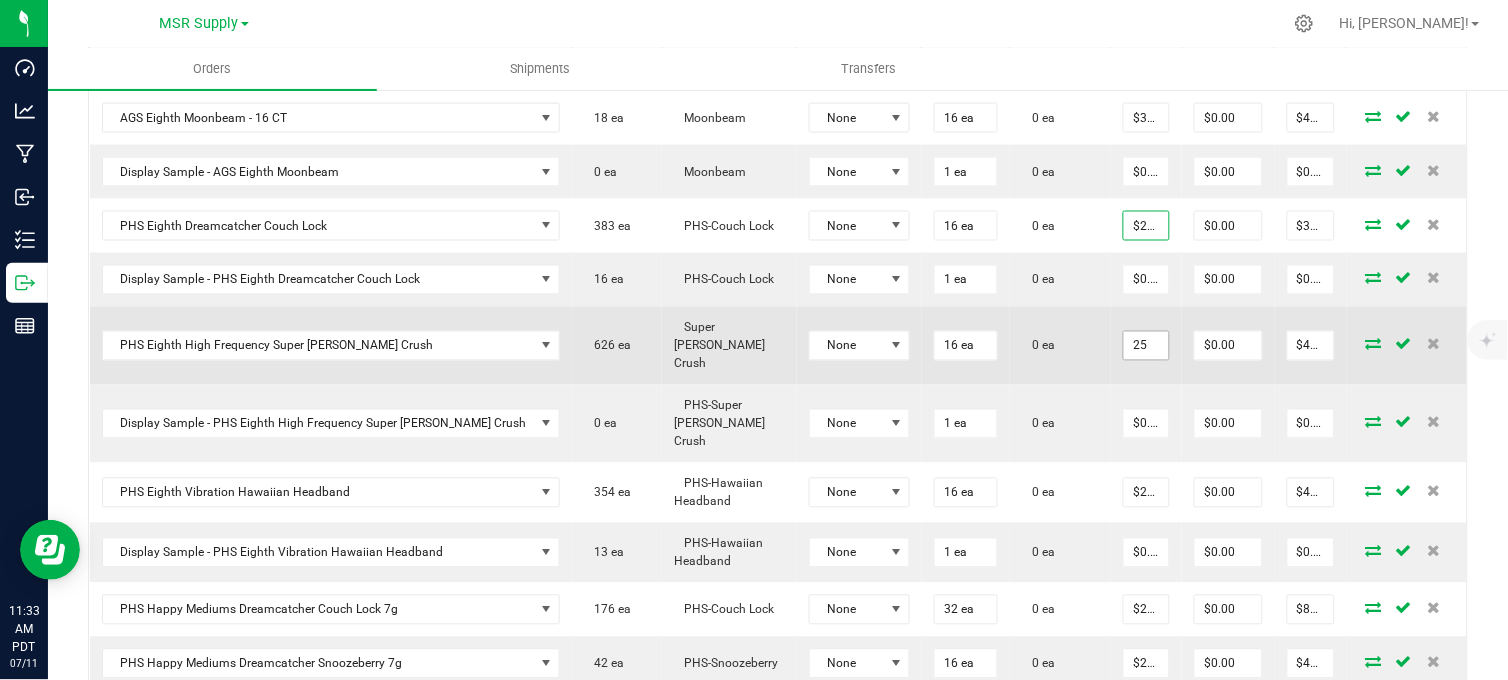 click on "25" at bounding box center [1146, 346] 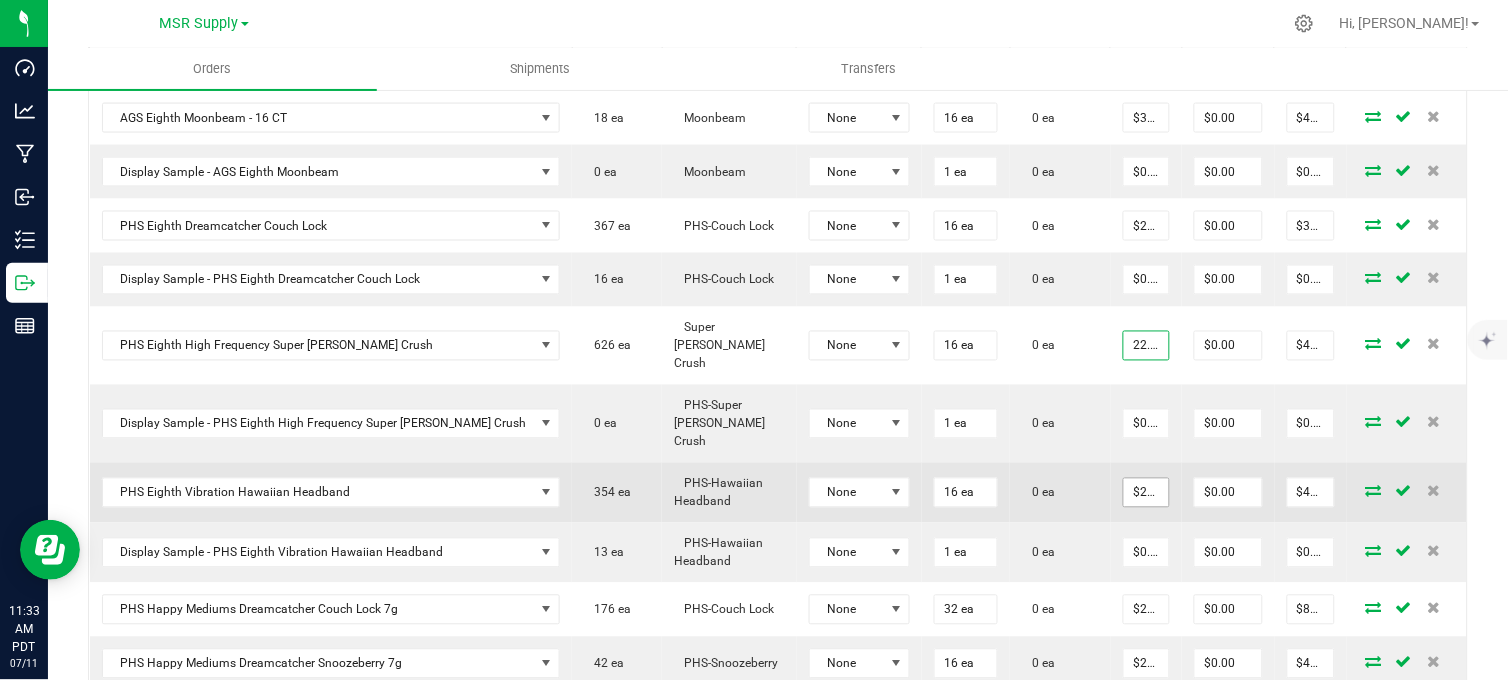type on "$22.50000" 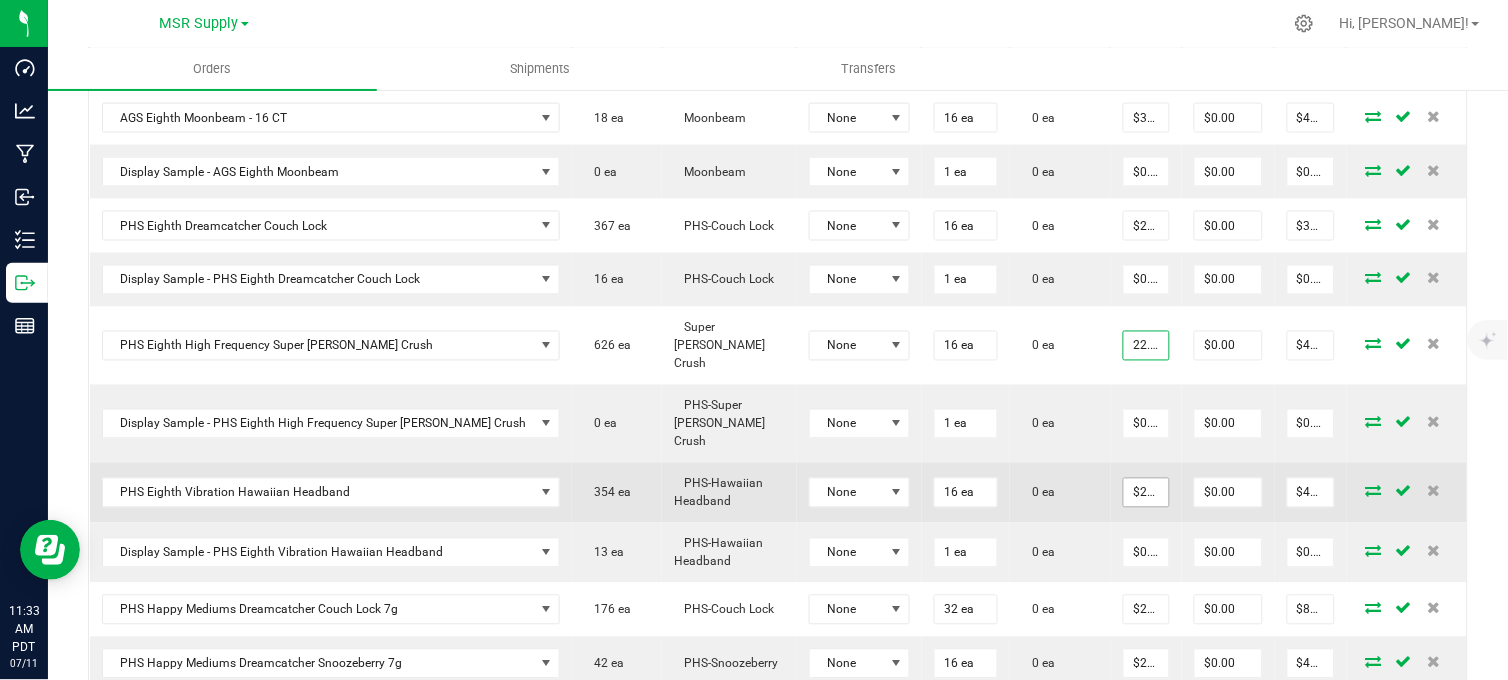 type on "$360.00" 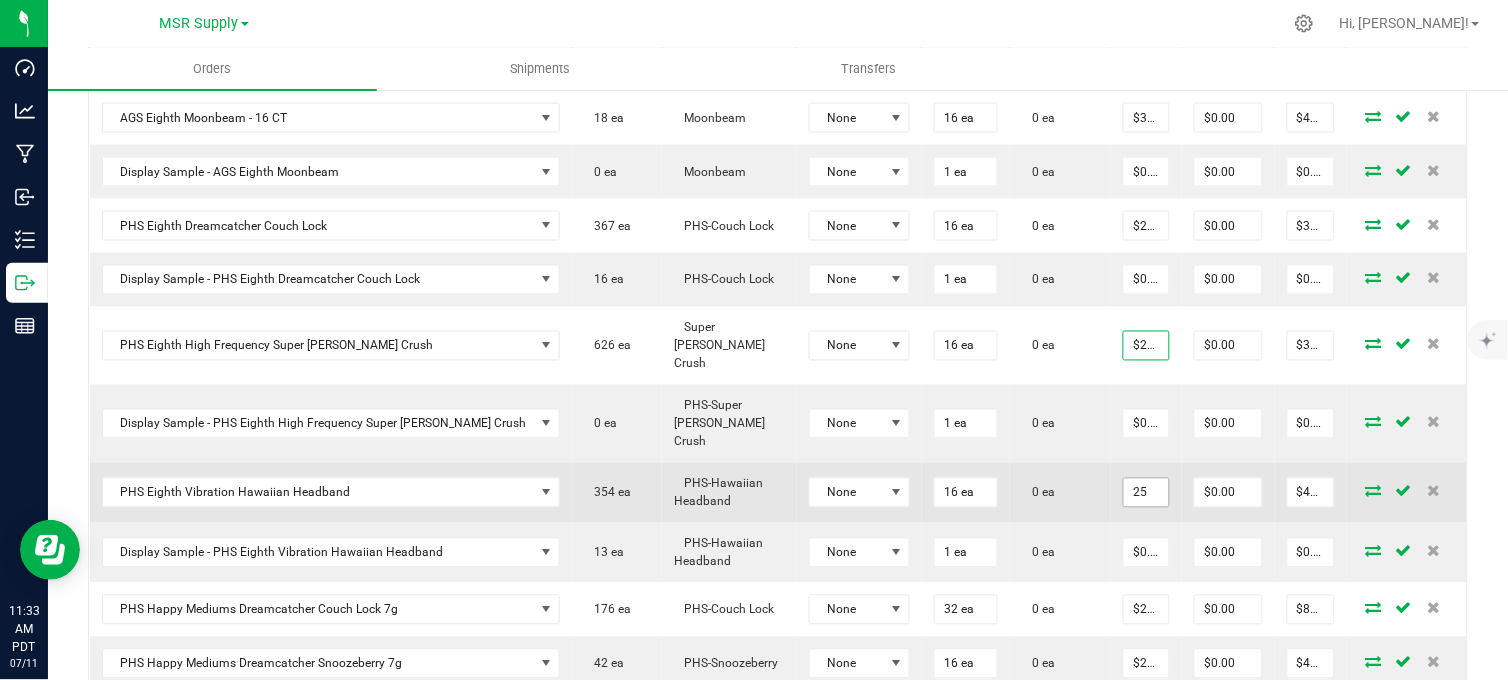click on "25" at bounding box center [1146, 493] 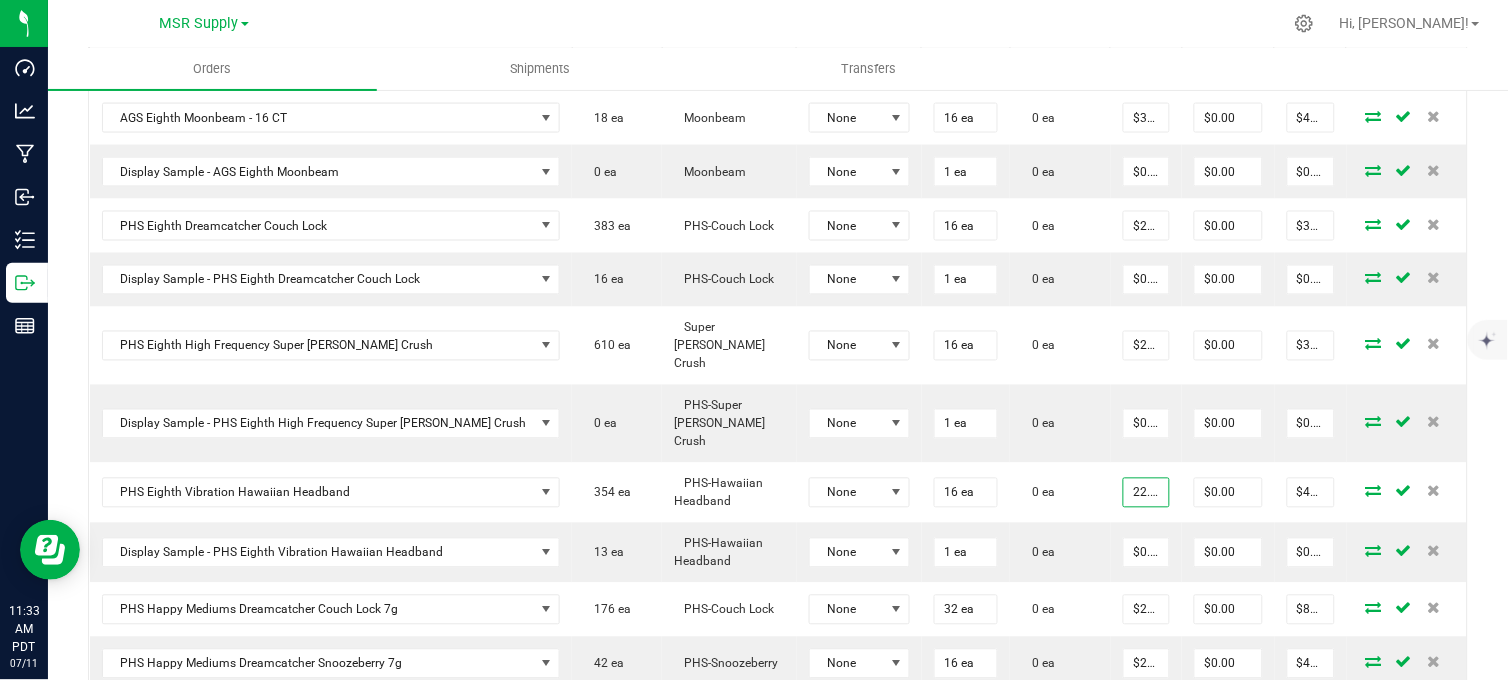 type on "$22.50000" 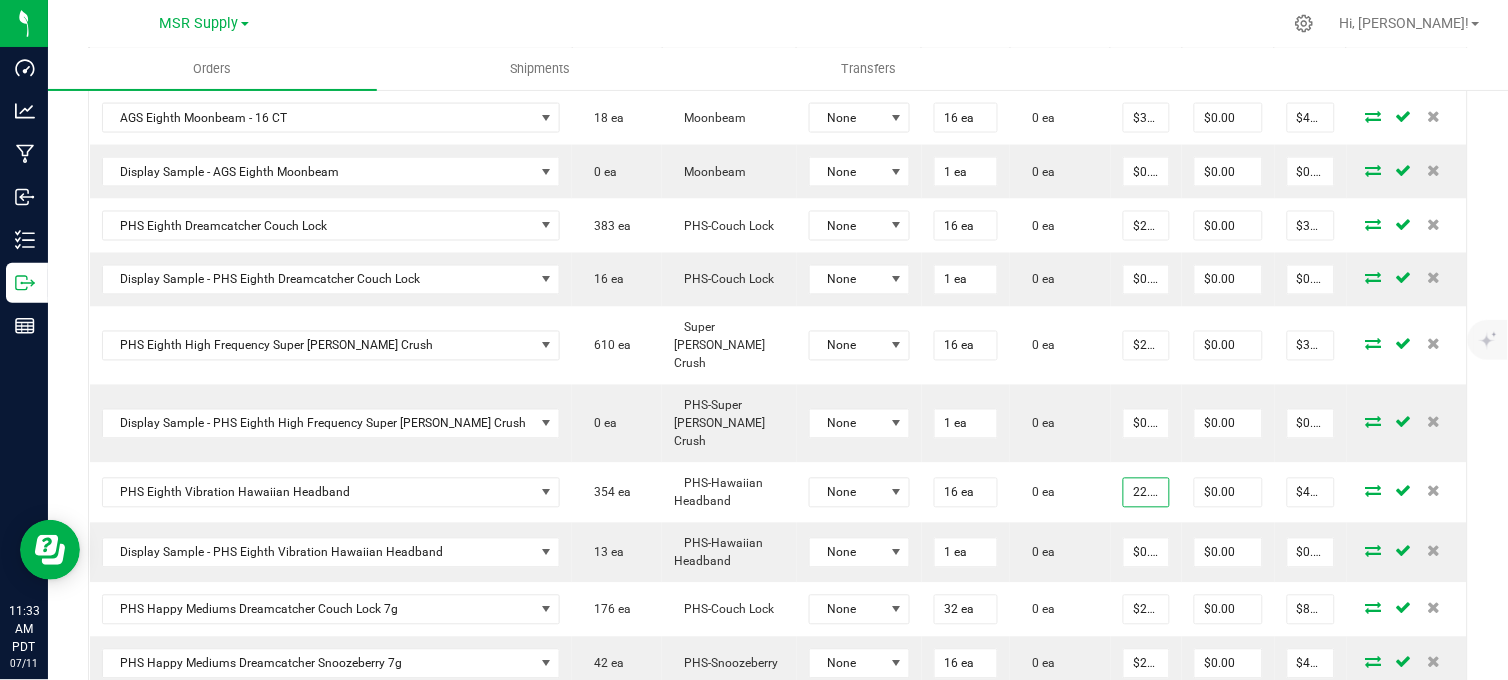 type on "$360.00" 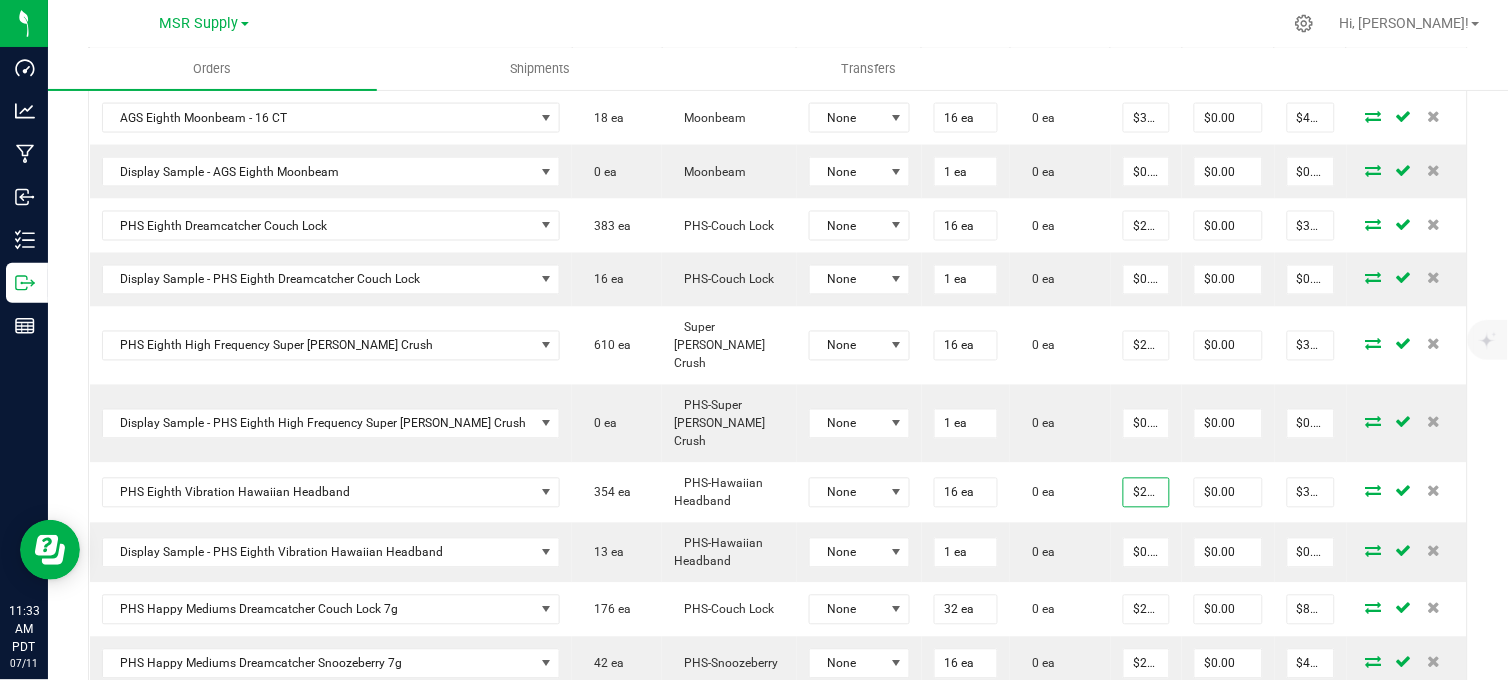 click at bounding box center (820, 23) 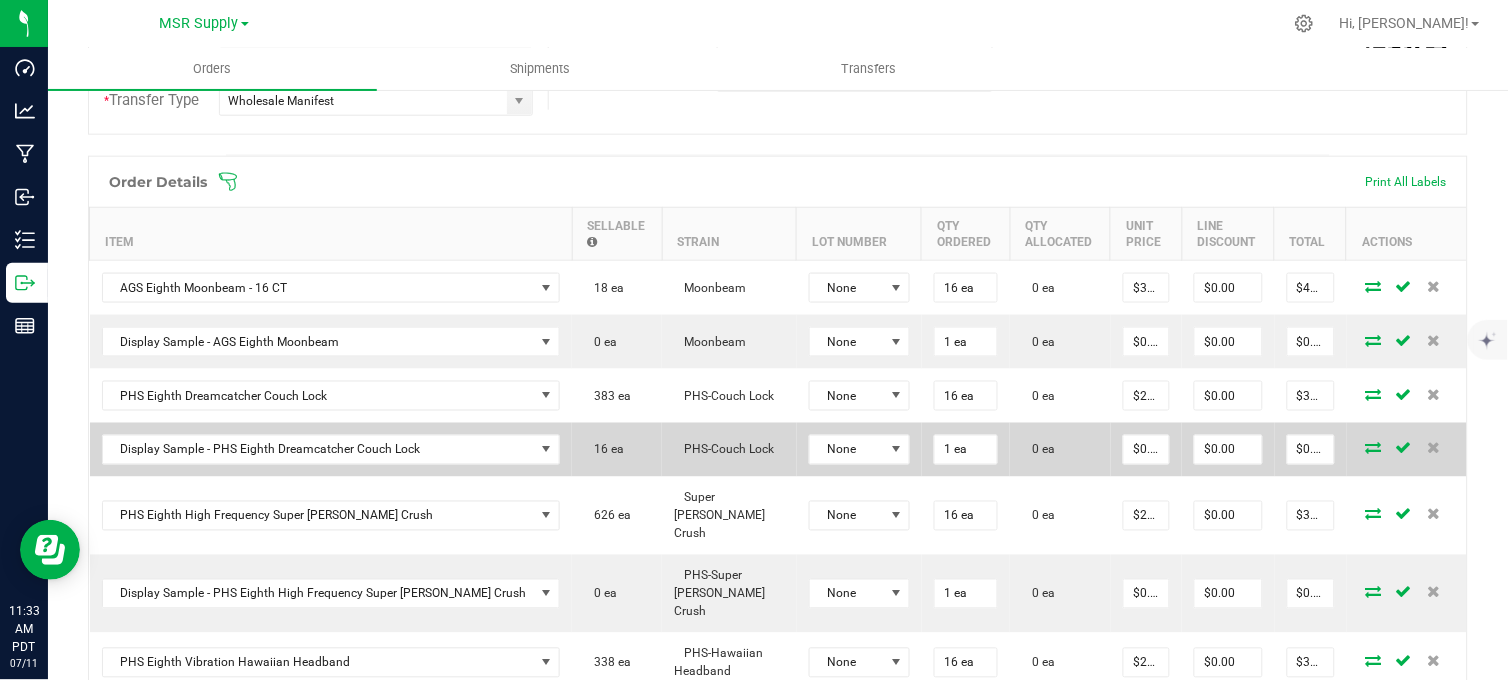 scroll, scrollTop: 444, scrollLeft: 0, axis: vertical 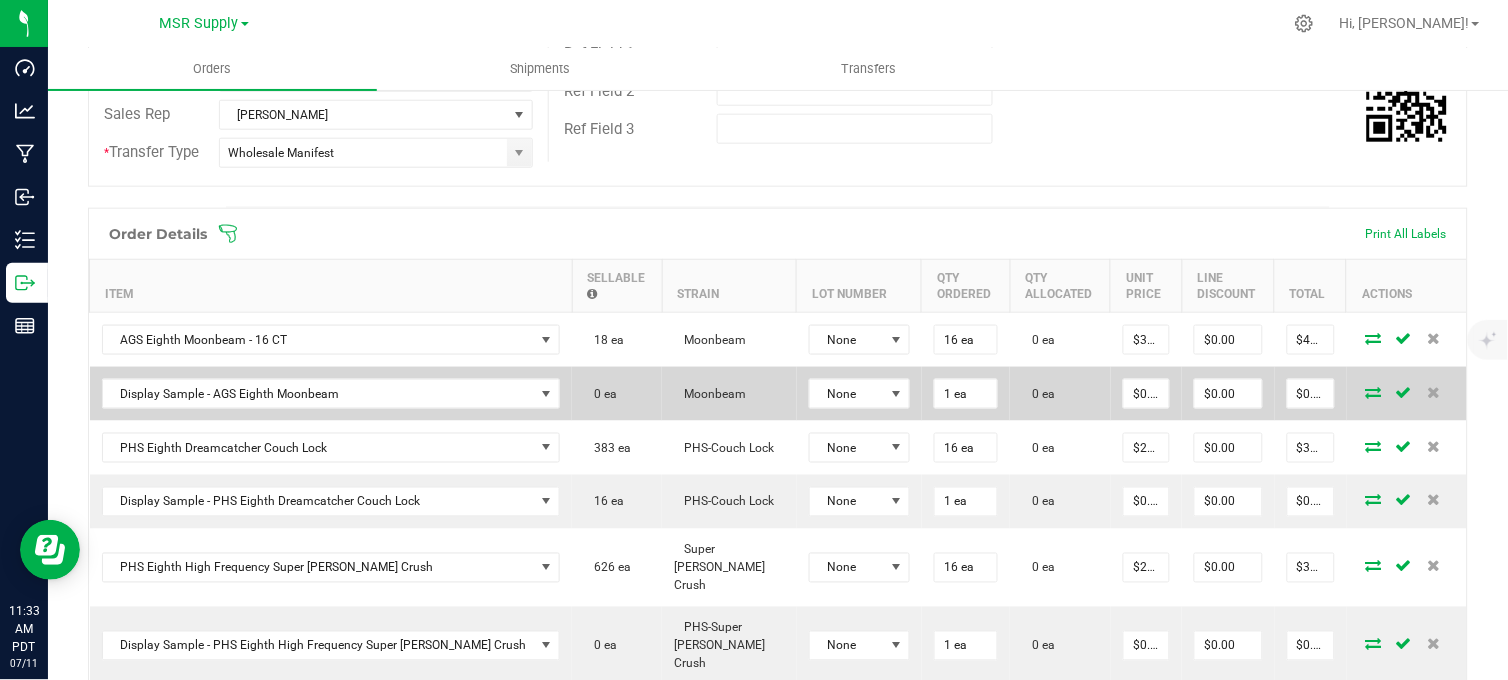 click at bounding box center [1374, 392] 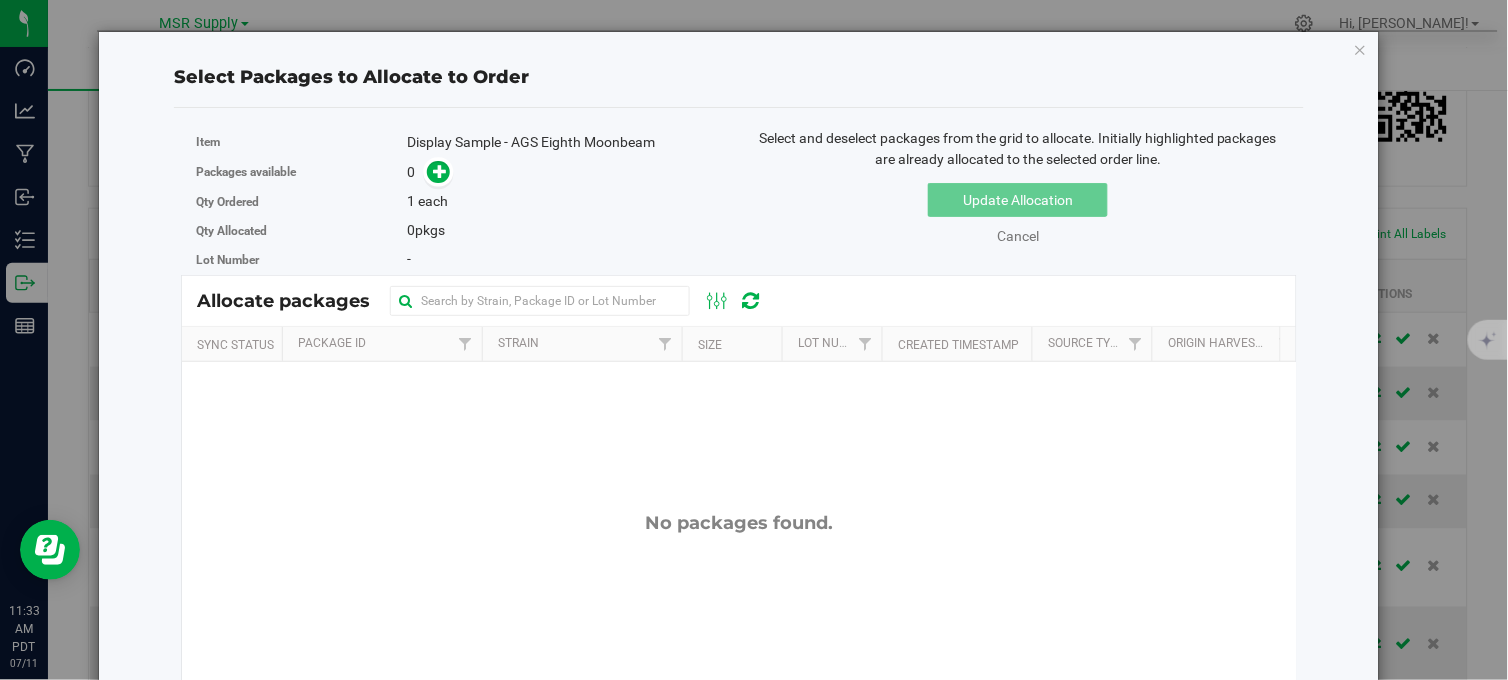 drag, startPoint x: 1346, startPoint y: 44, endPoint x: 1350, endPoint y: 63, distance: 19.416489 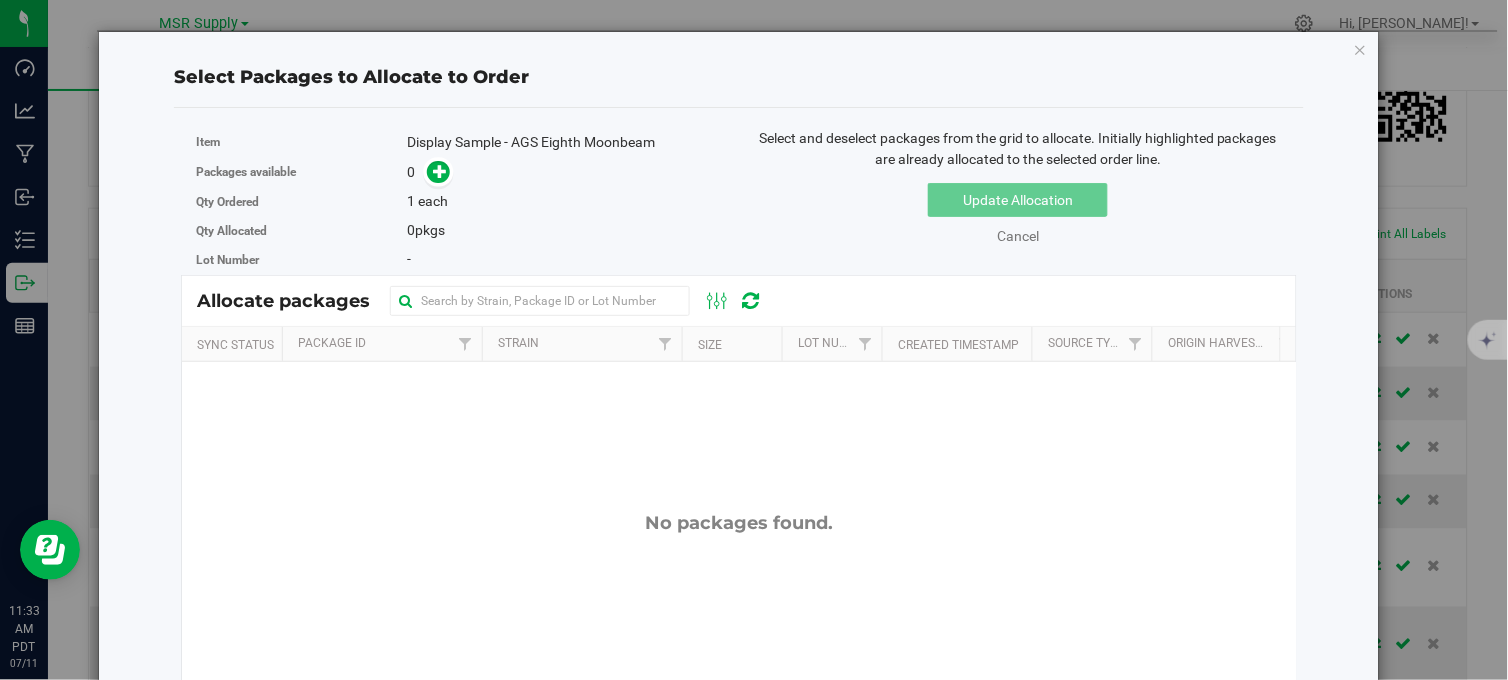 click at bounding box center [1361, 49] 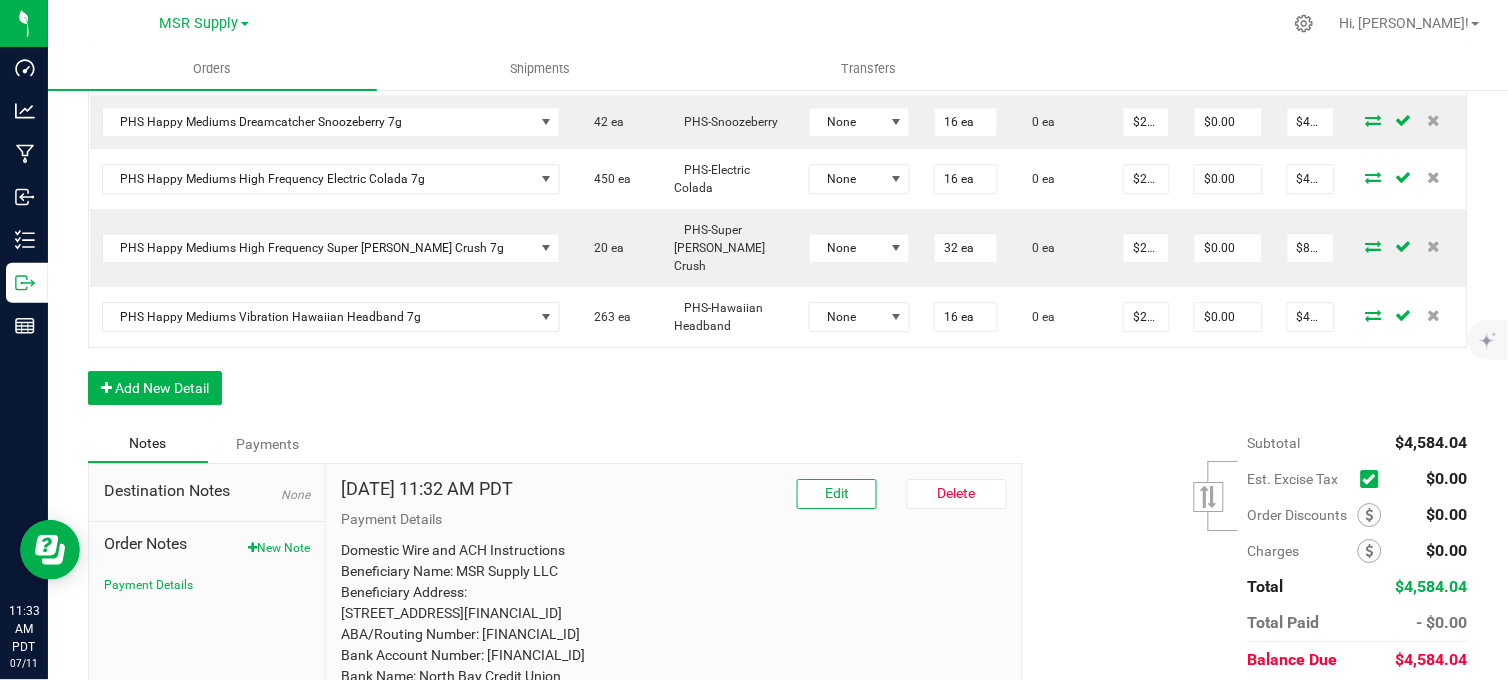 scroll, scrollTop: 1222, scrollLeft: 0, axis: vertical 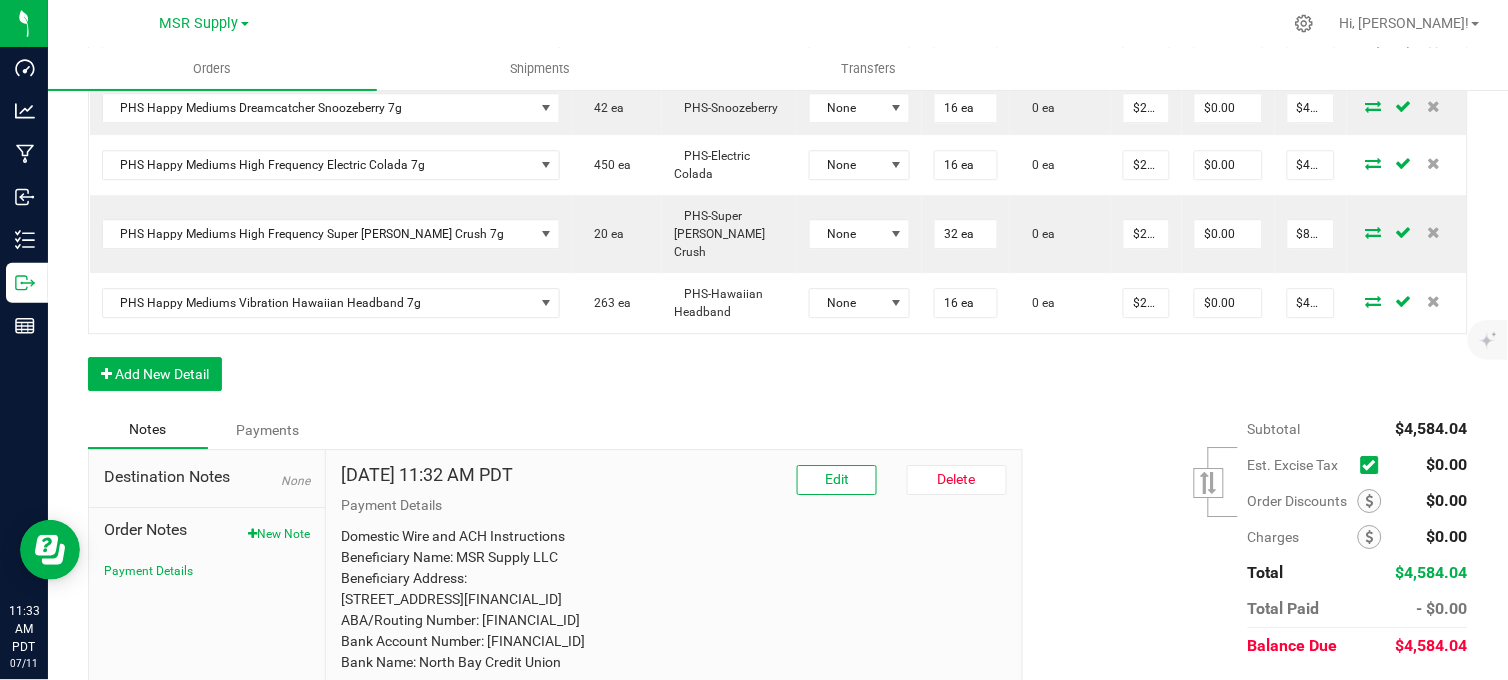 drag, startPoint x: 266, startPoint y: 486, endPoint x: 331, endPoint y: 504, distance: 67.44627 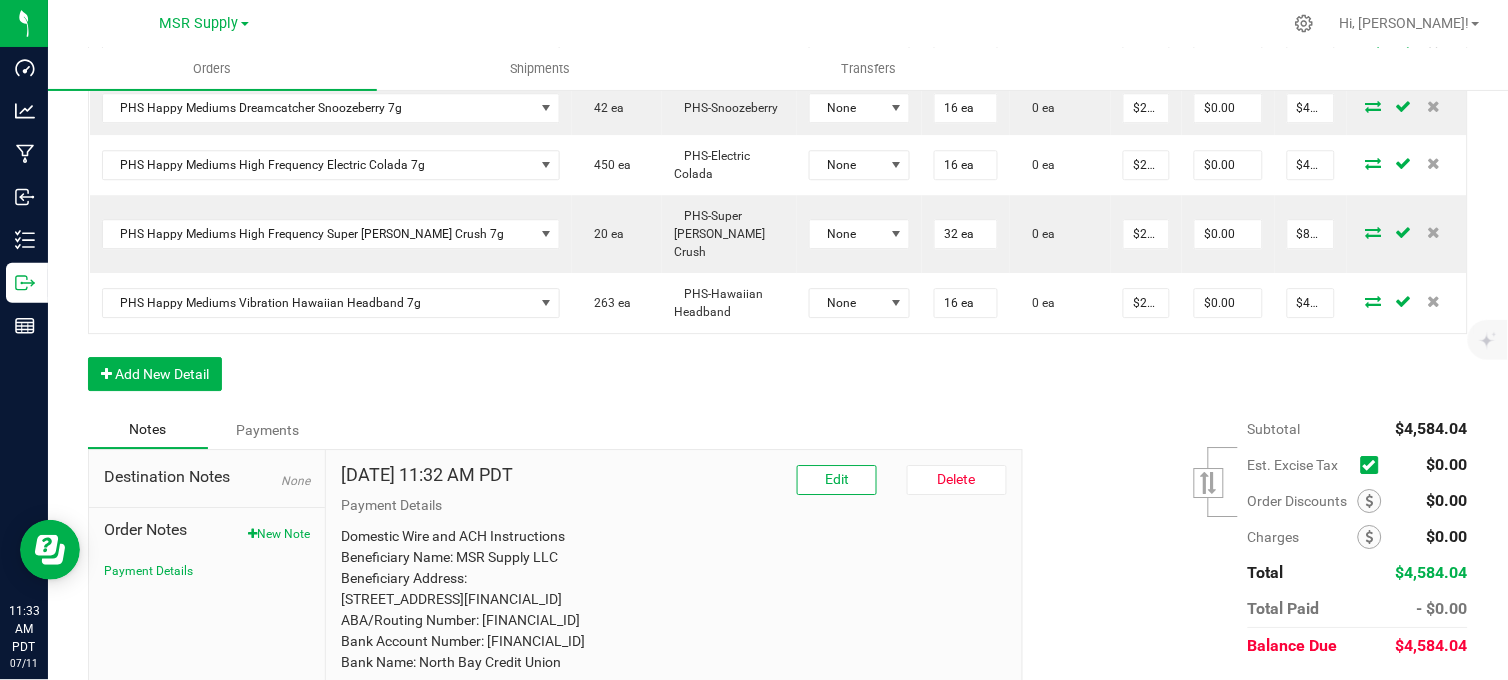 click on "New Note" at bounding box center [279, 534] 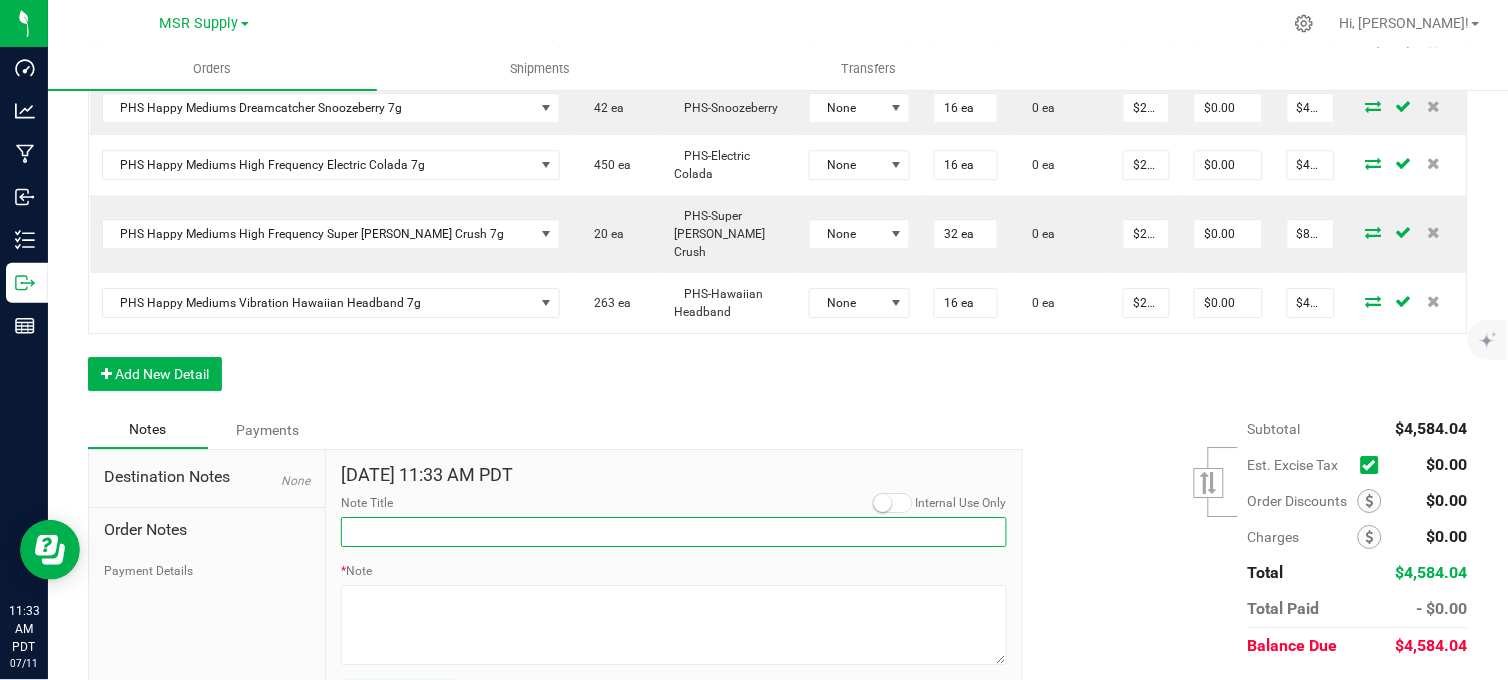 click on "Note Title" at bounding box center (674, 532) 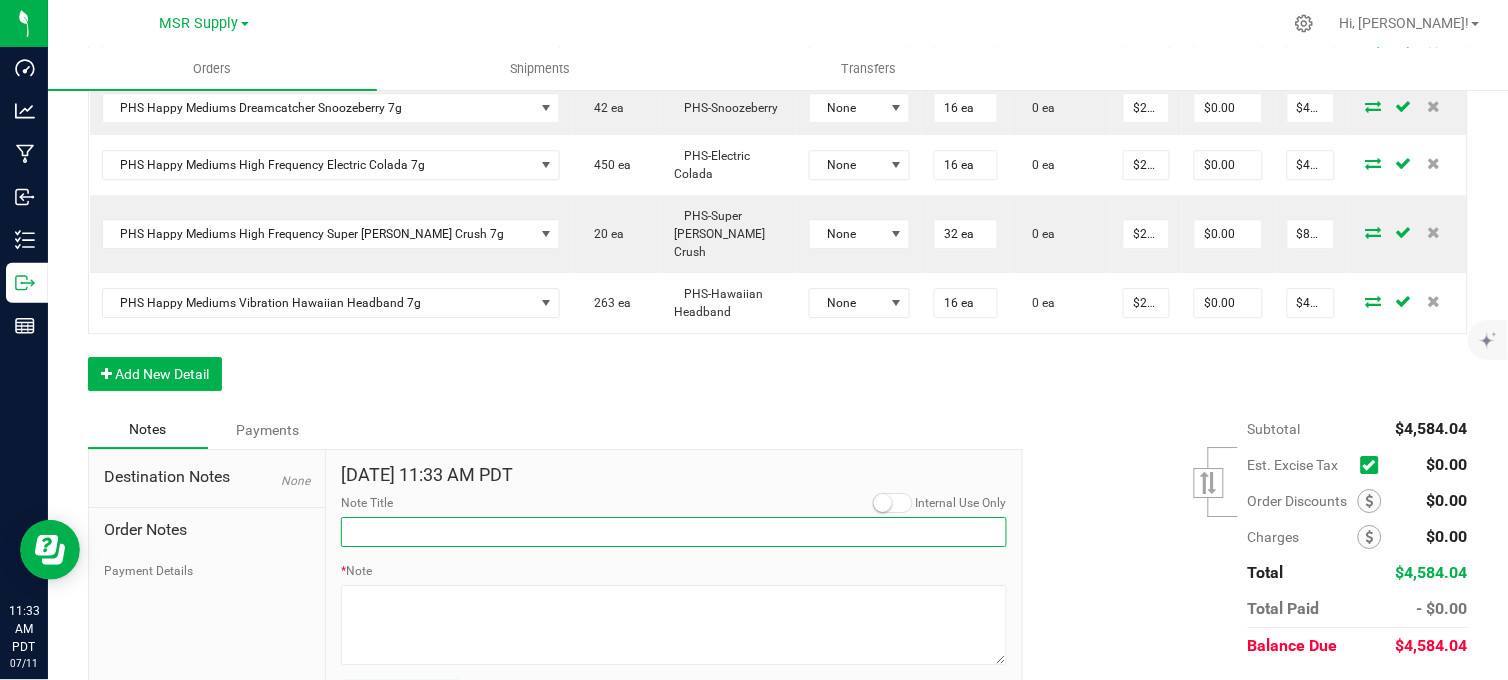 type on "Display credits" 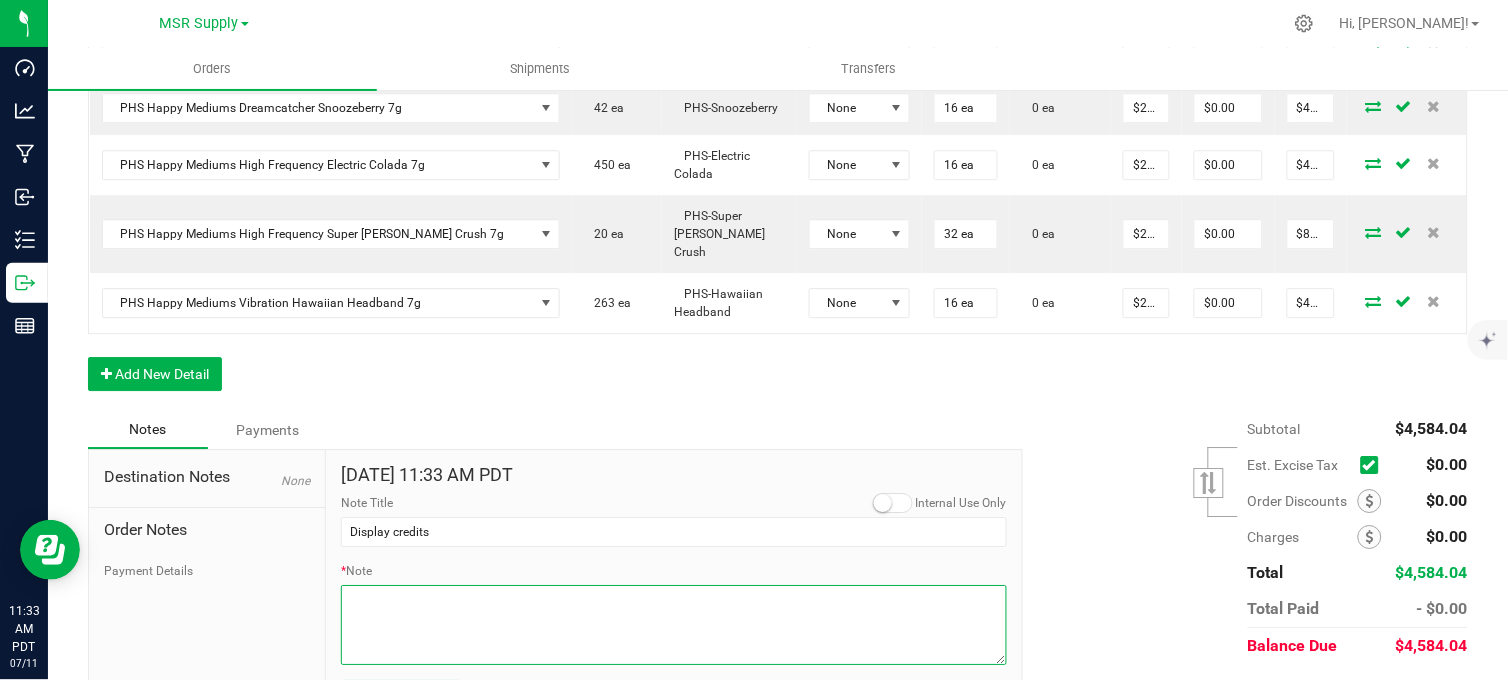 click on "*
Note" at bounding box center [674, 625] 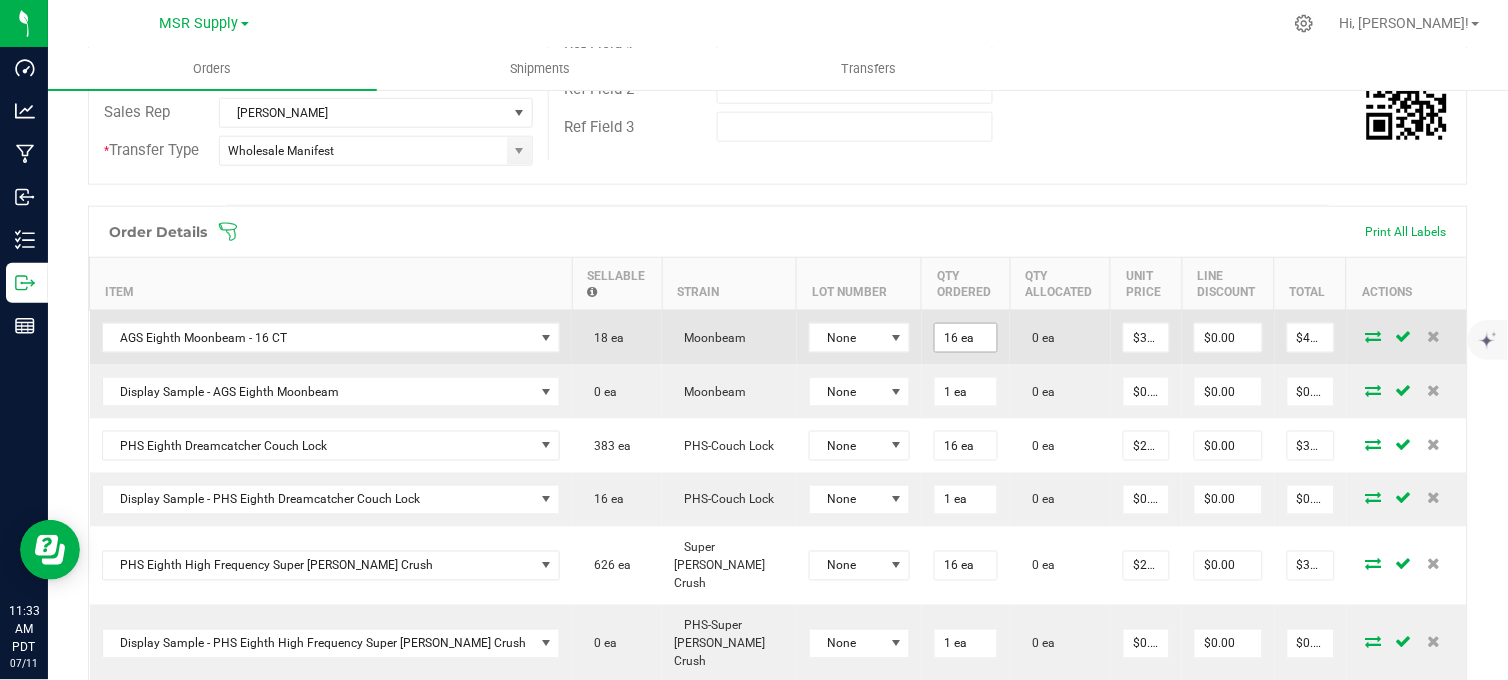 scroll, scrollTop: 444, scrollLeft: 0, axis: vertical 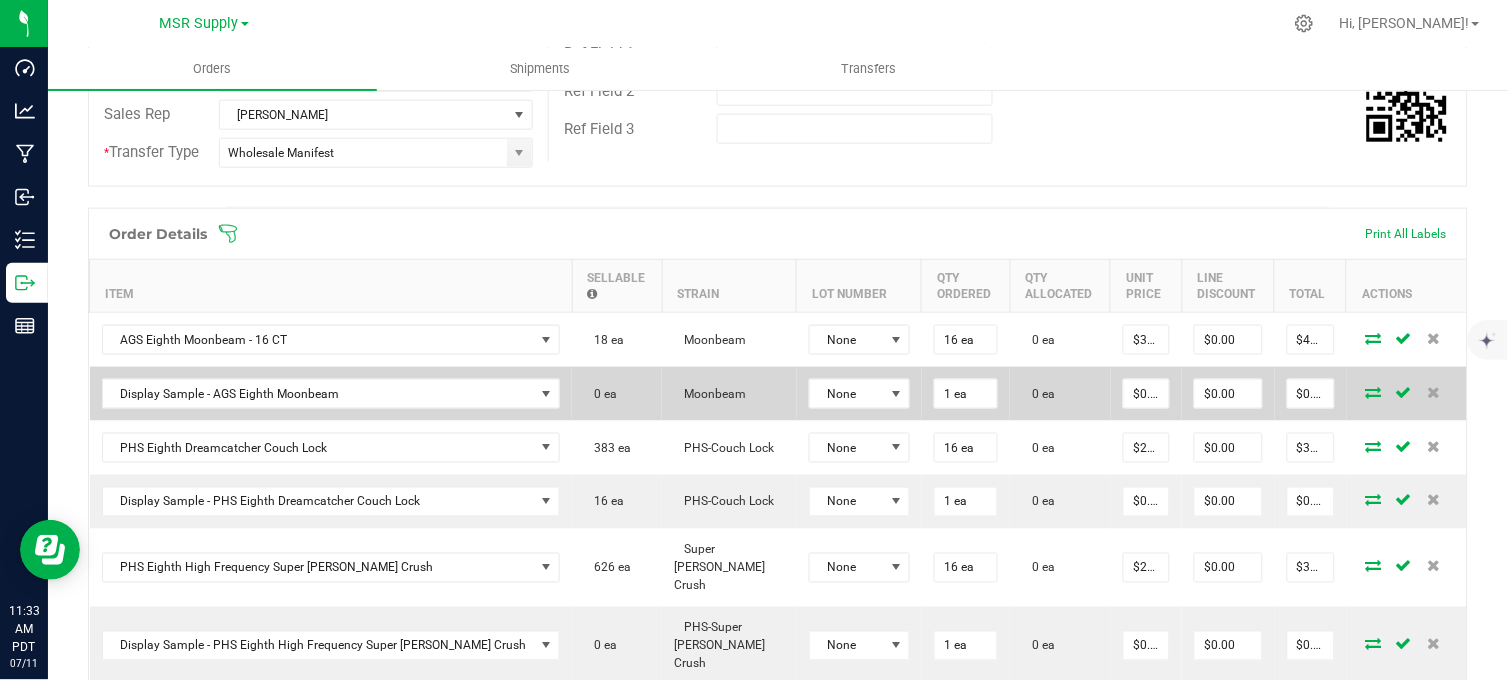 drag, startPoint x: 1417, startPoint y: 404, endPoint x: 1412, endPoint y: 418, distance: 14.866069 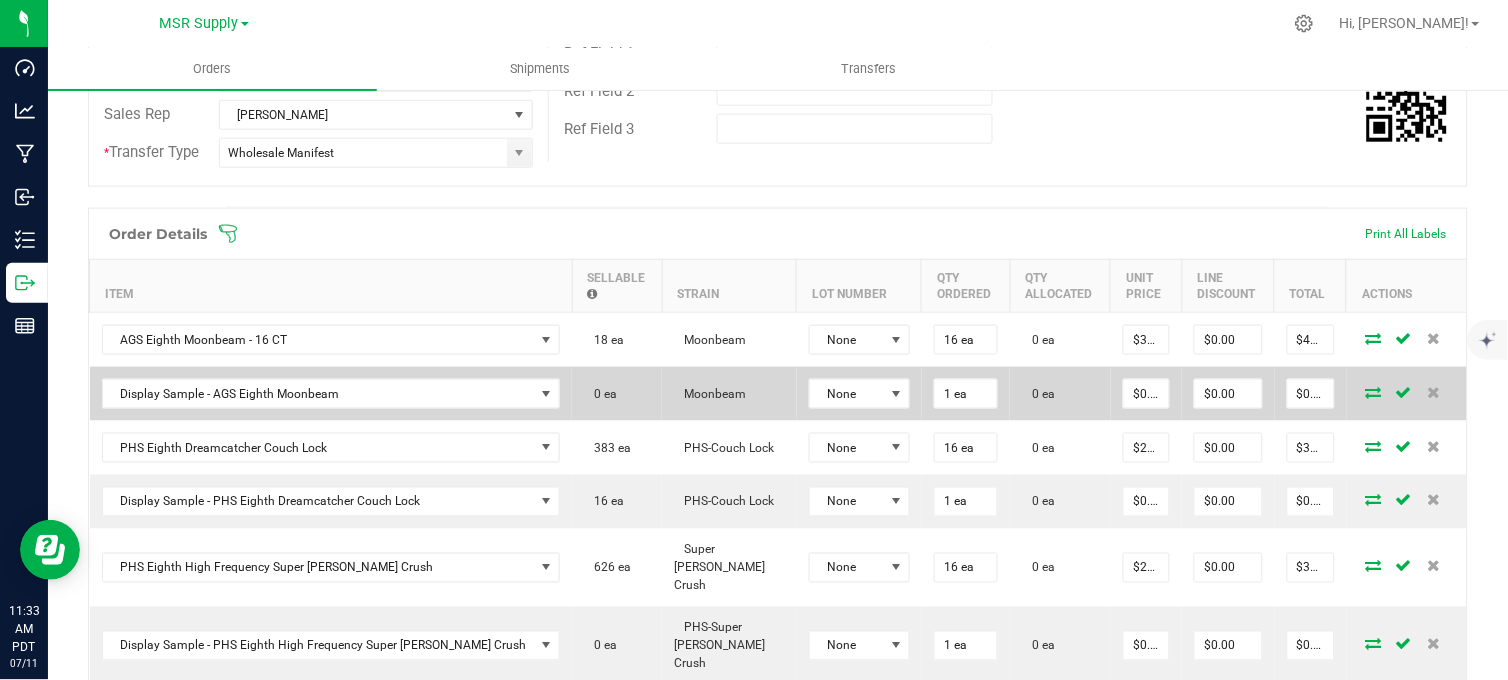 click at bounding box center (1433, 392) 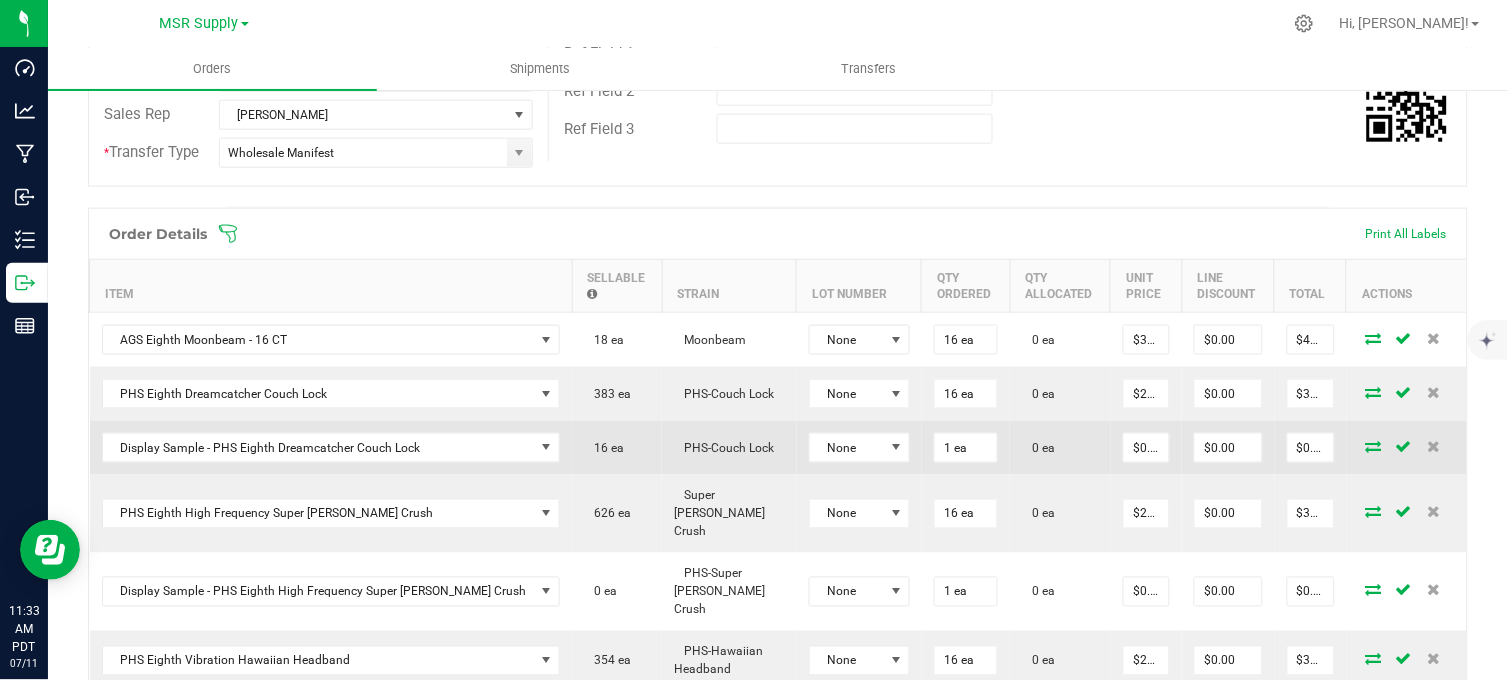 click at bounding box center (1374, 446) 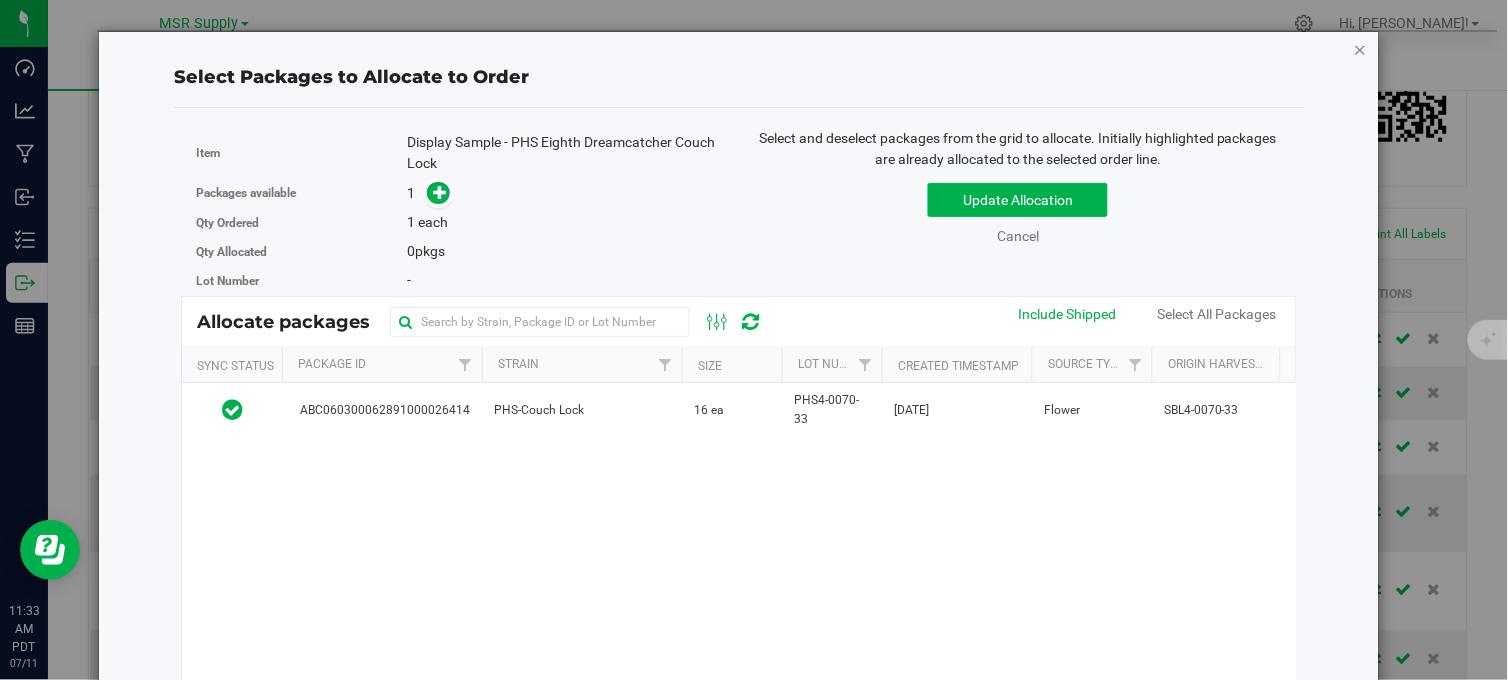click at bounding box center (1361, 49) 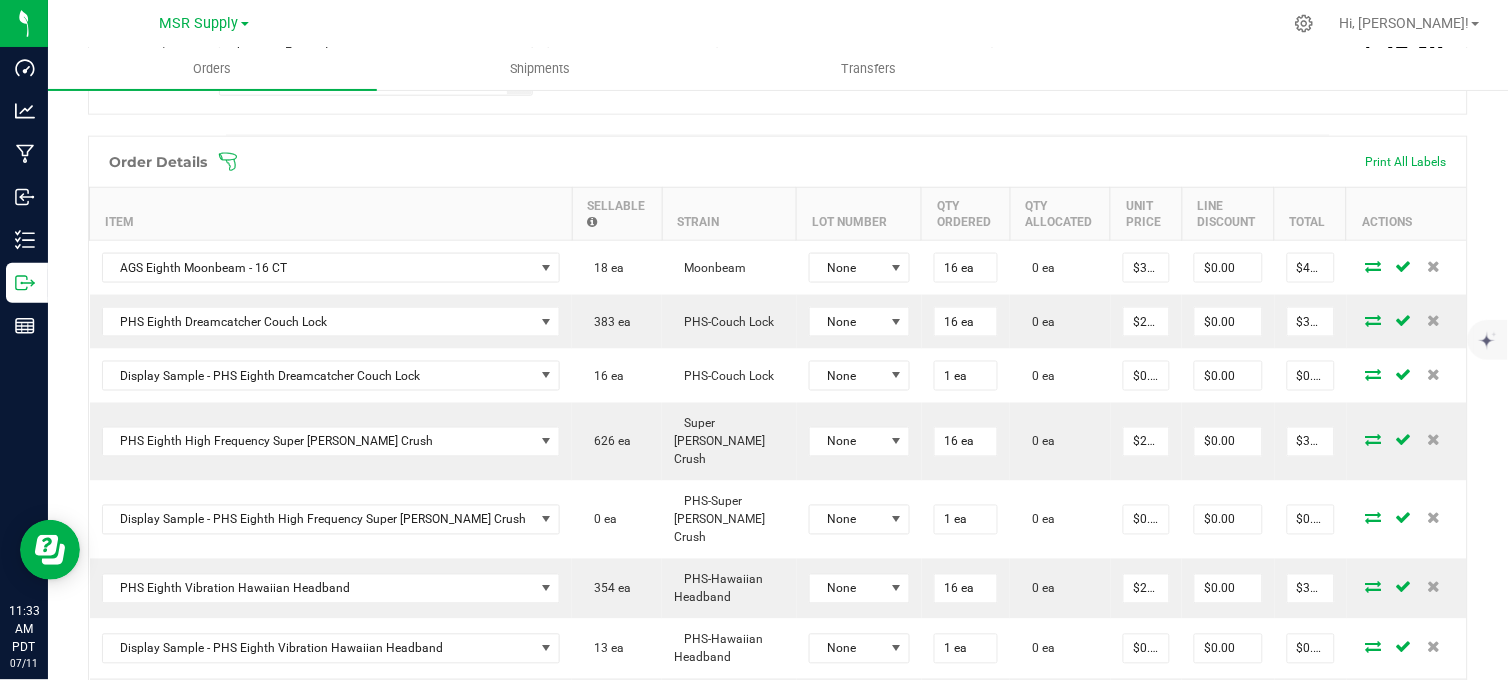 scroll, scrollTop: 555, scrollLeft: 0, axis: vertical 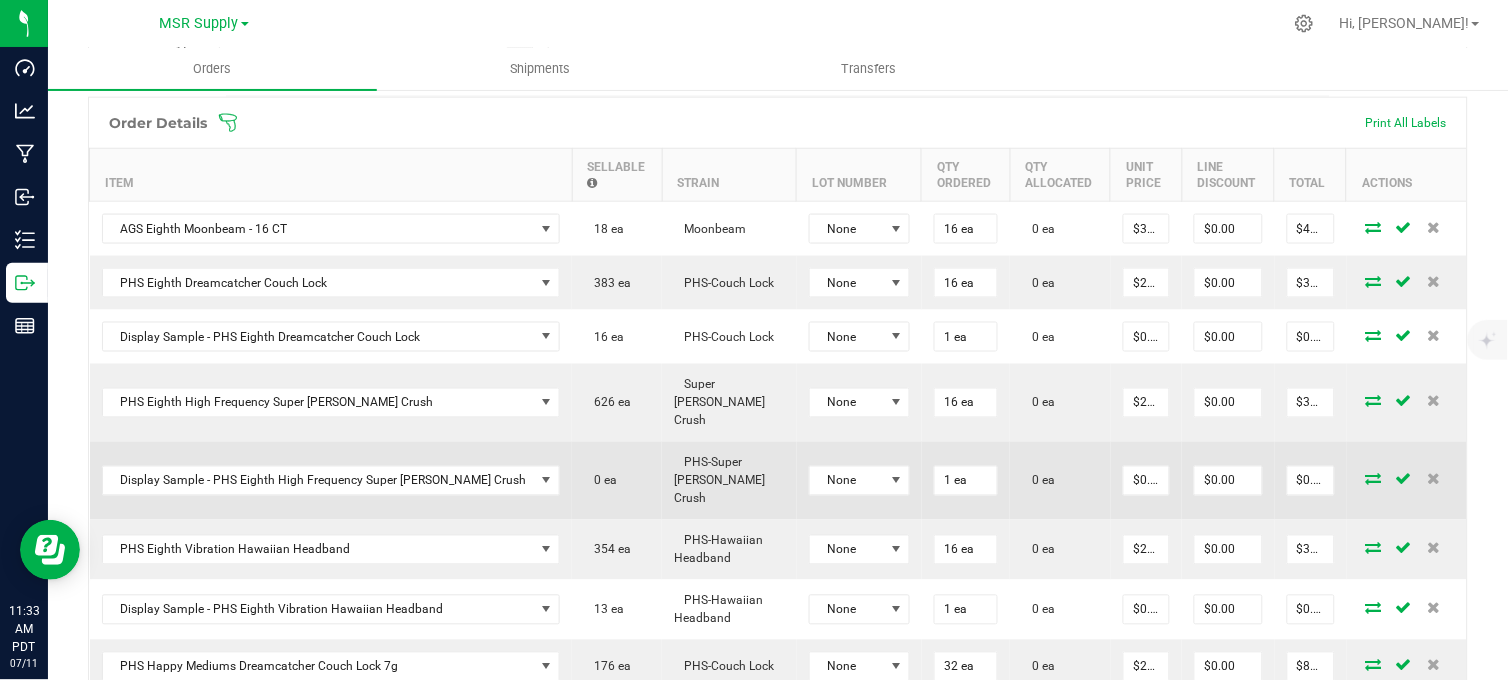 click at bounding box center (1374, 479) 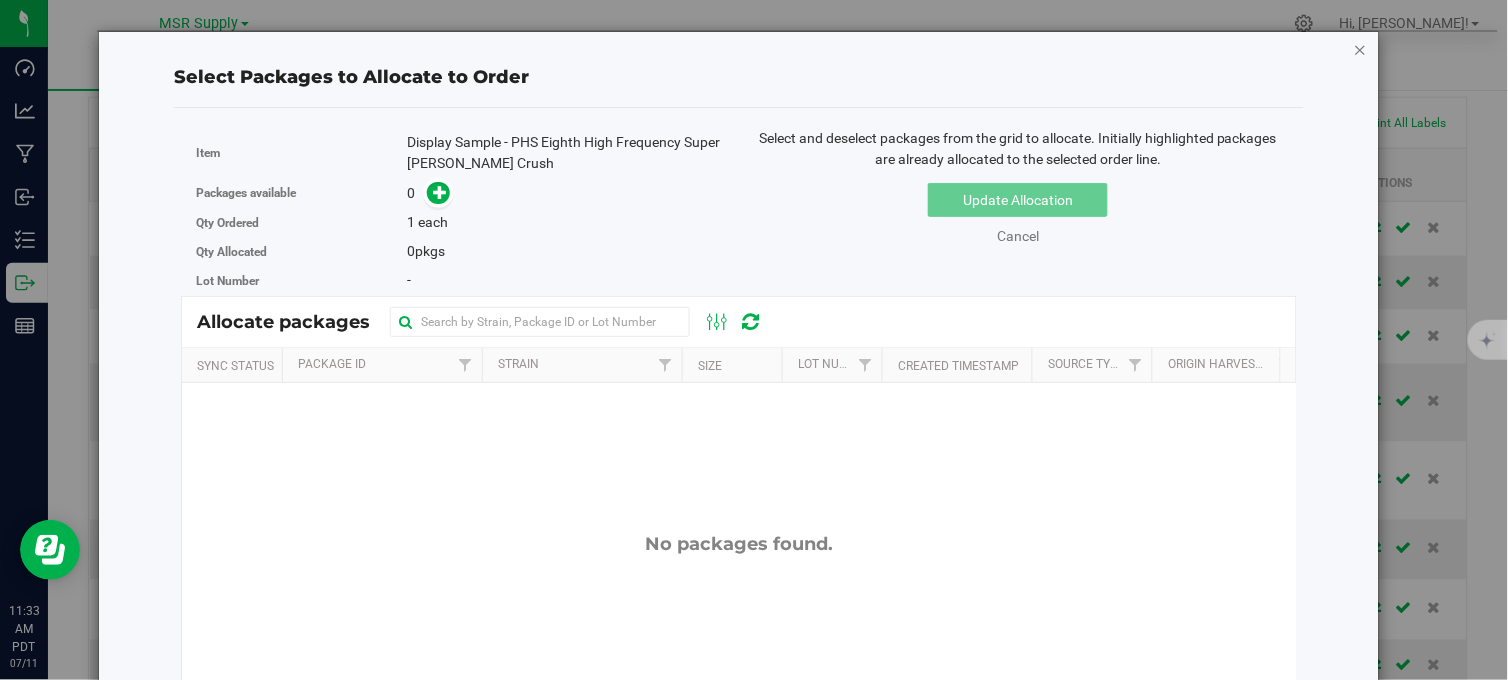click at bounding box center [1361, 49] 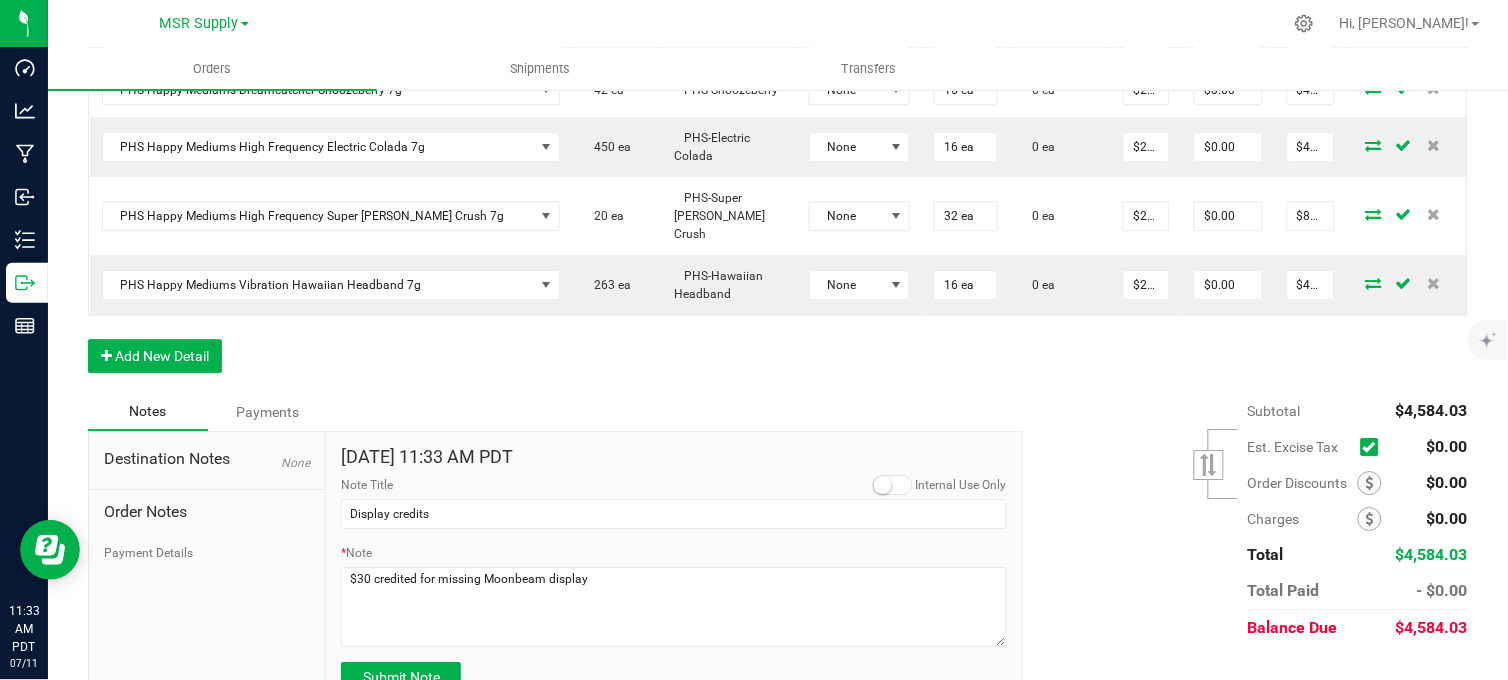 scroll, scrollTop: 1193, scrollLeft: 0, axis: vertical 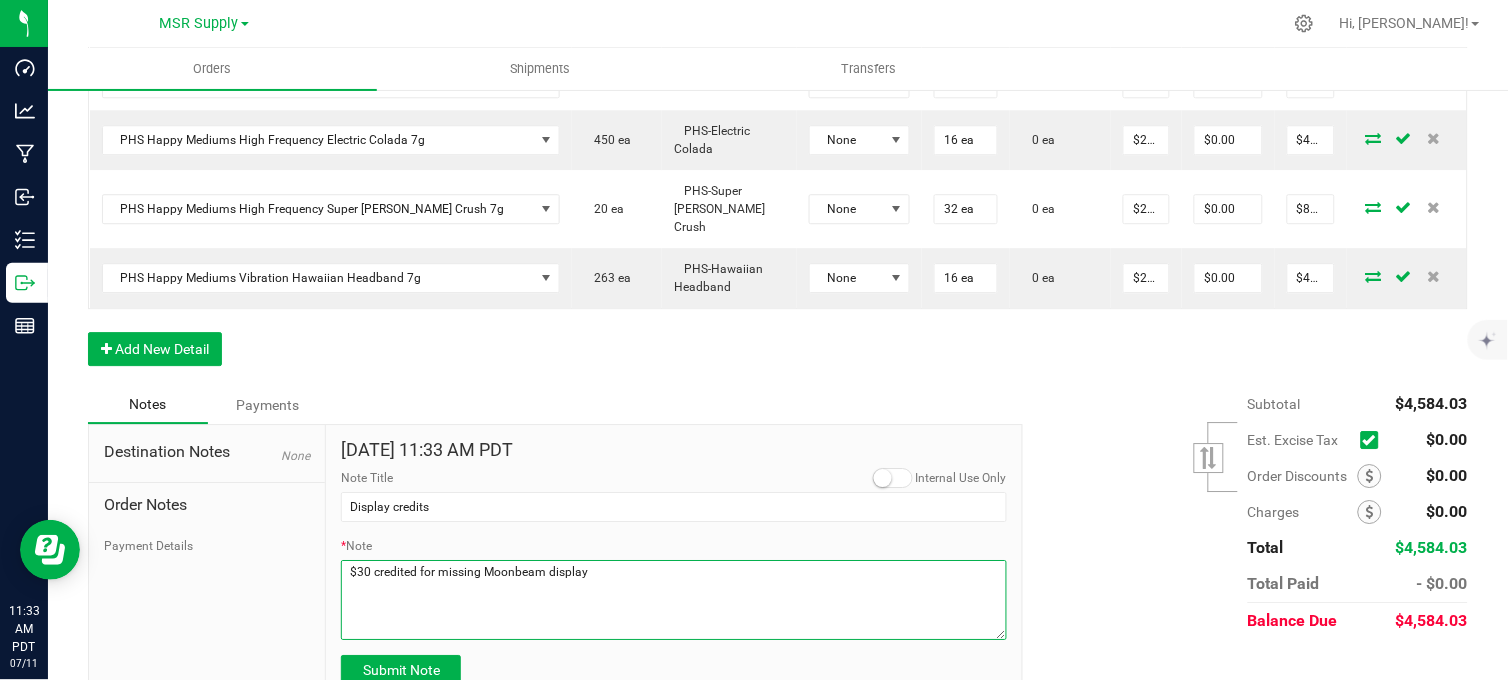 click on "*
Note" at bounding box center [674, 600] 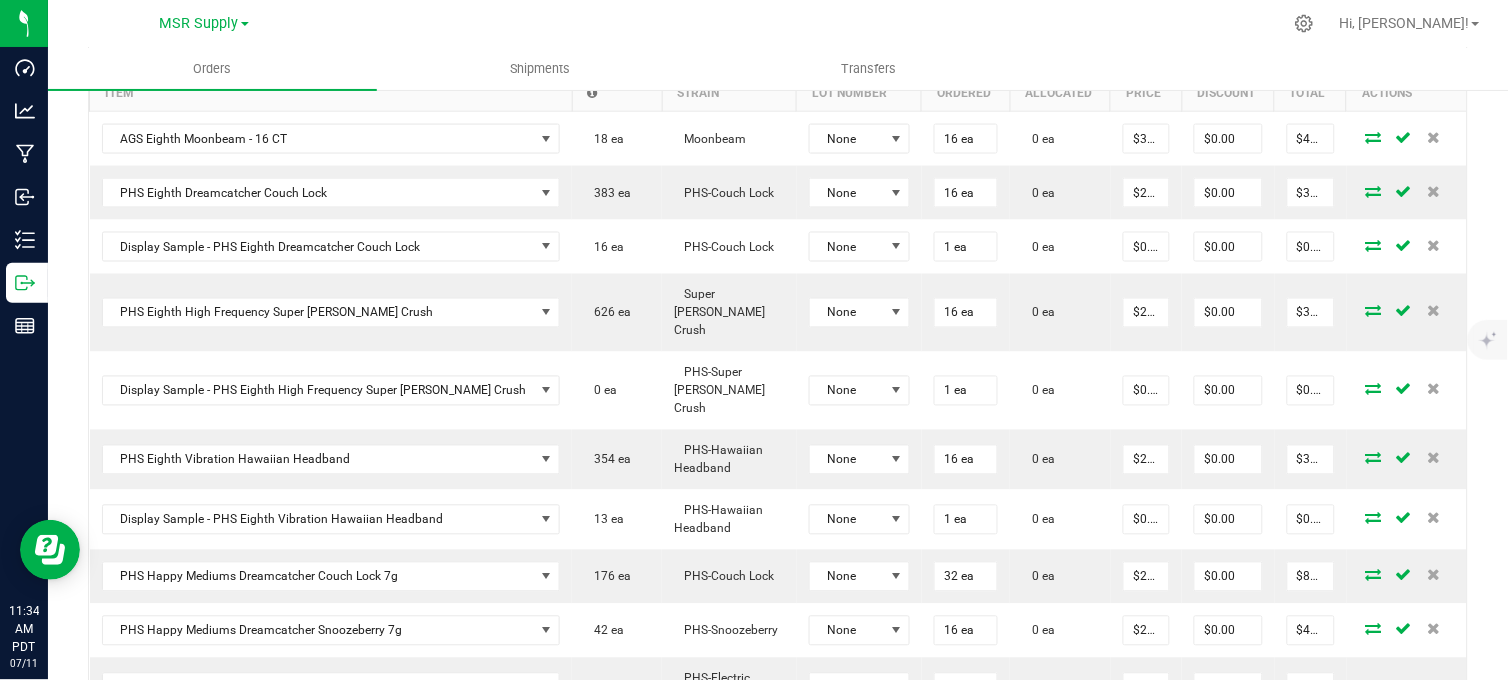 scroll, scrollTop: 637, scrollLeft: 0, axis: vertical 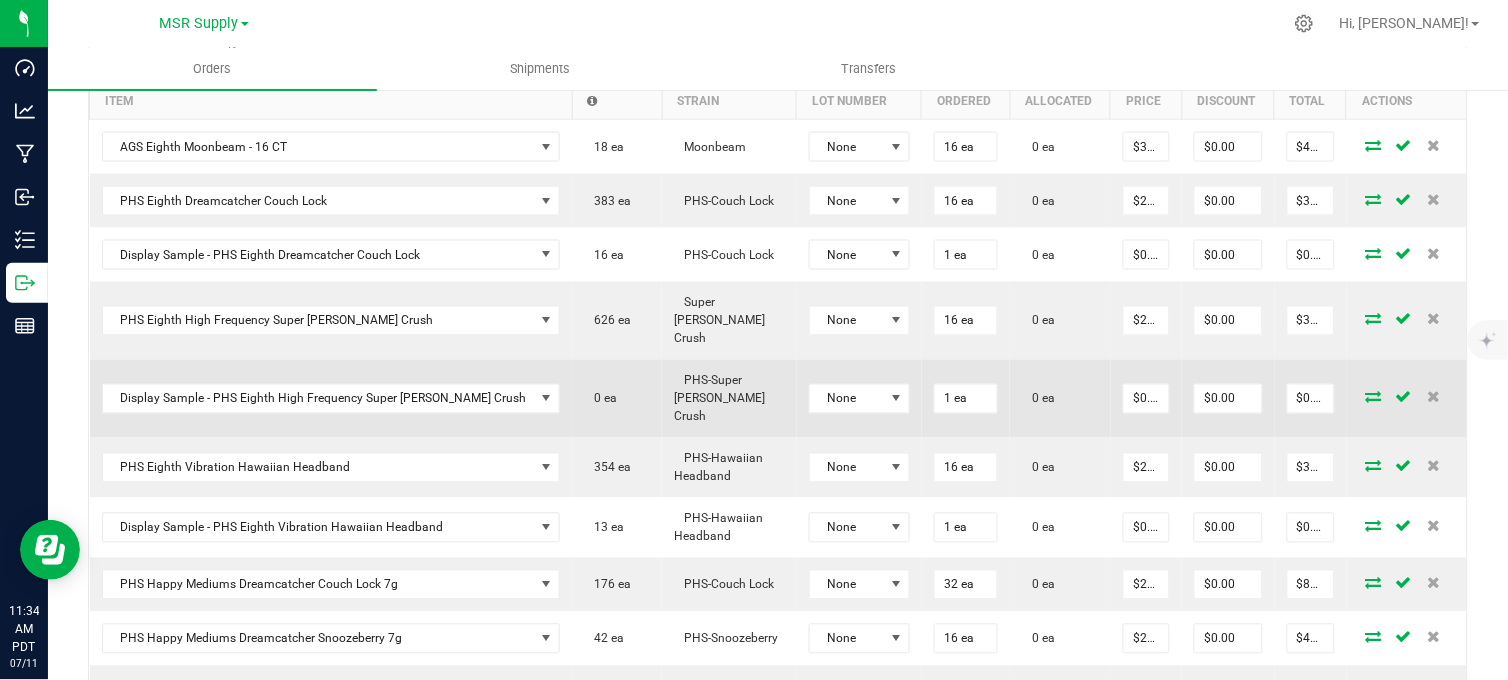 type on "$30 credited for missing Moonbeam display
$22.50 credited for missing SBC display" 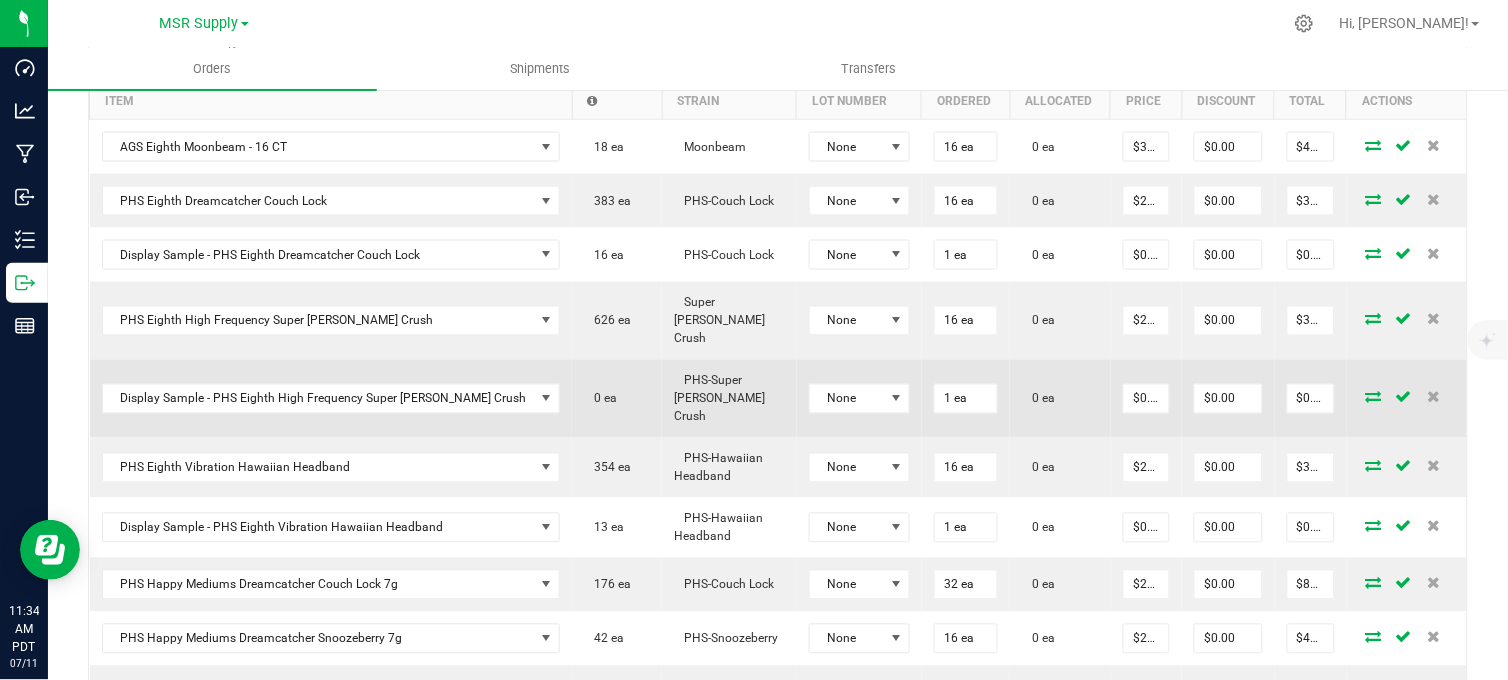 click at bounding box center [1374, 397] 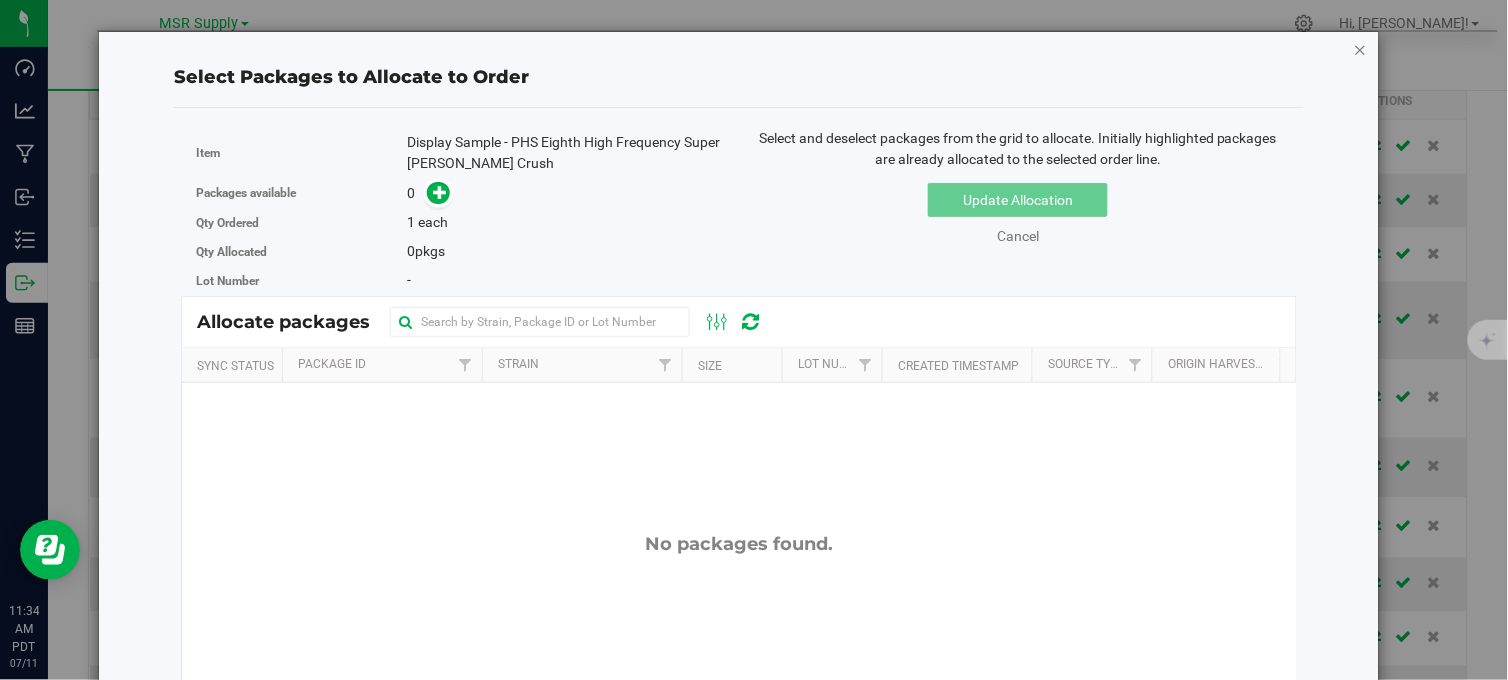 click at bounding box center (1361, 49) 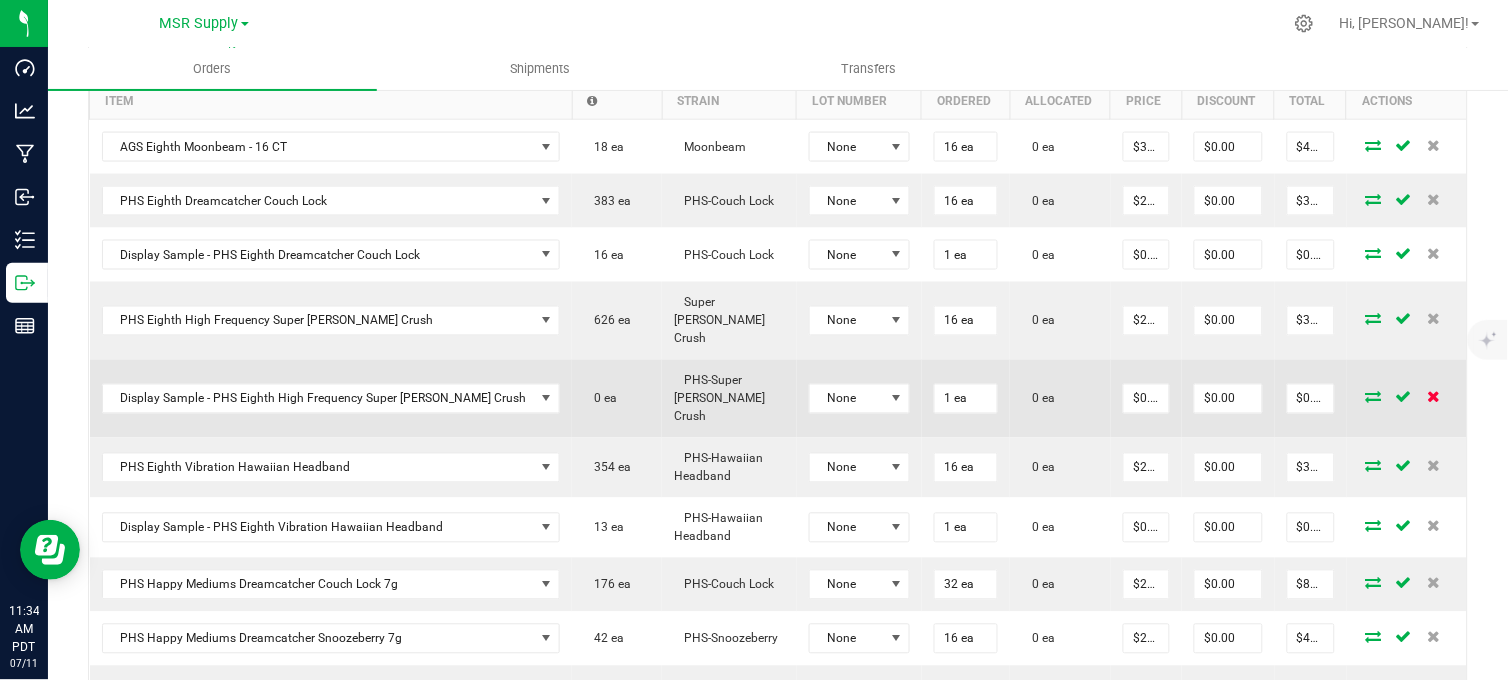 click at bounding box center [1433, 397] 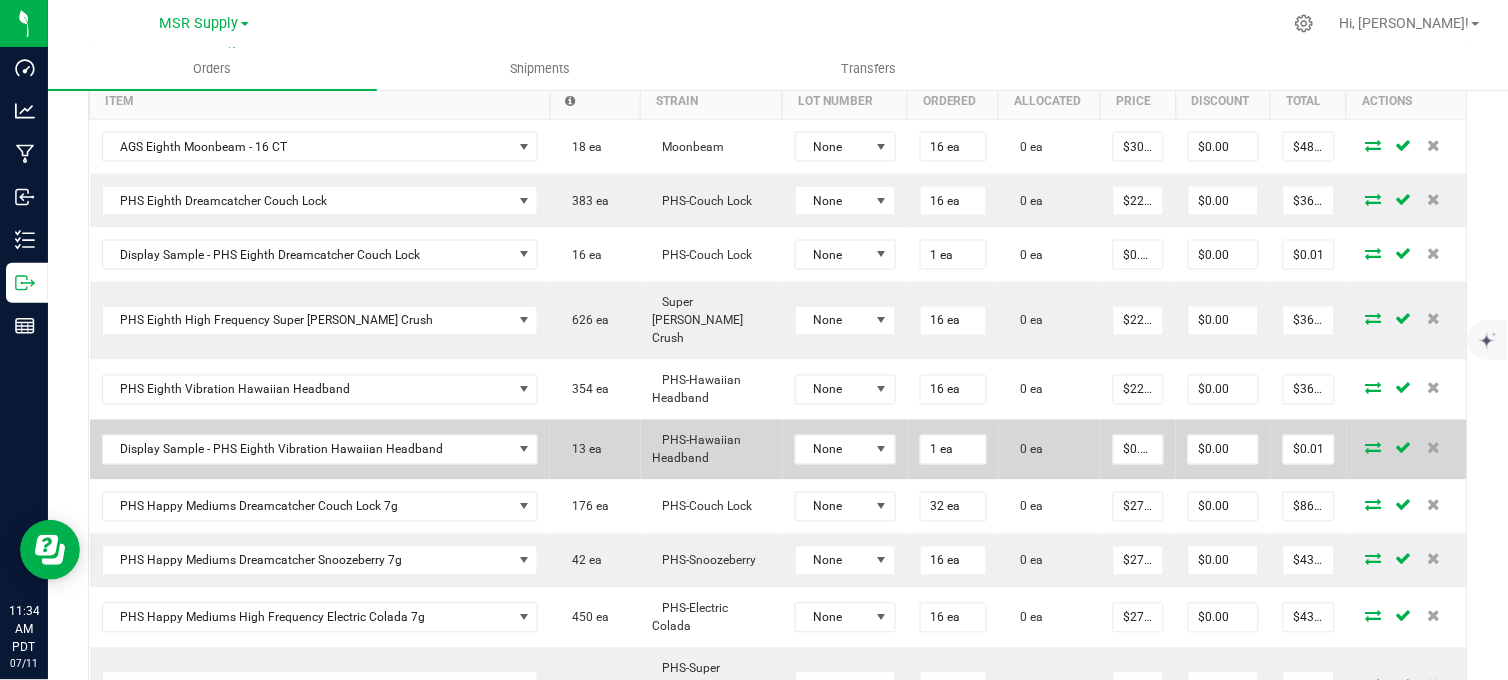 click at bounding box center (1374, 448) 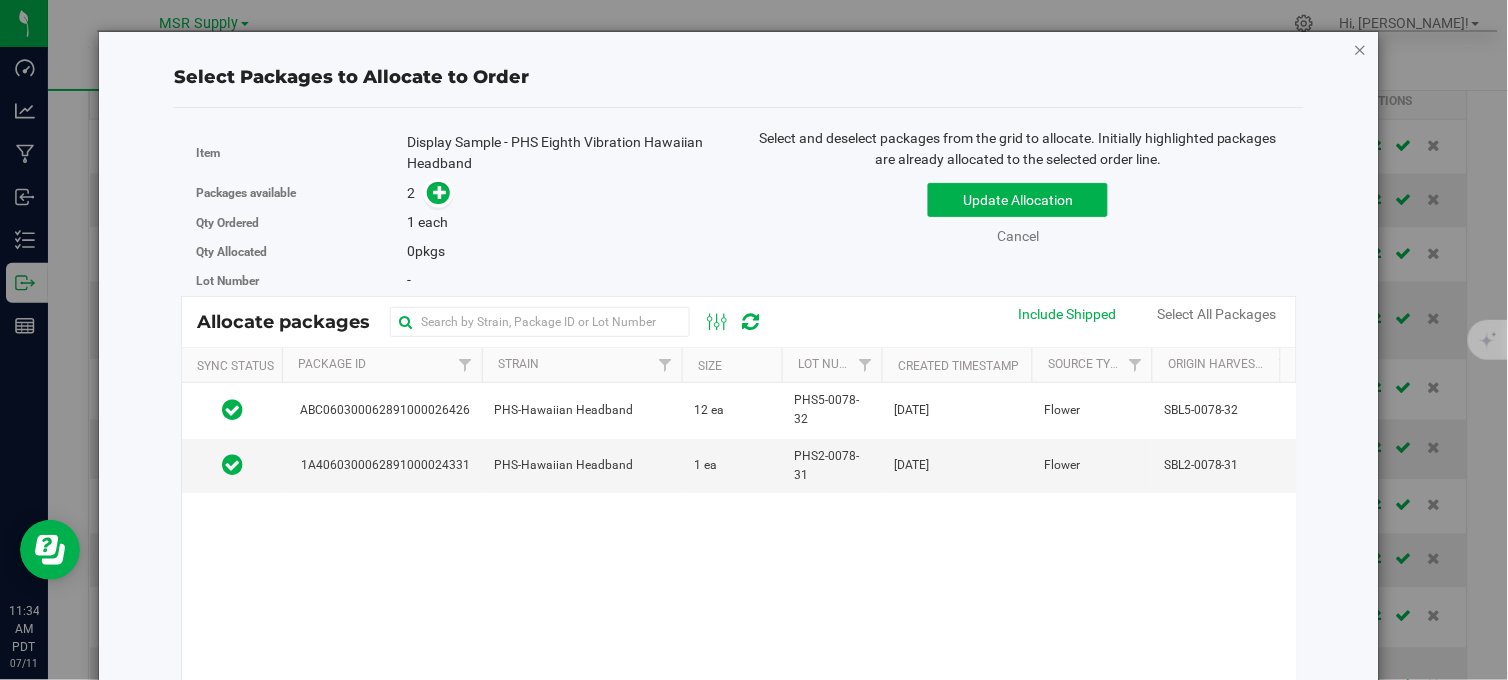 click at bounding box center [1361, 49] 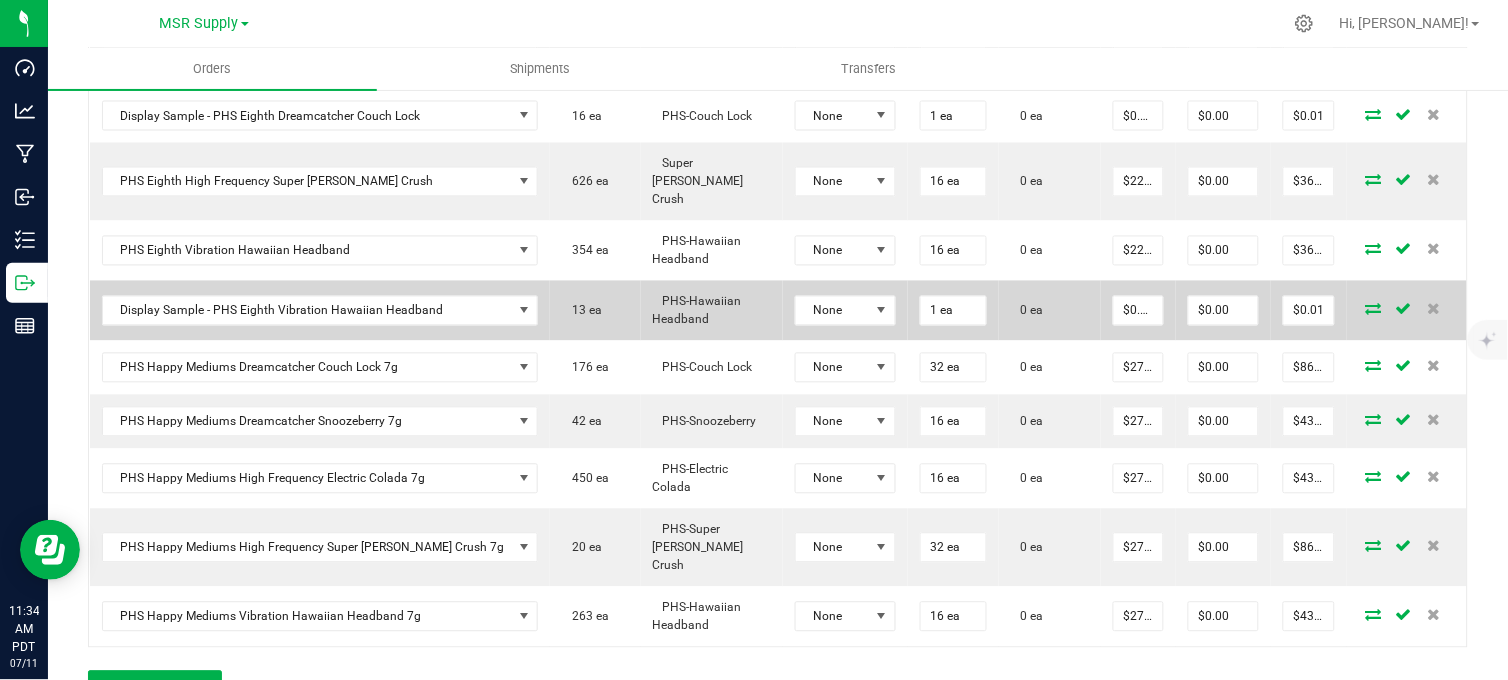 scroll, scrollTop: 971, scrollLeft: 0, axis: vertical 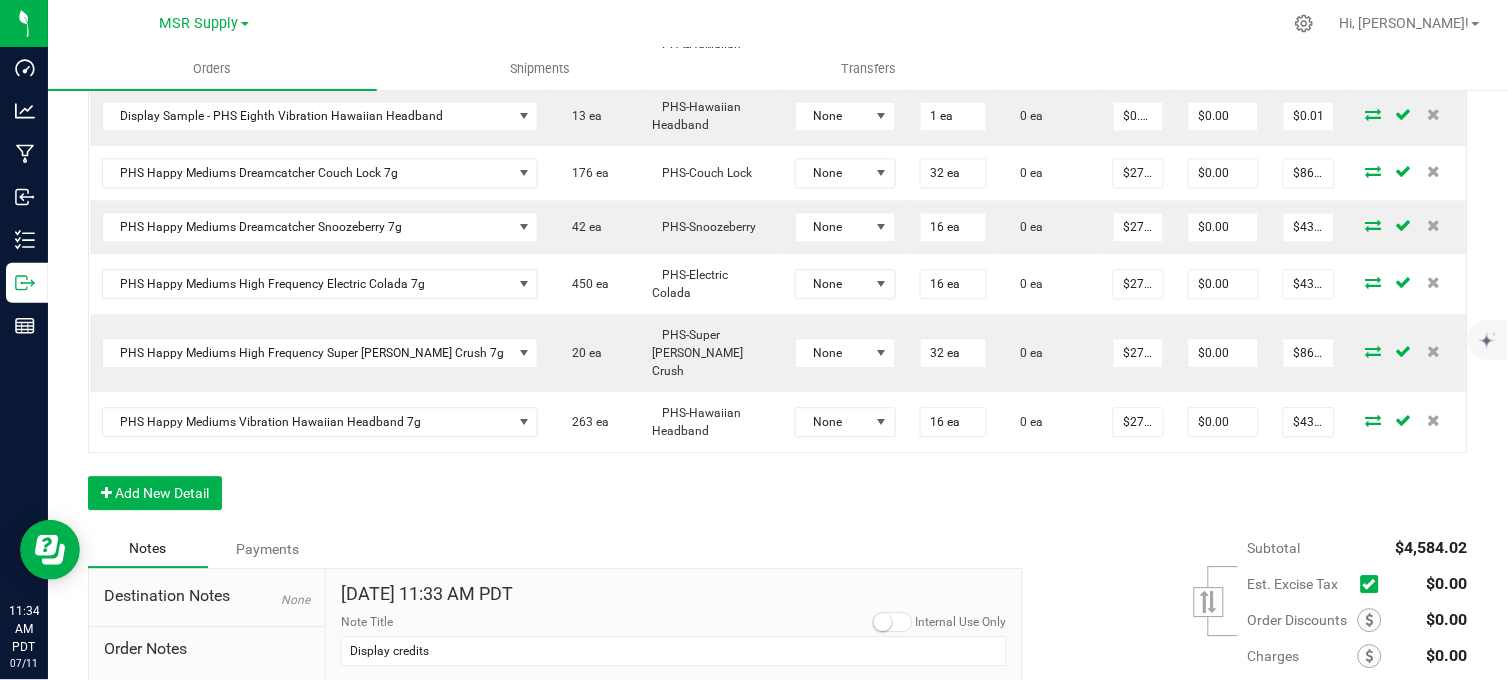 click on "Order Details Print All Labels Item  Sellable  Strain  Lot Number  Qty Ordered Qty Allocated Unit Price Line Discount Total Actions AGS Eighth Moonbeam - 16 CT  18 ea   Moonbeam  None 16 ea  0 ea  $30.00000 $0.00 $480.00 PHS Eighth Dreamcatcher Couch Lock  383 ea   PHS-Couch Lock  None 16 ea  0 ea  $22.50000 $0.00 $360.00 Display Sample - PHS Eighth Dreamcatcher Couch Lock  16 ea   PHS-Couch Lock  None 1 ea  0 ea  $0.01000 $0.00 $0.01 PHS Eighth High Frequency Super [PERSON_NAME] Crush  626 ea   Super [PERSON_NAME] Crush  None 16 ea  0 ea  $22.50000 $0.00 $360.00 PHS Eighth Vibration Hawaiian Headband  354 ea   PHS-Hawaiian Headband  None 16 ea  0 ea  $22.50000 $0.00 $360.00 Display Sample - PHS Eighth Vibration Hawaiian Headband  13 ea   PHS-Hawaiian Headband  None 1 ea  0 ea  $0.01000 $0.00 $0.01 PHS Happy Mediums Dreamcatcher Couch Lock 7g  176 ea   PHS-Couch Lock  None 32 ea  0 ea  $27.00000 $0.00 $864.00 PHS Happy Mediums Dreamcatcher Snoozeberry 7g  42 ea   PHS-Snoozeberry  None 16 ea" at bounding box center (778, 105) 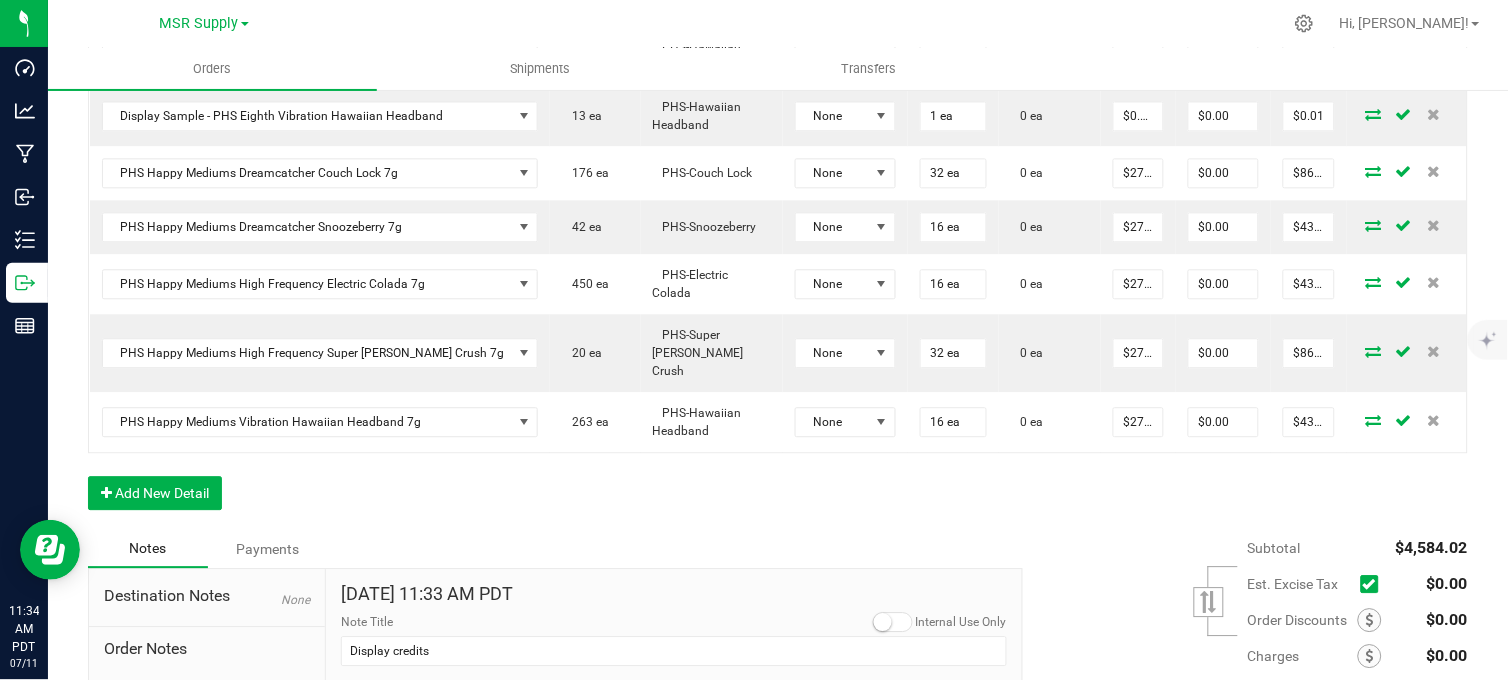 scroll, scrollTop: 1127, scrollLeft: 0, axis: vertical 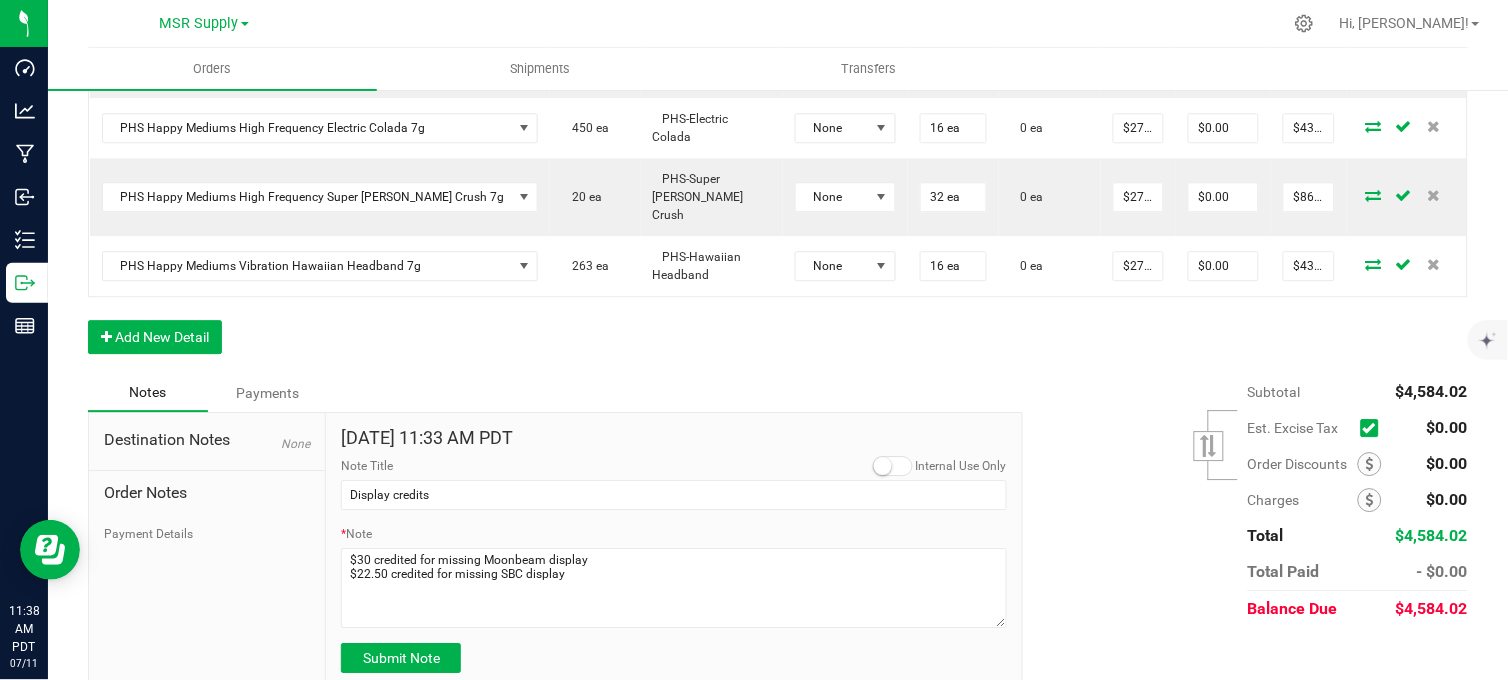 click on "Order Details Print All Labels Item  Sellable  Strain  Lot Number  Qty Ordered Qty Allocated Unit Price Line Discount Total Actions AGS Eighth Moonbeam - 16 CT  18 ea   Moonbeam  None 16 ea  0 ea  $30.00000 $0.00 $480.00 PHS Eighth Dreamcatcher Couch Lock  383 ea   PHS-Couch Lock  None 16 ea  0 ea  $22.50000 $0.00 $360.00 Display Sample - PHS Eighth Dreamcatcher Couch Lock  16 ea   PHS-Couch Lock  None 1 ea  0 ea  $0.01000 $0.00 $0.01 PHS Eighth High Frequency Super [PERSON_NAME] Crush  626 ea   Super [PERSON_NAME] Crush  None 16 ea  0 ea  $22.50000 $0.00 $360.00 PHS Eighth Vibration Hawaiian Headband  354 ea   PHS-Hawaiian Headband  None 16 ea  0 ea  $22.50000 $0.00 $360.00 Display Sample - PHS Eighth Vibration Hawaiian Headband  13 ea   PHS-Hawaiian Headband  None 1 ea  0 ea  $0.01000 $0.00 $0.01 PHS Happy Mediums Dreamcatcher Couch Lock 7g  176 ea   PHS-Couch Lock  None 32 ea  0 ea  $27.00000 $0.00 $864.00 PHS Happy Mediums Dreamcatcher Snoozeberry 7g  42 ea   PHS-Snoozeberry  None 16 ea" at bounding box center [778, -51] 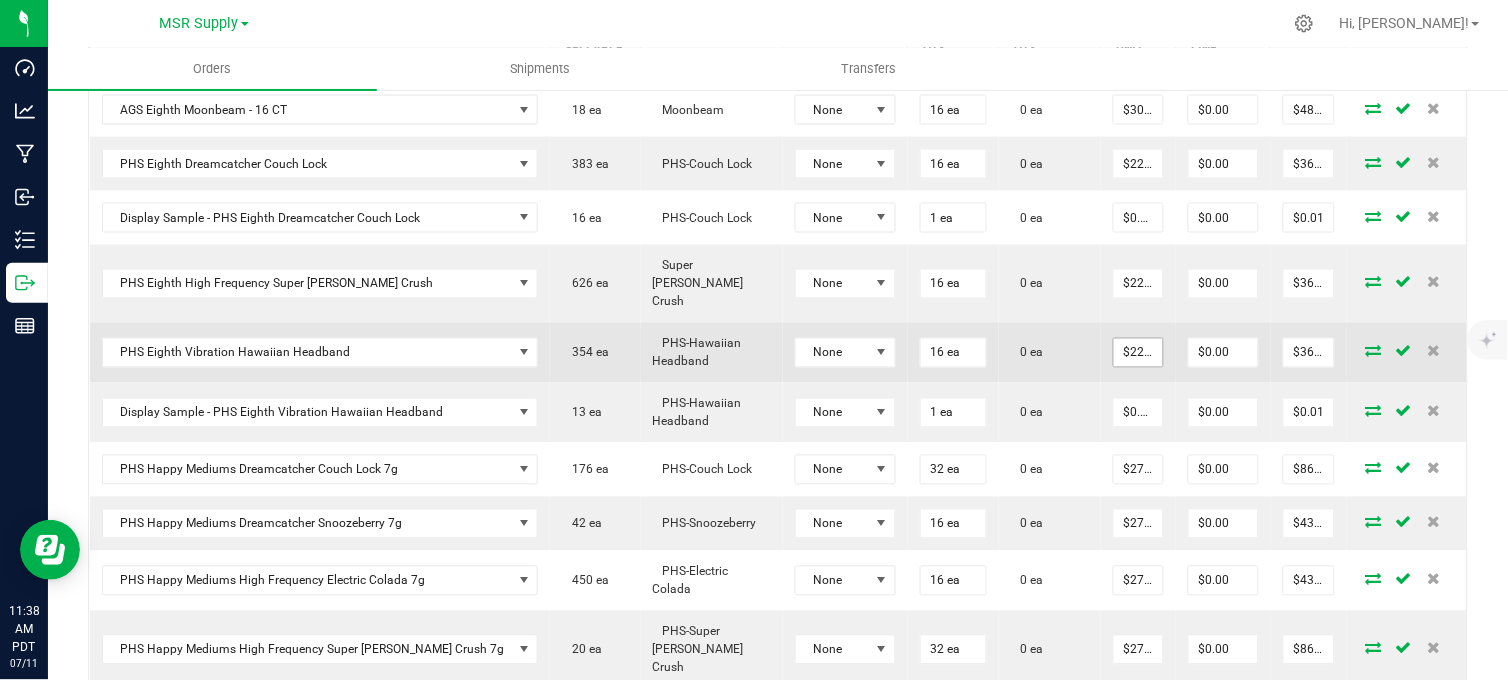 scroll, scrollTop: 572, scrollLeft: 0, axis: vertical 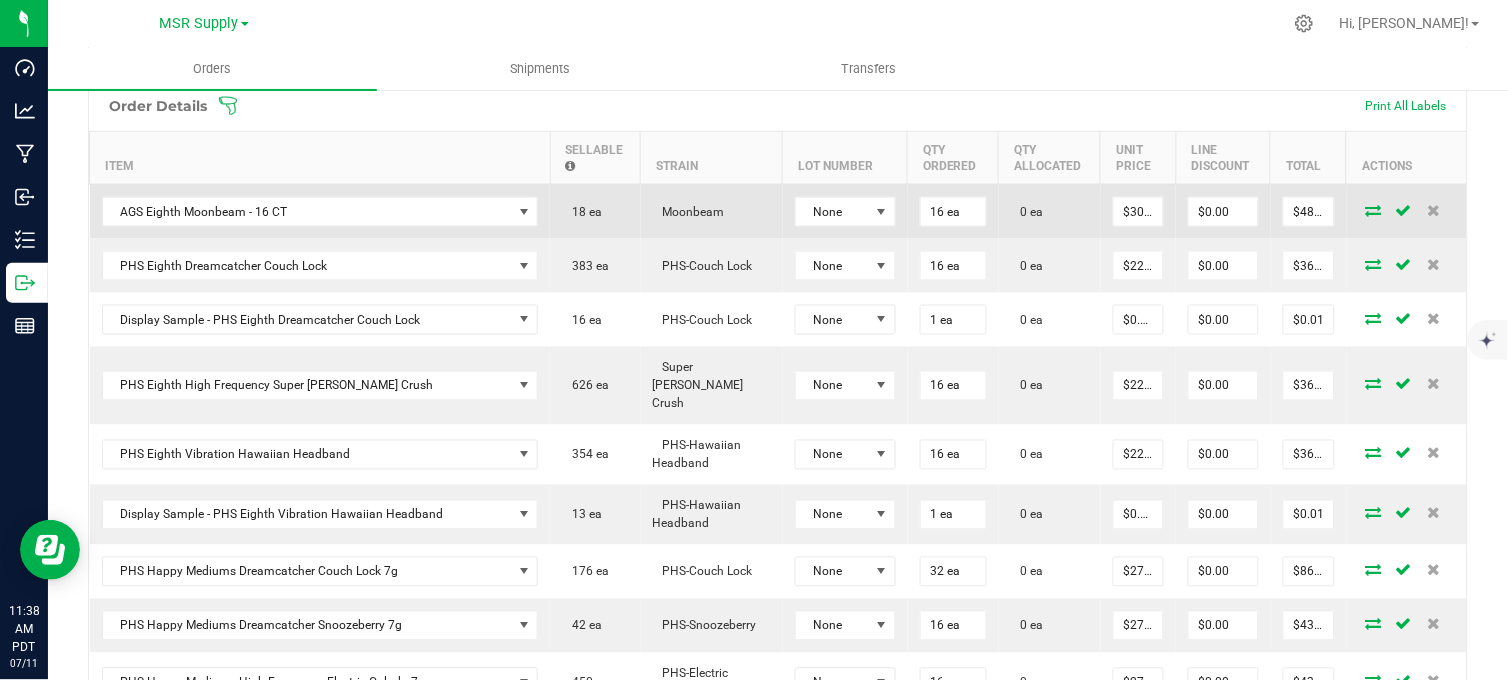 click at bounding box center (1374, 210) 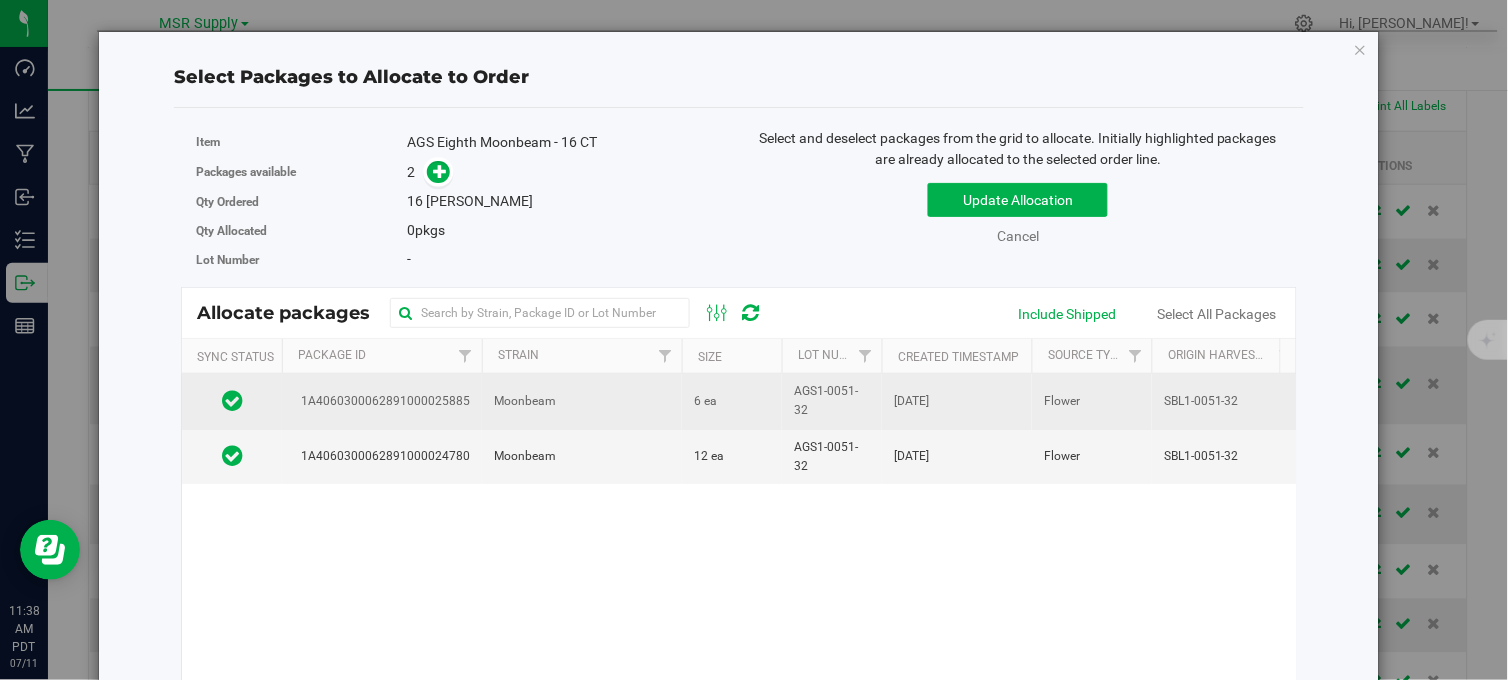 scroll, scrollTop: 0, scrollLeft: 174, axis: horizontal 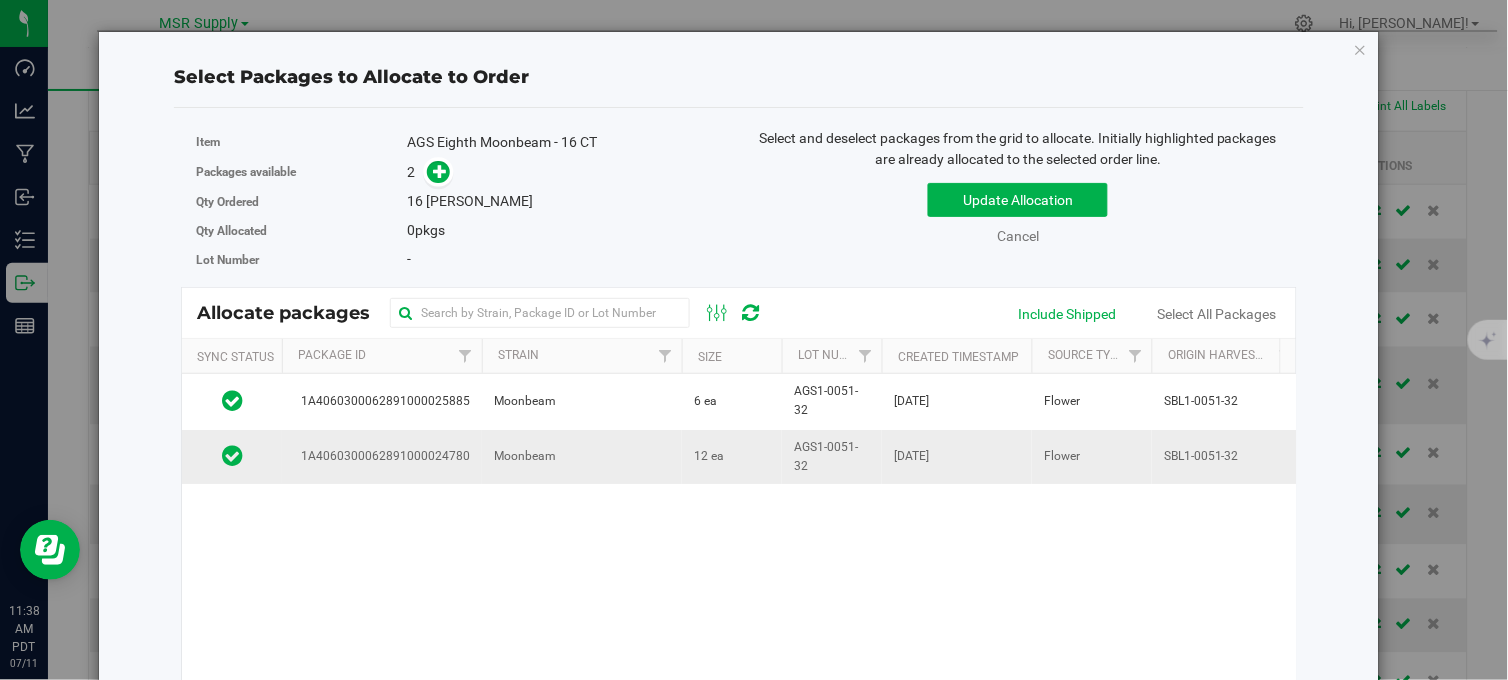 click on "Moonbeam" at bounding box center [582, 457] 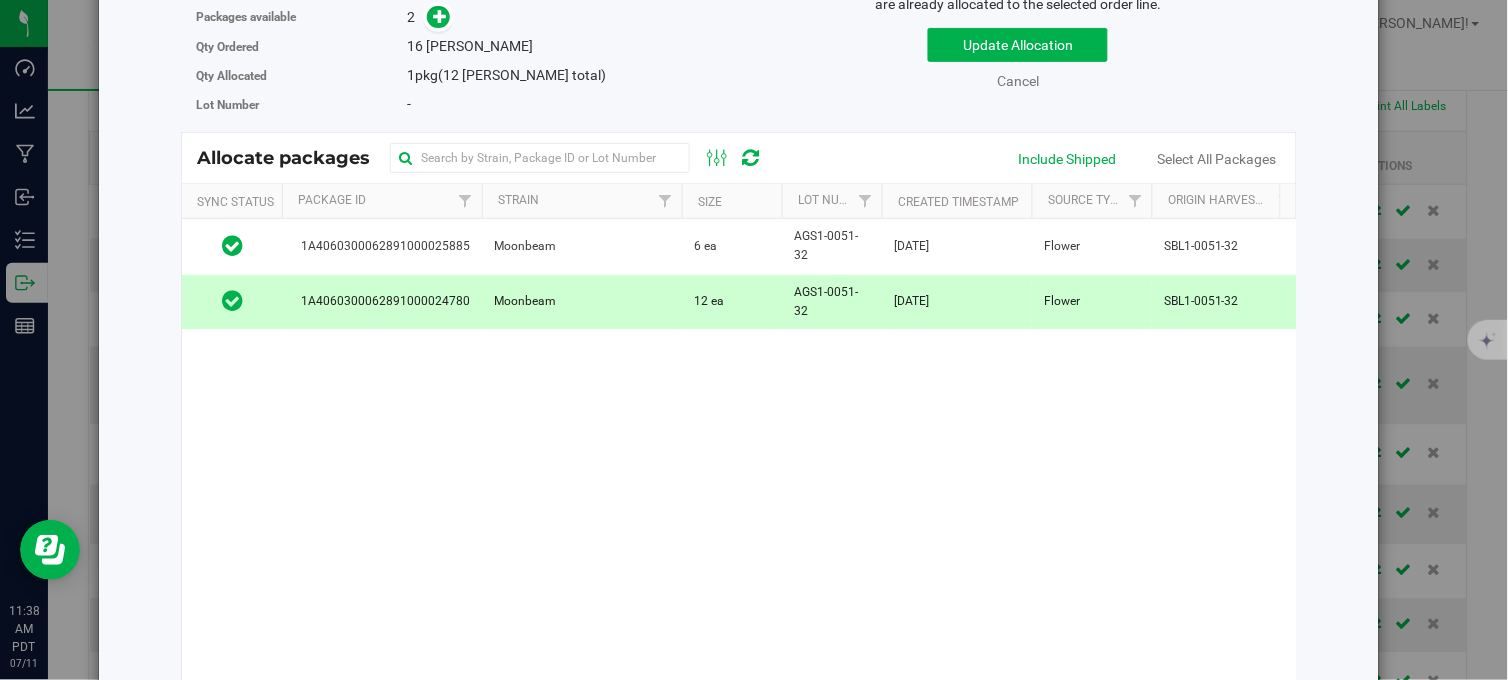 scroll, scrollTop: 0, scrollLeft: 0, axis: both 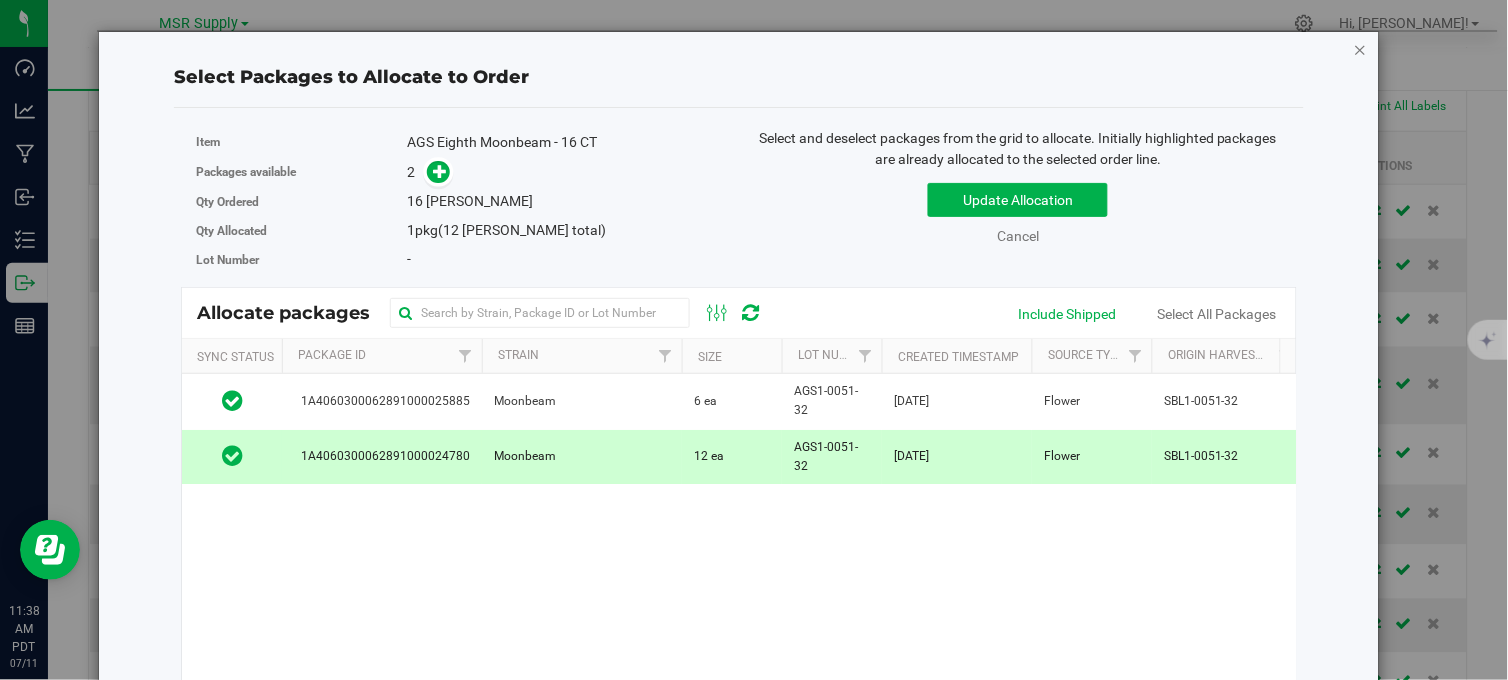 click at bounding box center (1361, 49) 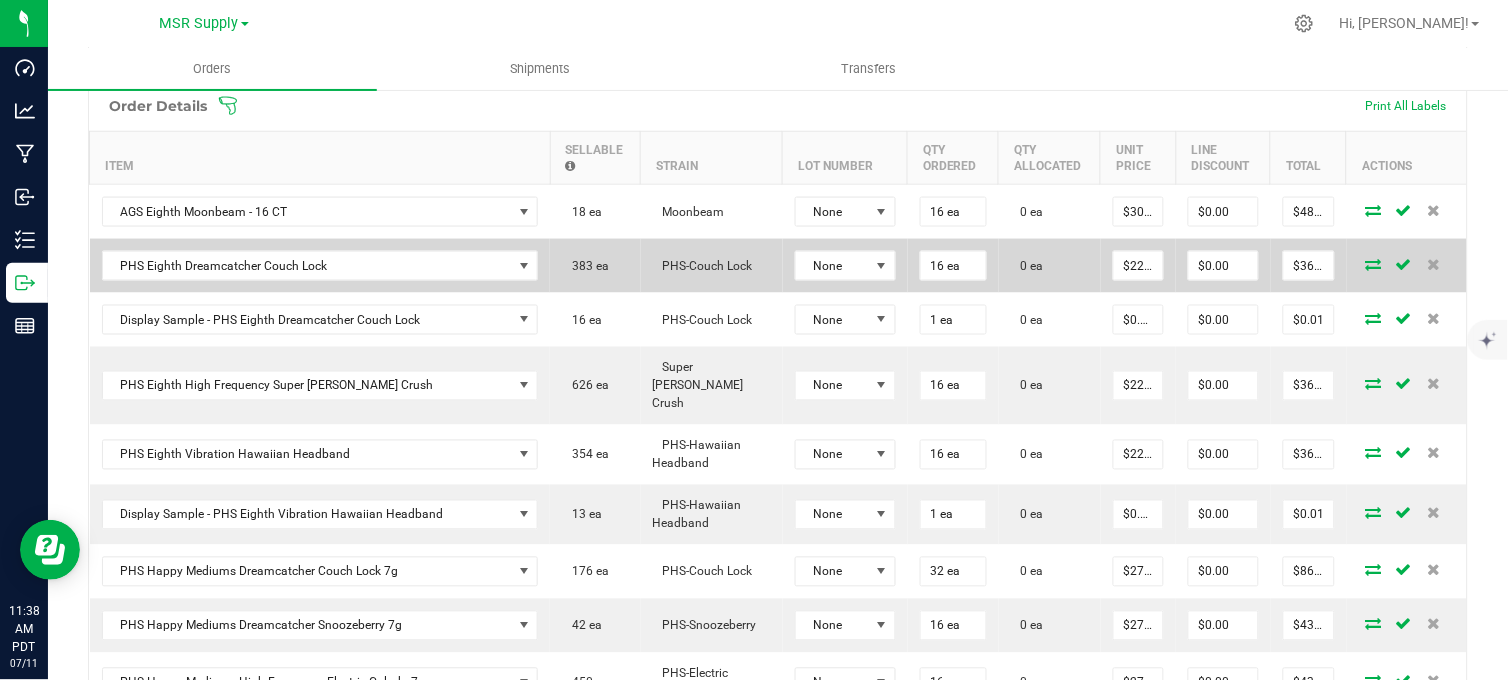 click at bounding box center [1374, 264] 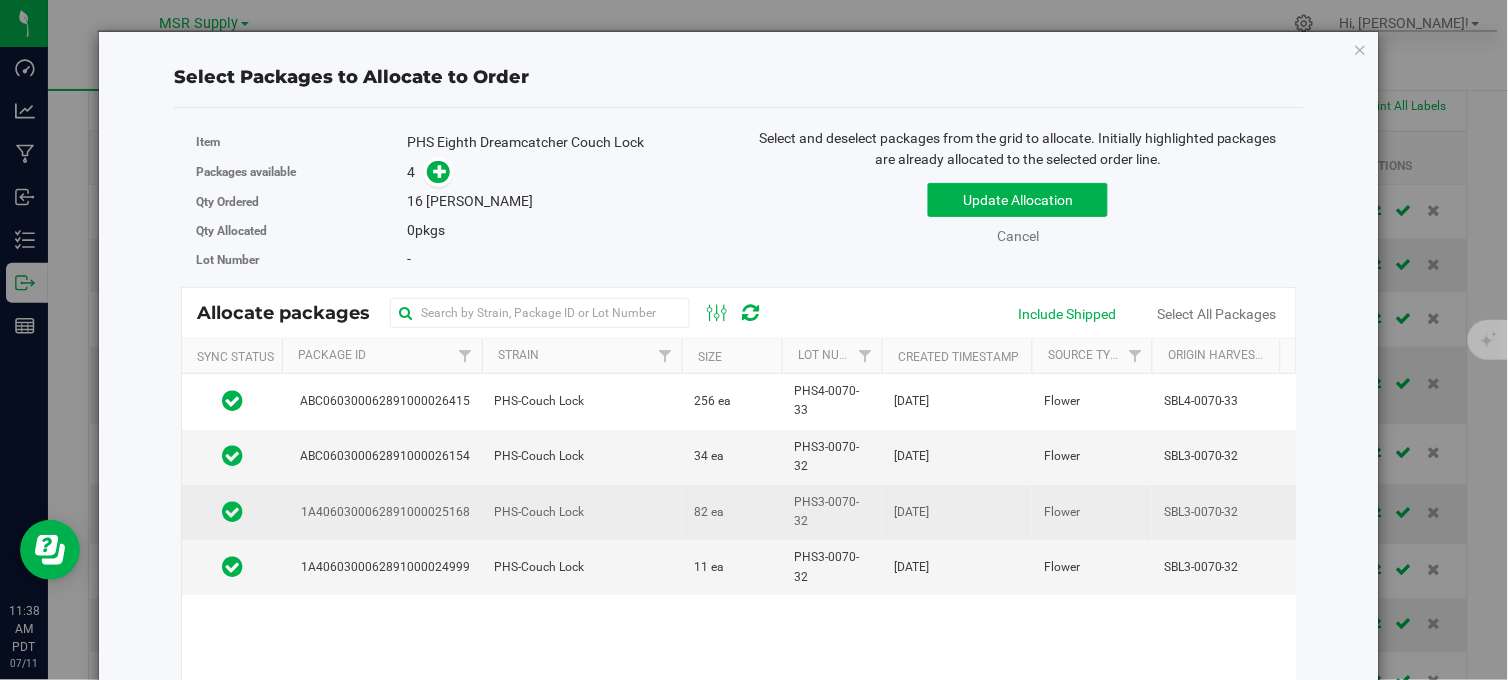 scroll, scrollTop: 0, scrollLeft: 293, axis: horizontal 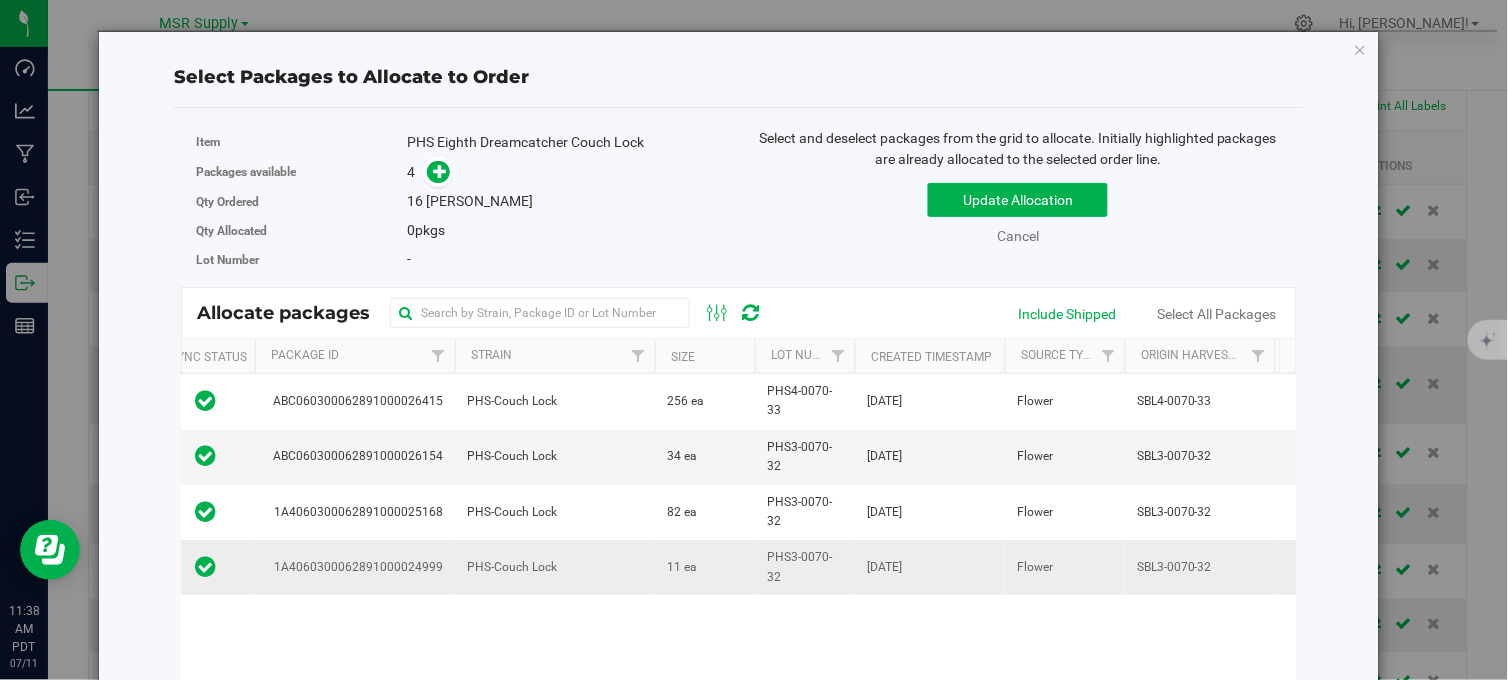 click on "PHS-Couch Lock" at bounding box center [555, 567] 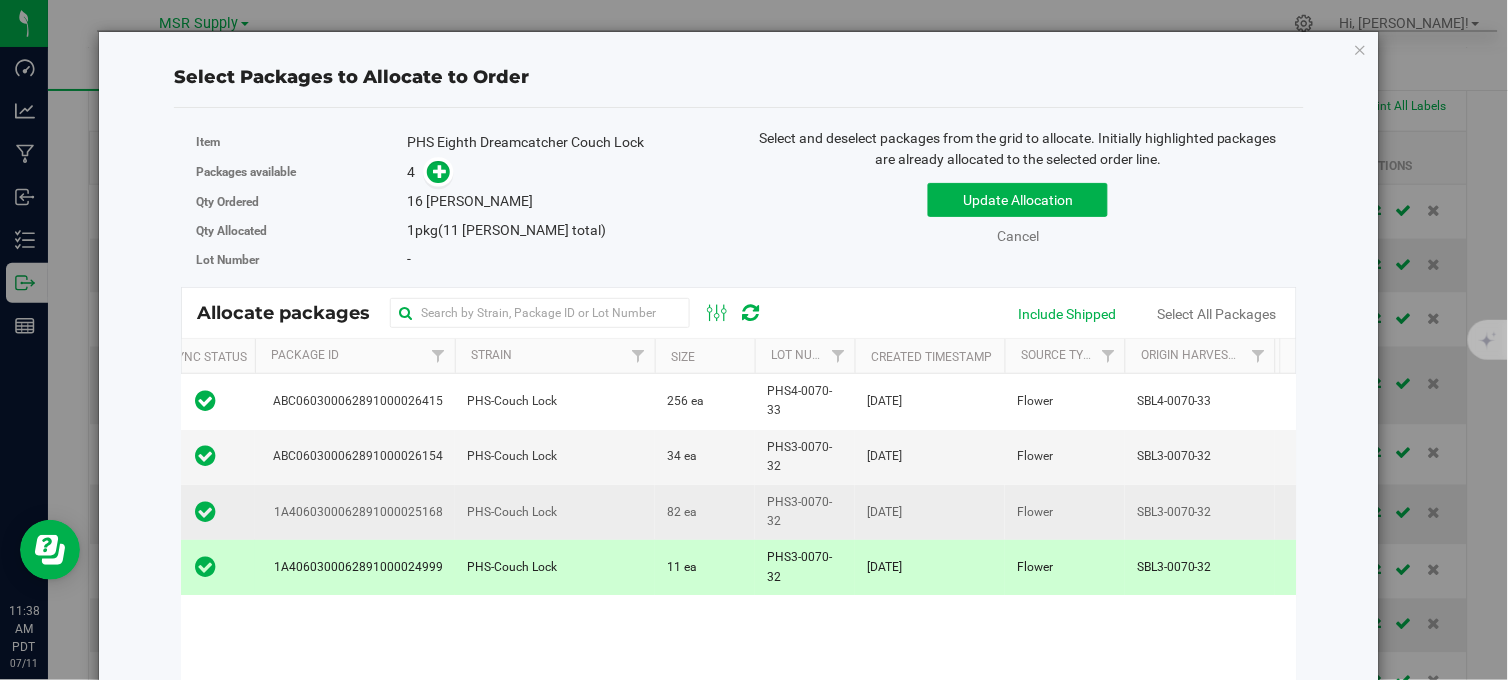 click on "PHS-Couch Lock" at bounding box center (555, 512) 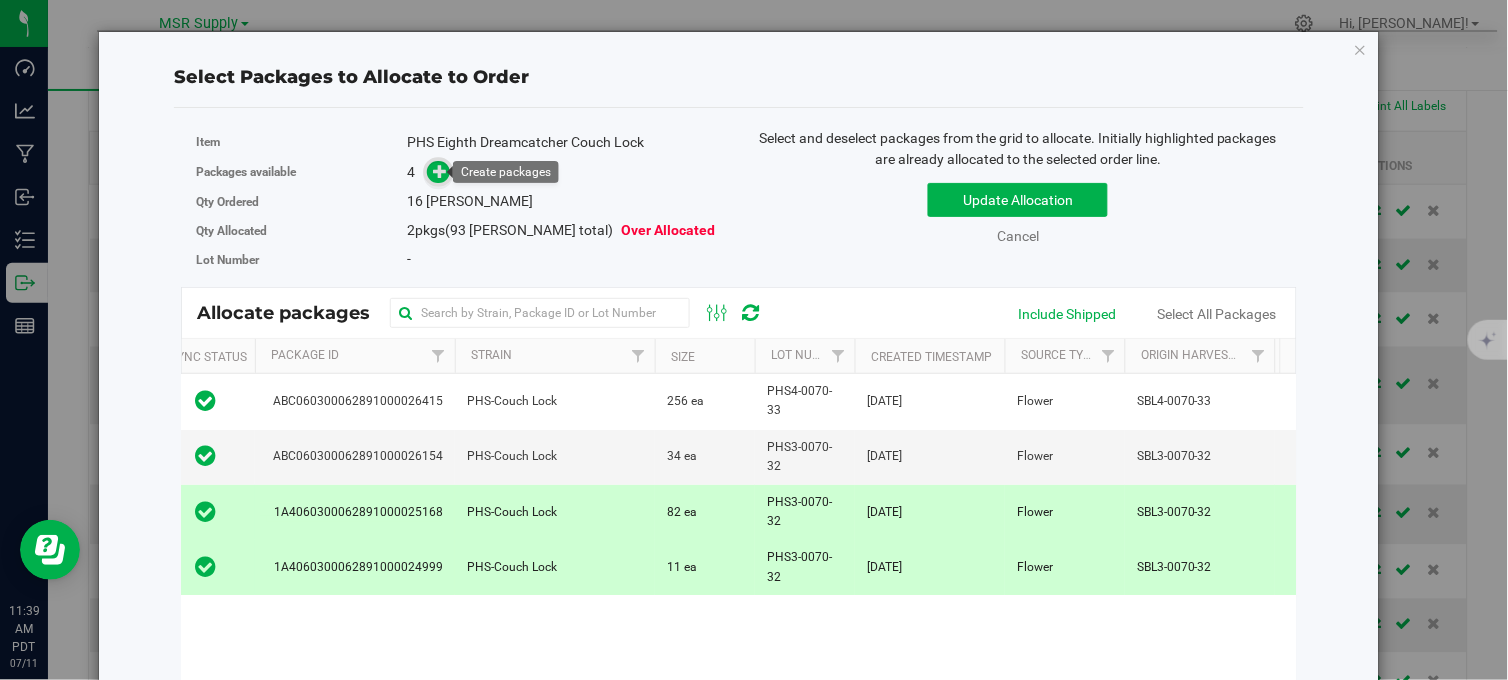 click at bounding box center (440, 170) 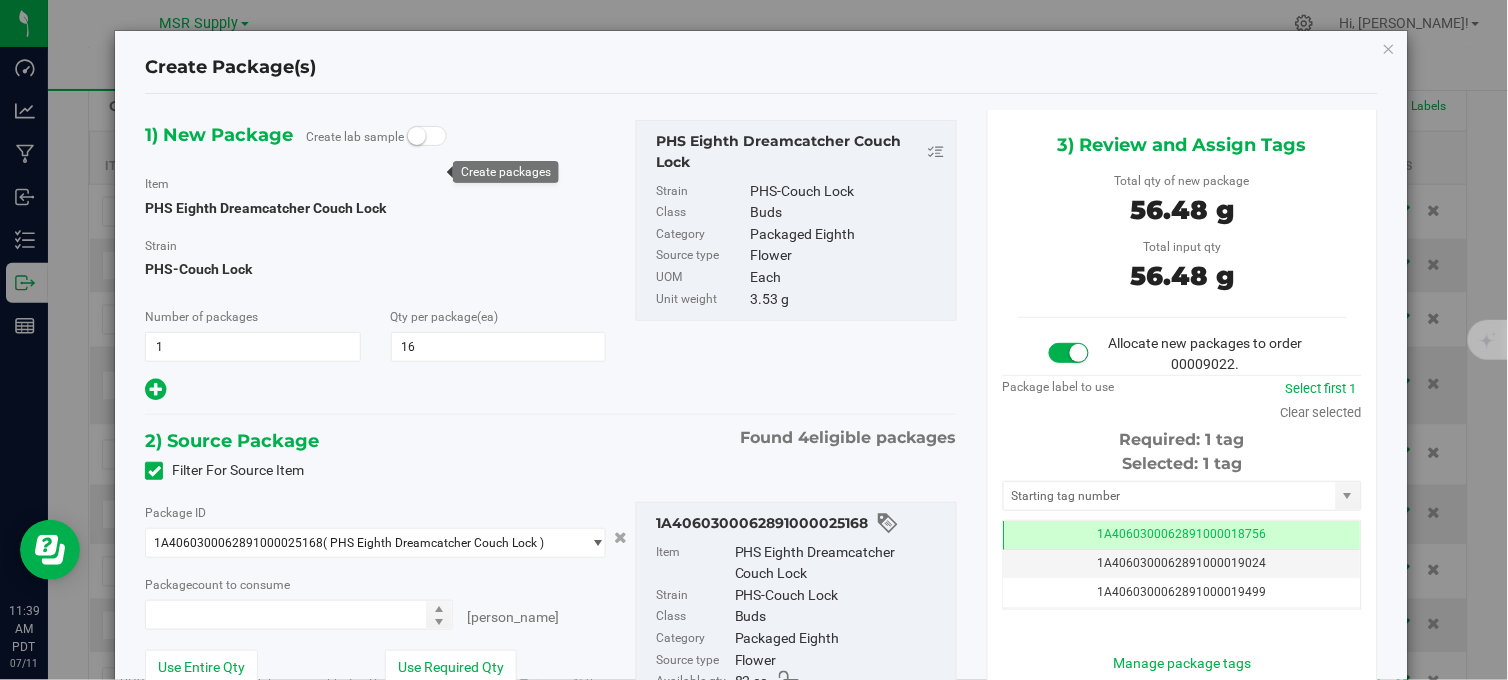 type on "16 ea" 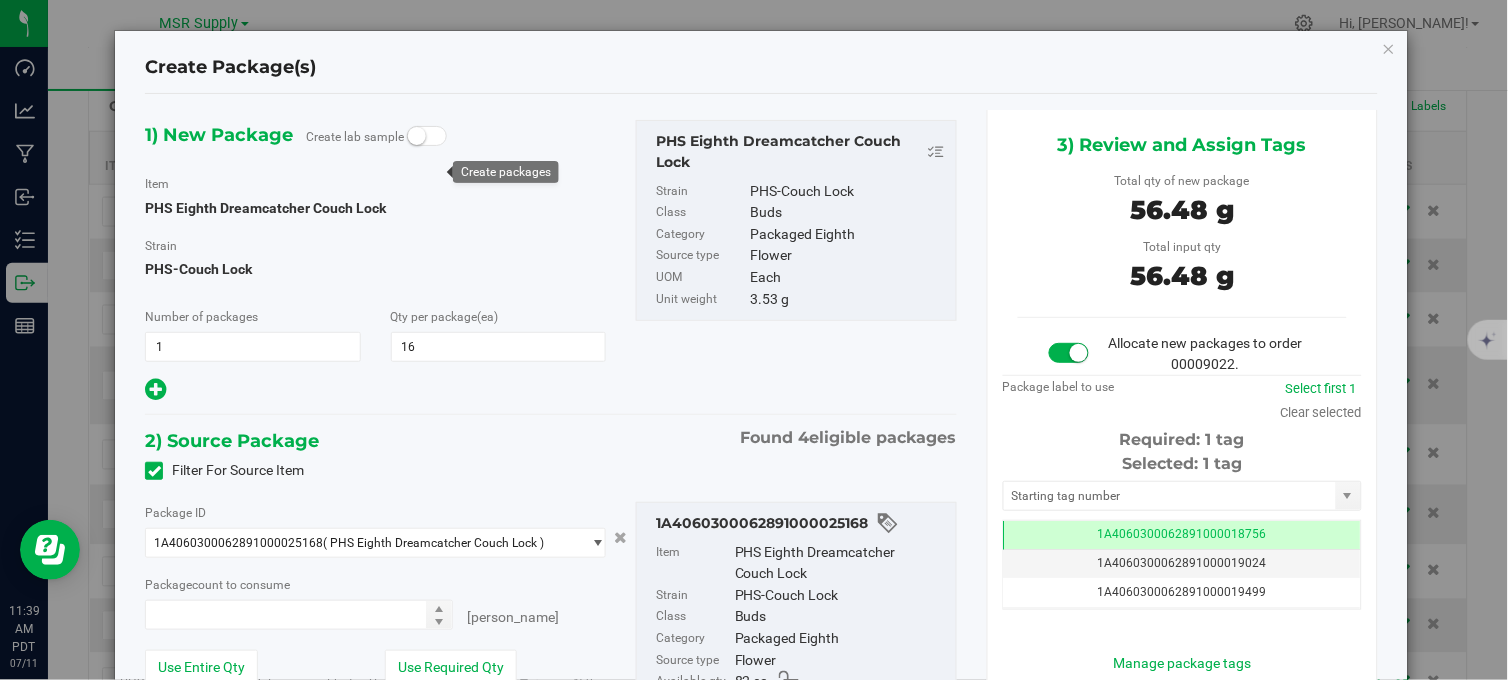 type on "0 ea" 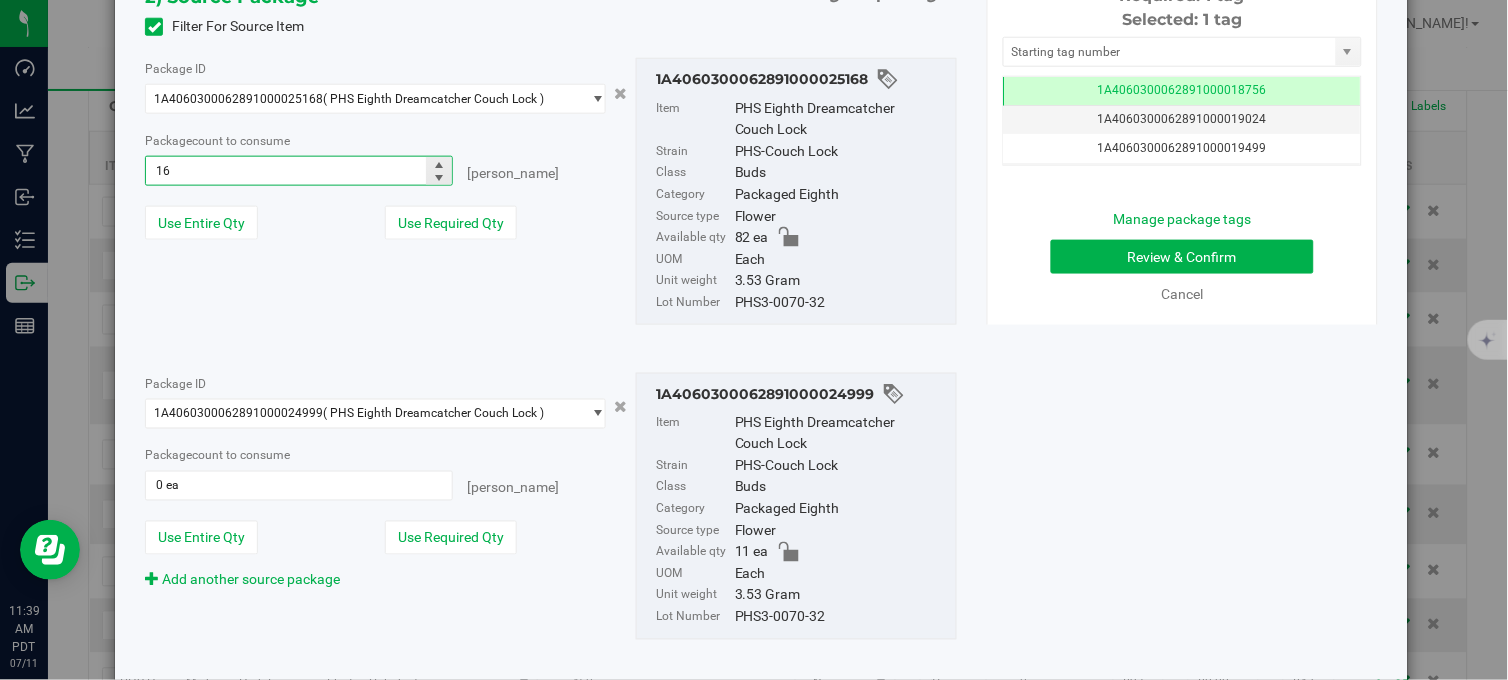 click on "16 ea 16" at bounding box center (298, 171) 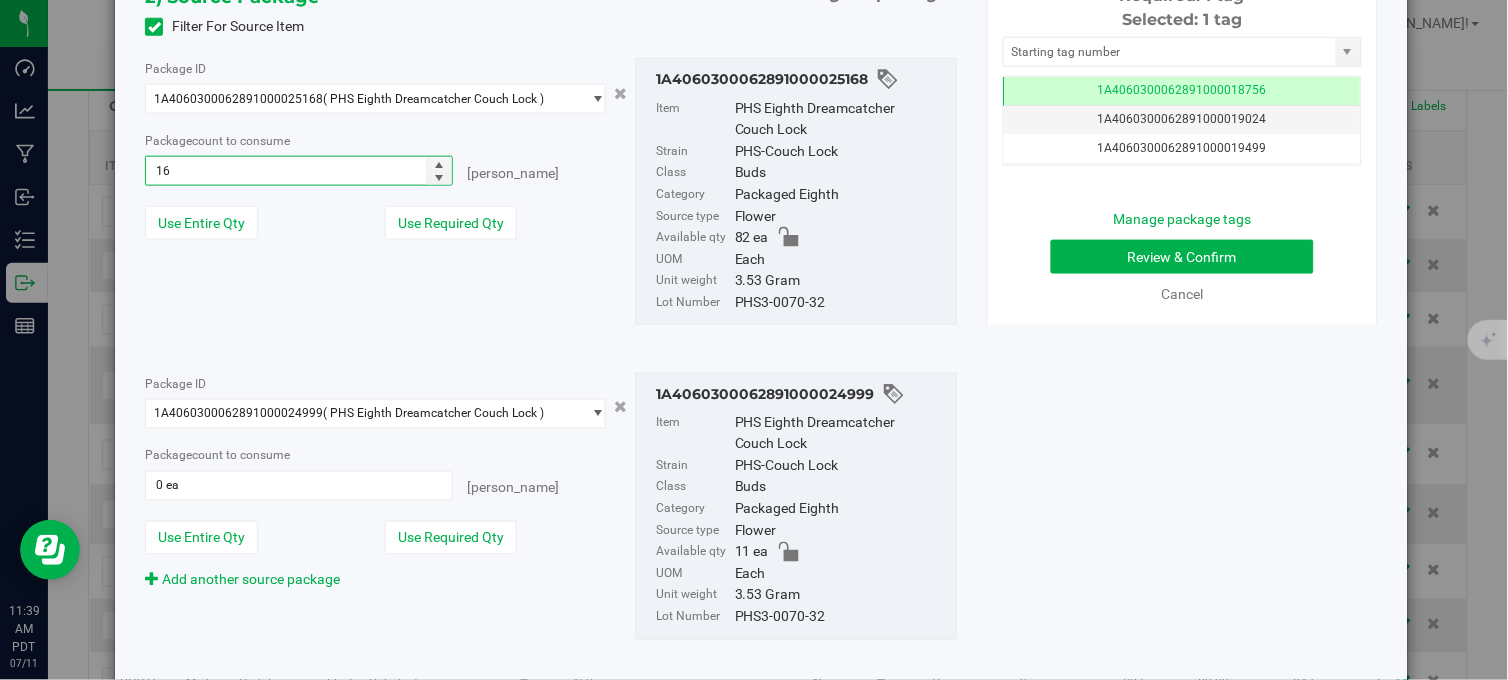 drag, startPoint x: 186, startPoint y: 171, endPoint x: 111, endPoint y: 177, distance: 75.23962 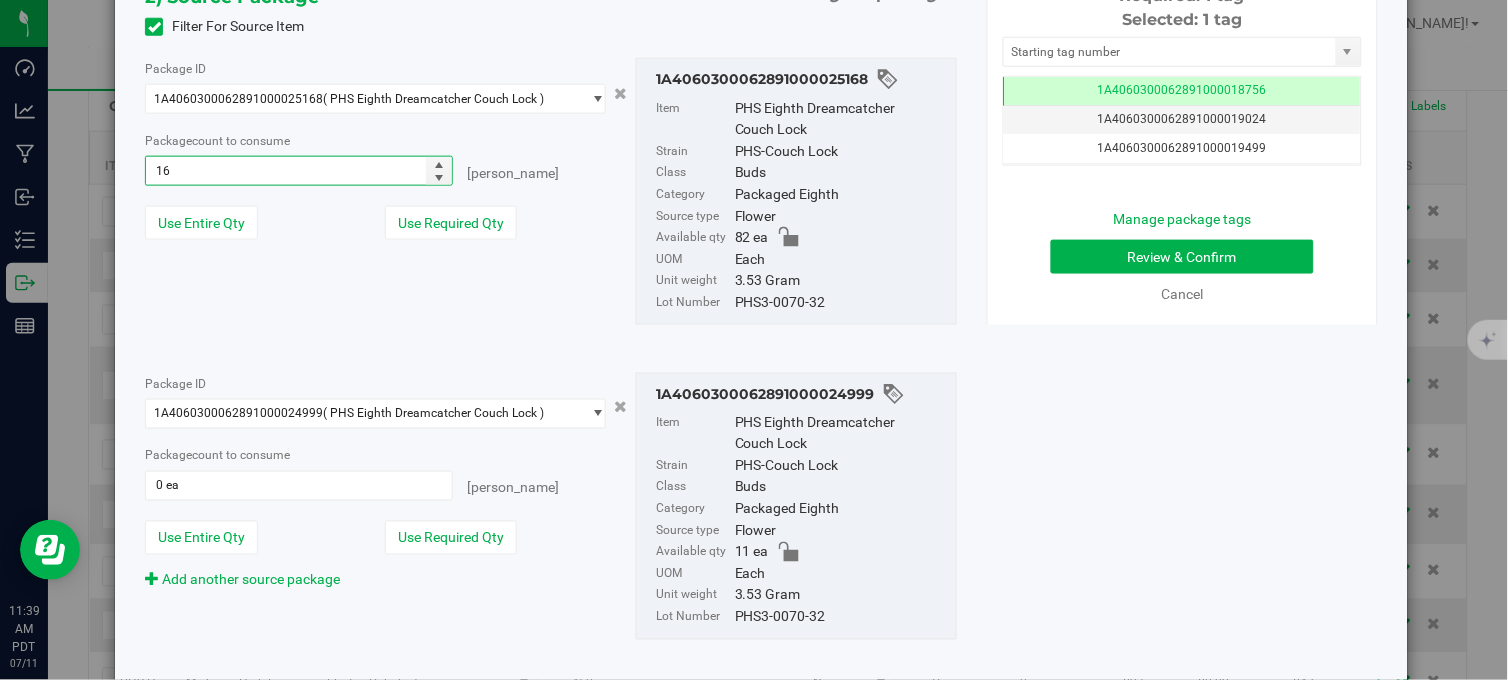click on "Create Package(s)
1) New Package
Create lab sample
Item
PHS Eighth Dreamcatcher Couch Lock
[GEOGRAPHIC_DATA]
PHS-Couch Lock
Number of packages" at bounding box center (761, 340) 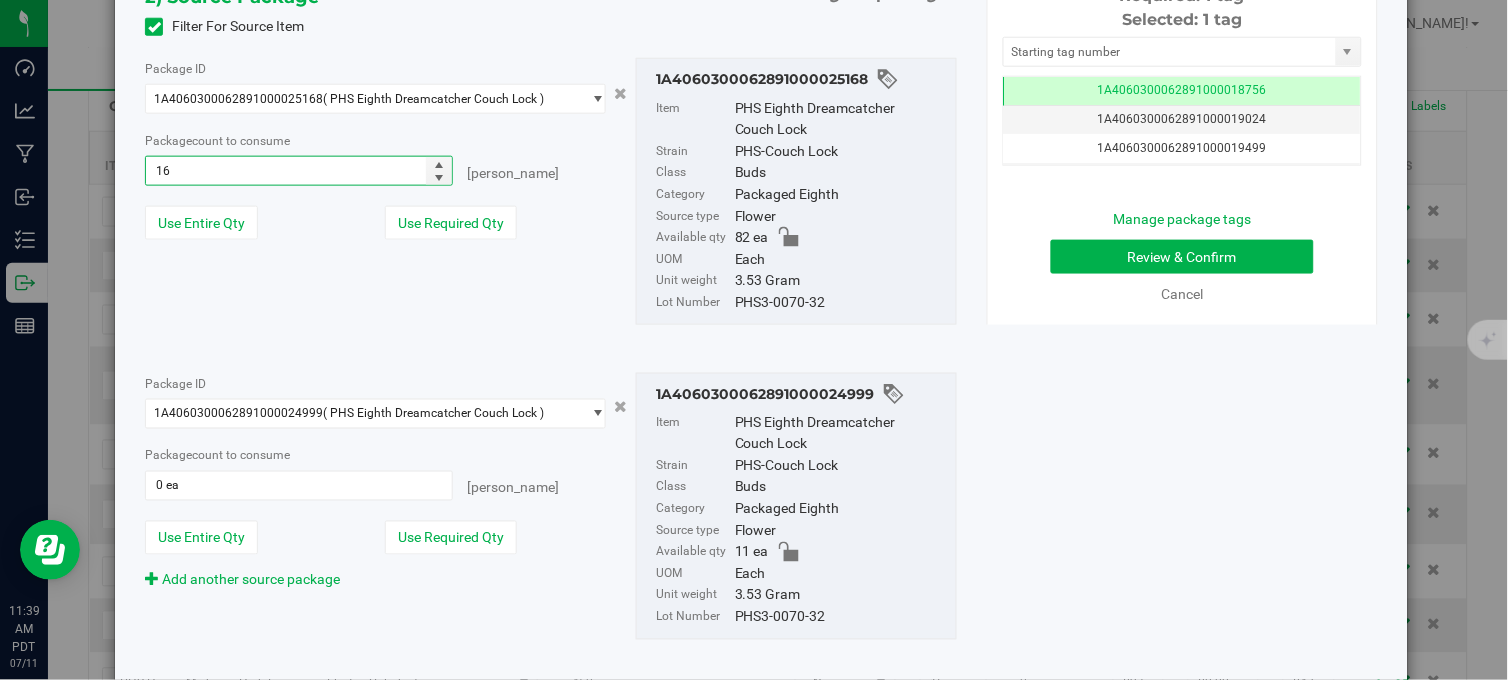 type on "5" 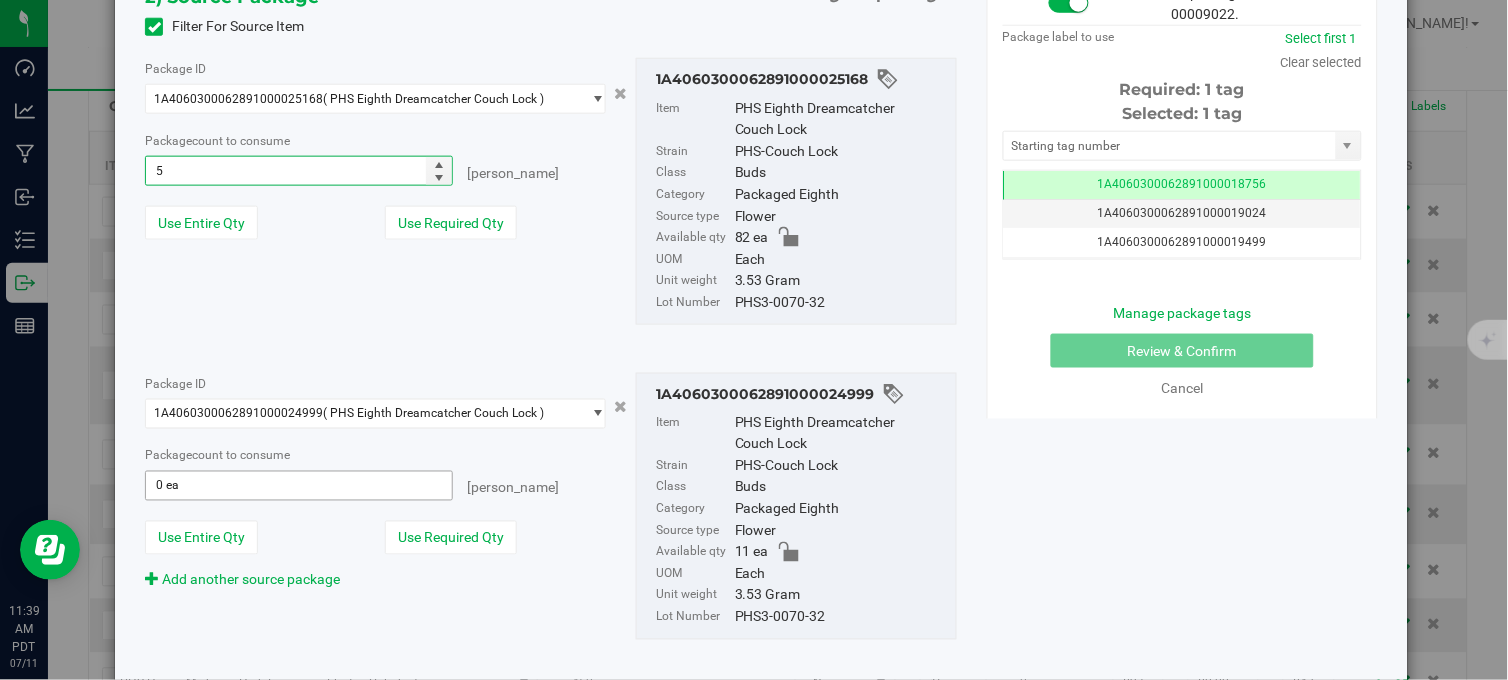 type on "5 ea" 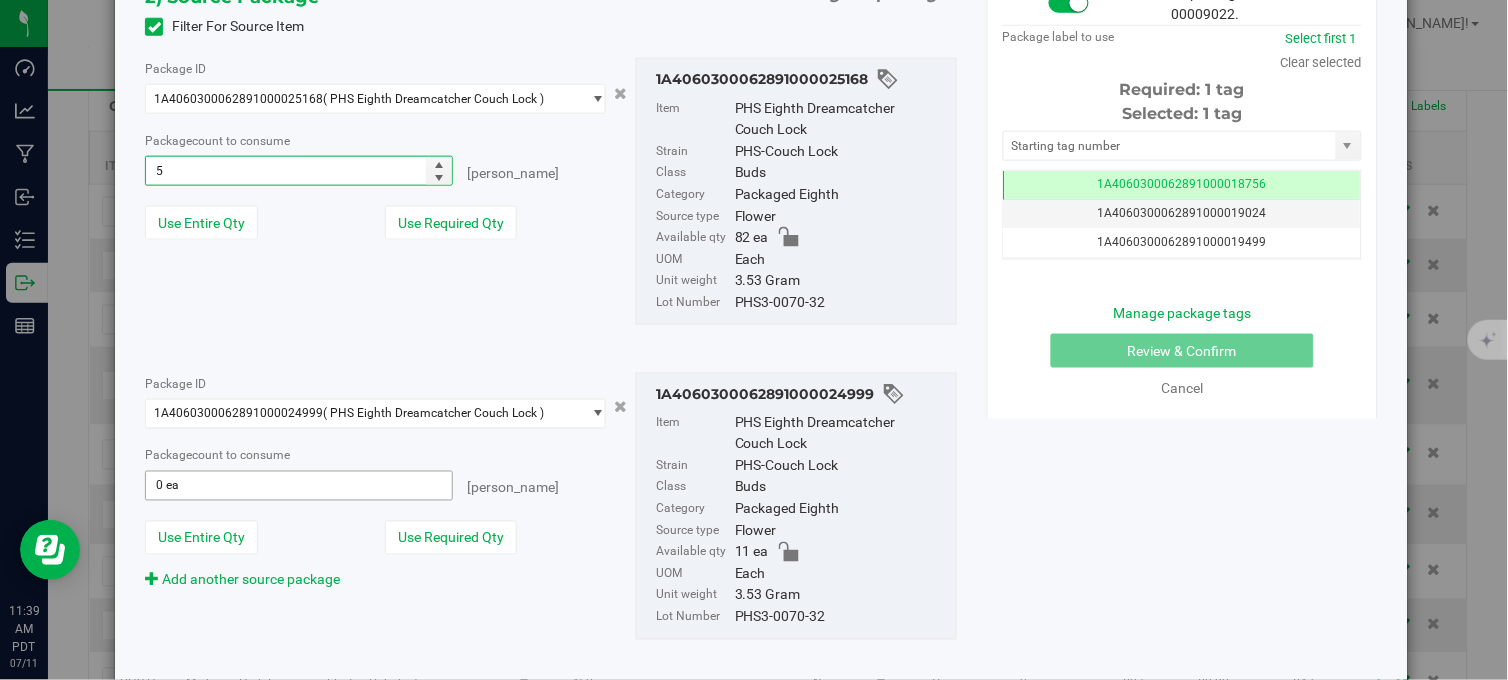 click on "0 ea 0" at bounding box center [298, 486] 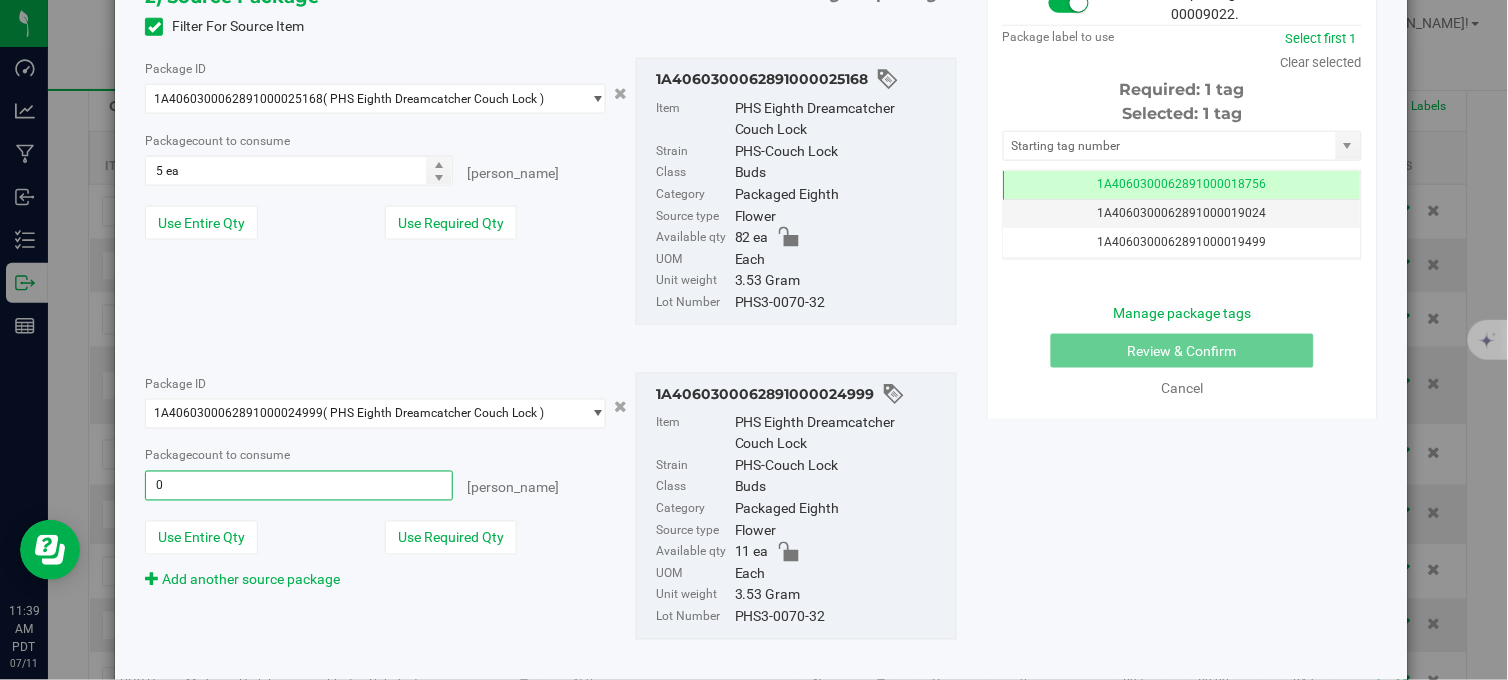 type 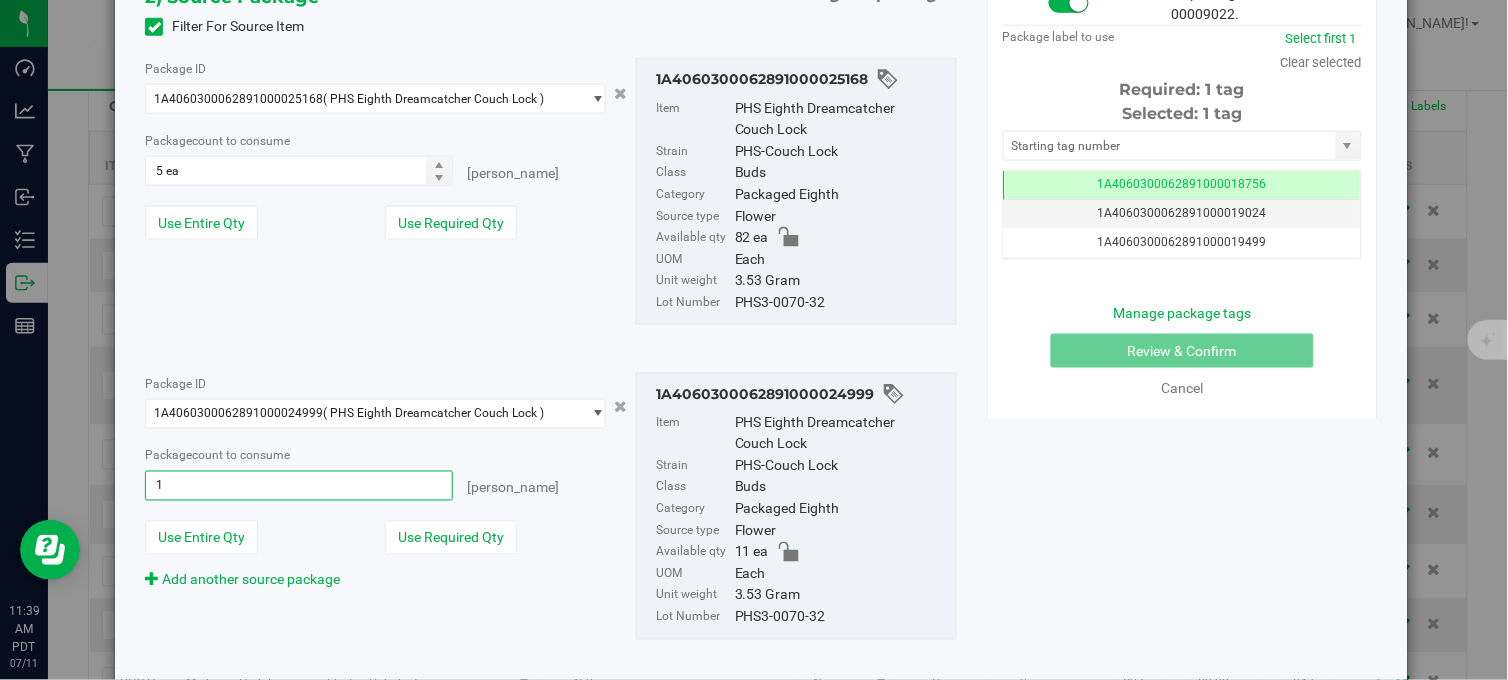 type on "11" 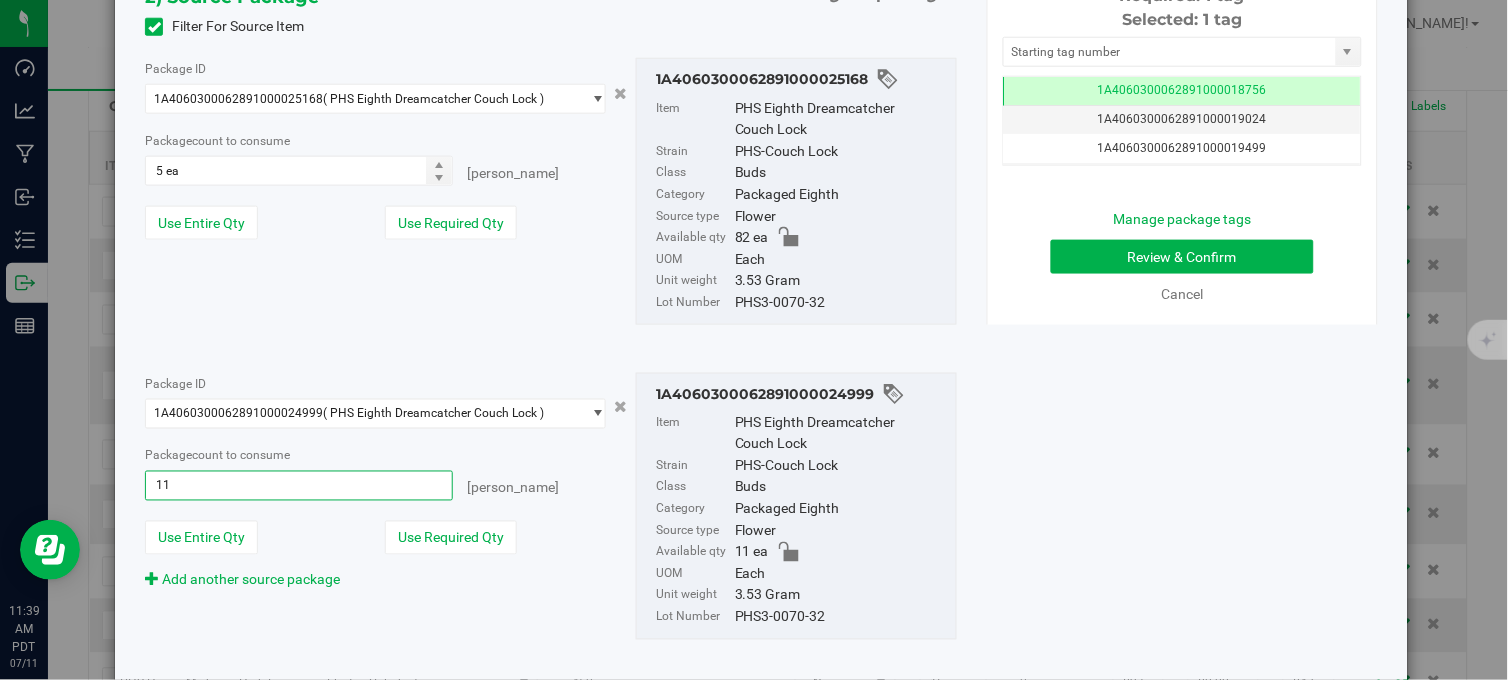 type on "11 ea" 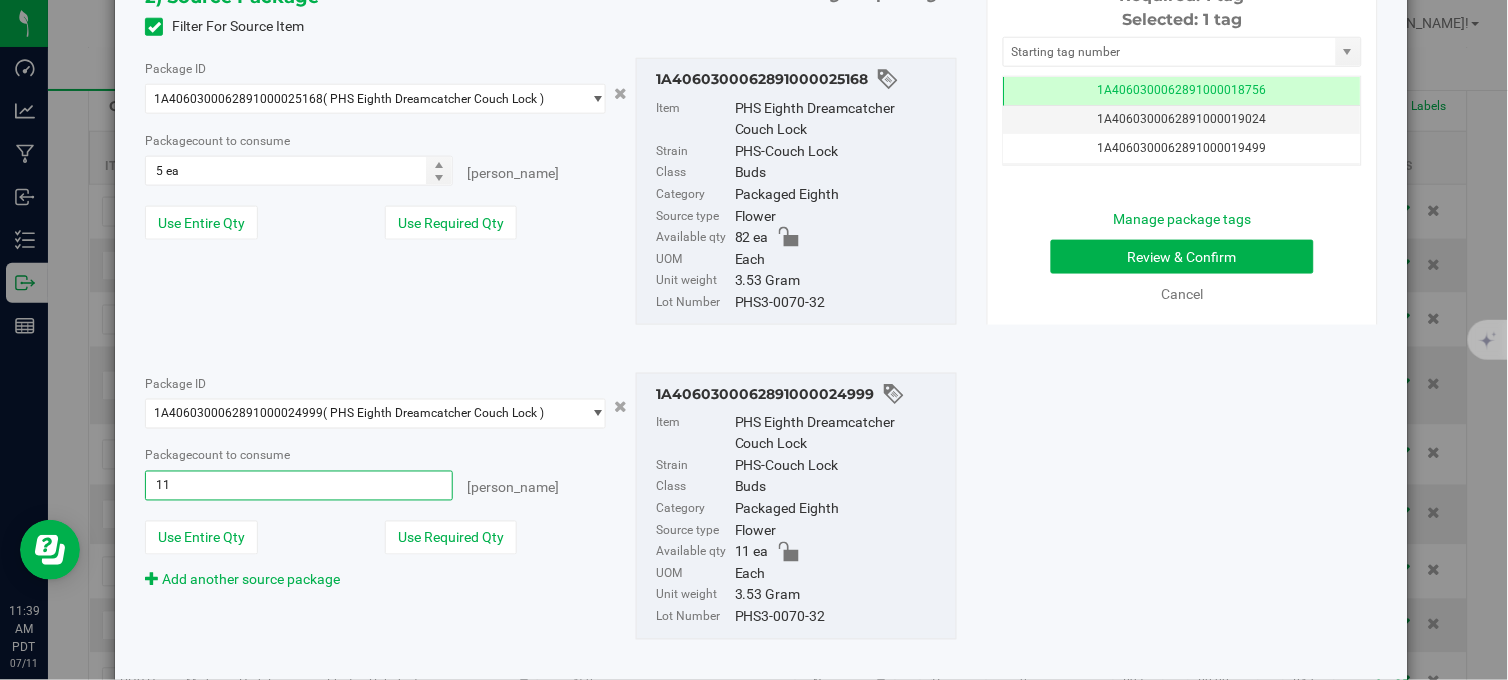 click on "Package ID
1A4060300062891000025168
(
PHS Eighth Dreamcatcher Couch Lock
)
1A4060300062891000024999 1A4060300062891000025168 ABC060300062891000026154 ABC060300062891000026415
Package
count
to consume
5 ea 5
[PERSON_NAME]
UOM" at bounding box center (551, 191) 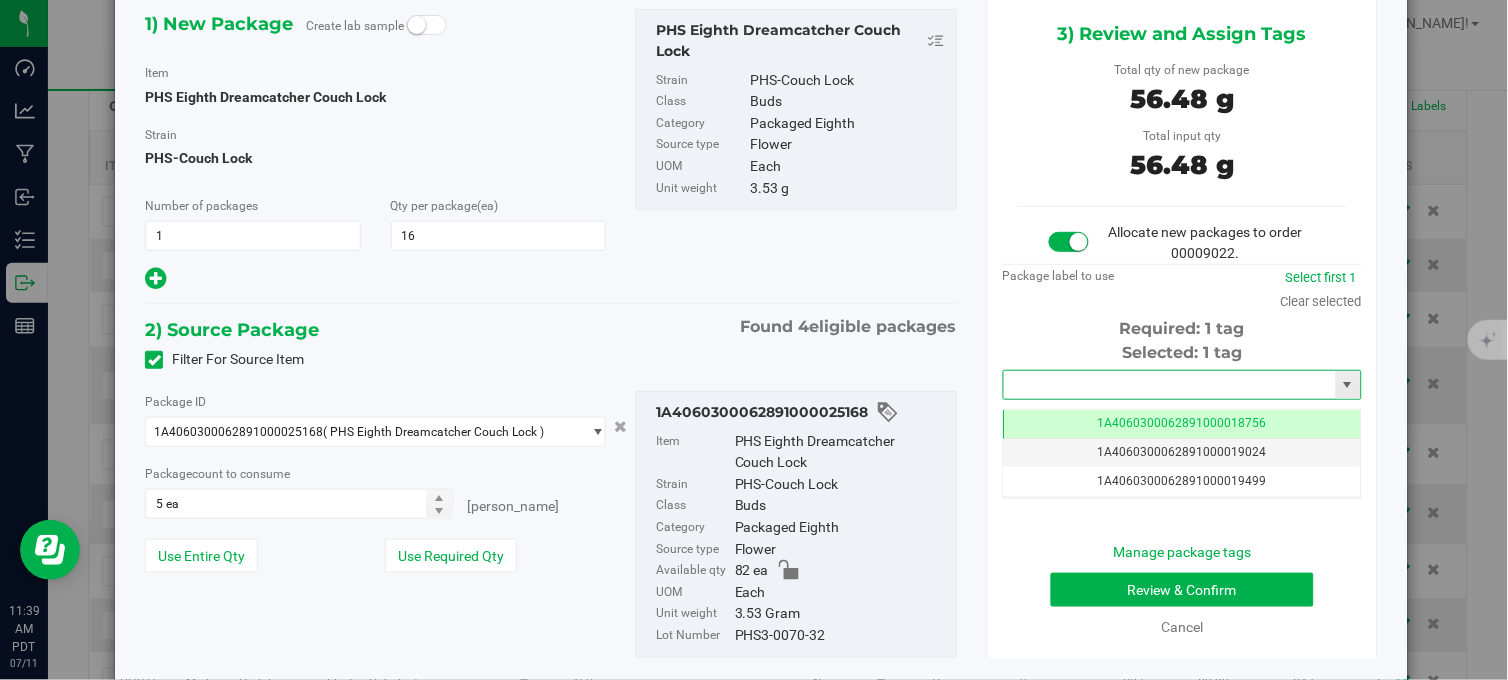 click at bounding box center (1170, 385) 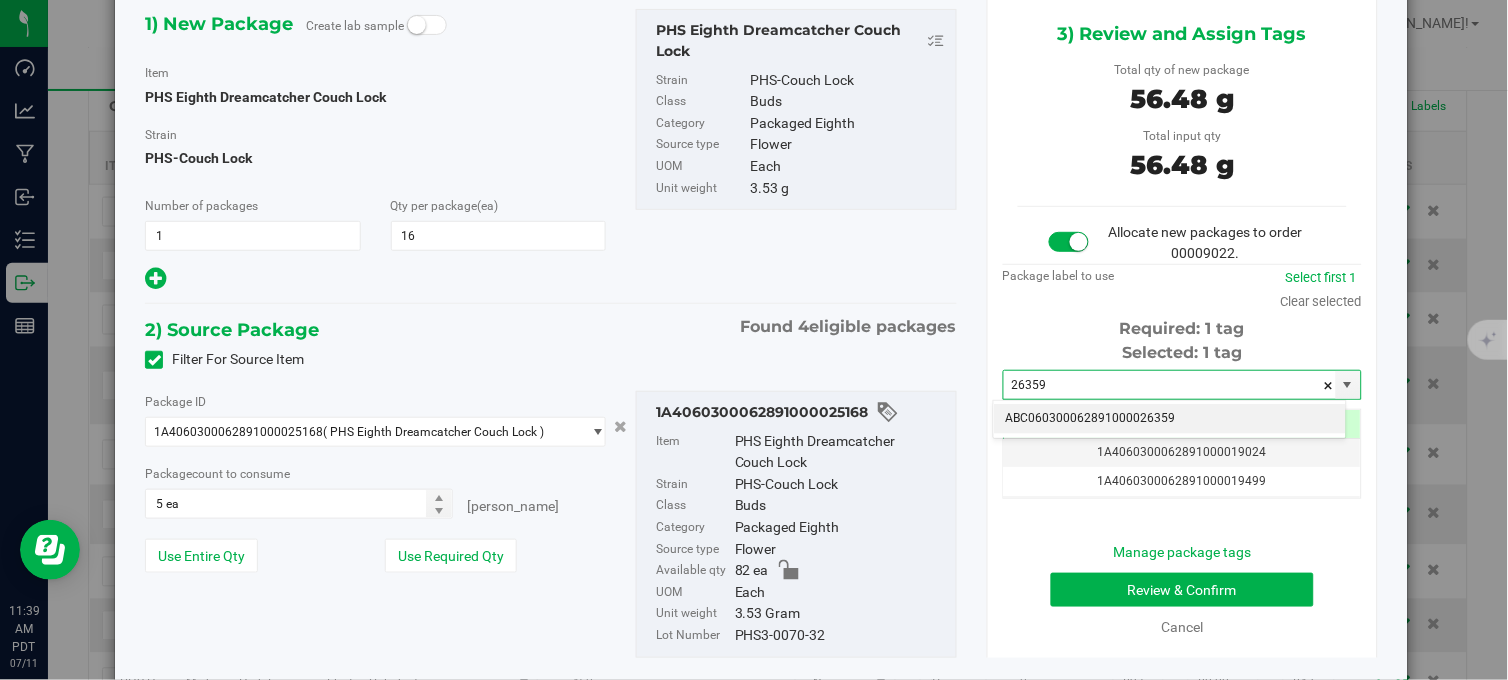 drag, startPoint x: 1124, startPoint y: 412, endPoint x: 1152, endPoint y: 561, distance: 151.60805 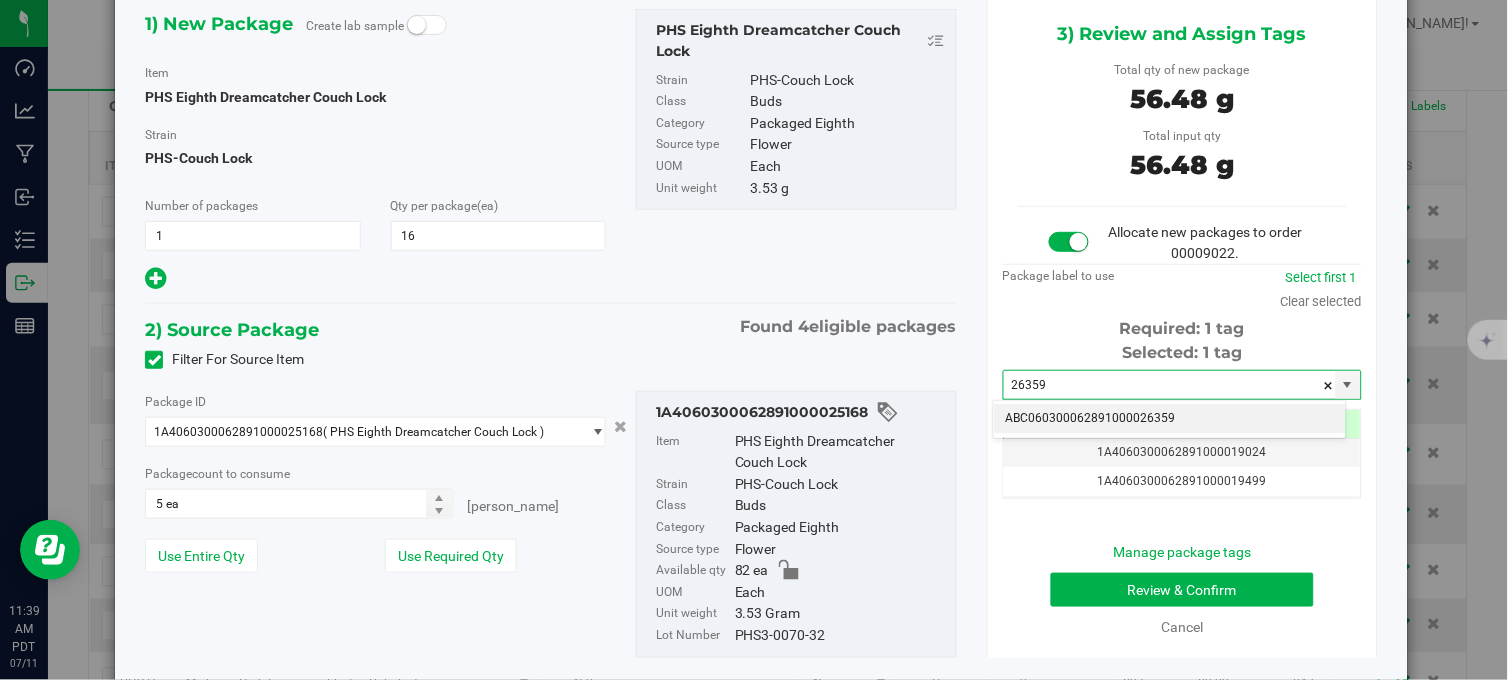 click on "ABC060300062891000026359" at bounding box center [1170, 419] 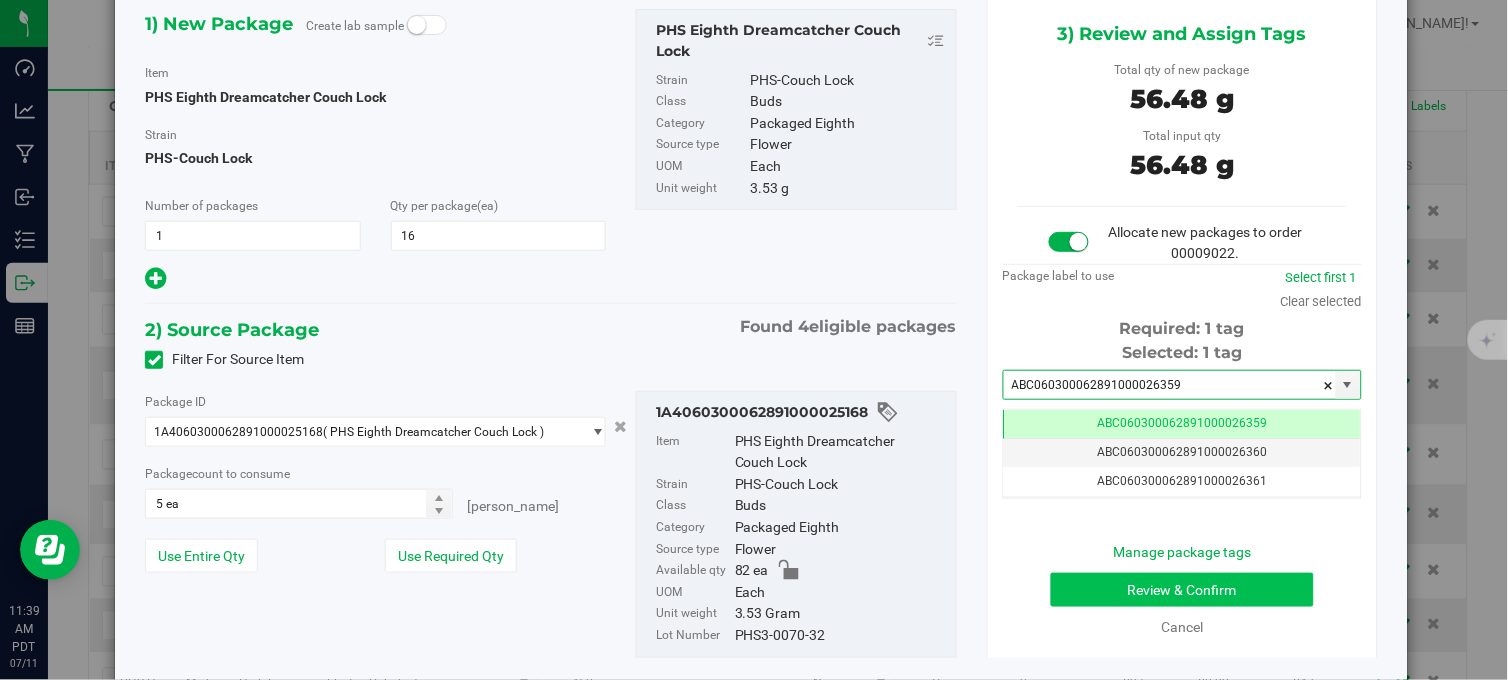type on "ABC060300062891000026359" 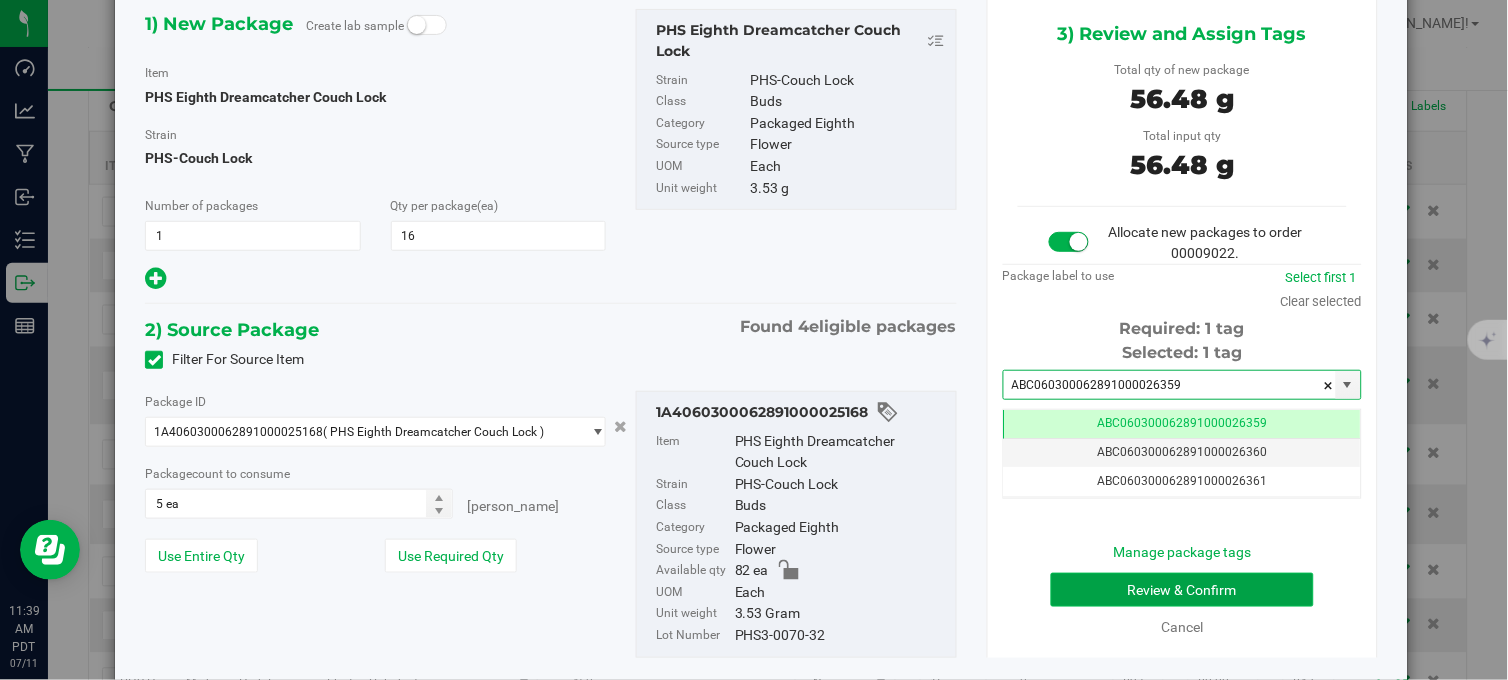 click on "Review & Confirm" at bounding box center (1182, 590) 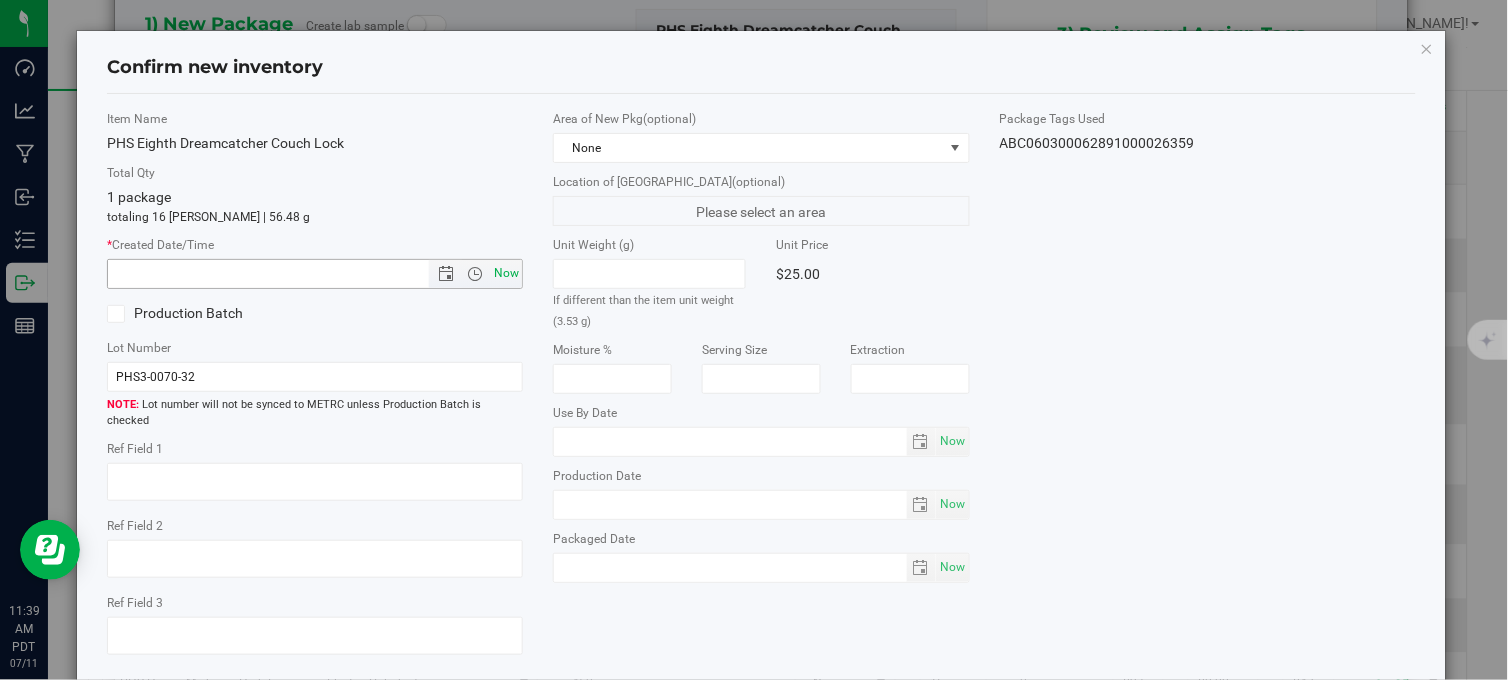 click on "Now" at bounding box center [507, 273] 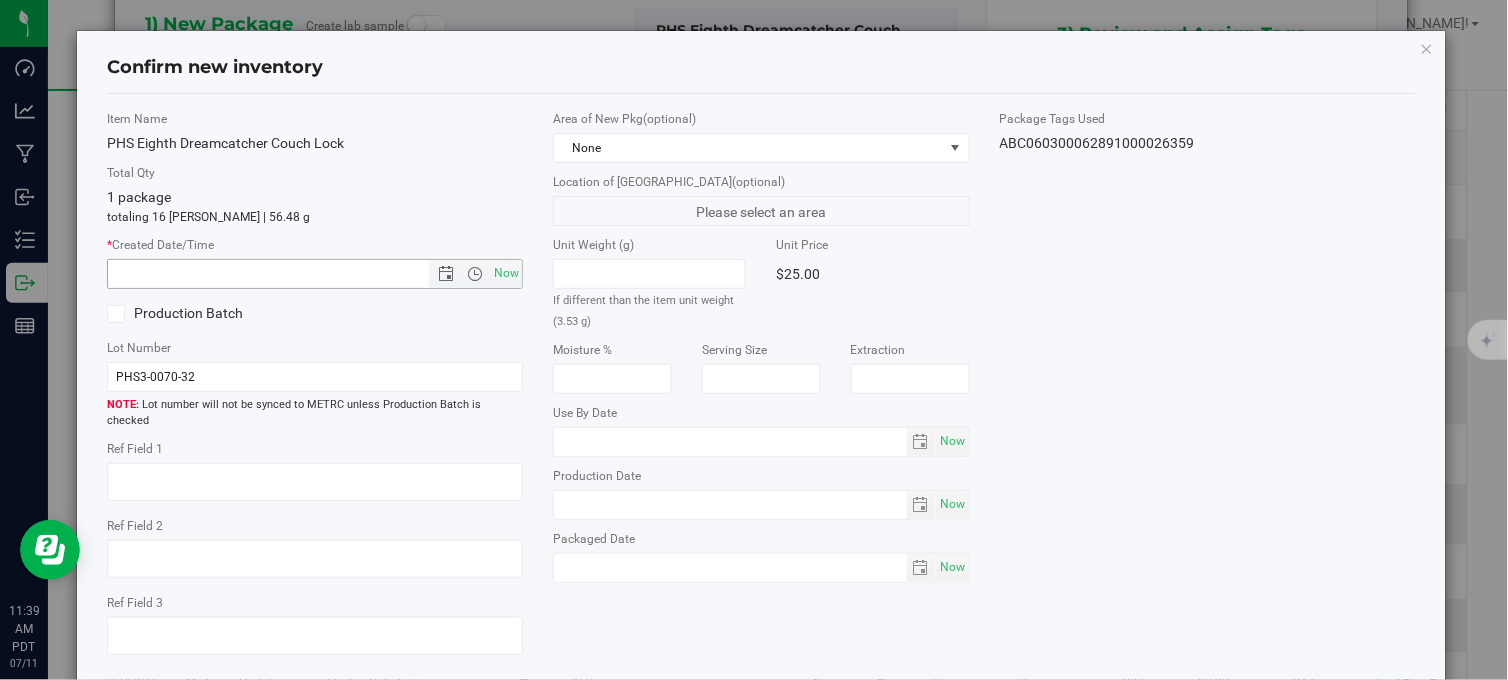 type on "[DATE] 11:39 AM" 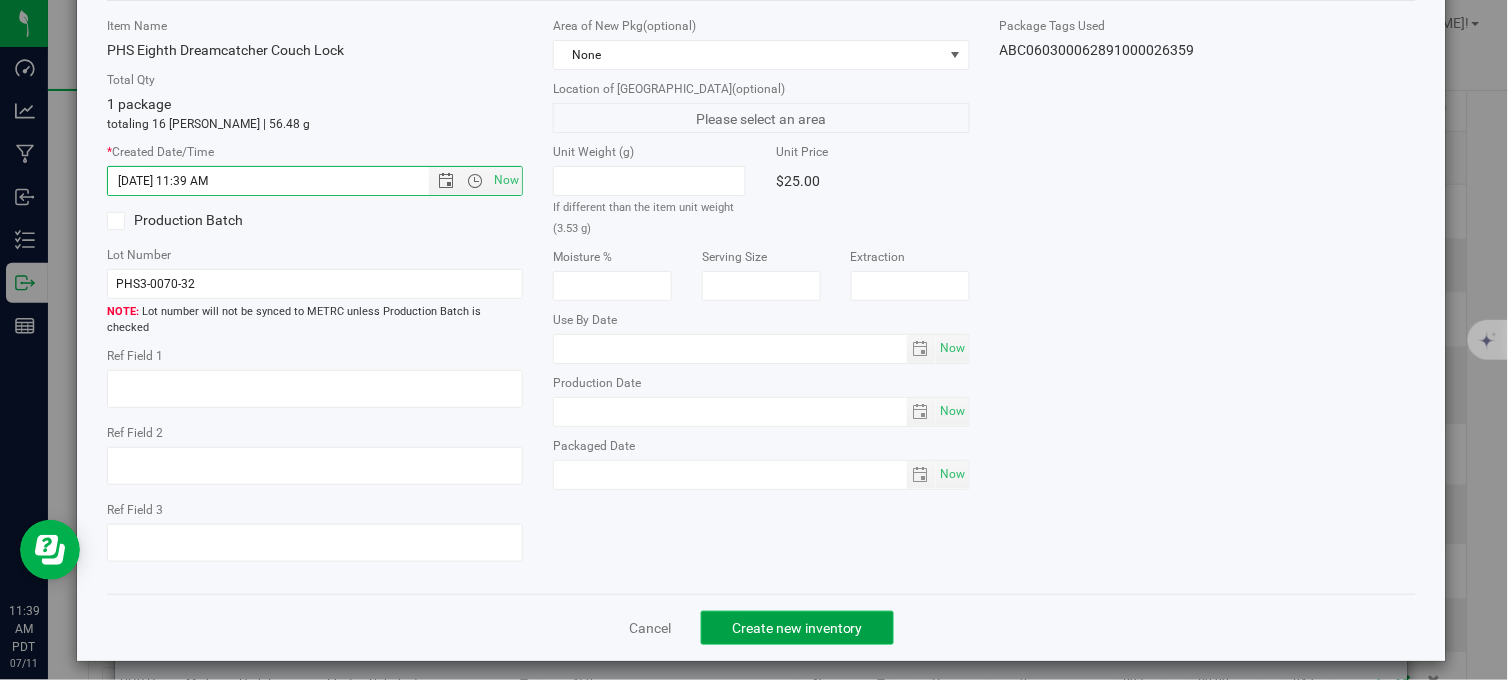click on "Create new inventory" 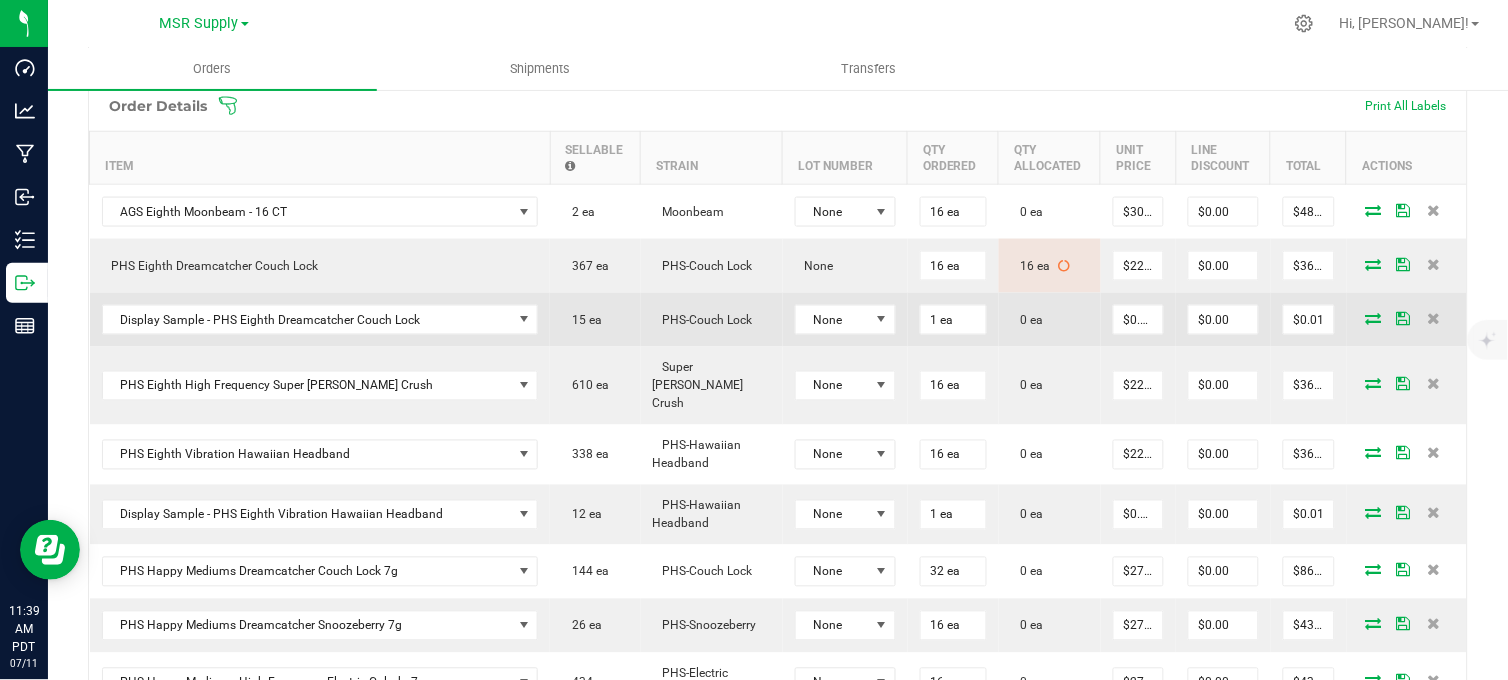 click at bounding box center [1374, 318] 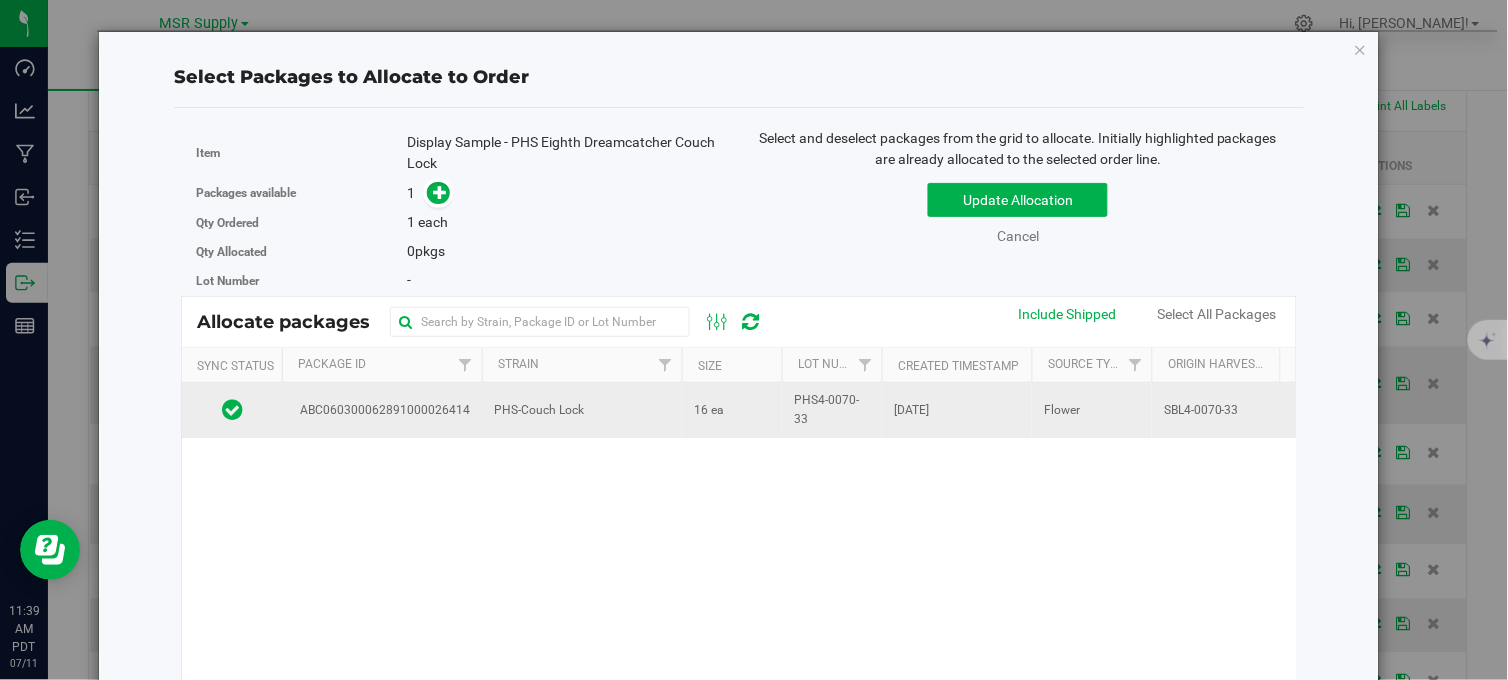click on "PHS-Couch Lock" at bounding box center (582, 410) 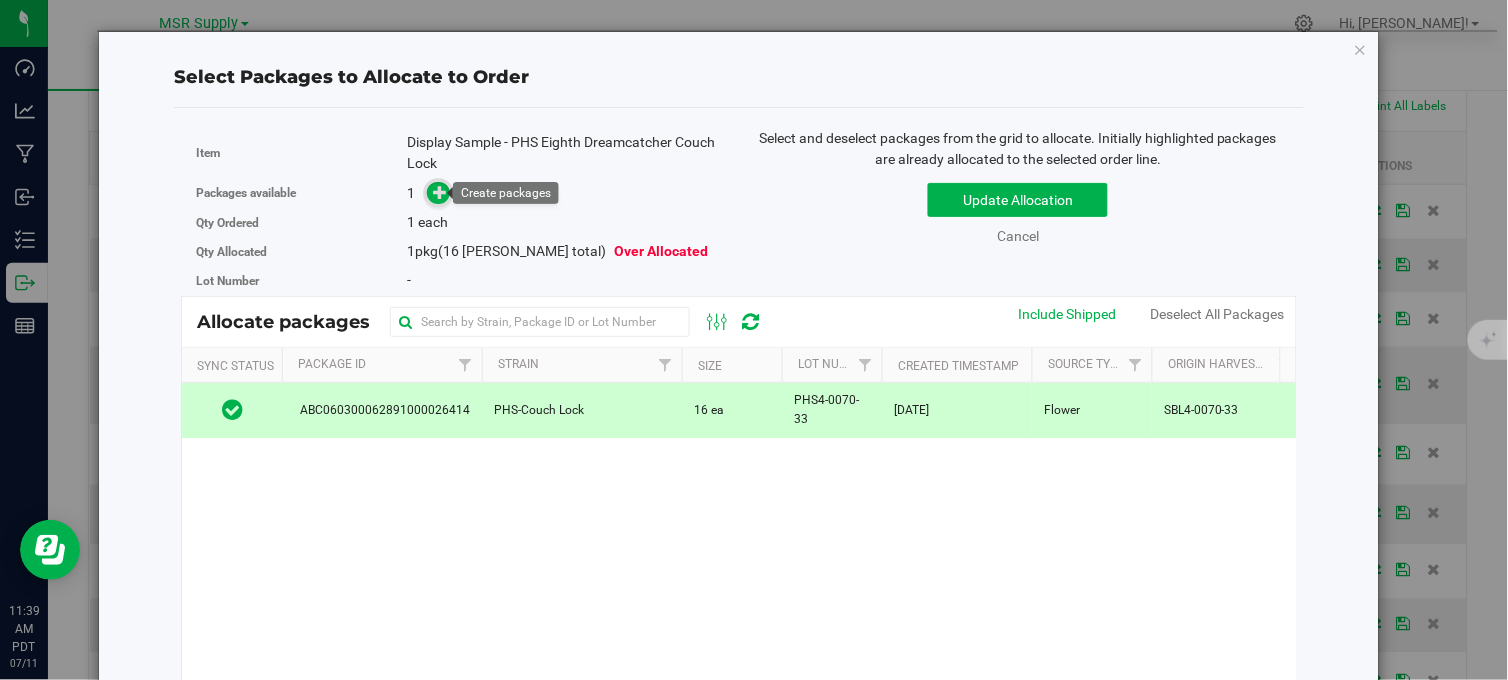 click at bounding box center (440, 191) 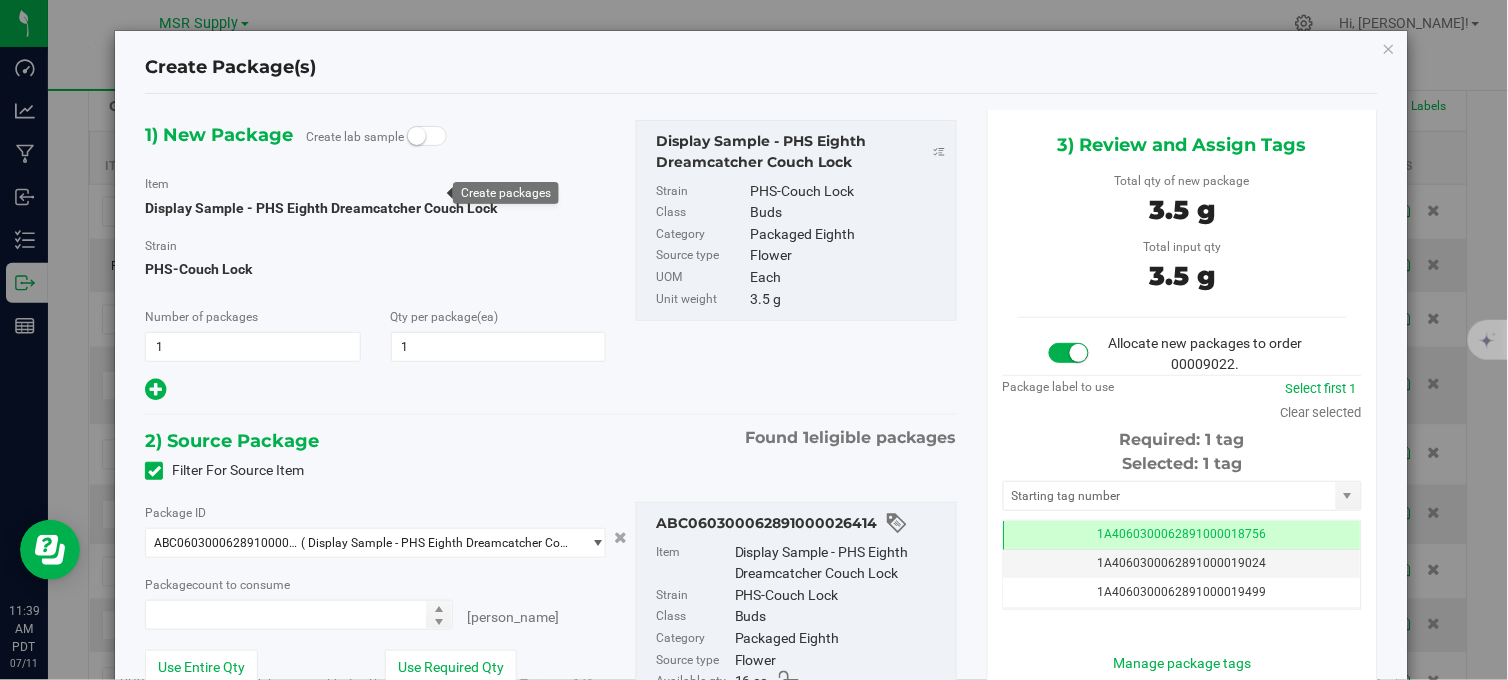 type on "1 ea" 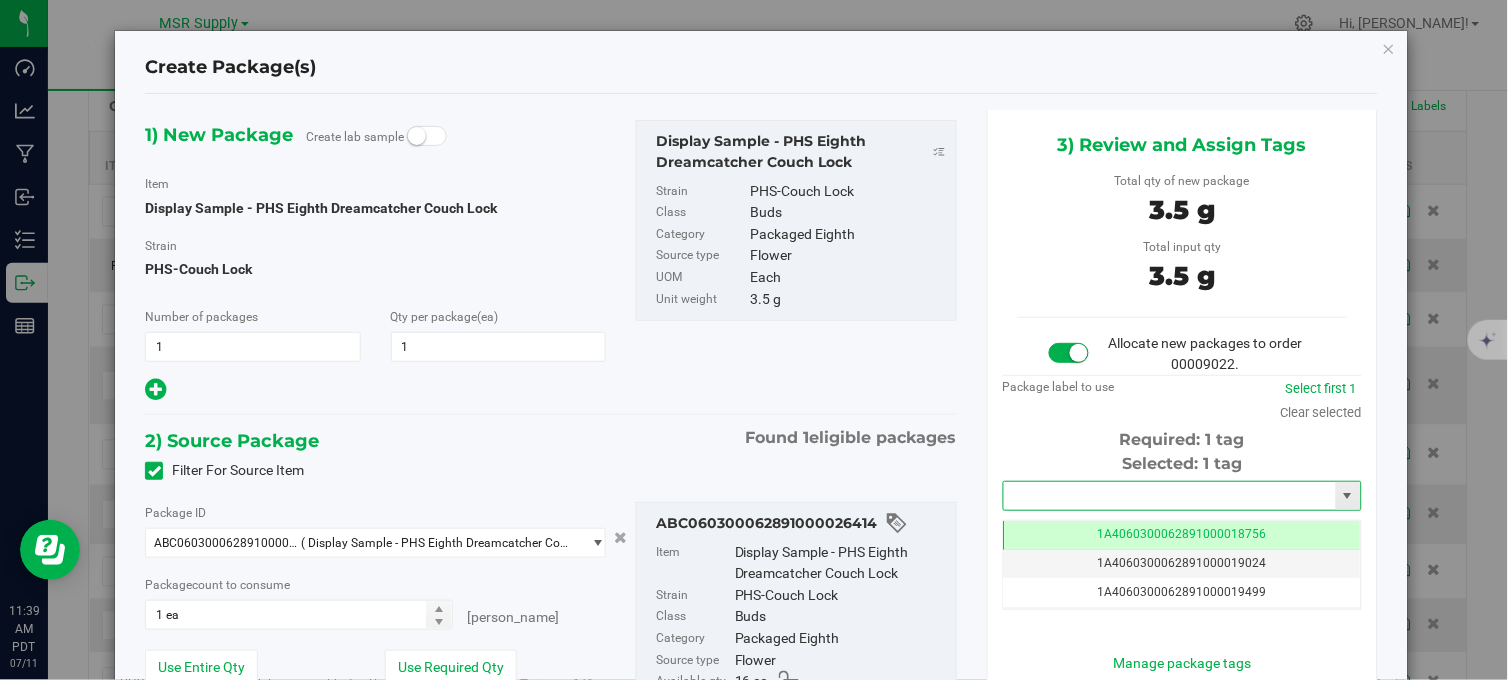 click at bounding box center [1170, 496] 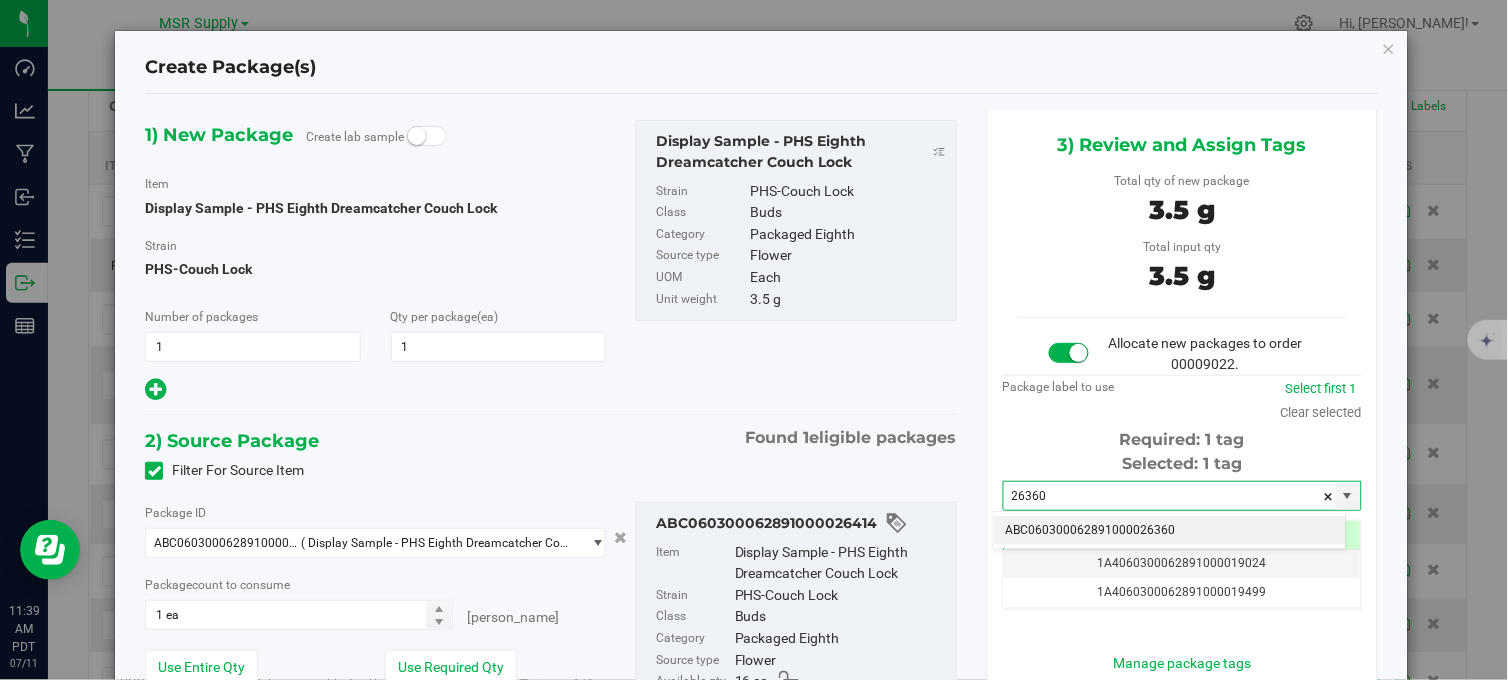 click on "ABC060300062891000026360" at bounding box center (1170, 531) 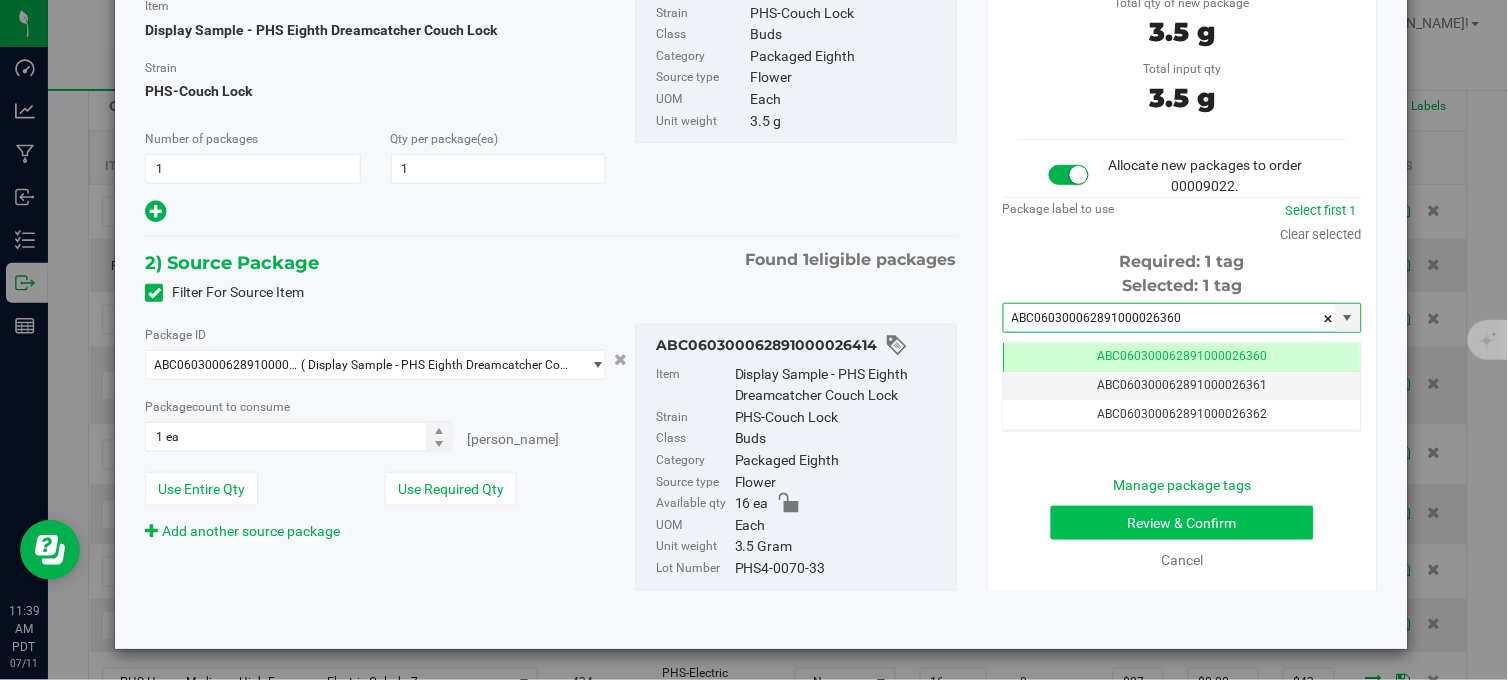 type on "ABC060300062891000026360" 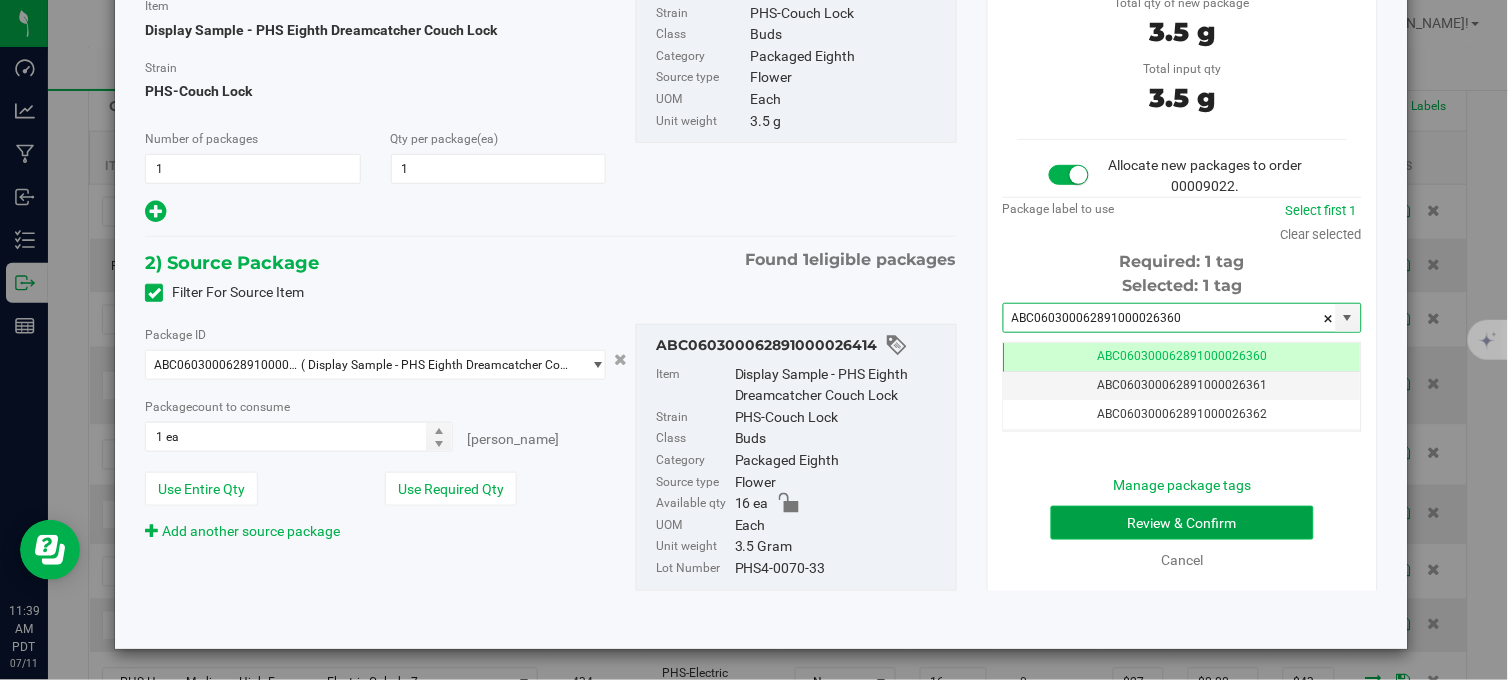 click on "Review & Confirm" at bounding box center (1182, 523) 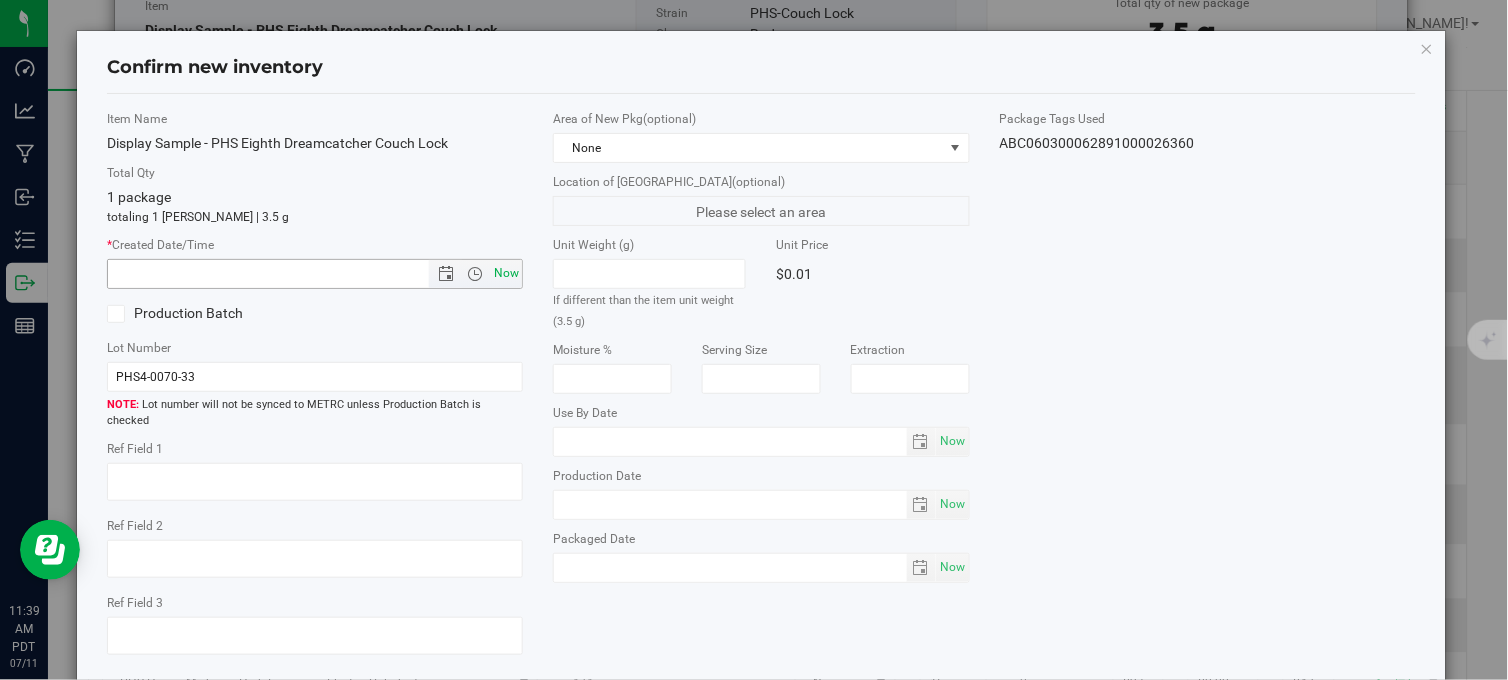click on "Now" at bounding box center (507, 273) 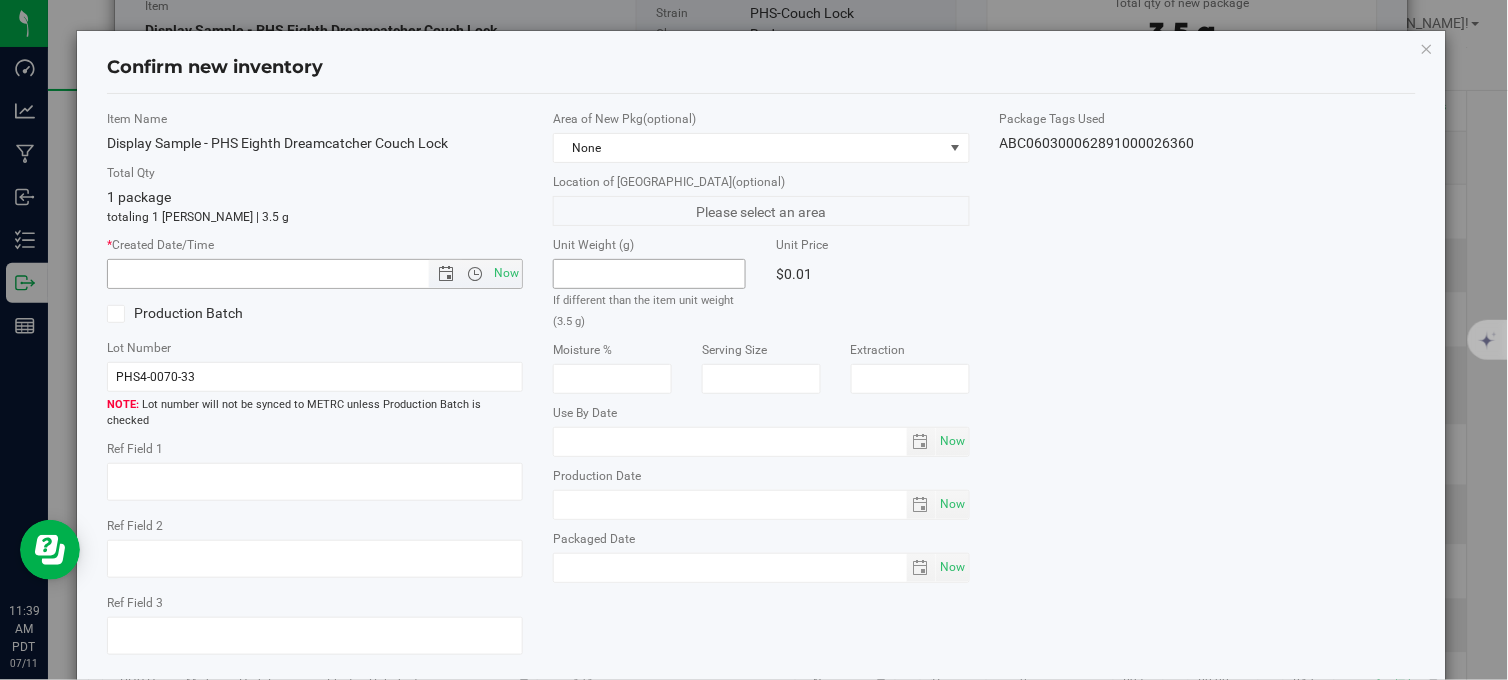 type on "[DATE] 11:39 AM" 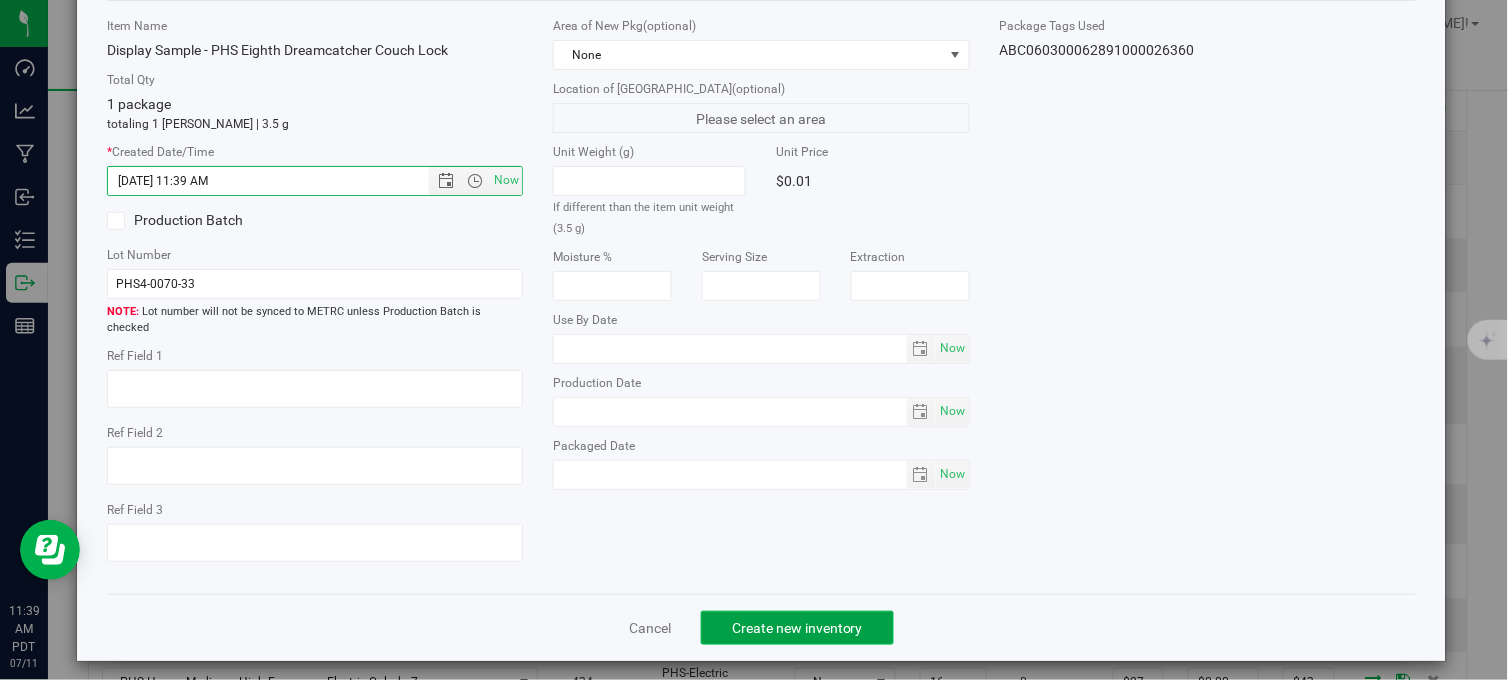 click on "Create new inventory" 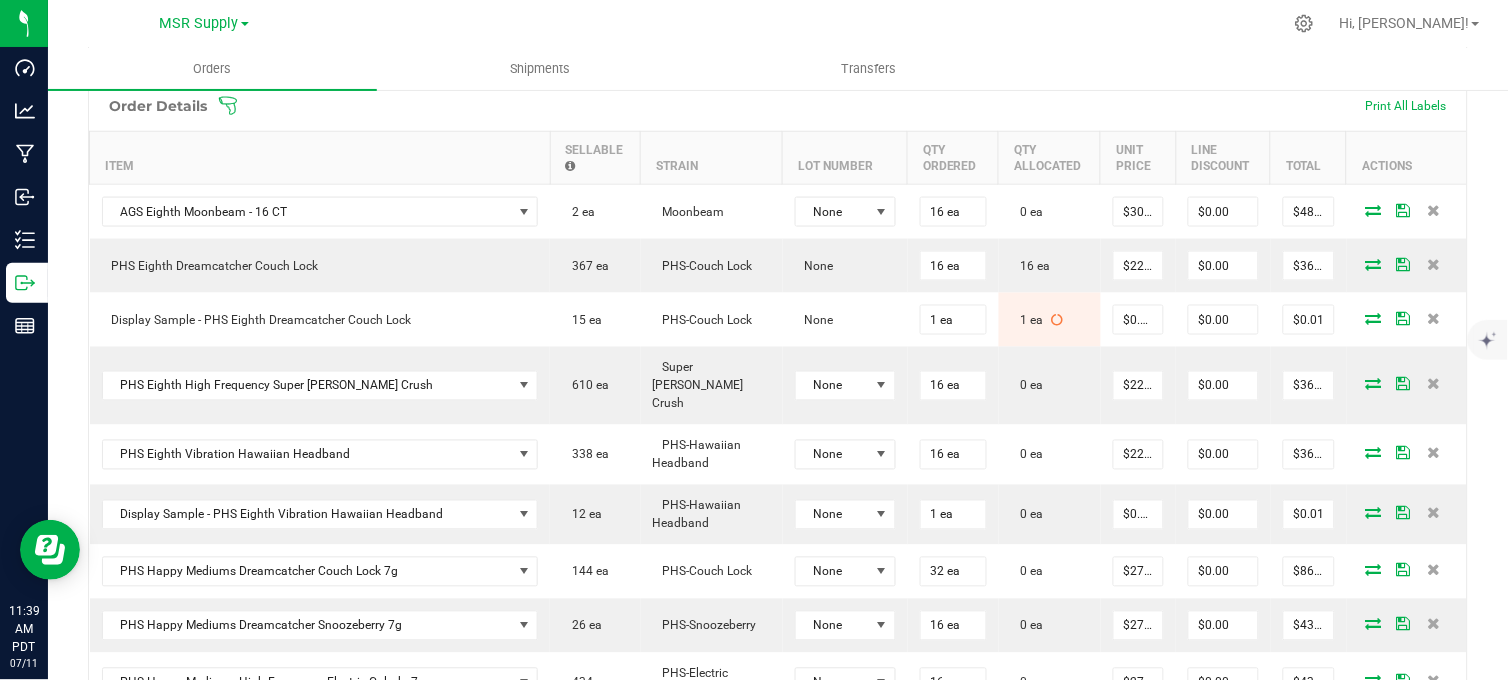drag, startPoint x: 438, startPoint y: 23, endPoint x: 467, endPoint y: 46, distance: 37.01351 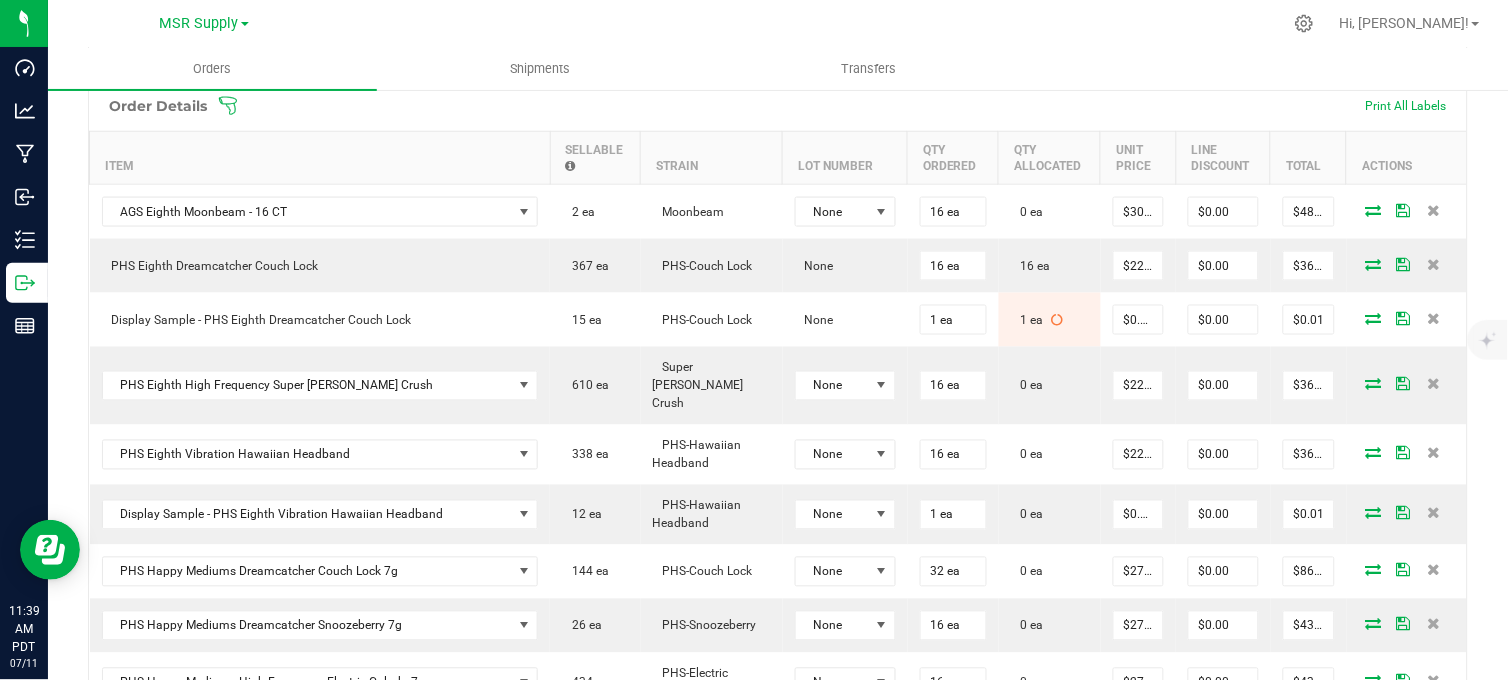 click at bounding box center (820, 23) 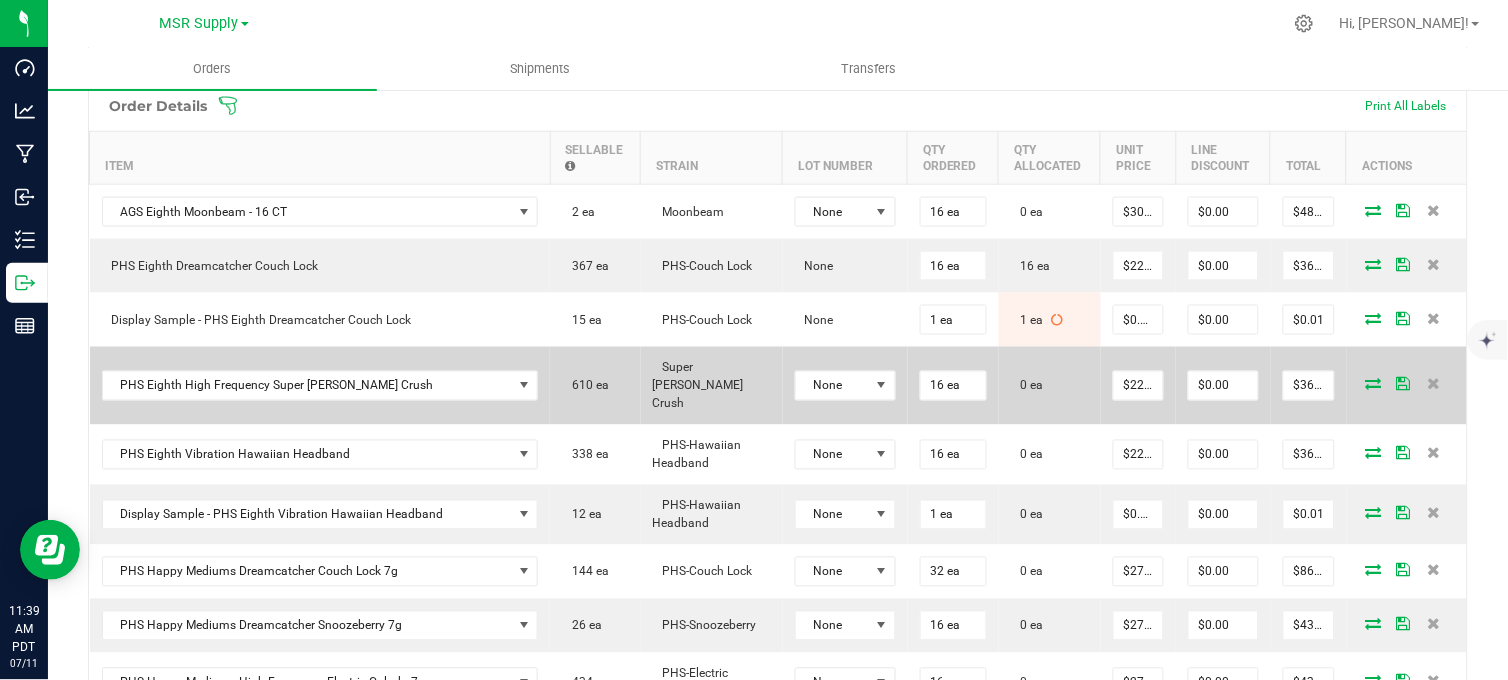 click at bounding box center (1374, 384) 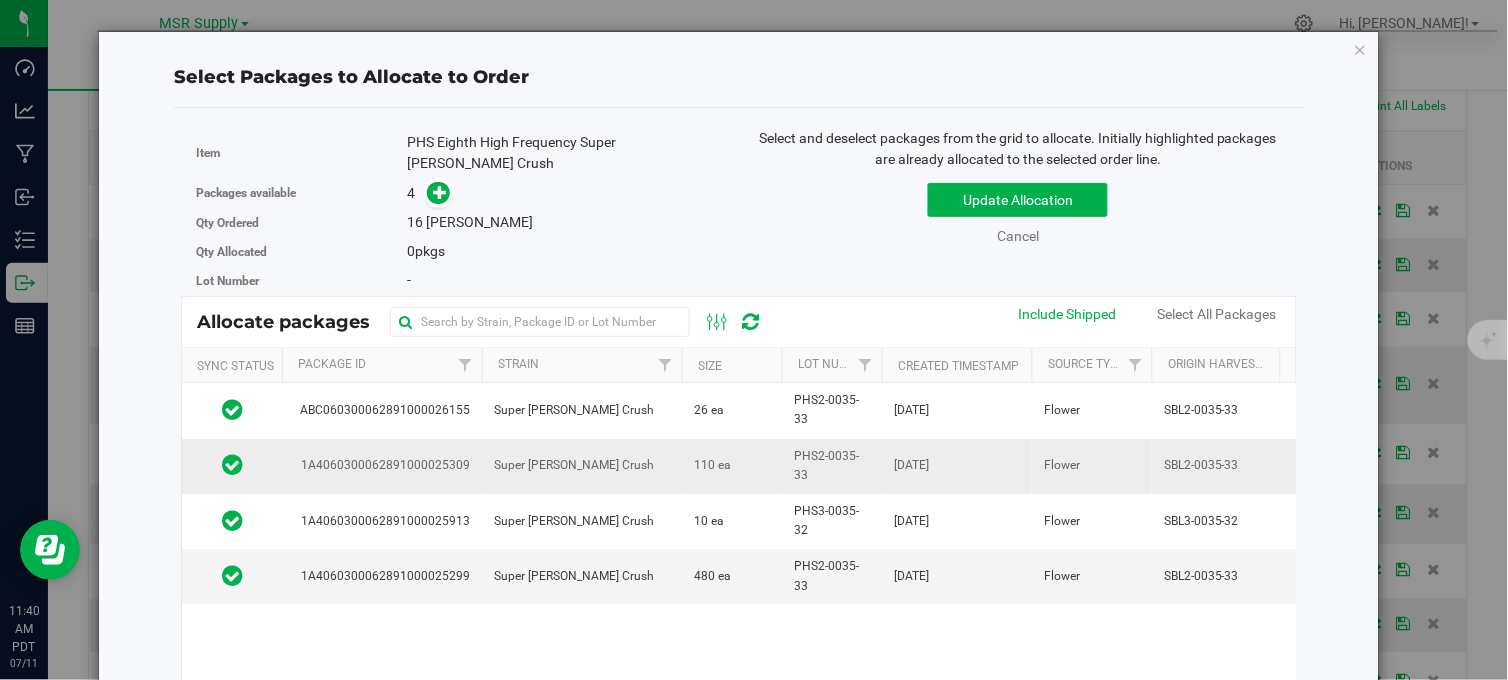 click on "110 ea" at bounding box center [732, 466] 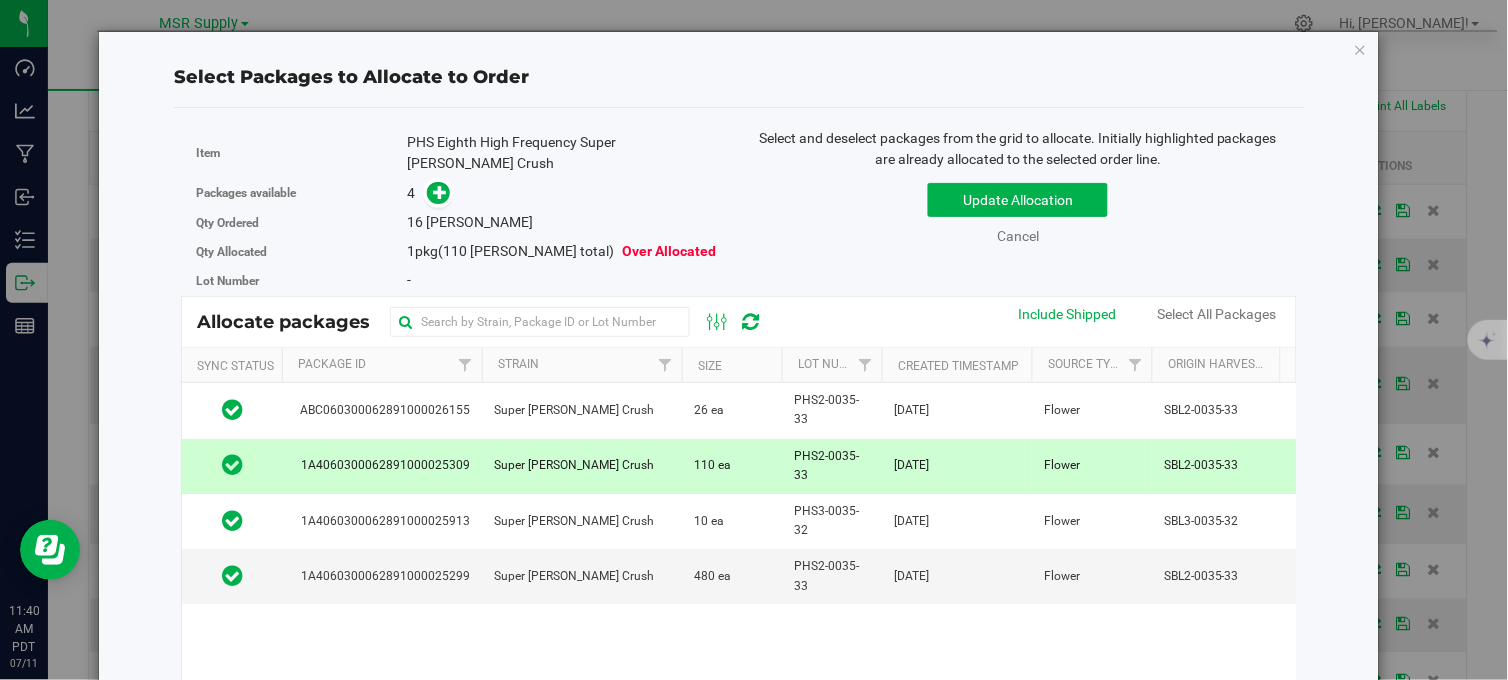 click on "4" at bounding box center (565, 193) 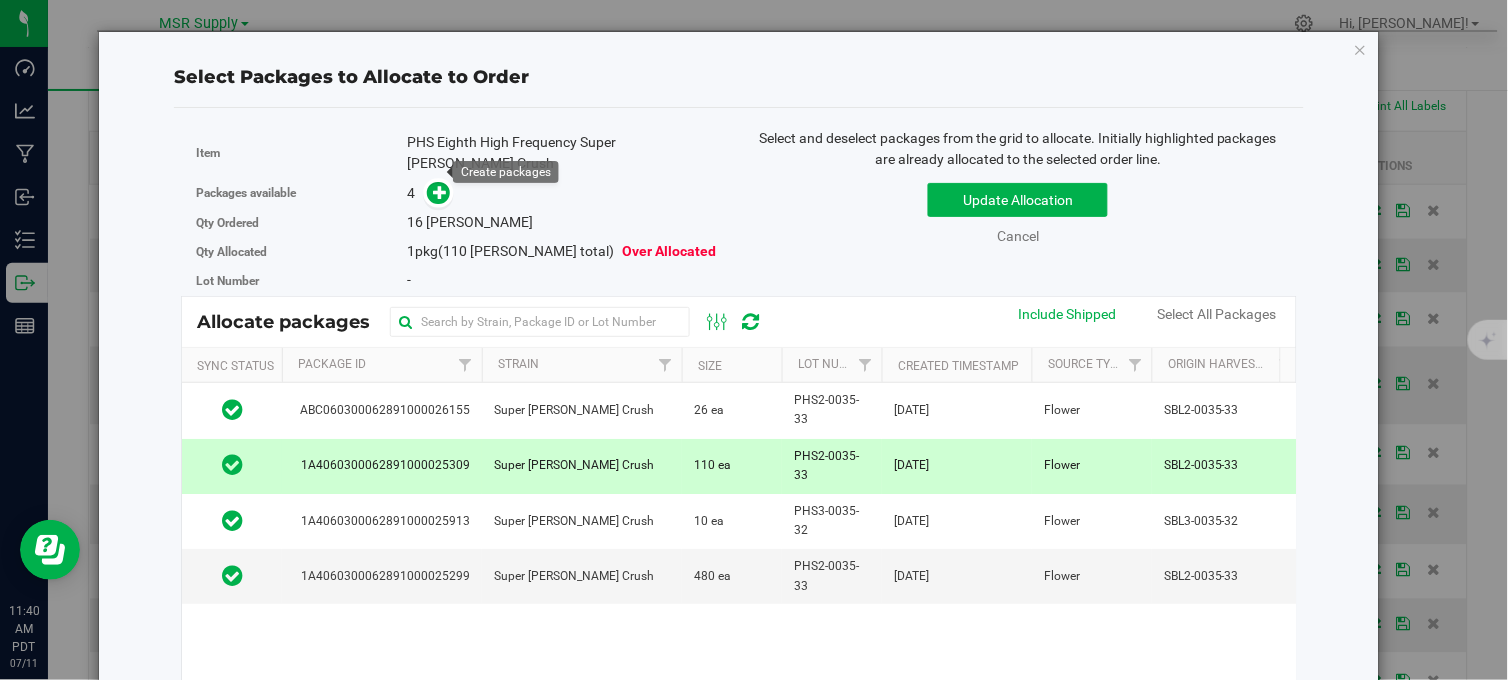 click at bounding box center (438, 193) 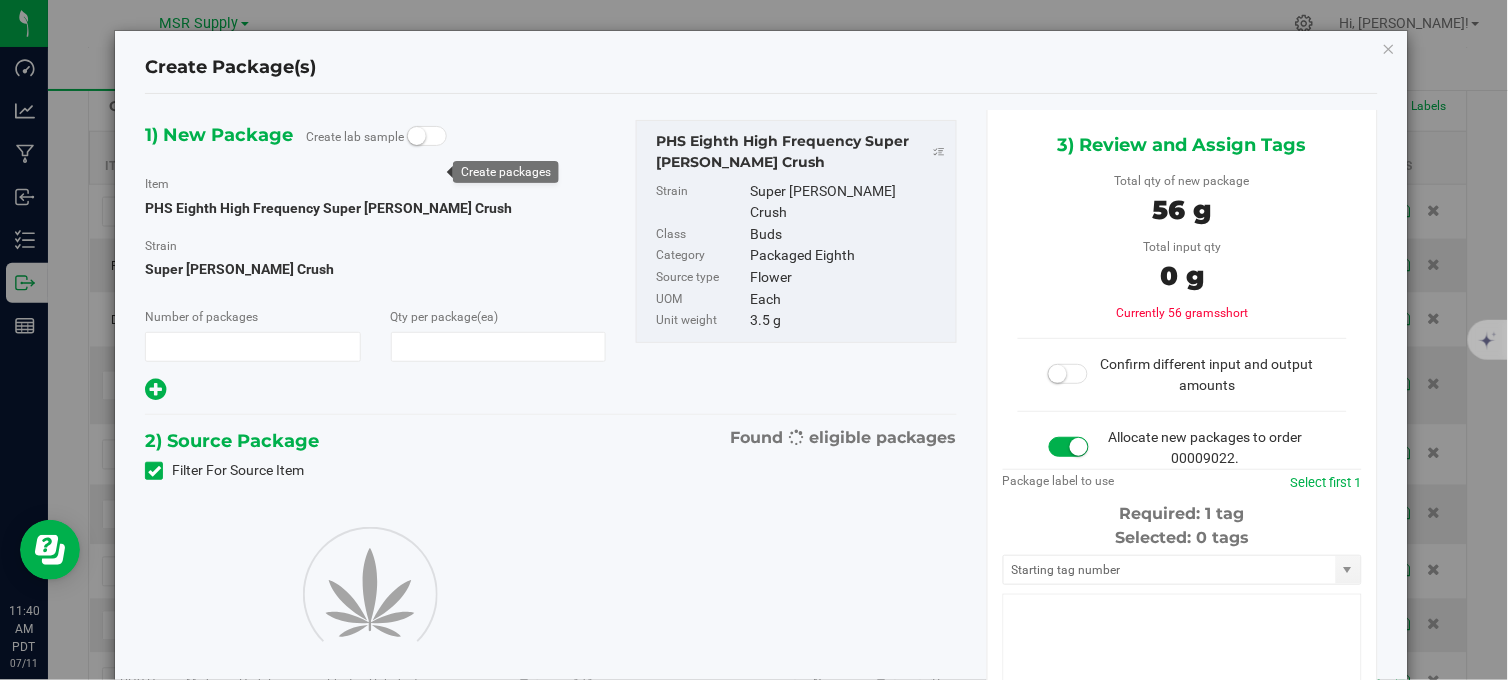 type on "1" 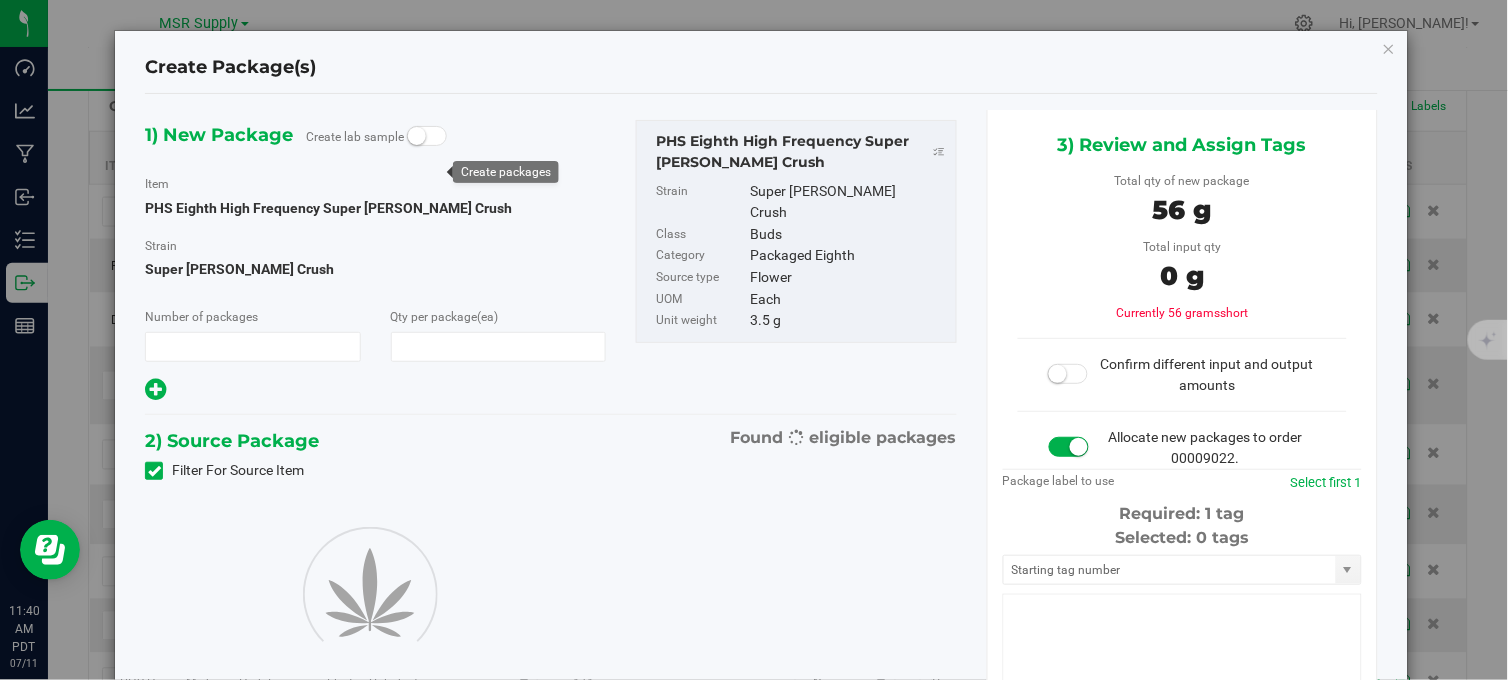 type on "16" 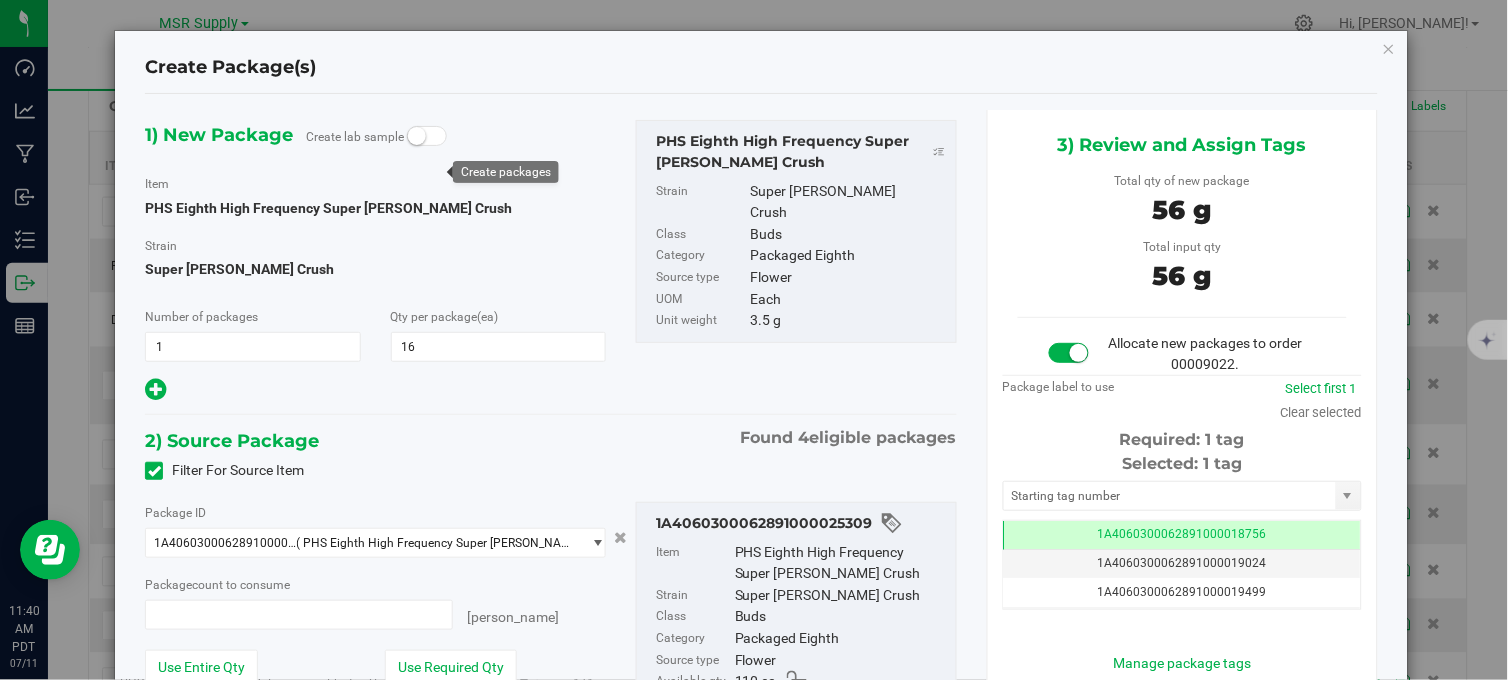 type on "16 ea" 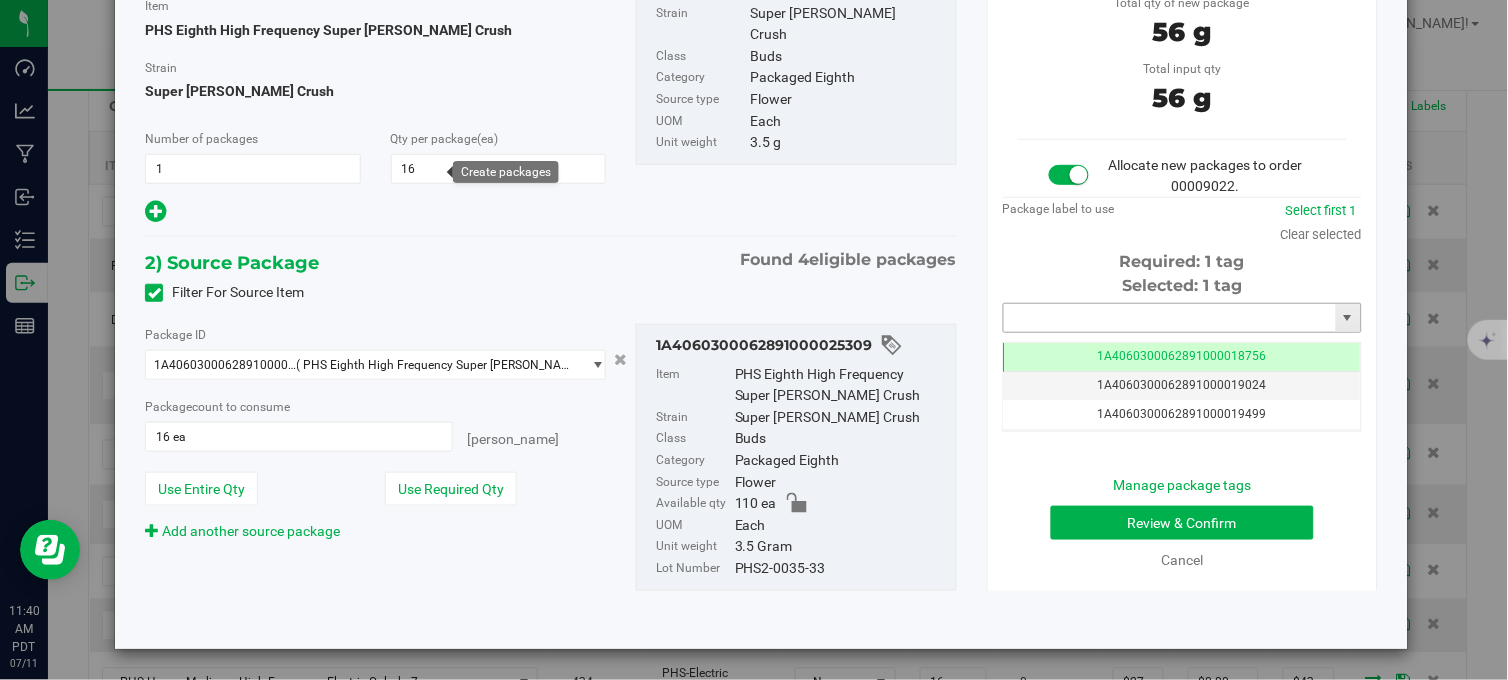 click at bounding box center (1170, 318) 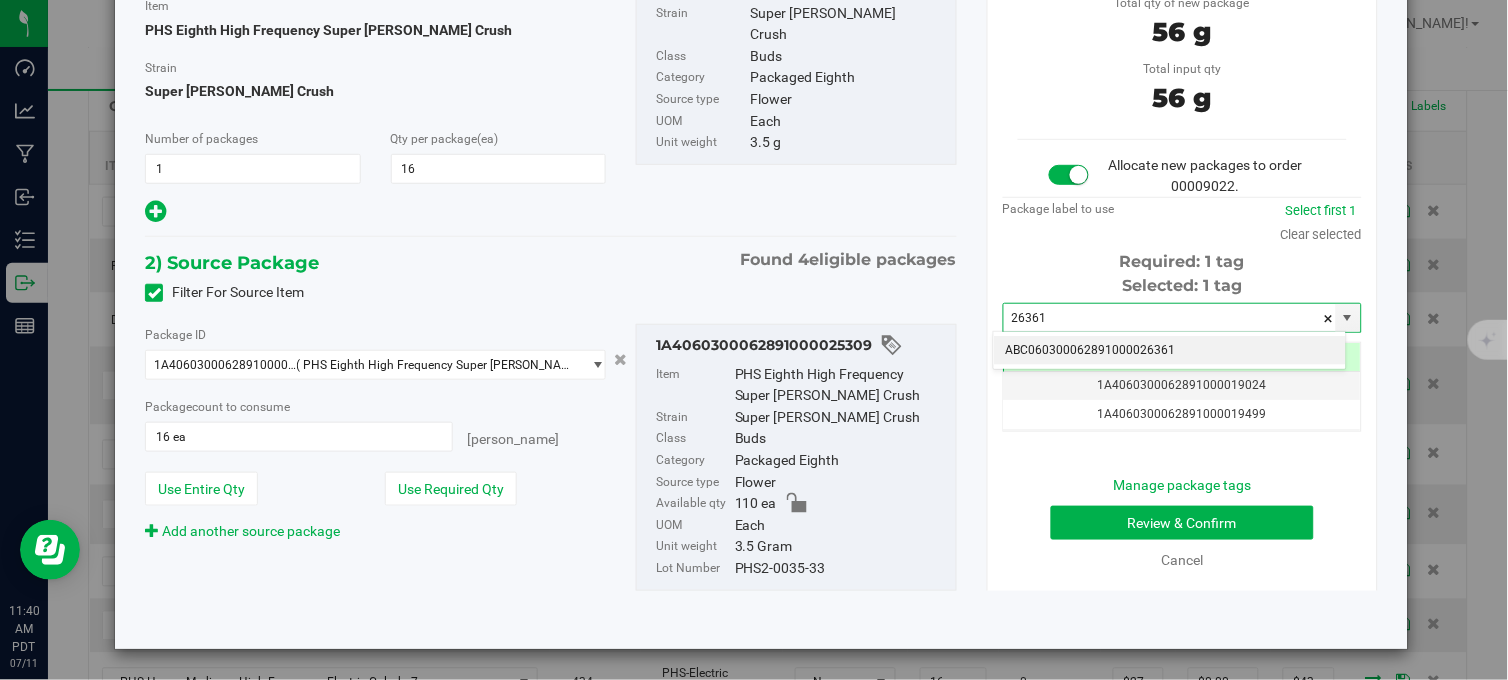 click on "ABC060300062891000026361" at bounding box center (1170, 351) 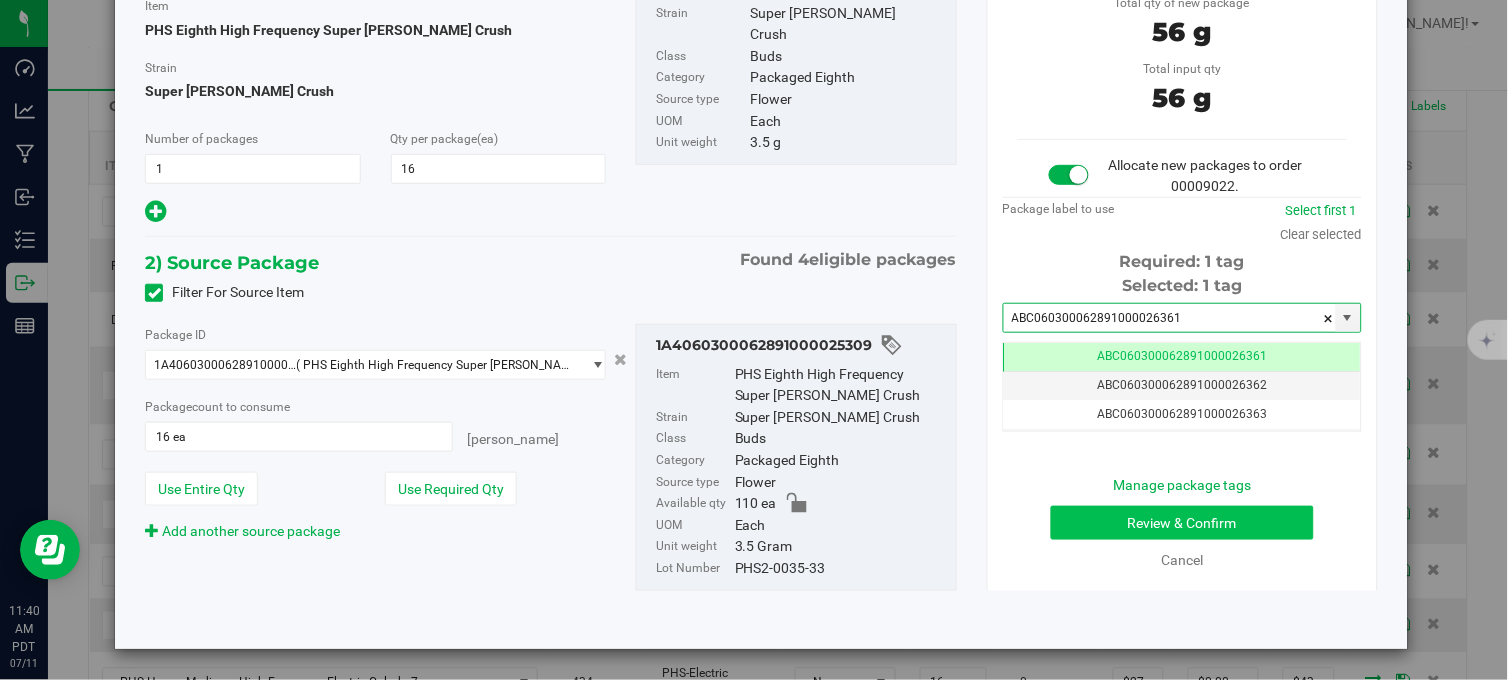 type on "ABC060300062891000026361" 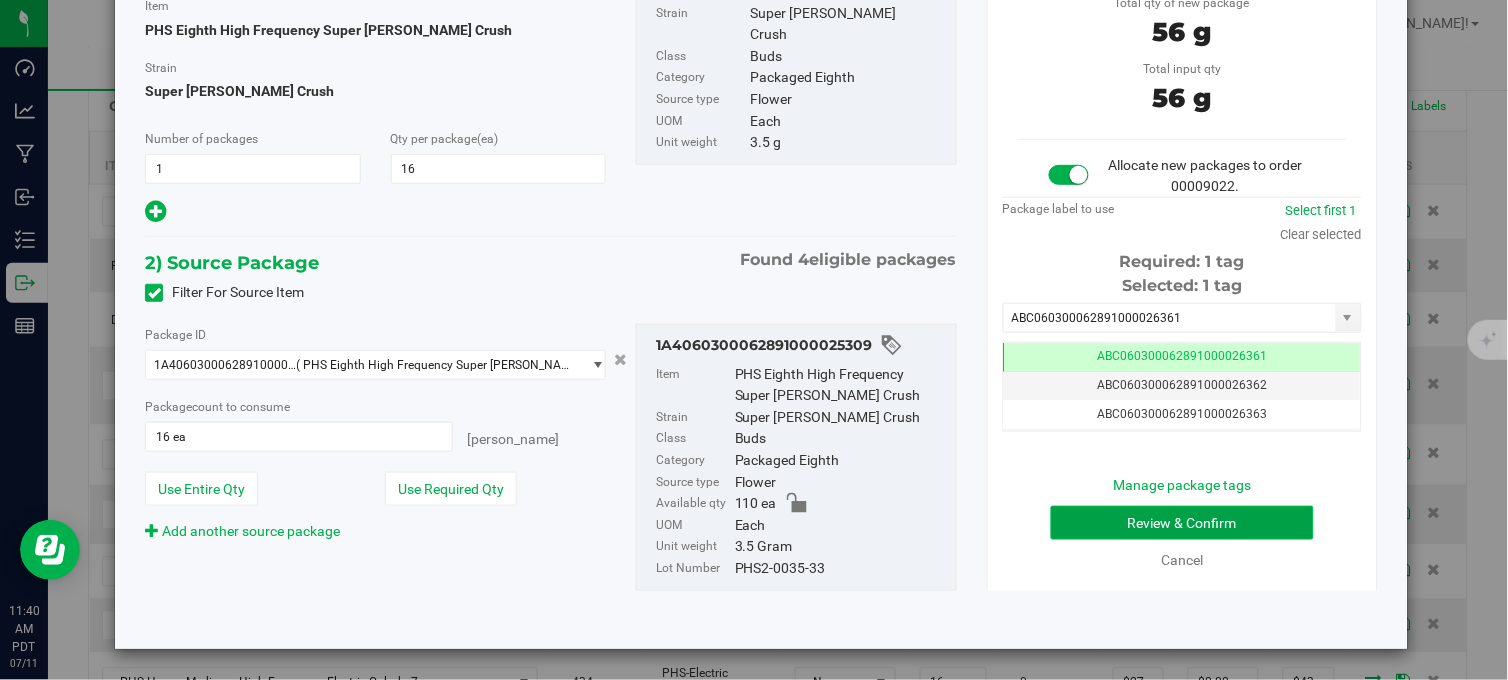click on "Review & Confirm" at bounding box center [1182, 523] 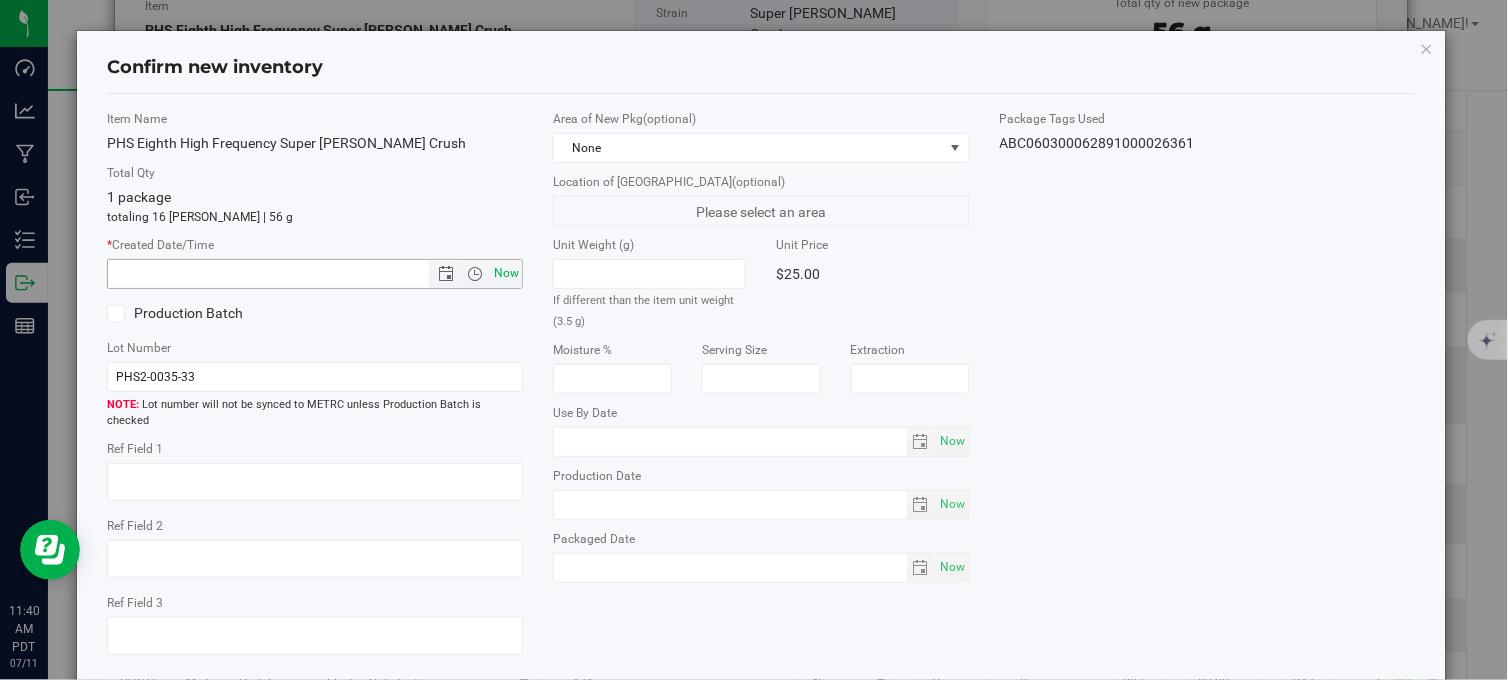 click on "Now" at bounding box center (507, 273) 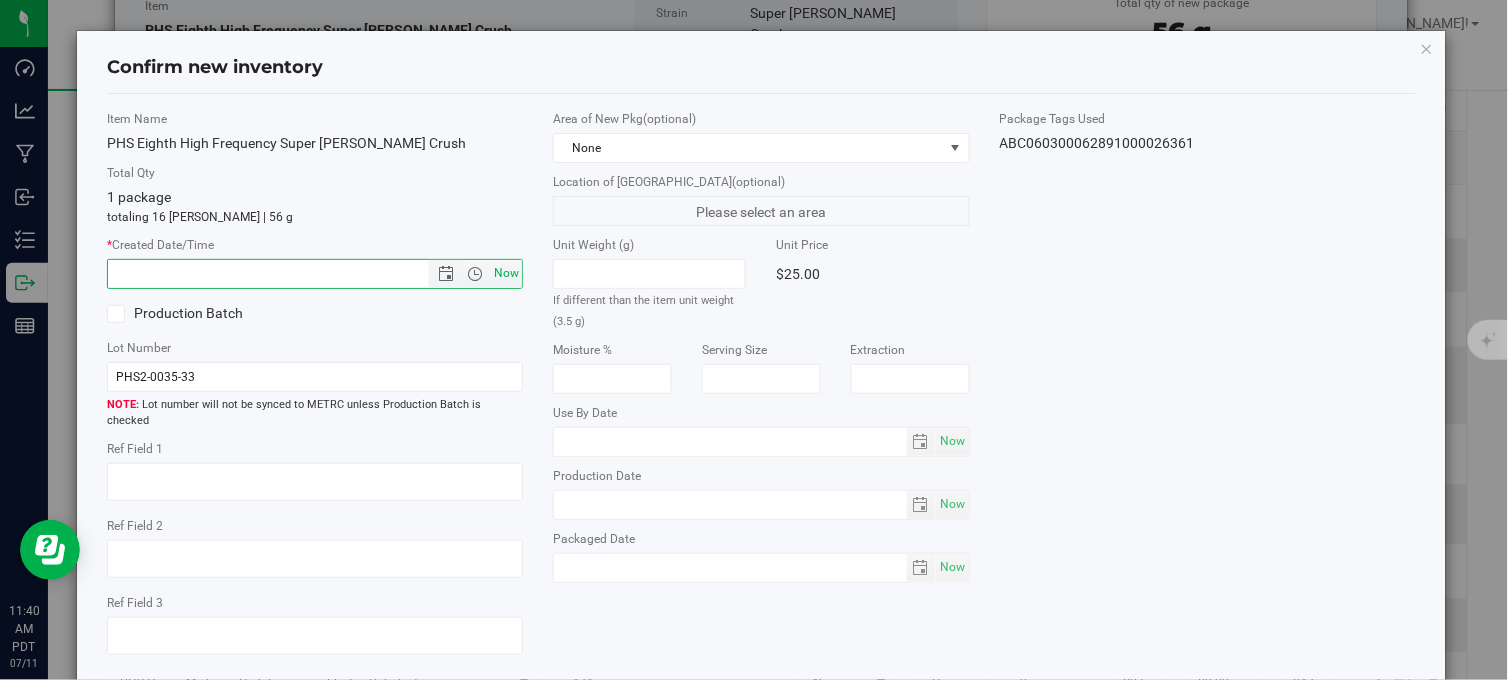 type on "[DATE] 11:40 AM" 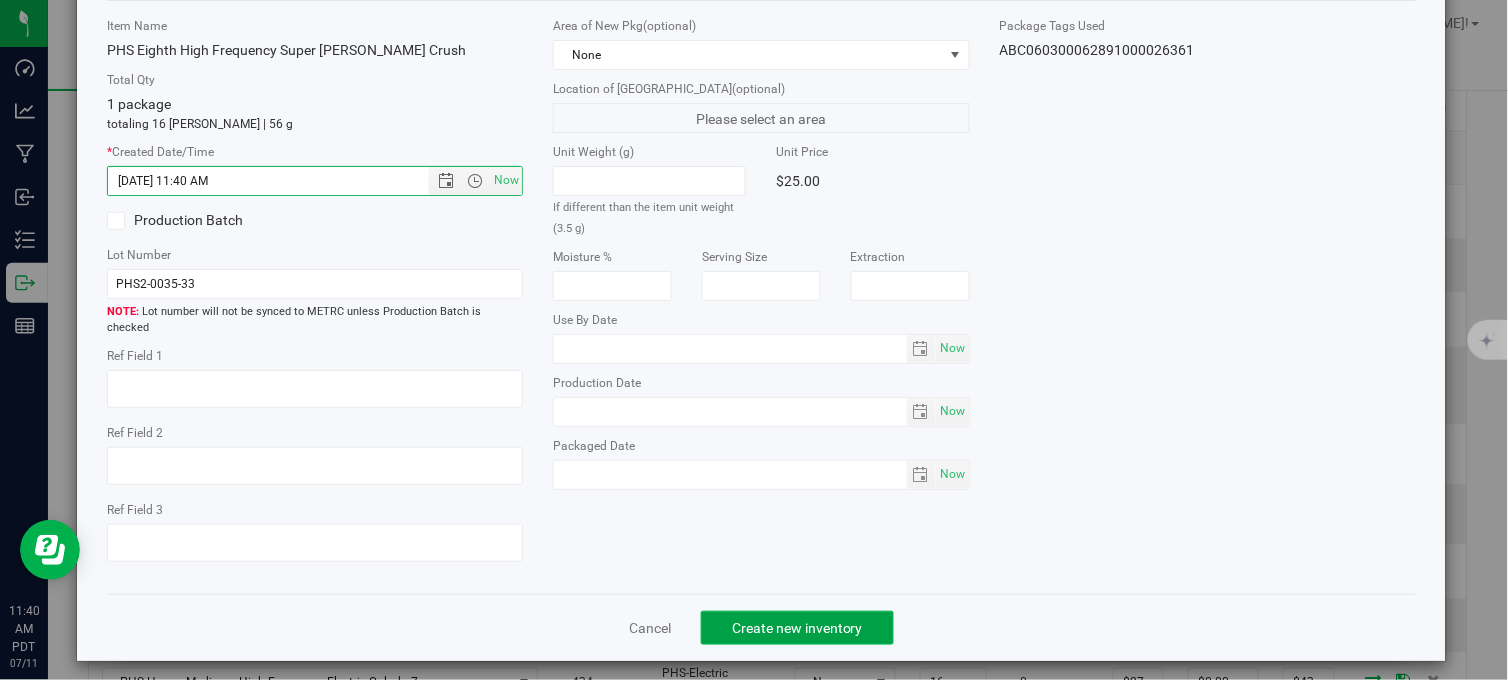 click on "Create new inventory" 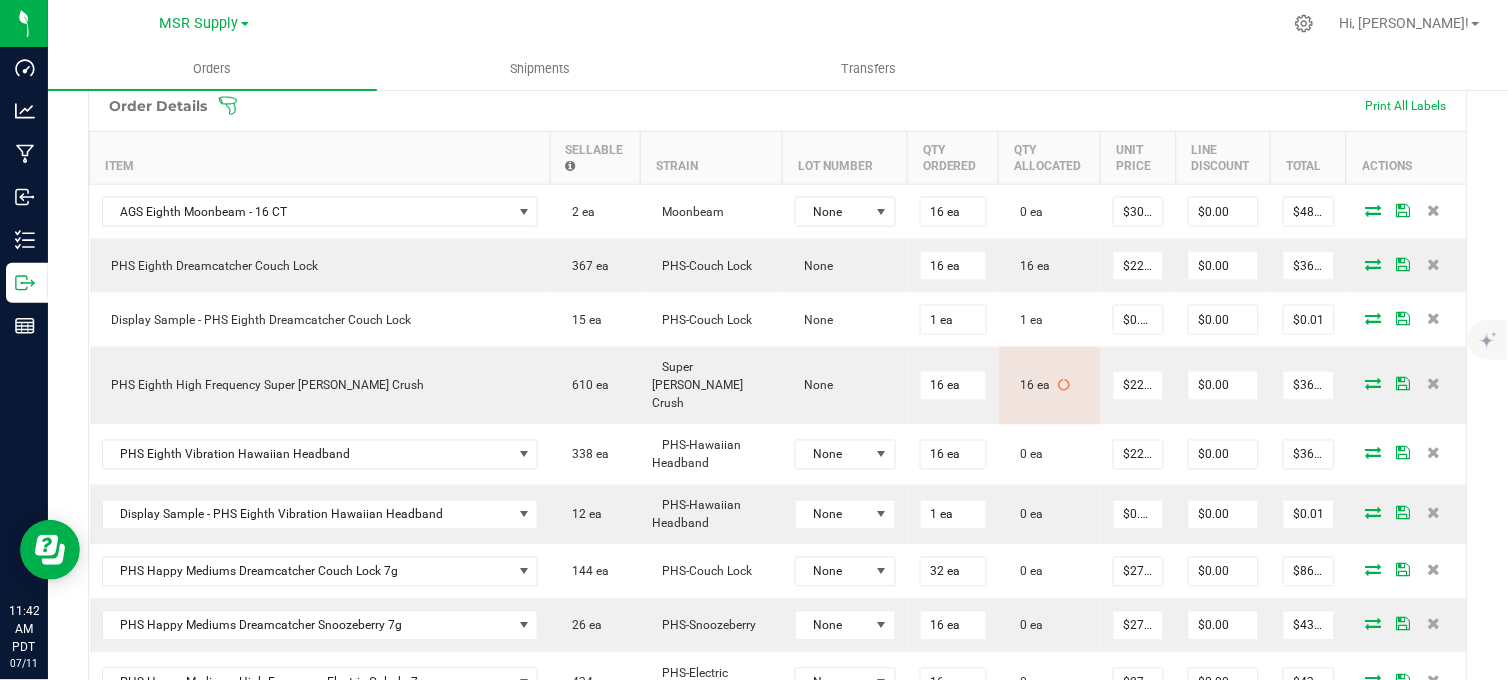 click on "Back to Orders
Order details   Export PDF   Done Editing   Order #   00009022   Status   Partially Allocated   Order Date   [DATE] 11:24 AM PDT   Payment Status   Awaiting Payment   Invoice Date  [DATE]  Requested Delivery Date  [DATE]  Payment Terms  Net 30  Edit   Customer PO   Sales Rep  [PERSON_NAME] *  Transfer Type  Wholesale Manifest  Destination DBA  Sweet Flower Chico, LLC  Edit   Order Total   $4,584.02   Excise Tax Rate  Exempt (0%)  License #   C10-0001203-LIC   License Expiration   [DATE]   Address  Sweet Flower Chico, LLC [STREET_ADDRESS][PERSON_NAME]  Contact  [PERSON_NAME] . [PERSON_NAME][EMAIL_ADDRESS][DOMAIN_NAME]  [PHONE_NUMBER]   Distributor  MSR SUPPLY, LLC (C11-0001877-LIC)  Ref Field 1   Ref Field 2   Ref Field 3
Order Details Print All Labels Item" at bounding box center (778, 455) 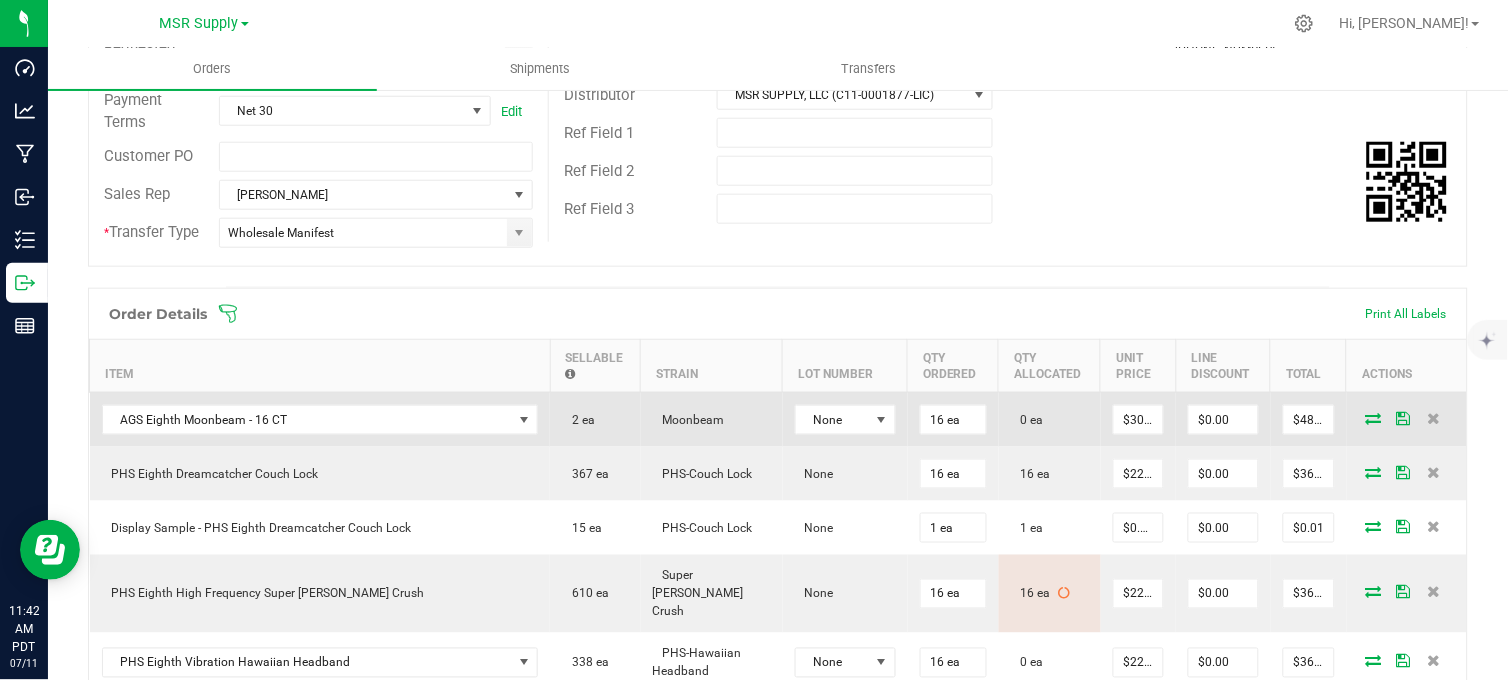 scroll, scrollTop: 350, scrollLeft: 0, axis: vertical 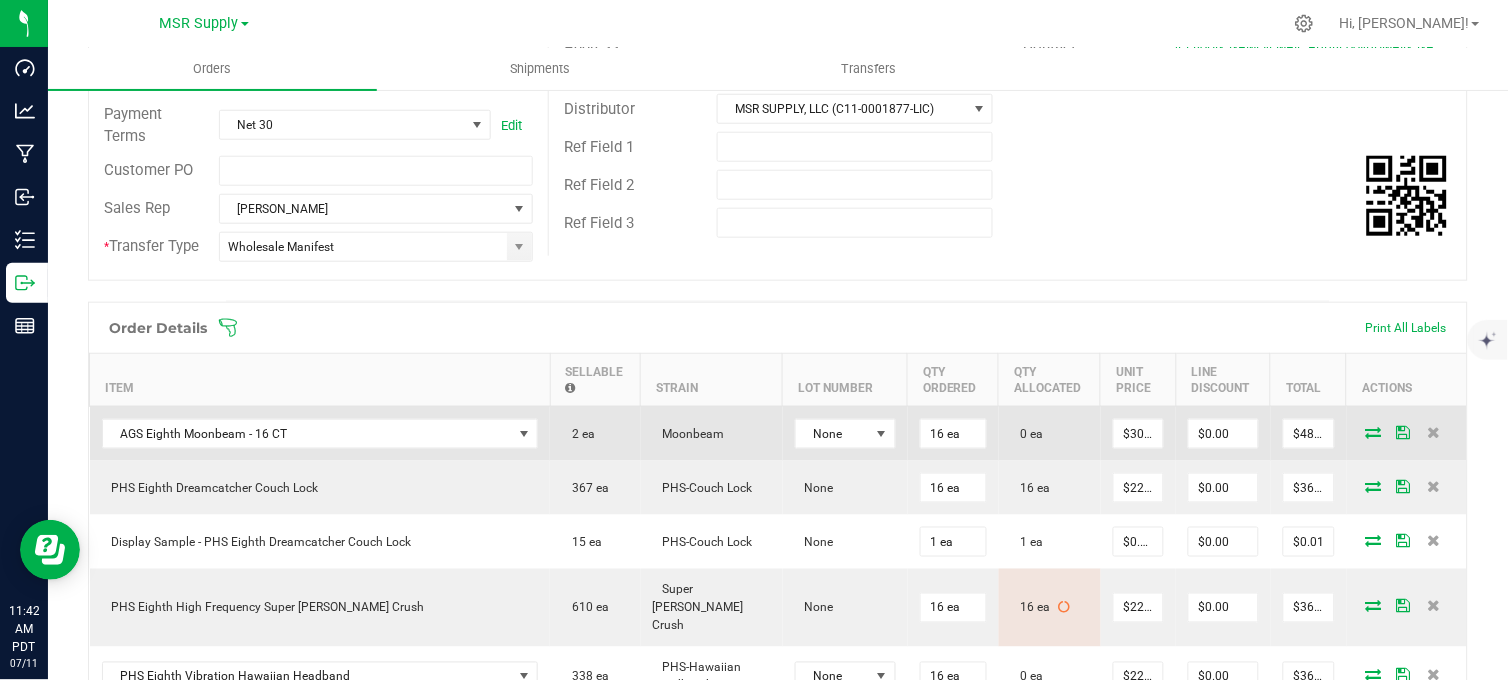 click at bounding box center (1374, 432) 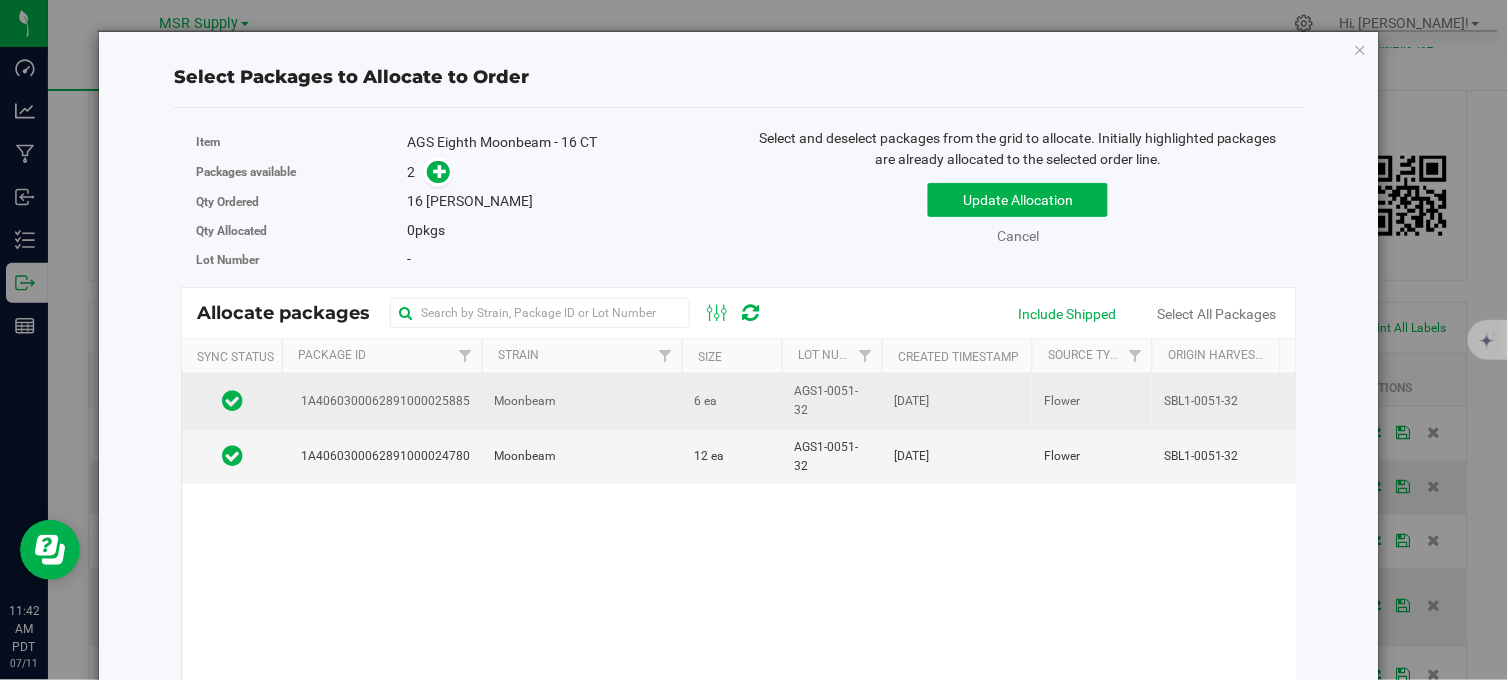 drag, startPoint x: 634, startPoint y: 453, endPoint x: 643, endPoint y: 405, distance: 48.83646 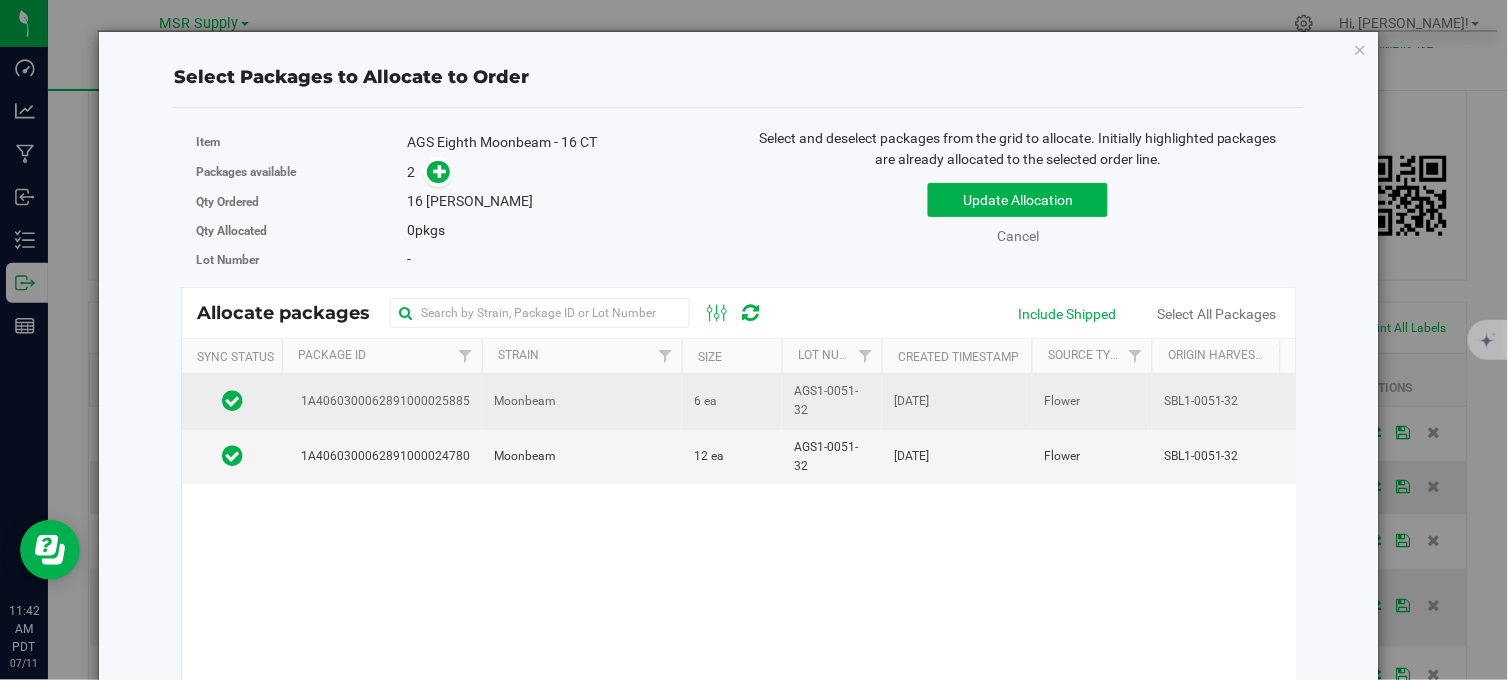 click on "Moonbeam" at bounding box center (582, 457) 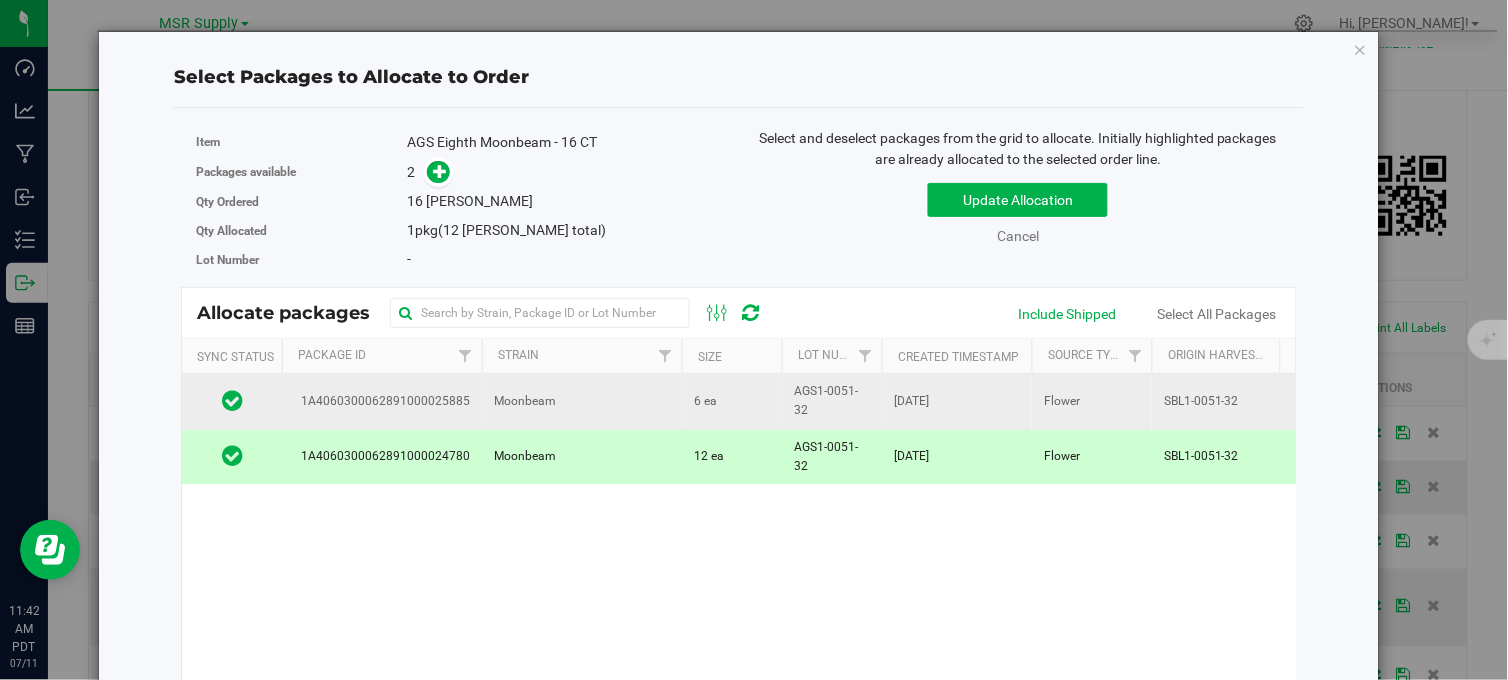 click on "Moonbeam" at bounding box center (582, 401) 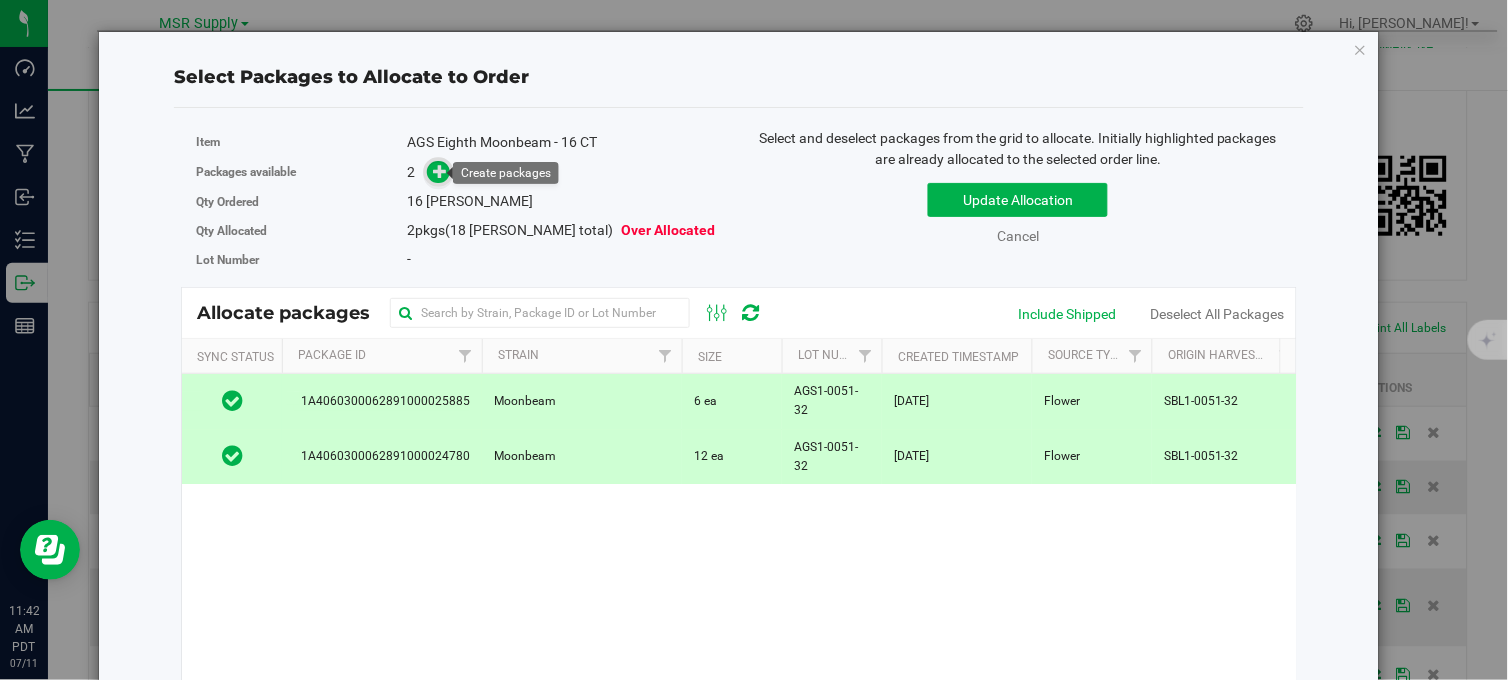 click at bounding box center (440, 171) 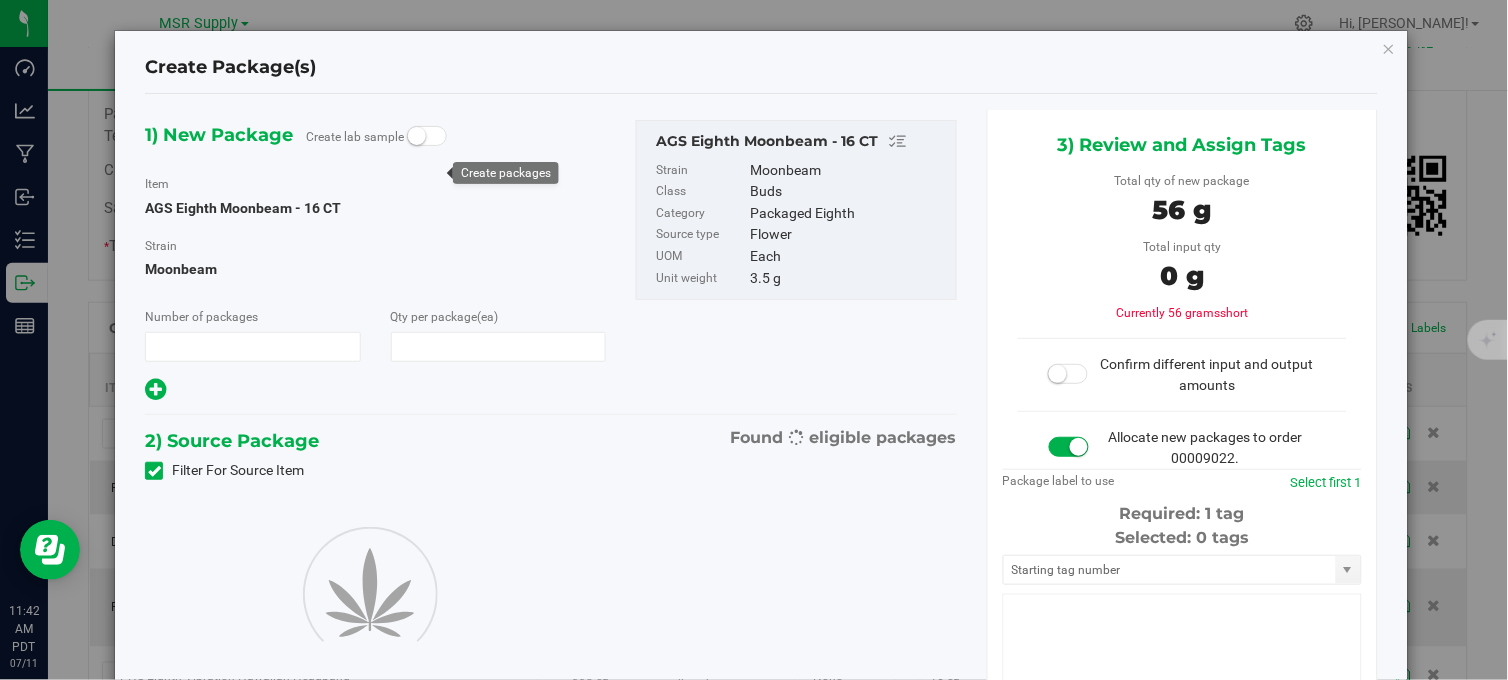 type on "1" 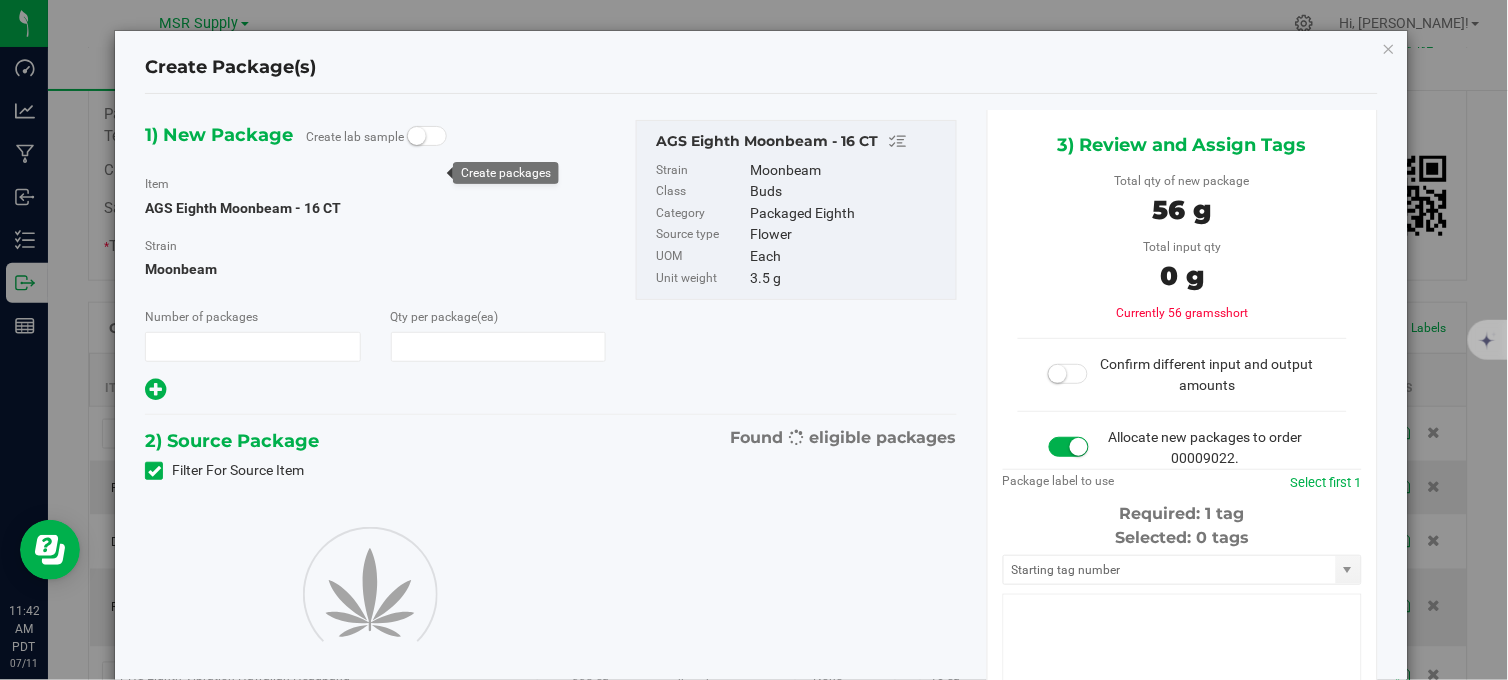 type on "16" 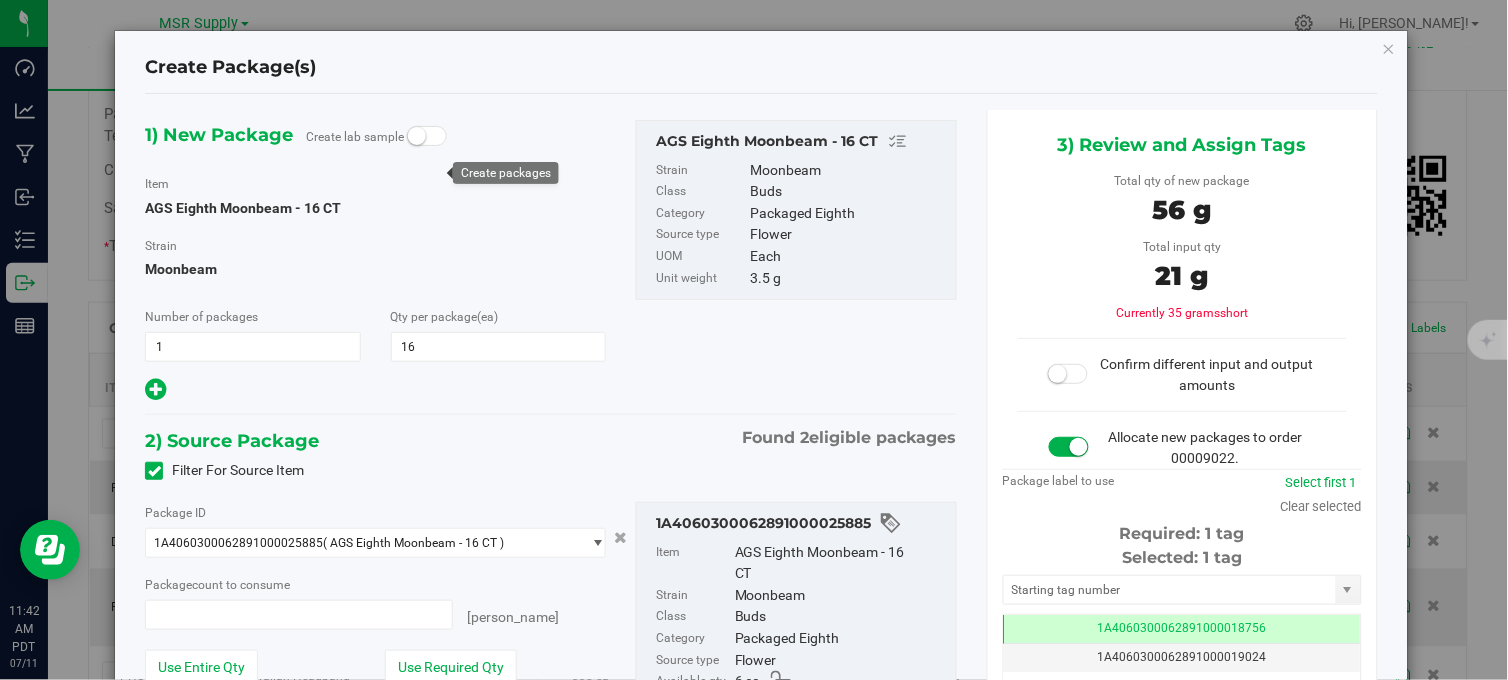 type on "6 ea" 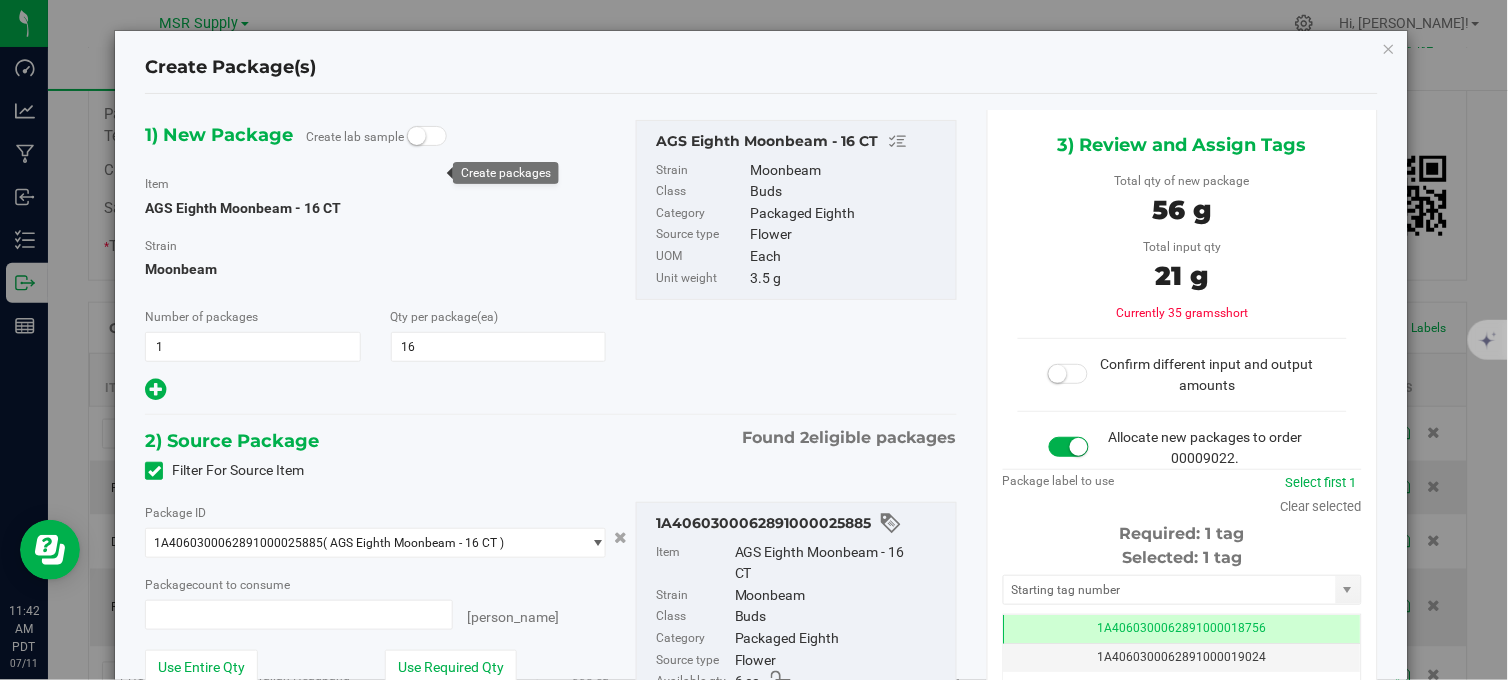 type on "0 ea" 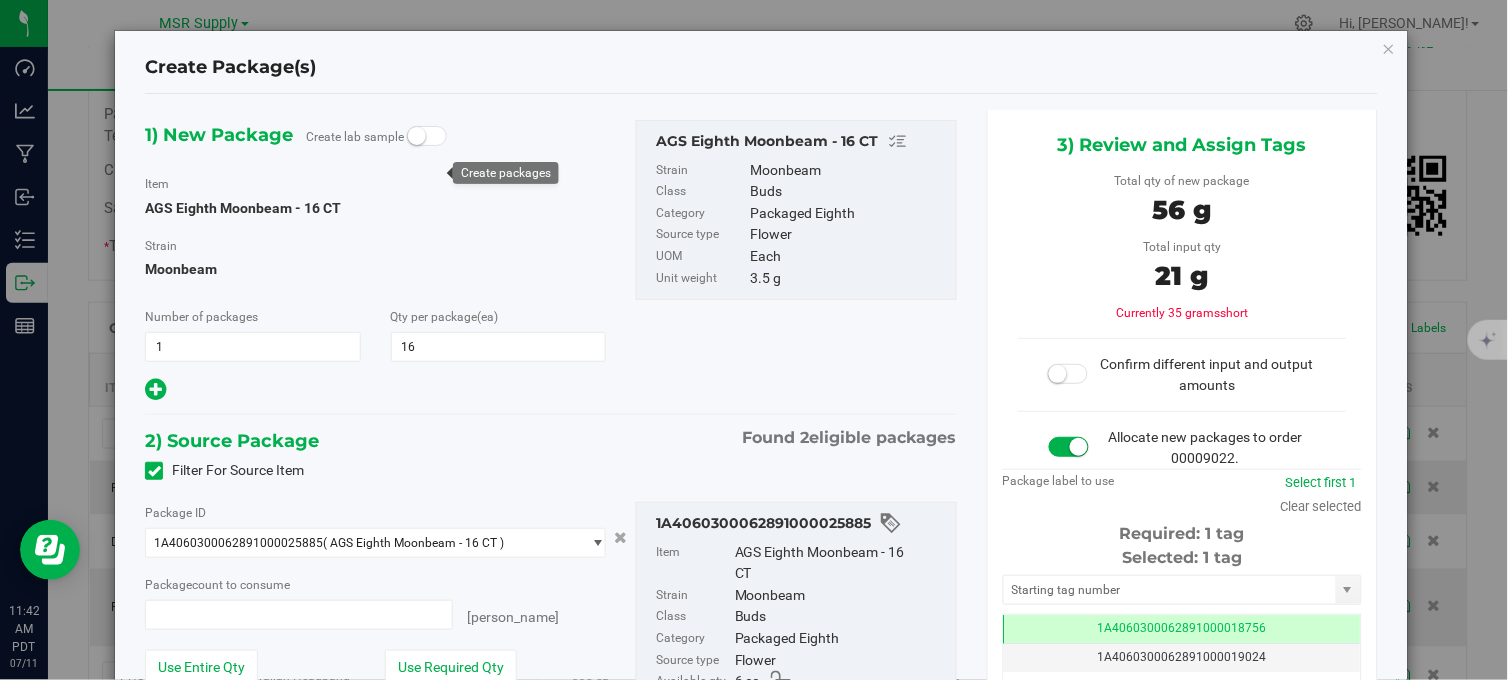 type on "0" 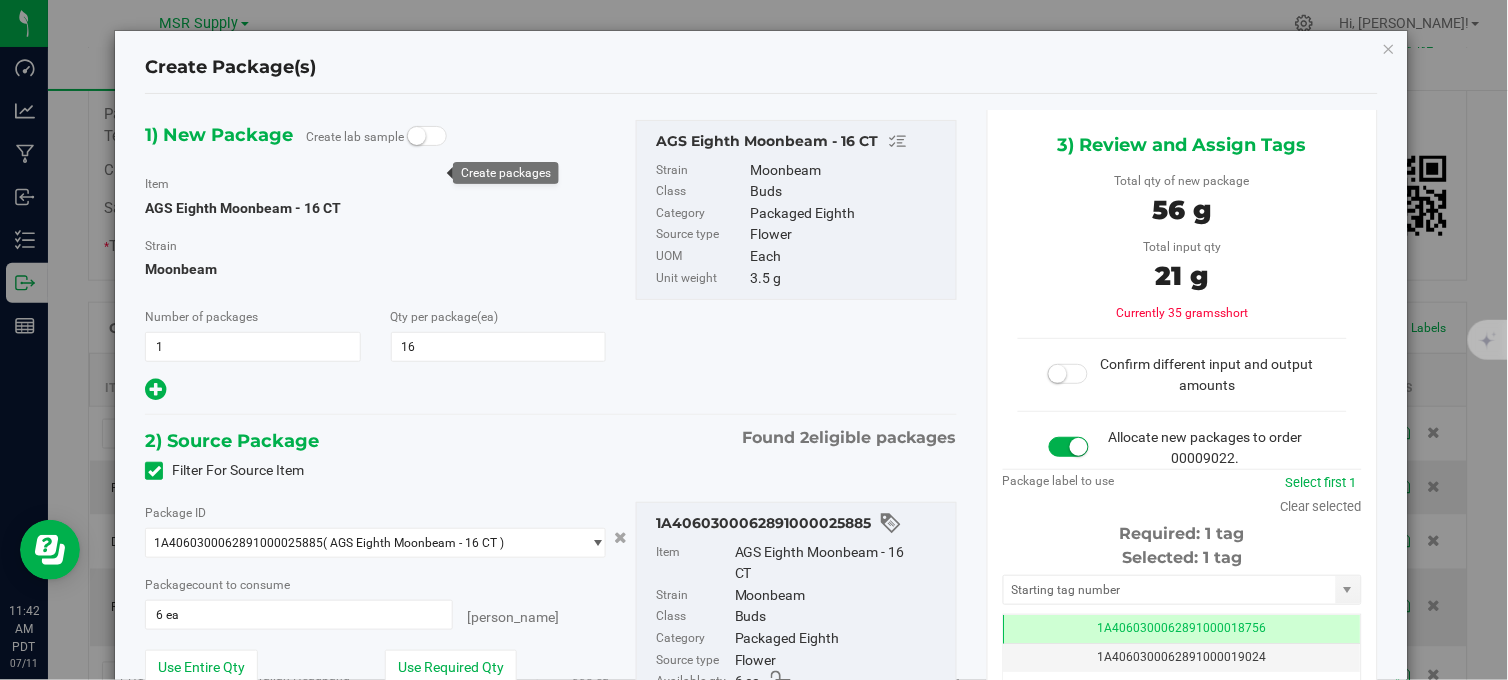 scroll, scrollTop: 455, scrollLeft: 0, axis: vertical 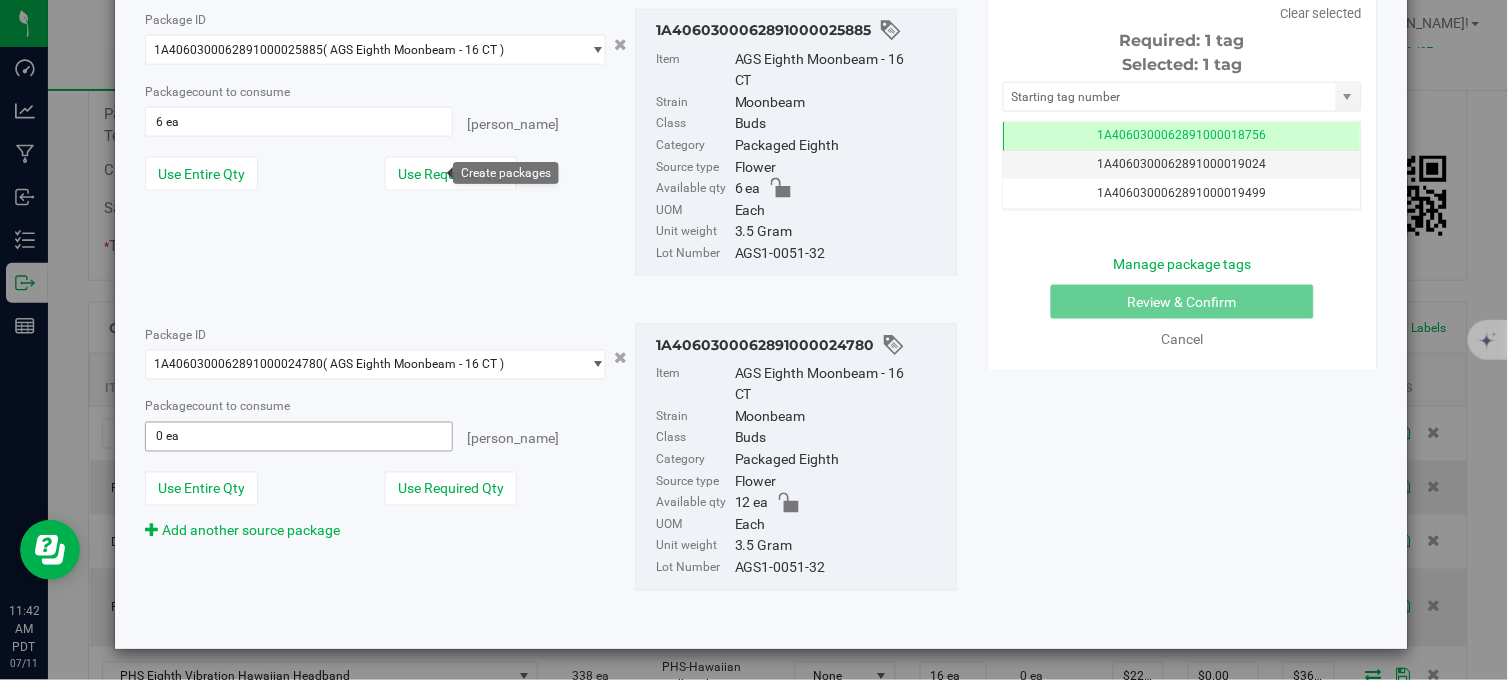 click on "0 ea 0" at bounding box center (298, 437) 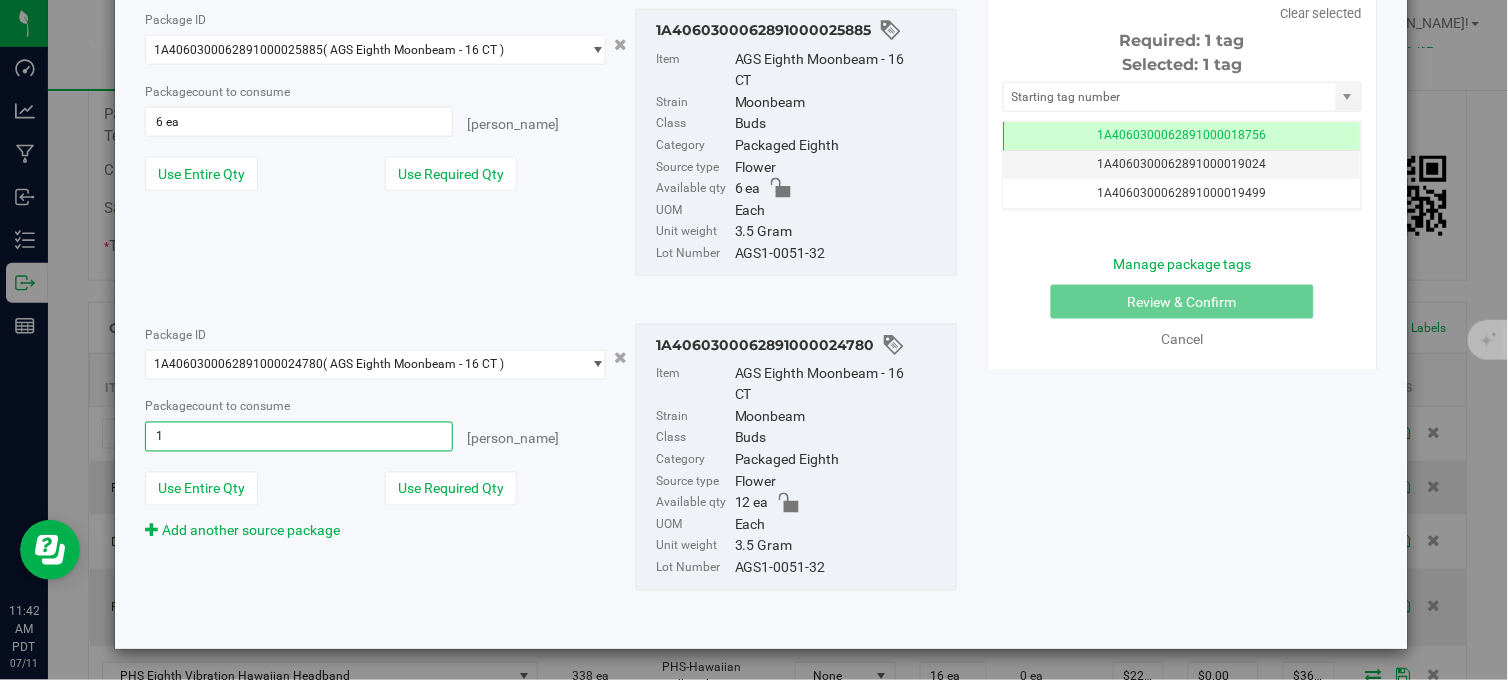 type on "12" 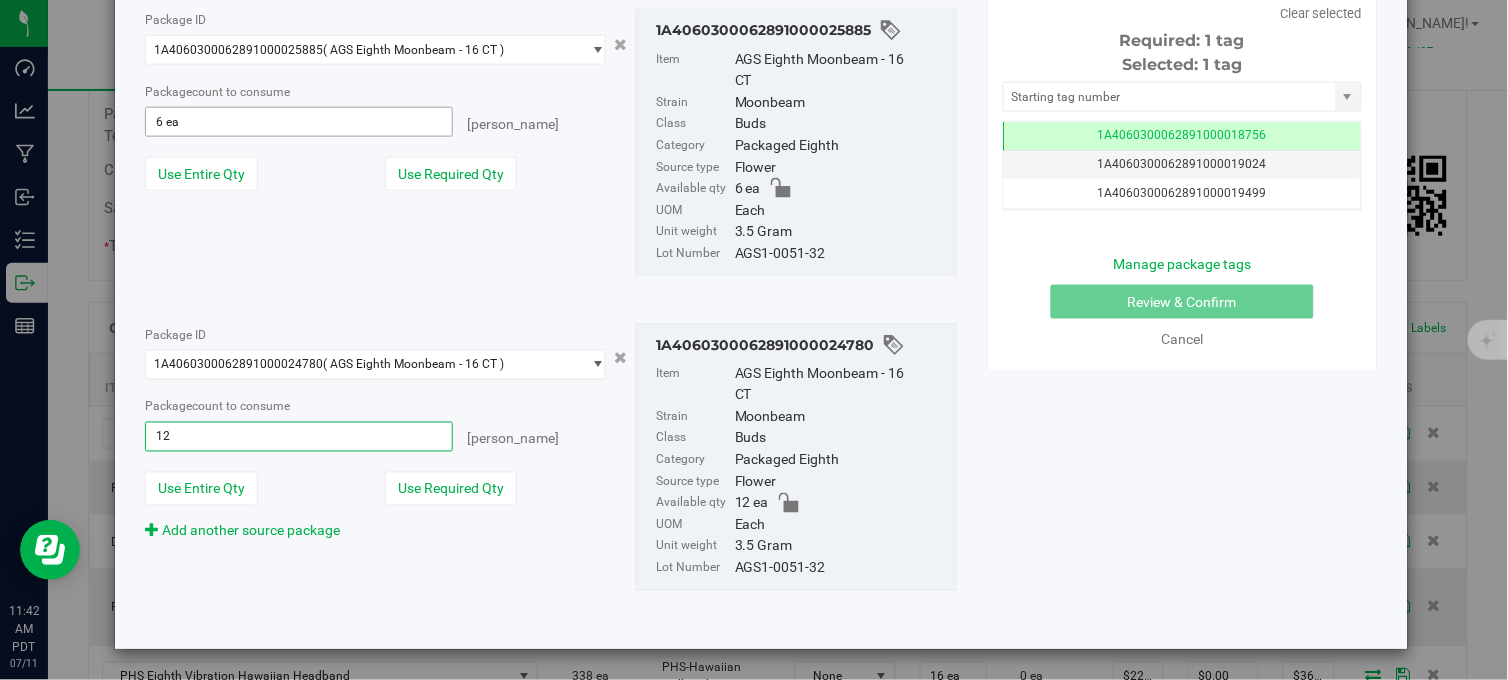 type on "12 ea" 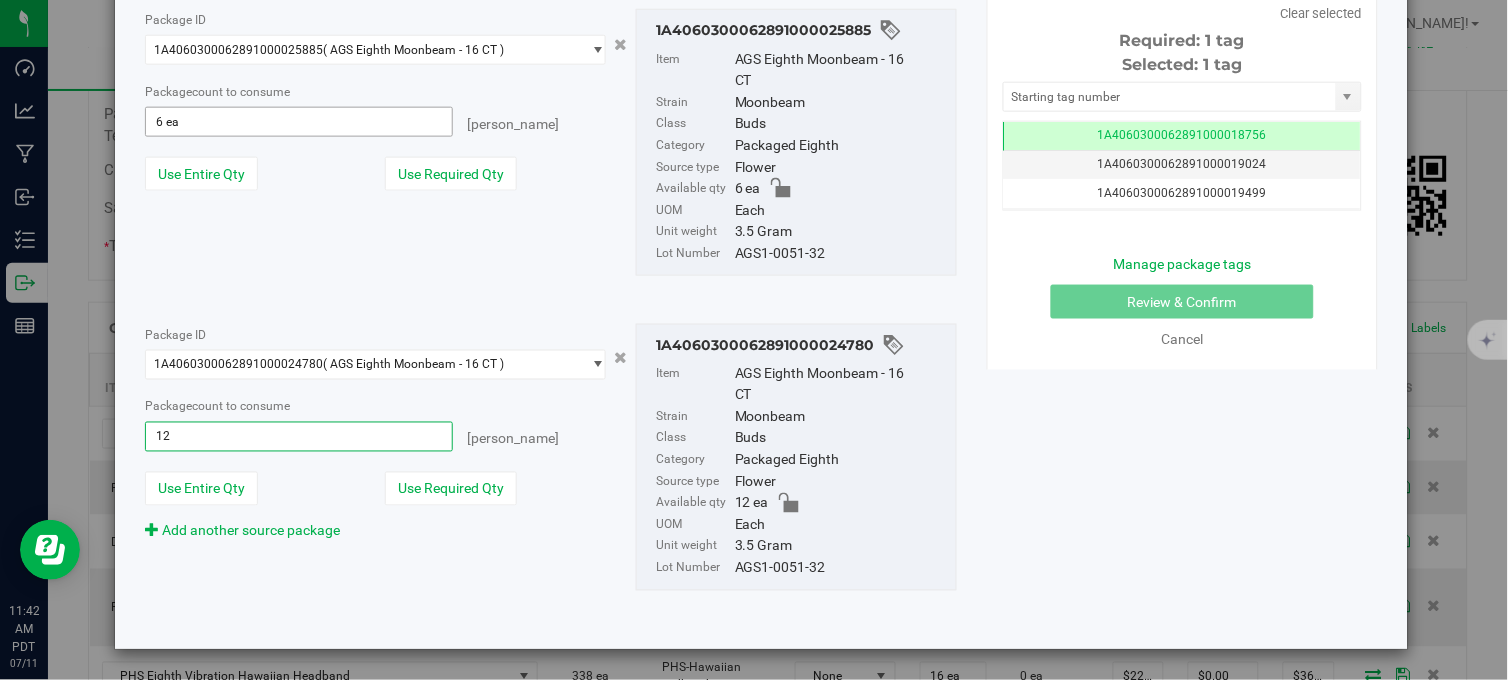 click on "6 ea 6" at bounding box center (298, 122) 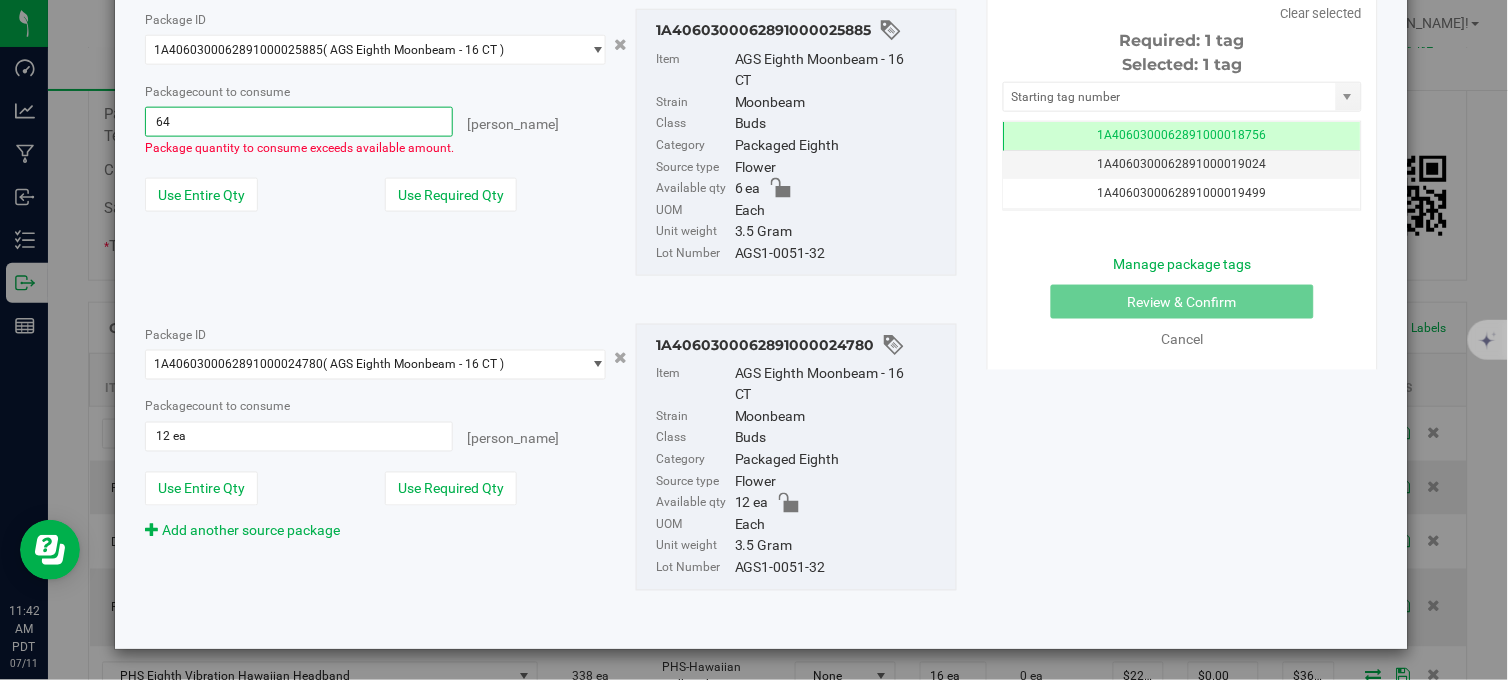 type on "6" 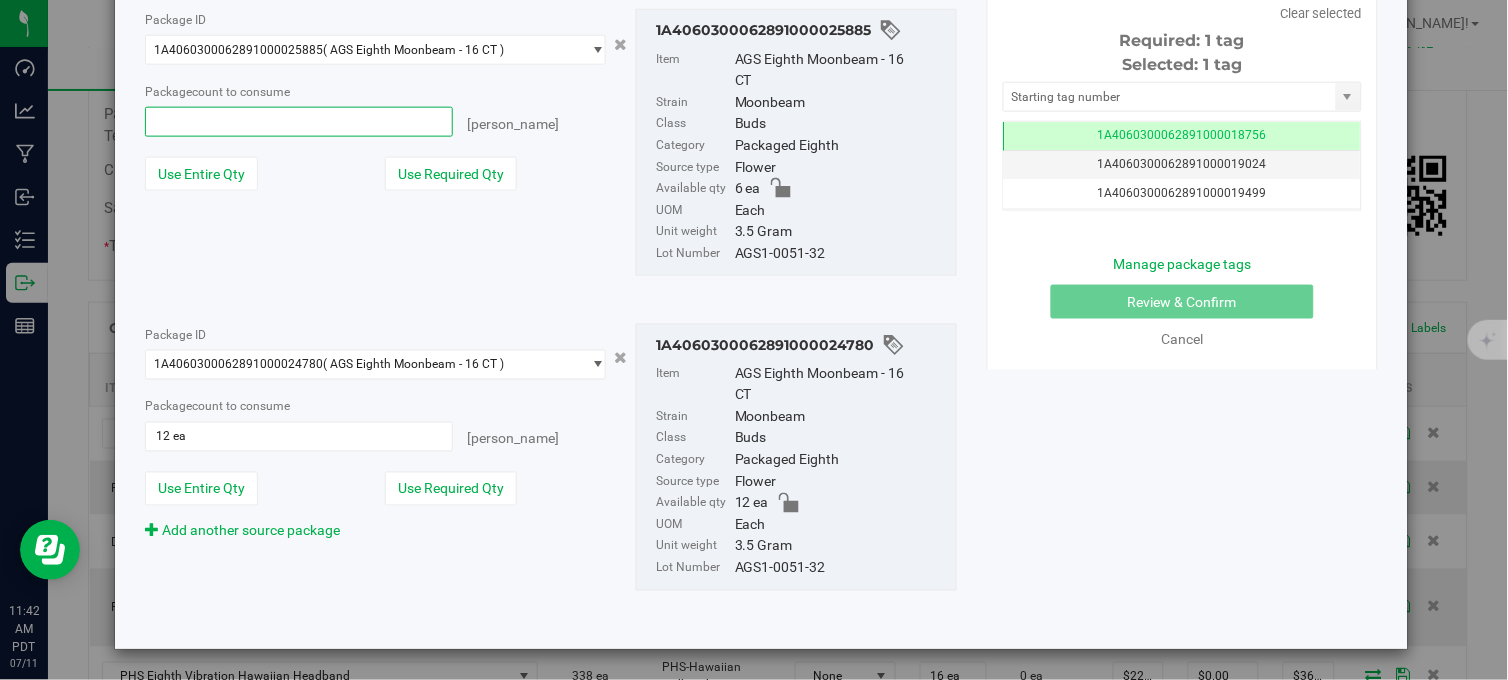 type on "4" 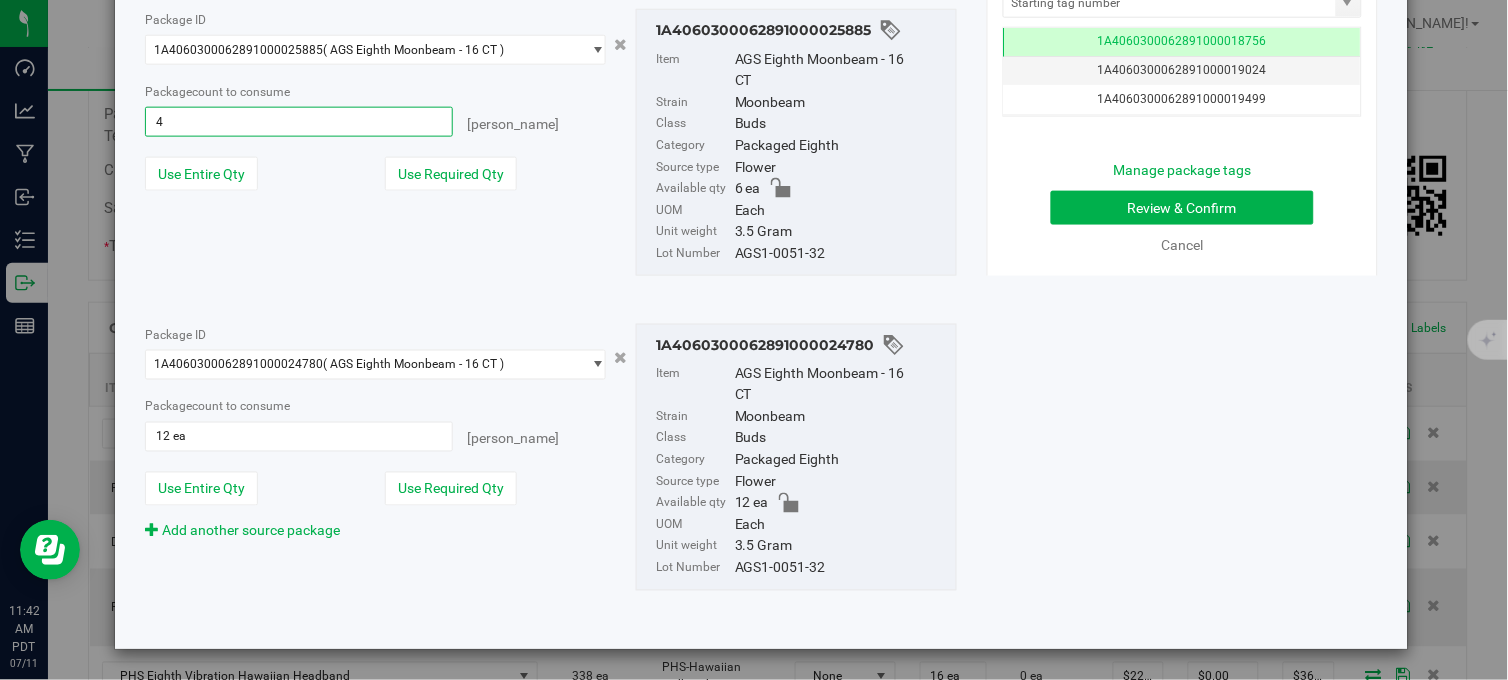 type on "4 ea" 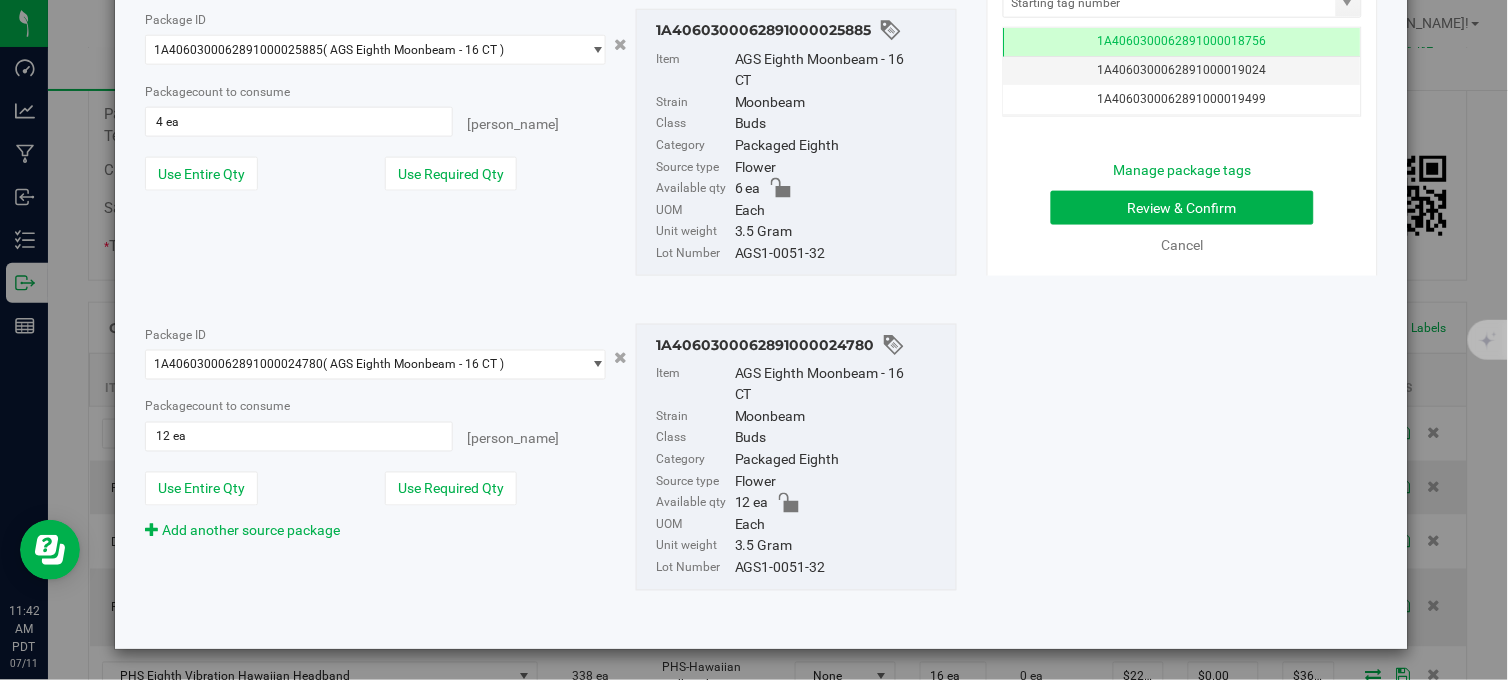 click on "Package ID
1A4060300062891000025885
(
AGS Eighth Moonbeam - 16 CT
)
1A4060300062891000024780 1A4060300062891000025885
Package
count
to consume
4 ea 4
[PERSON_NAME]
Item" at bounding box center [551, 142] 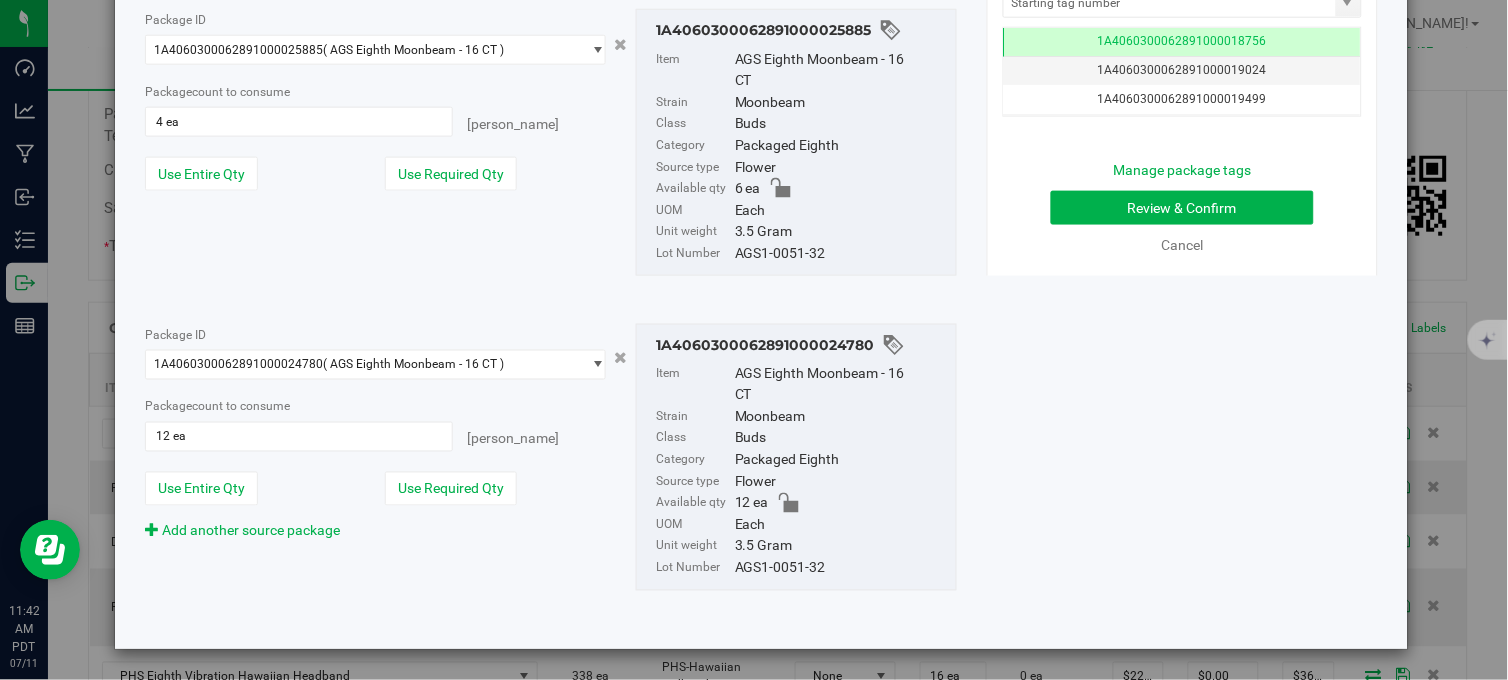 scroll, scrollTop: 158, scrollLeft: 0, axis: vertical 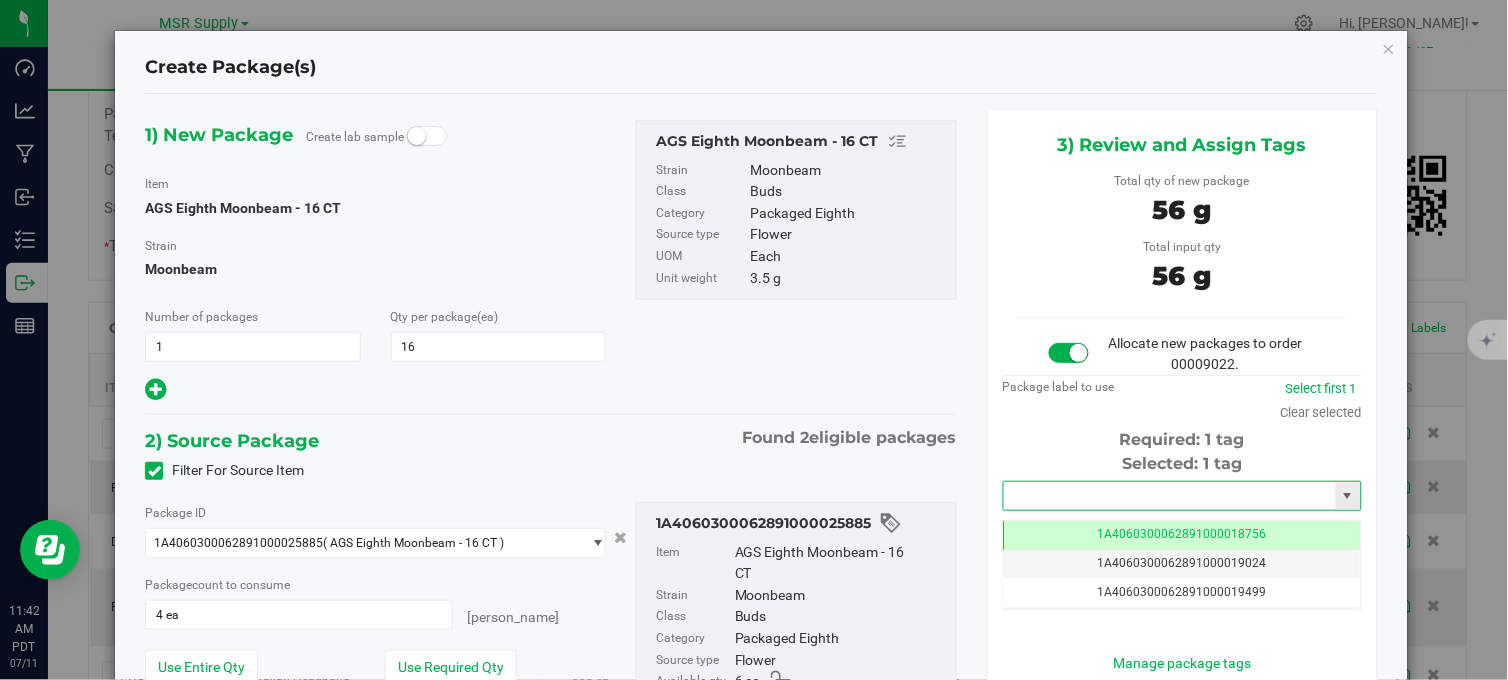 click at bounding box center (1170, 496) 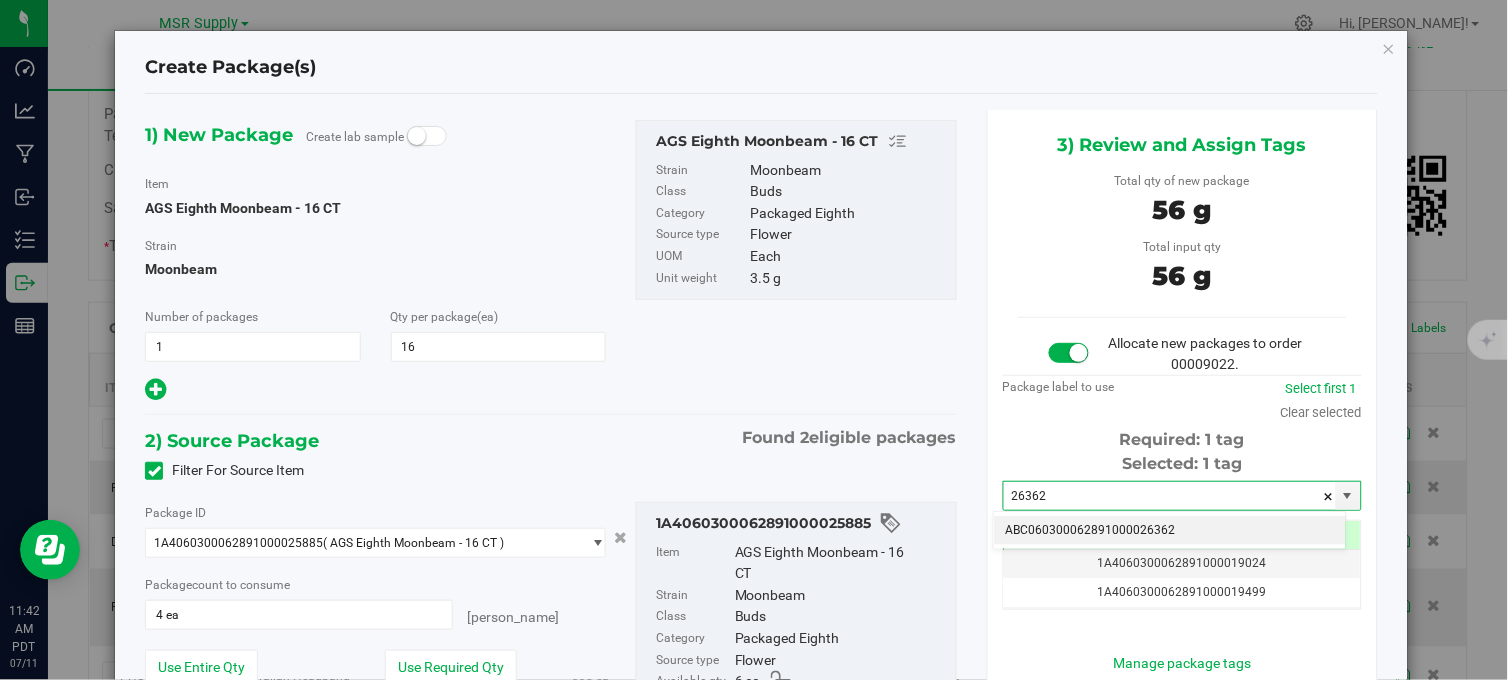 drag, startPoint x: 1138, startPoint y: 524, endPoint x: 1106, endPoint y: 300, distance: 226.27417 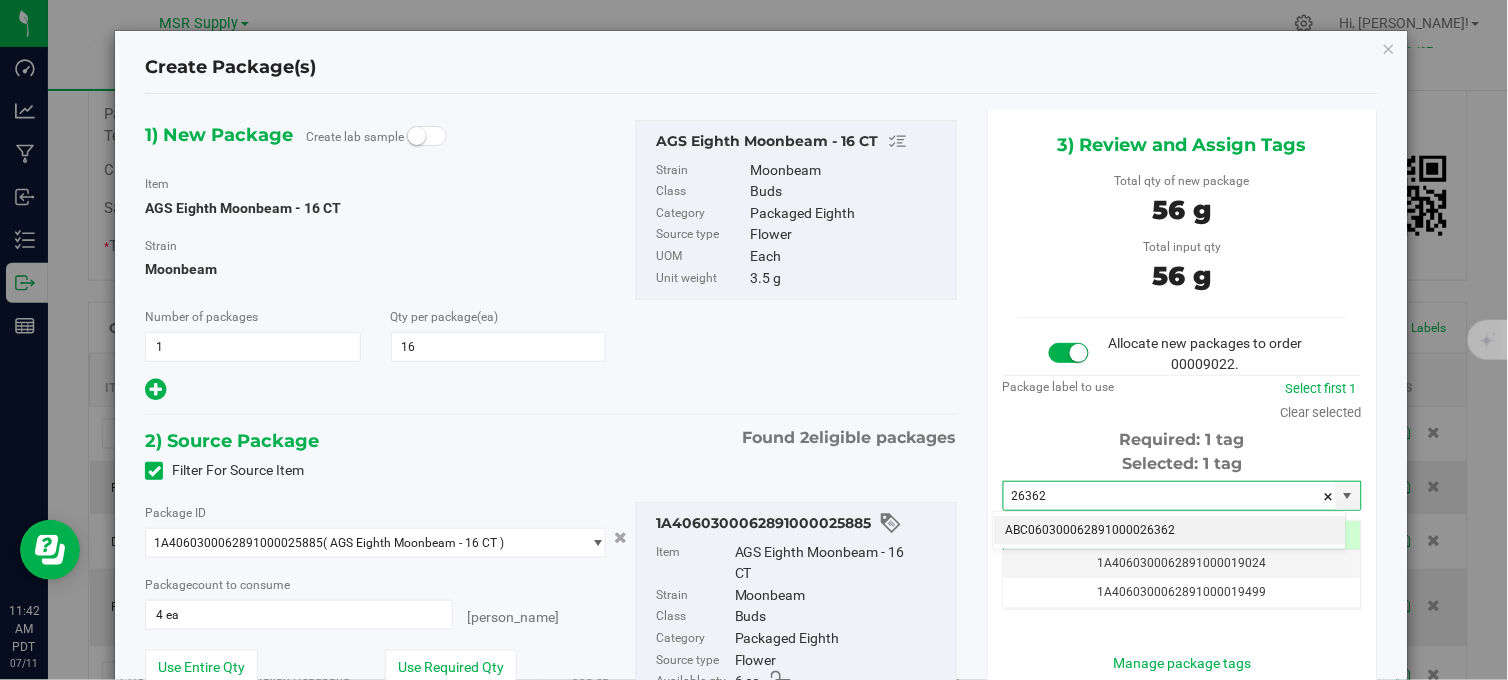 click on "ABC060300062891000026362" at bounding box center [1170, 531] 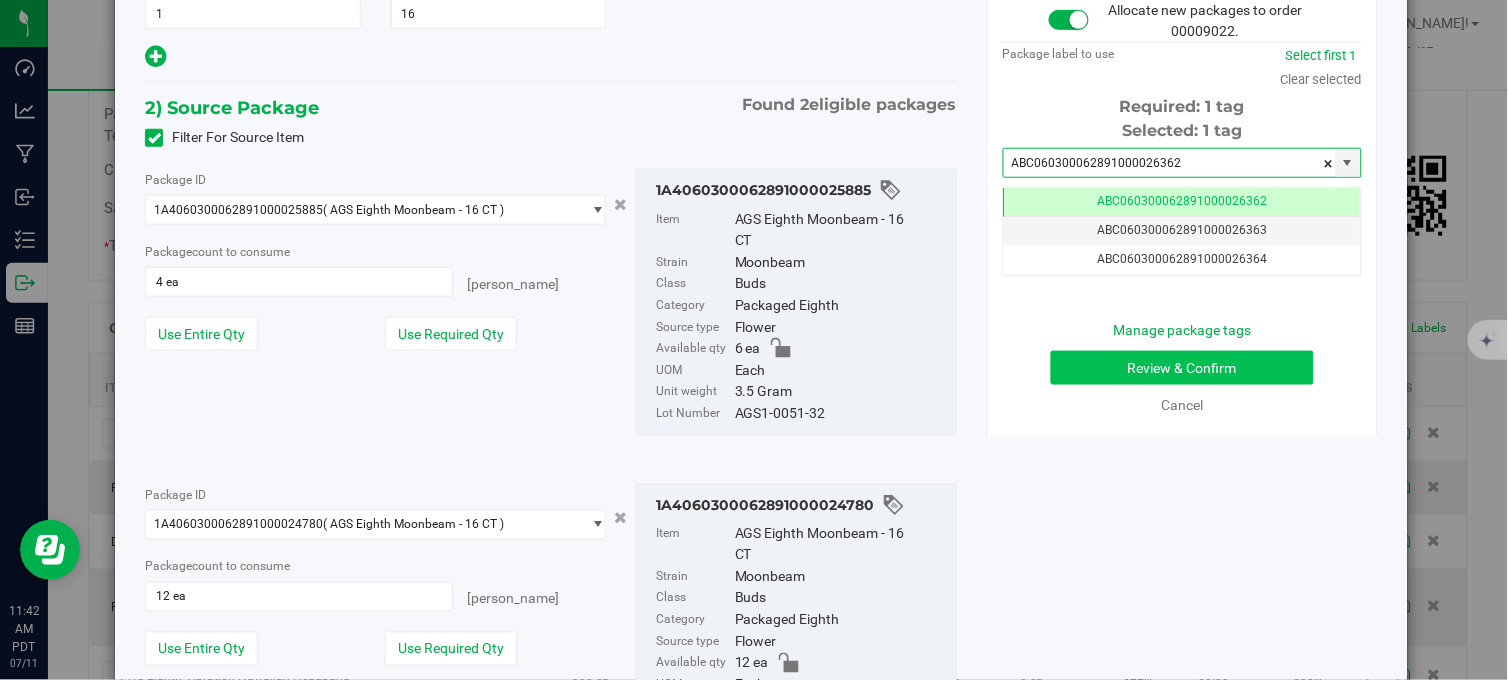 type on "ABC060300062891000026362" 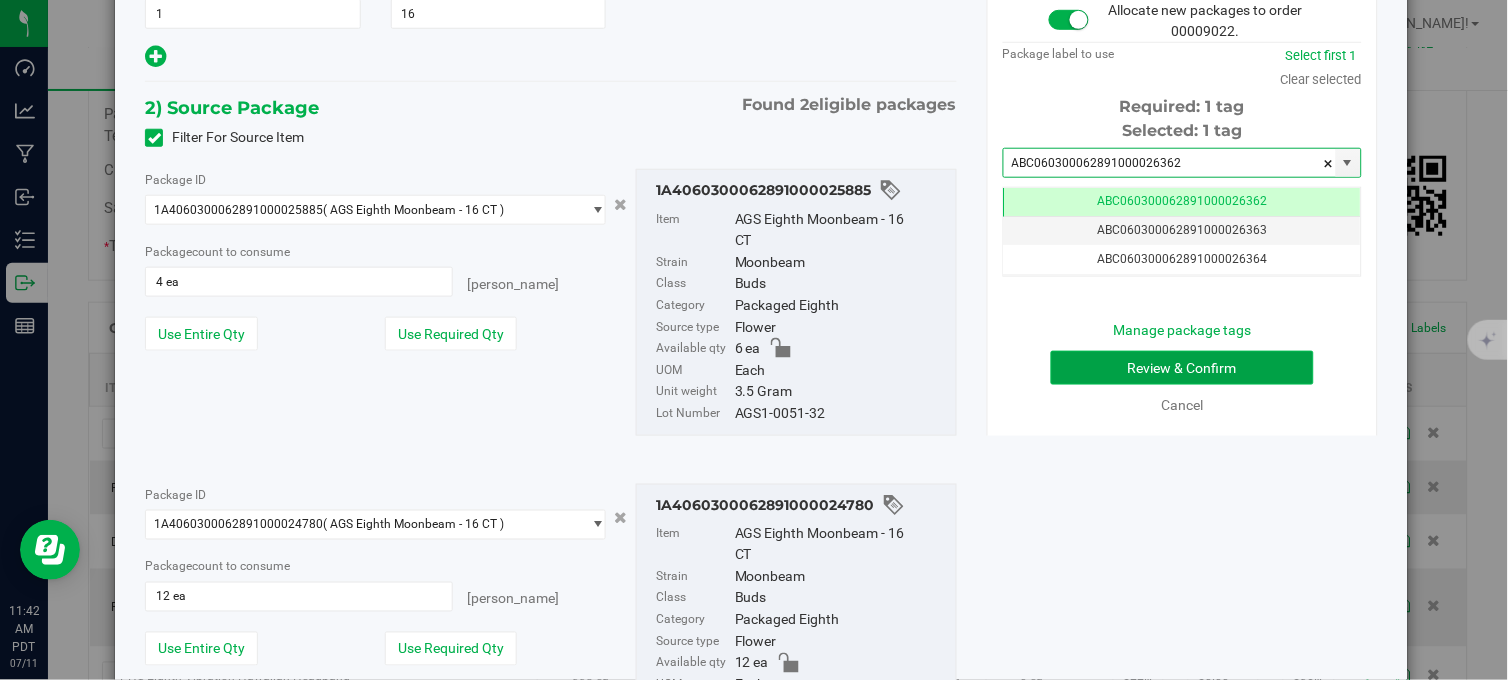 click on "Review & Confirm" at bounding box center [1182, 368] 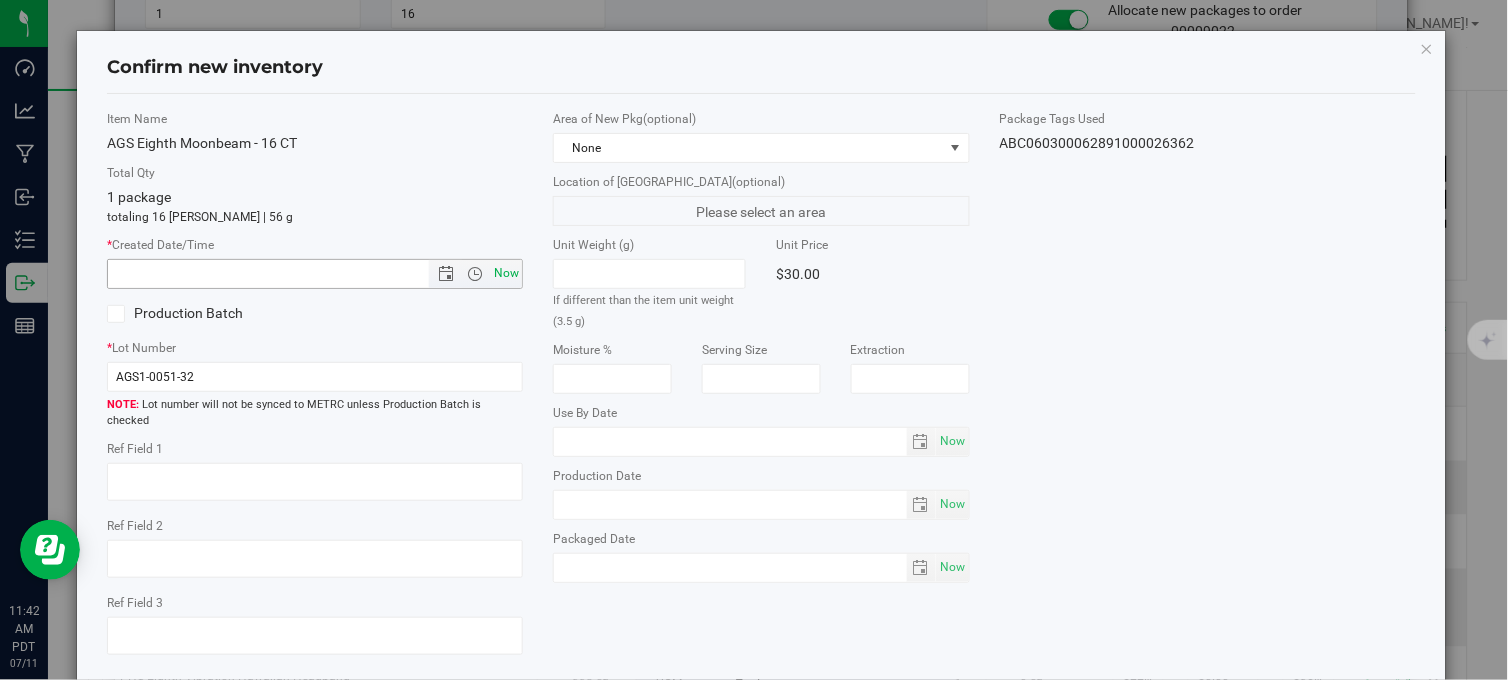 click on "Now" at bounding box center (507, 273) 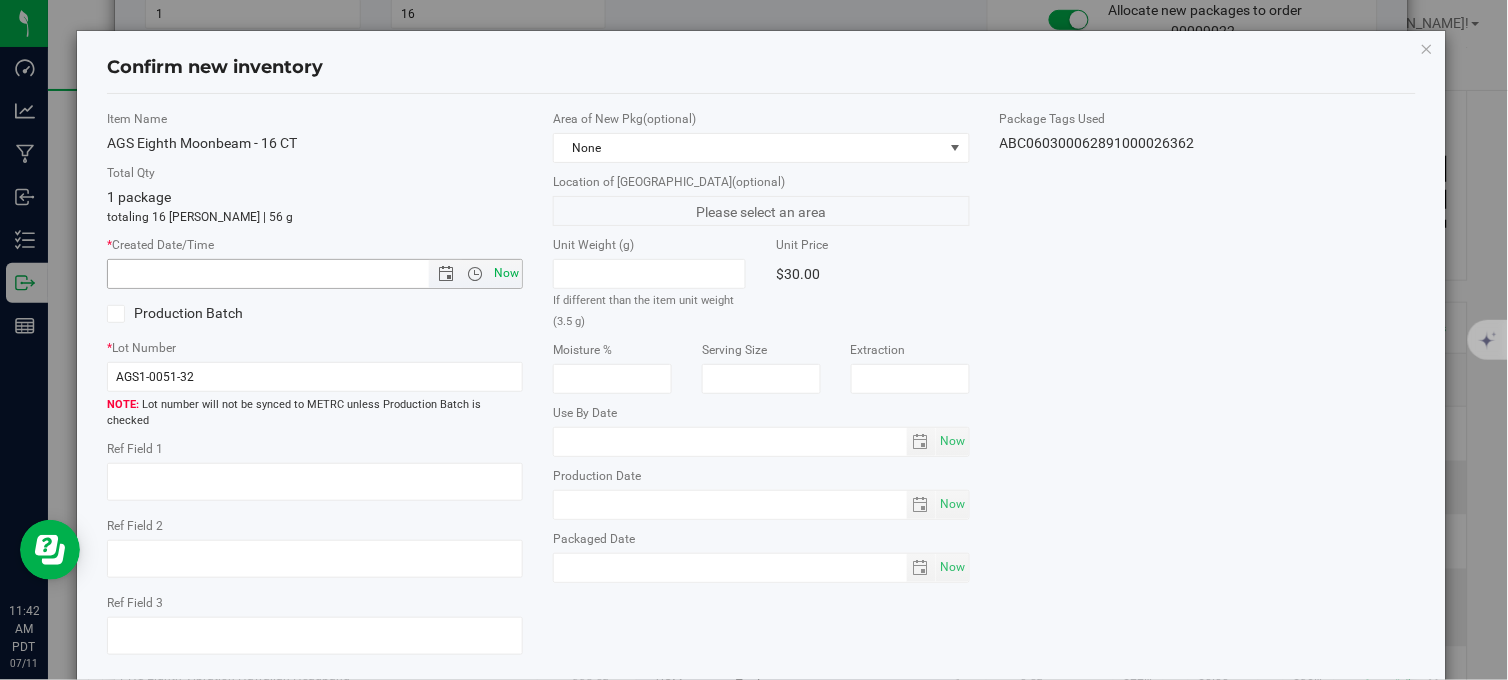 type on "[DATE] 11:42 AM" 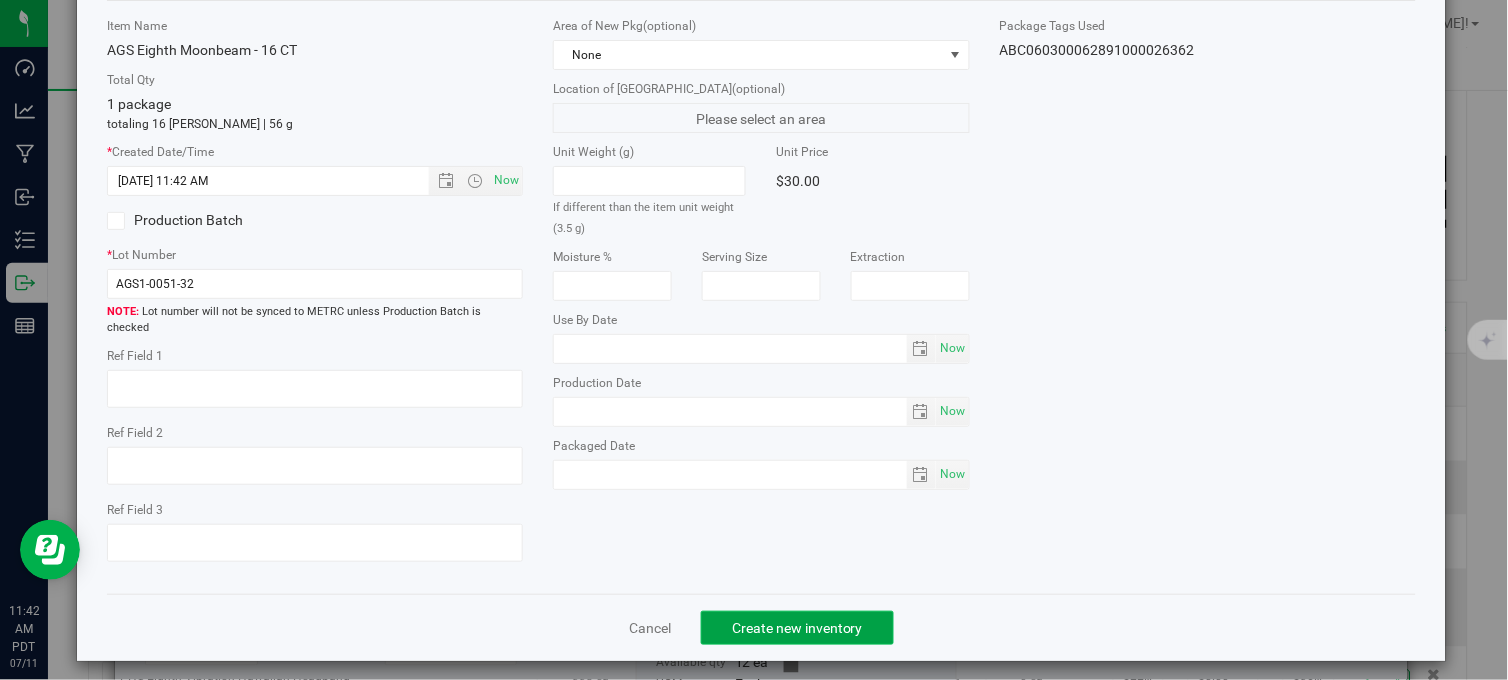 click on "Create new inventory" 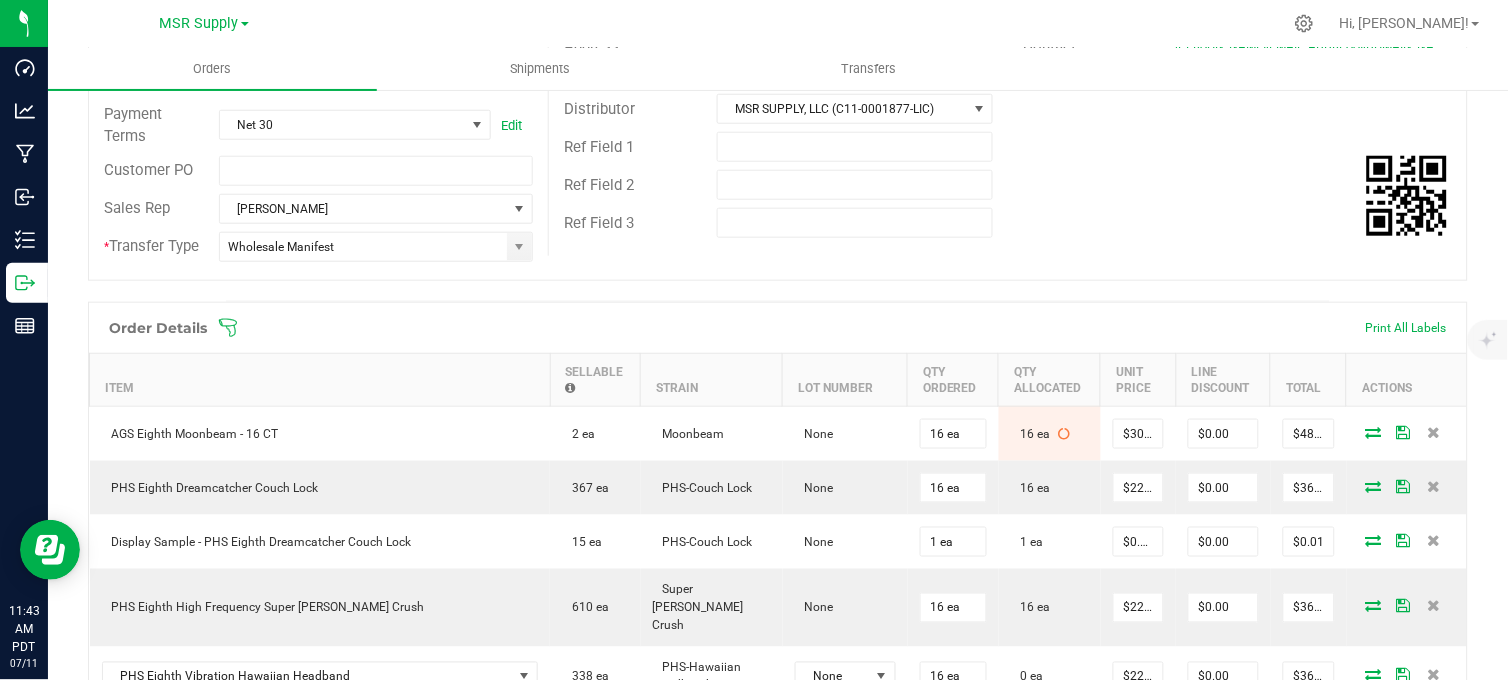 drag, startPoint x: 1131, startPoint y: 267, endPoint x: 1087, endPoint y: 227, distance: 59.464275 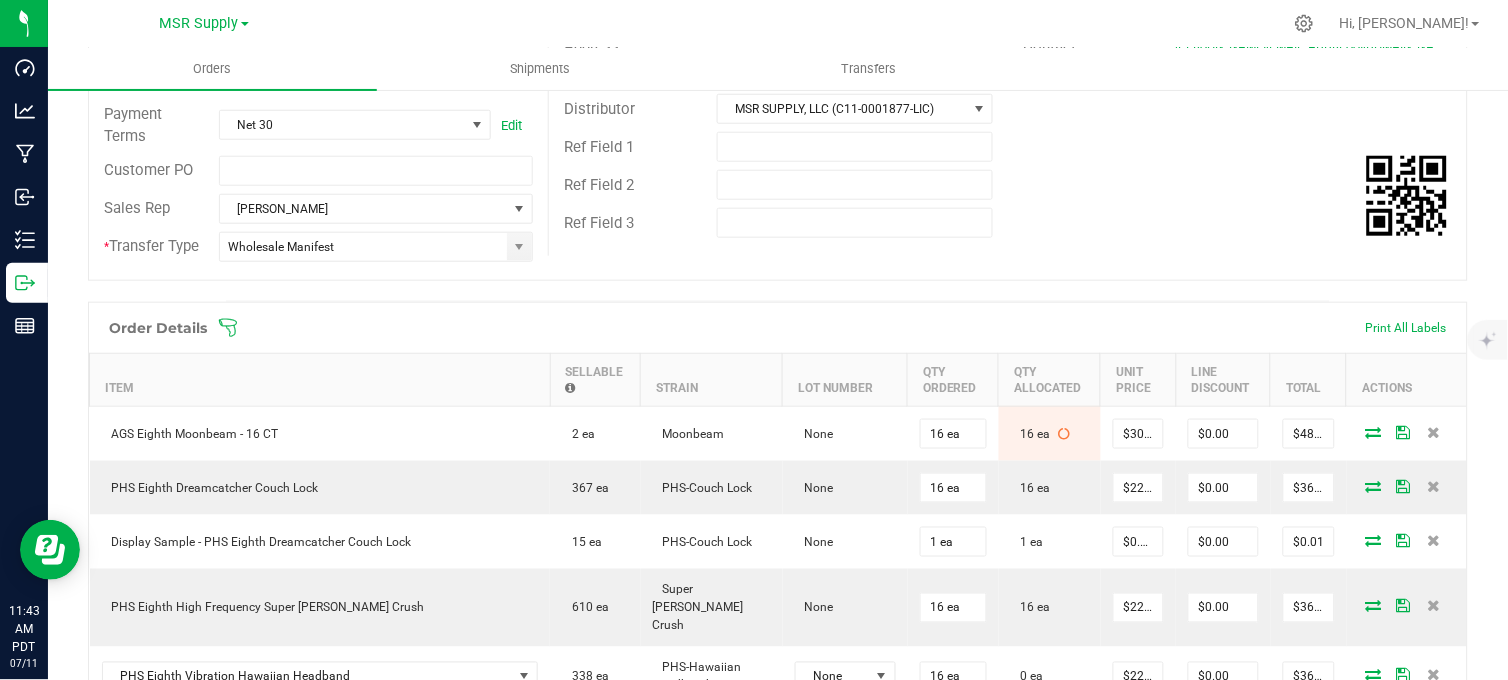 click on "Order #   00009022   Status   Partially Allocated   Order Date   [DATE] 11:24 AM PDT   Payment Status   Awaiting Payment   Invoice Date  [DATE]  Requested Delivery Date  [DATE]  Payment Terms  Net 30  Edit   Customer PO   Sales Rep  [PERSON_NAME] *  Transfer Type  Wholesale Manifest  Destination DBA  Sweet Flower Chico, LLC  Edit   Order Total   $4,584.02   Excise Tax Rate  Exempt (0%)  License #   C10-0001203-LIC   License Expiration   [DATE]   Address  Sweet Flower Chico, LLC [STREET_ADDRESS][PERSON_NAME]  Contact  [PERSON_NAME] . [PERSON_NAME][EMAIL_ADDRESS][DOMAIN_NAME]  [PHONE_NUMBER]   Distributor  MSR SUPPLY, LLC (C11-0001877-LIC)  Ref Field 1   Ref Field 2   Ref Field 3" at bounding box center (778, 65) 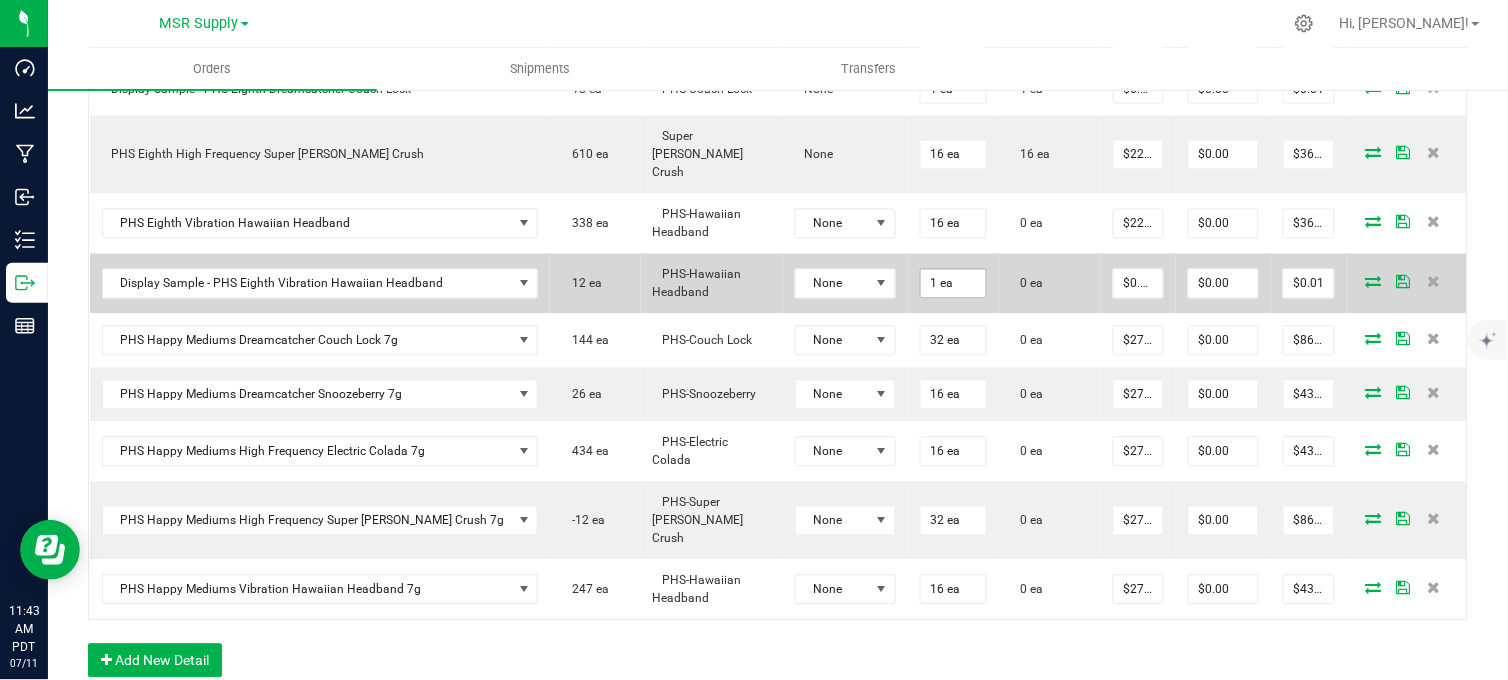 scroll, scrollTop: 794, scrollLeft: 0, axis: vertical 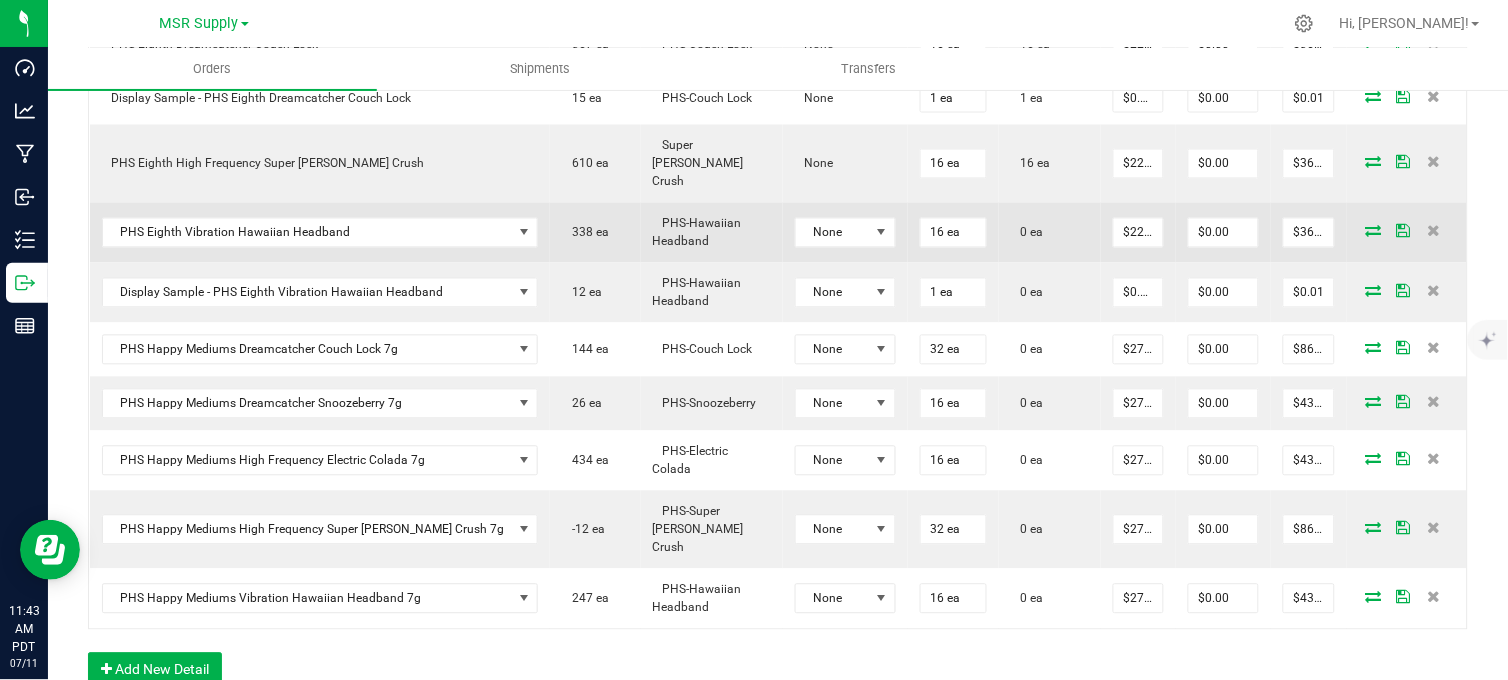click at bounding box center [1374, 231] 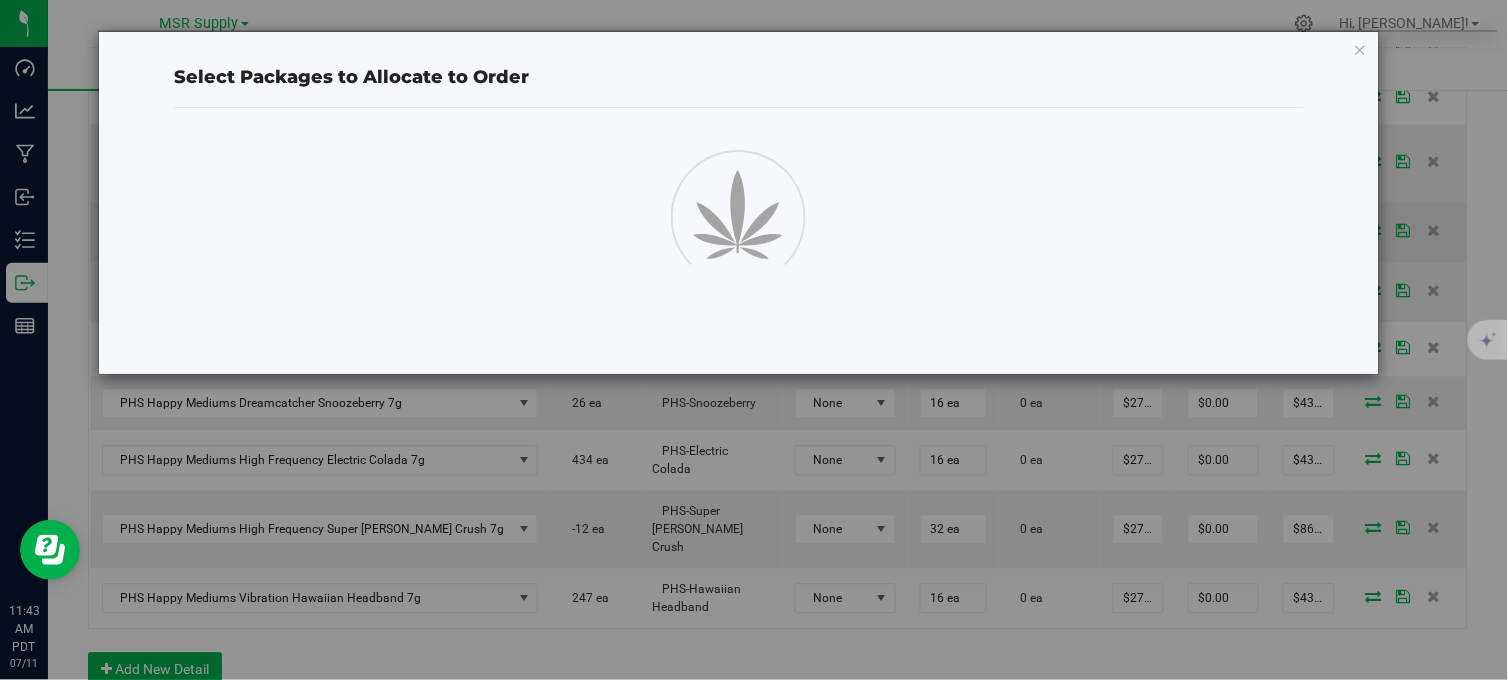 click on "Select Packages to Allocate to Order" at bounding box center (739, 203) 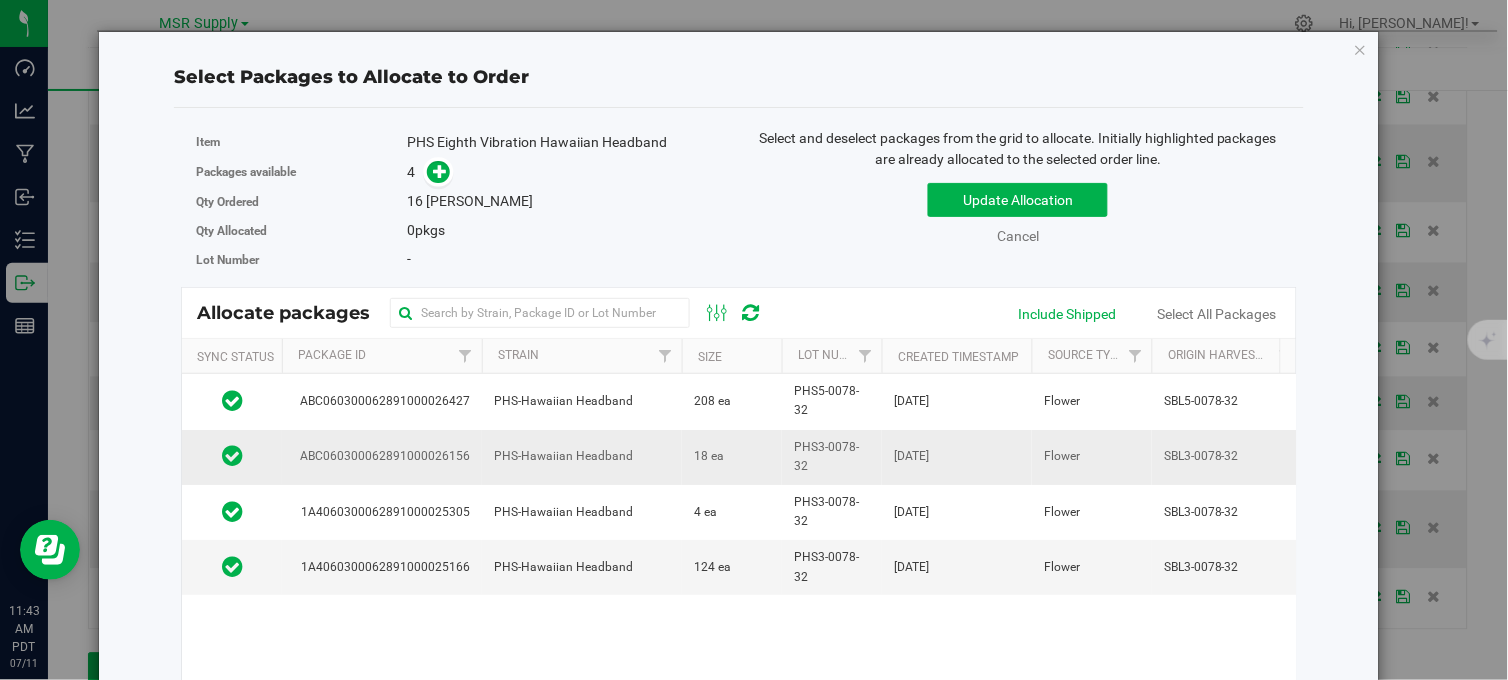 scroll, scrollTop: 0, scrollLeft: 223, axis: horizontal 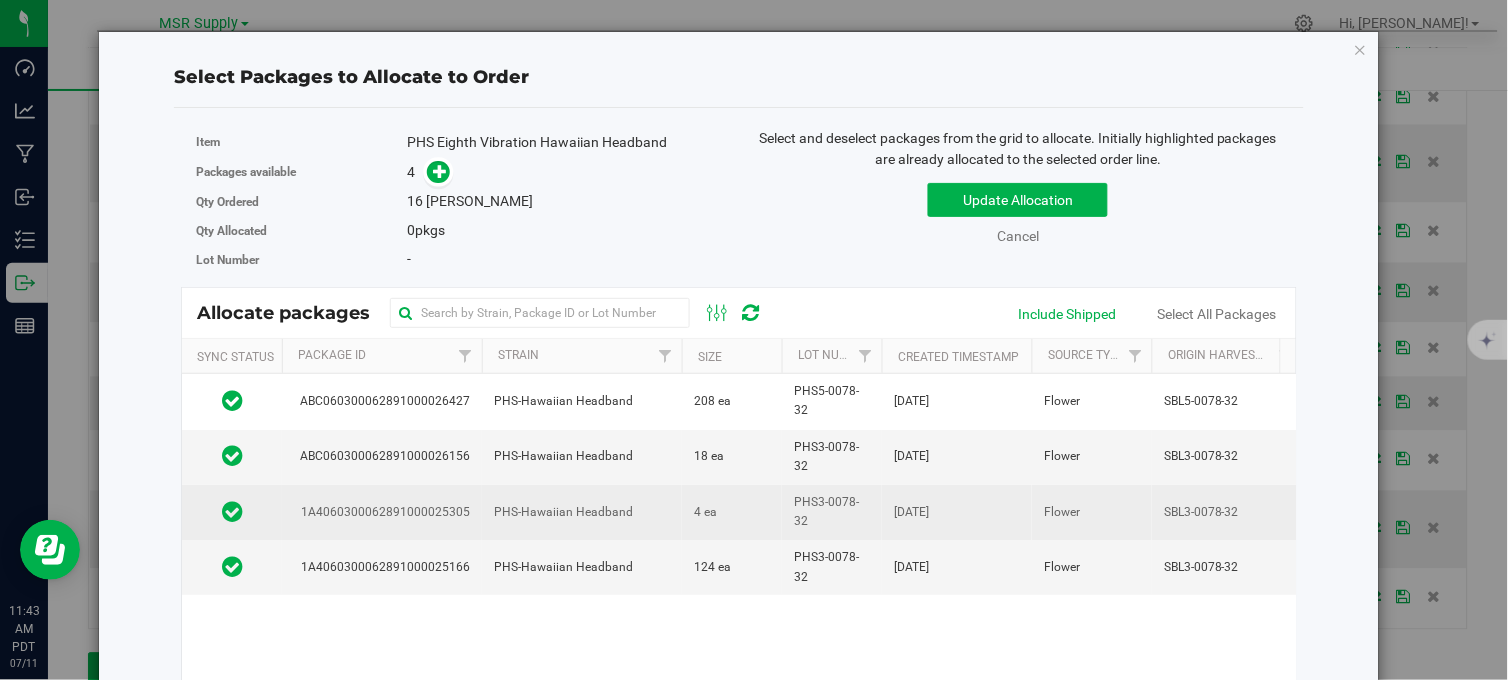 click on "4 ea" at bounding box center (732, 512) 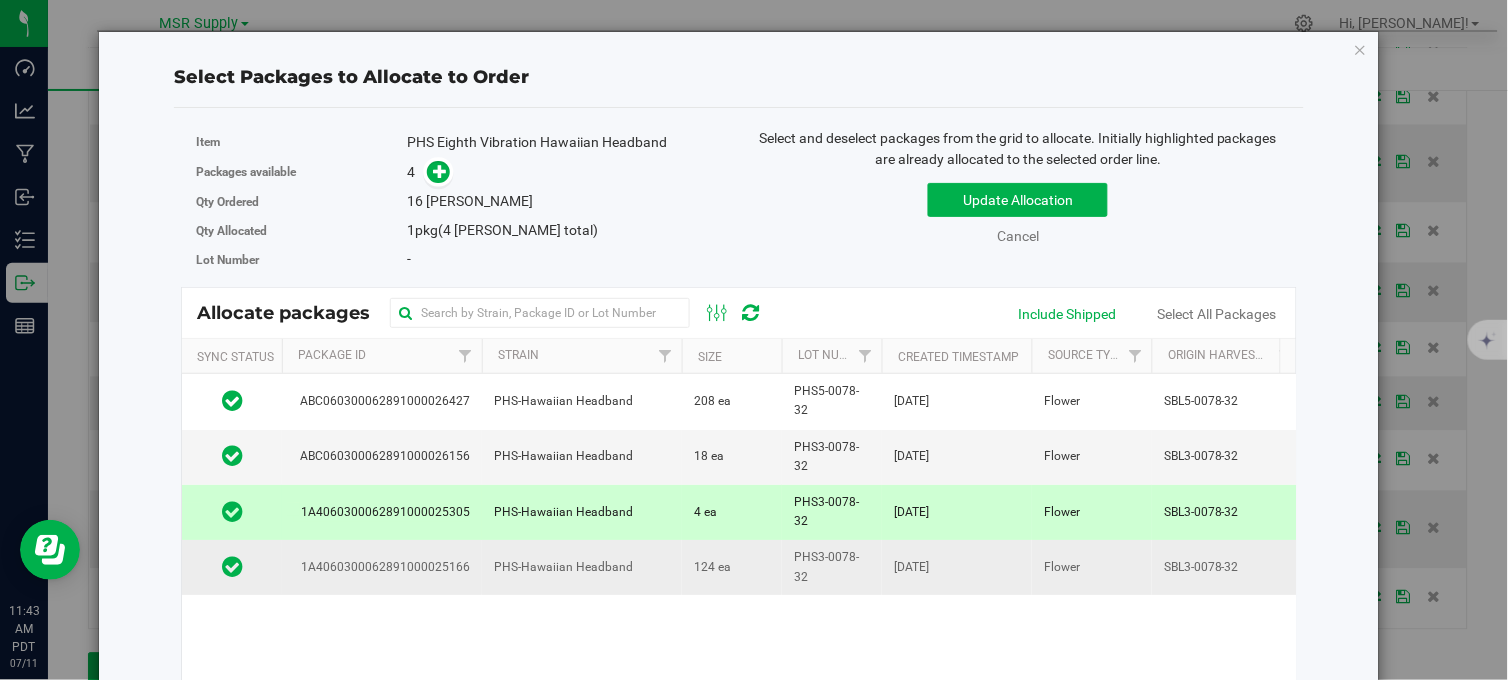 click on "124 ea" at bounding box center (732, 567) 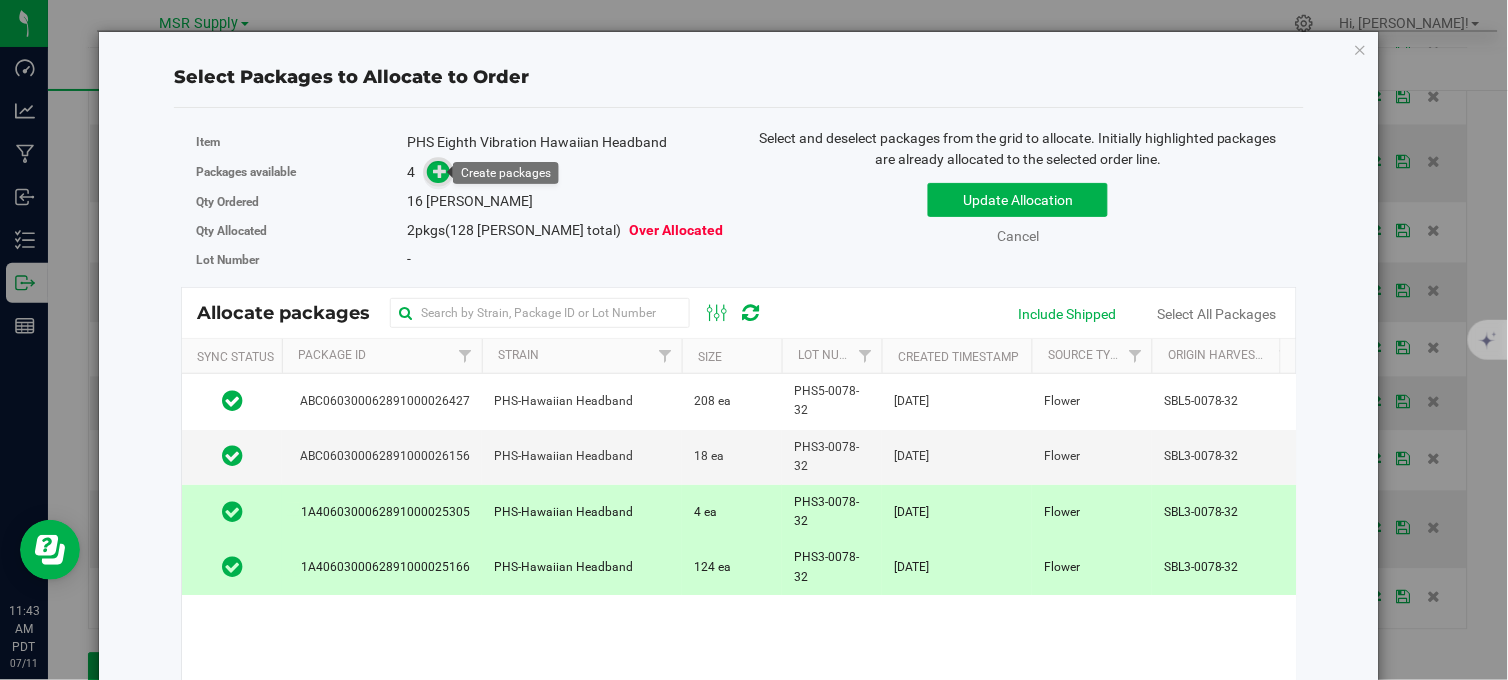 click at bounding box center [440, 171] 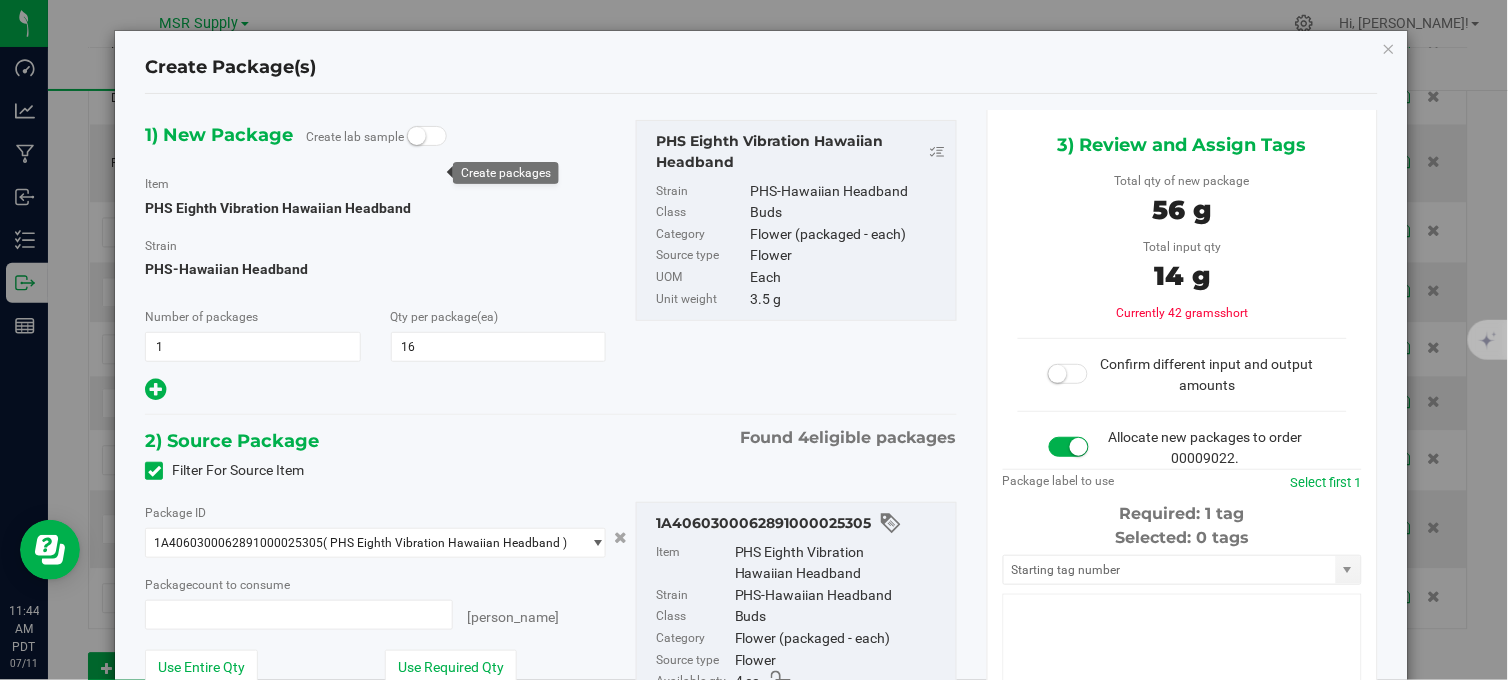 type on "4 ea" 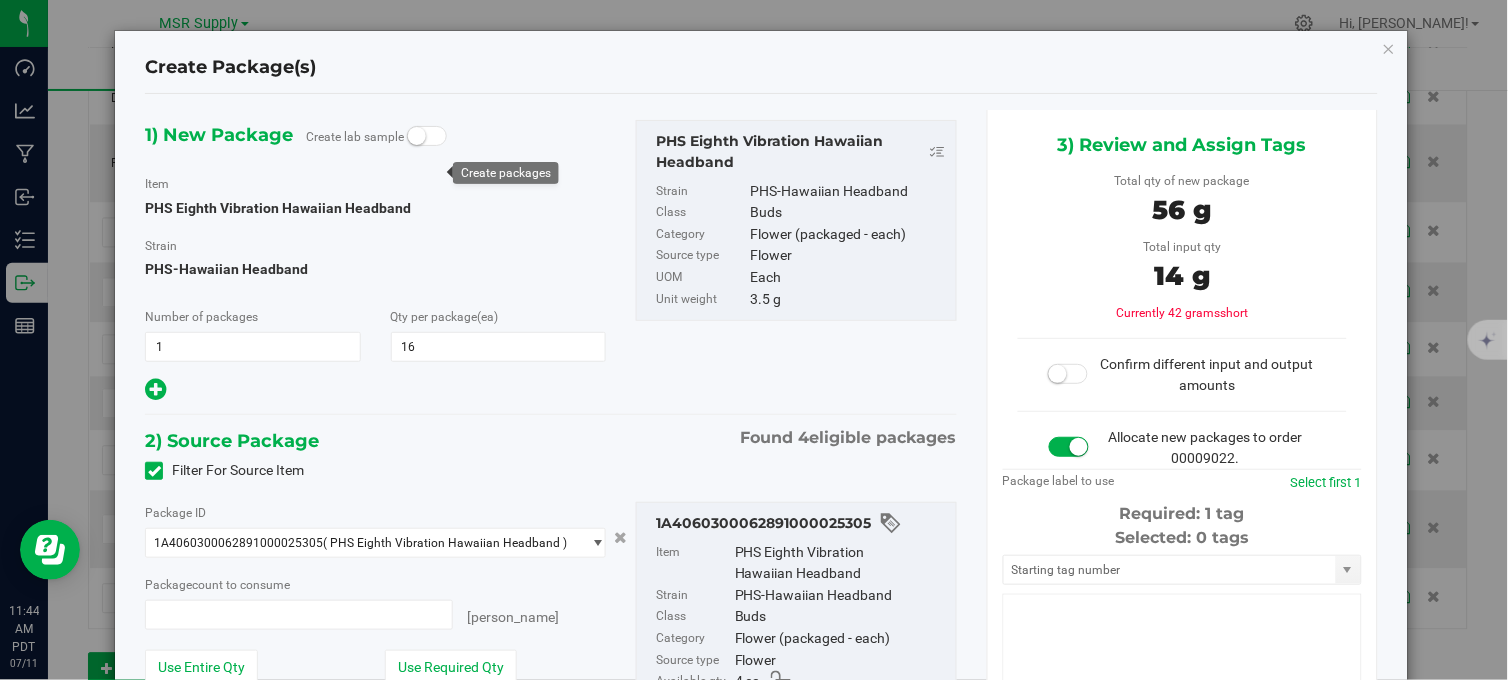 type on "0 ea" 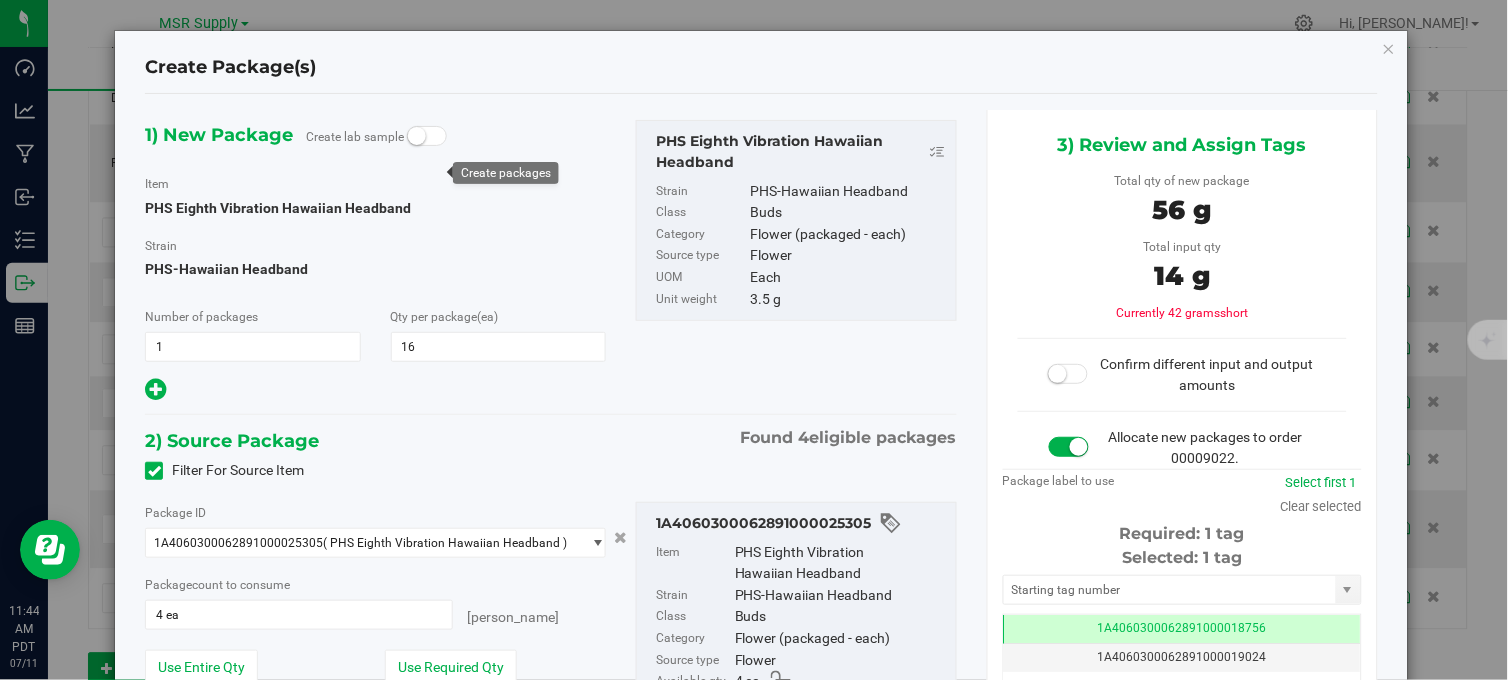 scroll, scrollTop: 0, scrollLeft: -1, axis: horizontal 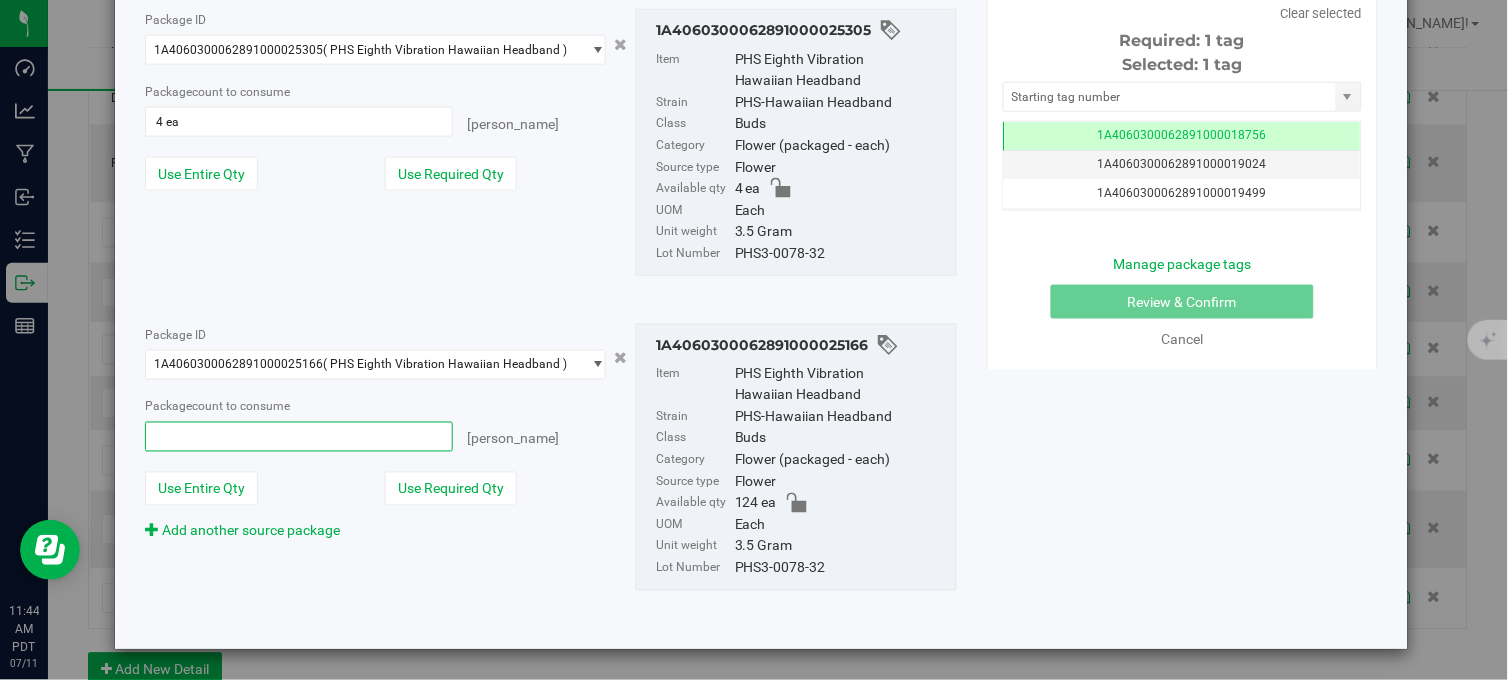 drag, startPoint x: 194, startPoint y: 427, endPoint x: 115, endPoint y: 440, distance: 80.06248 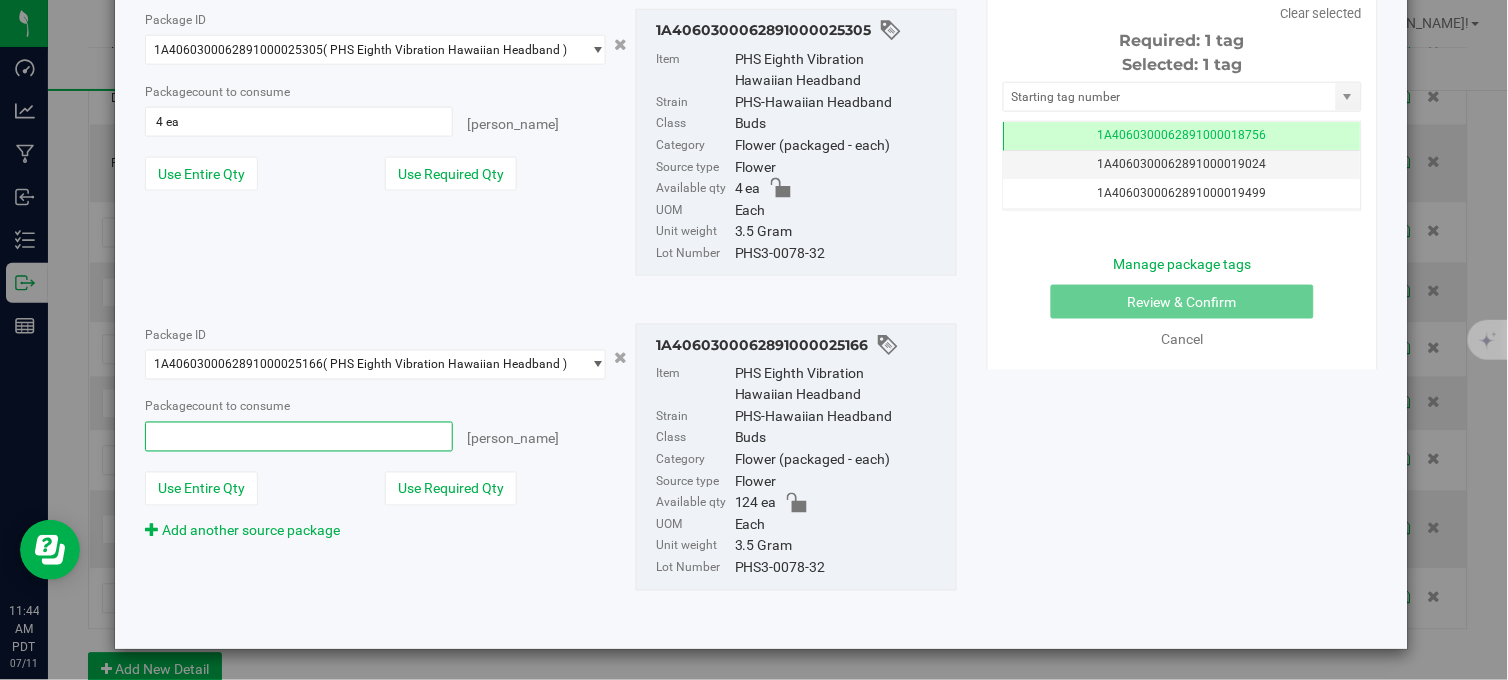 click on "Create Package(s)
1) New Package
Create lab sample
Item
PHS Eighth Vibration Hawaiian Headband
[GEOGRAPHIC_DATA]
PHS-Hawaiian Headband
Number of packages
1 1 16 16" at bounding box center [761, 93] 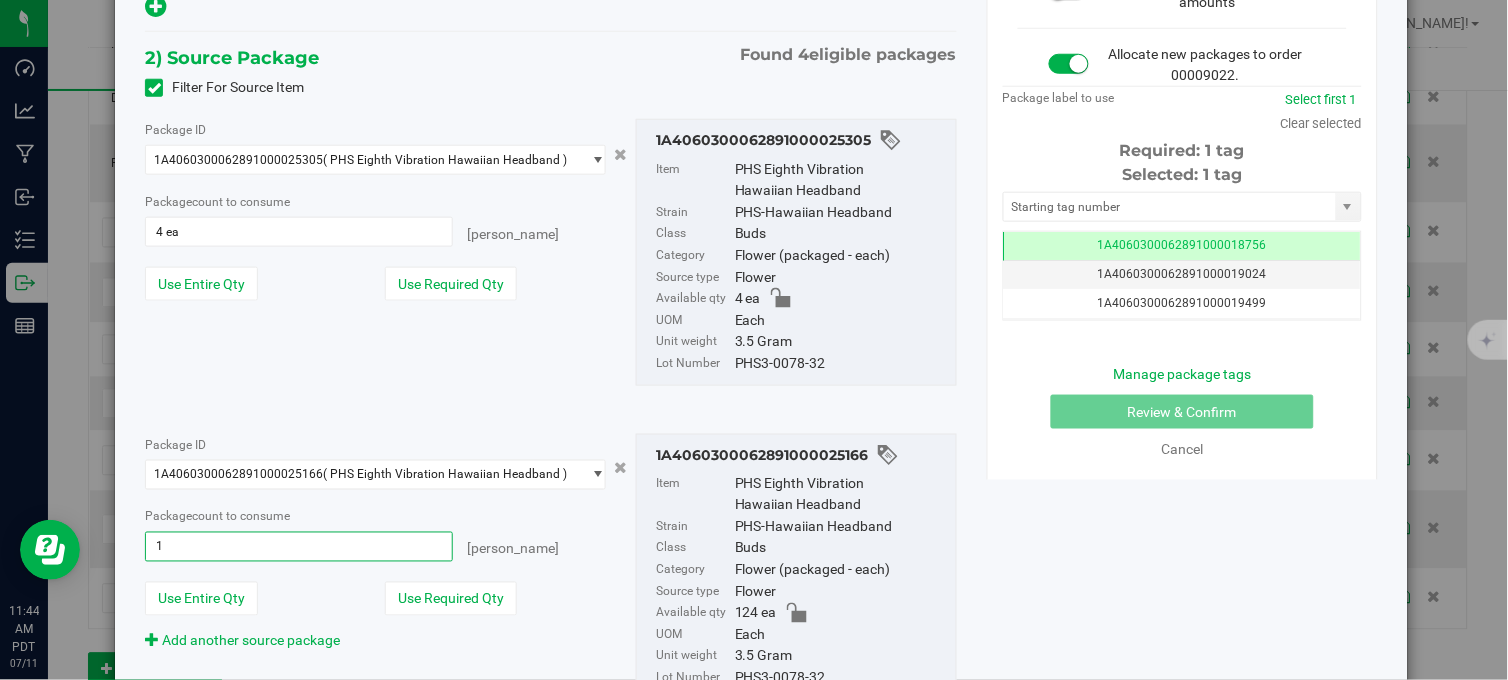 type on "12" 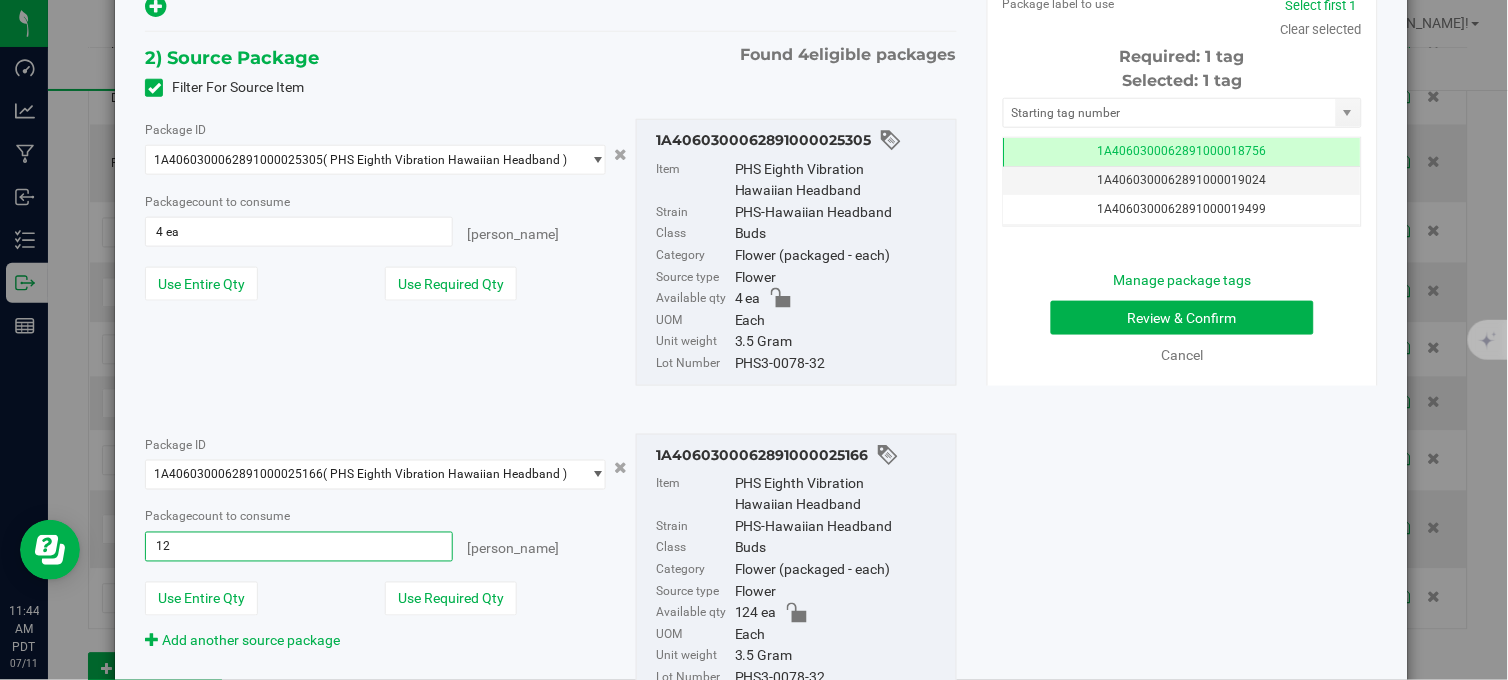 type on "12 ea" 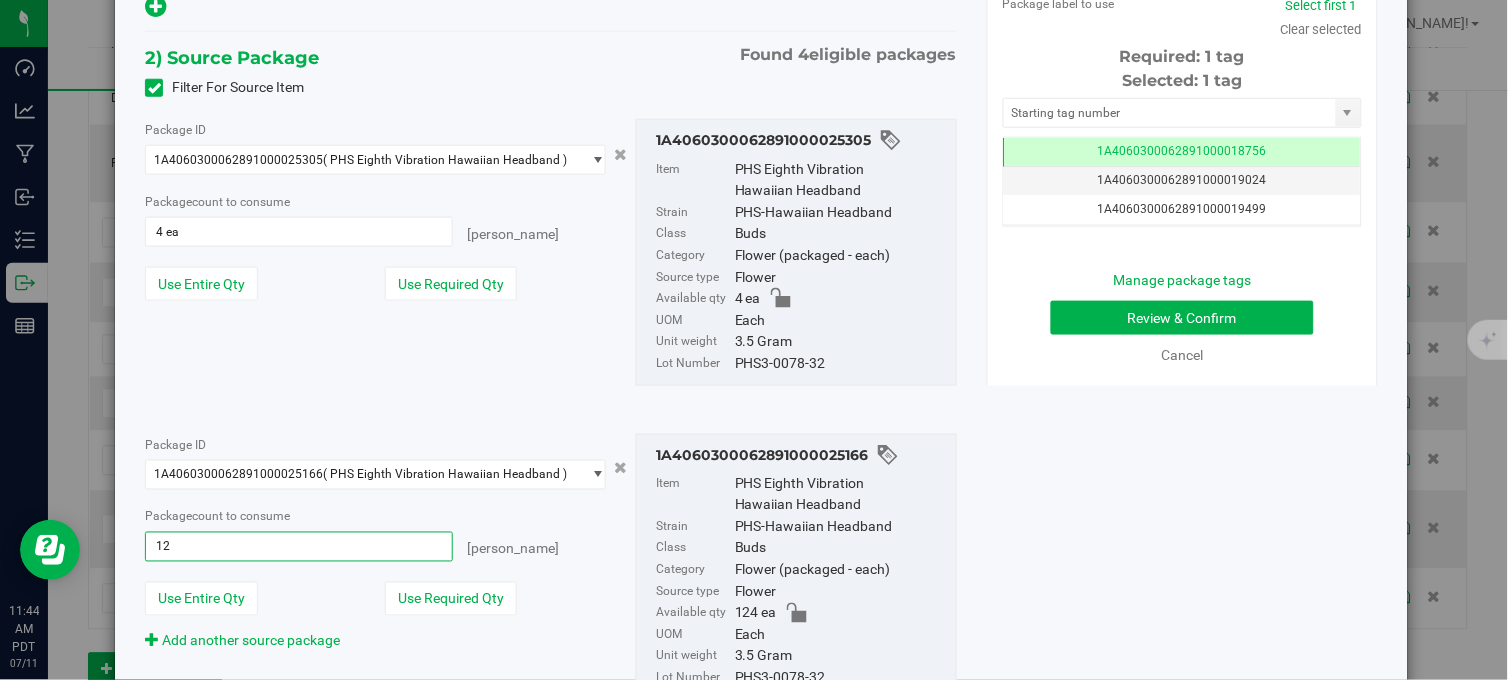 click on "Package ID
1A4060300062891000025305
(
PHS Eighth Vibration Hawaiian Headband
)
1A4060300062891000025166 1A4060300062891000025305 ABC060300062891000026156 ABC060300062891000026427
Package
count
to consume
4 ea 4
[PERSON_NAME]" at bounding box center [551, 252] 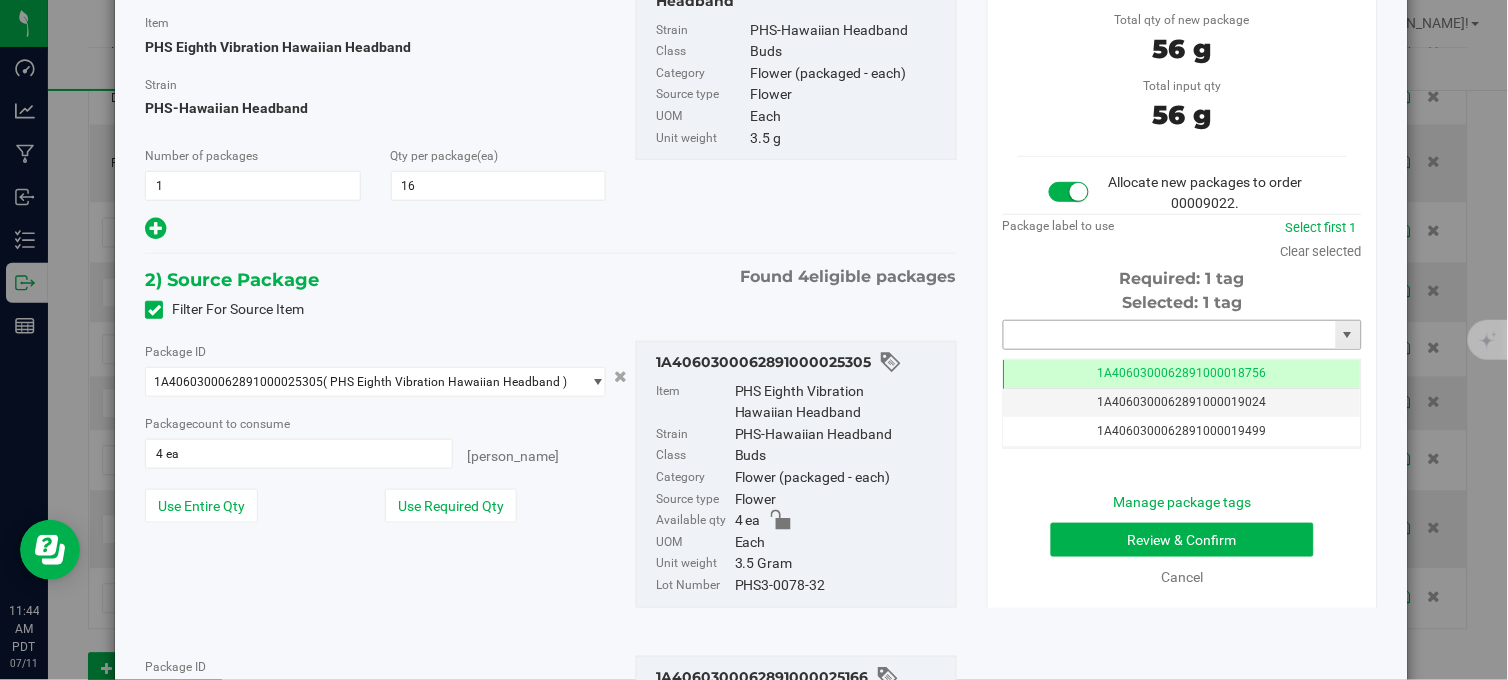 click at bounding box center [1170, 335] 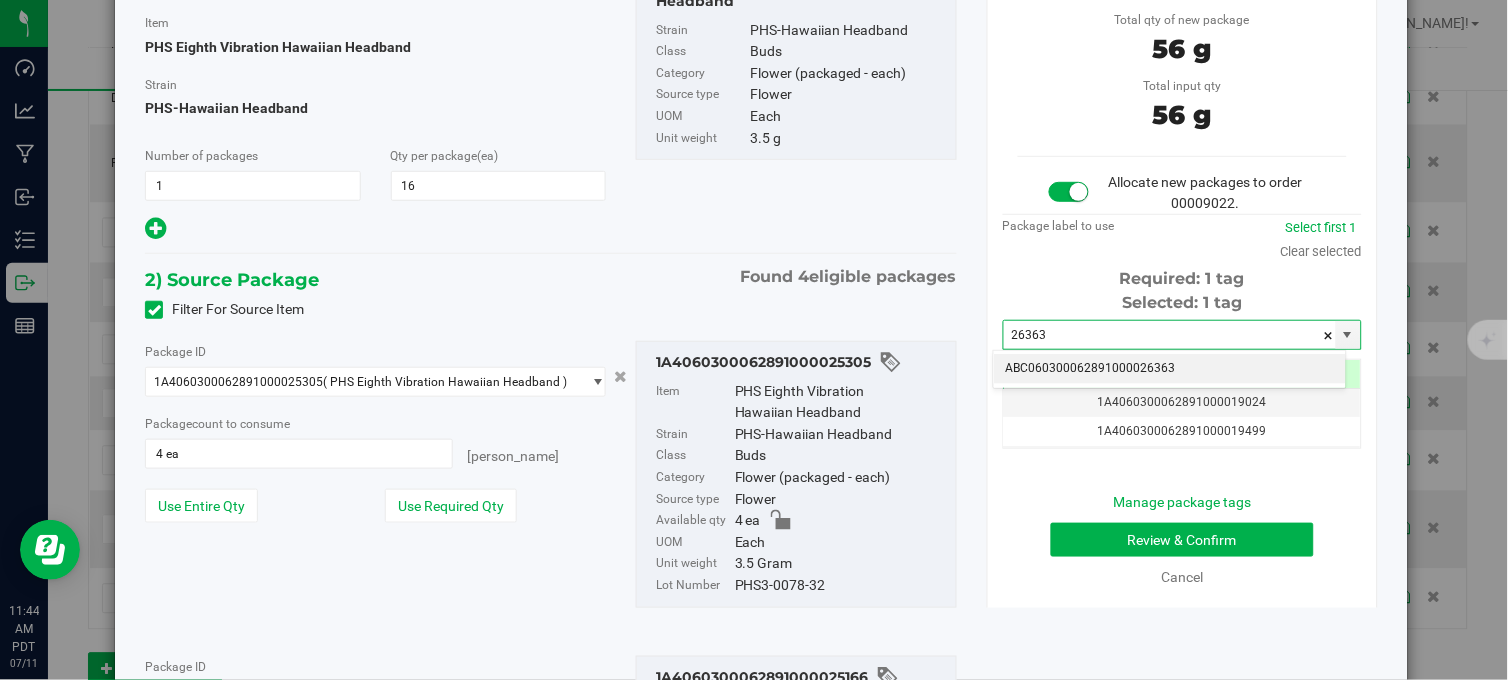click on "ABC060300062891000026363" at bounding box center (1170, 369) 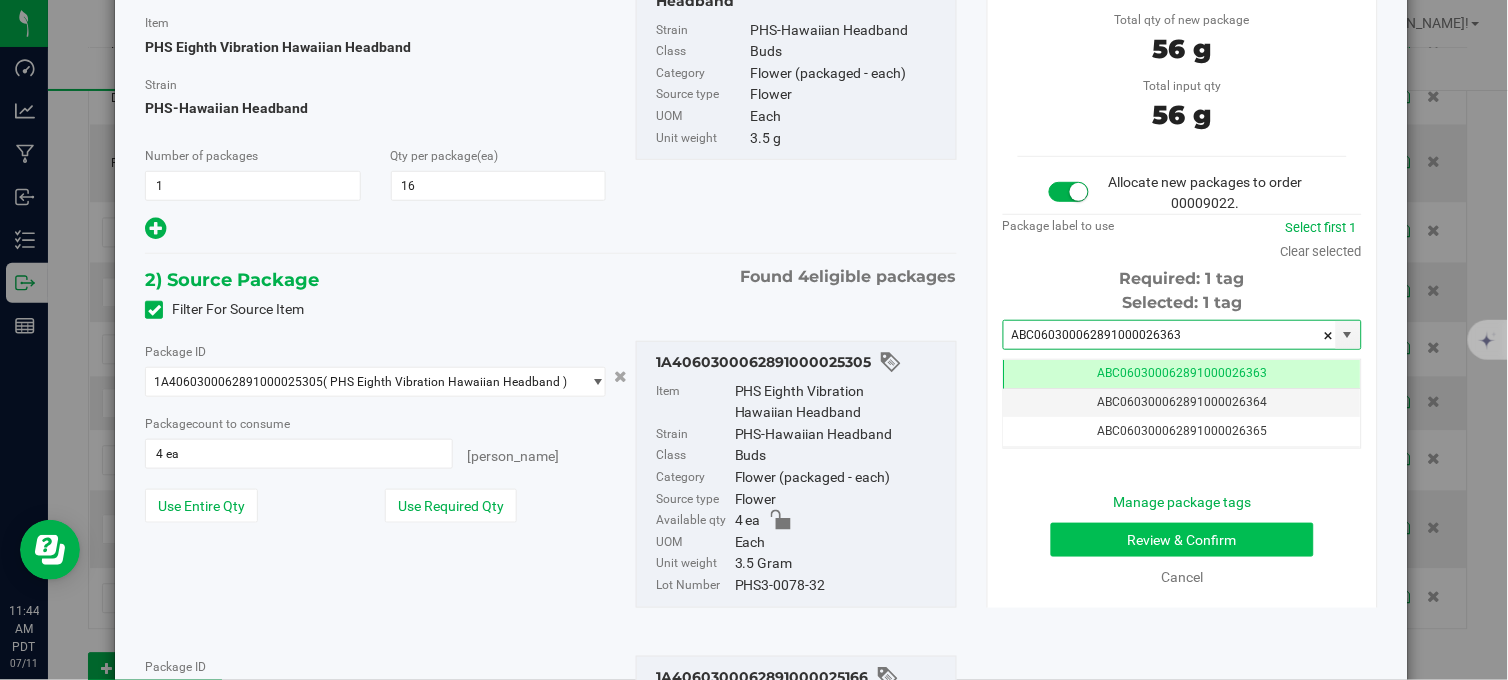 type on "ABC060300062891000026363" 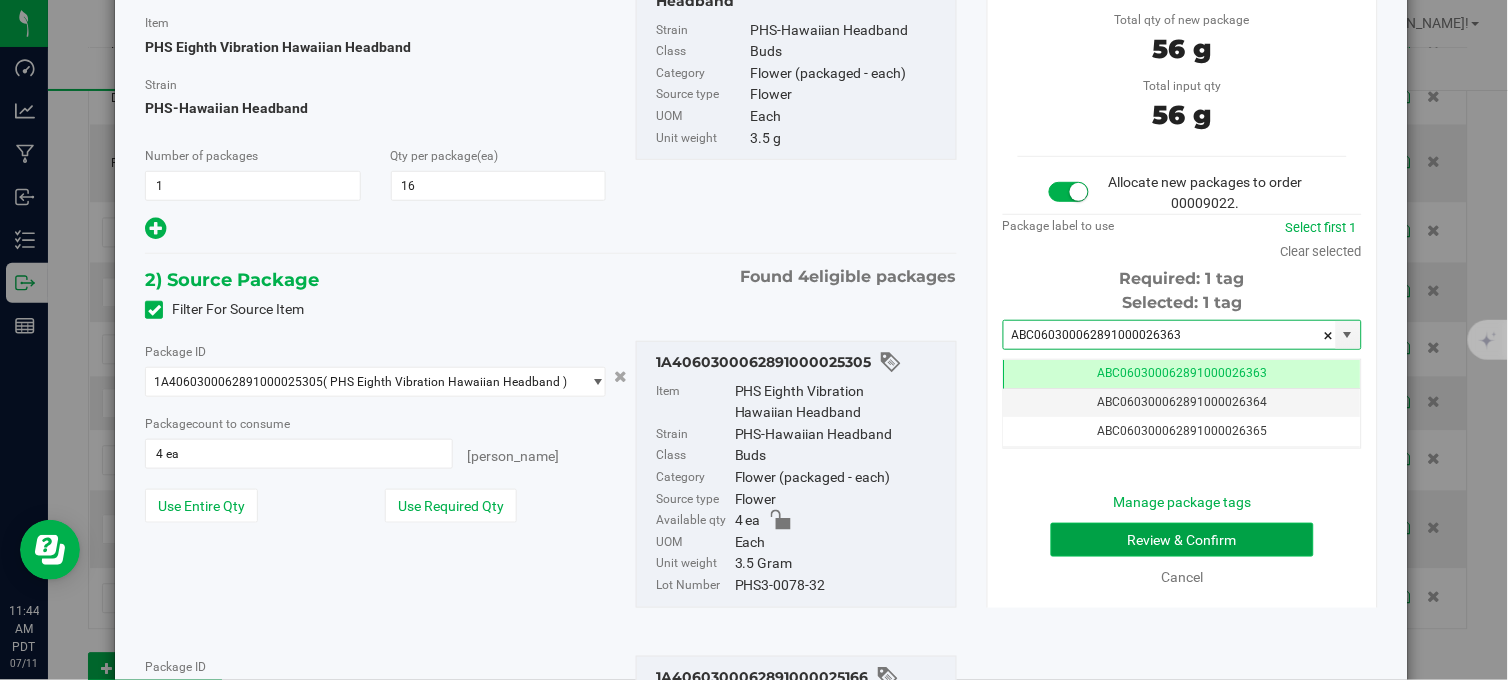 click on "Review & Confirm" at bounding box center [1182, 540] 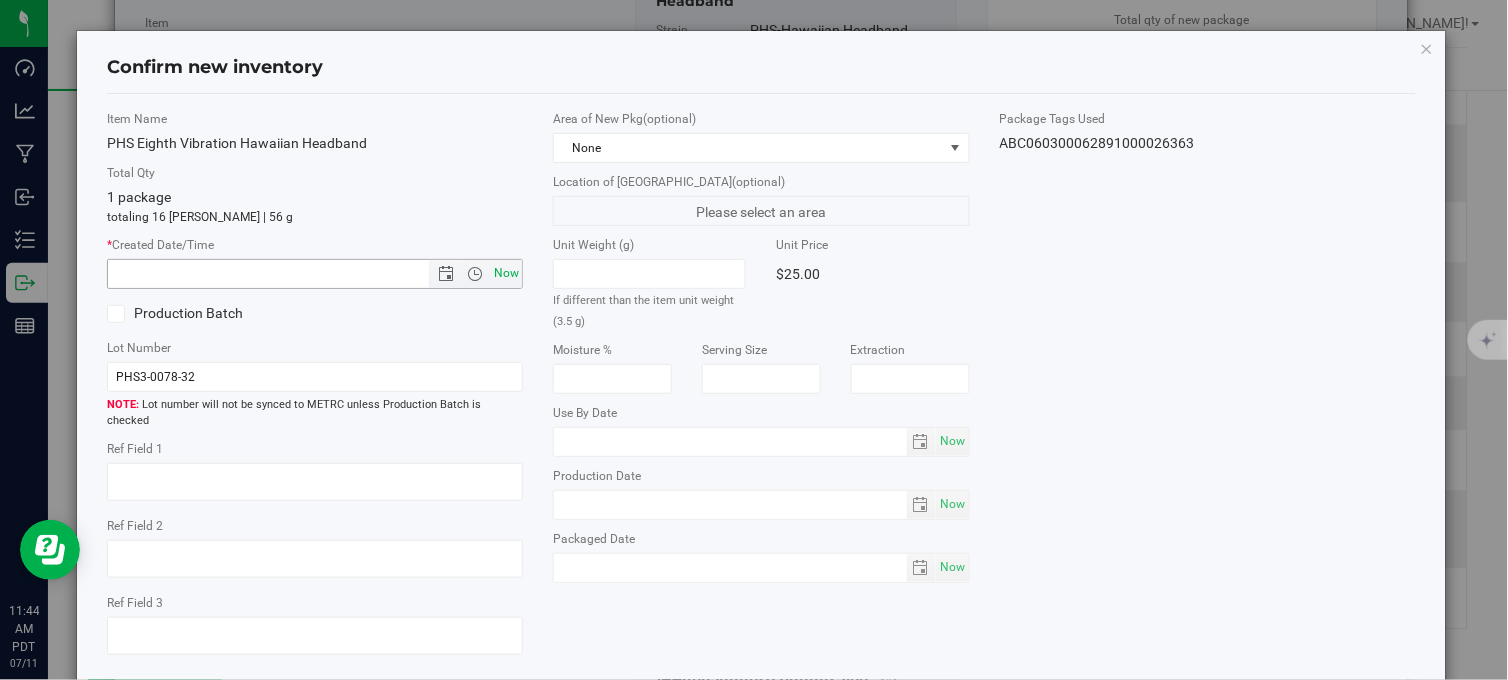 click on "Now" at bounding box center (507, 273) 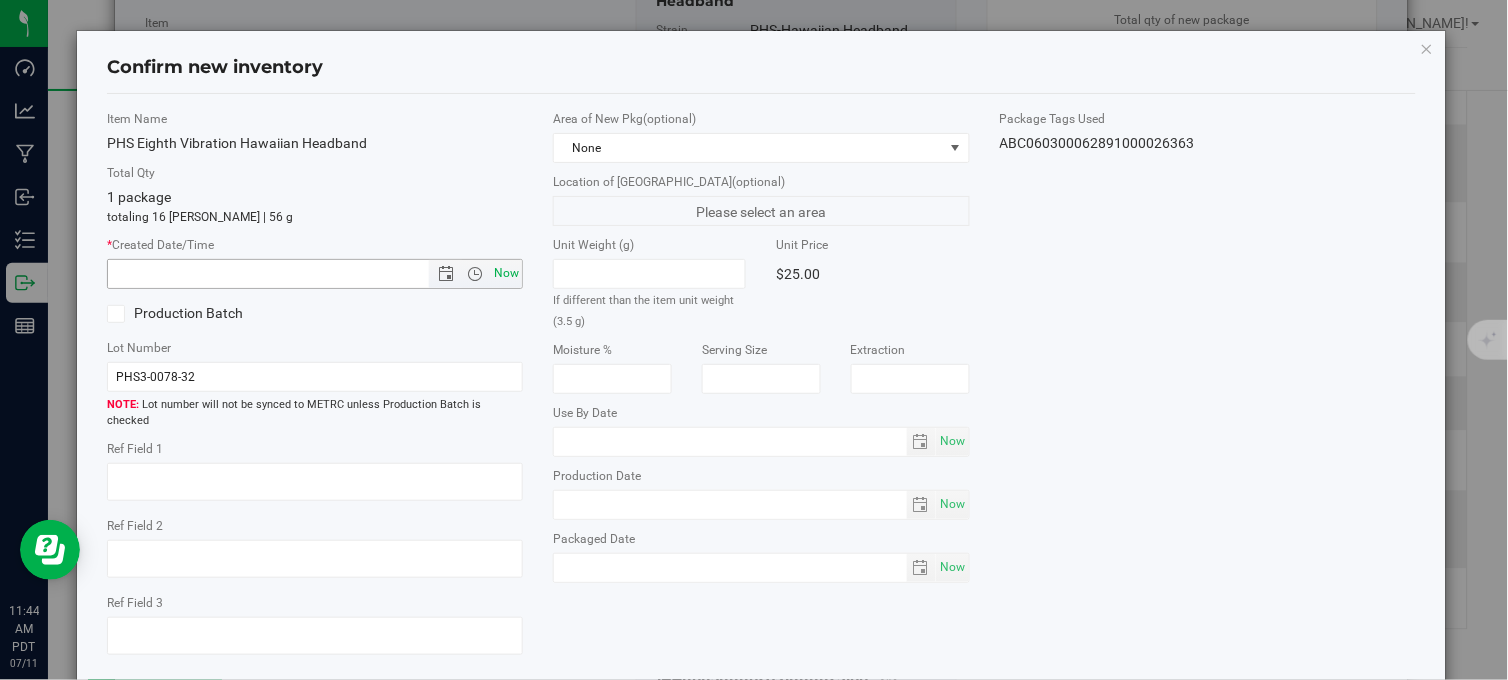 type on "[DATE] 11:44 AM" 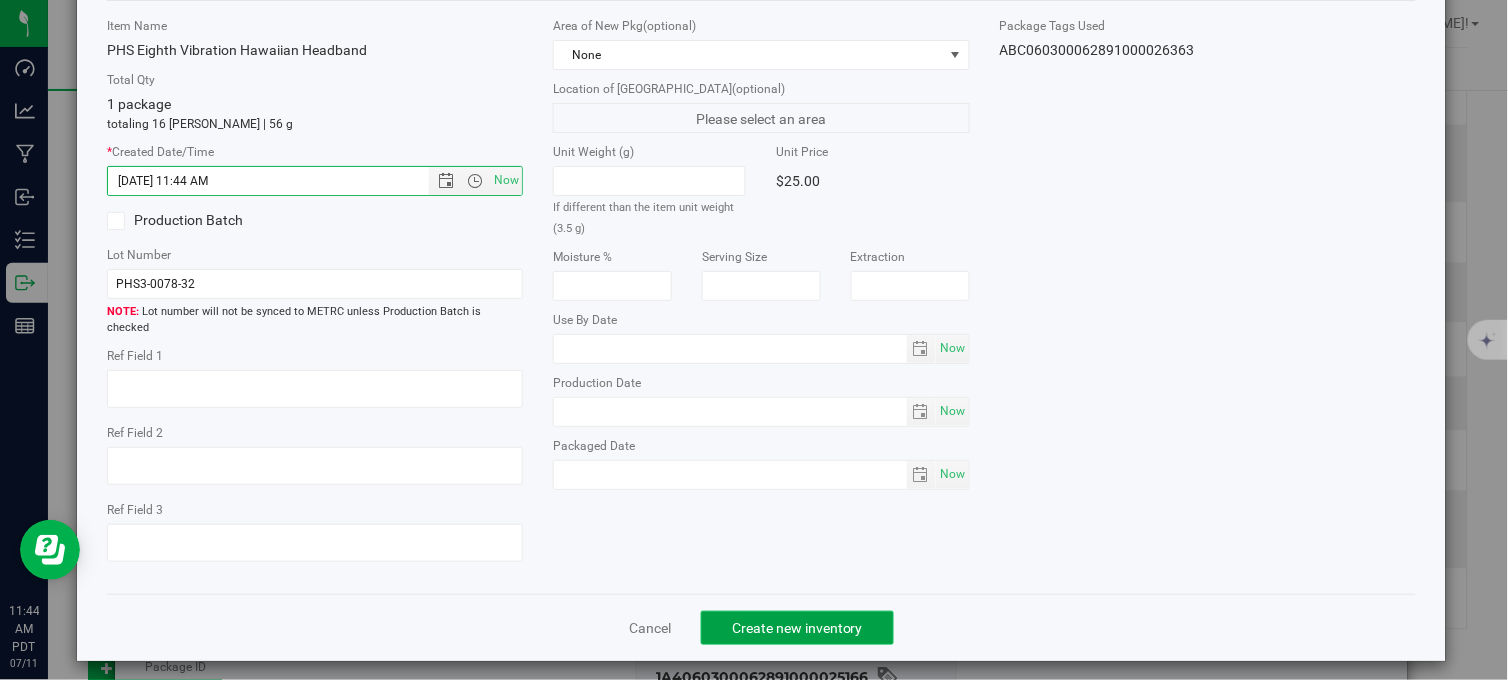 click on "Create new inventory" 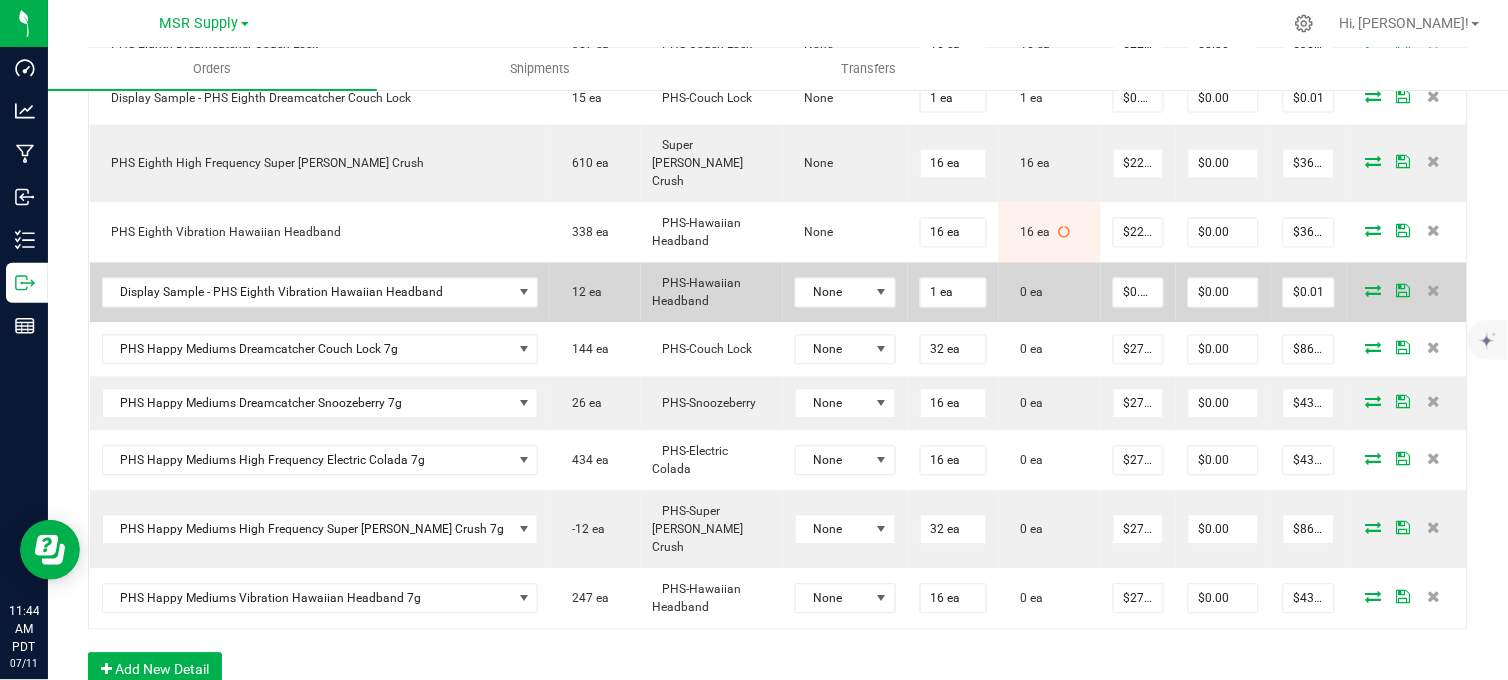 click at bounding box center (1374, 291) 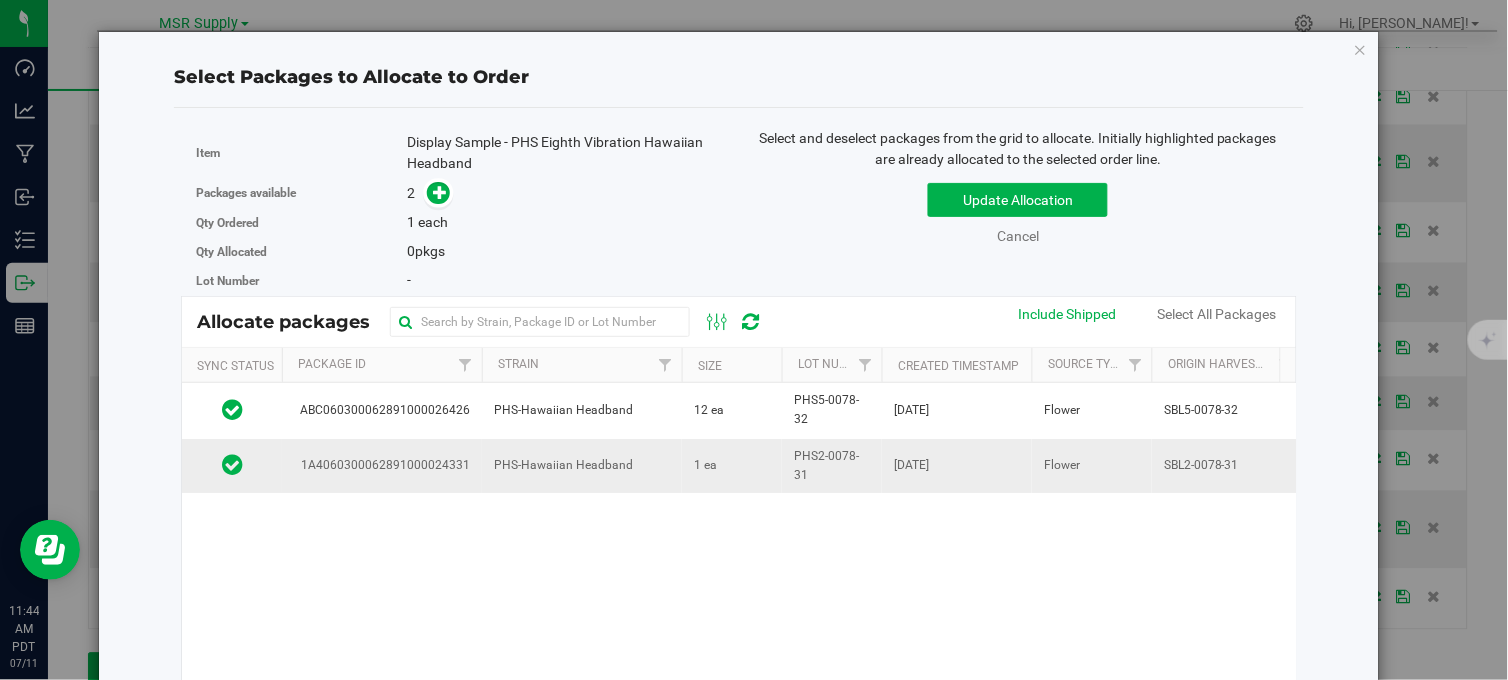 click on "1 ea" at bounding box center (732, 466) 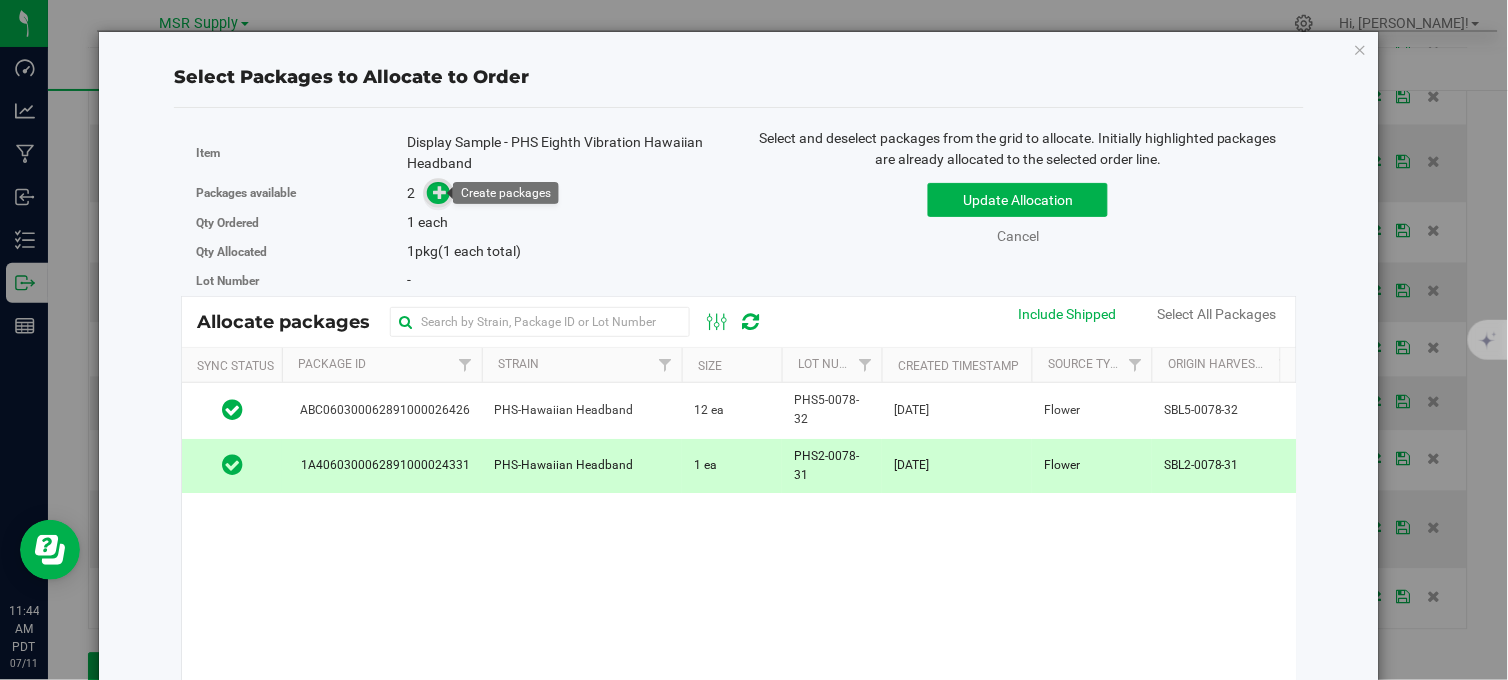 click at bounding box center (440, 192) 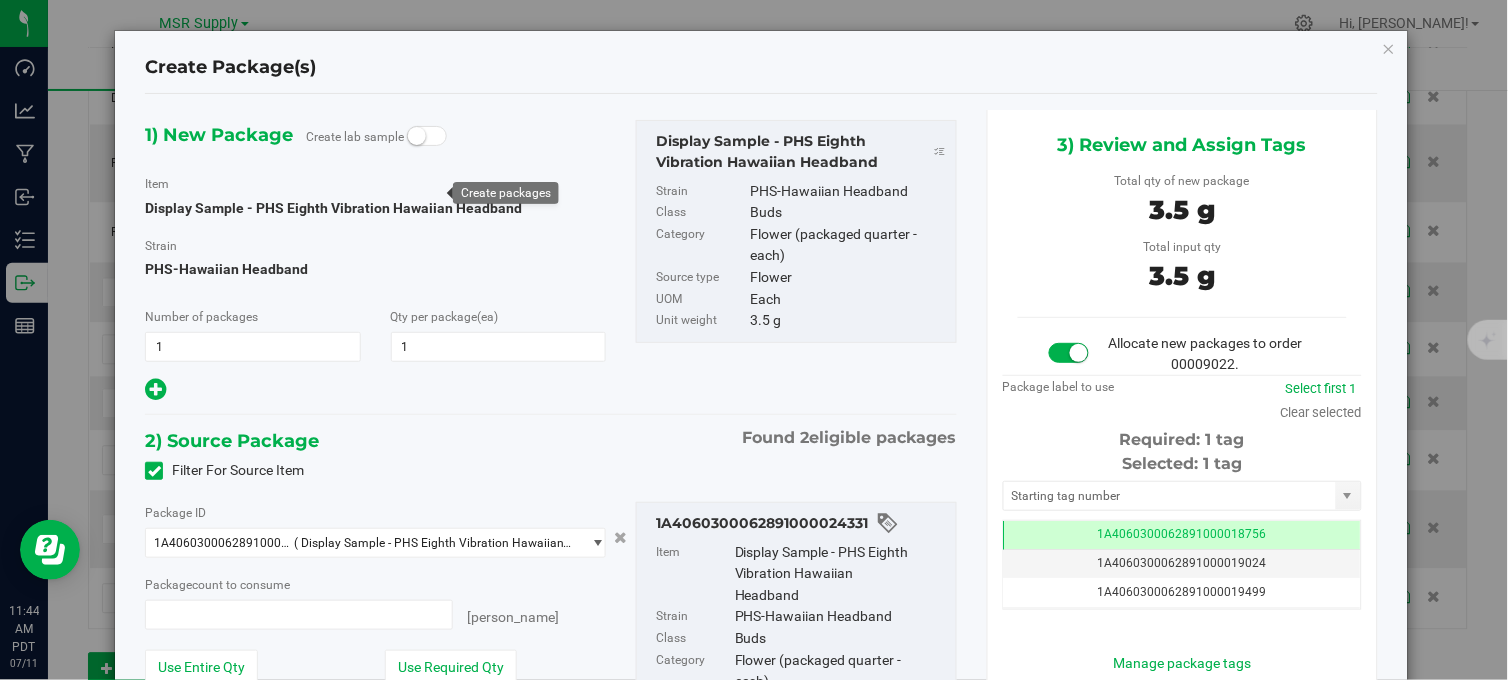 type on "1 ea" 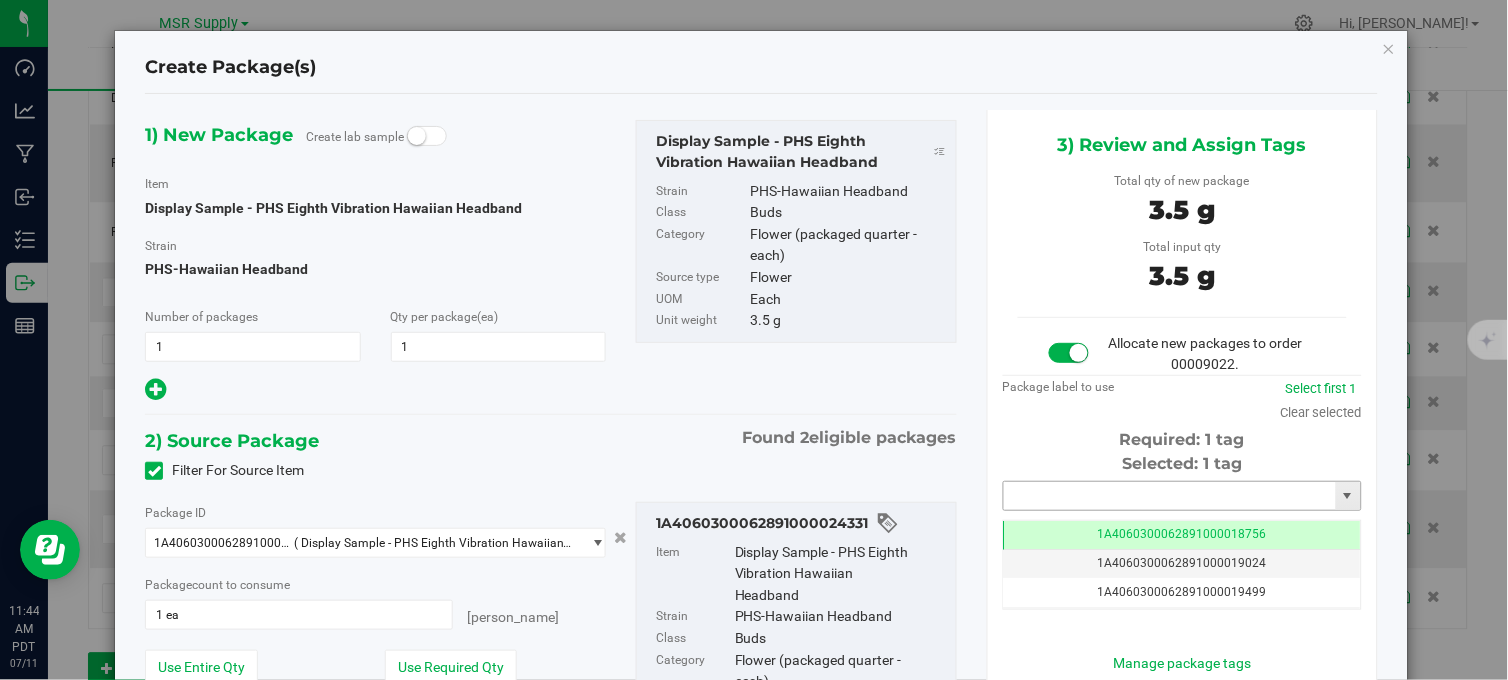 click at bounding box center (1170, 496) 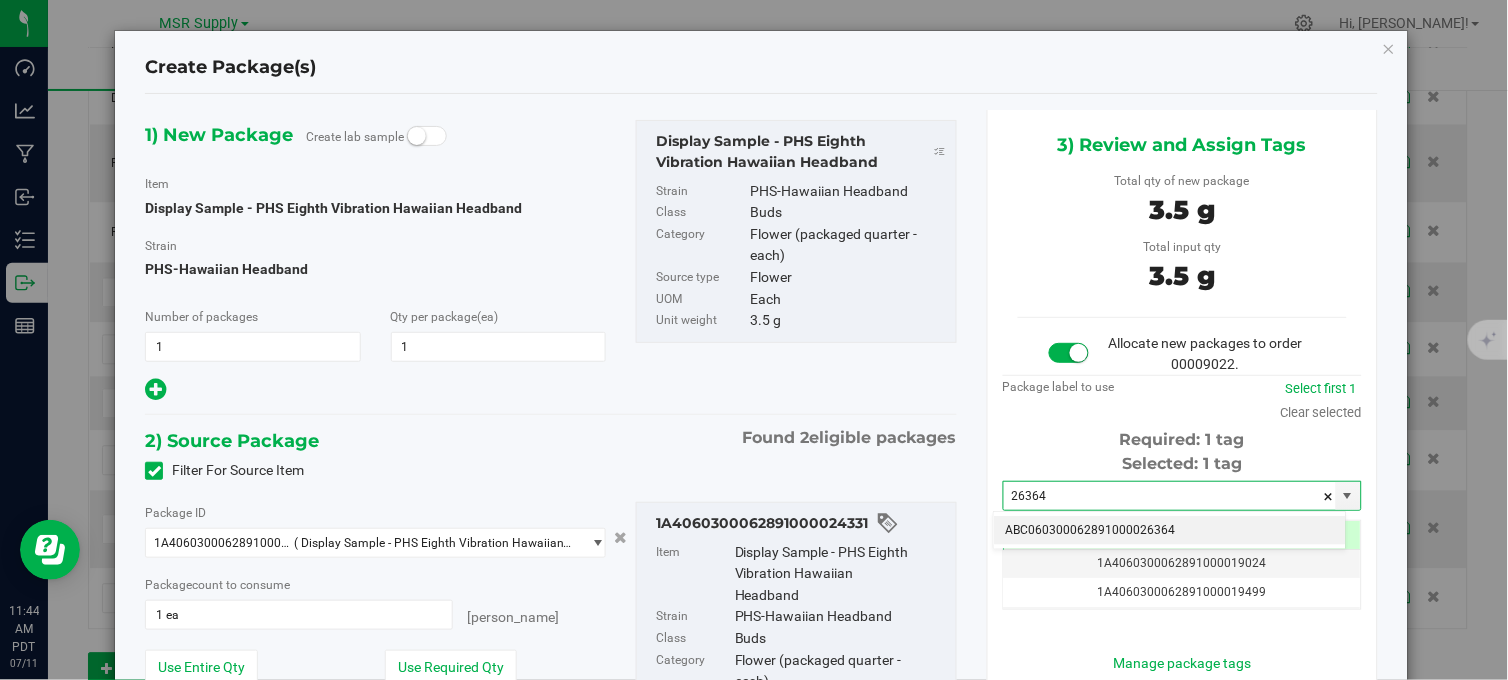 click on "ABC060300062891000026364" at bounding box center [1170, 531] 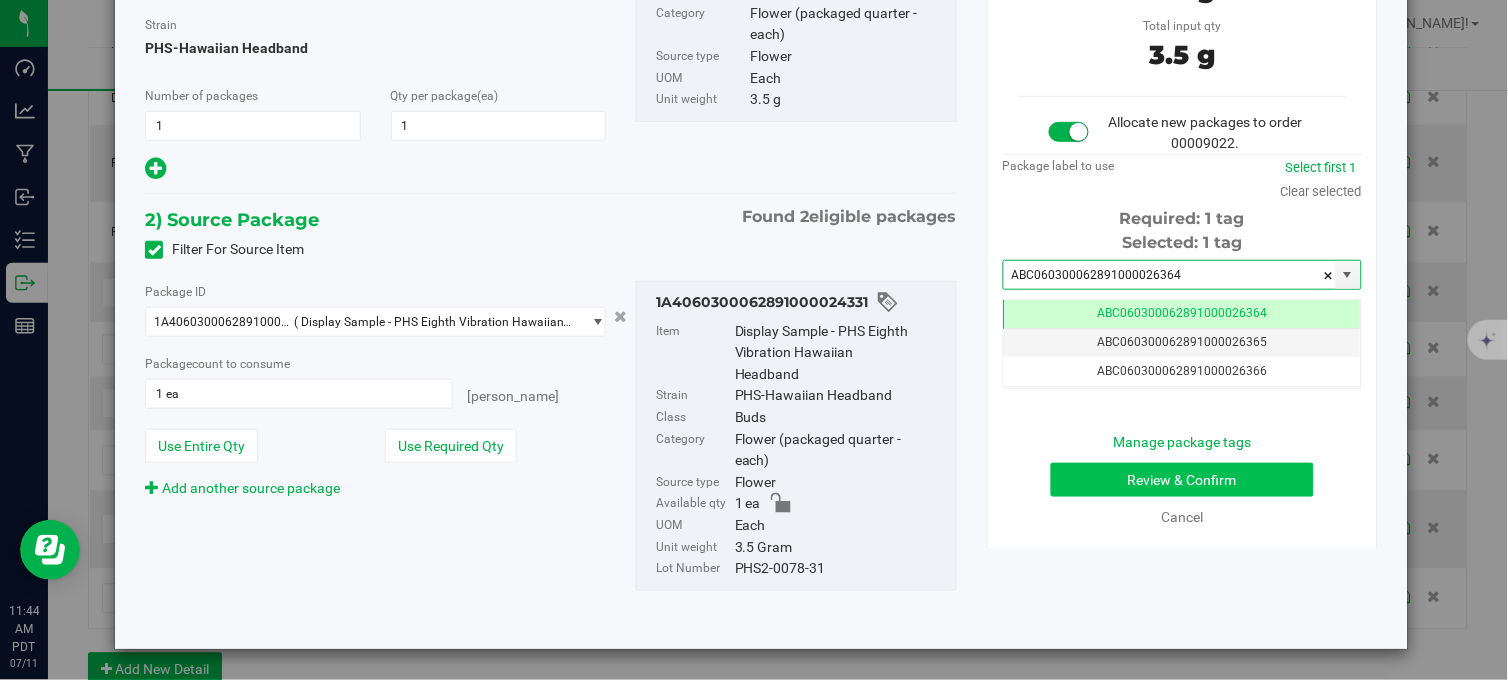 type on "ABC060300062891000026364" 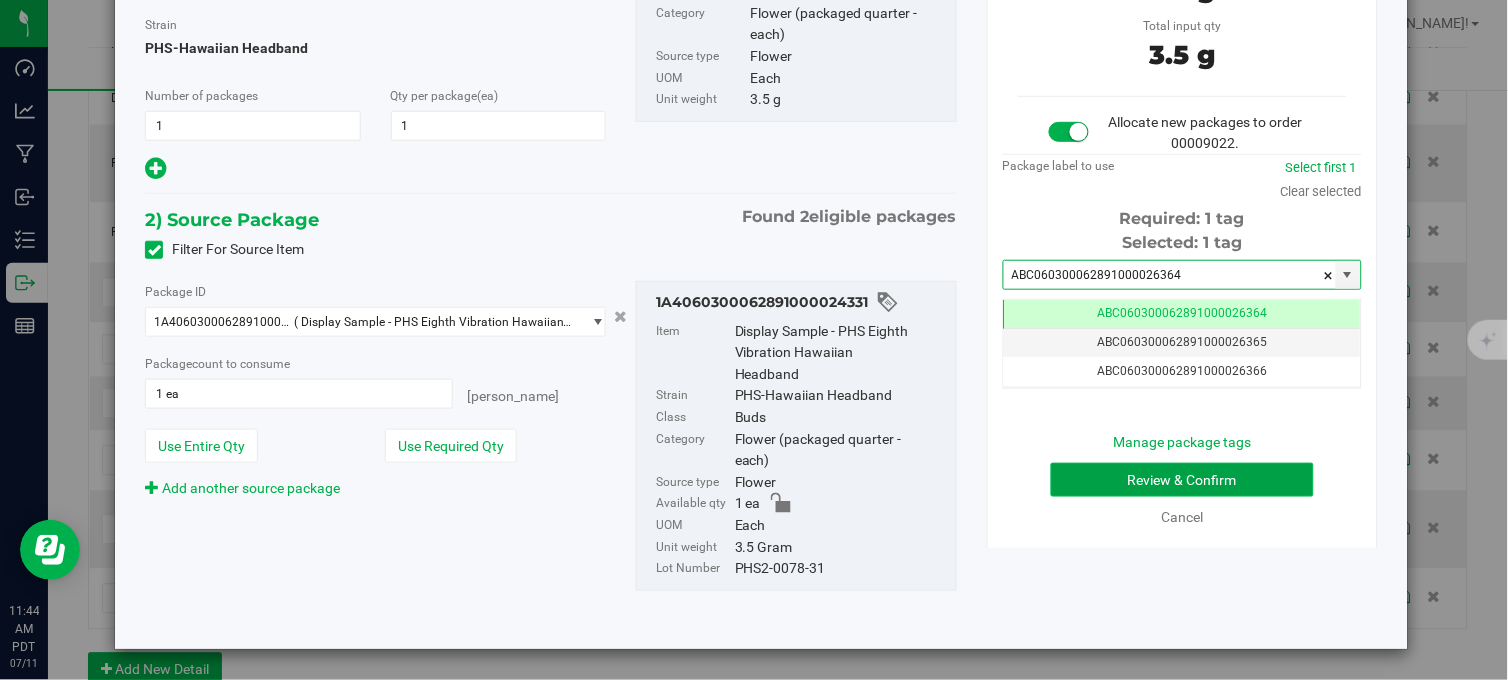 click on "Review & Confirm" at bounding box center (1182, 480) 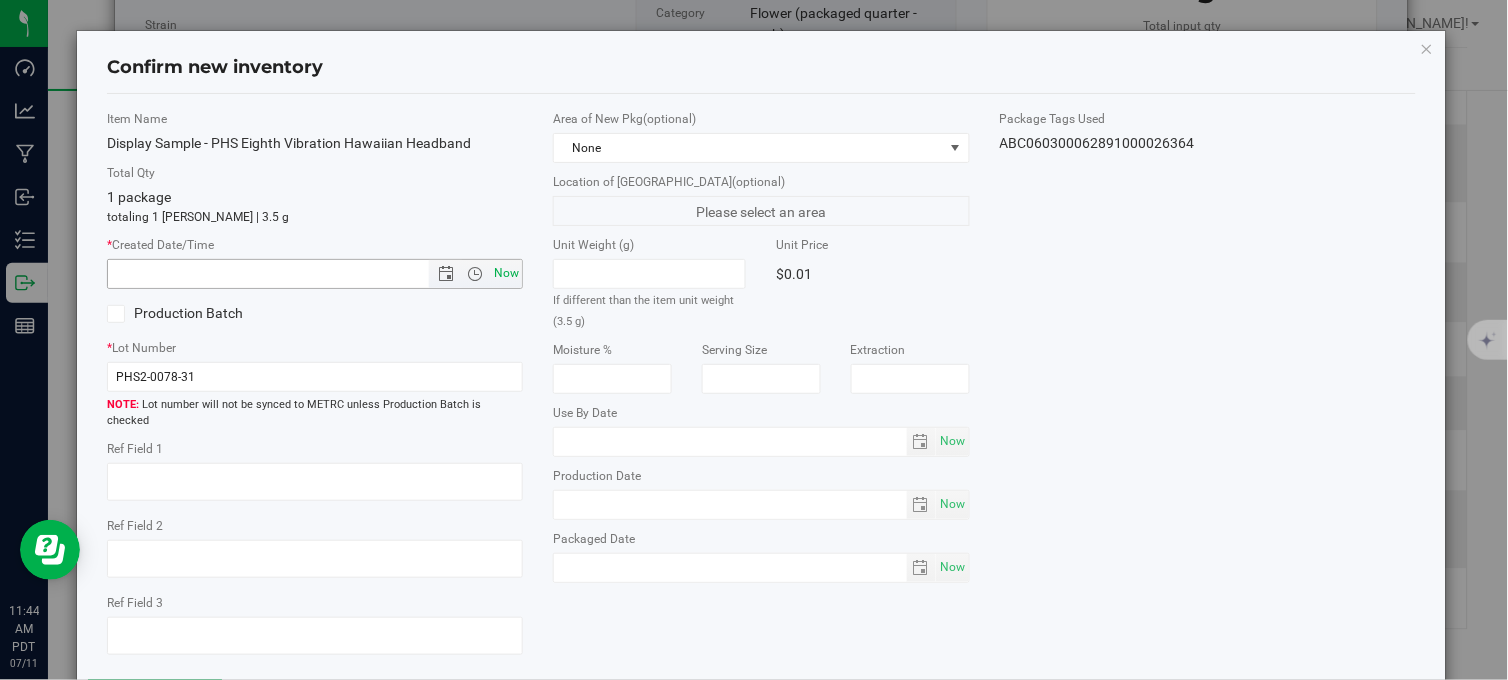 click on "Now" at bounding box center [507, 273] 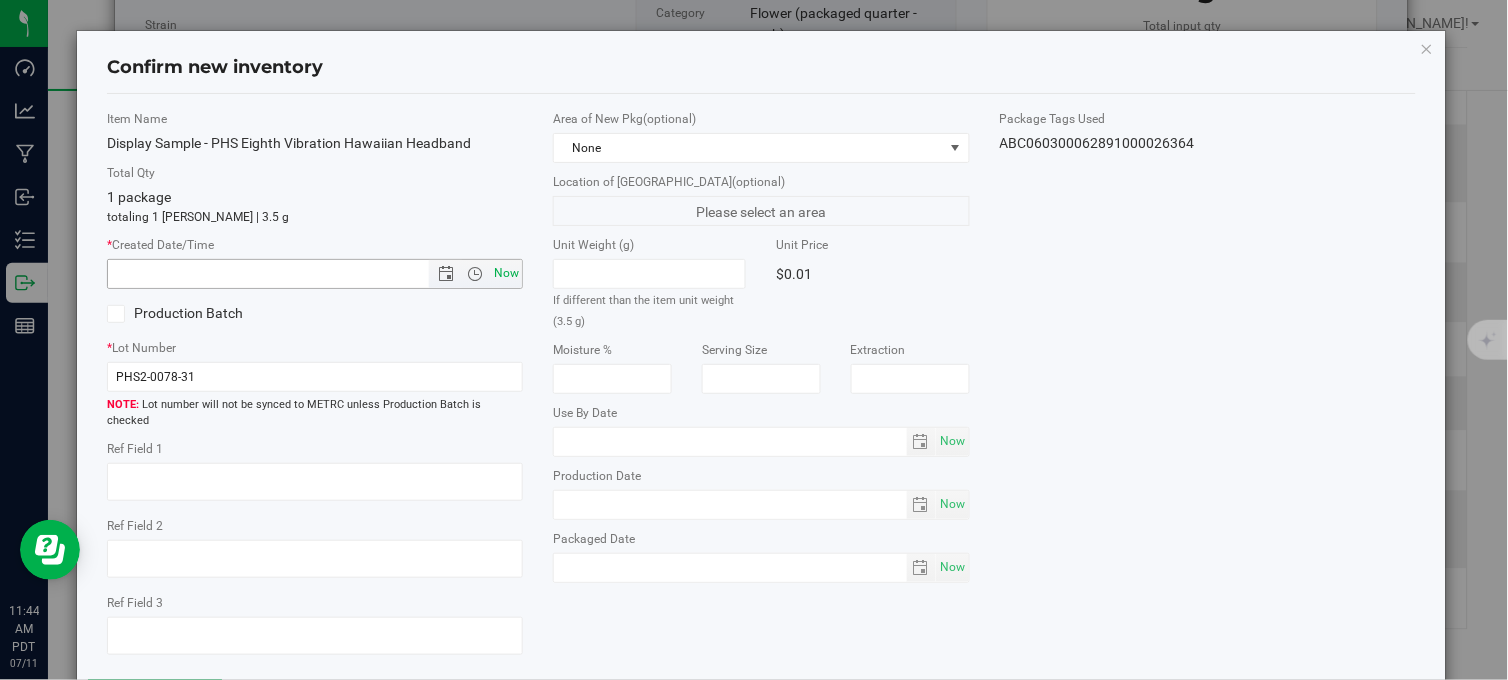 type on "[DATE] 11:44 AM" 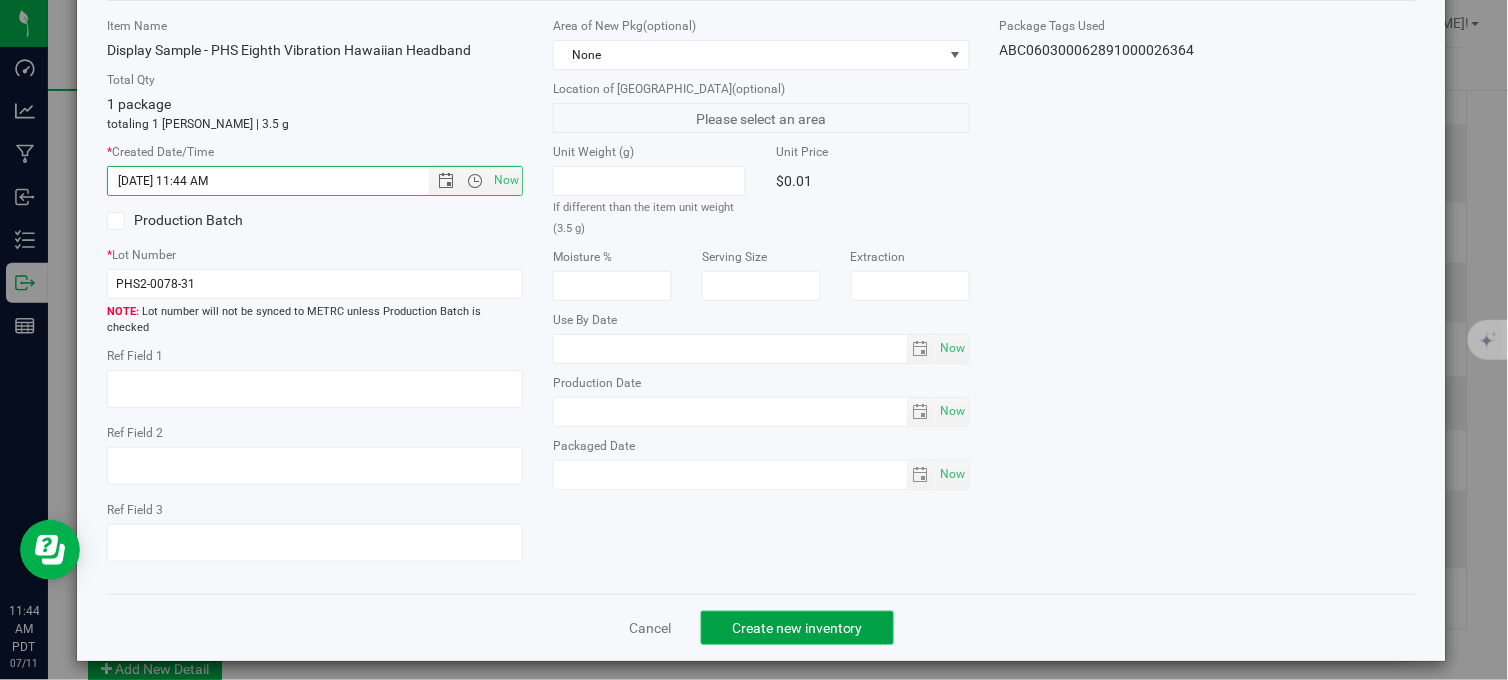 click on "Create new inventory" 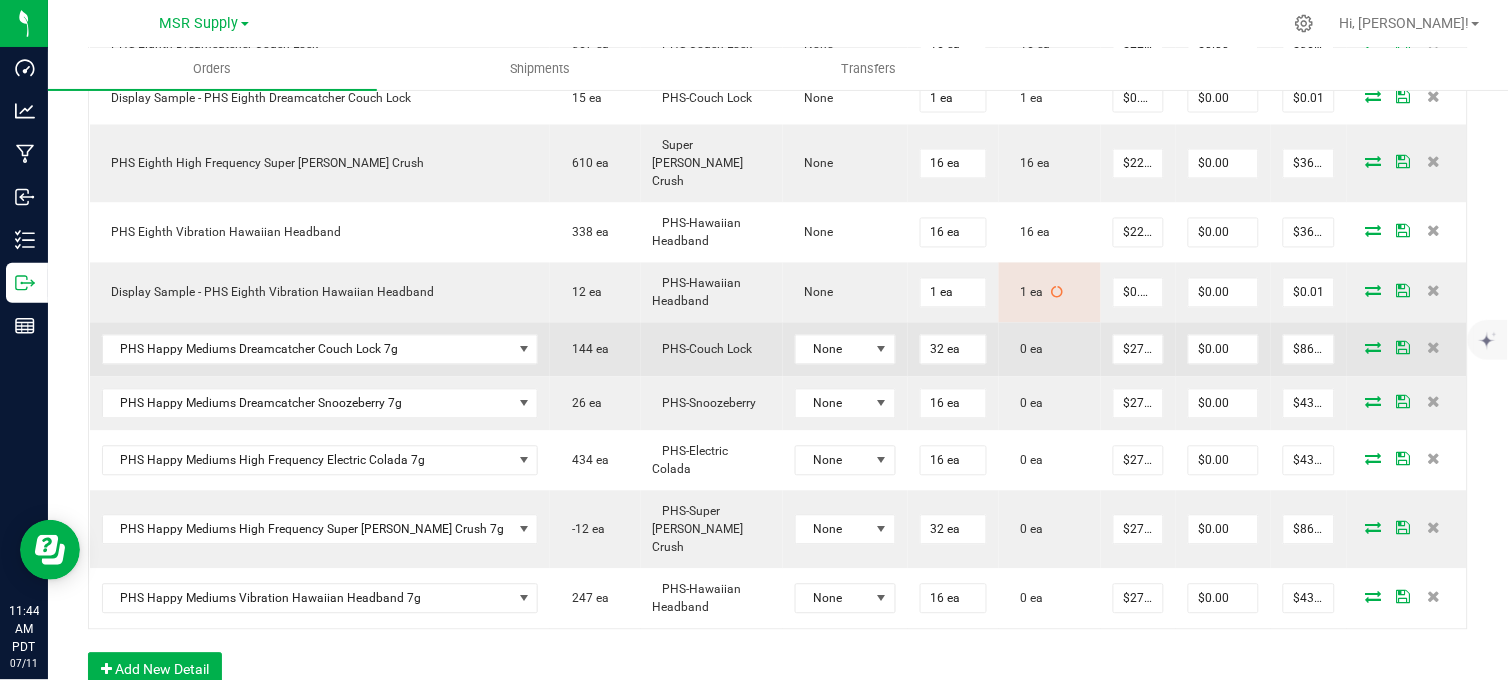 click at bounding box center (1374, 348) 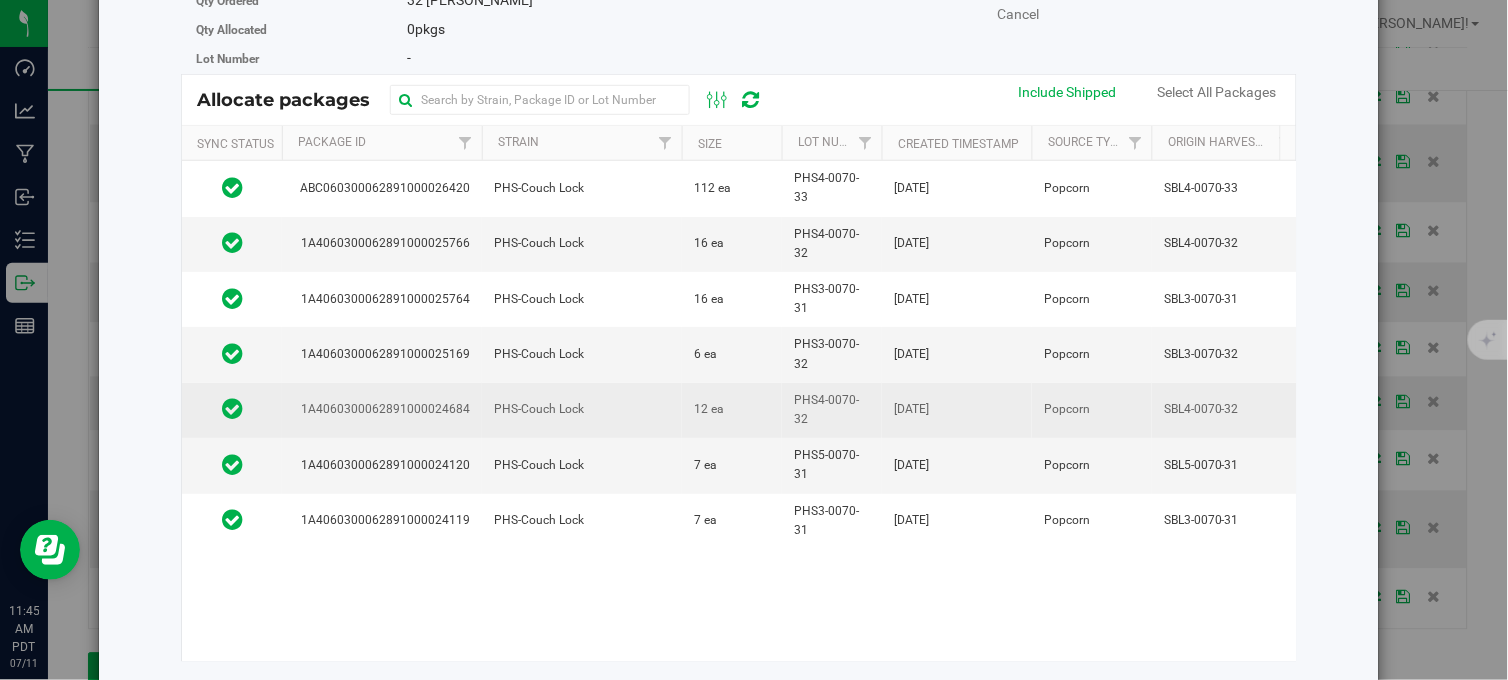 click on "12 ea" at bounding box center [732, 410] 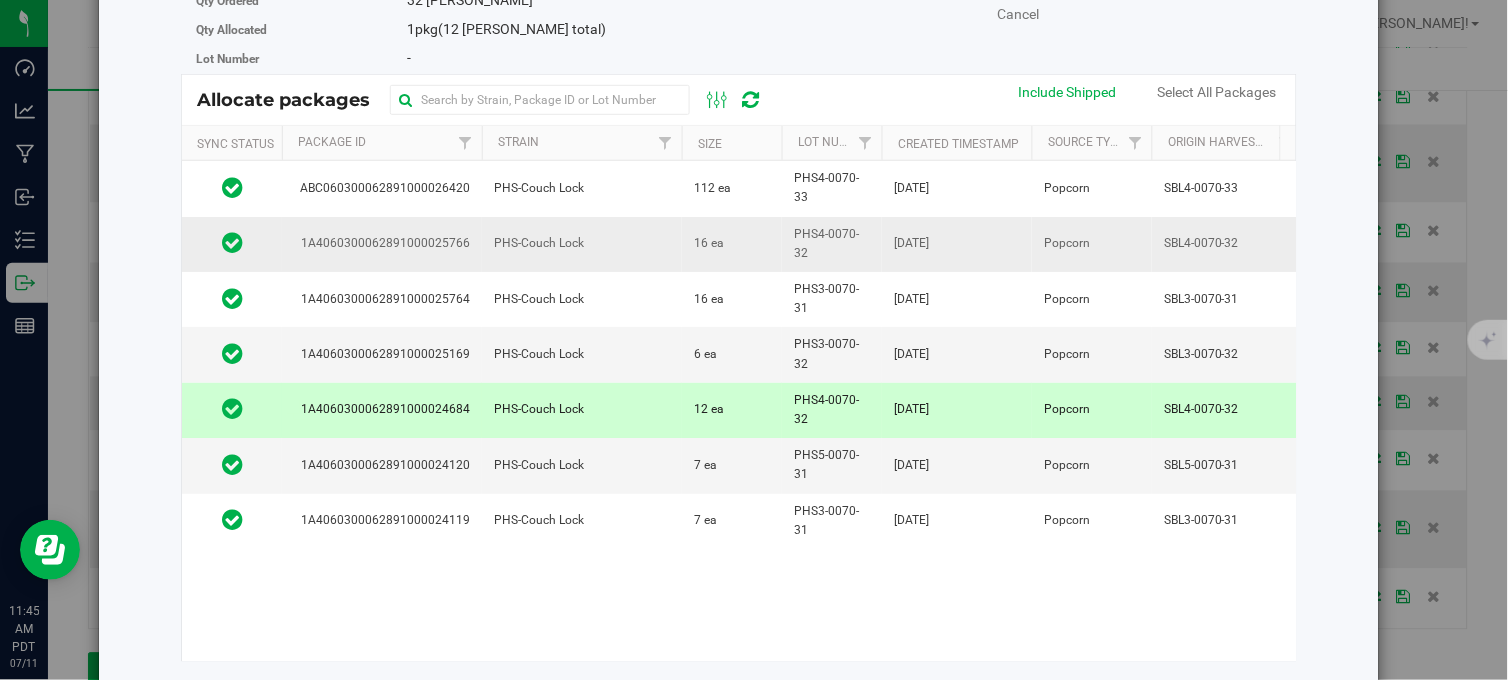 click on "16 ea" at bounding box center [732, 244] 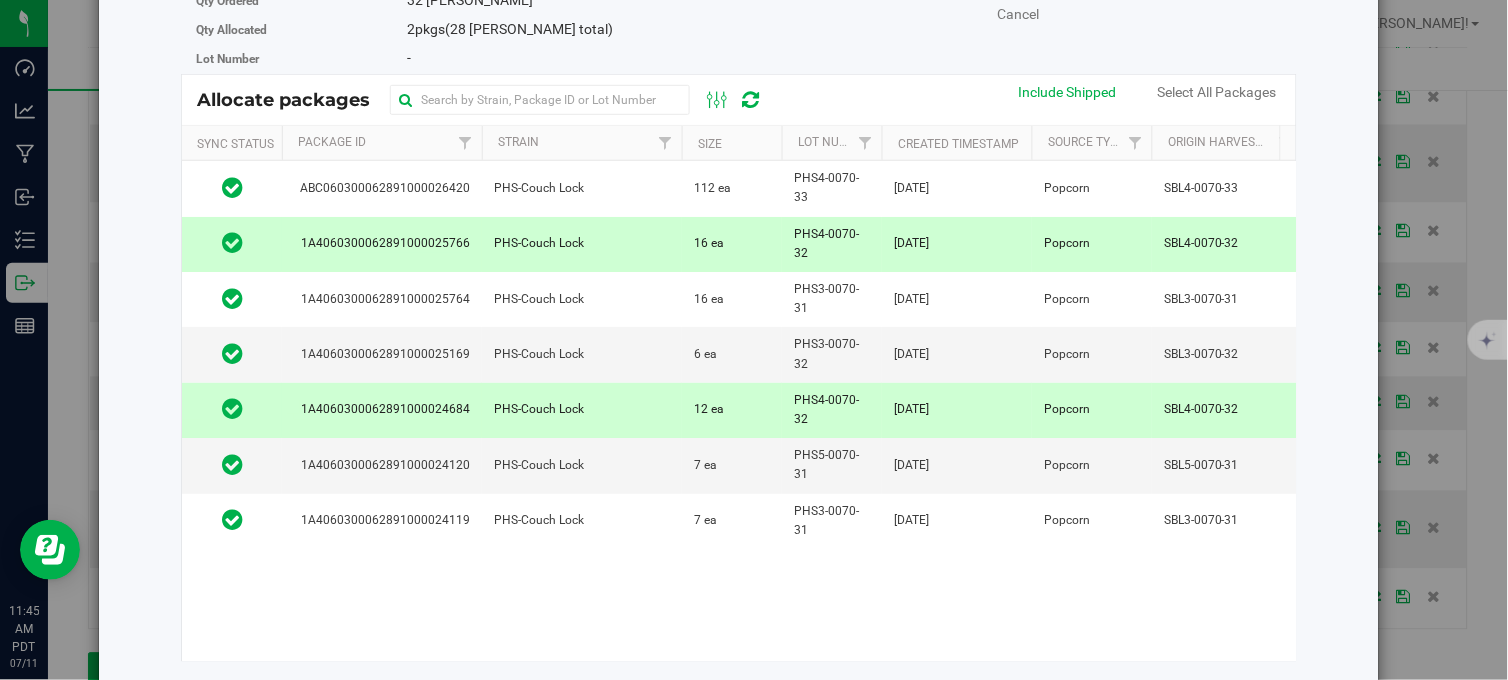 click on "12 ea" at bounding box center [732, 410] 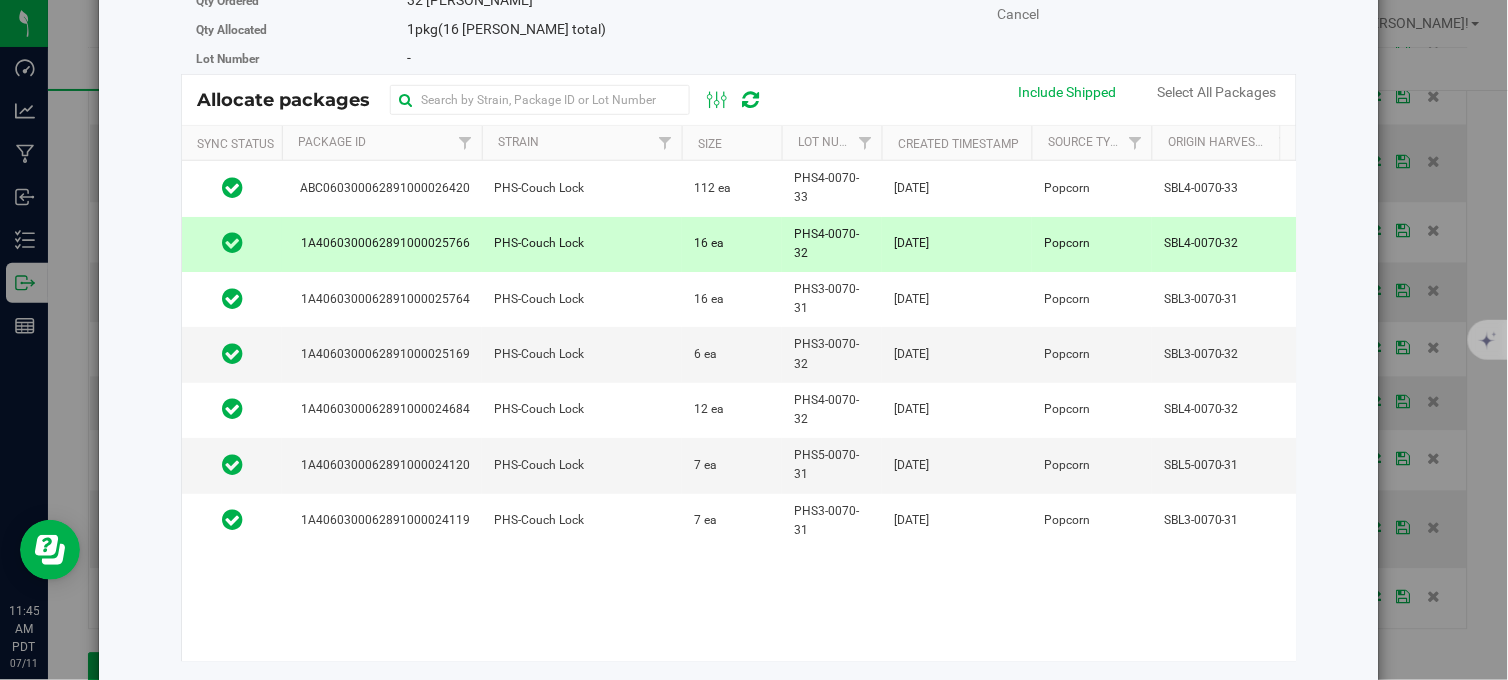 click on "16 ea" at bounding box center [732, 244] 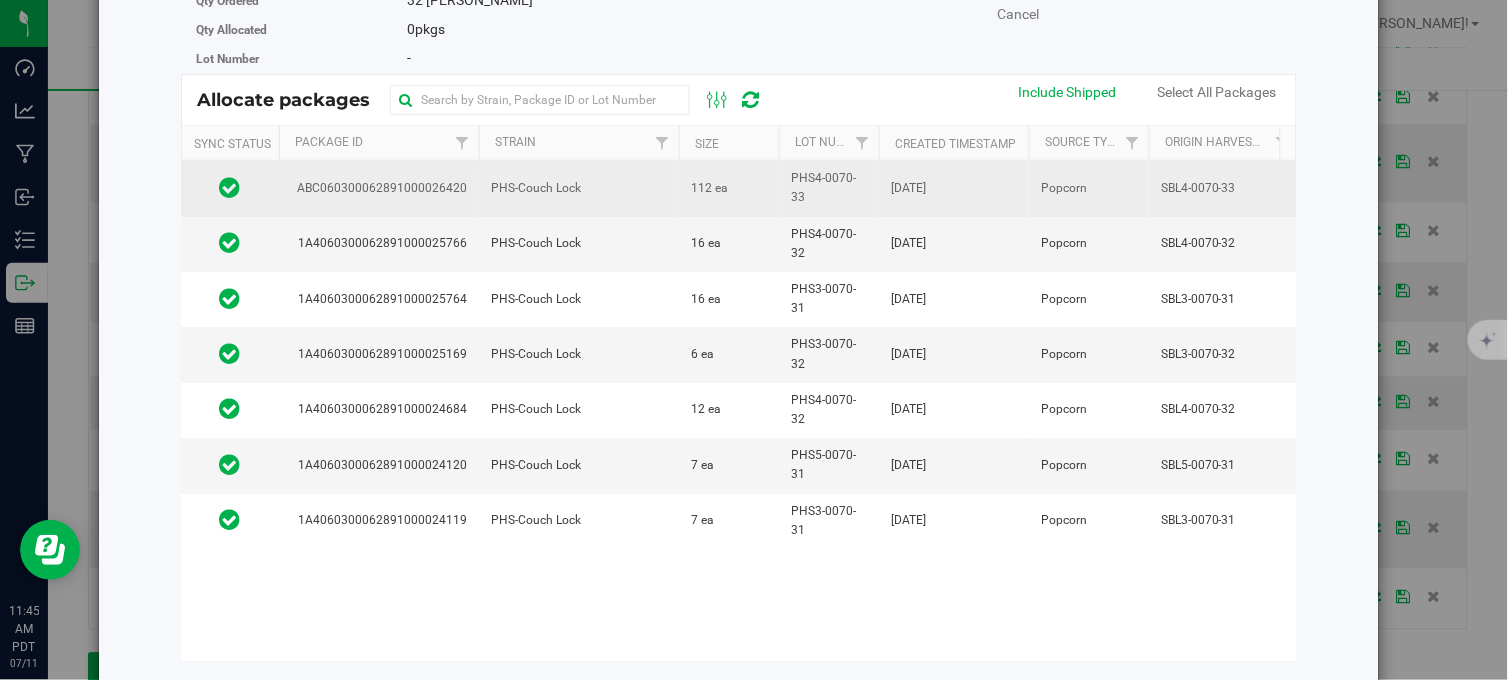 click on "112 ea" at bounding box center [729, 188] 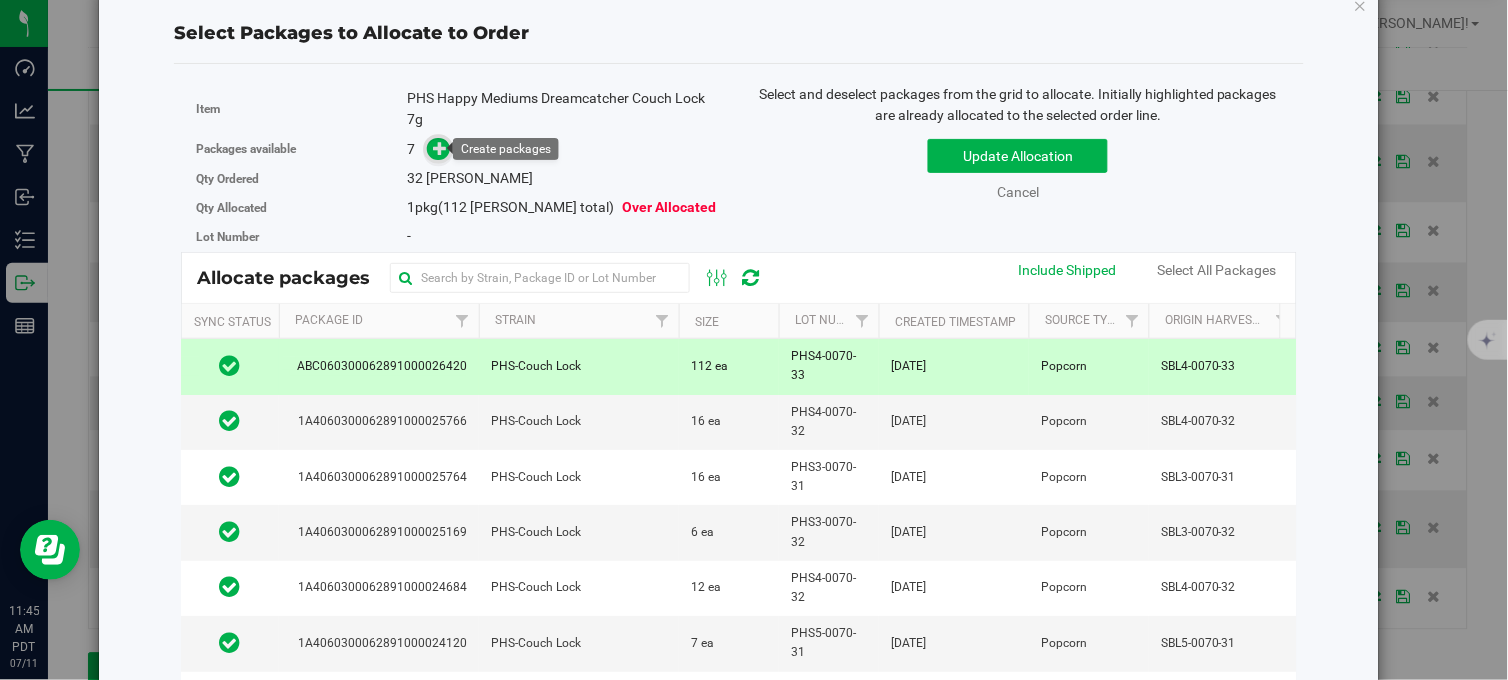 click at bounding box center (440, 148) 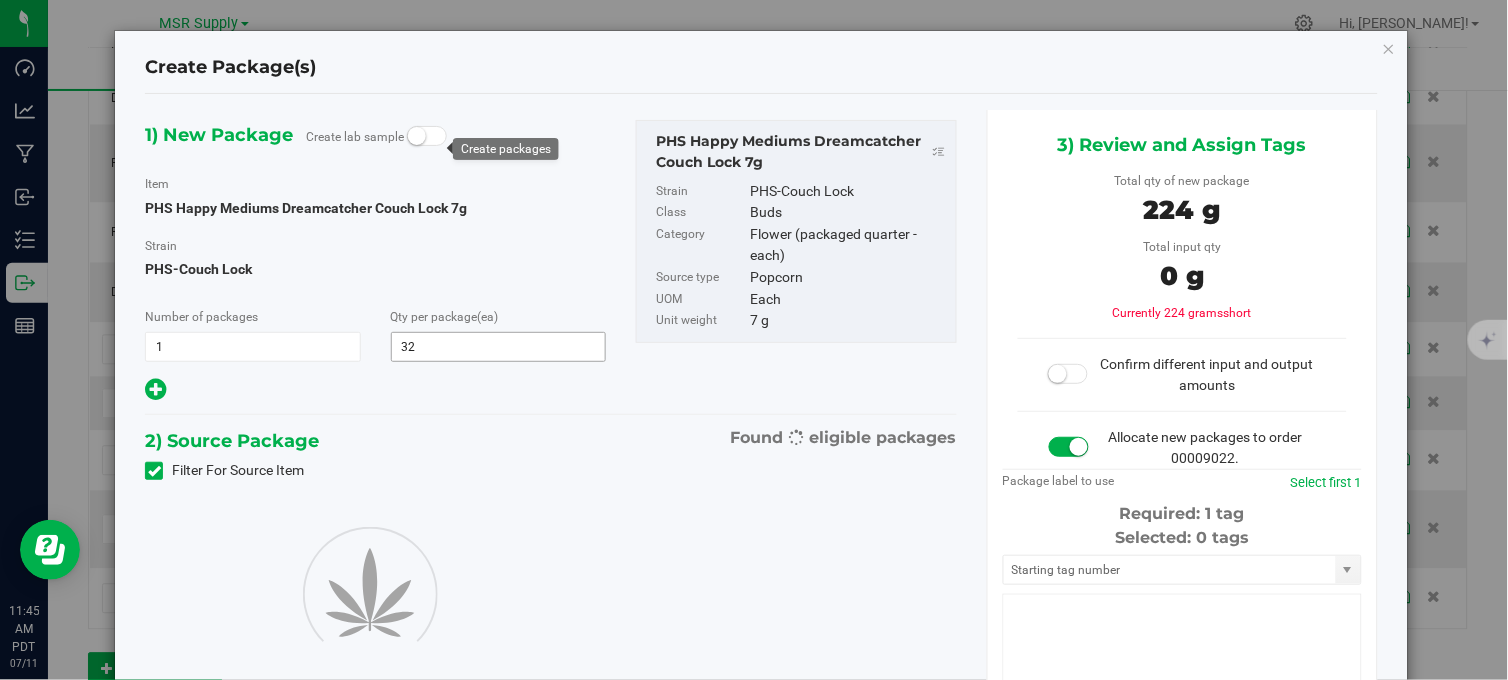 type on "32" 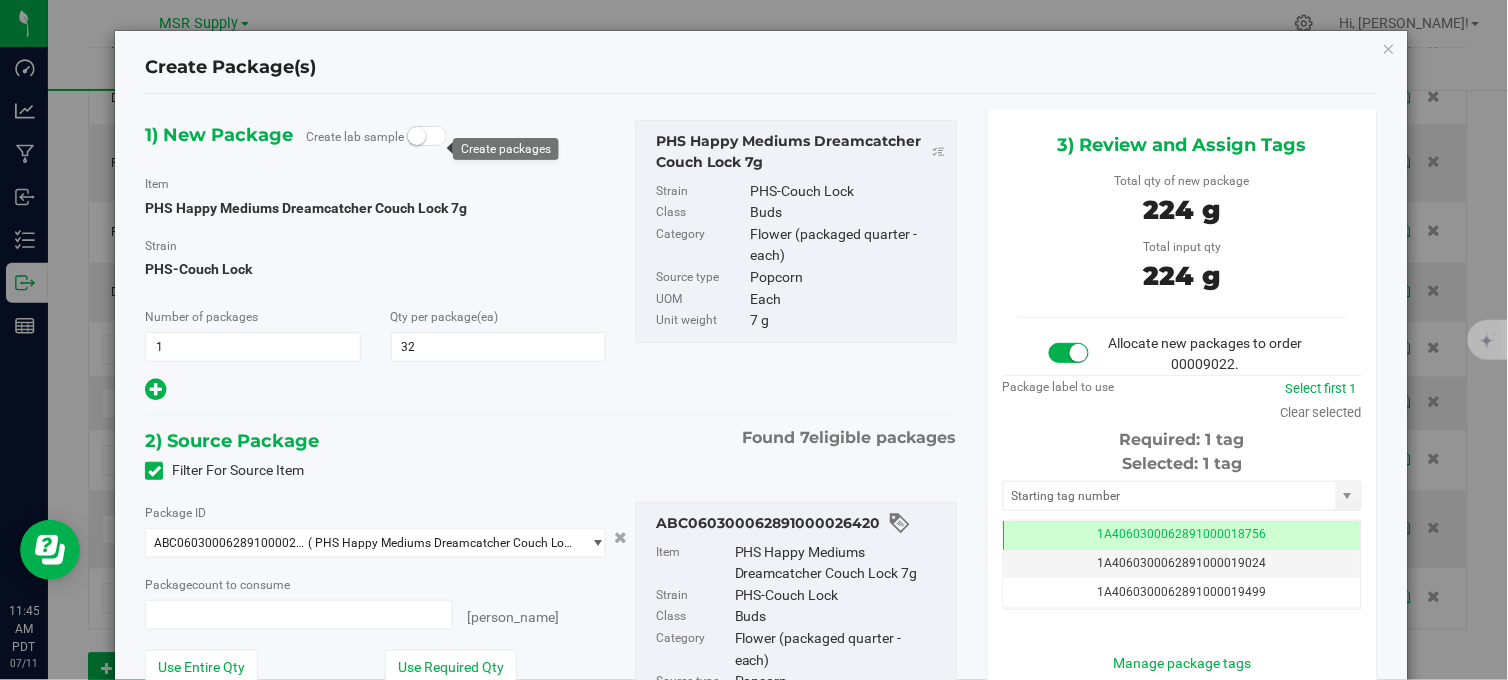 type on "32 ea" 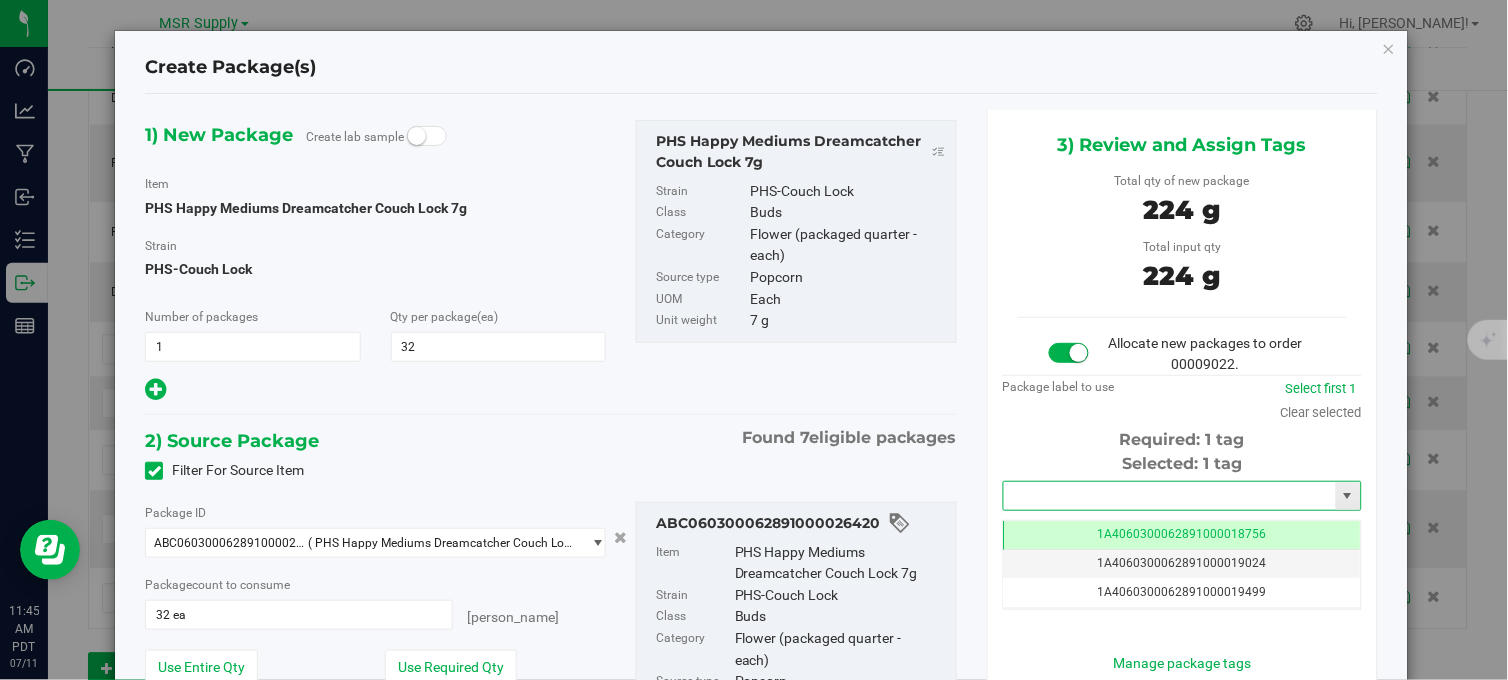 click at bounding box center [1170, 496] 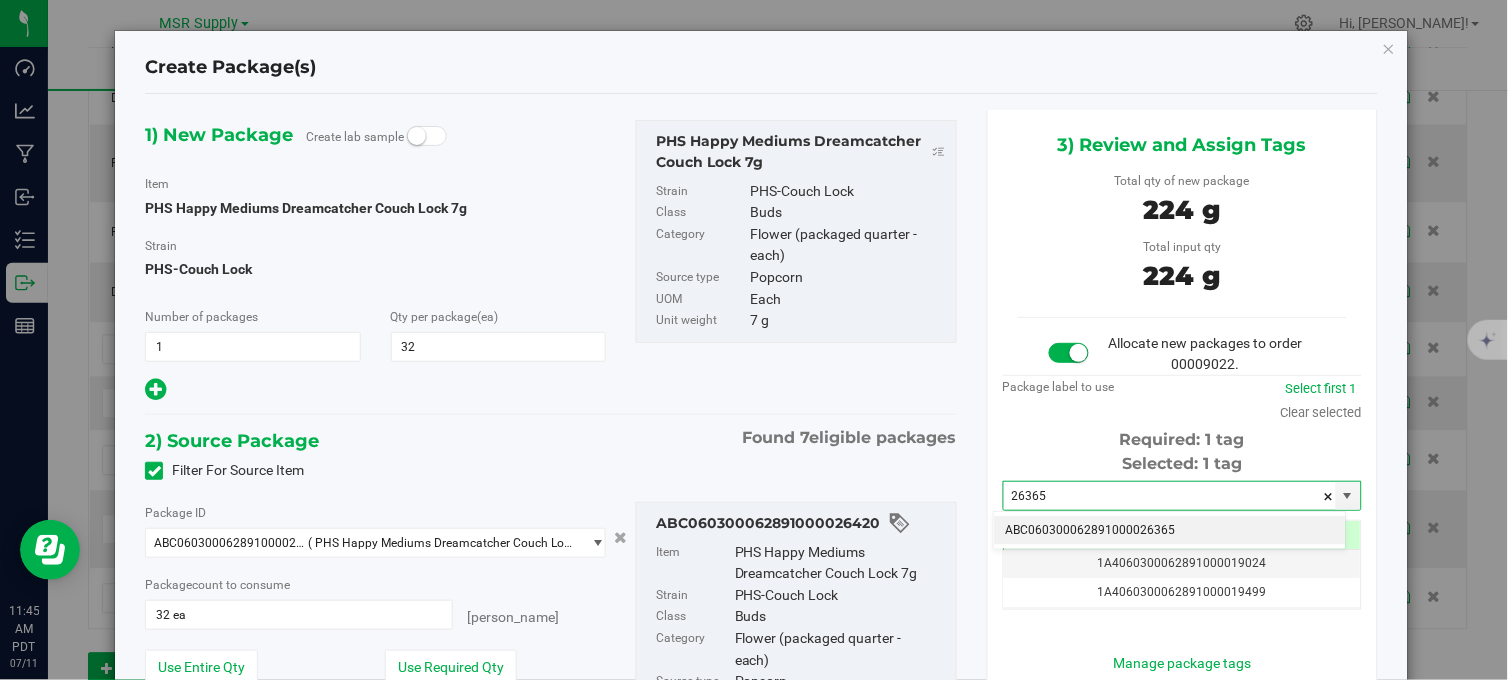 click on "ABC060300062891000026365" at bounding box center [1170, 531] 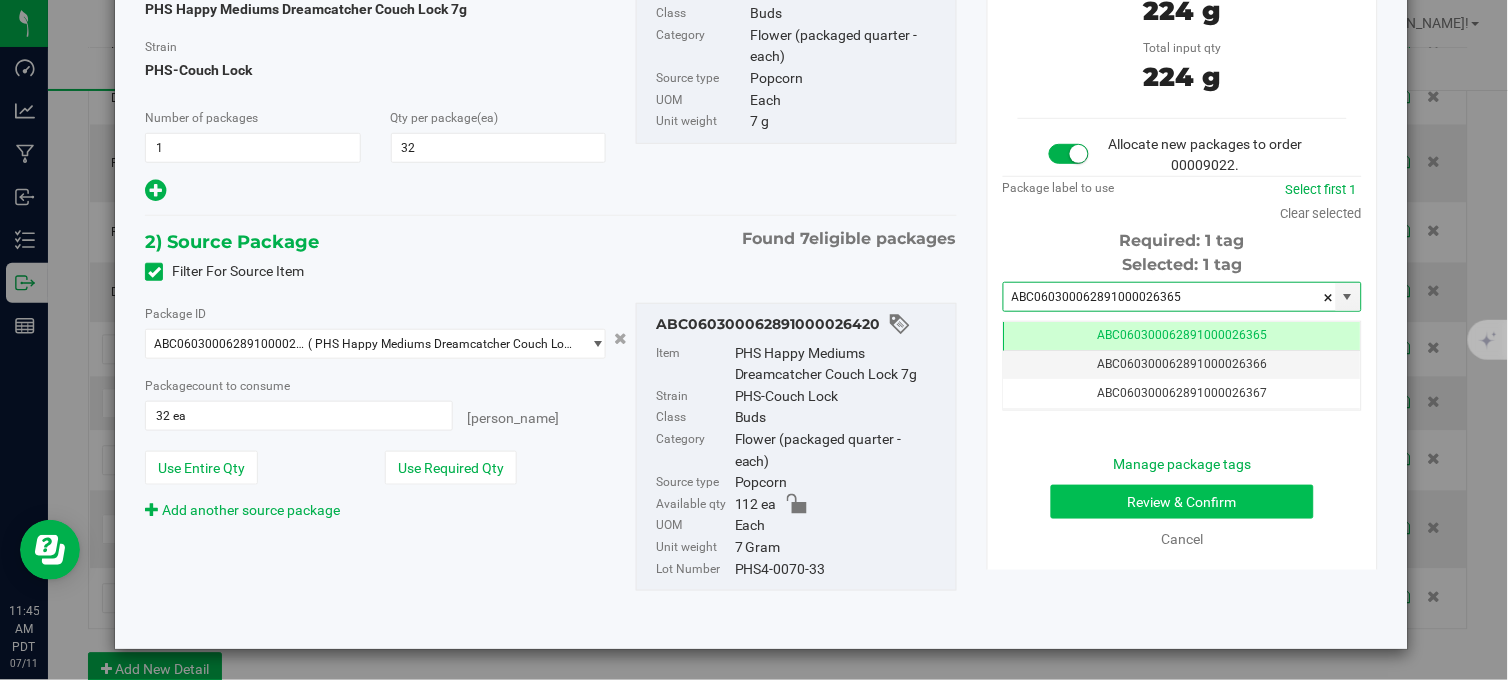 type on "ABC060300062891000026365" 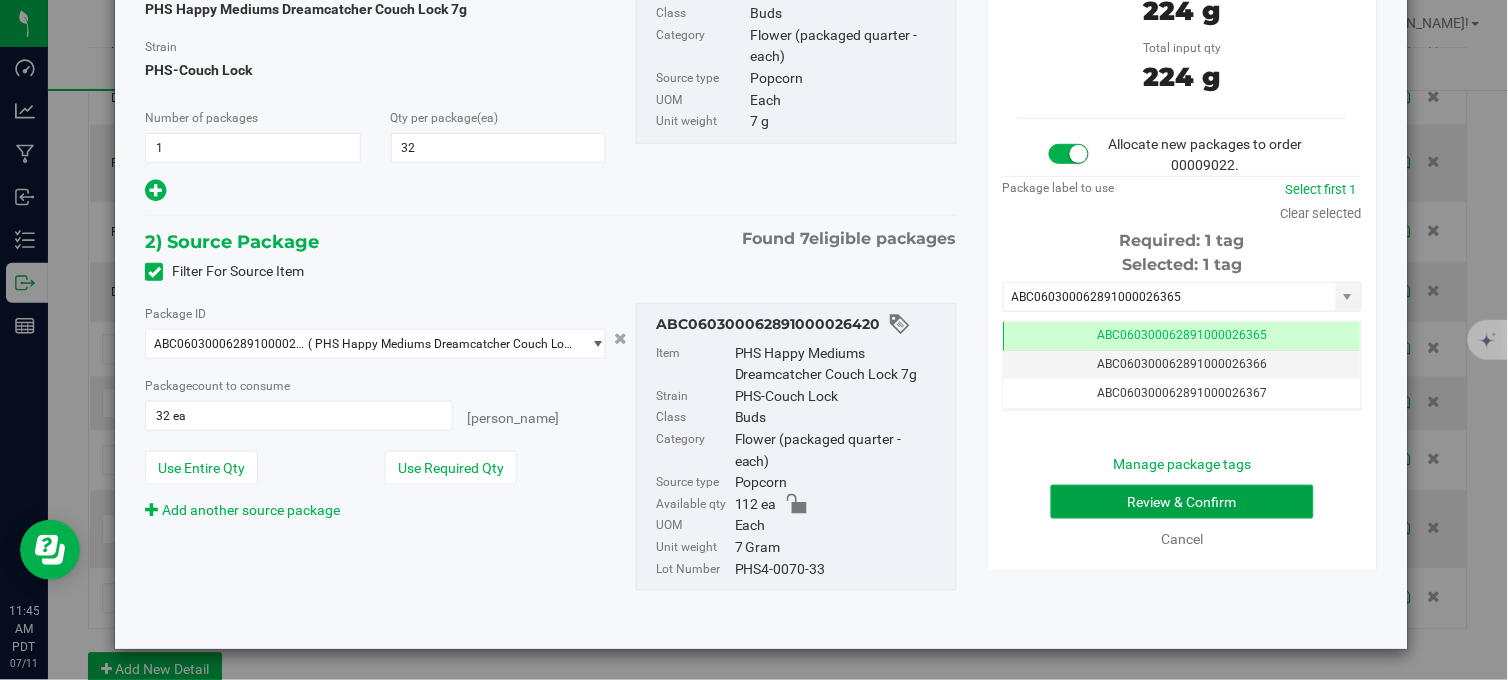 click on "Review & Confirm" at bounding box center (1182, 502) 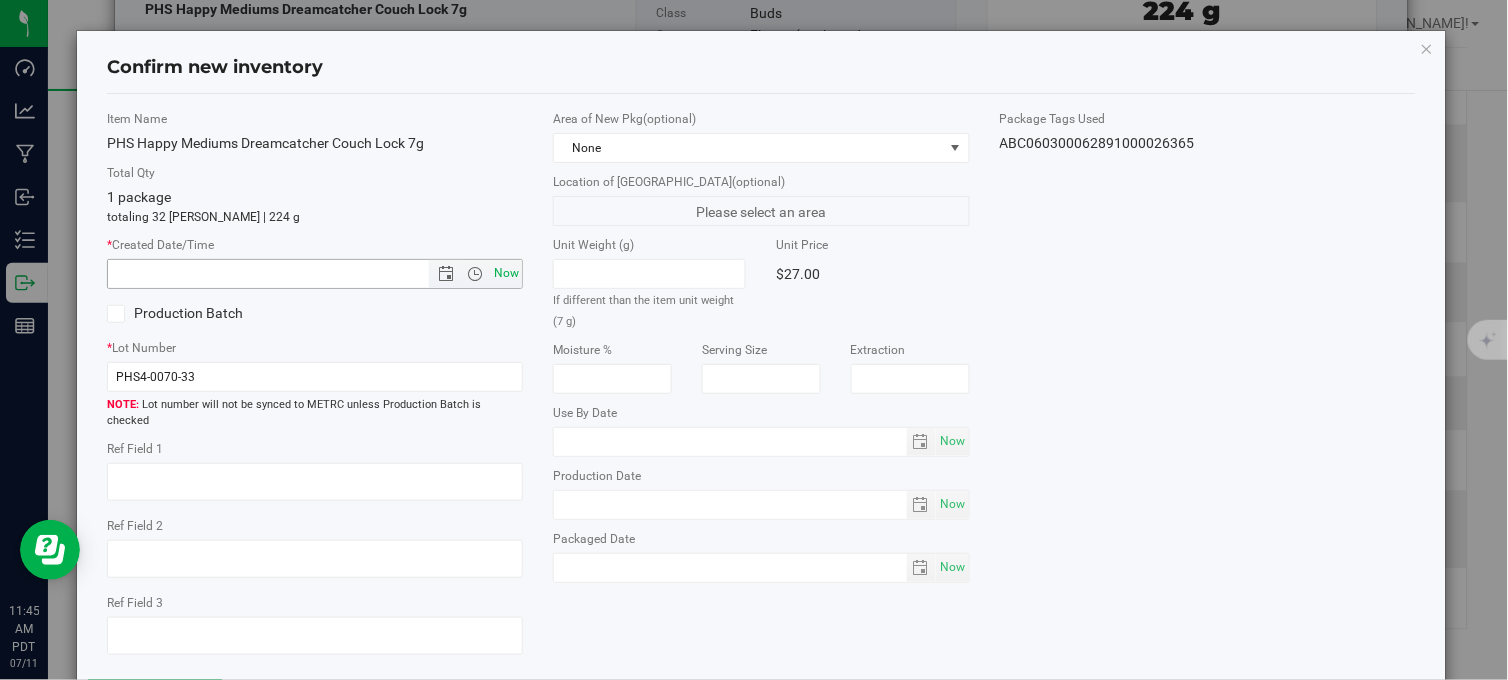 click on "Now" at bounding box center (507, 273) 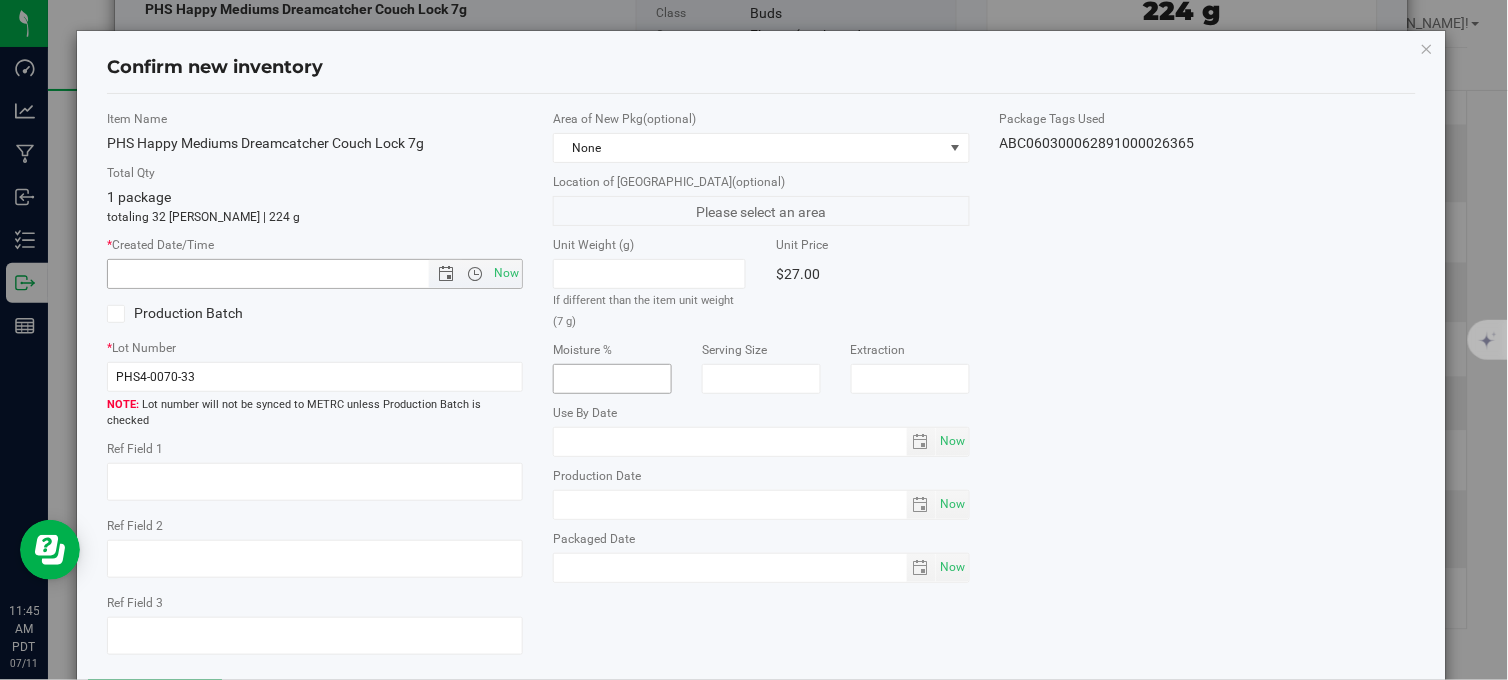 type on "[DATE] 11:45 AM" 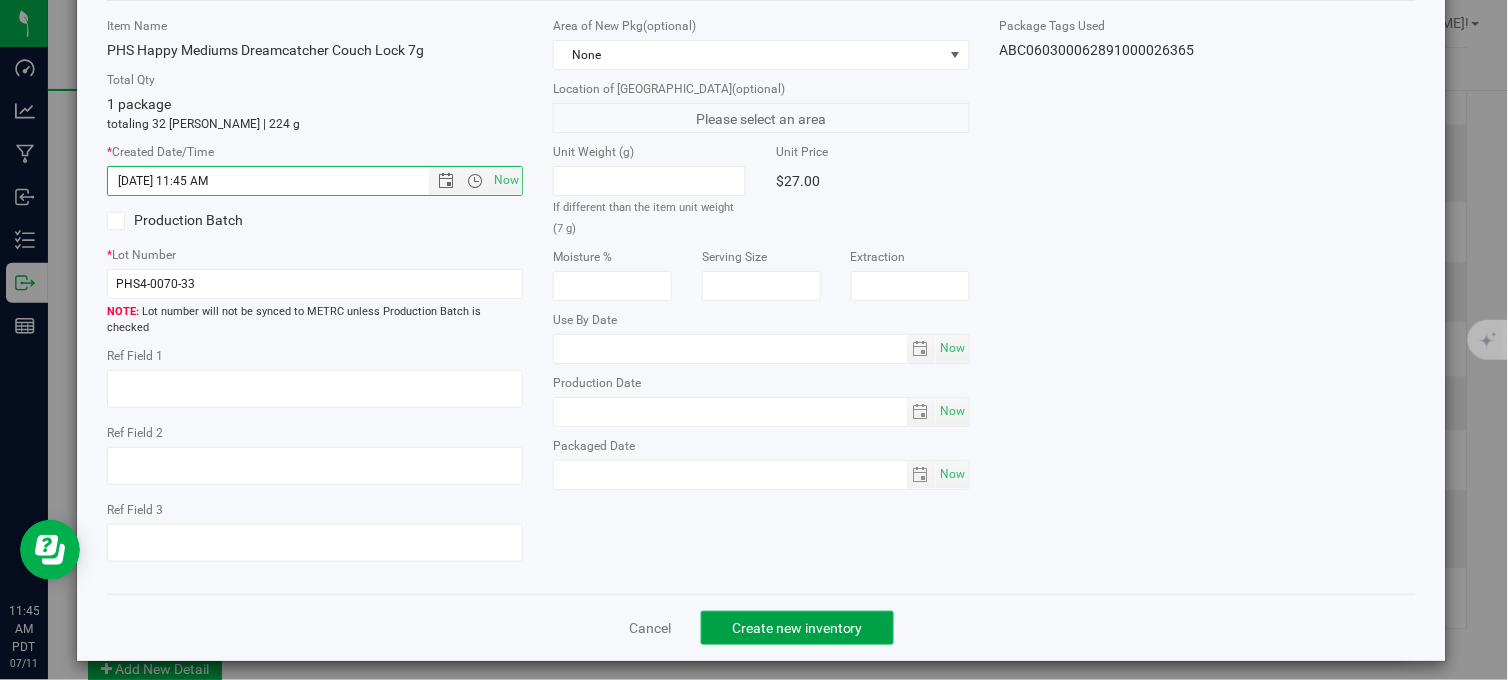 click on "Create new inventory" 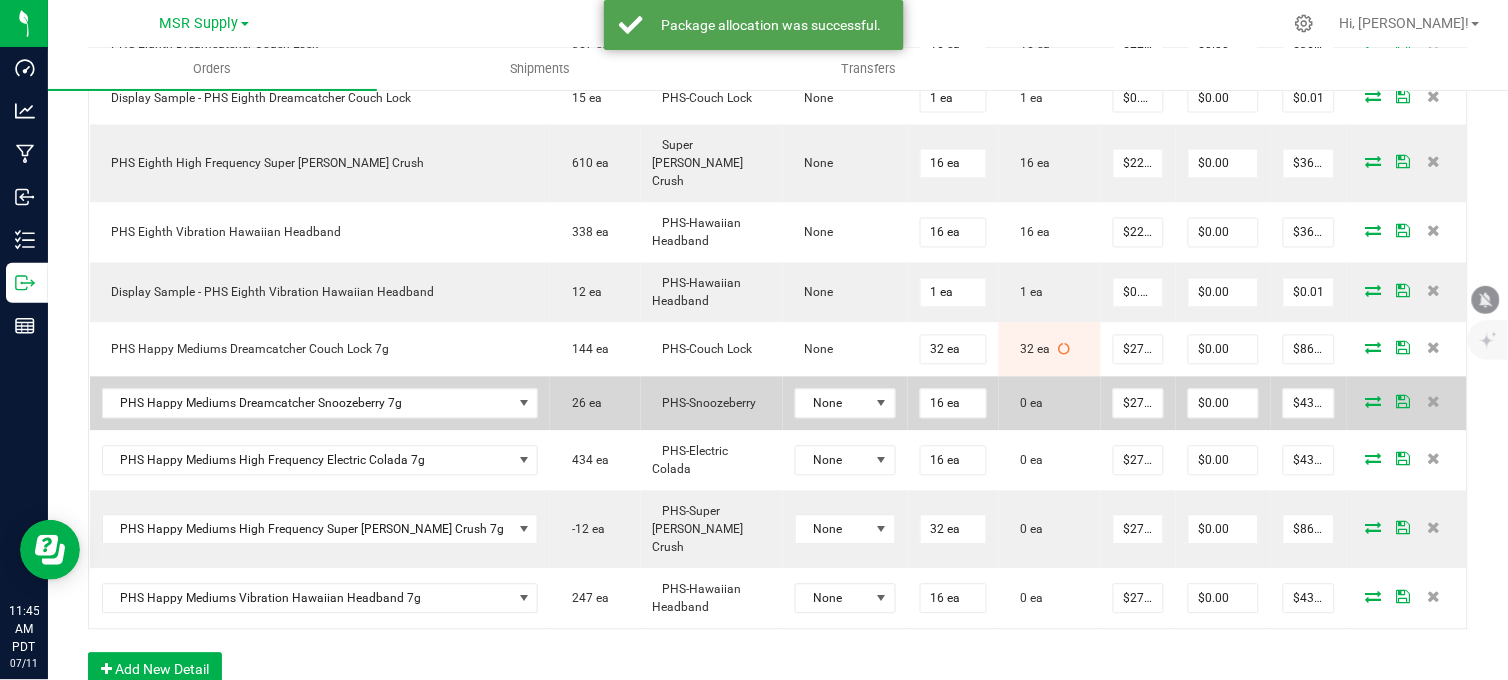 click at bounding box center (1374, 402) 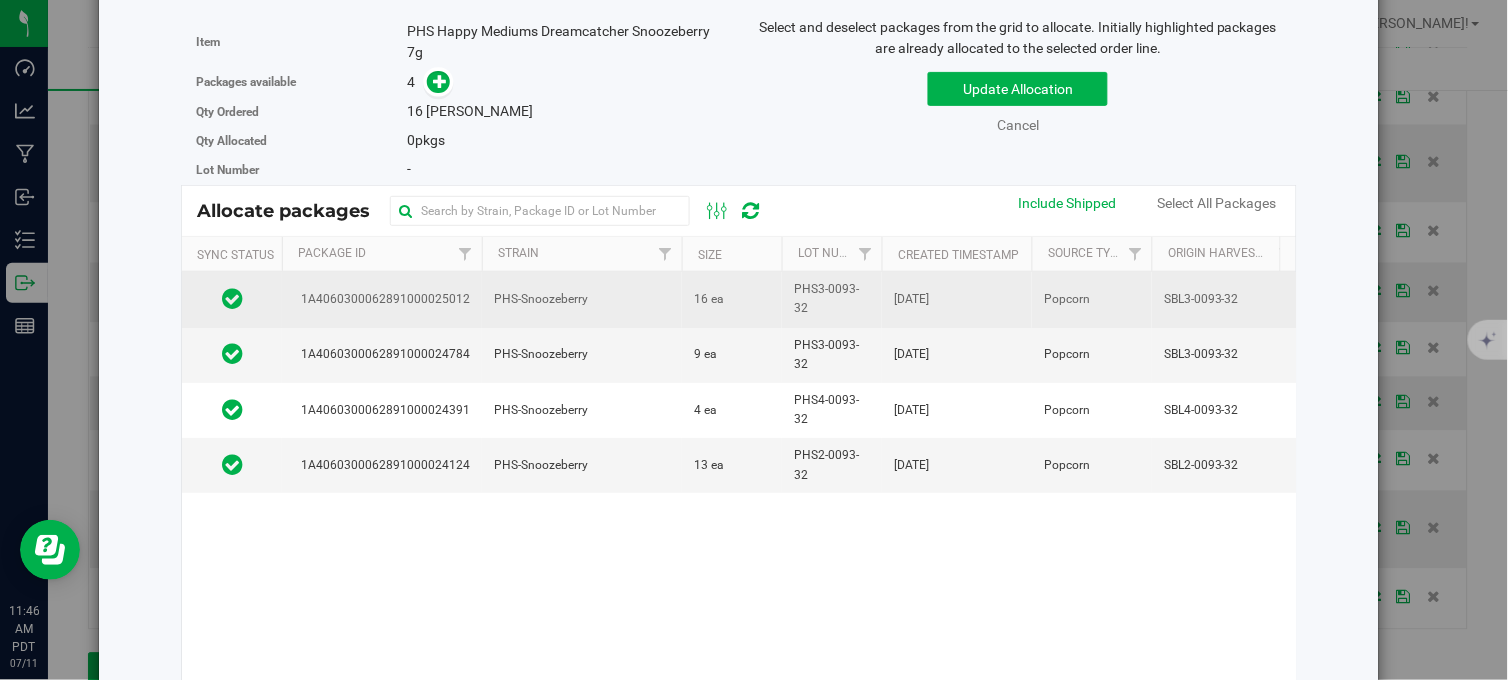 click on "16 ea" at bounding box center [732, 299] 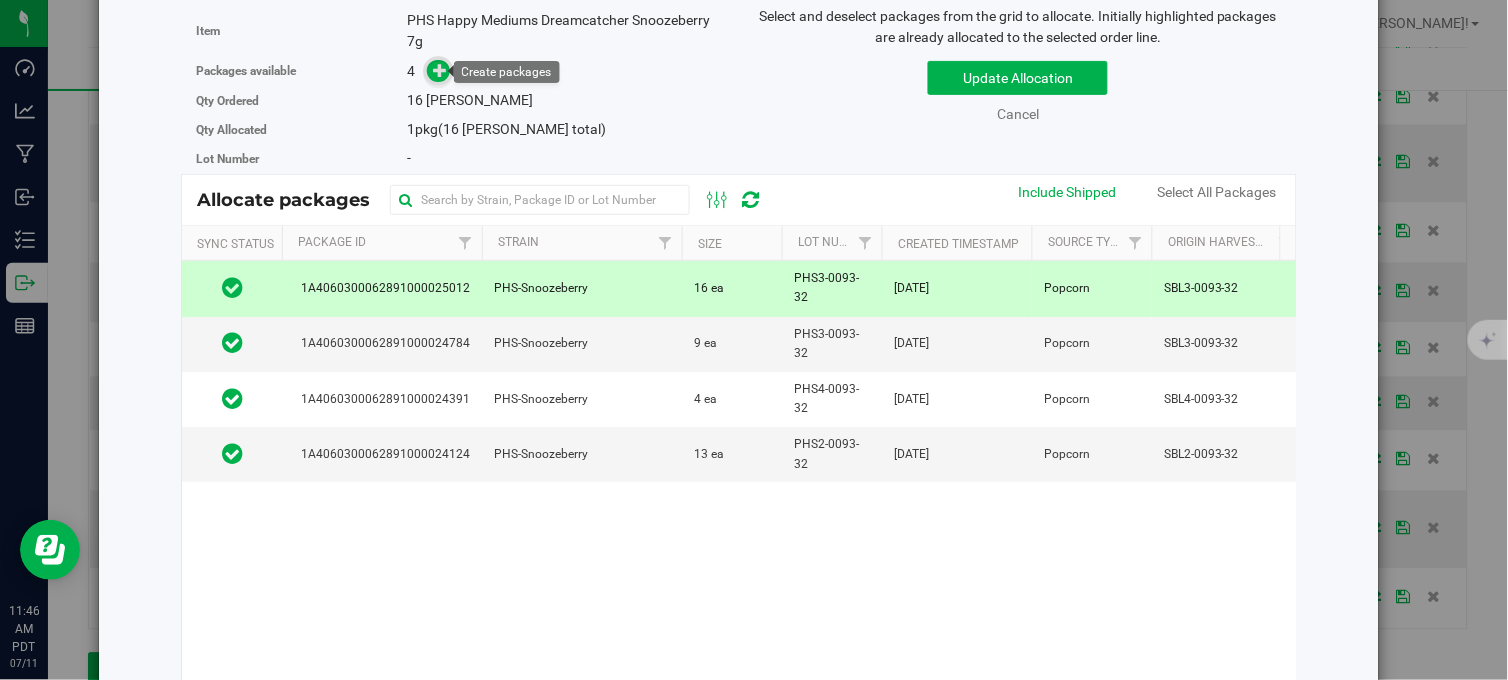 click at bounding box center (440, 70) 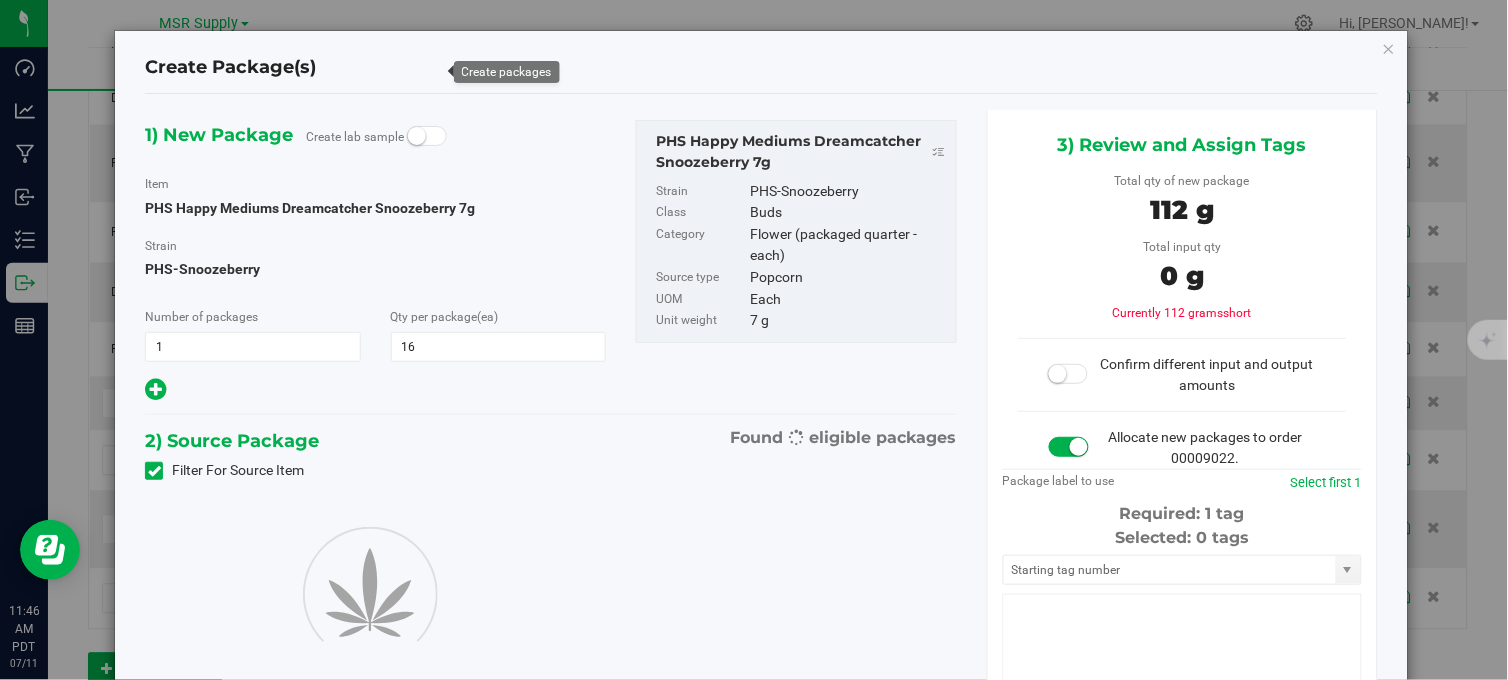 type on "16" 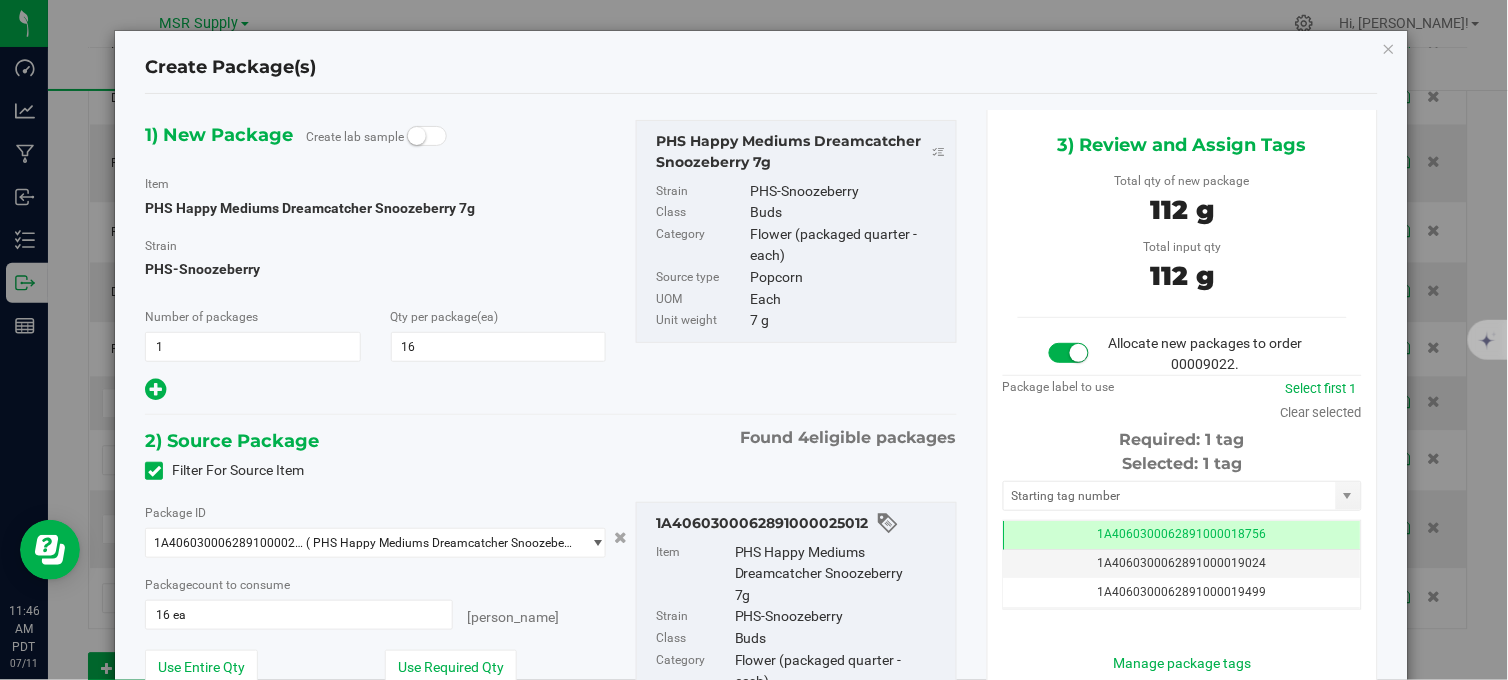 click on "Selected: 1 tag
Tag 1A4060300062891000018756 1A4060300062891000019024 1A4060300062891000019499 1A4060300062891000019613 1A4060300062891000019659 1A4060300062891000019738 1A4060300062891000019769 1A4060300062891000020072 1A4060300062891000020074 1A4060300062891000020102 1A4060300062891000020221 1A4060300062891000020381 1A4060300062891000020442 1A4060300062891000020443 1A4060300062891000020452 1A4060300062891000020596 1A4060300062891000020638 1A4060300062891000020639 1A4060300062891000022168 1A4060300062891000022327 1A4060300062891000022498 1A4060300062891000022847 1A4060300062891000023087 1A4060300062891000023435 1A4060300062891000023436 1A4060300062891000023437 Page of 1 [PERSON_NAME] of 26 items" at bounding box center (1182, 531) 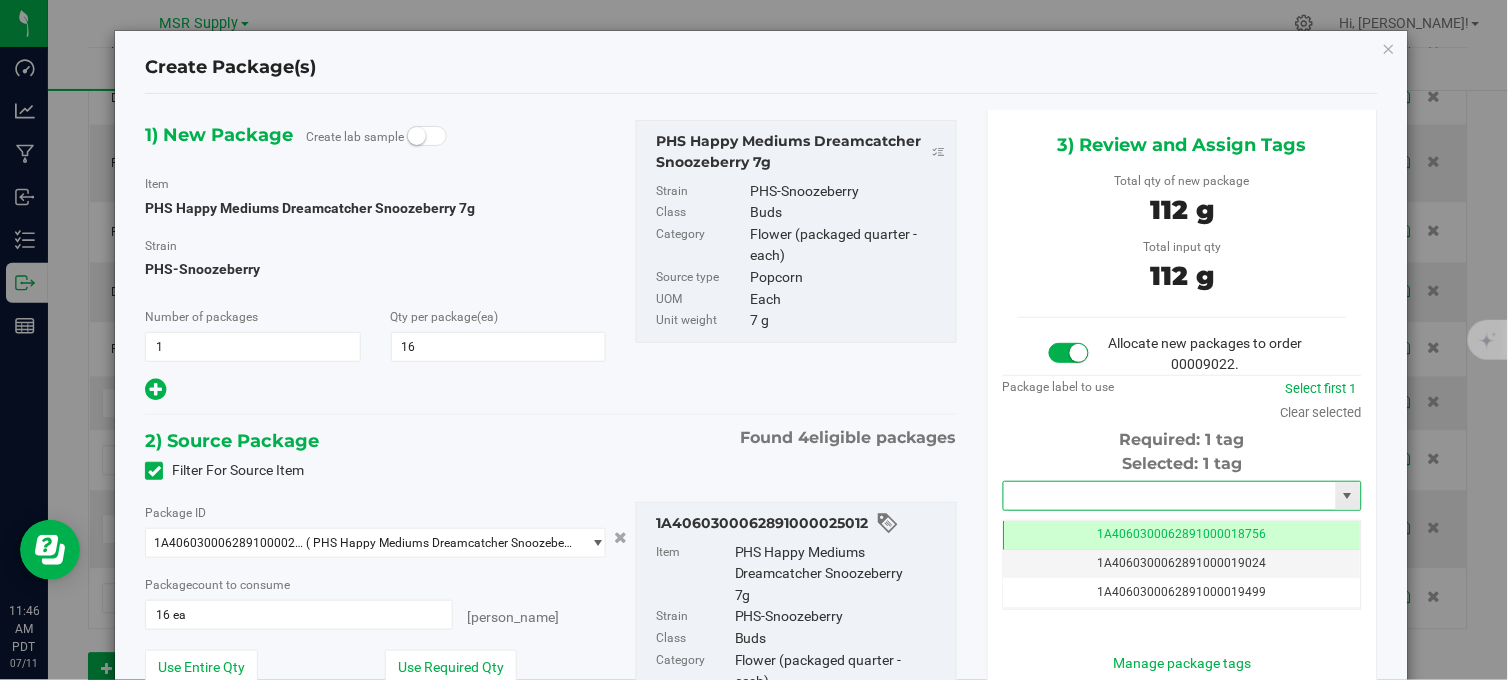 click at bounding box center [1170, 496] 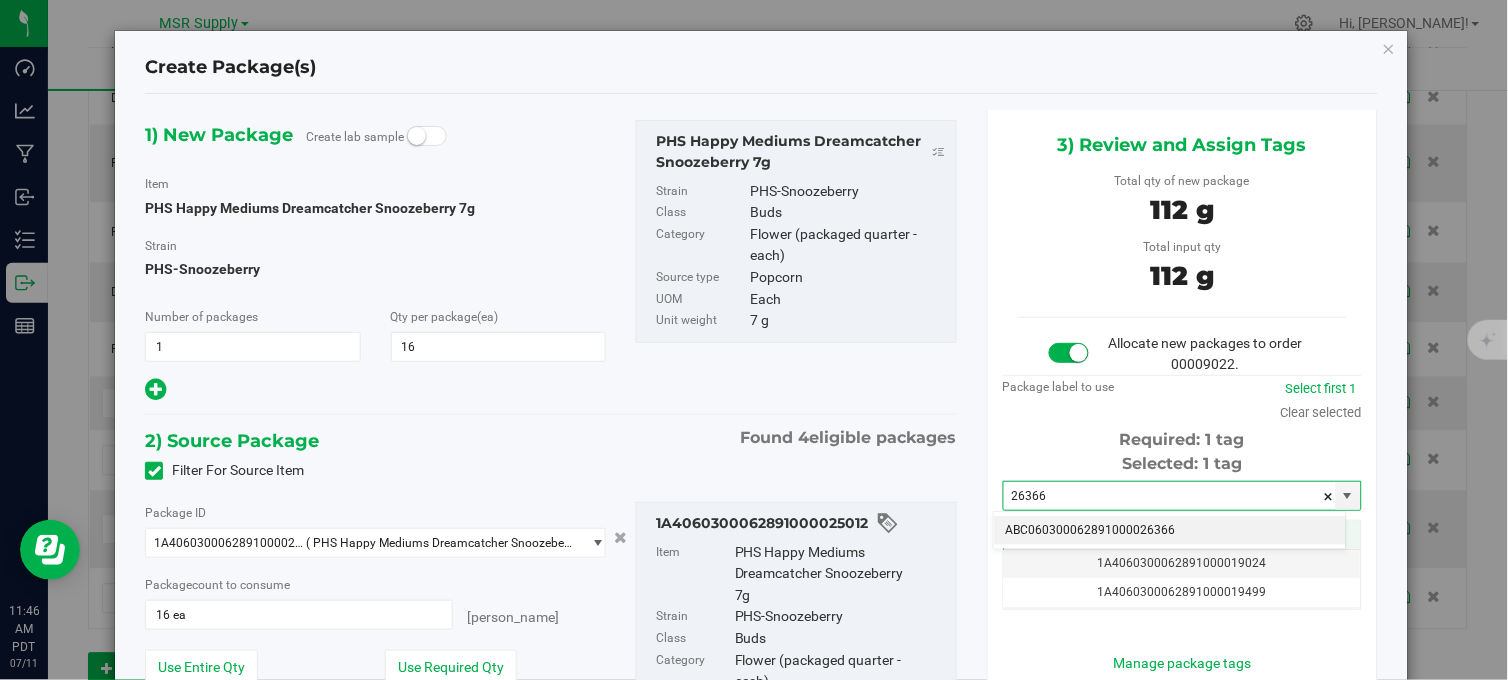 click on "ABC060300062891000026366" at bounding box center [1170, 531] 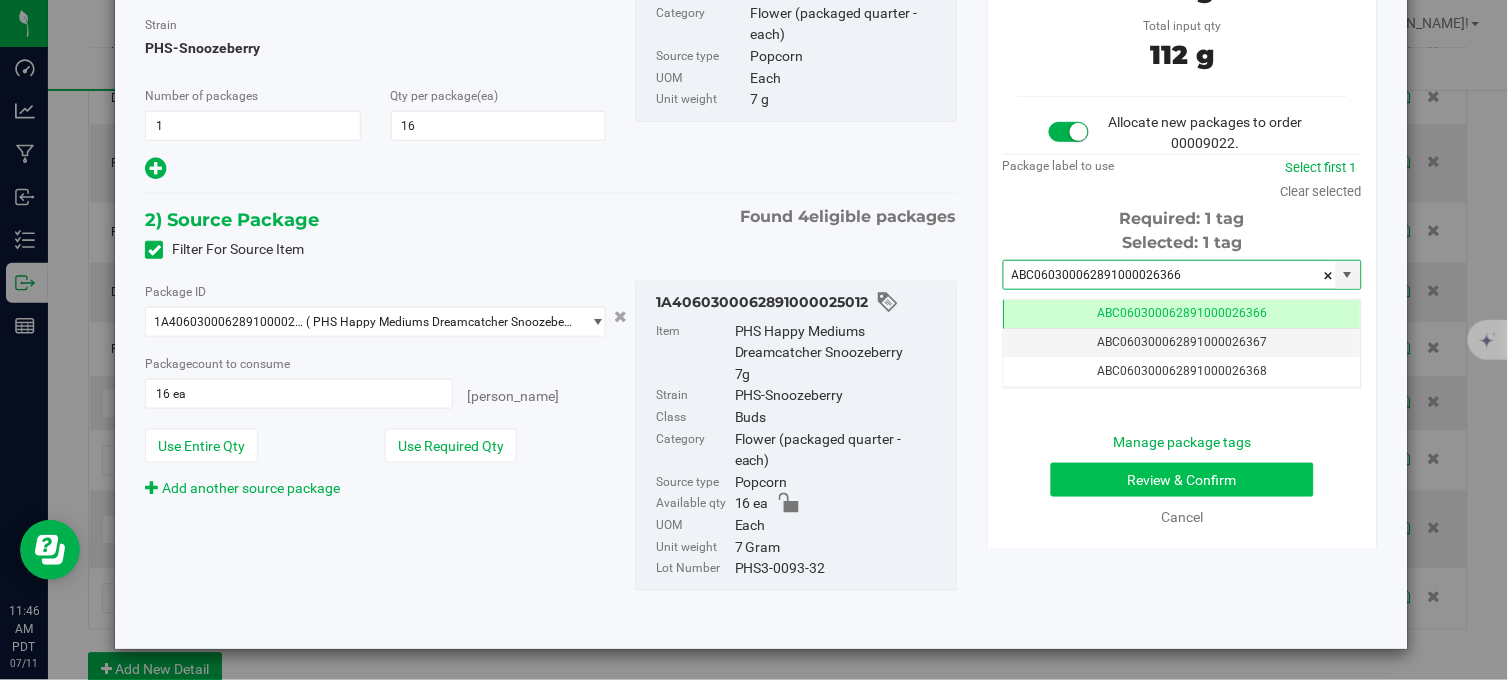 type on "ABC060300062891000026366" 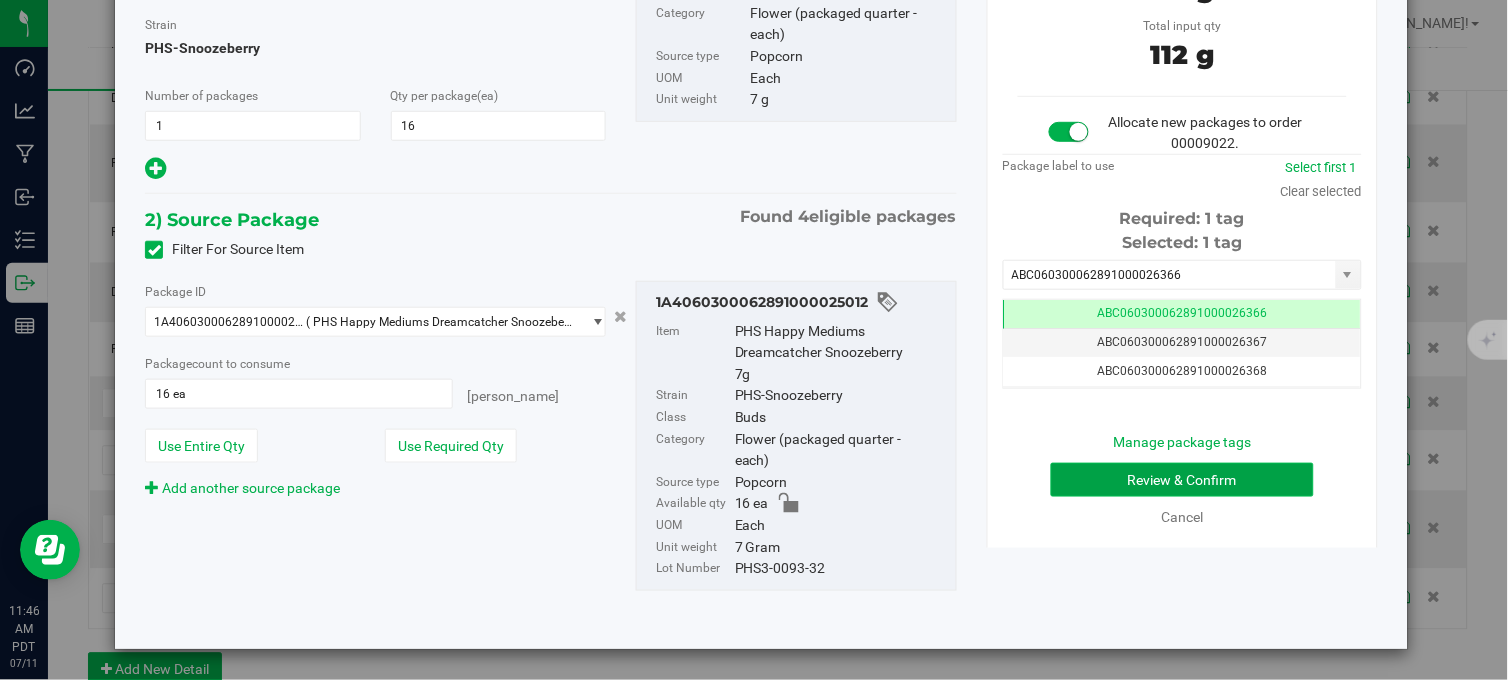 click on "Review & Confirm" at bounding box center [1182, 480] 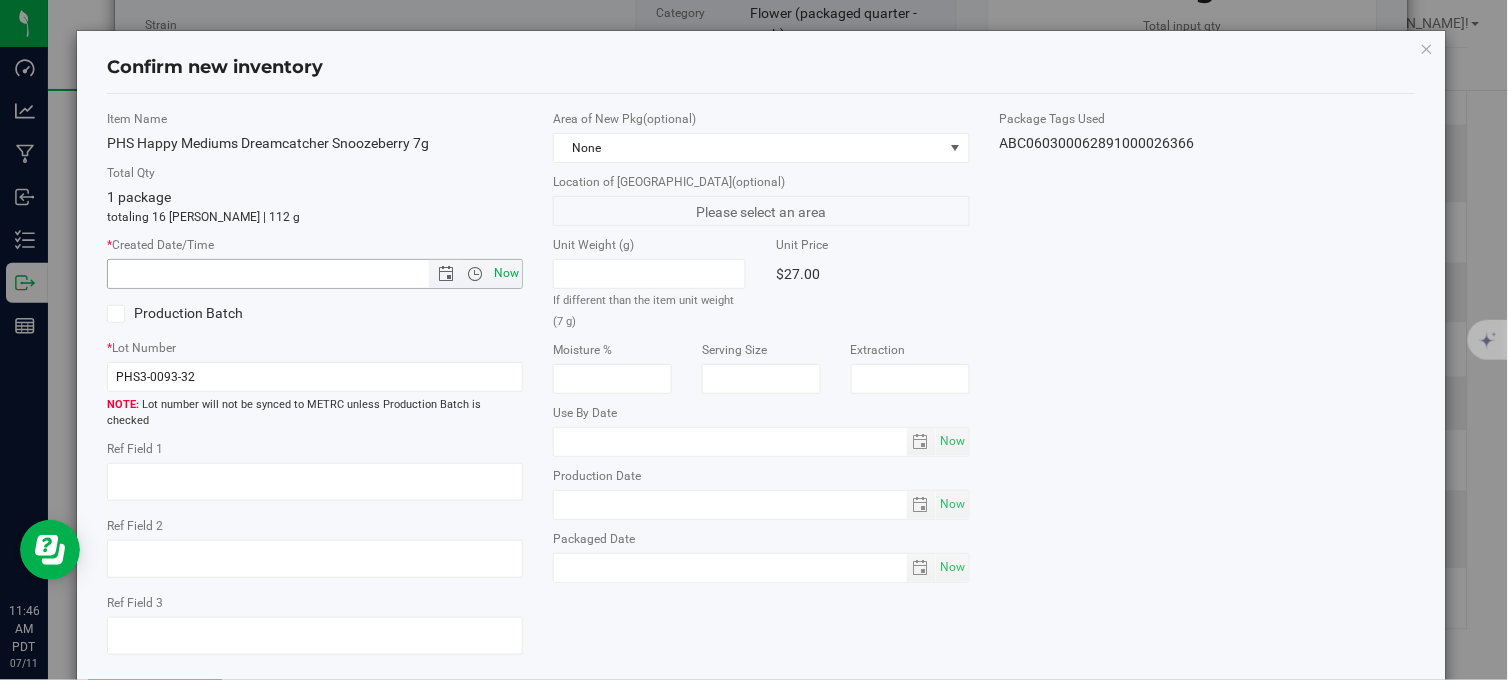 click on "Now" at bounding box center (507, 273) 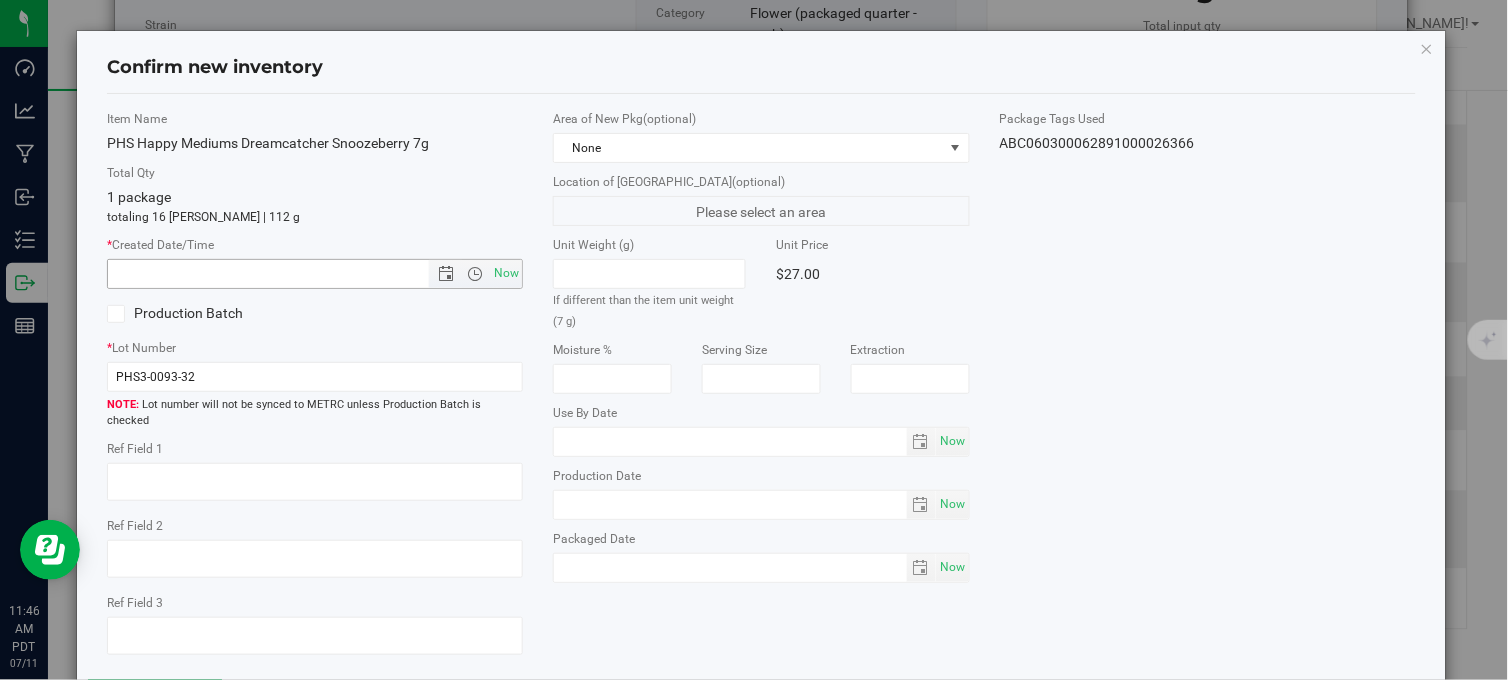 type on "[DATE] 11:46 AM" 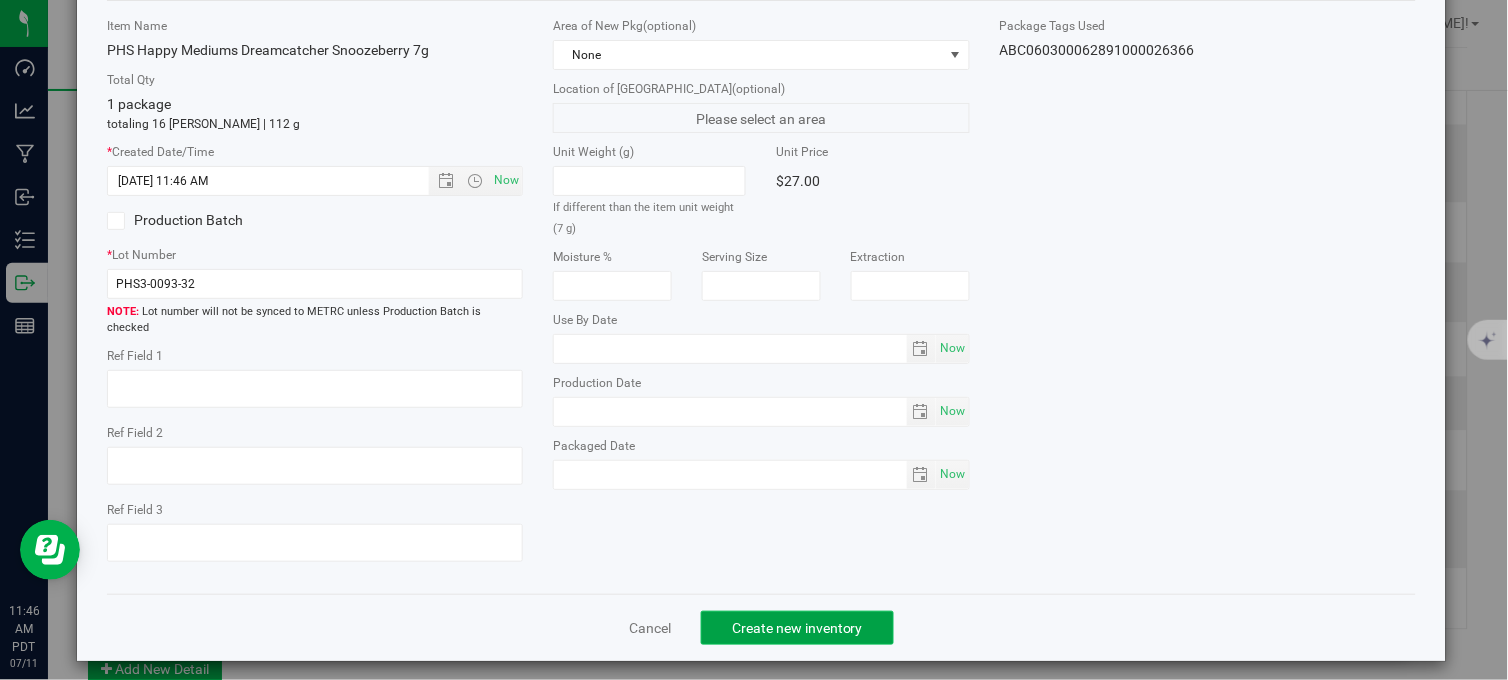 click on "Create new inventory" 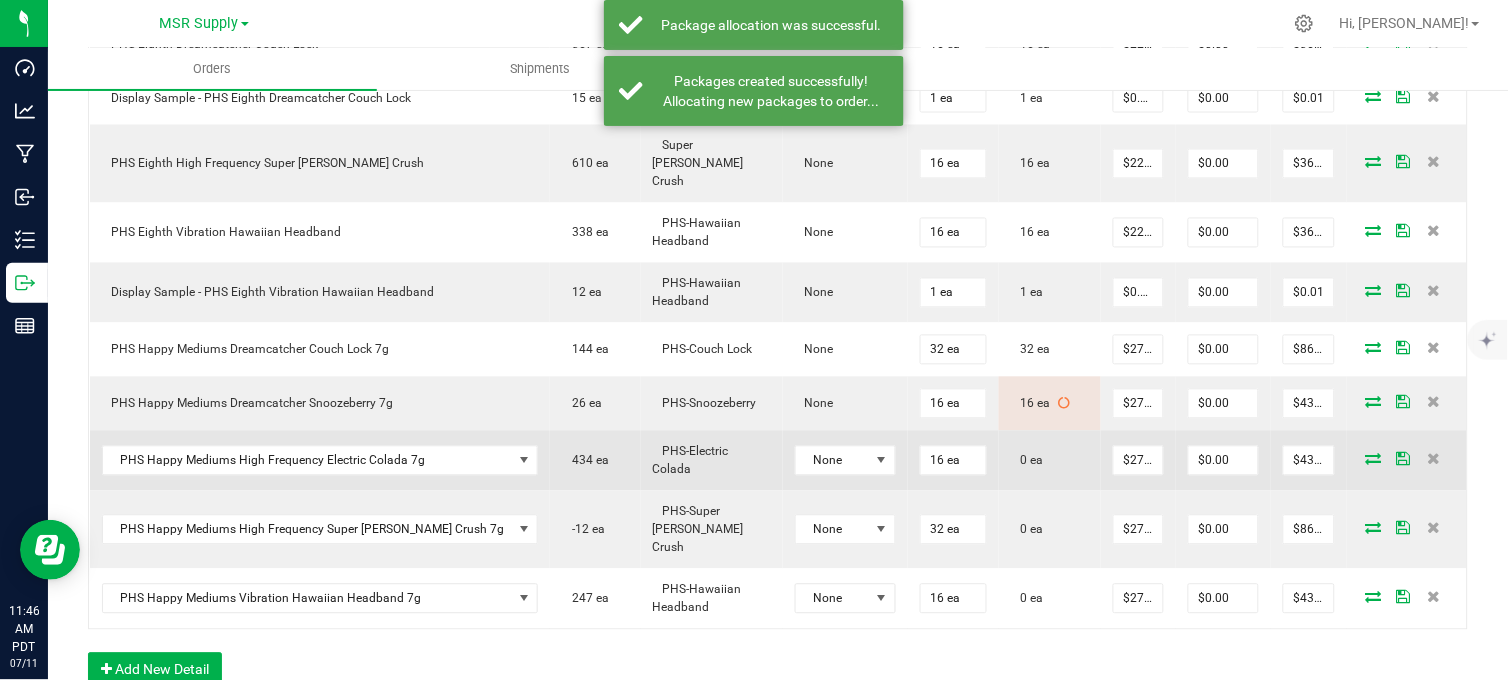 click at bounding box center (1374, 459) 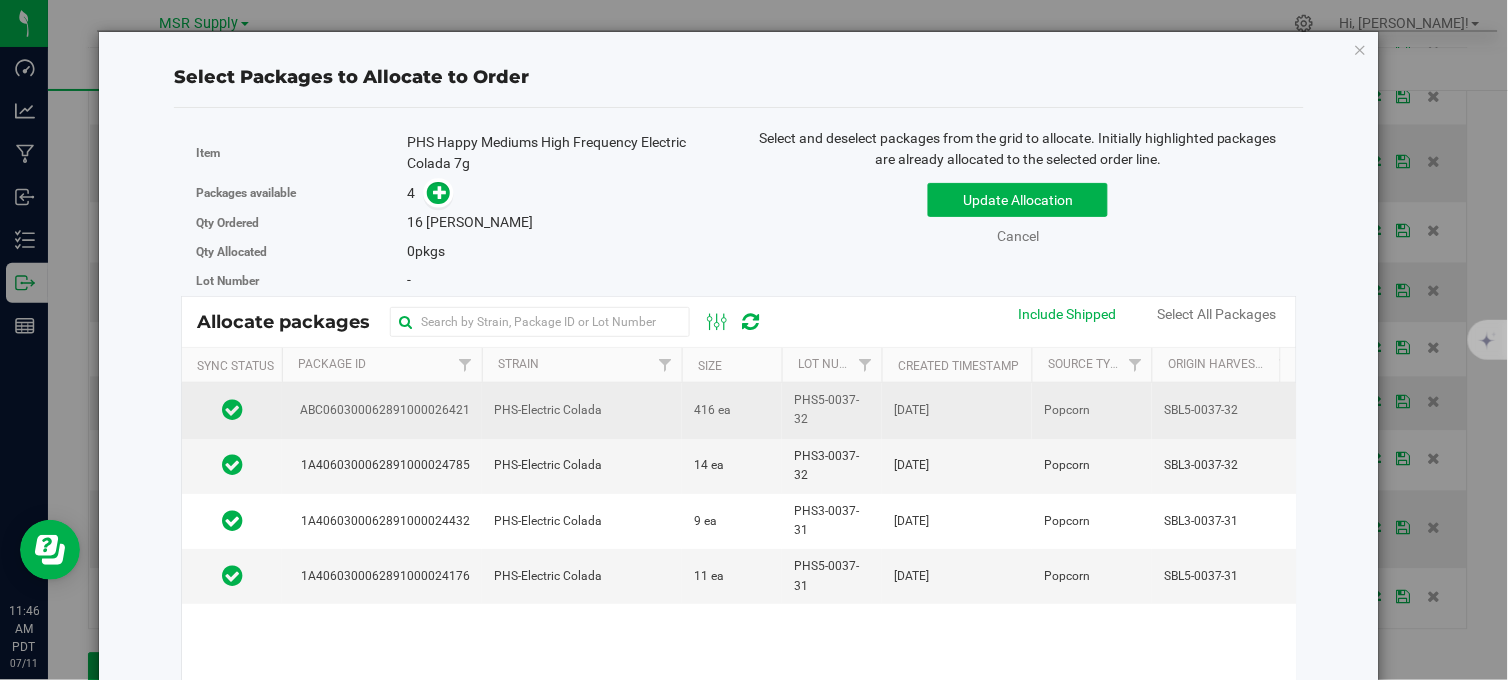 click on "PHS-Electric Colada" at bounding box center [582, 410] 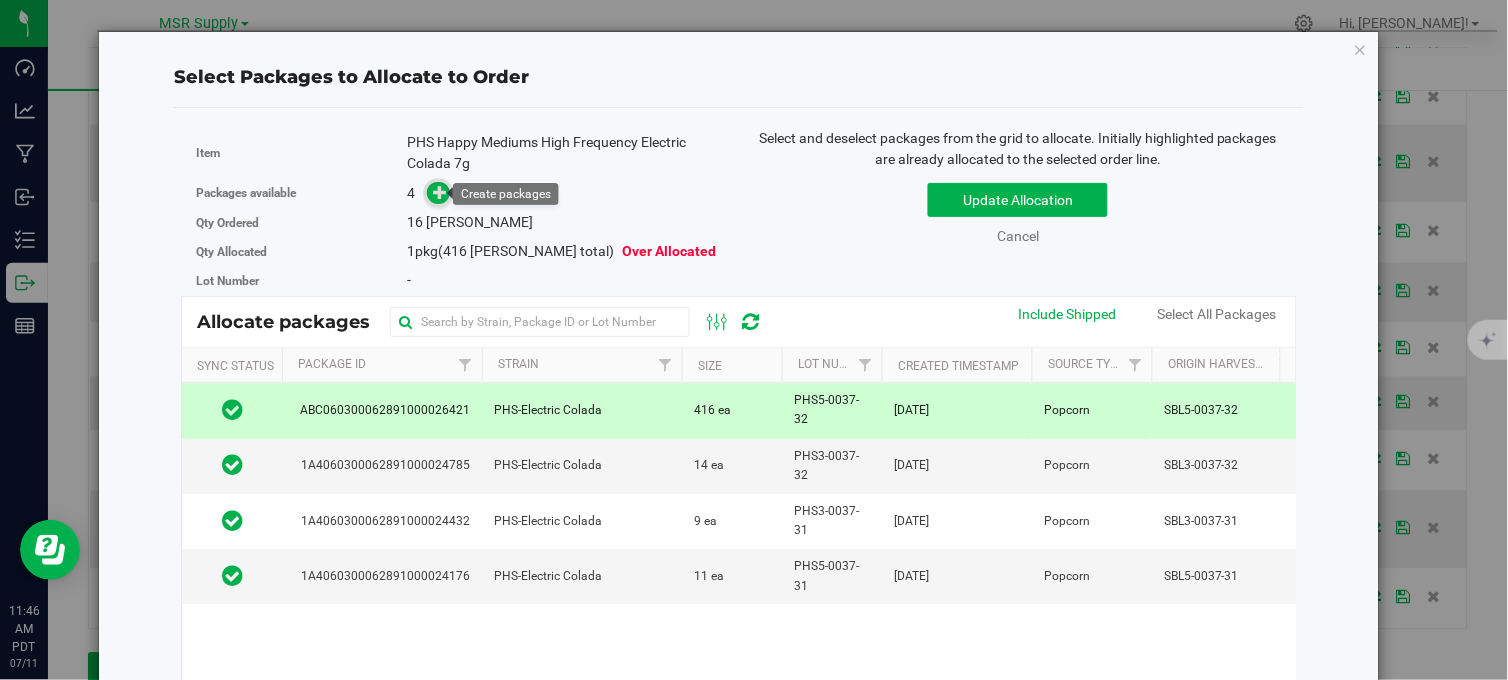 click at bounding box center [438, 193] 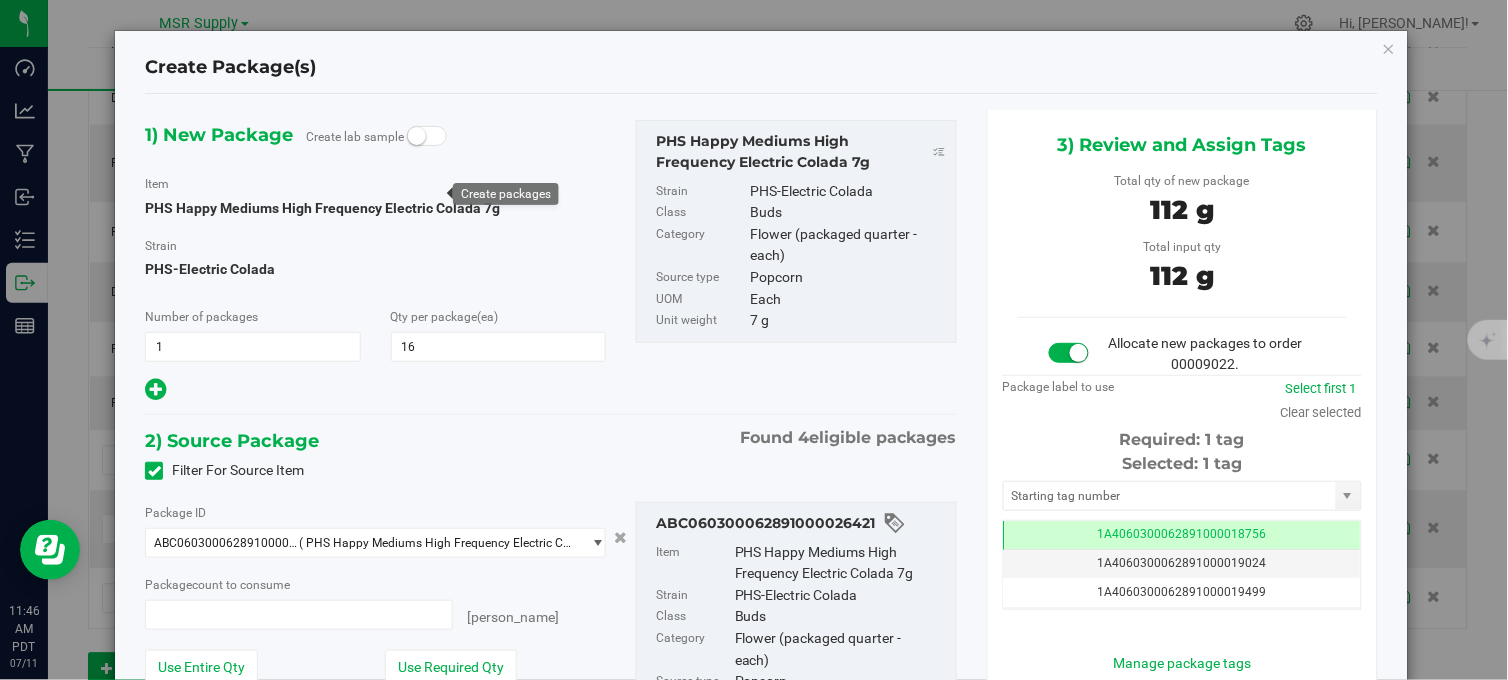 type on "16 ea" 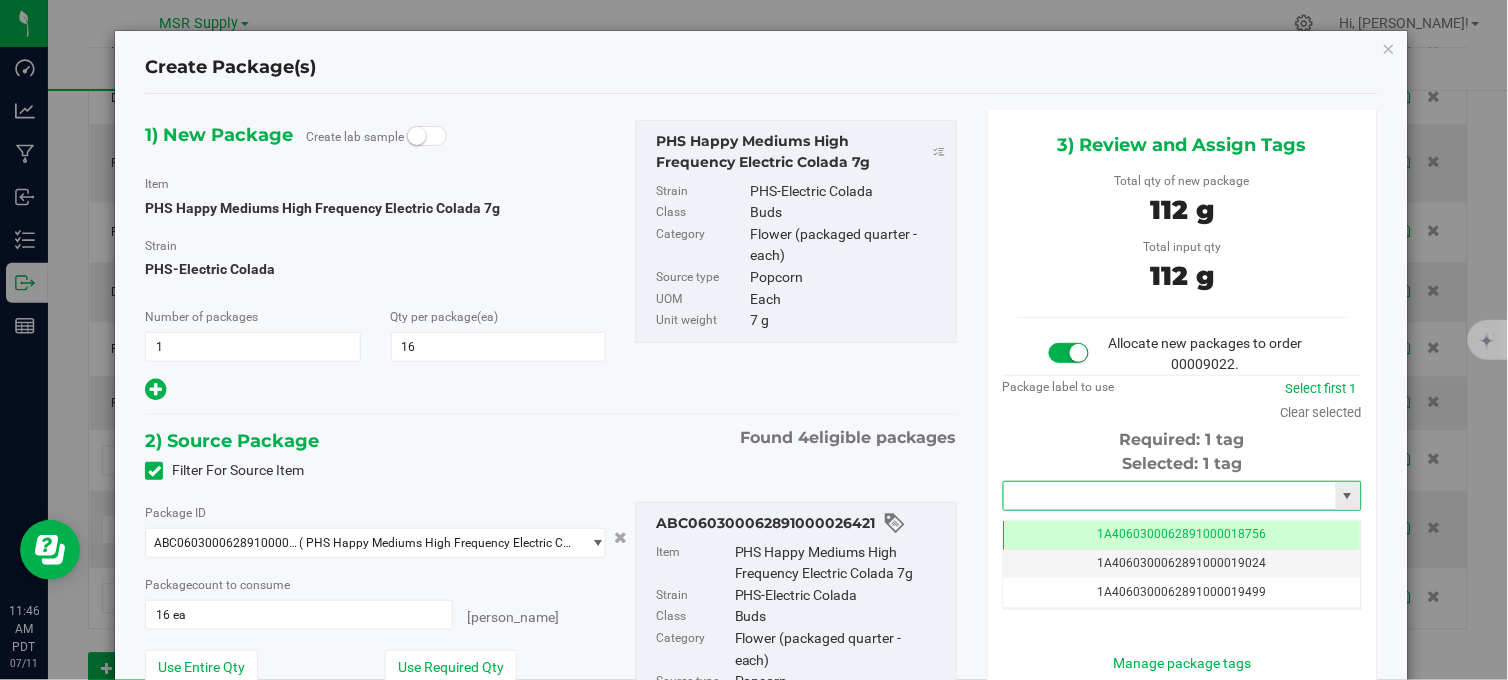 click at bounding box center (1170, 496) 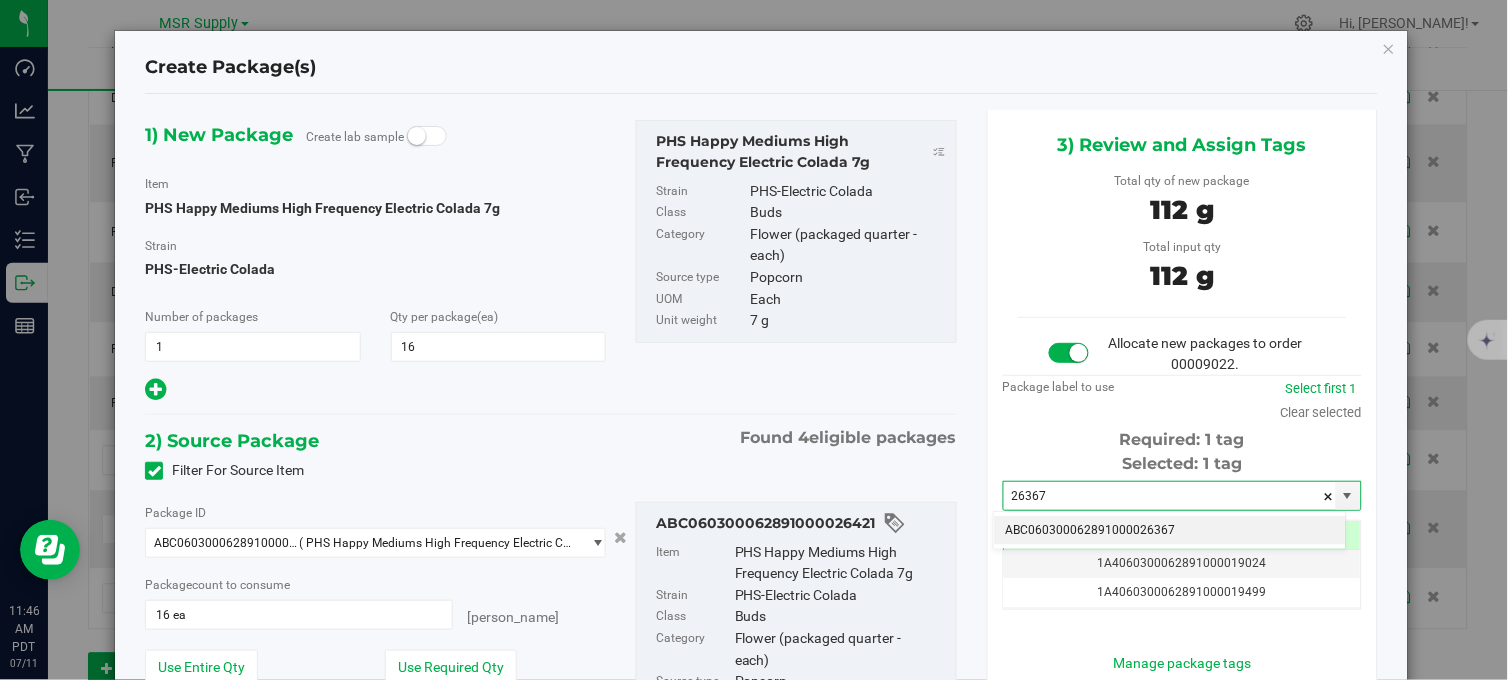 click on "ABC060300062891000026367" at bounding box center (1170, 531) 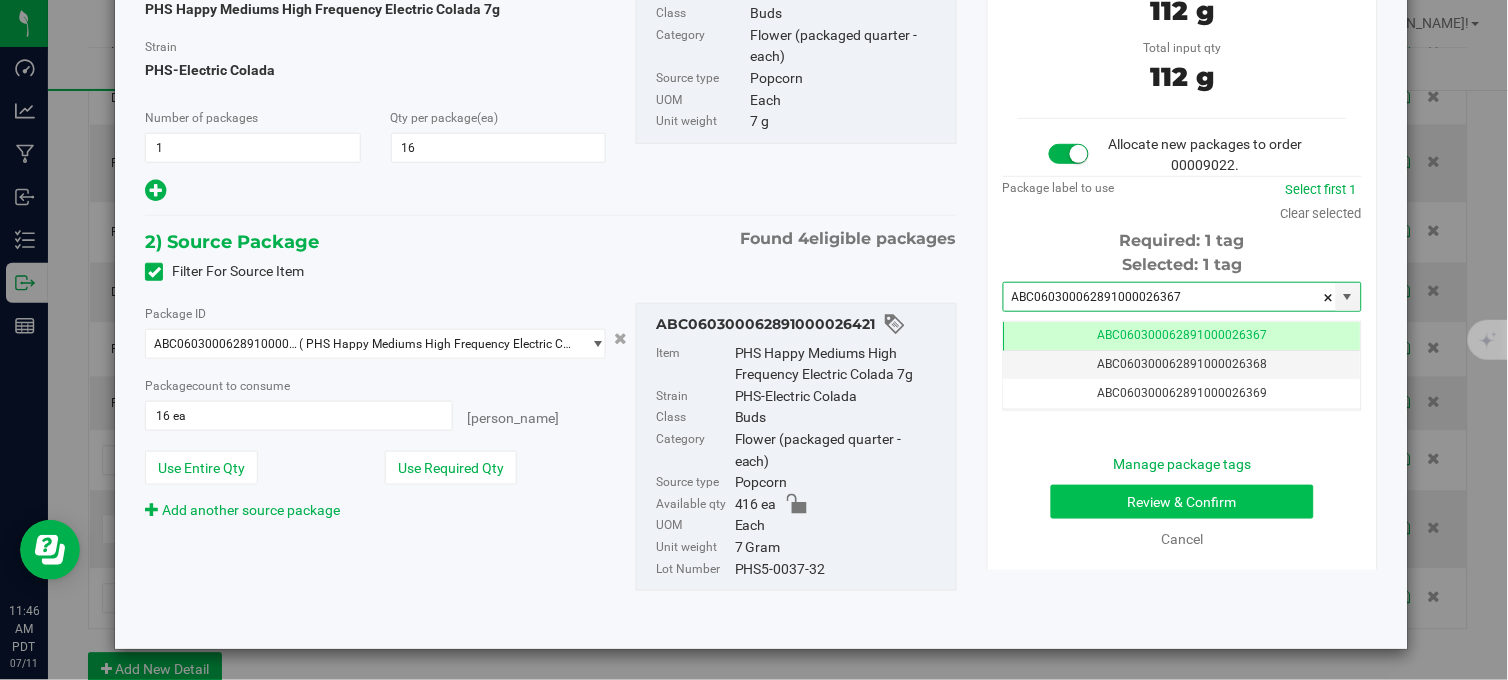 type on "ABC060300062891000026367" 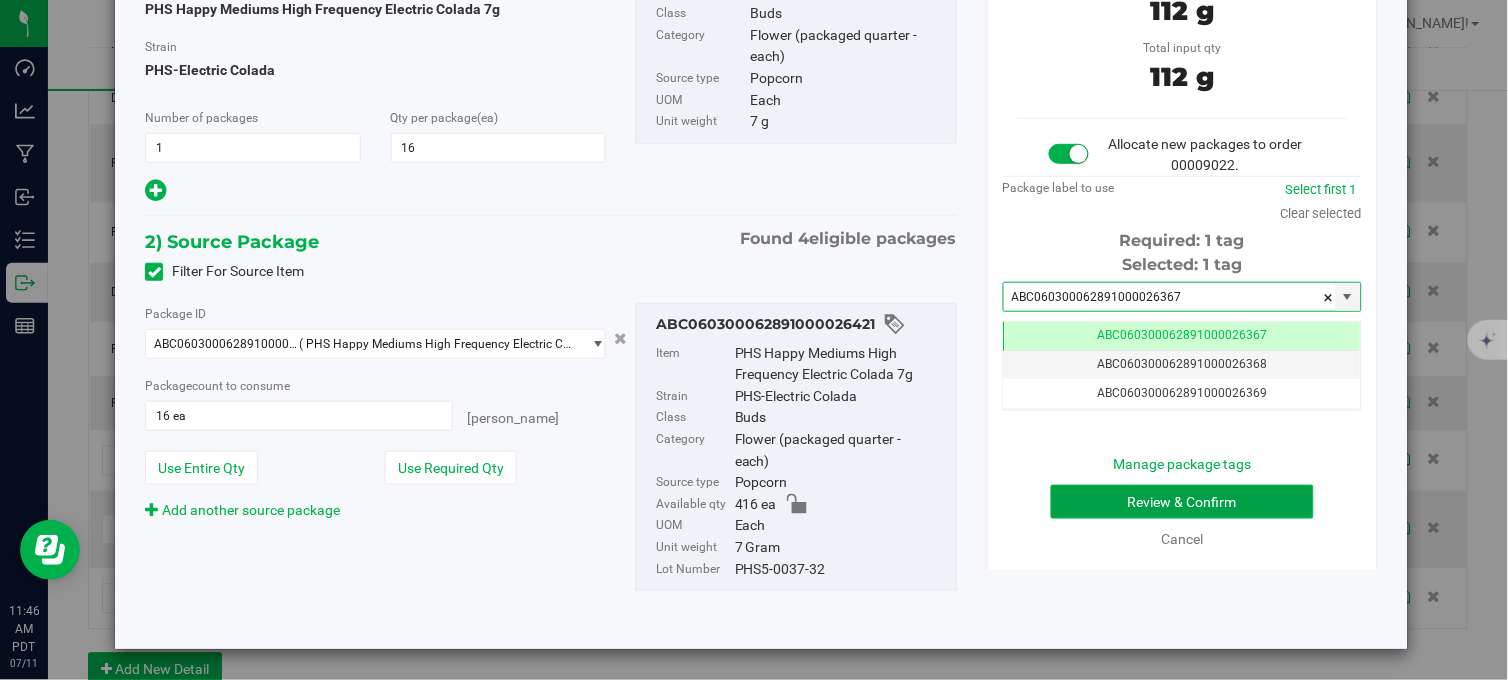 click on "Review & Confirm" at bounding box center (1182, 502) 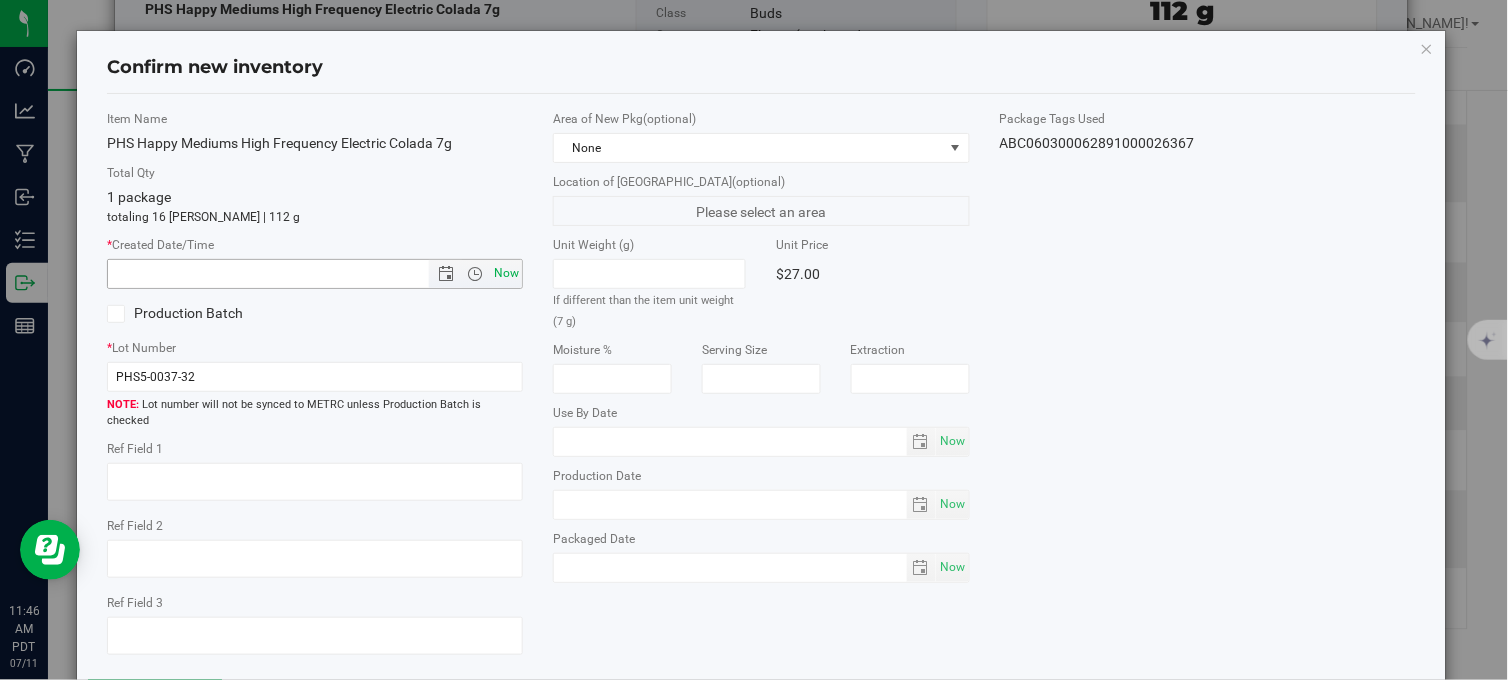 click on "Now" at bounding box center (507, 273) 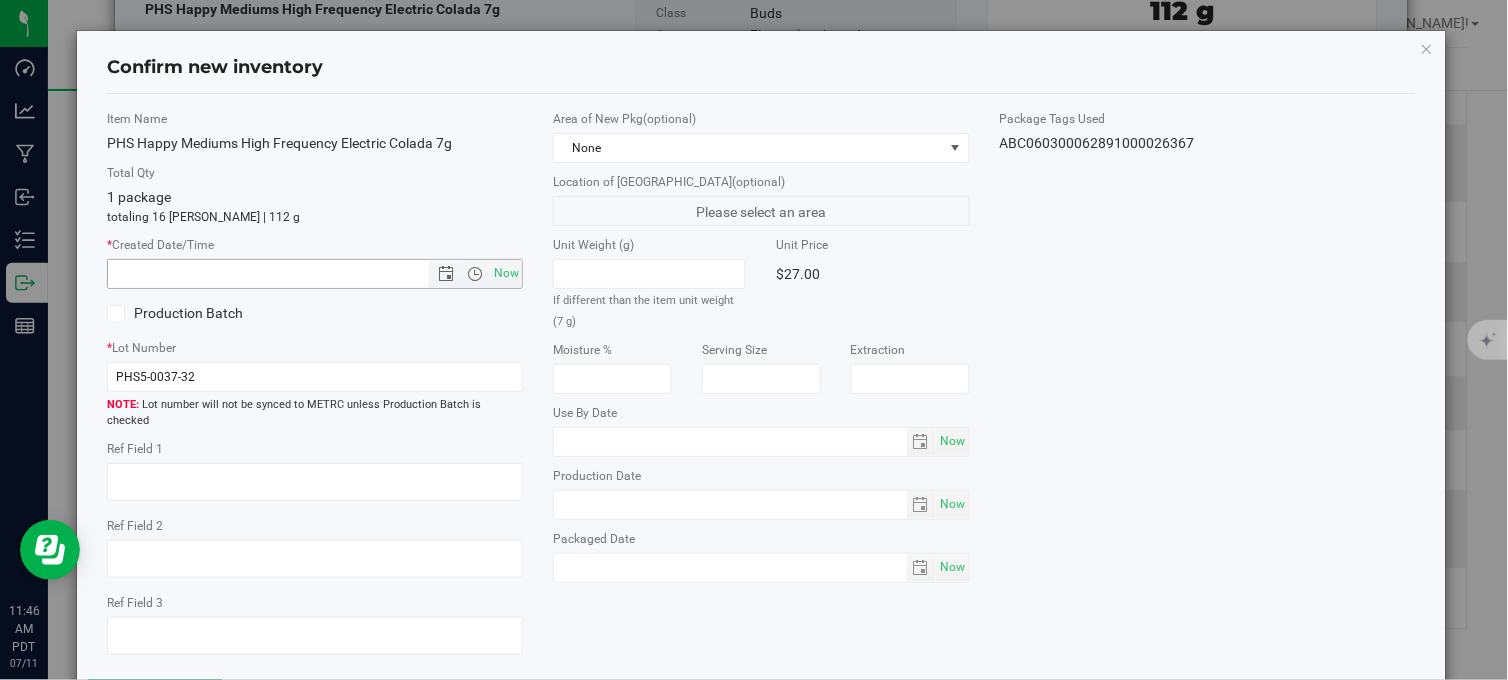 type on "[DATE] 11:46 AM" 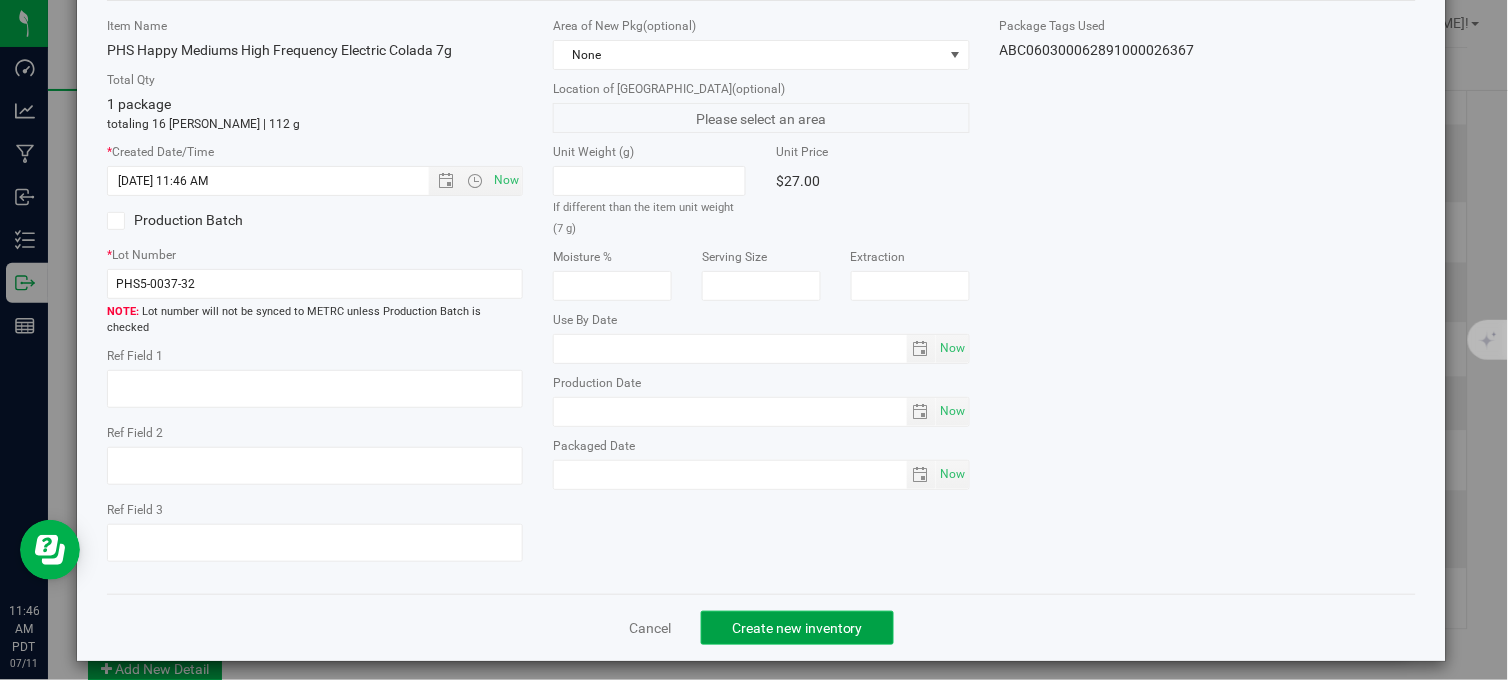 click on "Create new inventory" 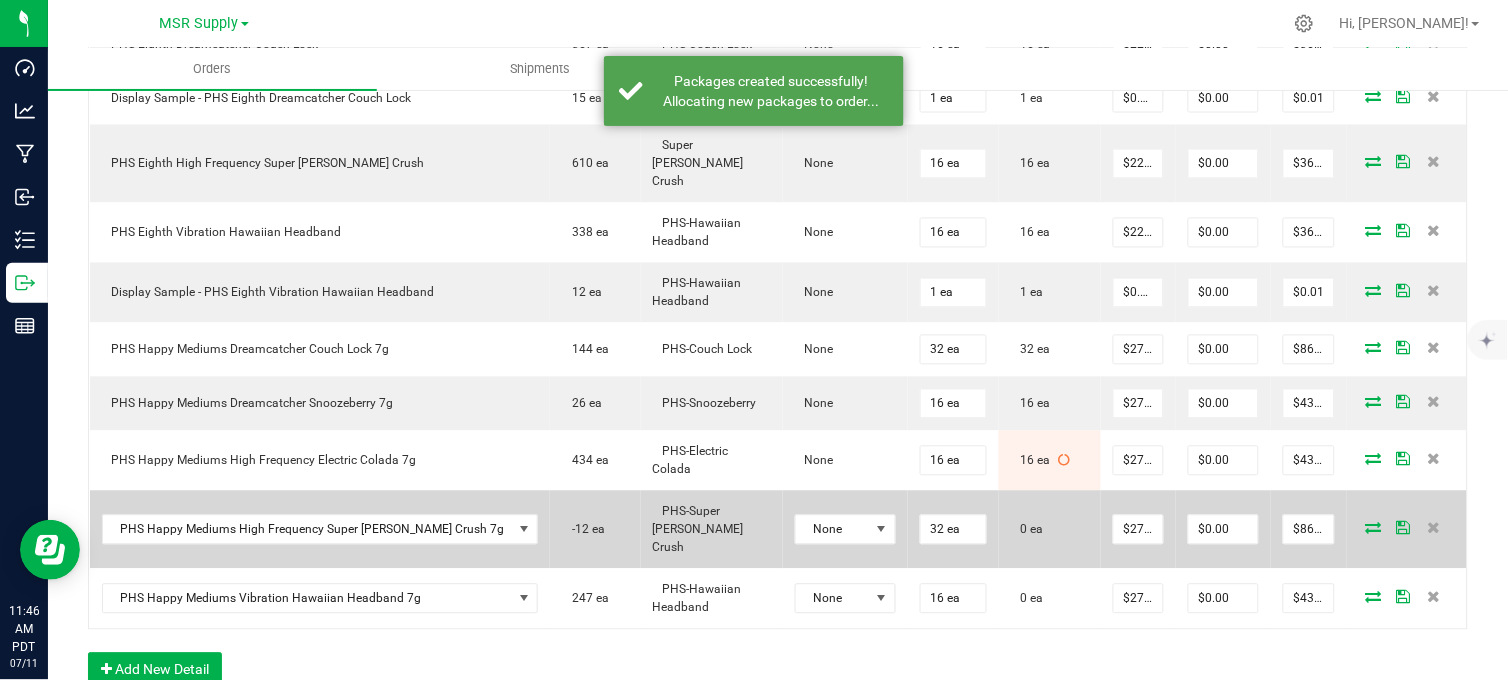 click at bounding box center [1374, 528] 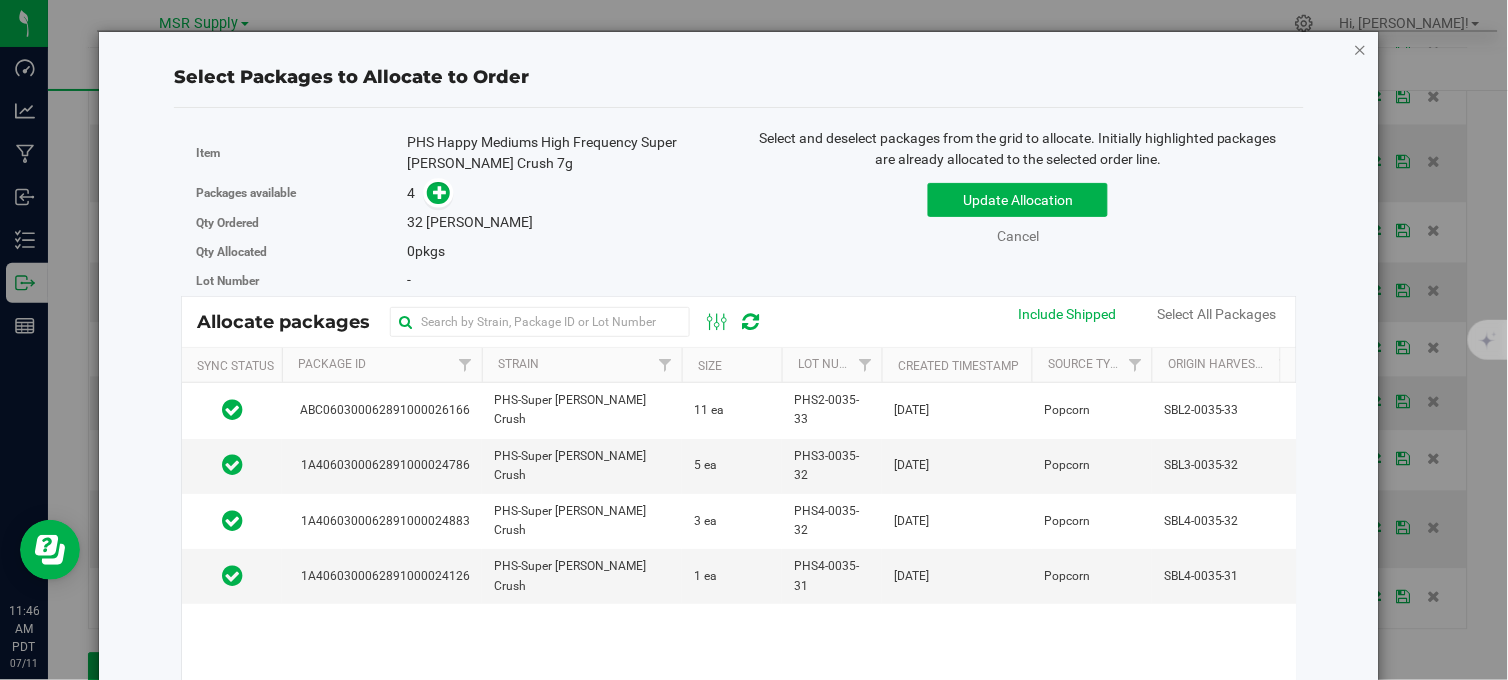 click at bounding box center (1361, 49) 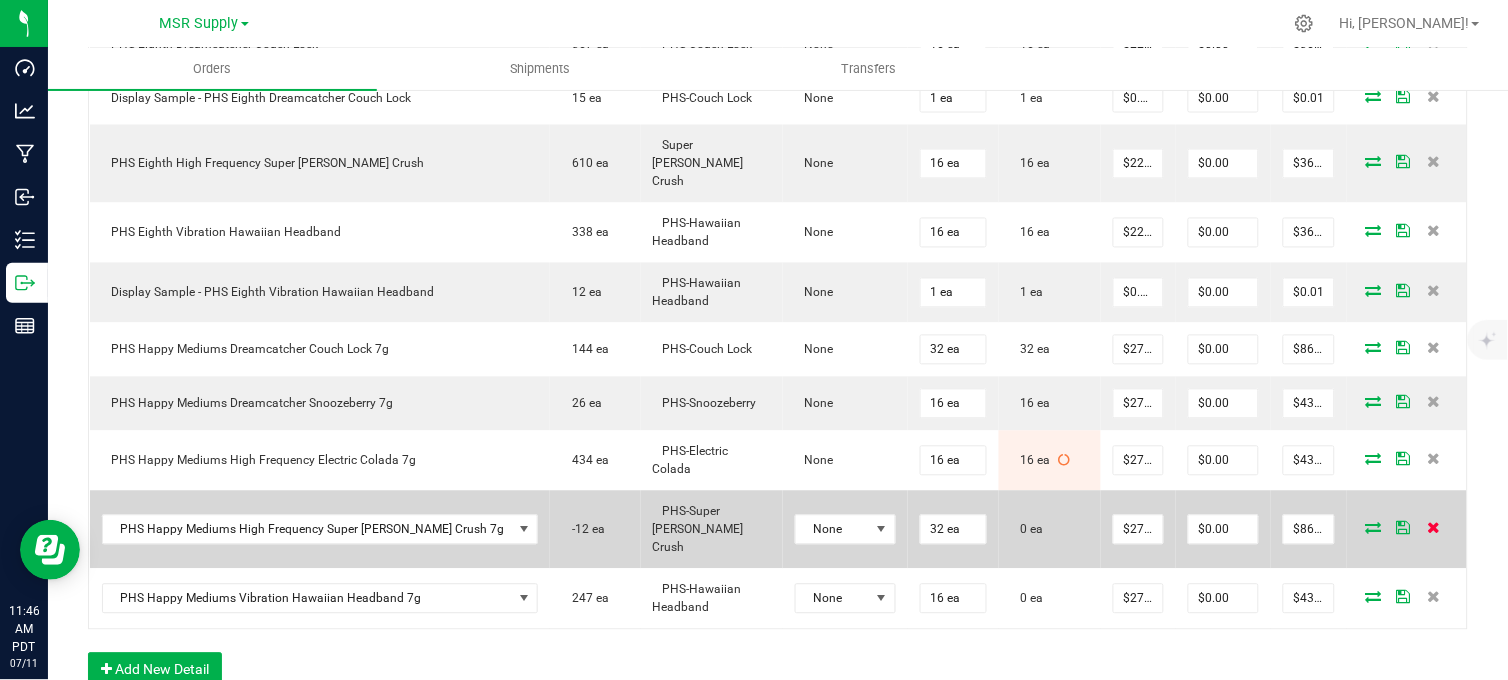 click at bounding box center (1433, 528) 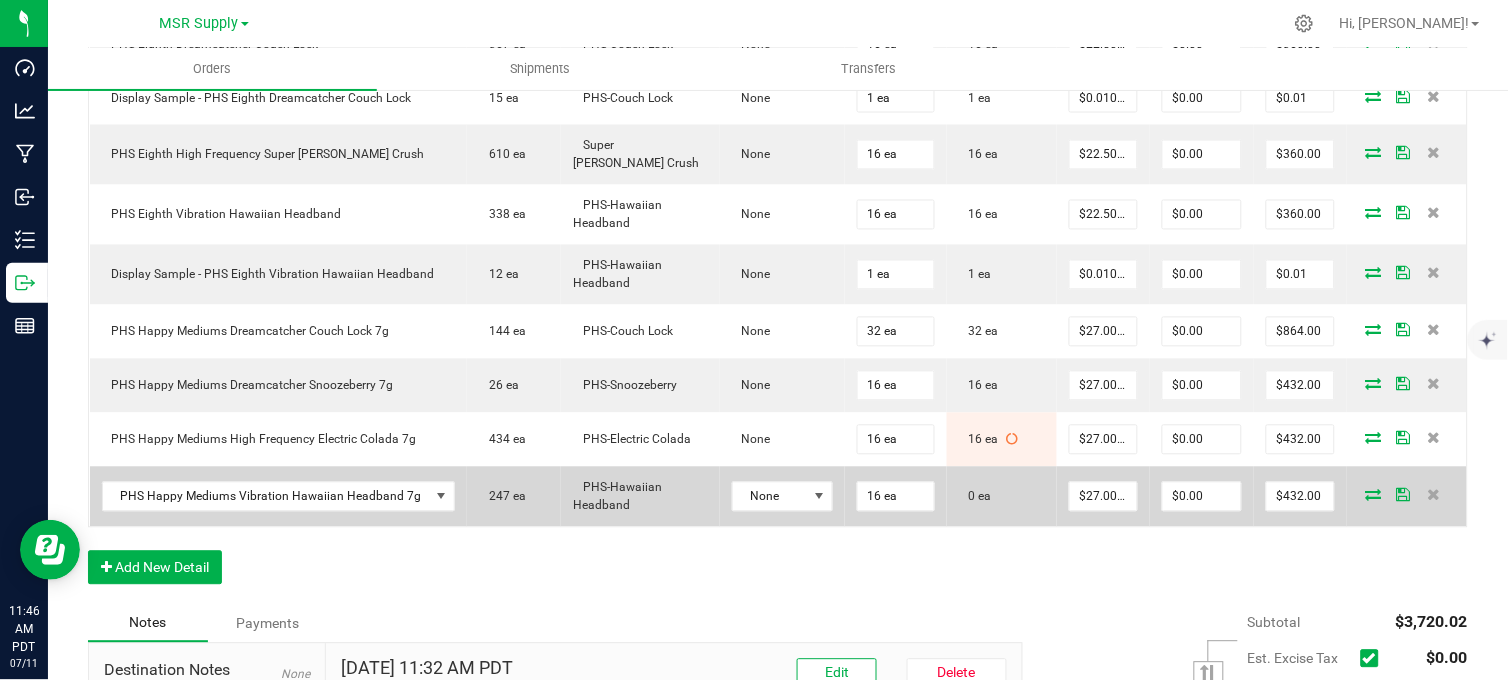 click at bounding box center (1374, 495) 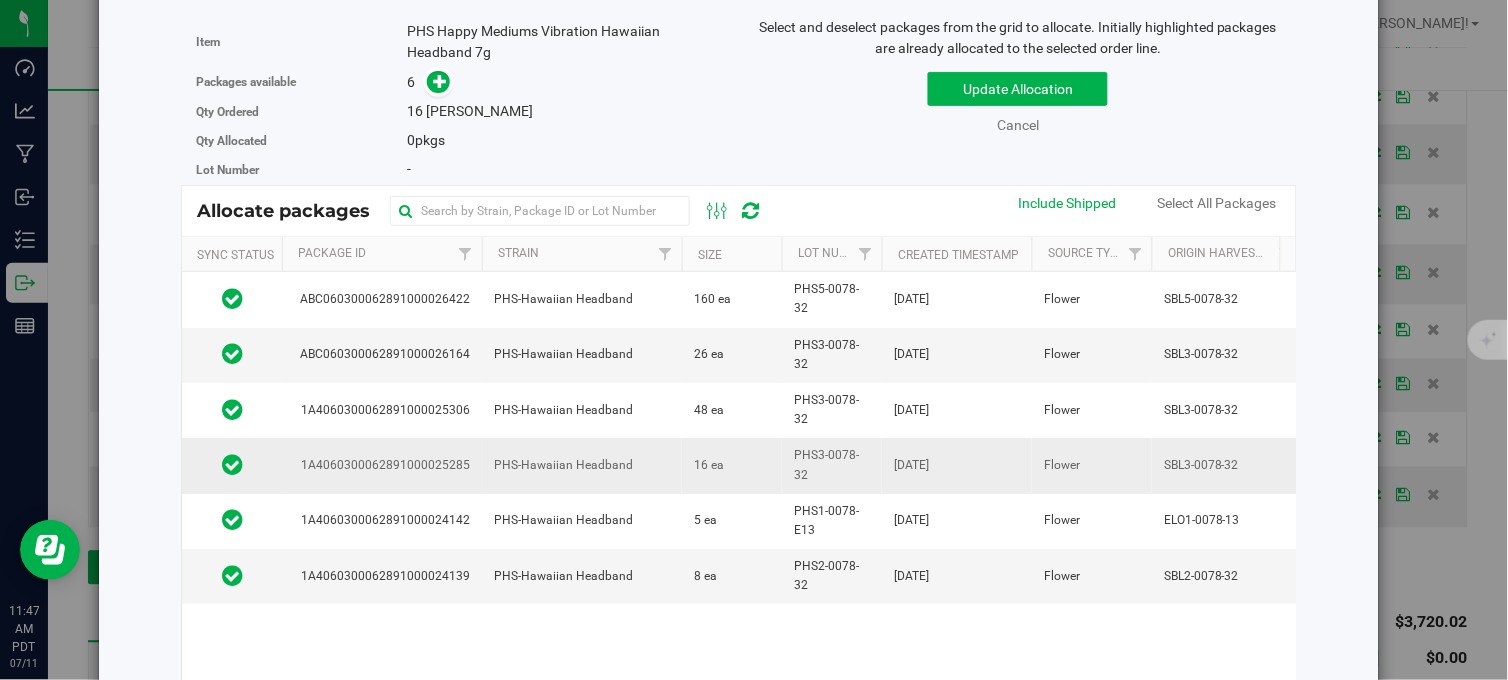 click on "PHS-Hawaiian Headband" at bounding box center [582, 465] 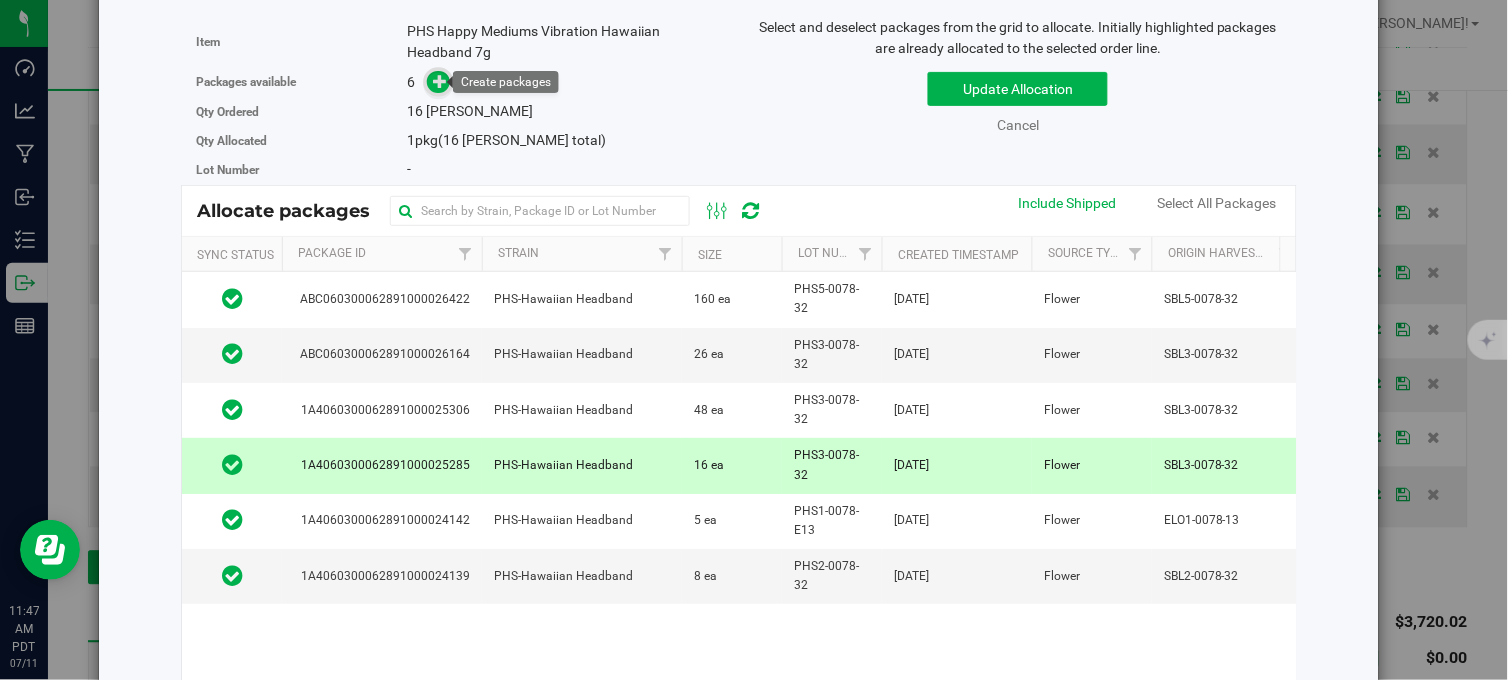 click at bounding box center (440, 81) 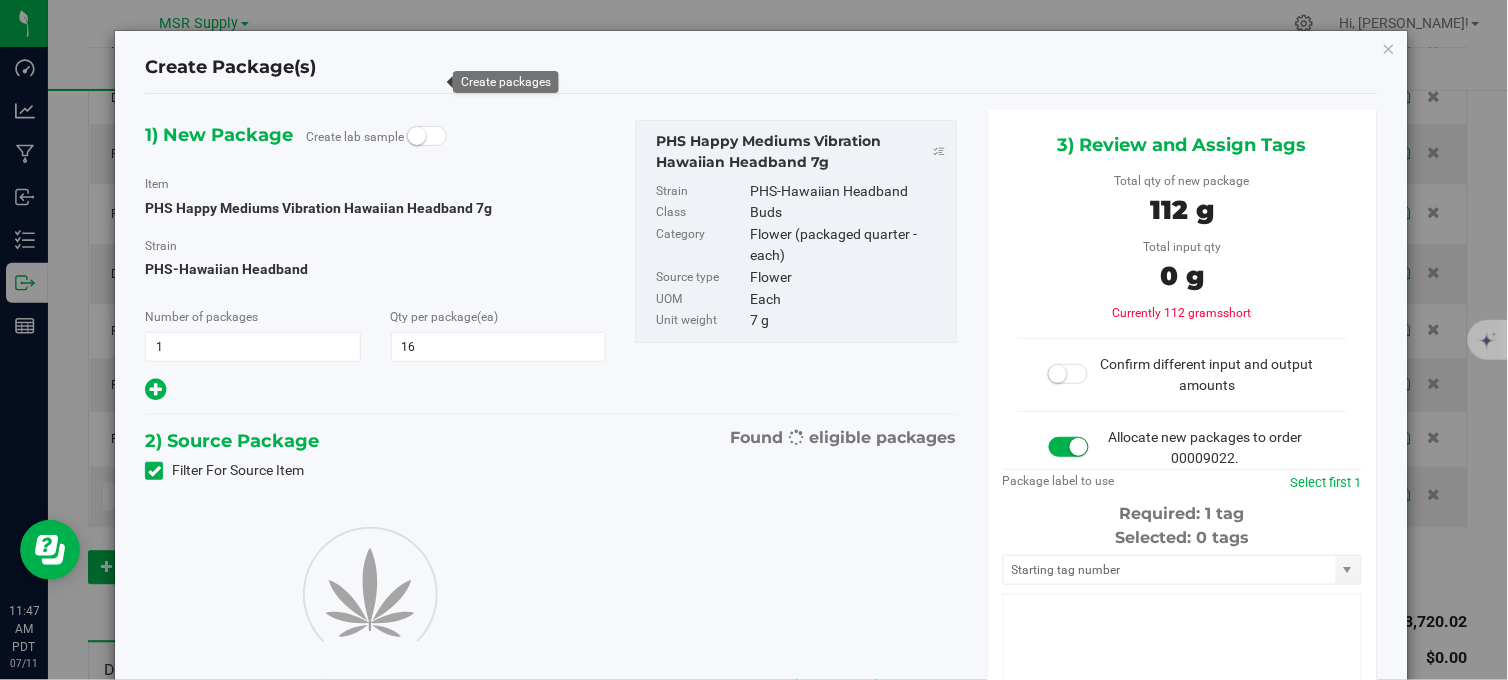 type on "16" 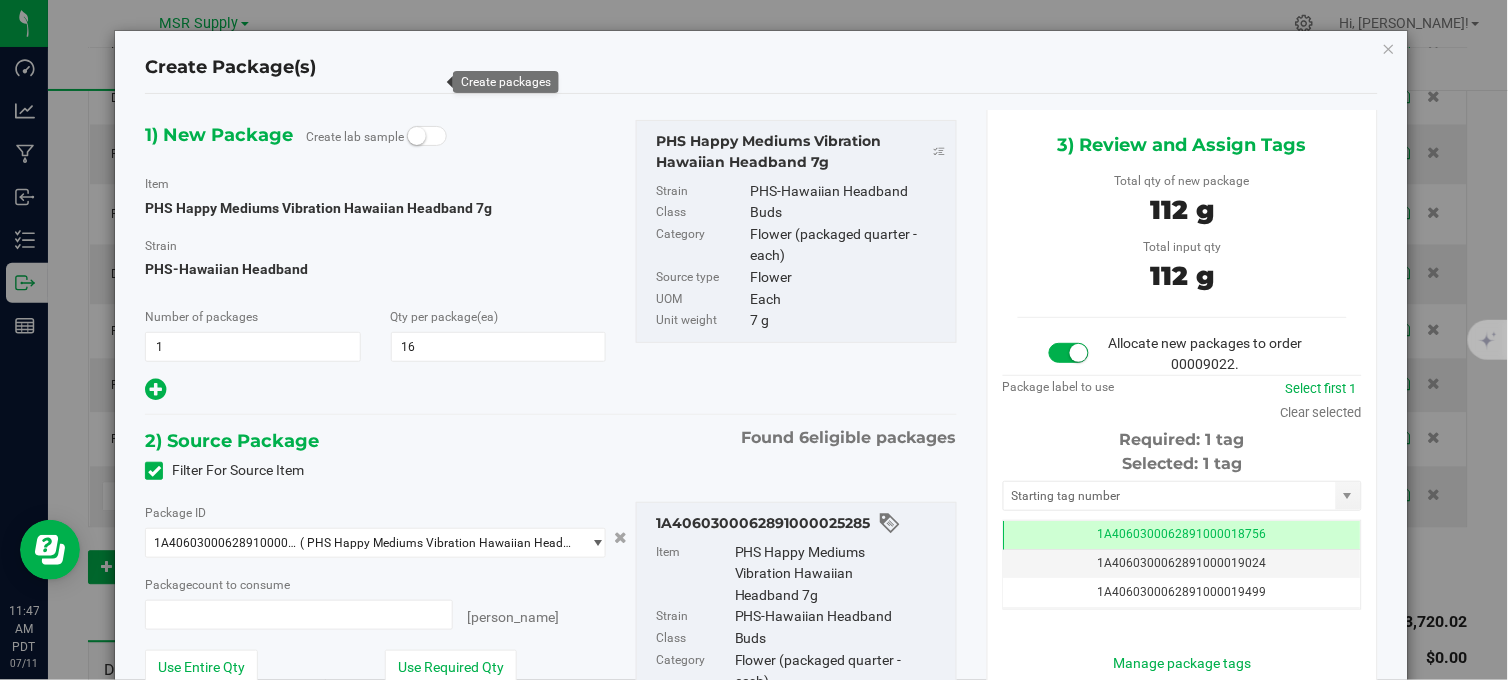 type on "16 ea" 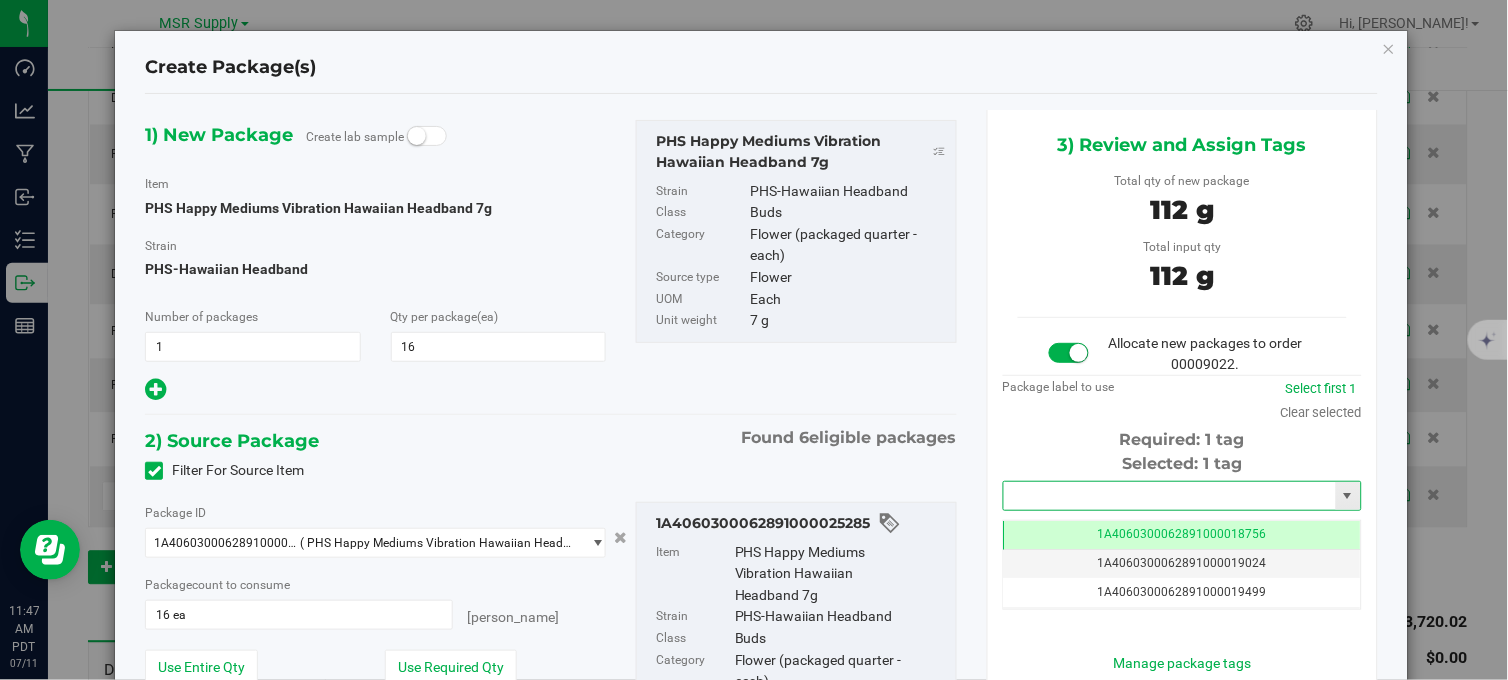 click at bounding box center (1170, 496) 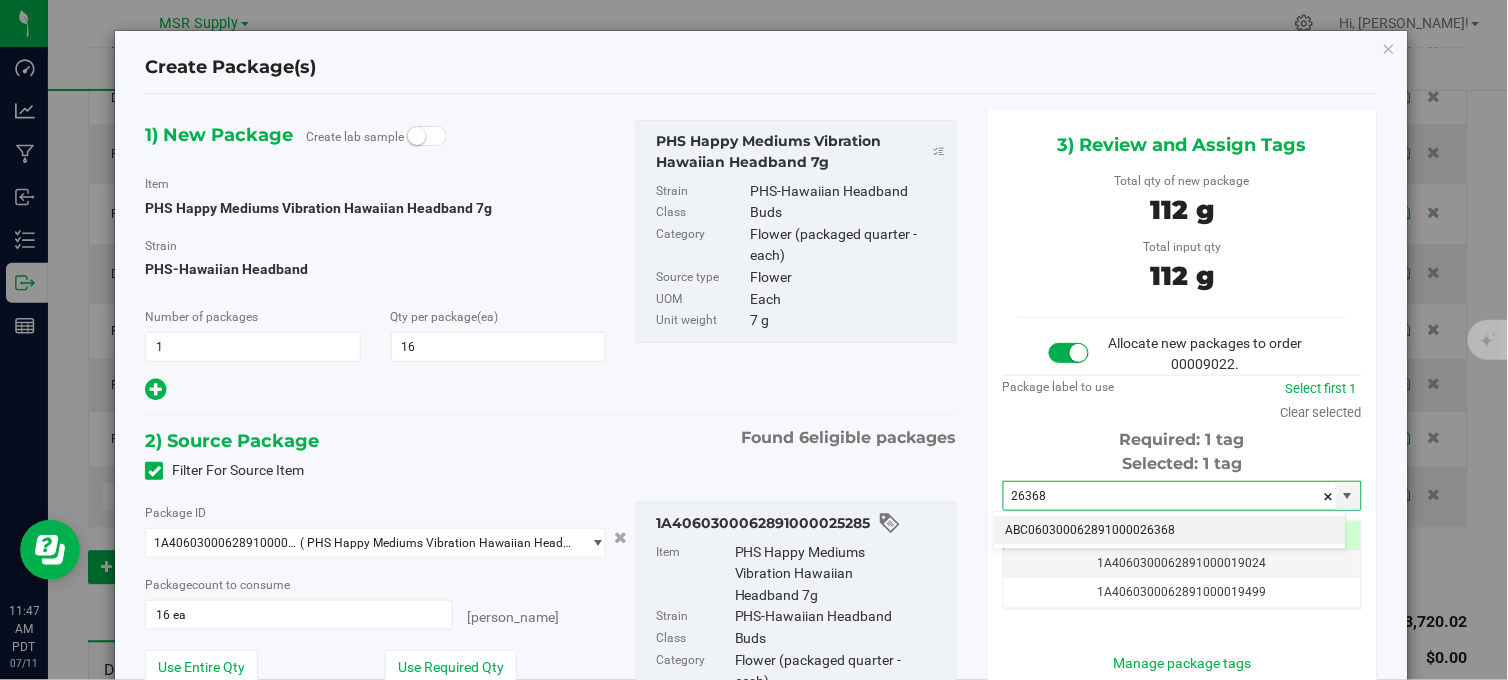click on "ABC060300062891000026368" at bounding box center [1170, 531] 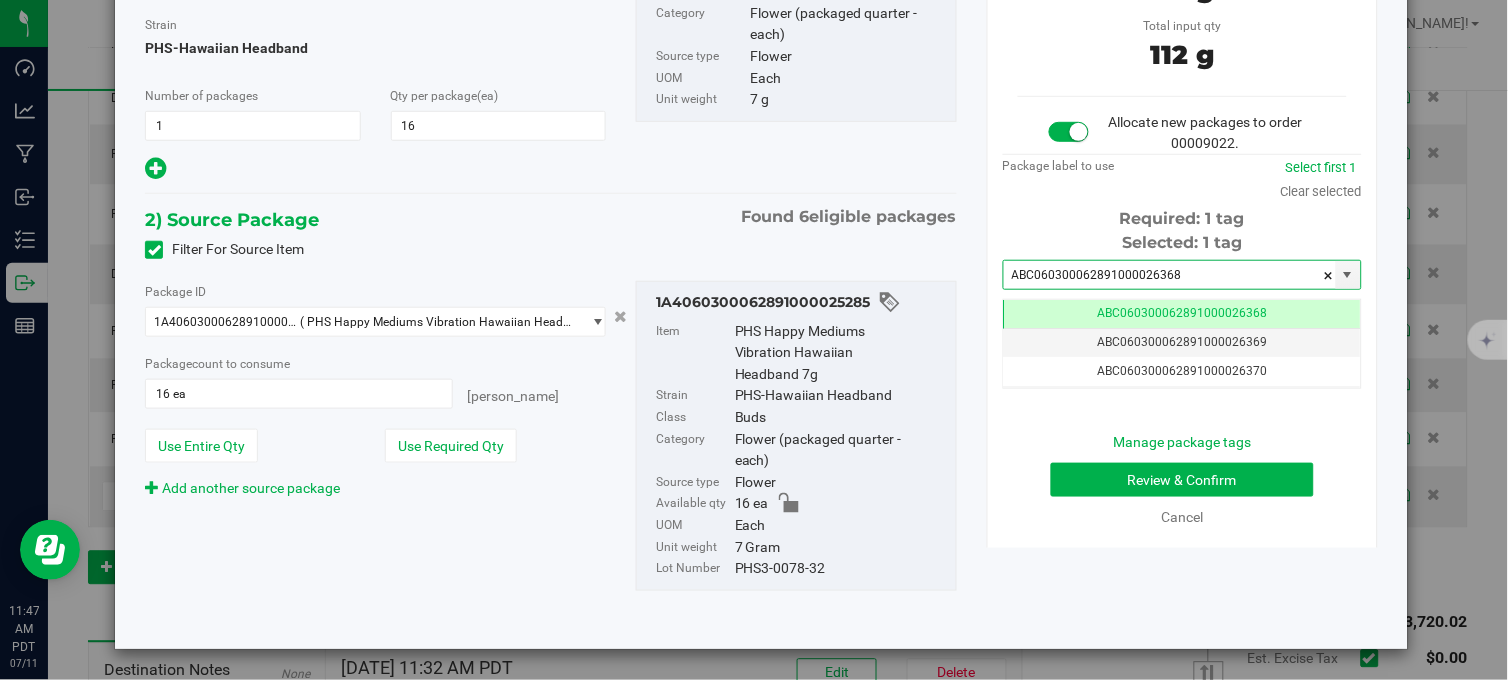 type on "ABC060300062891000026368" 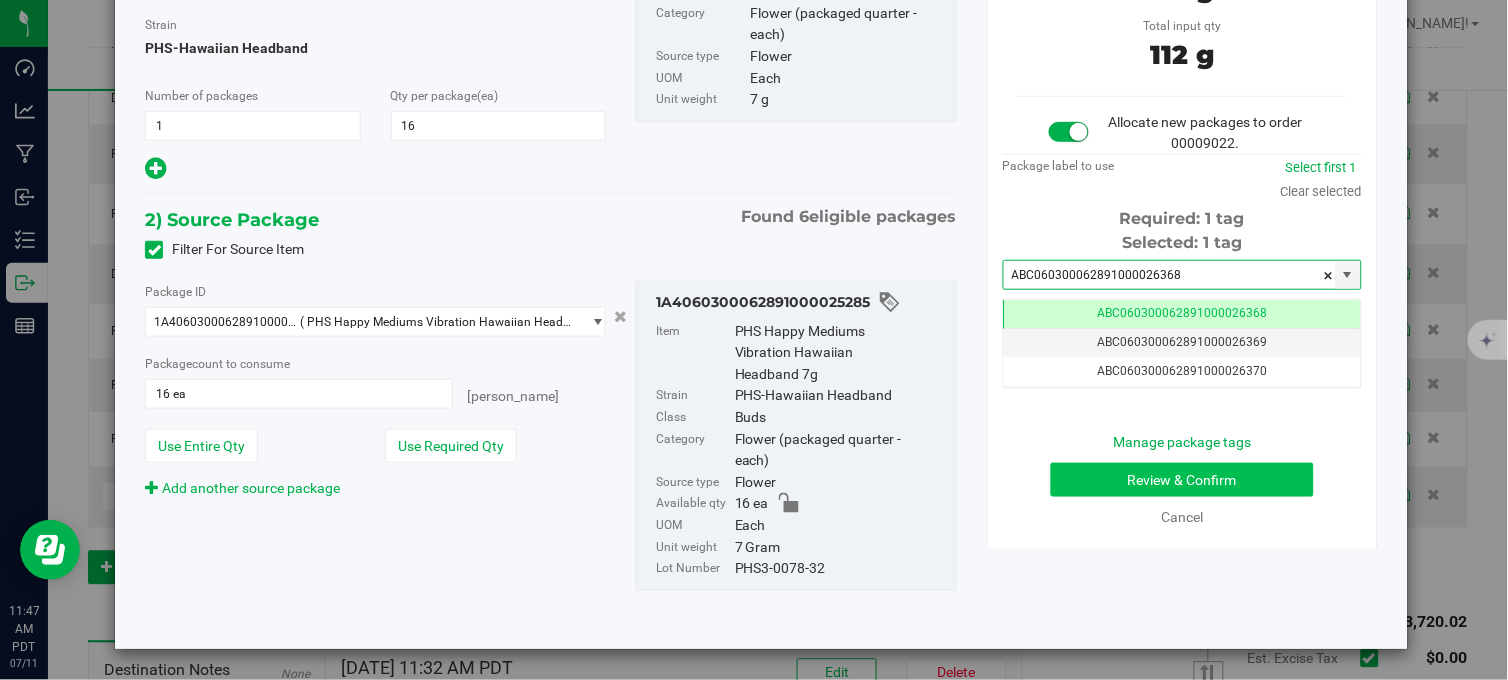 drag, startPoint x: 1112, startPoint y: 457, endPoint x: 1111, endPoint y: 470, distance: 13.038404 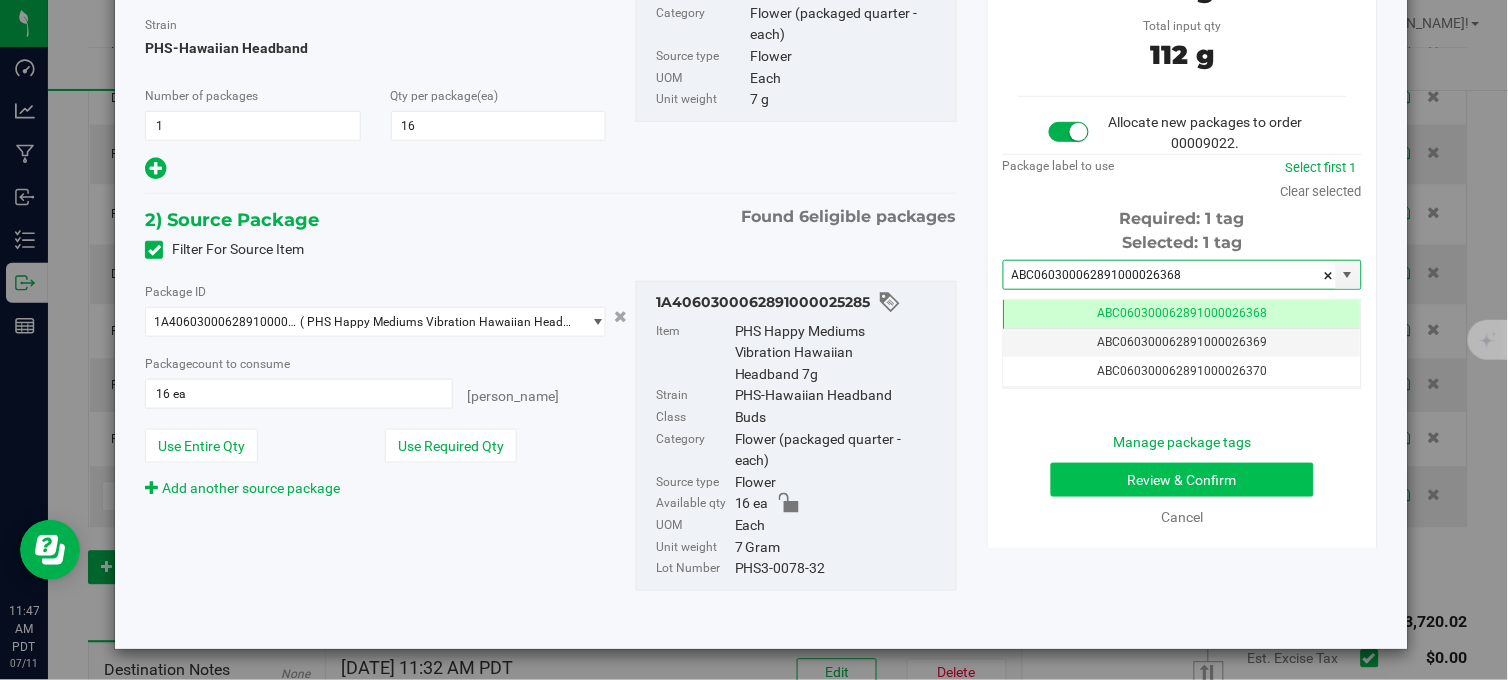 click on "Manage package tags
Review & Confirm
Cancel" at bounding box center [1182, 480] 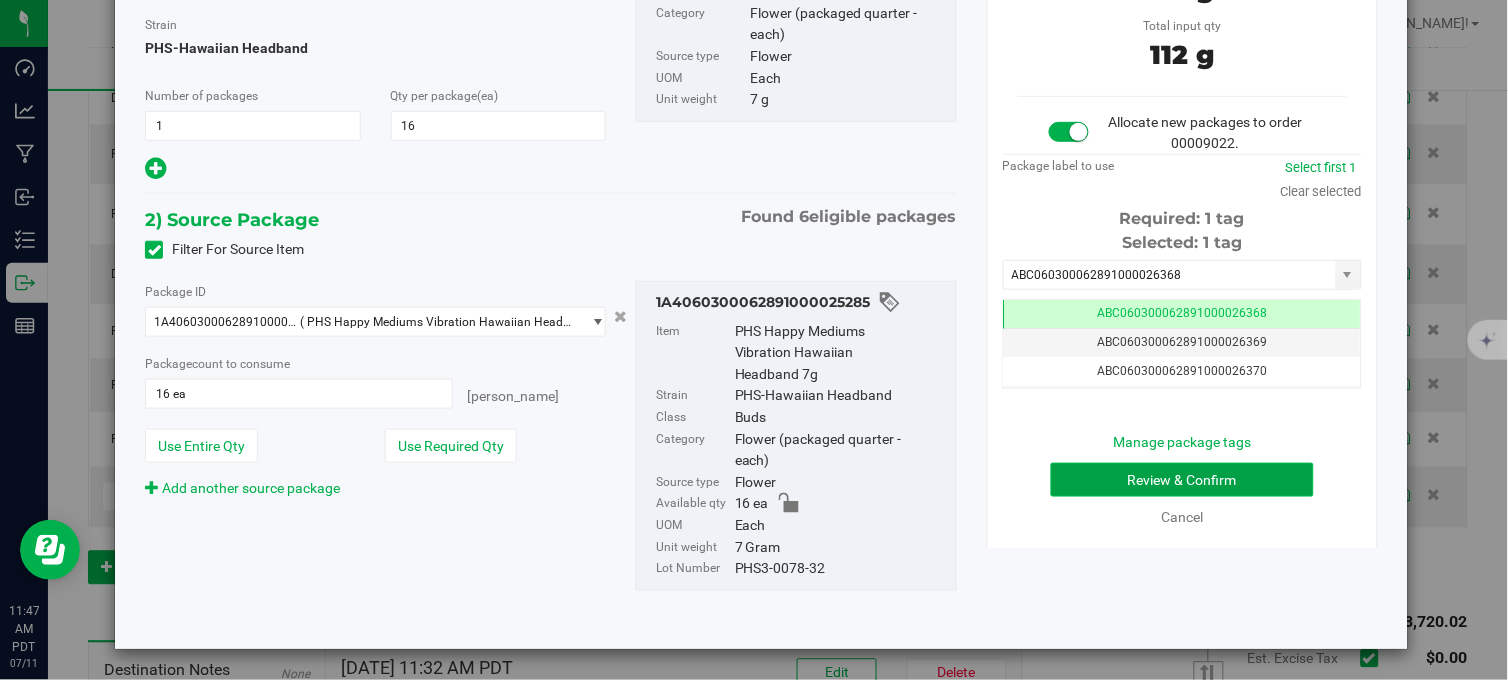 click on "Review & Confirm" at bounding box center [1182, 480] 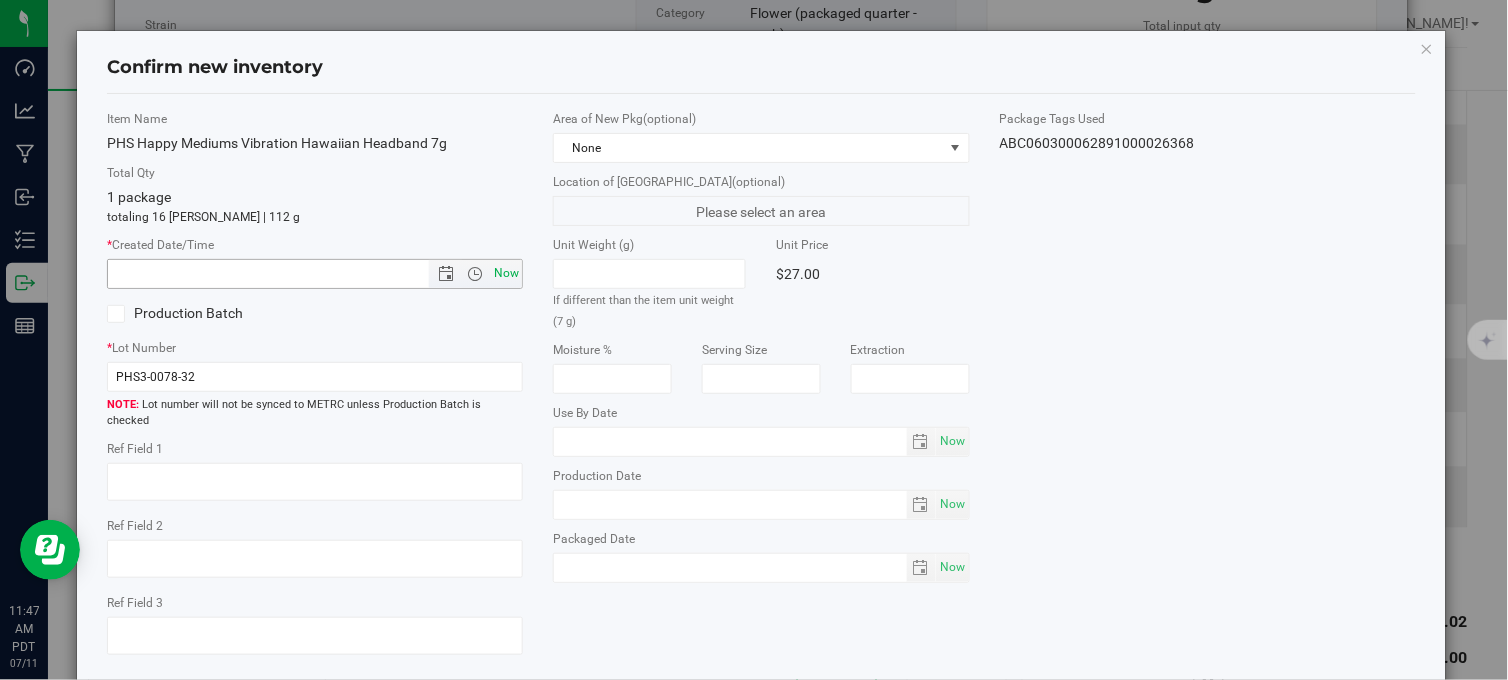 click on "Now" at bounding box center (507, 273) 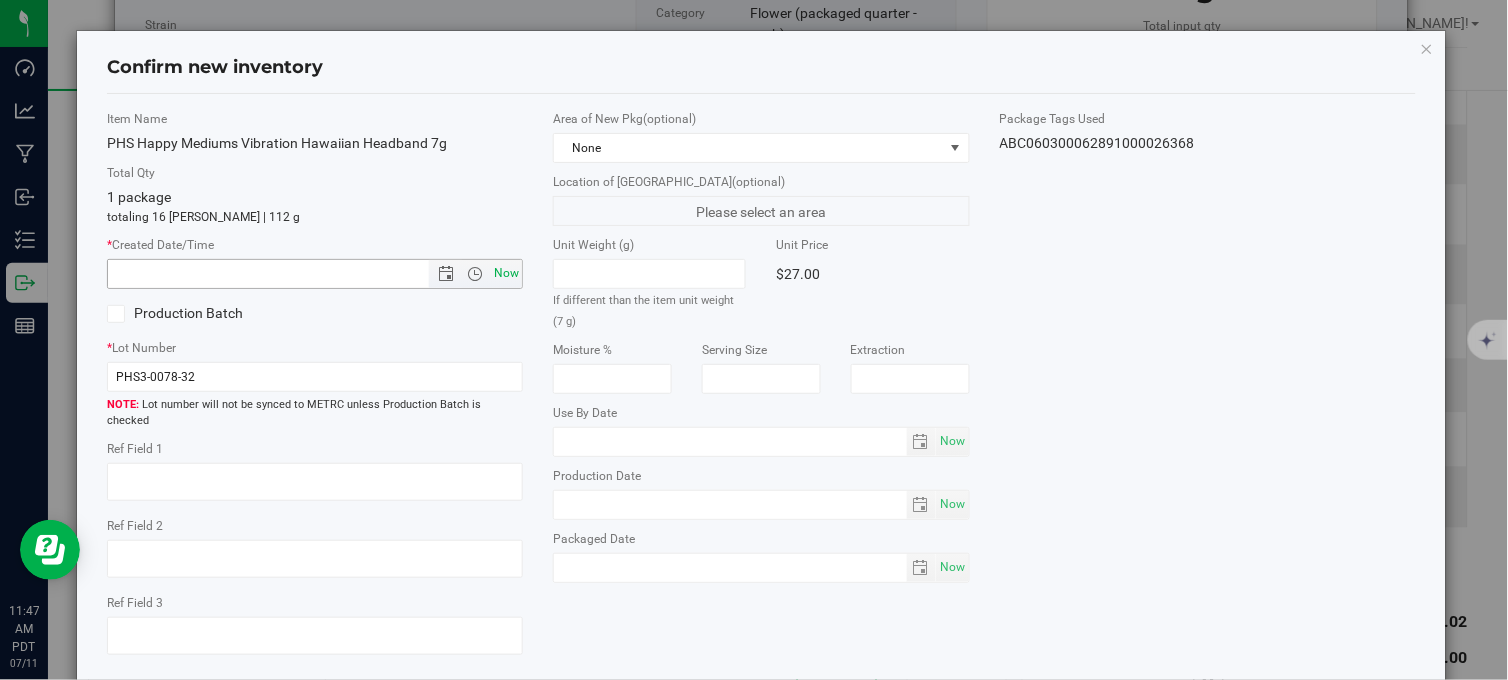 type on "[DATE] 11:47 AM" 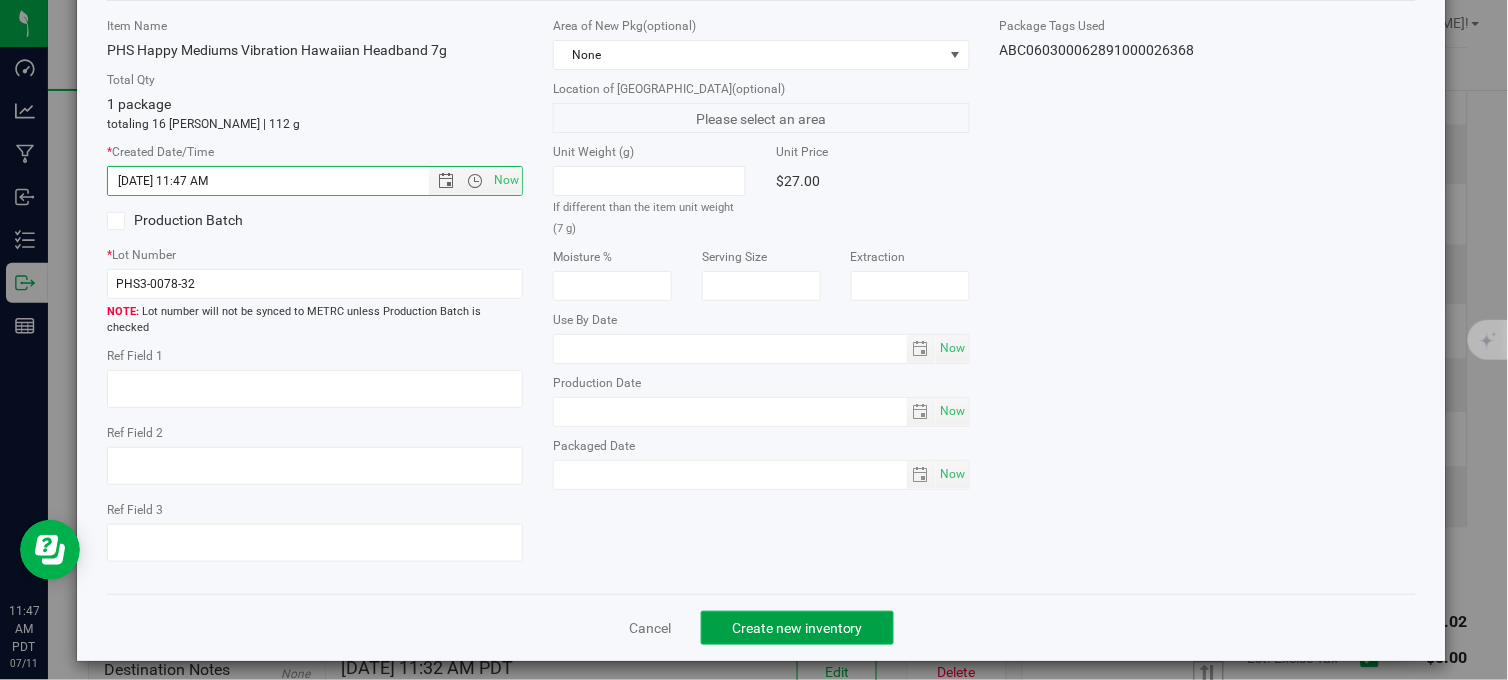 click on "Create new inventory" 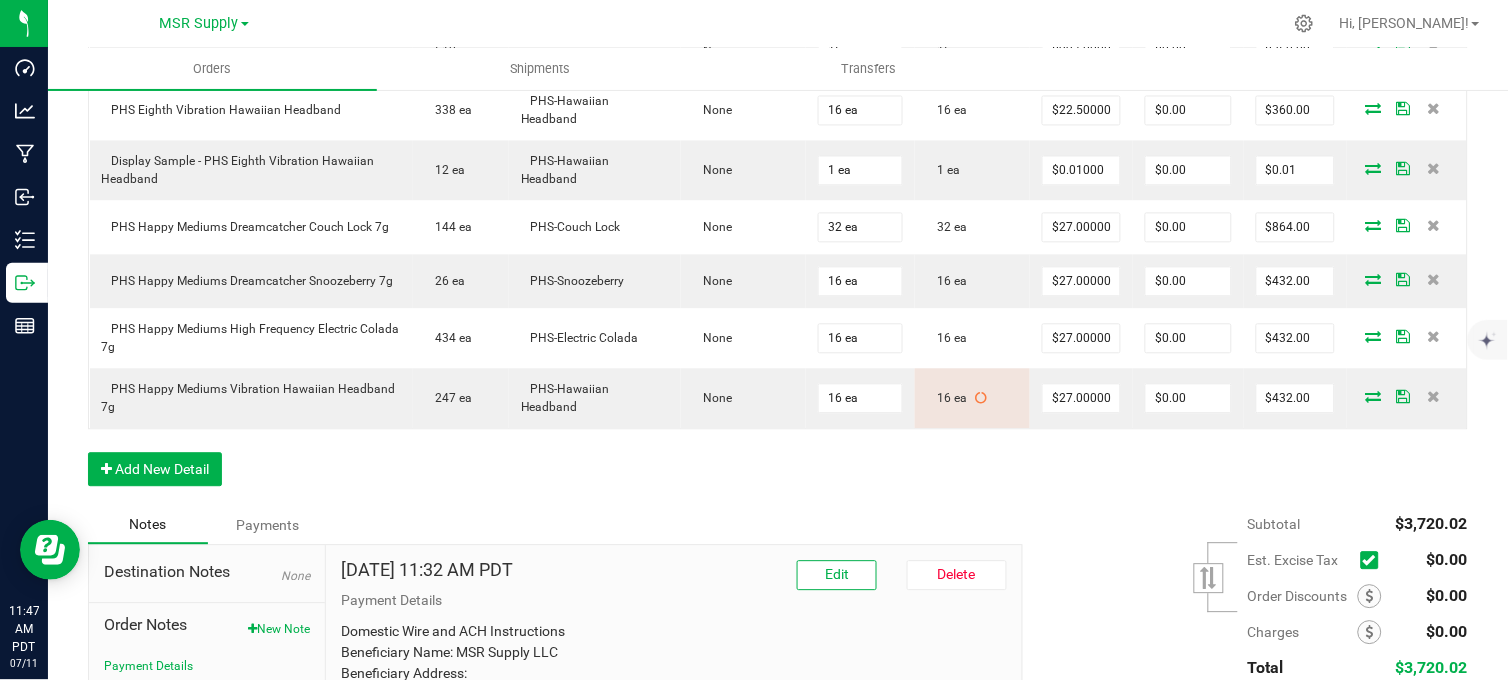click on "Subtotal
$3,720.02
Est. Excise Tax" at bounding box center [1238, 632] 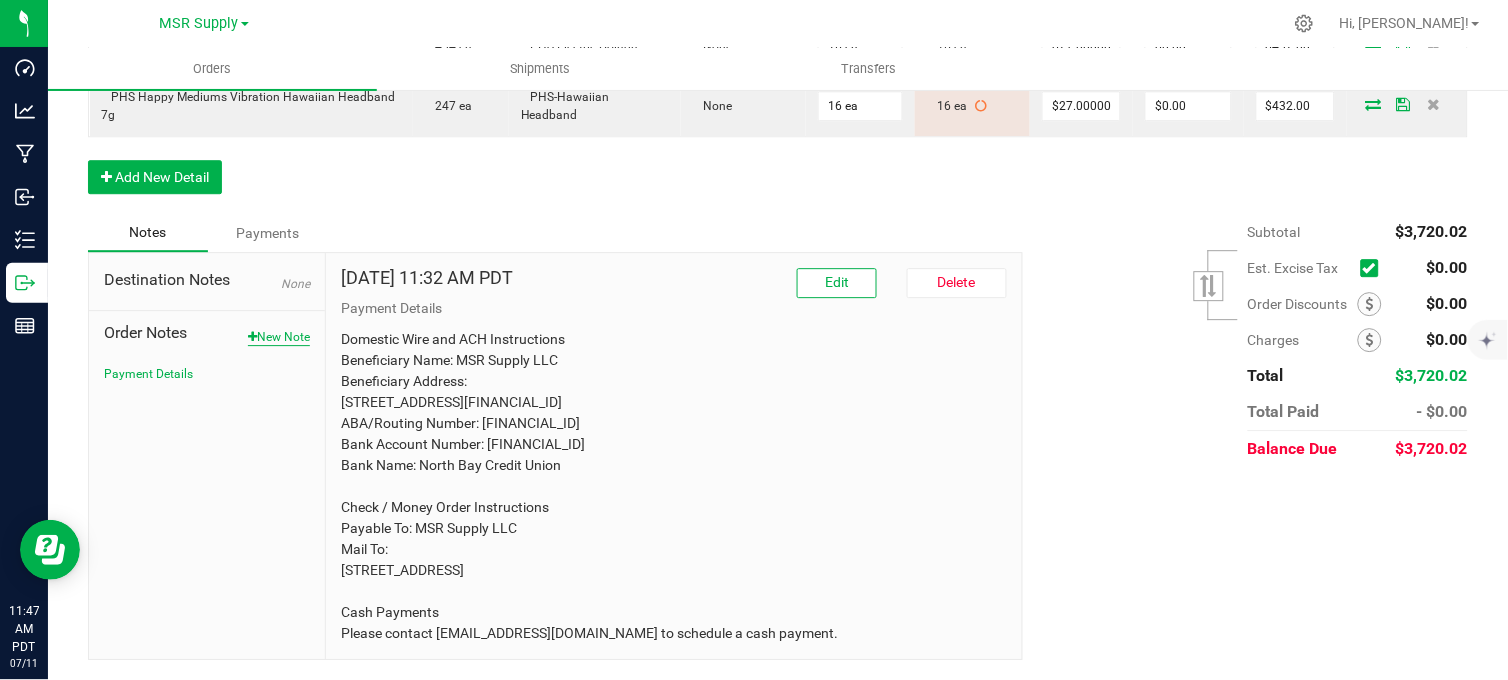 click at bounding box center (252, 337) 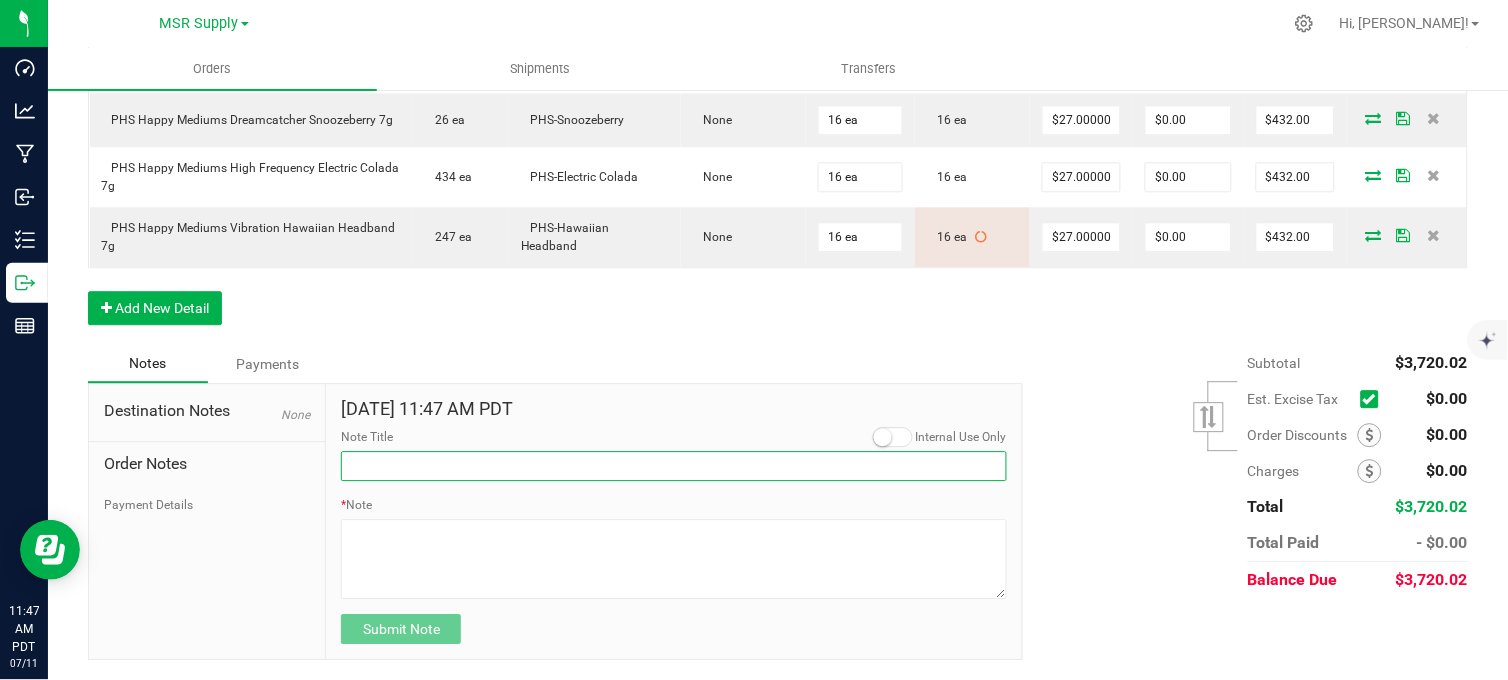 click on "Note Title" at bounding box center (674, 466) 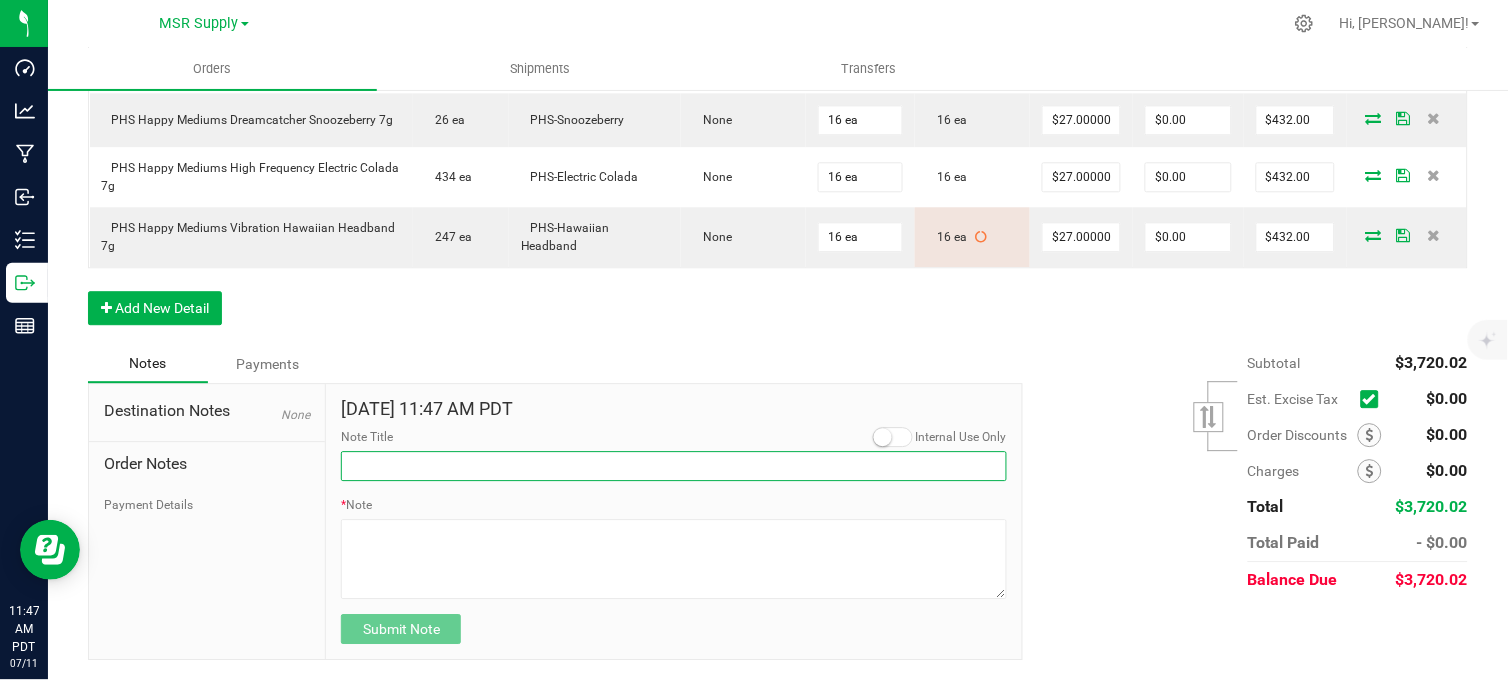 type on "Display credits" 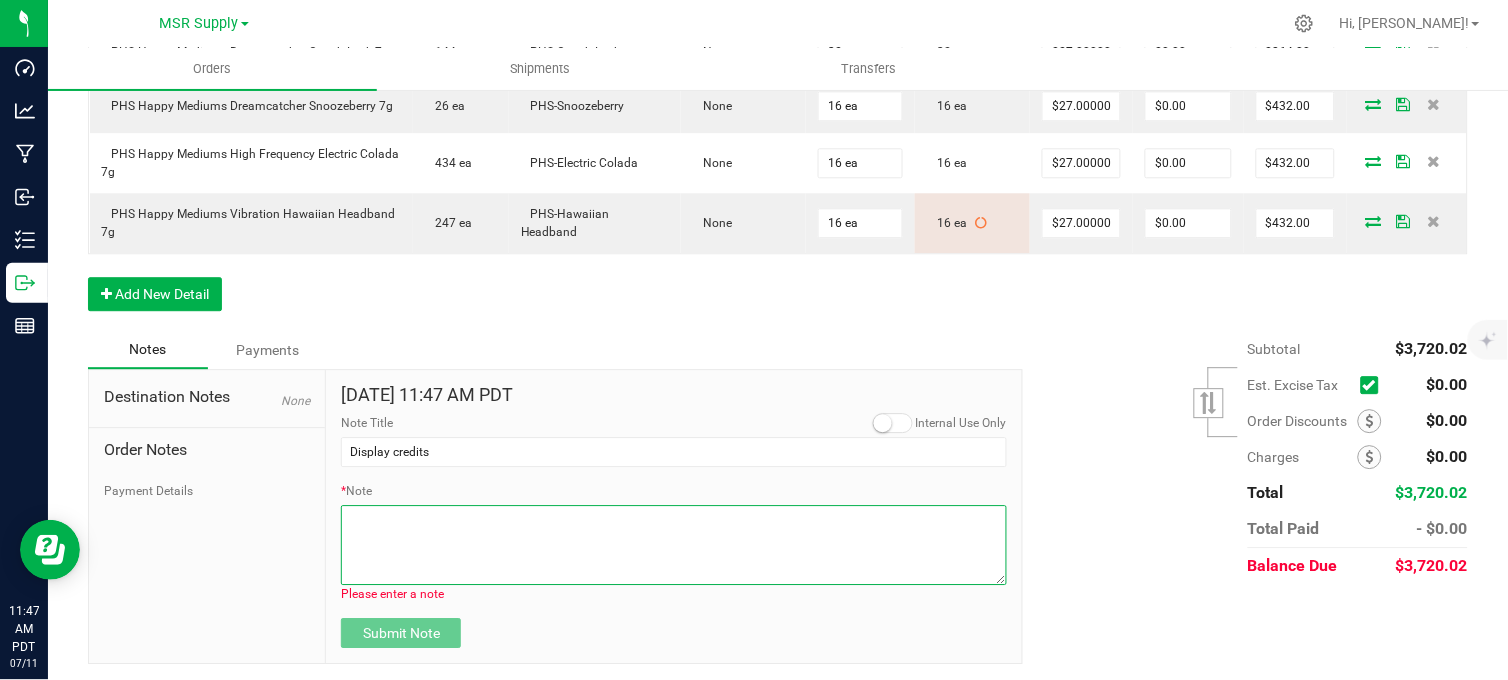 click on "*
Note" at bounding box center (674, 545) 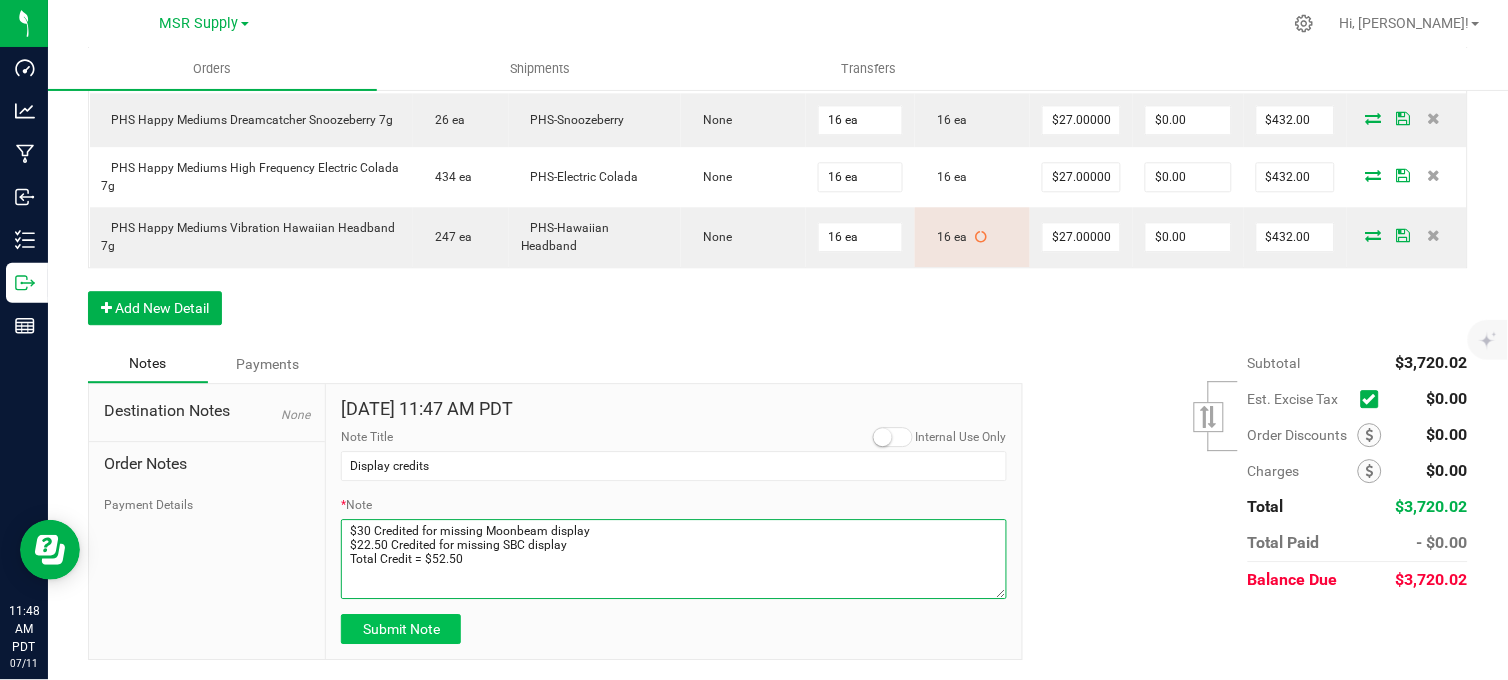 type on "$30 Credited for missing Moonbeam display
$22.50 Credited for missing SBC display
Total Credit = $52.50" 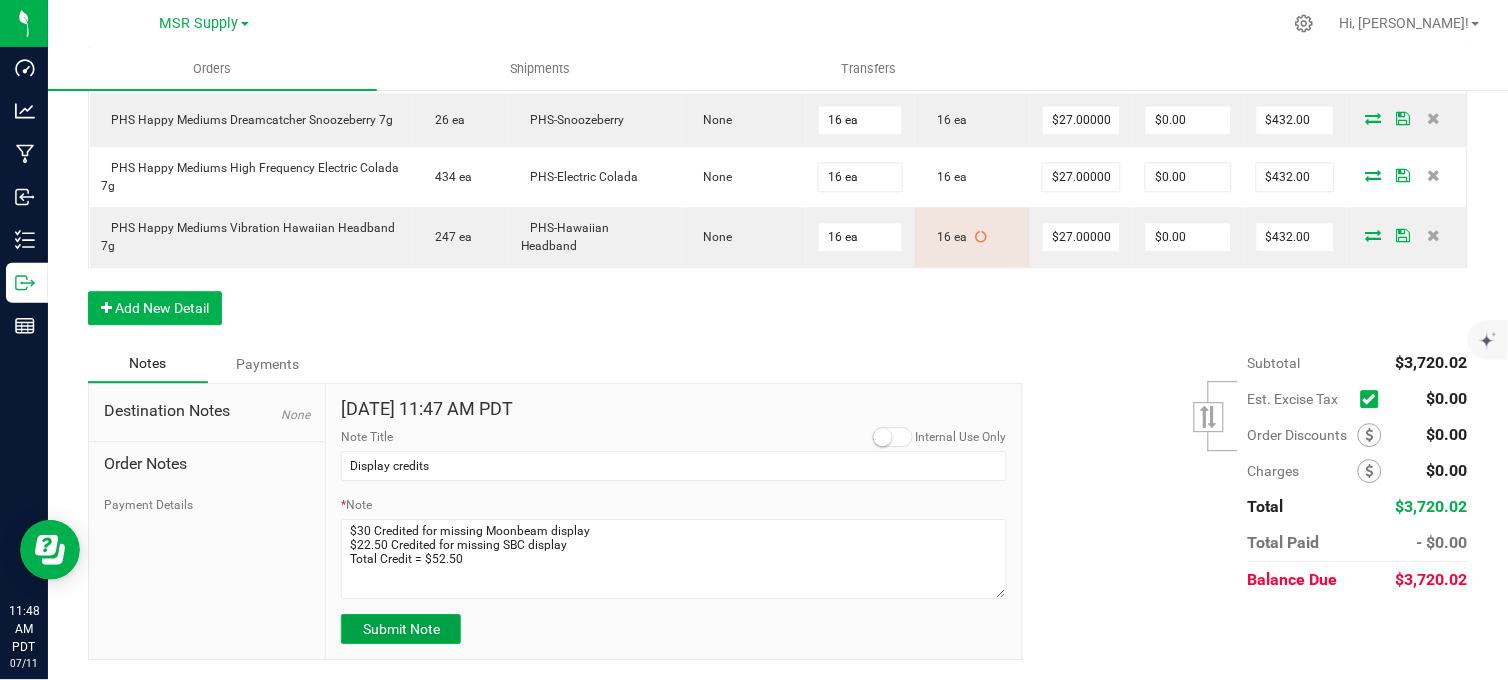 click on "Submit Note" at bounding box center (401, 629) 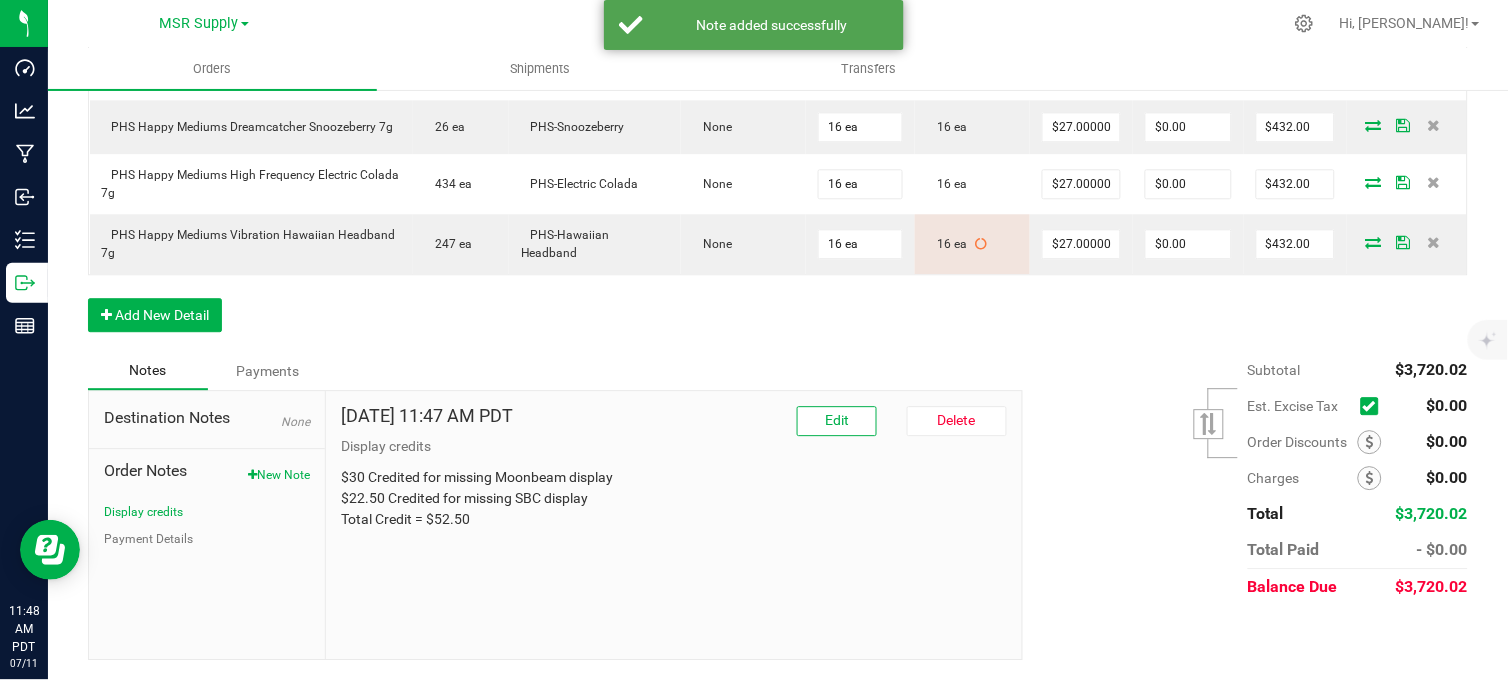 scroll, scrollTop: 1067, scrollLeft: 0, axis: vertical 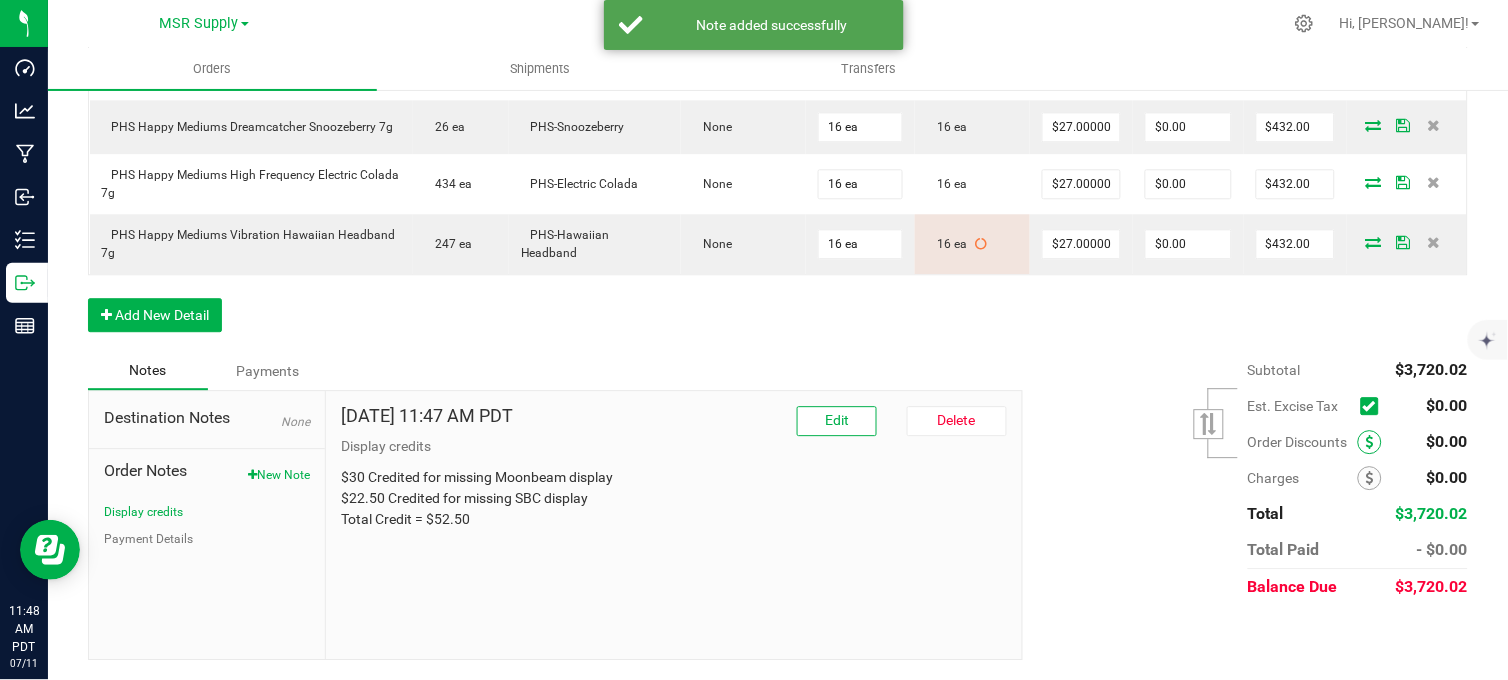 click at bounding box center [1370, 442] 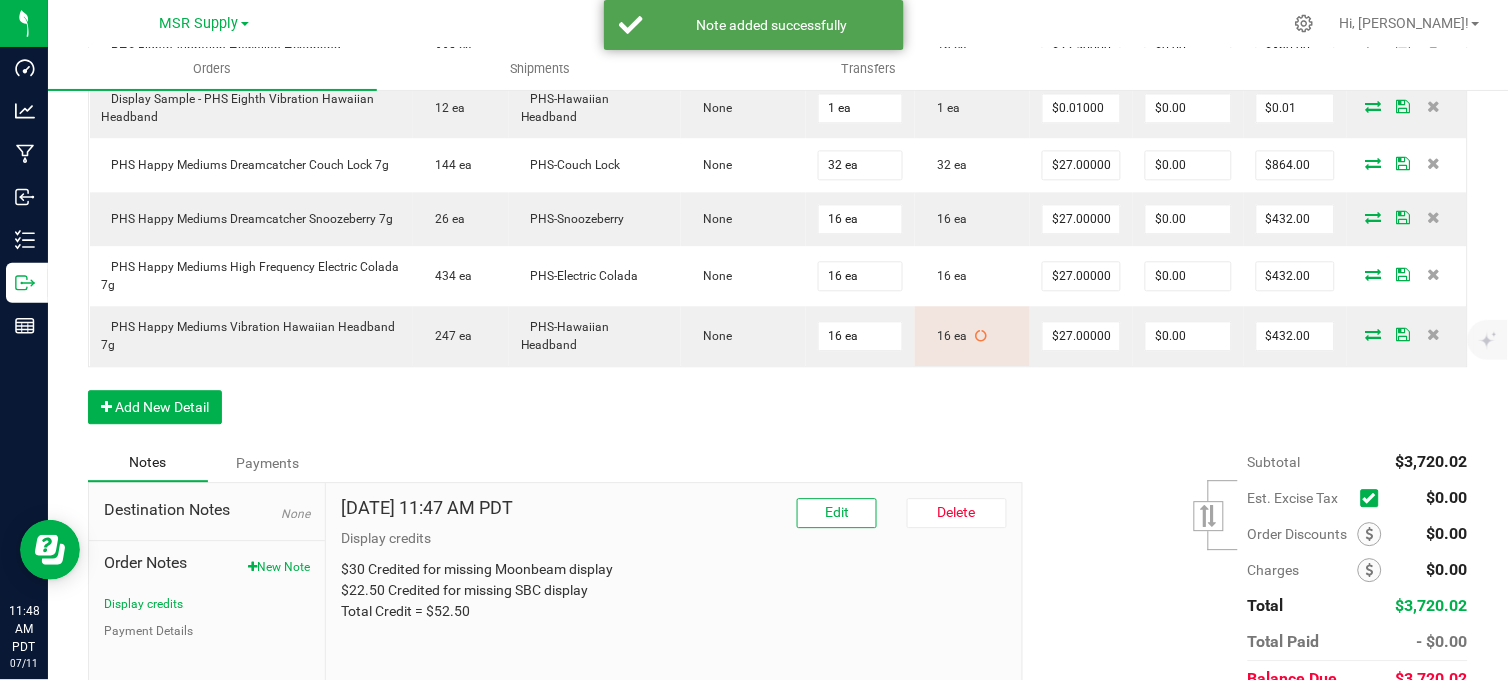 scroll, scrollTop: 290, scrollLeft: 0, axis: vertical 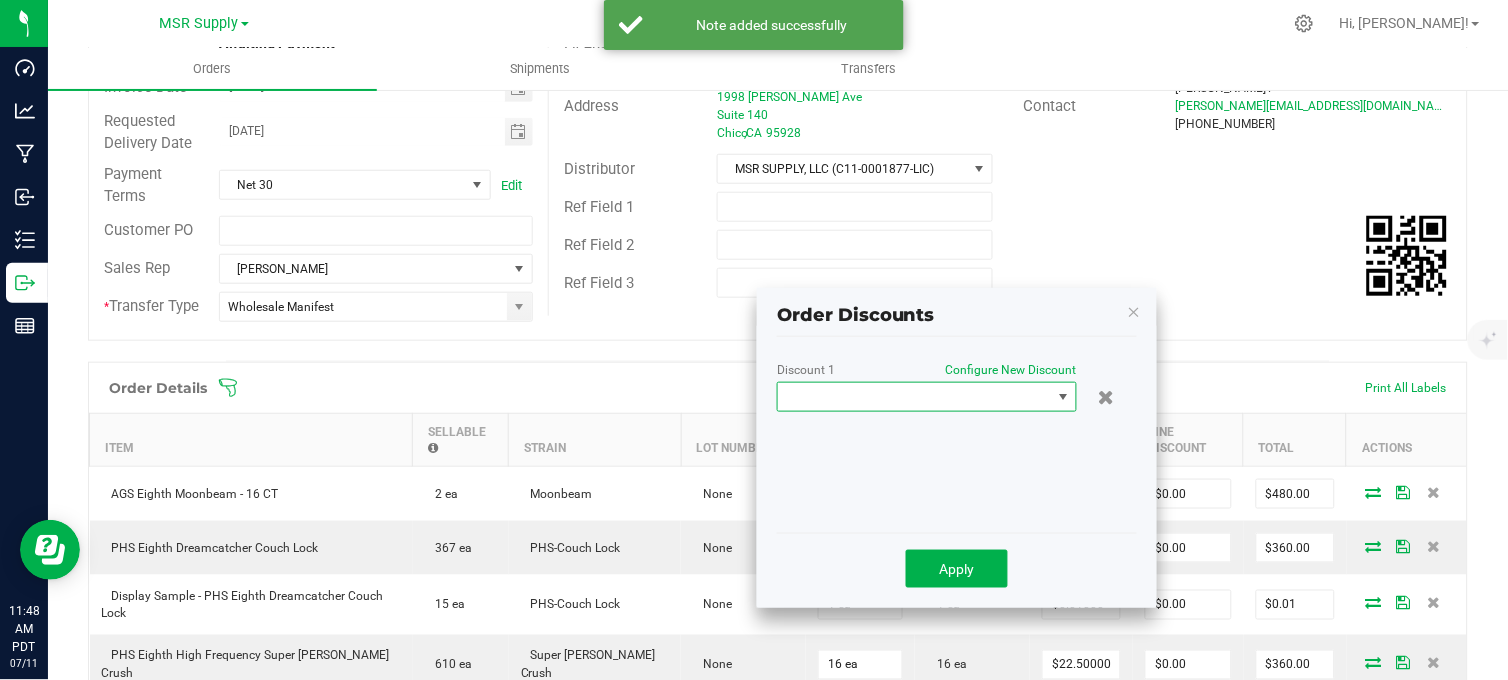 click at bounding box center [914, 397] 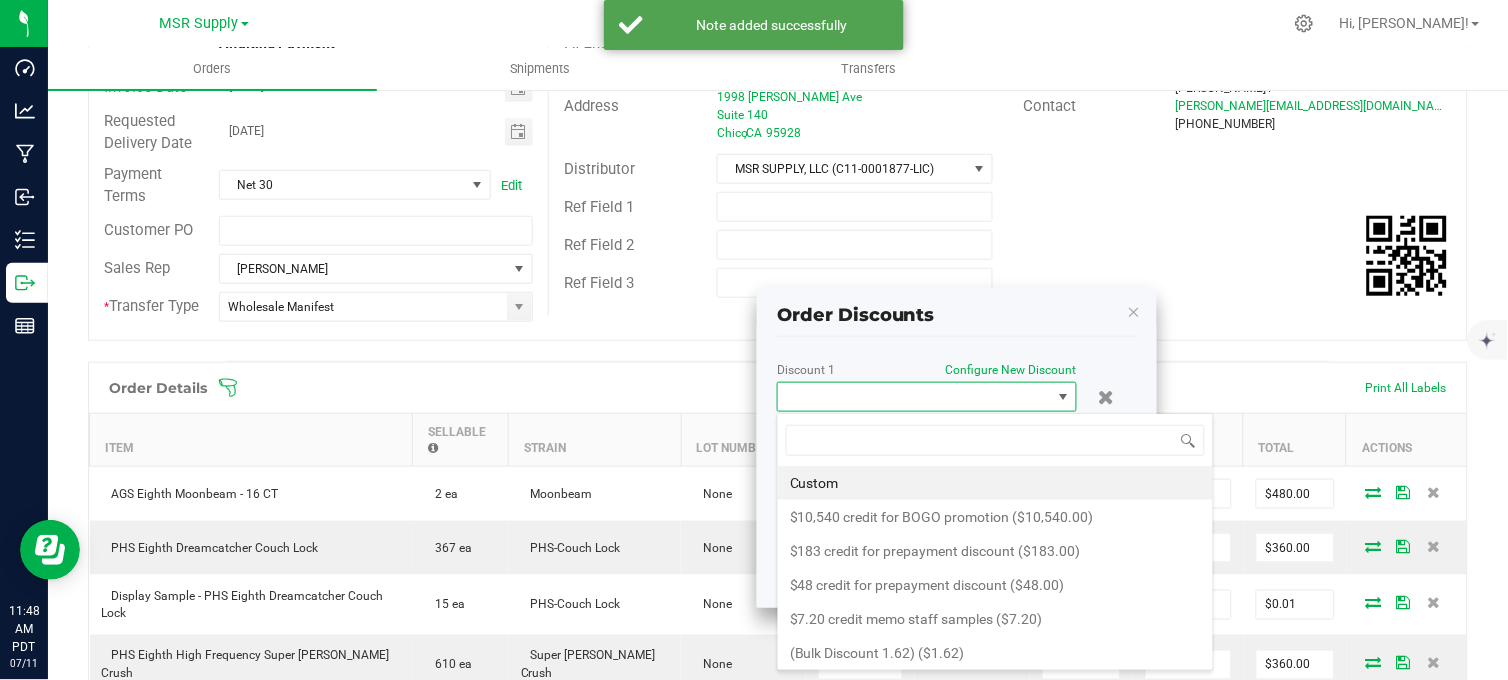 scroll, scrollTop: 99970, scrollLeft: 99700, axis: both 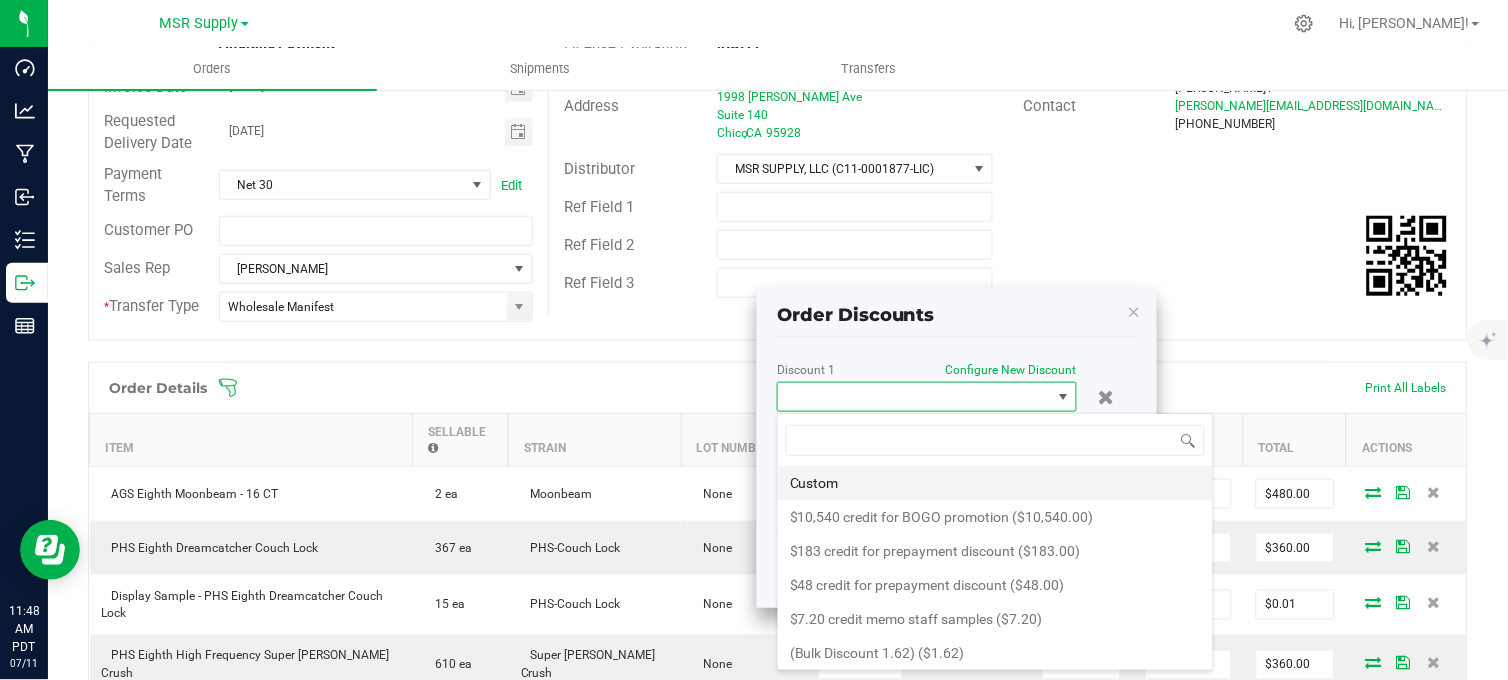 click on "Custom" at bounding box center (995, 483) 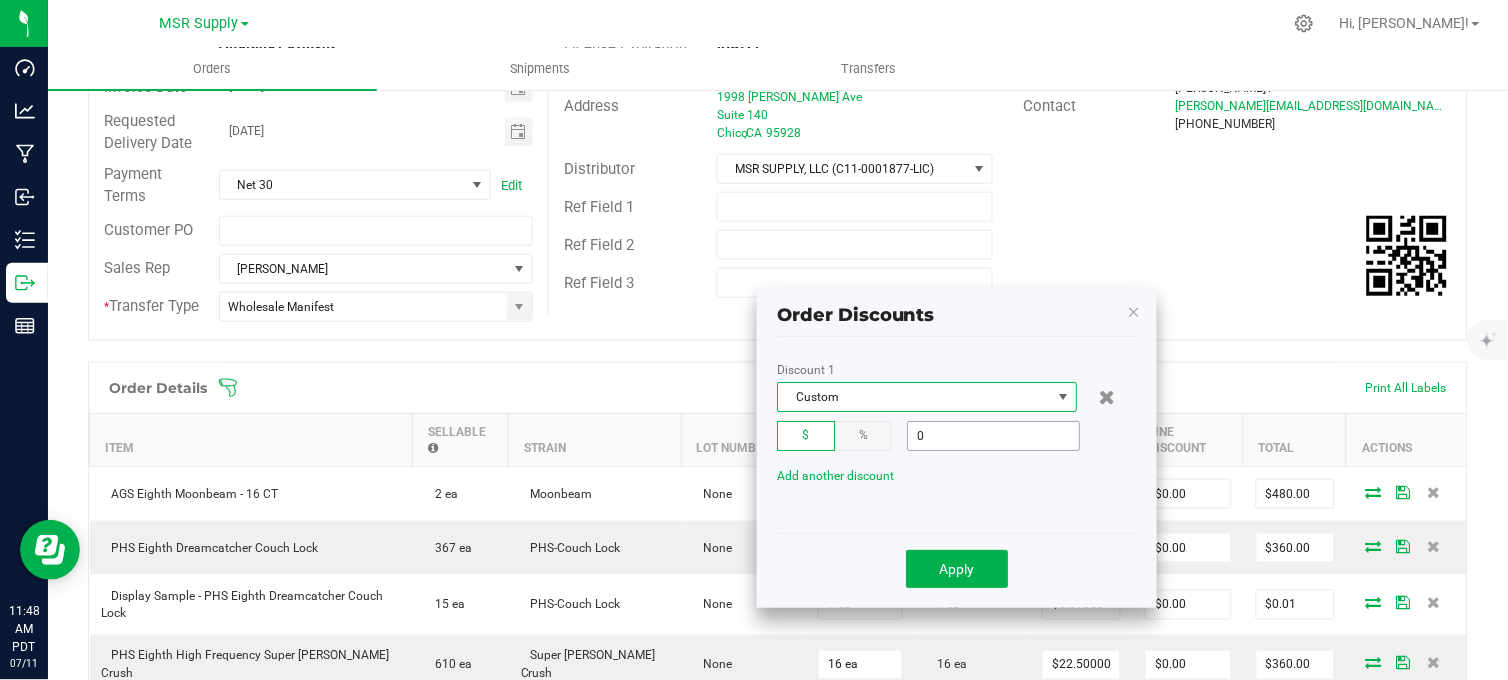 click on "0" at bounding box center (993, 436) 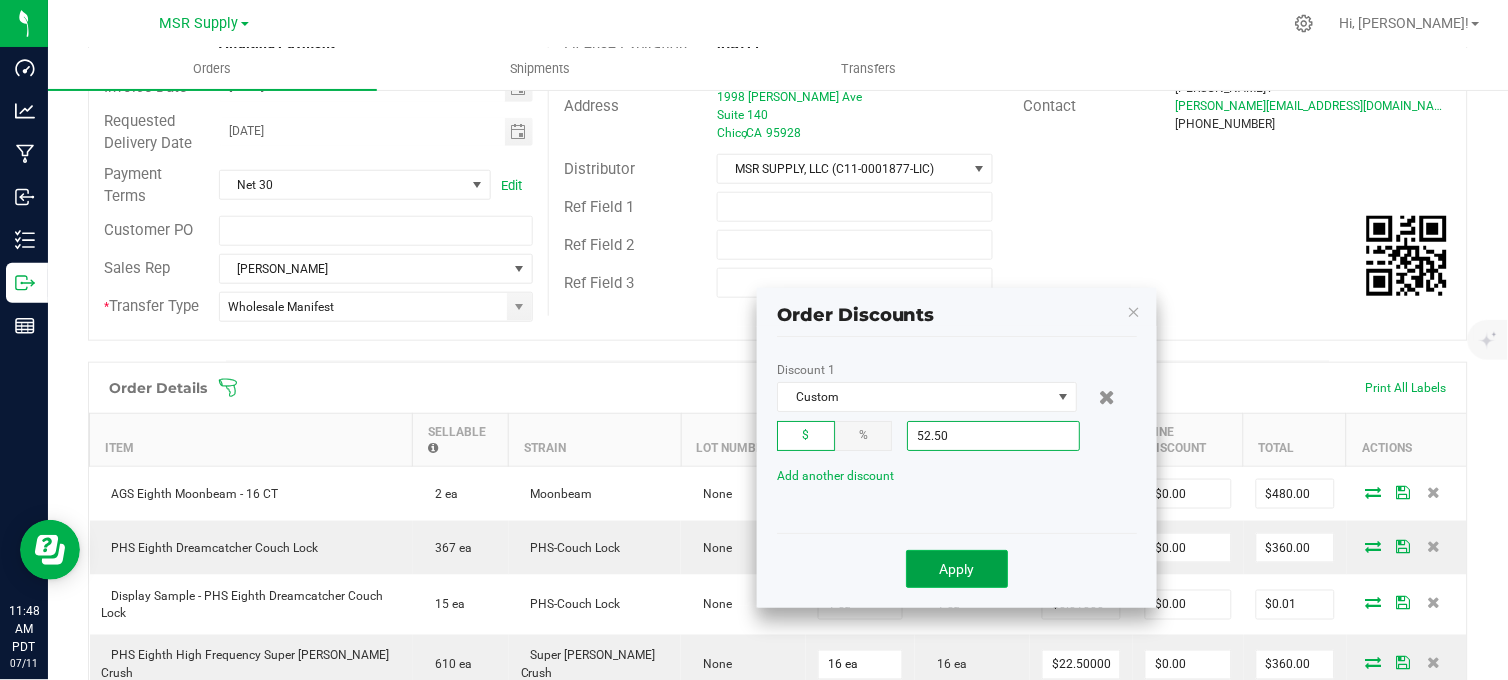 type on "$52.50" 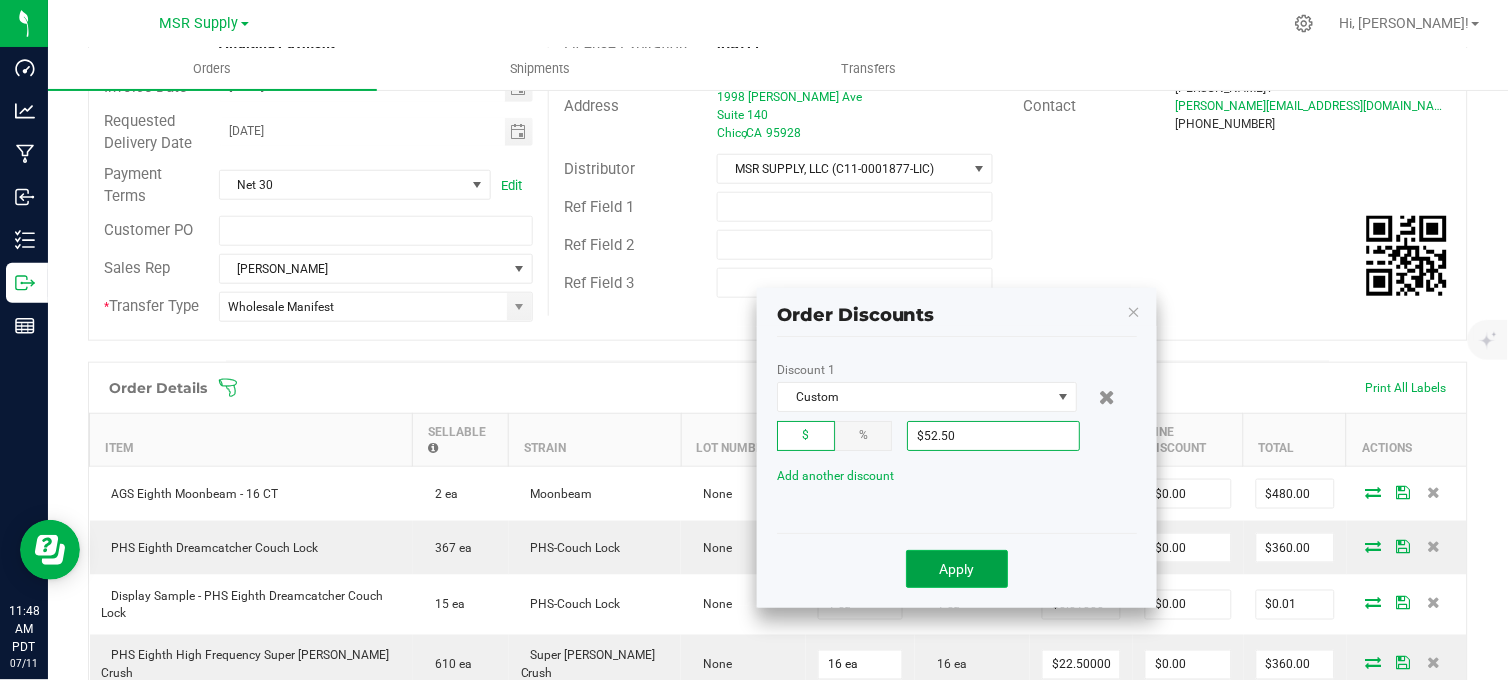 click on "Apply" at bounding box center [957, 569] 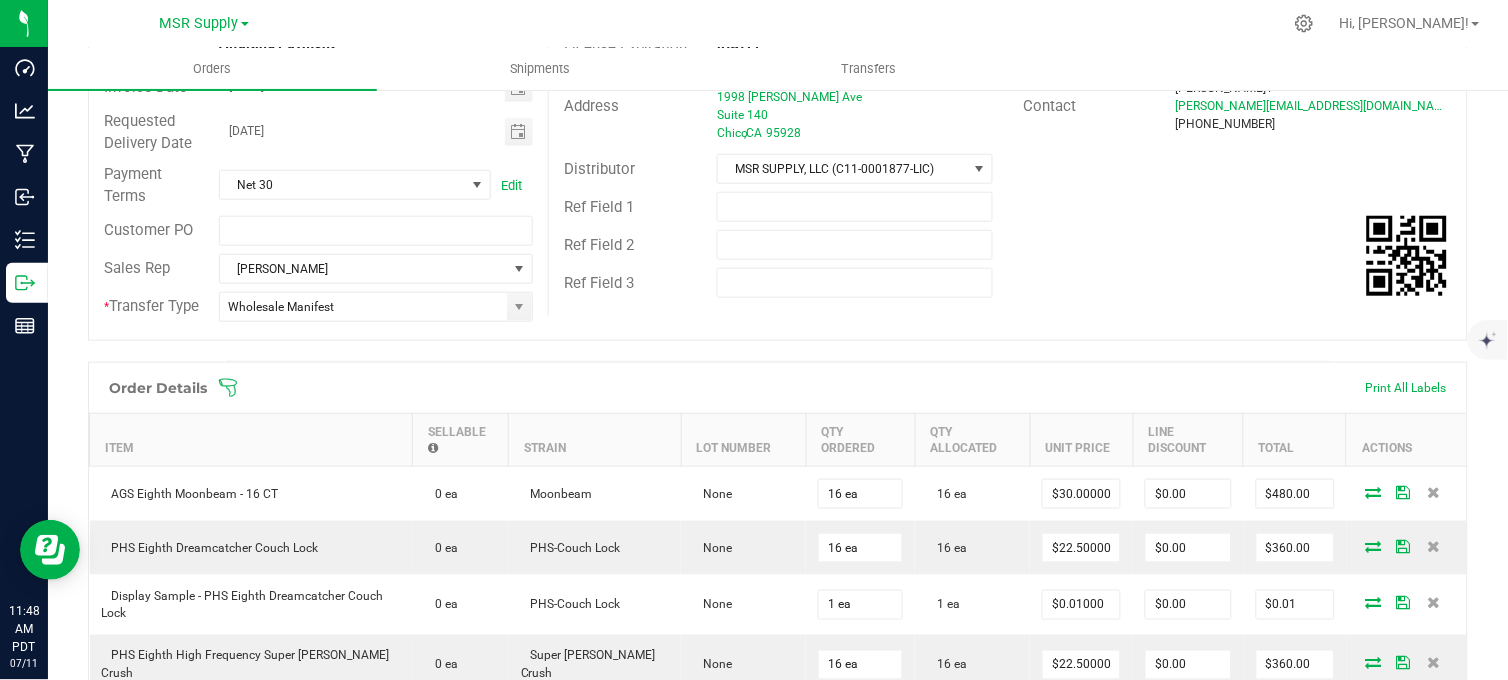 click on "Order #   00009022   Status   Allocated   Order Date   [DATE] 11:24 AM PDT   Payment Status   Awaiting Payment   Invoice Date  [DATE]  Requested Delivery Date  [DATE]  Payment Terms  Net 30  Edit   Customer PO   Sales Rep  [PERSON_NAME] *  Transfer Type  Wholesale Manifest  Destination DBA  Sweet Flower Chico, LLC  Edit   Order Total   $3,667.52   Excise Tax Rate  Exempt (0%)  License #   C10-0001203-LIC   License Expiration   [DATE]   Address  [GEOGRAPHIC_DATA], LLC [STREET_ADDRESS][PERSON_NAME]  Contact  [PERSON_NAME] . [PERSON_NAME][EMAIL_ADDRESS][DOMAIN_NAME]  [PHONE_NUMBER]   Distributor  MSR SUPPLY, LLC (C11-0001877-LIC)  Ref Field 1   Ref Field 2   Ref Field 3" at bounding box center [778, 125] 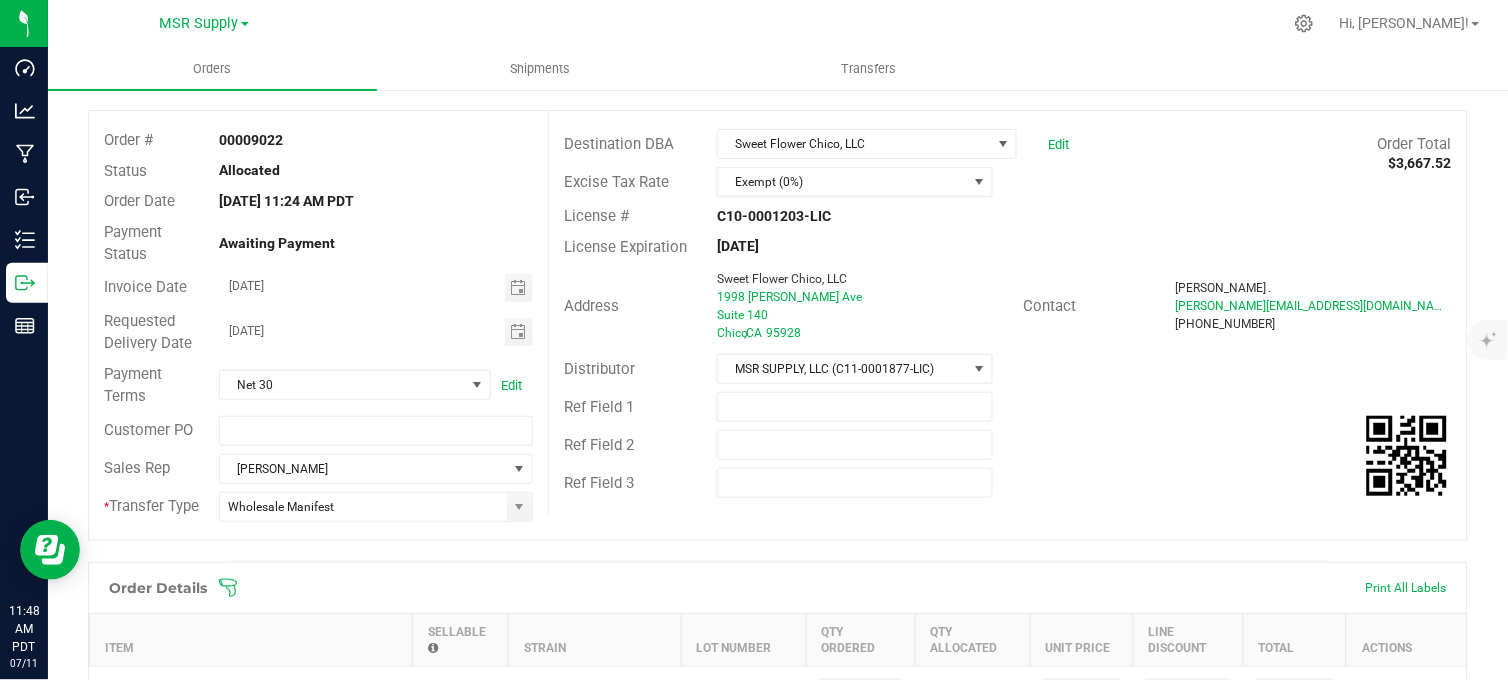 scroll, scrollTop: 67, scrollLeft: 0, axis: vertical 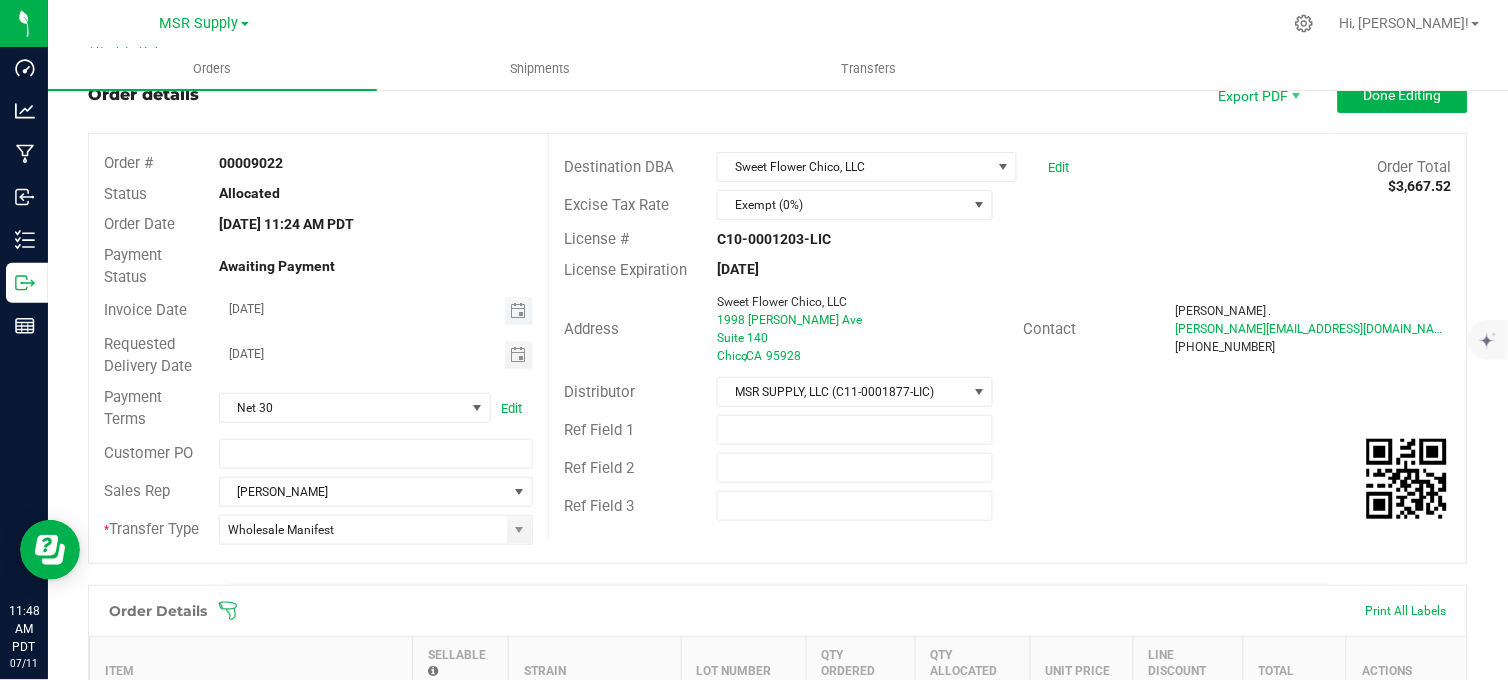 click at bounding box center [519, 311] 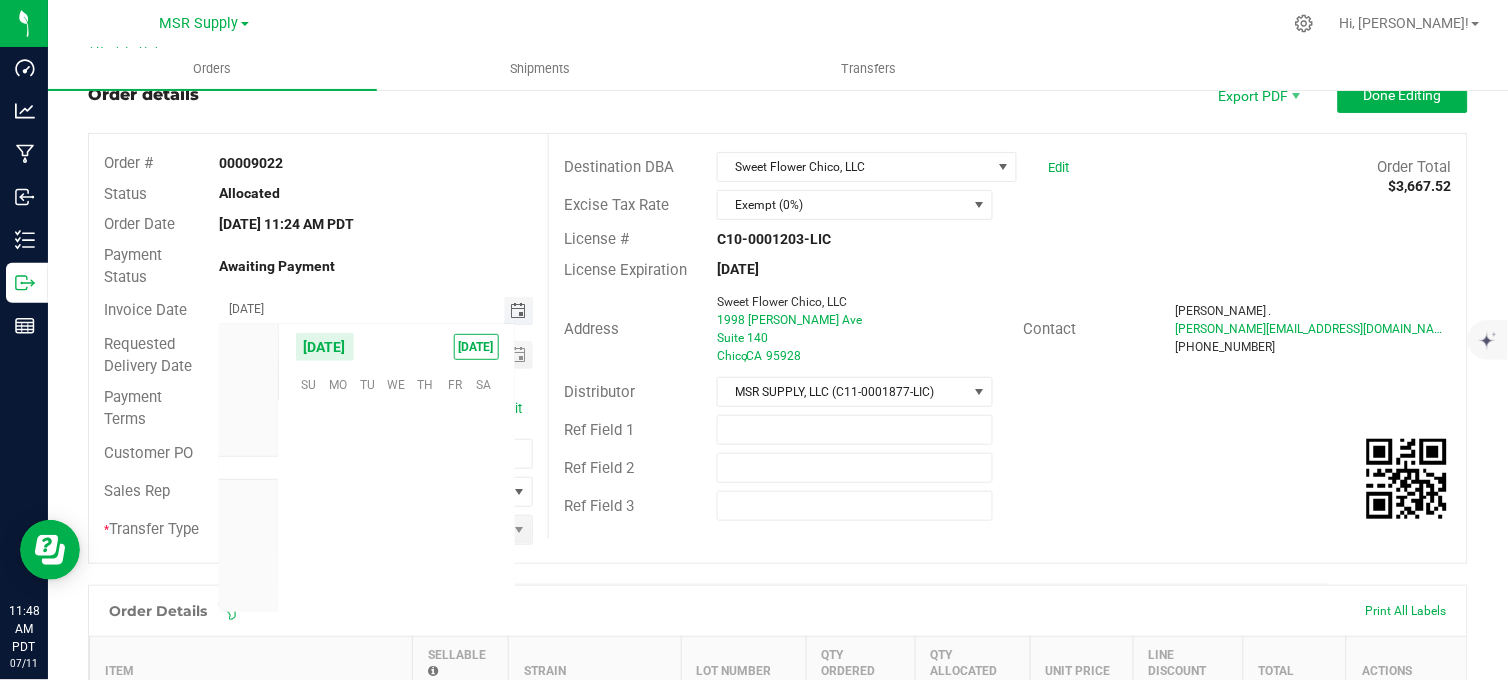 scroll, scrollTop: 36133, scrollLeft: 0, axis: vertical 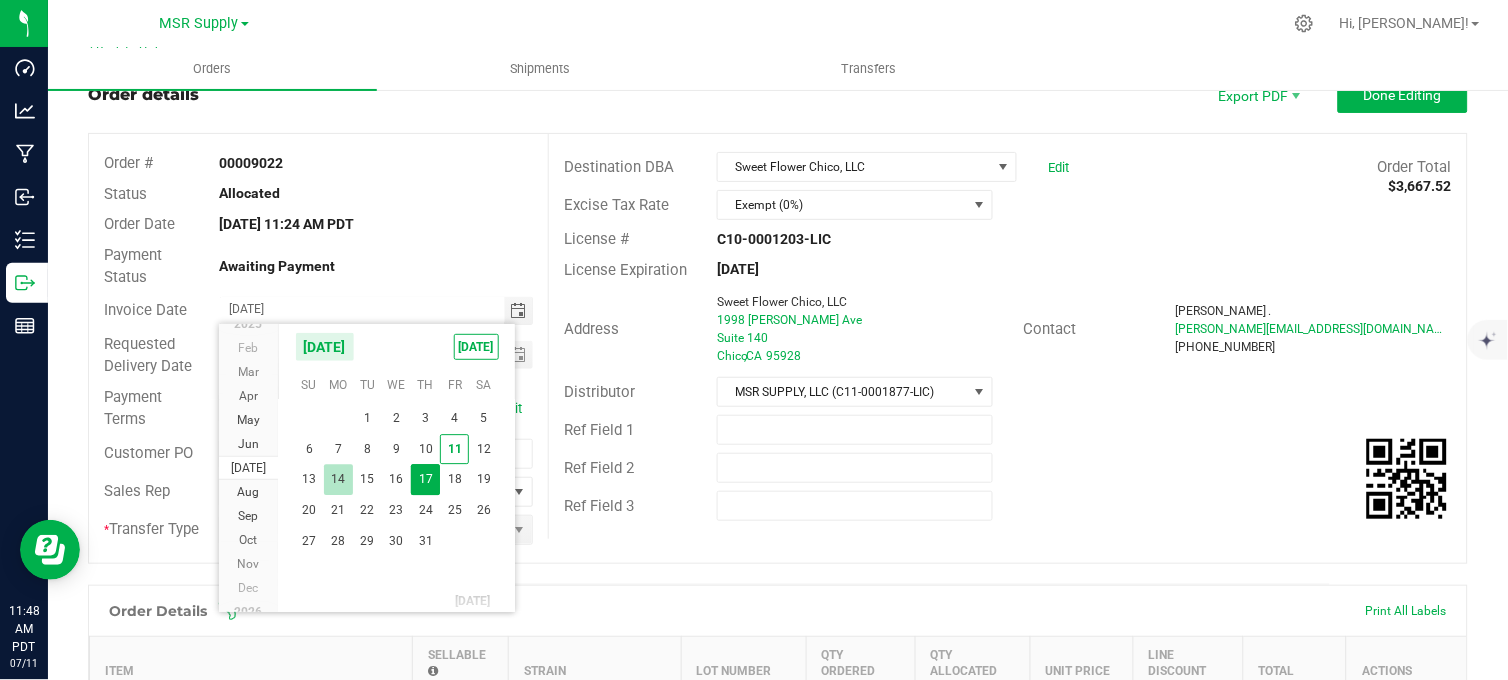 click on "14" at bounding box center [338, 479] 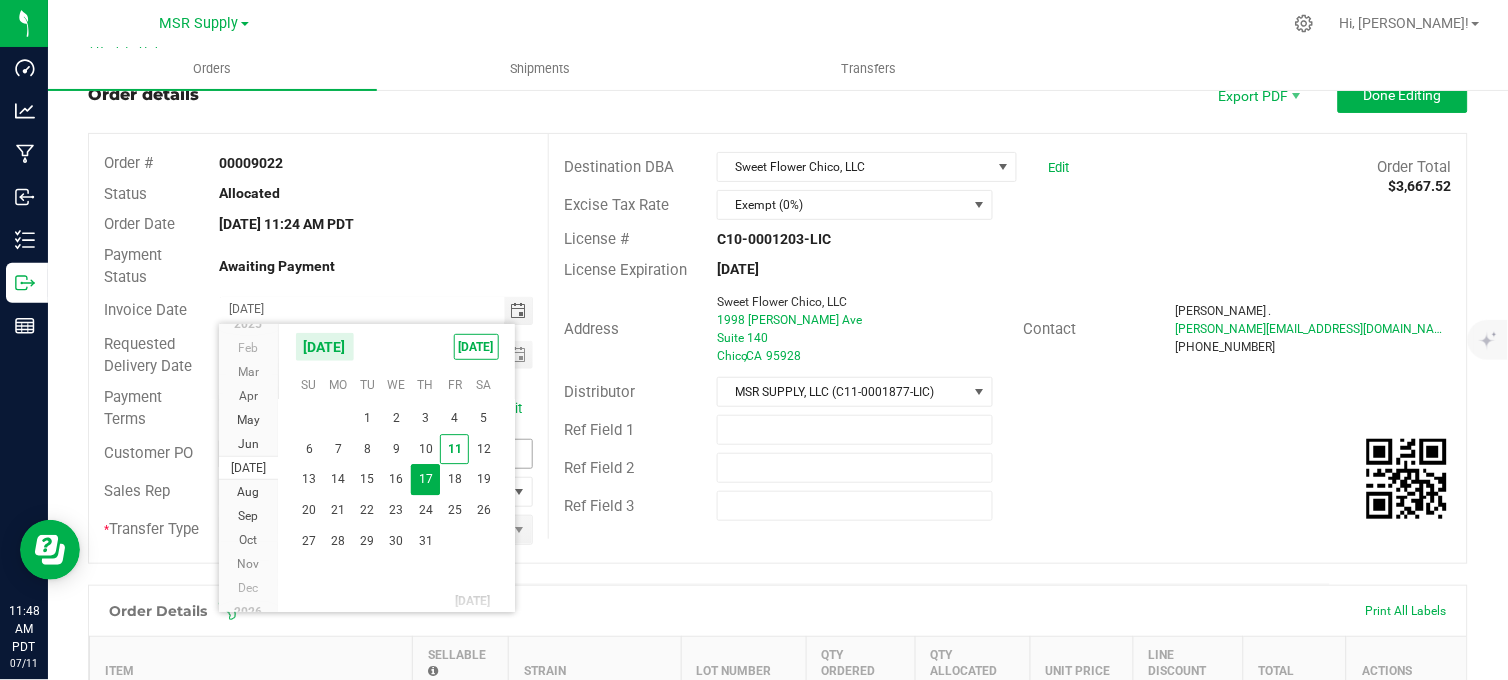 type on "[DATE]" 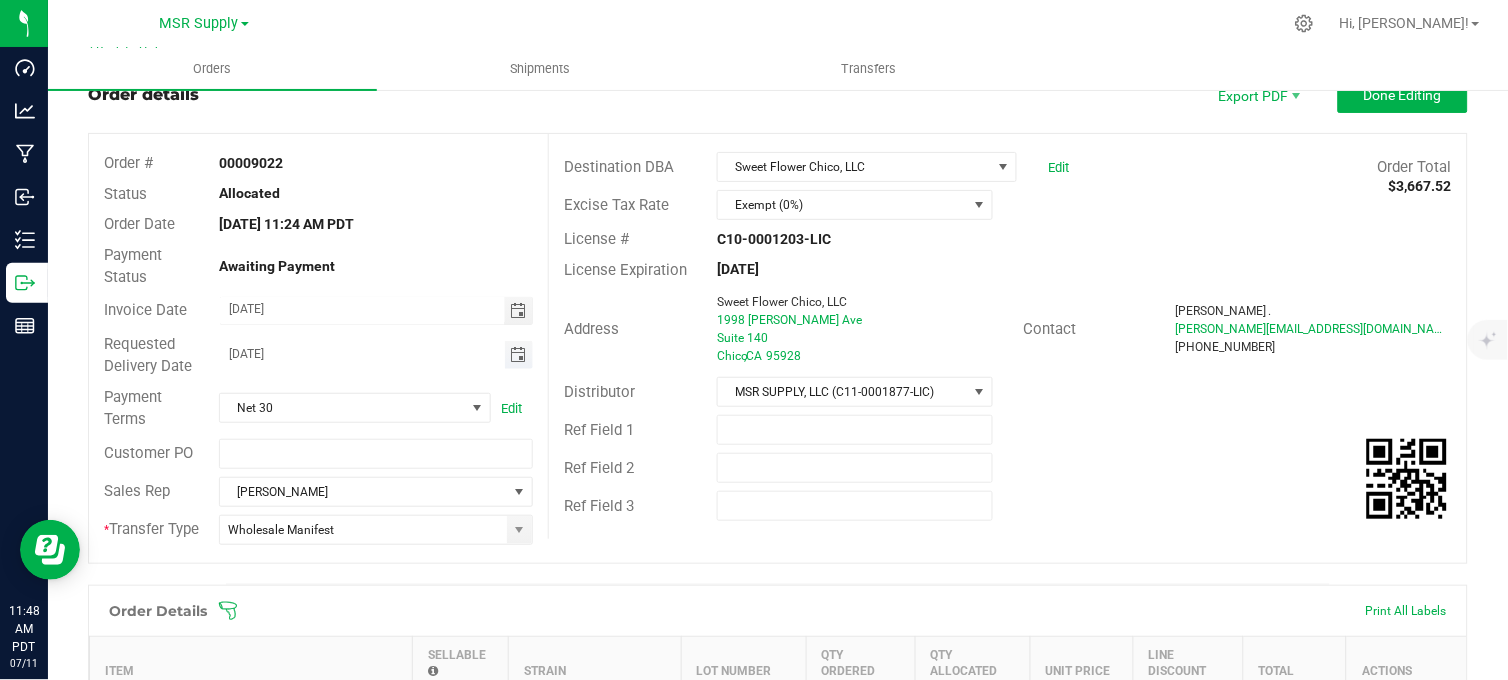 click at bounding box center (518, 355) 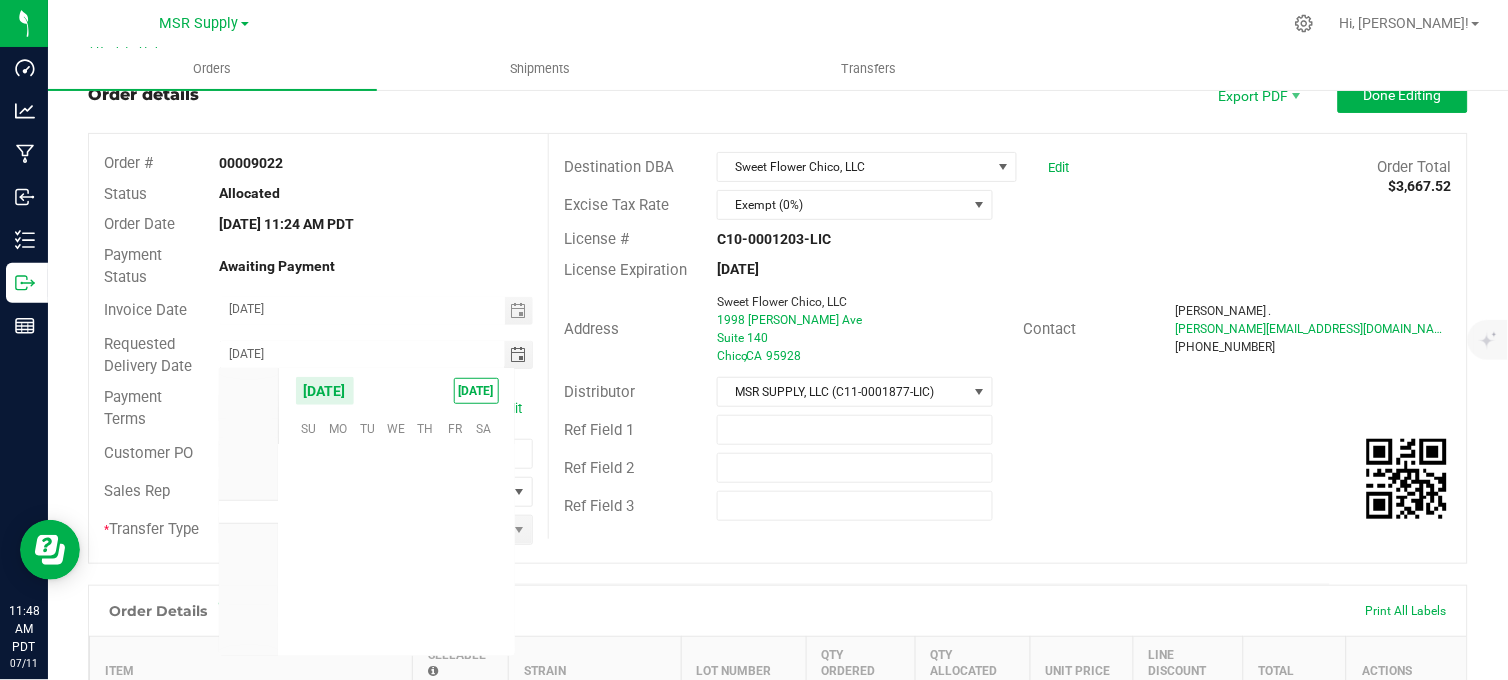 scroll, scrollTop: 36133, scrollLeft: 0, axis: vertical 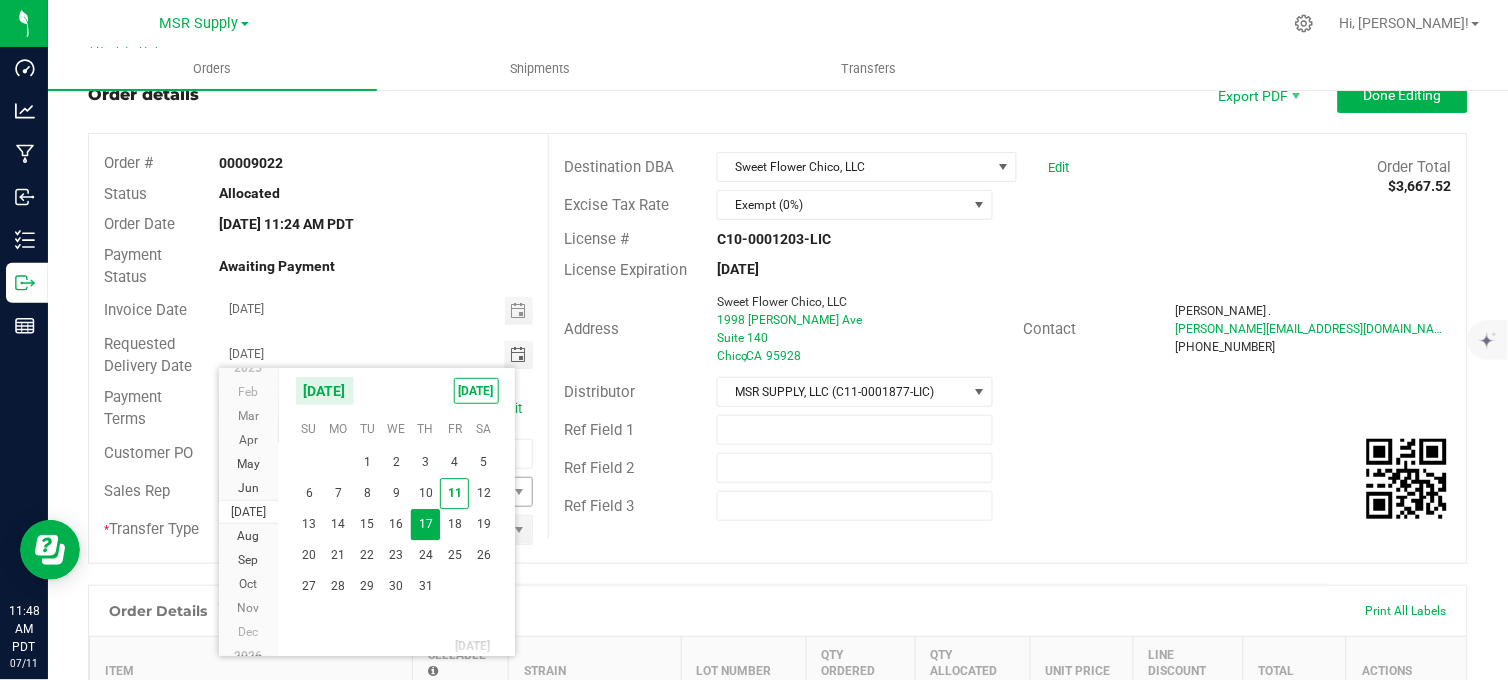click on "14" at bounding box center [338, 524] 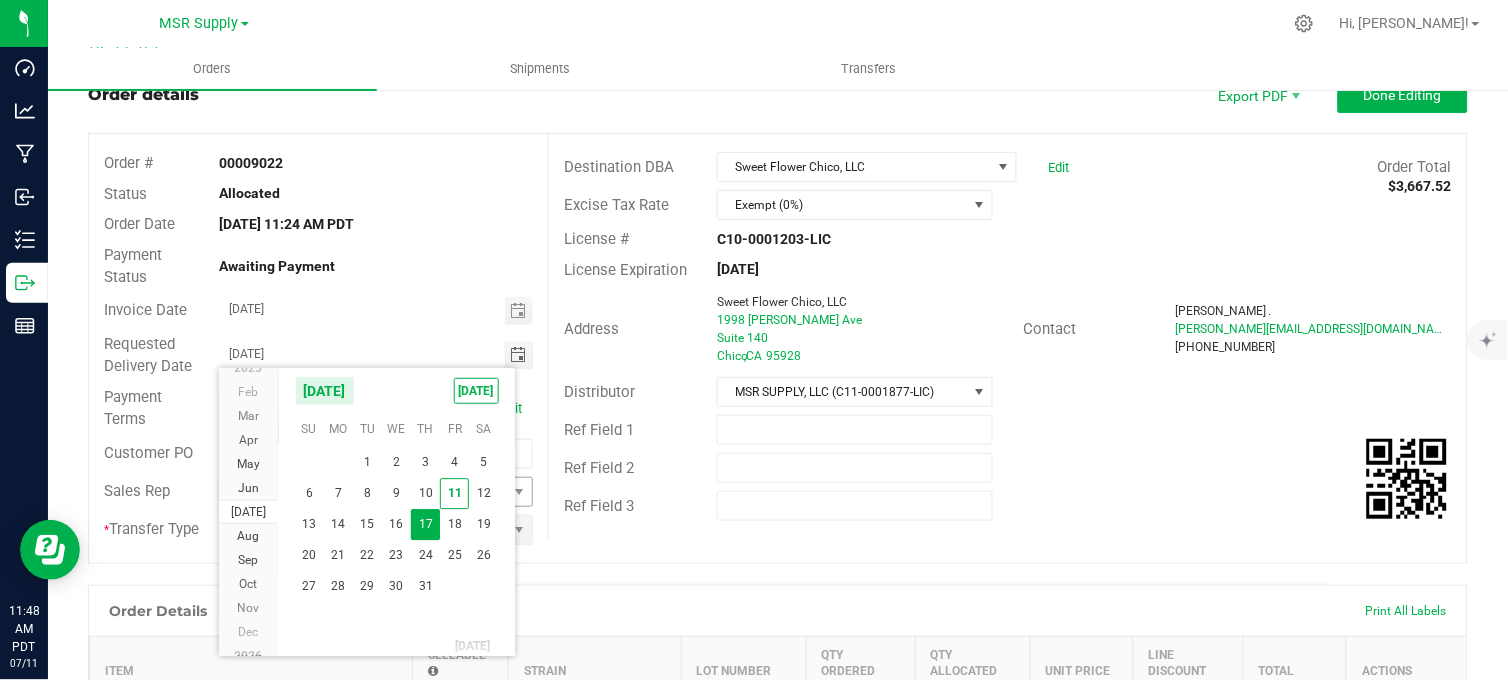 type on "[DATE]" 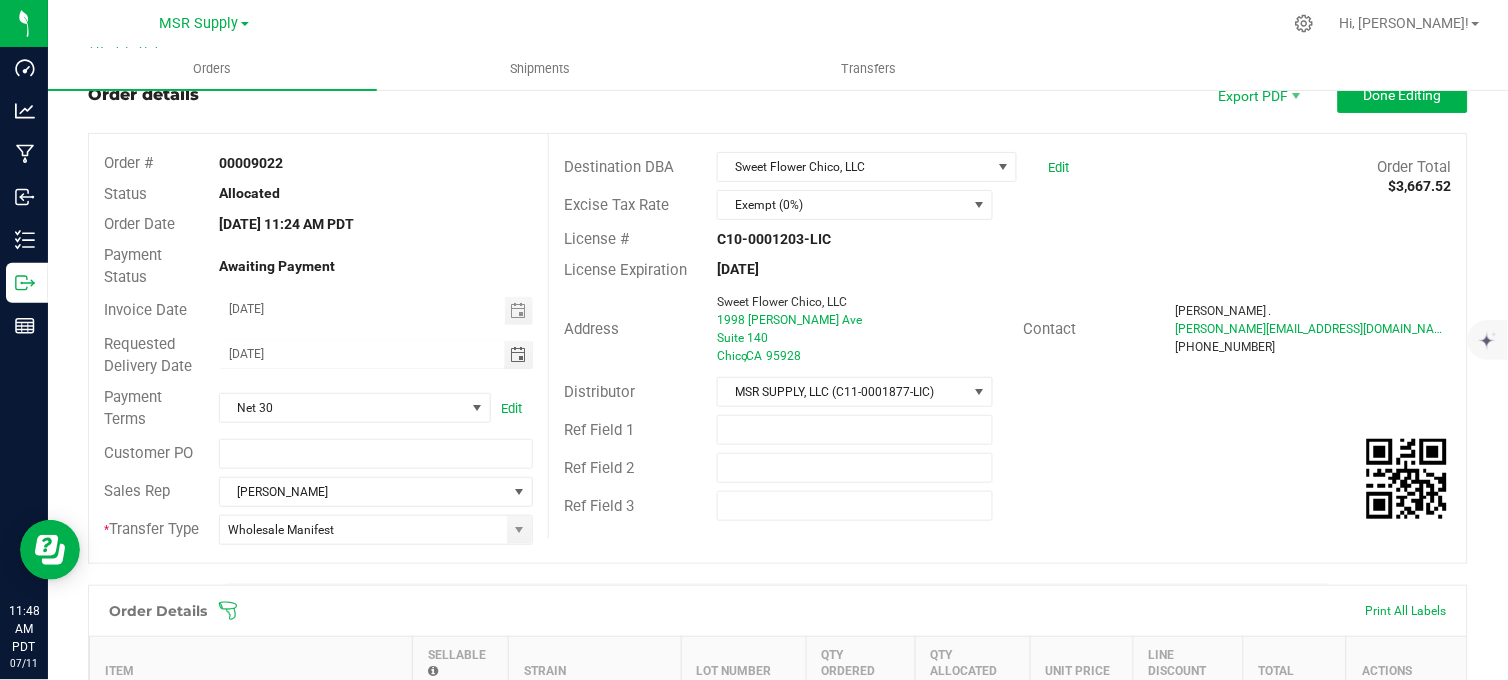 click on "[DATE] 11:24 AM PDT" at bounding box center [376, 224] 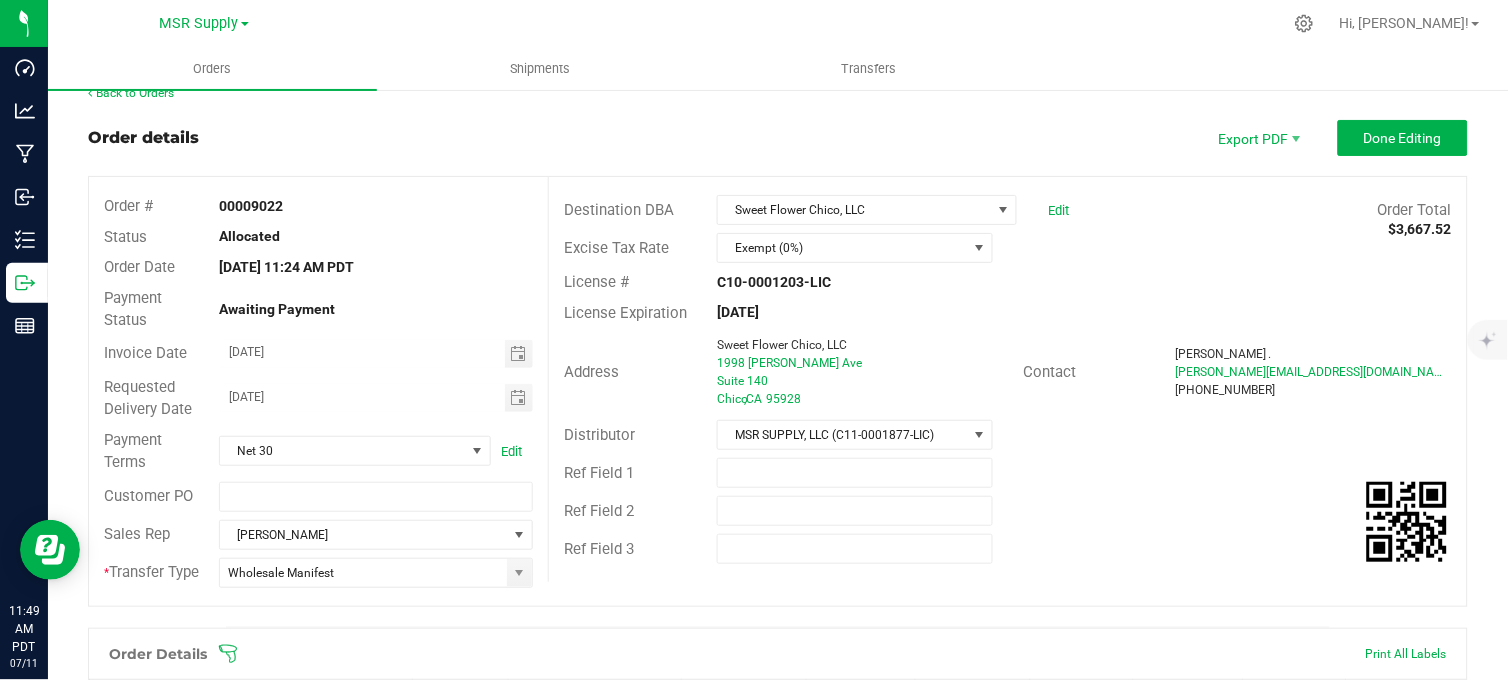 scroll, scrollTop: 0, scrollLeft: 0, axis: both 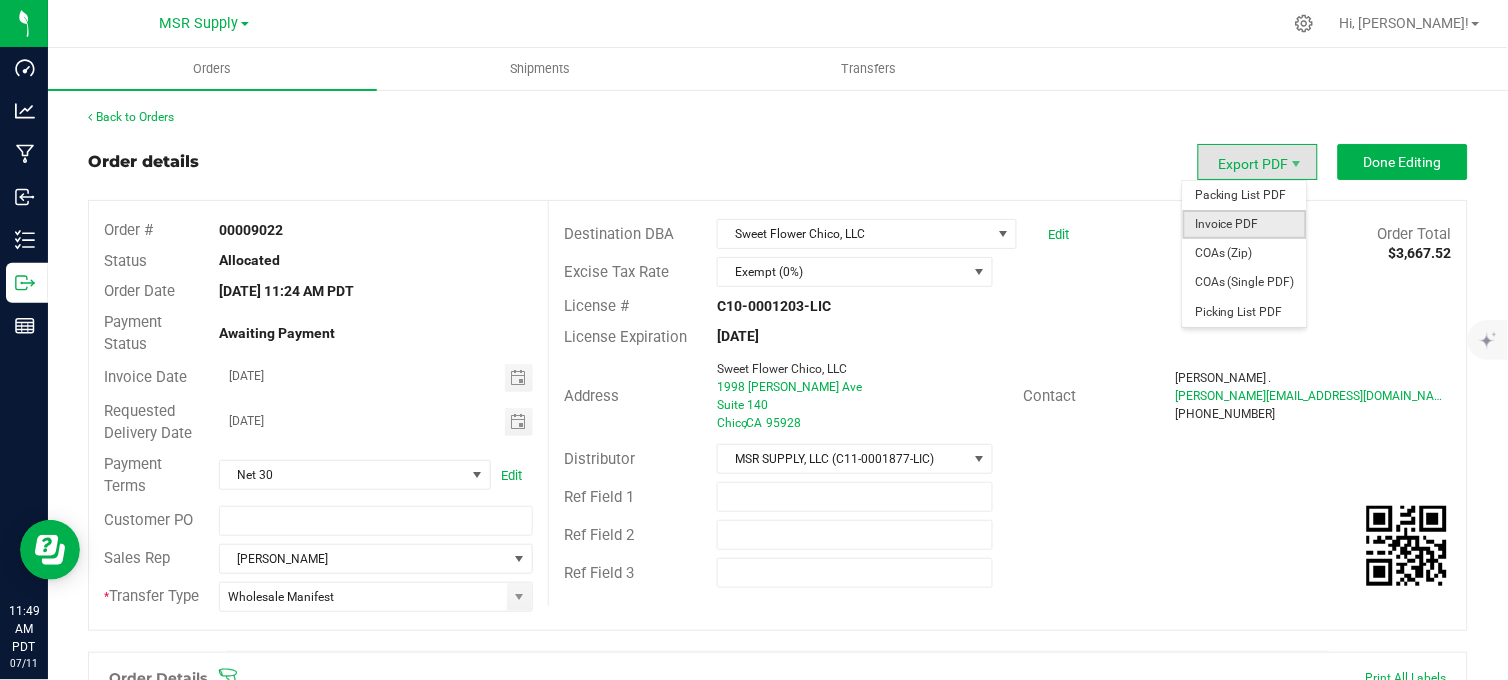 click on "Invoice PDF" at bounding box center (1245, 224) 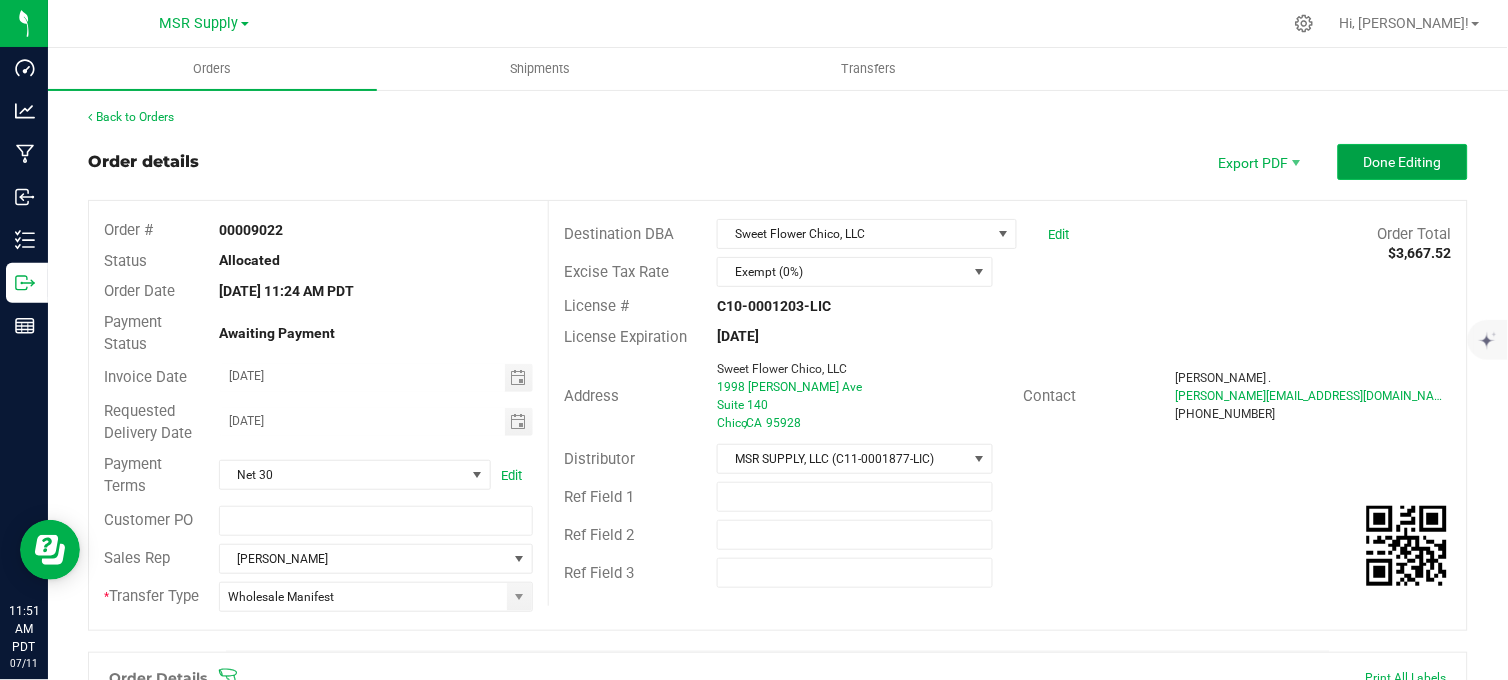 click on "Done Editing" at bounding box center [1403, 162] 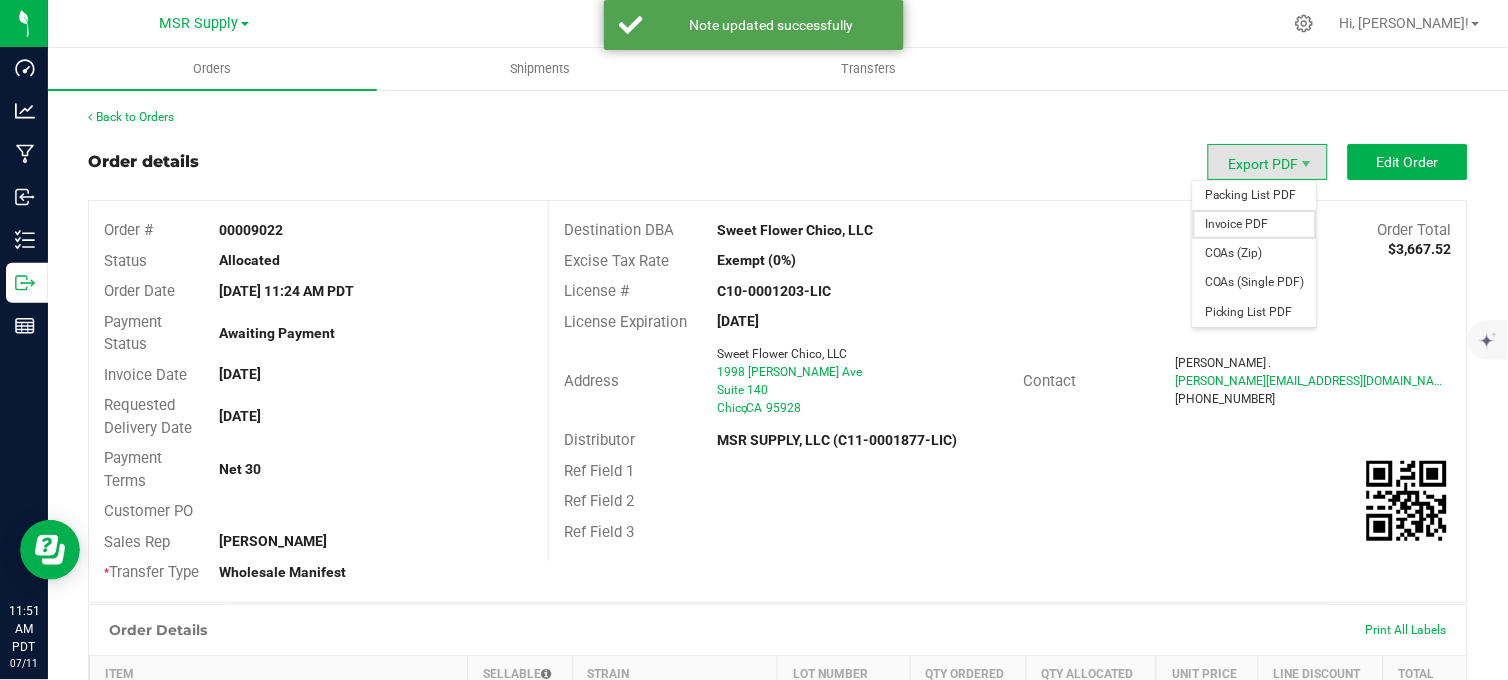 click on "Invoice PDF" at bounding box center (1255, 224) 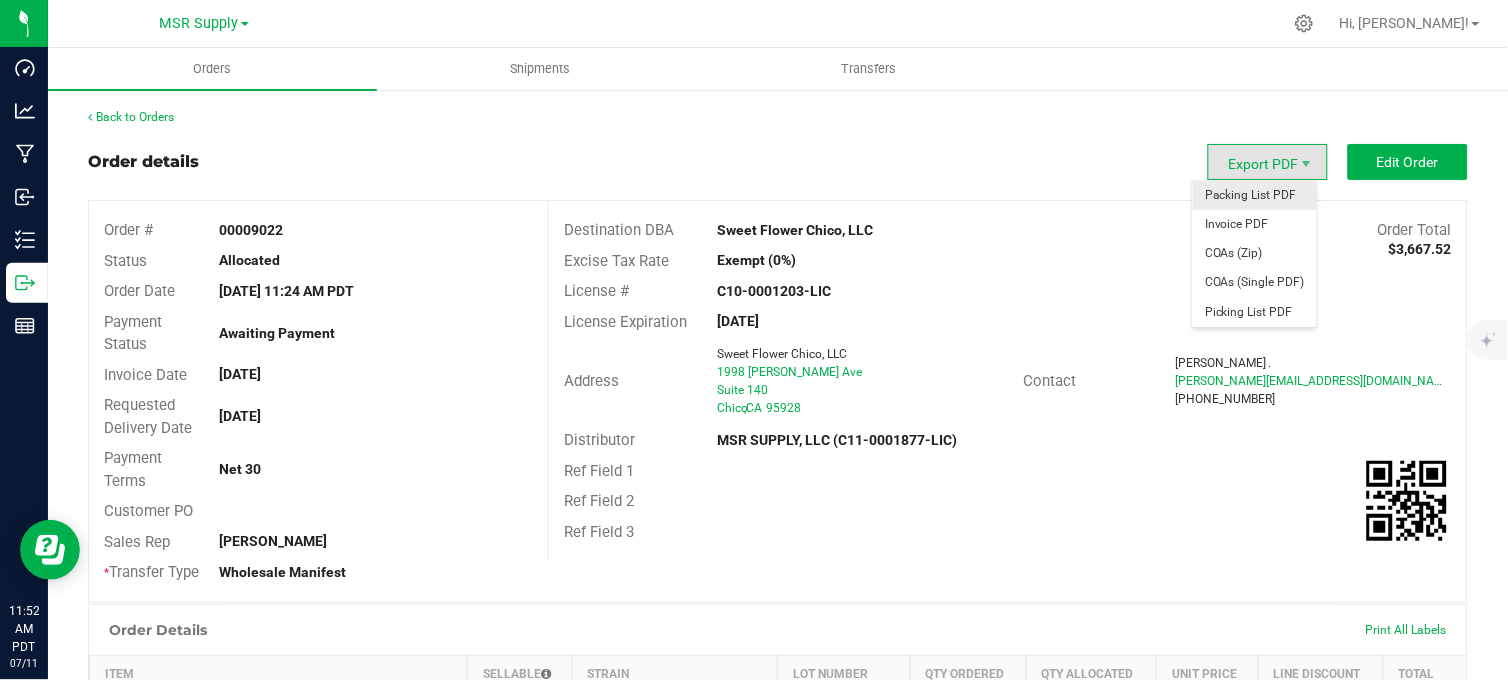 click on "Packing List PDF   Invoice PDF   COAs (Zip)   COAs (Single PDF)   Picking List PDF" at bounding box center [1255, 254] 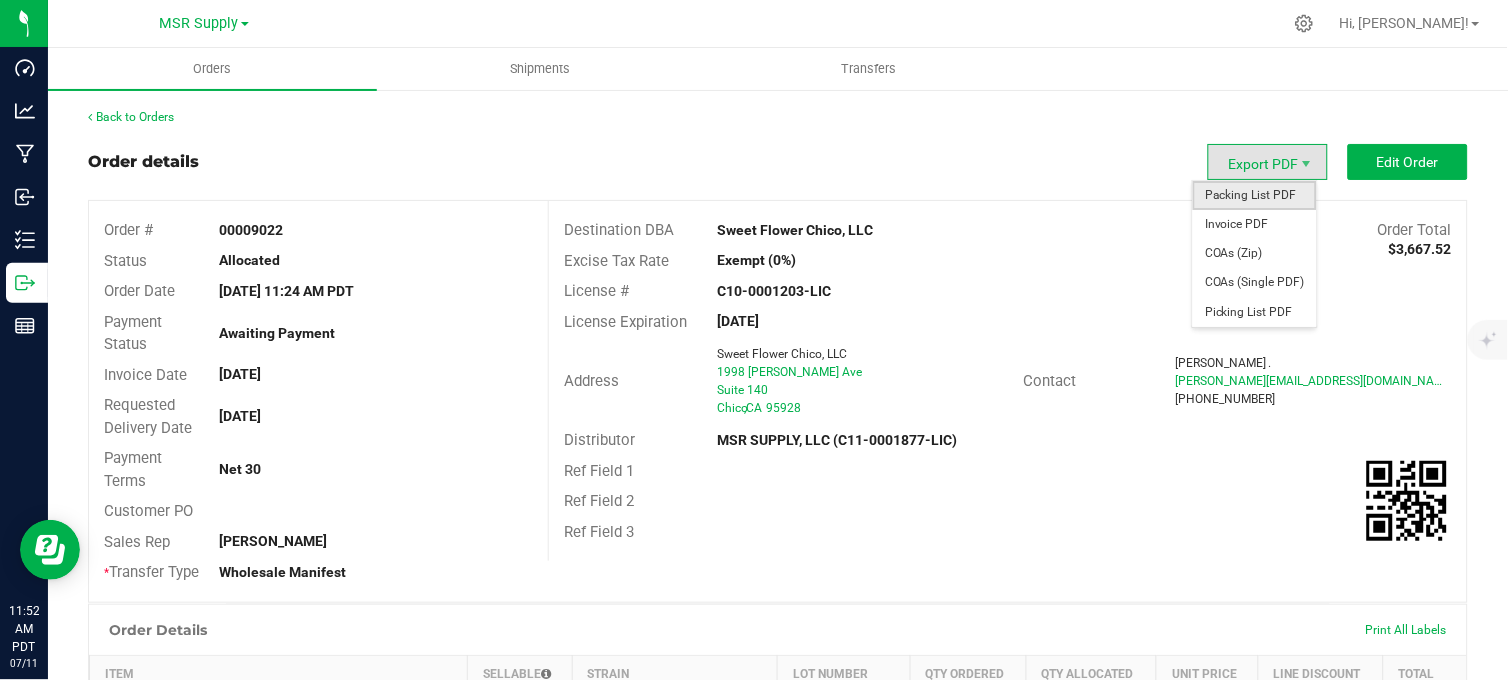click on "Packing List PDF" at bounding box center [1255, 195] 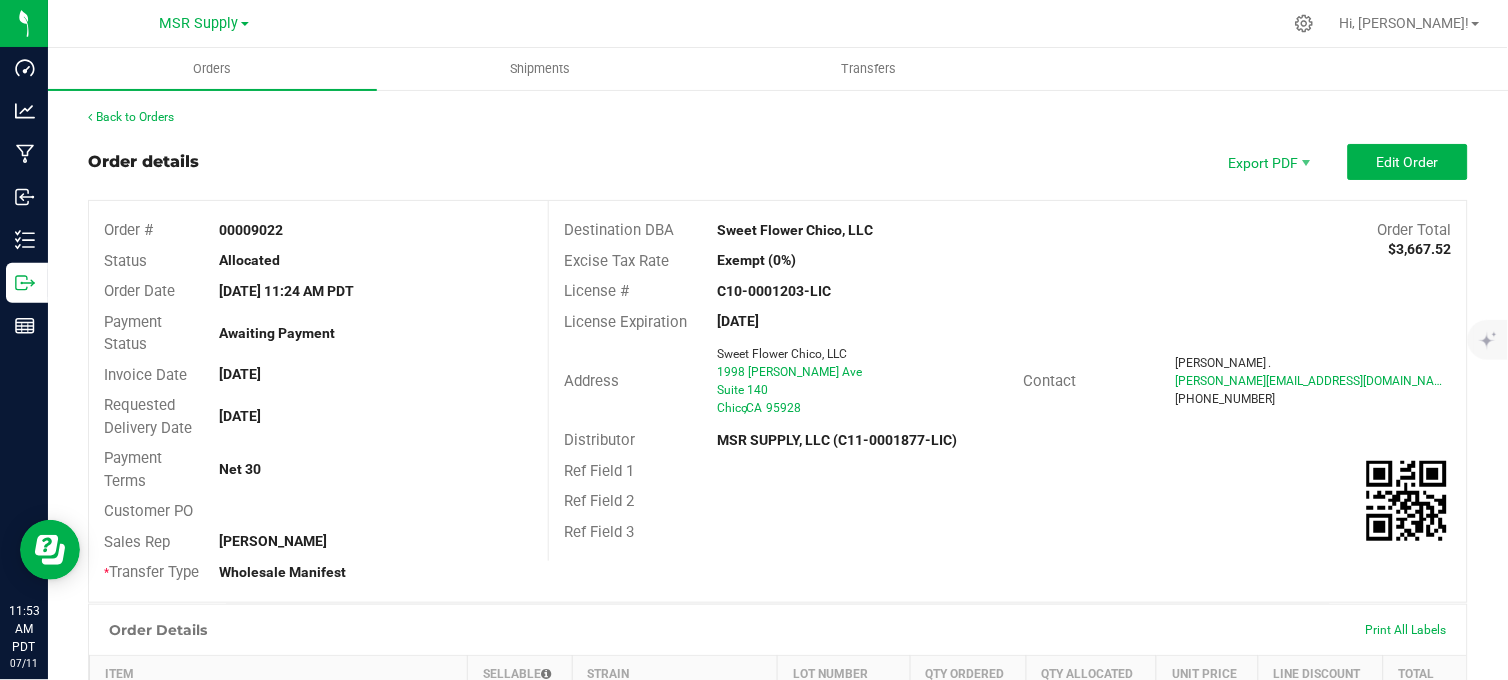 drag, startPoint x: 817, startPoint y: 152, endPoint x: 781, endPoint y: 155, distance: 36.124783 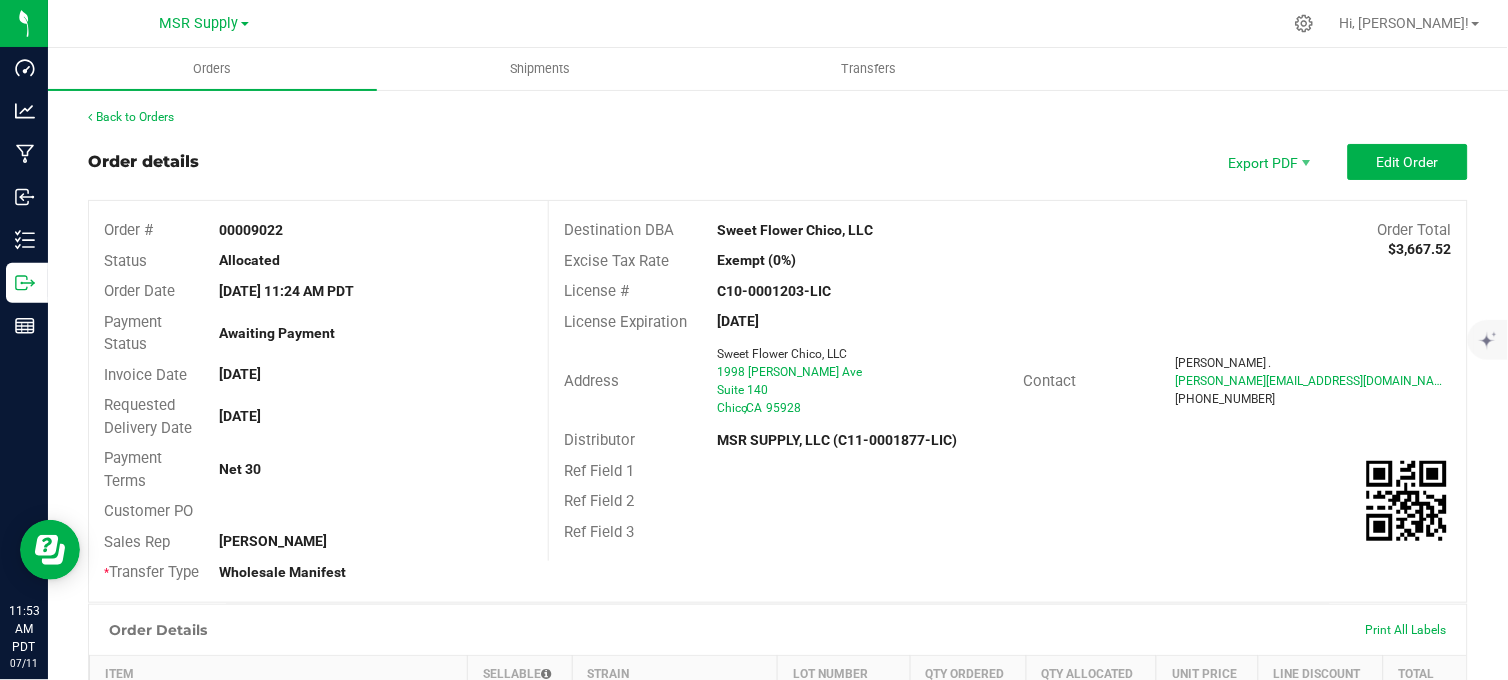 click on "Order details   Export PDF   Edit Order" at bounding box center [778, 162] 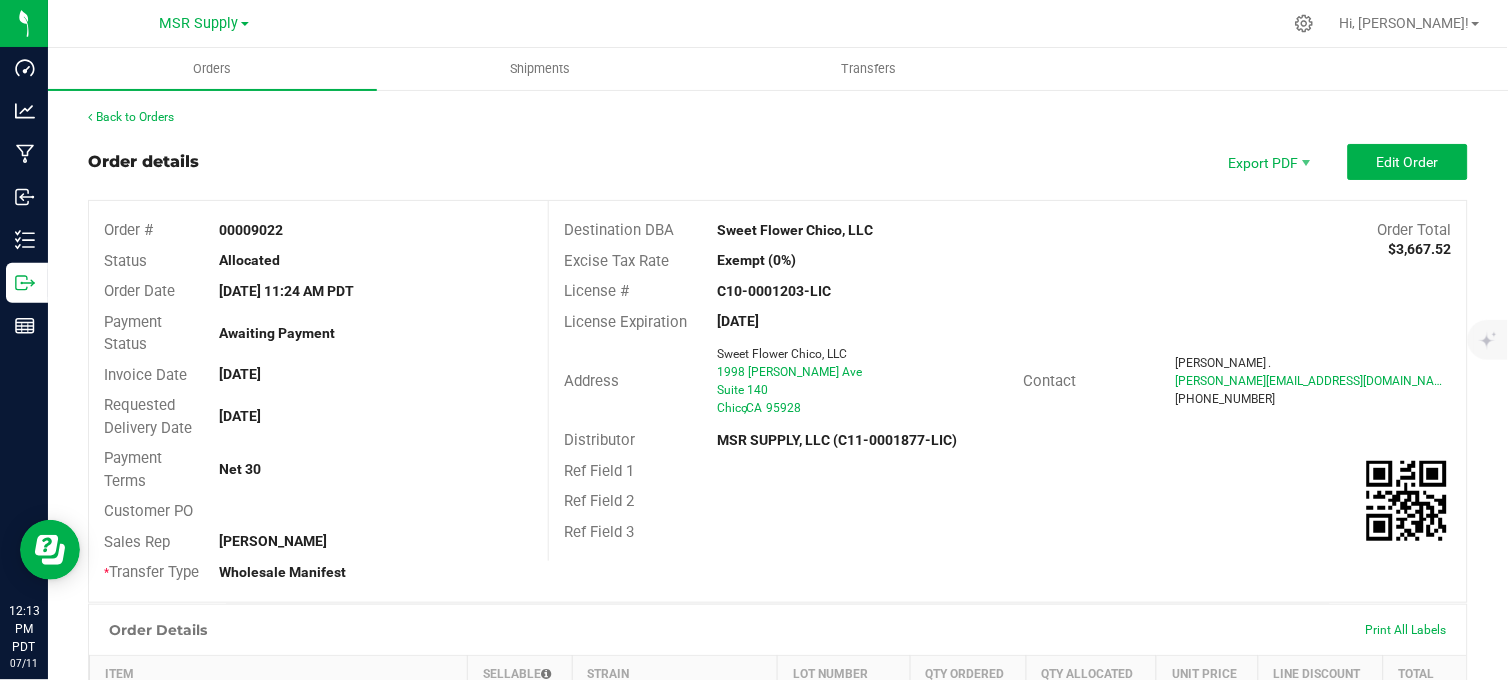 drag, startPoint x: 752, startPoint y: 172, endPoint x: 861, endPoint y: 205, distance: 113.88591 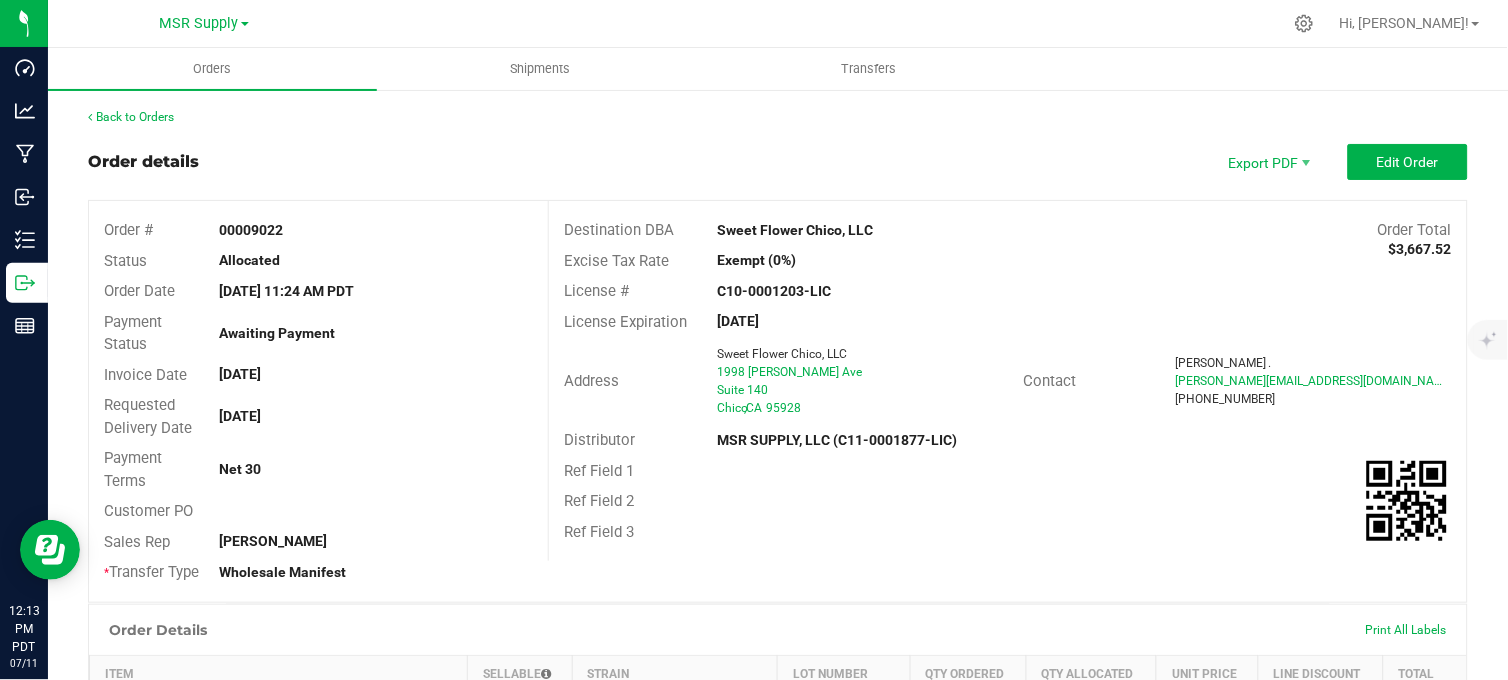 click on "Order details   Export PDF   Edit Order" at bounding box center (778, 162) 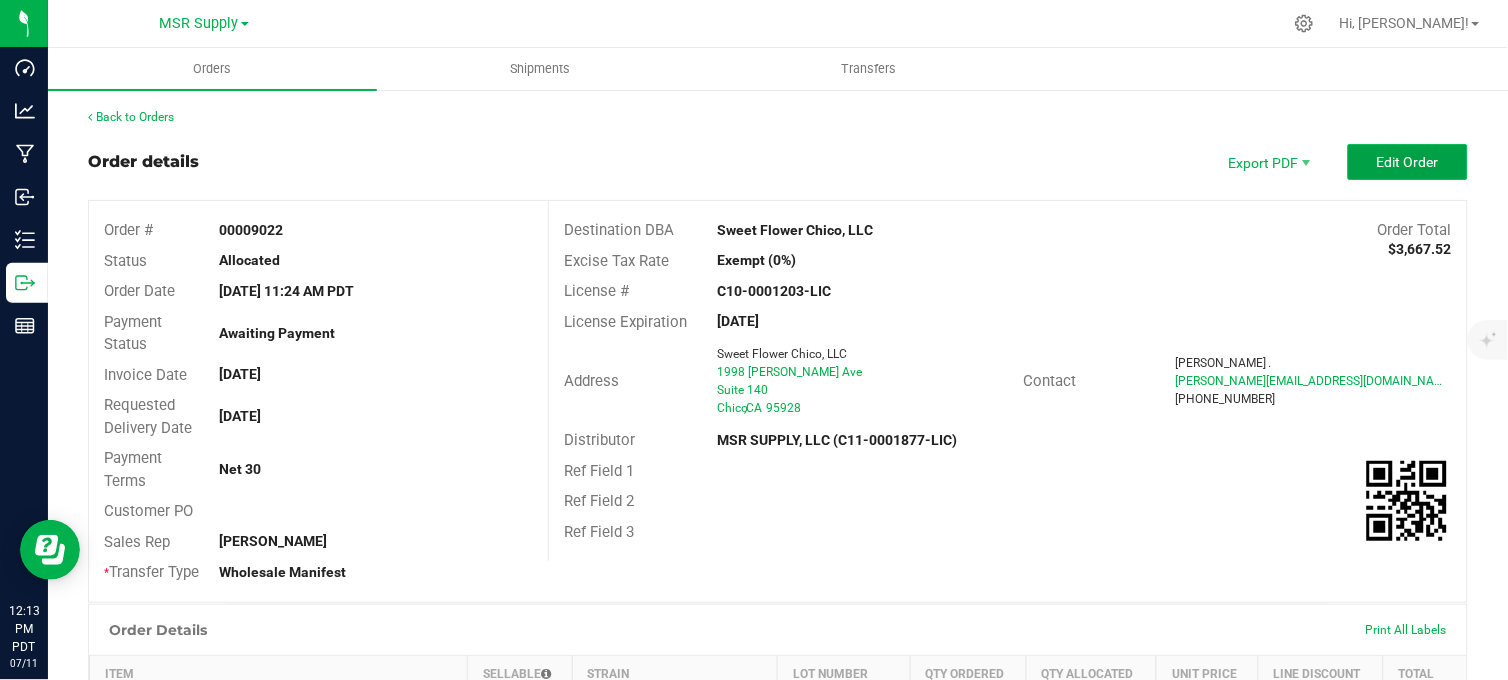 click on "Edit Order" at bounding box center (1408, 162) 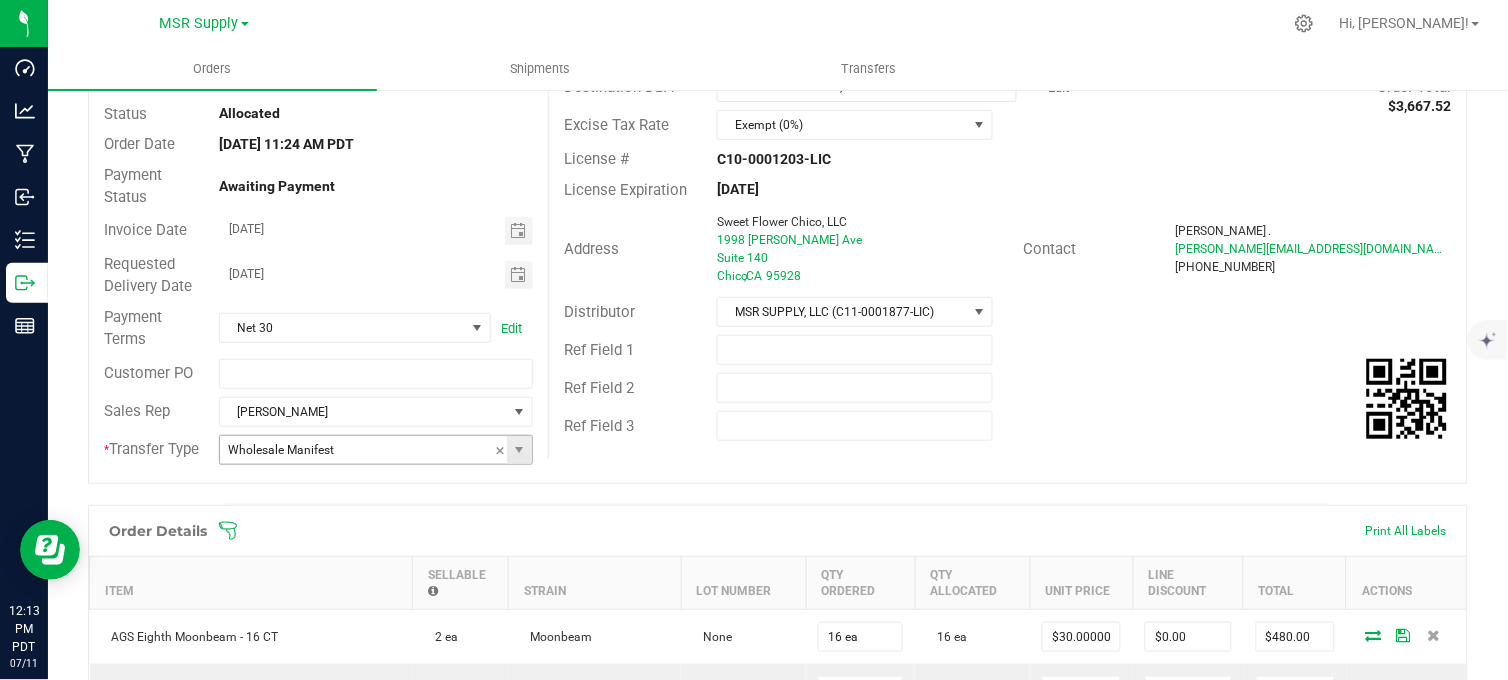scroll, scrollTop: 555, scrollLeft: 0, axis: vertical 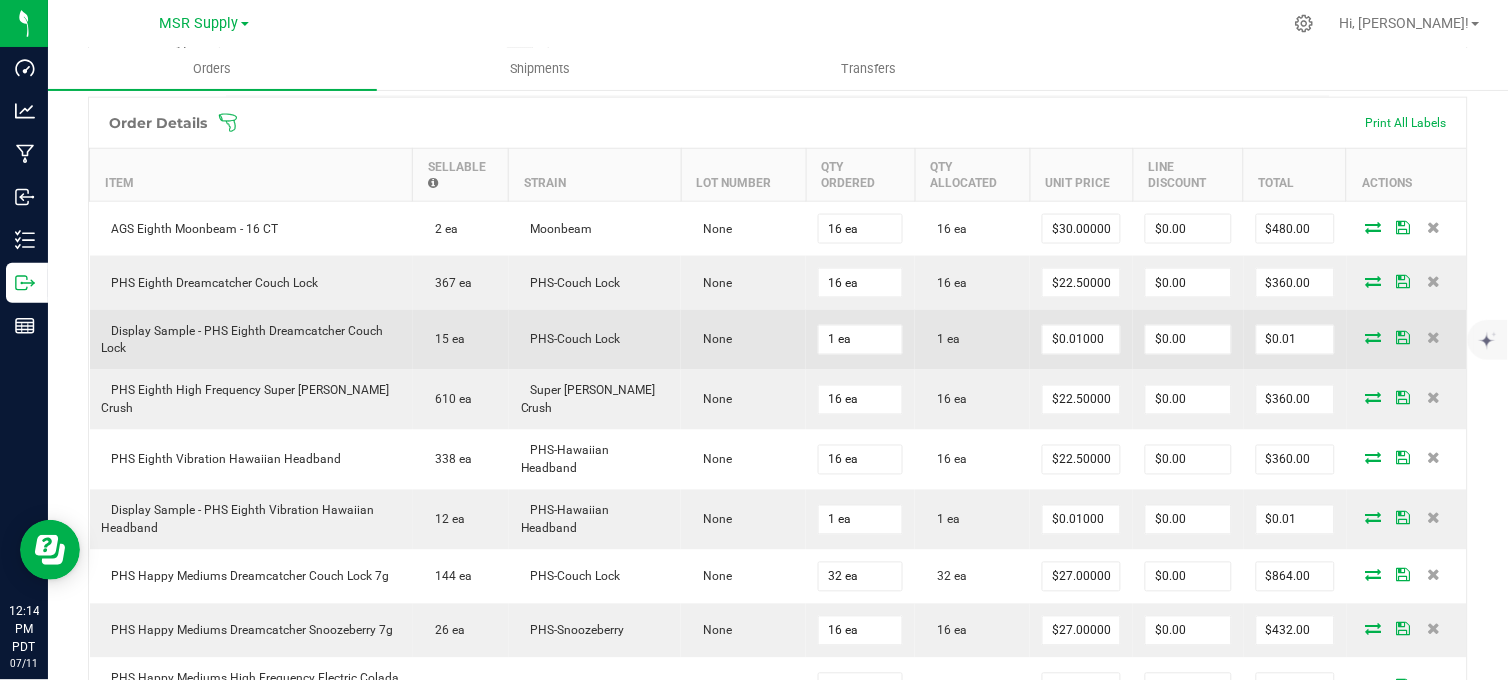 click at bounding box center (1374, 338) 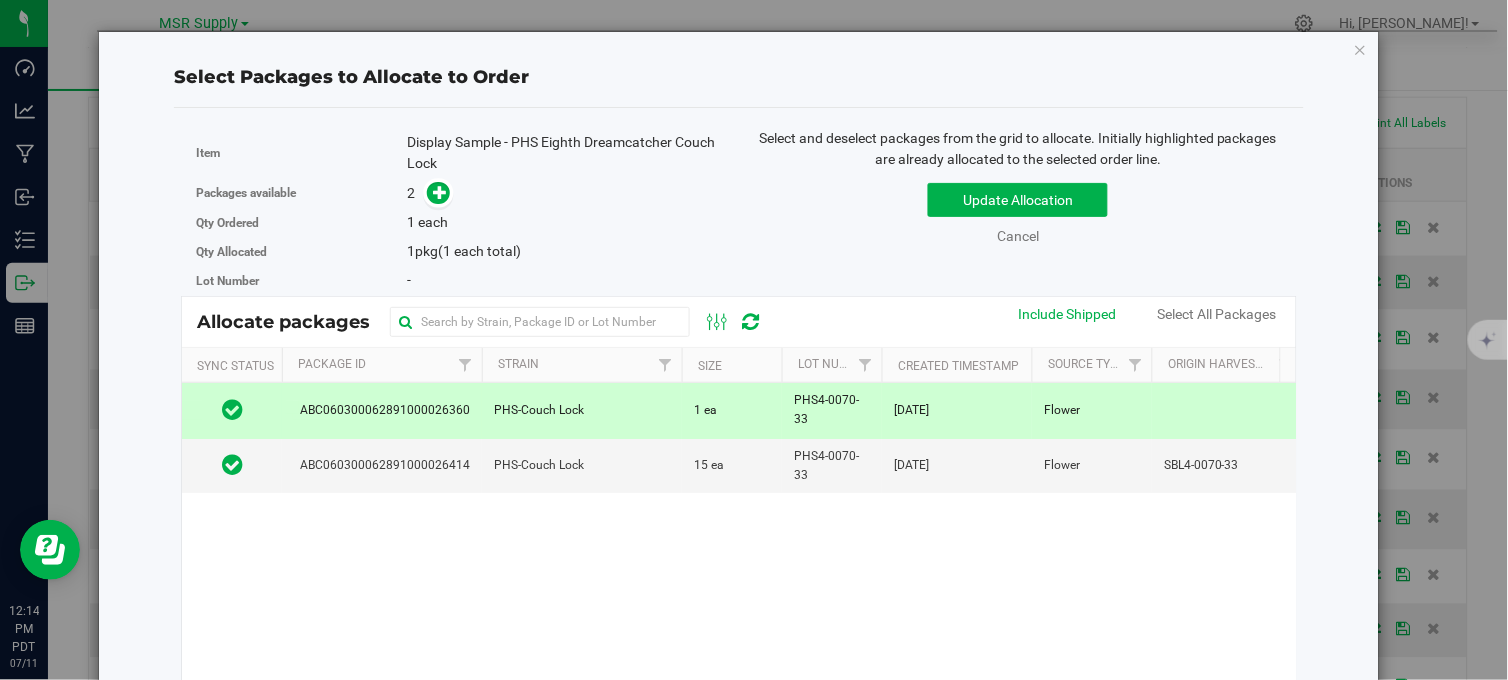 click at bounding box center [1361, 49] 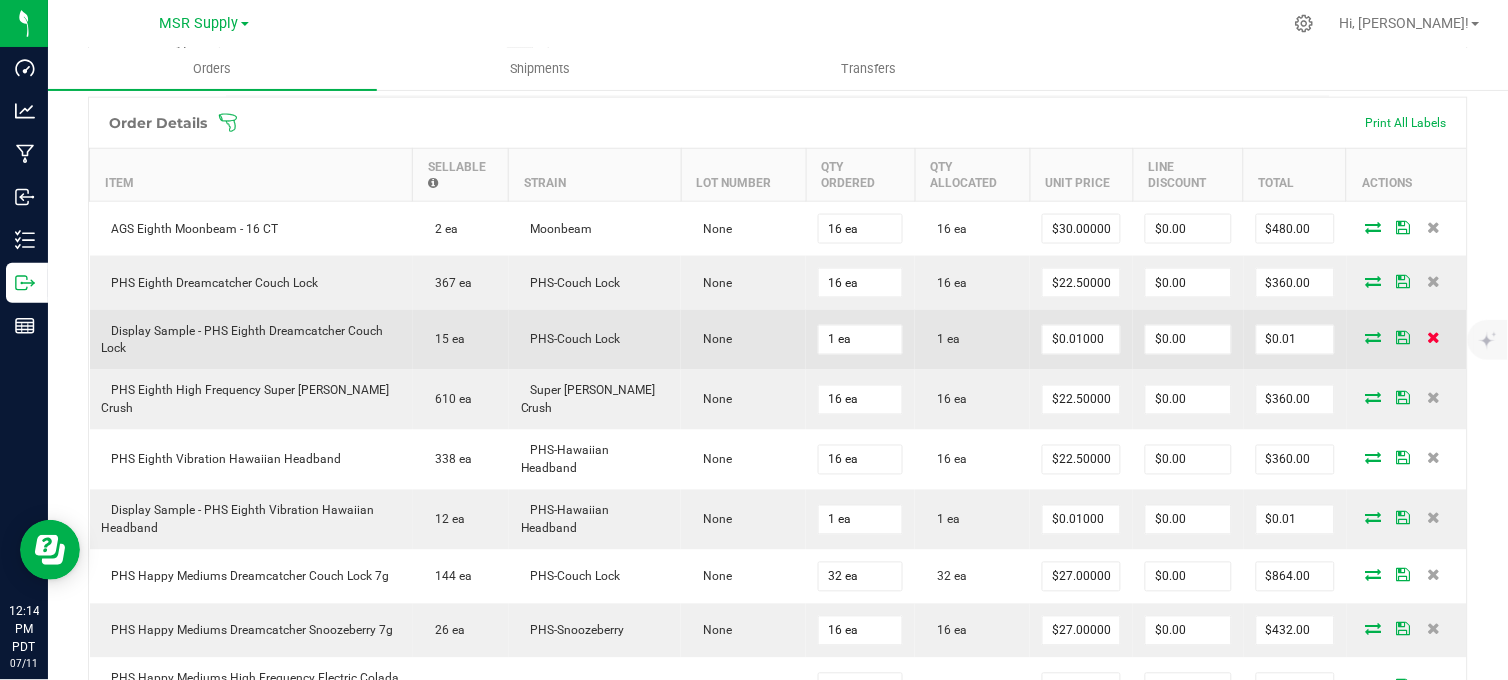 click at bounding box center [1434, 338] 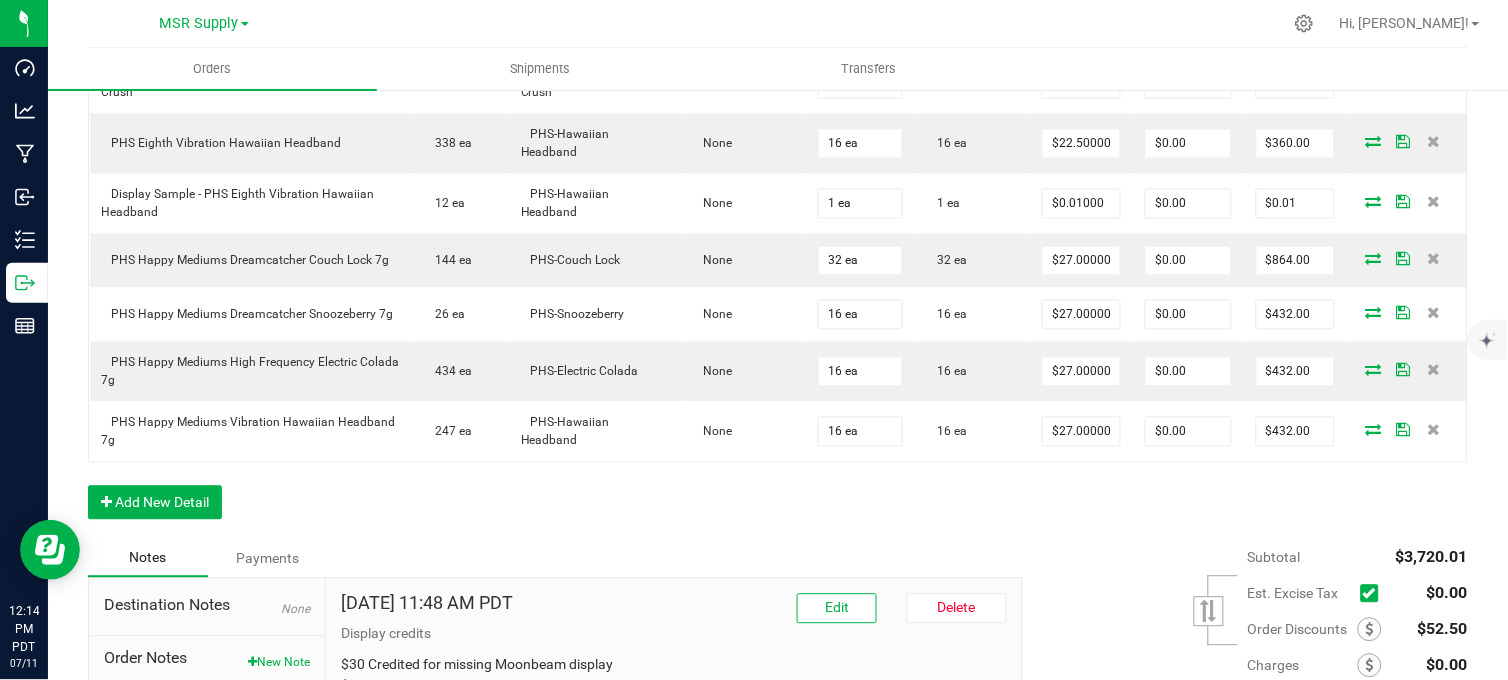 scroll, scrollTop: 1007, scrollLeft: 0, axis: vertical 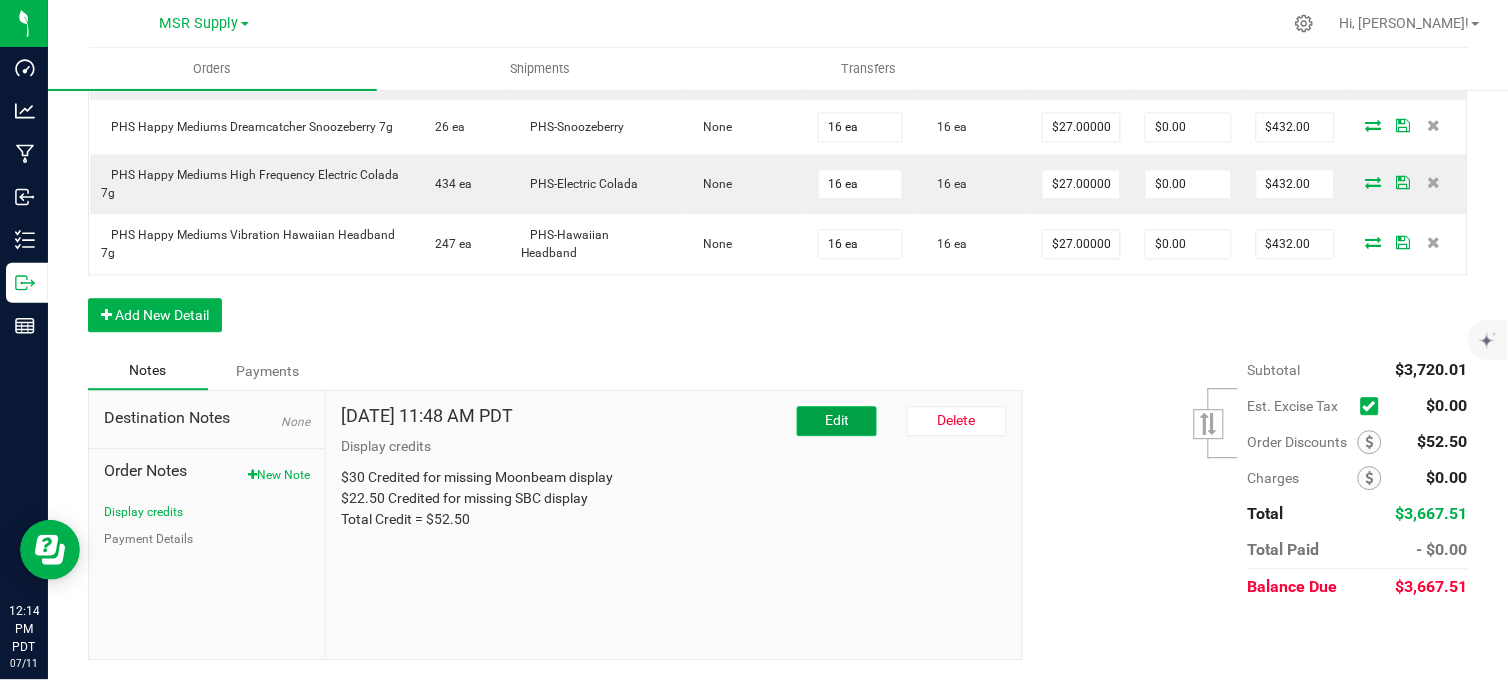 click on "Edit" at bounding box center [837, 421] 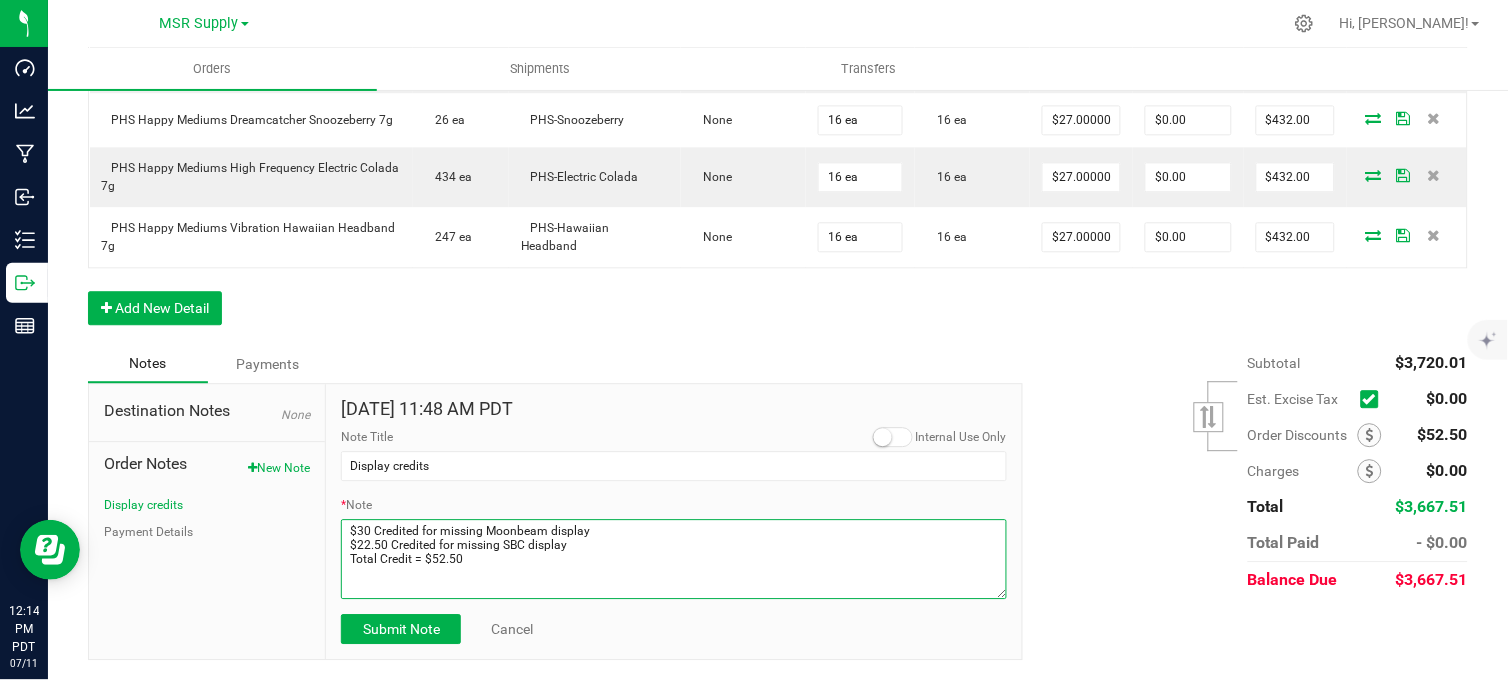 click on "*
Note" at bounding box center (674, 559) 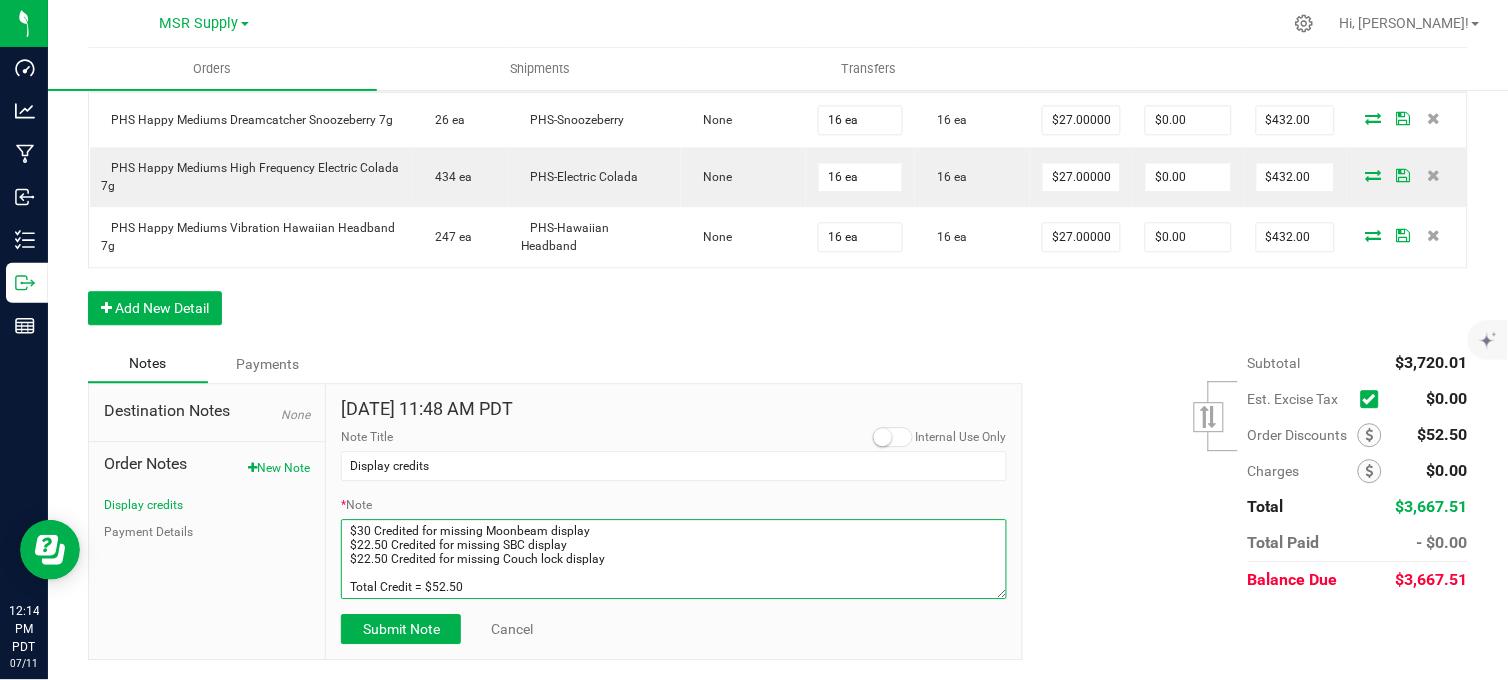 scroll, scrollTop: 674, scrollLeft: 0, axis: vertical 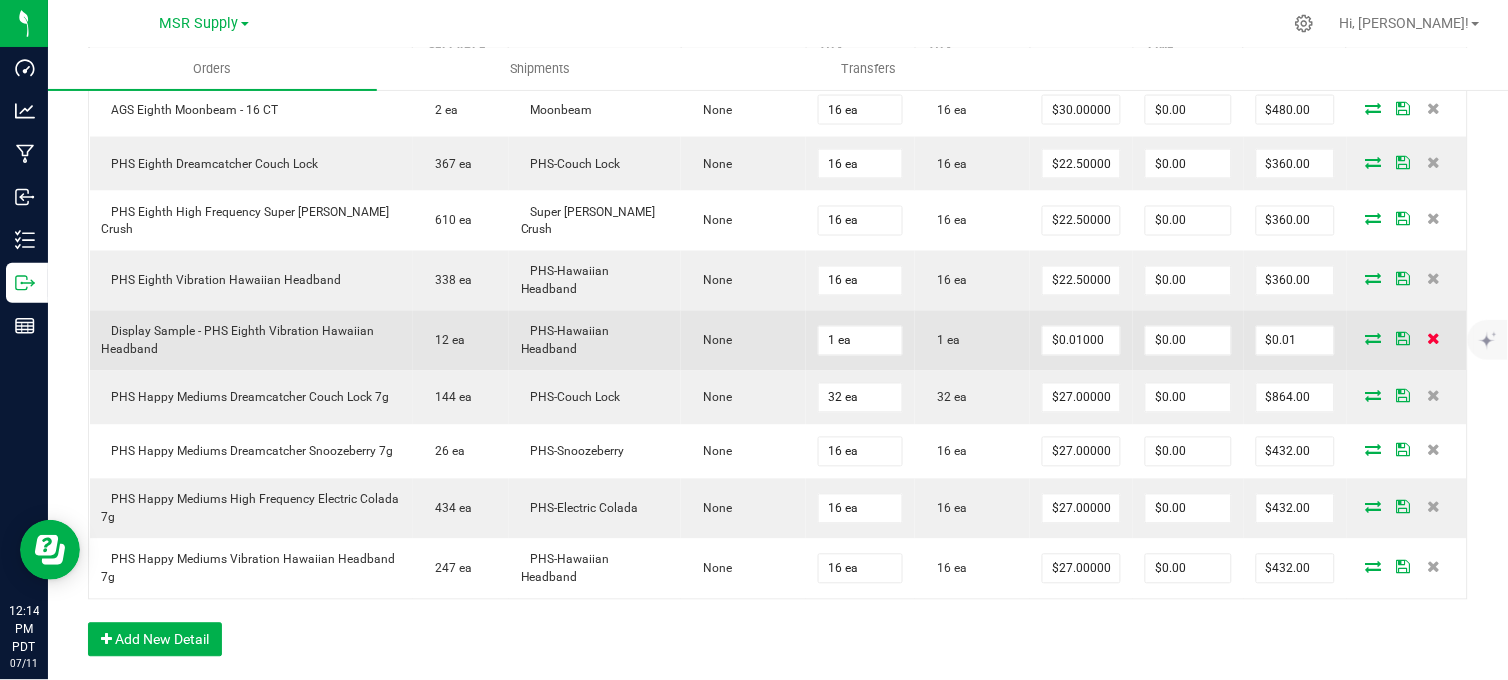 click at bounding box center [1433, 339] 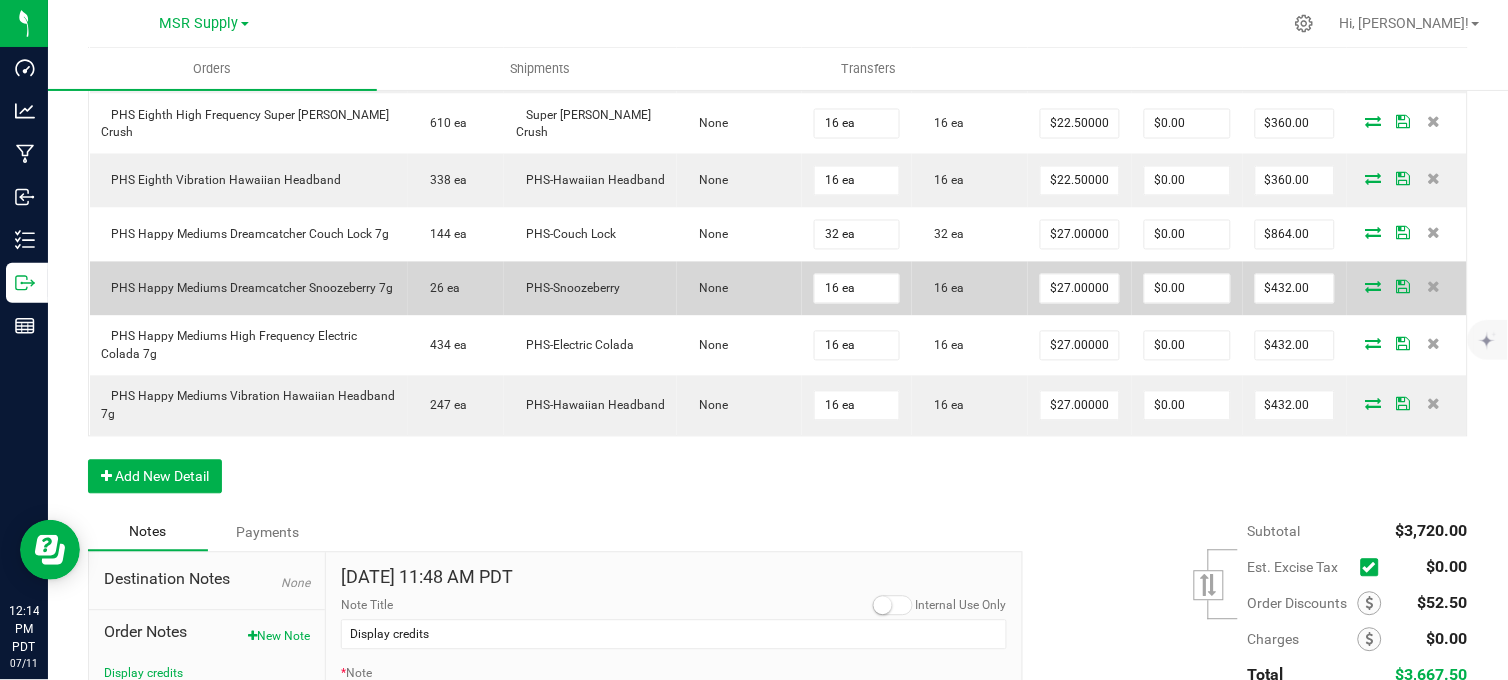 scroll, scrollTop: 965, scrollLeft: 0, axis: vertical 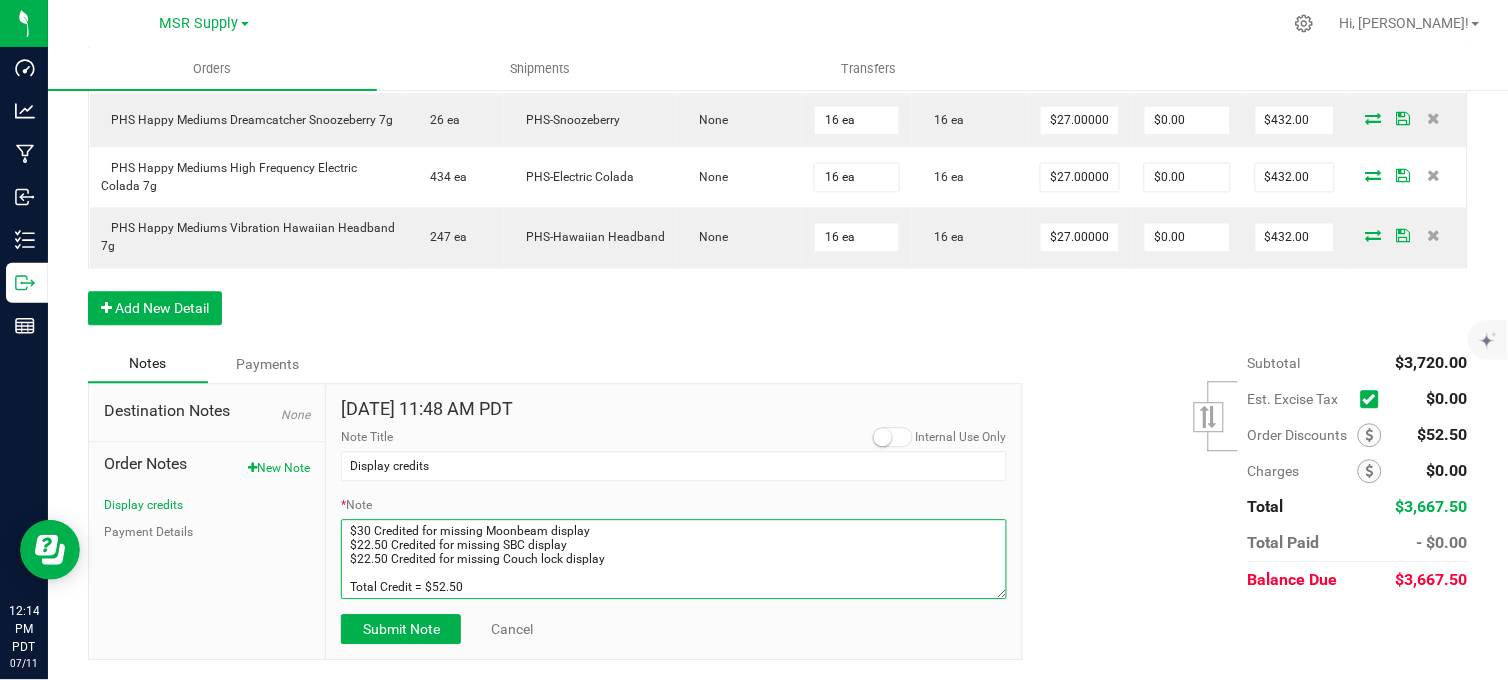 click on "*
Note" at bounding box center [674, 559] 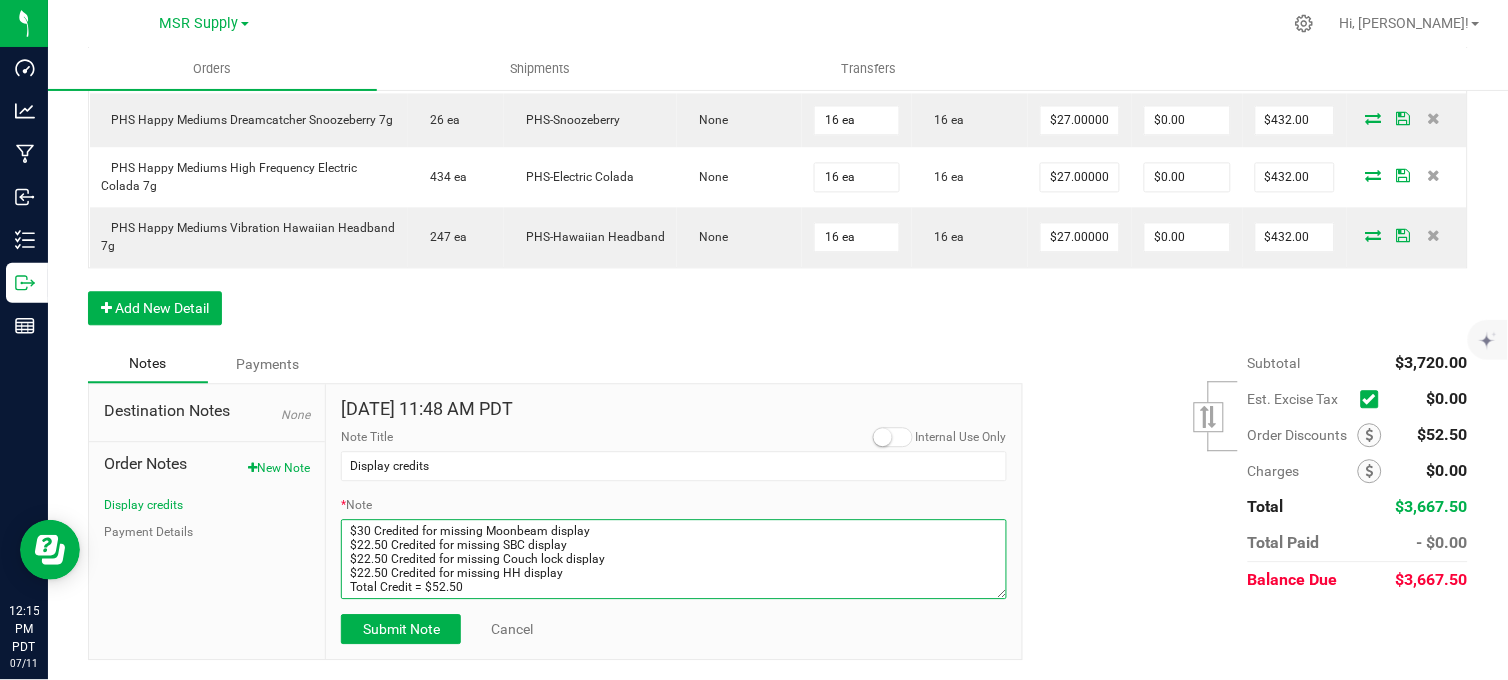 click on "*
Note" at bounding box center [674, 559] 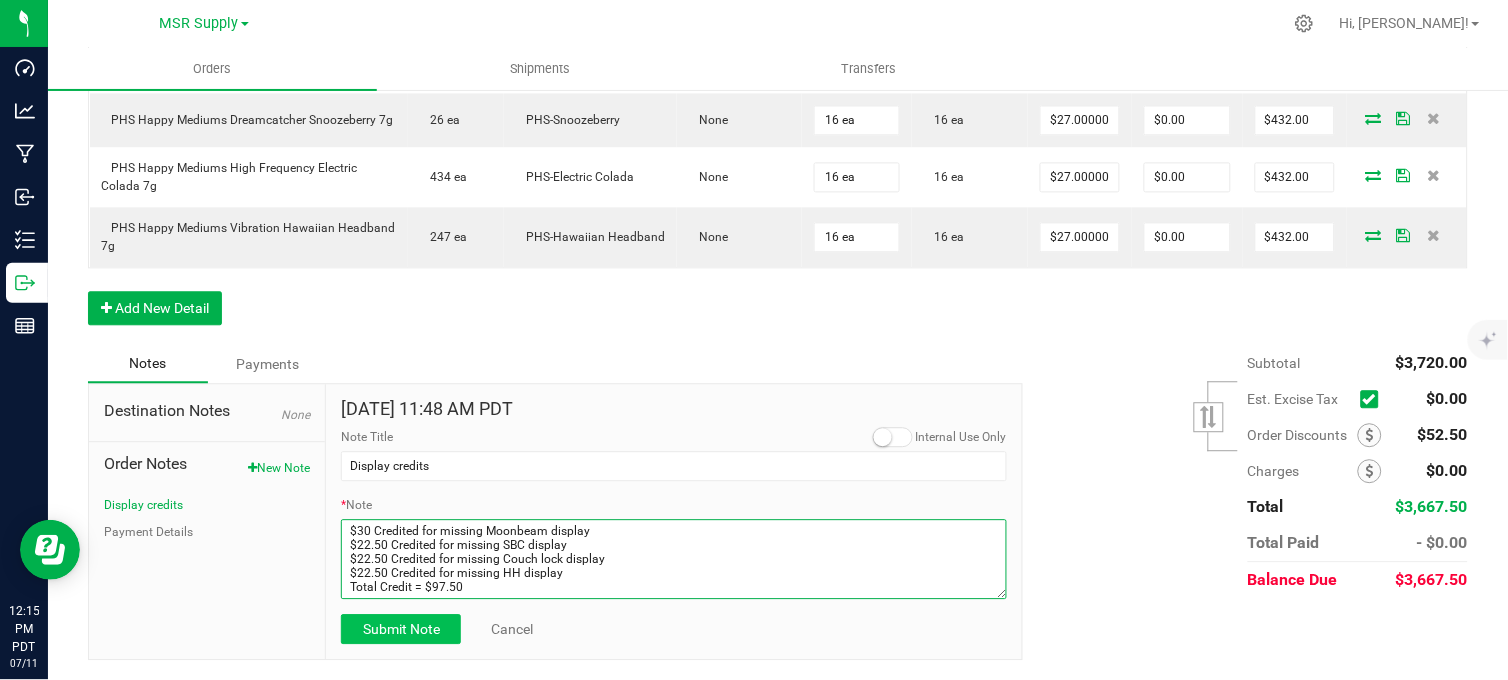 type on "$30 Credited for missing Moonbeam display
$22.50 Credited for missing SBC display
$22.50 Credited for missing Couch lock display
$22.50 Credited for missing HH display
Total Credit = $97.50" 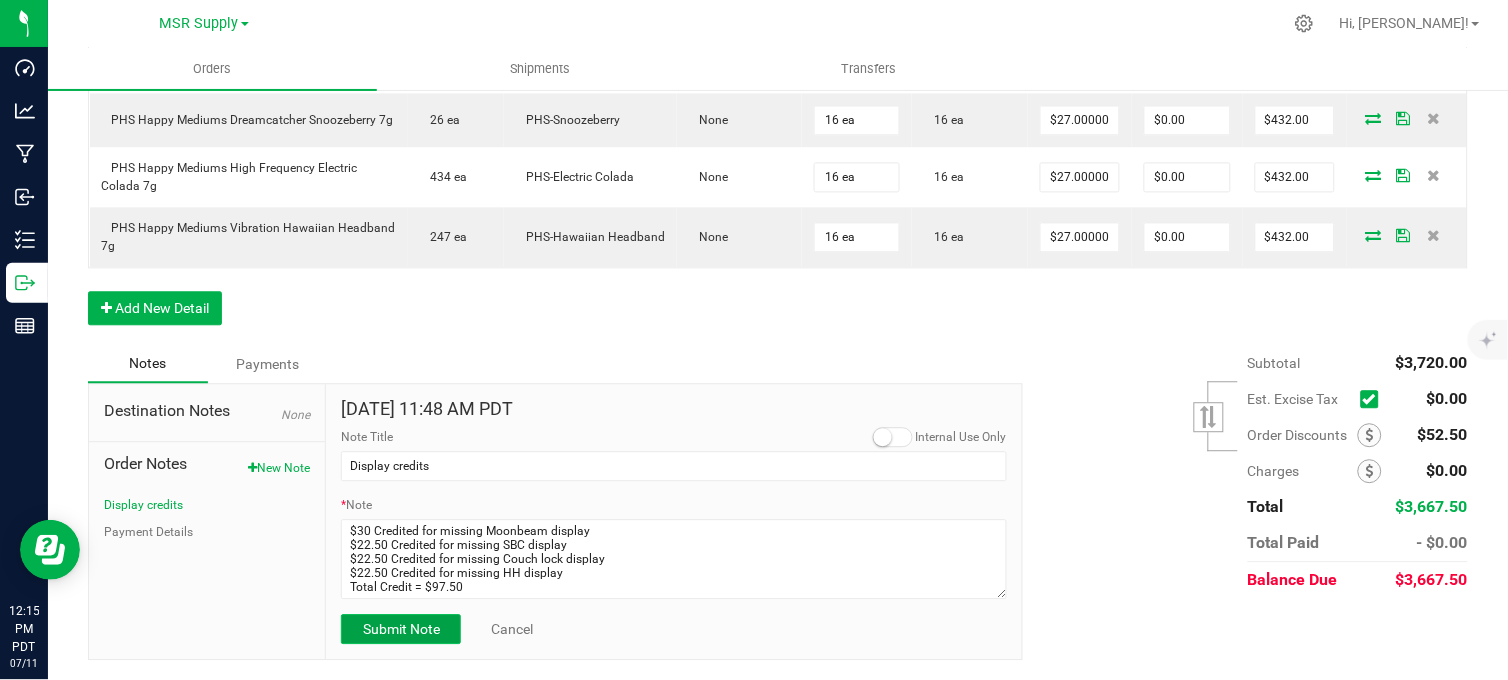 click on "Submit Note" at bounding box center [401, 629] 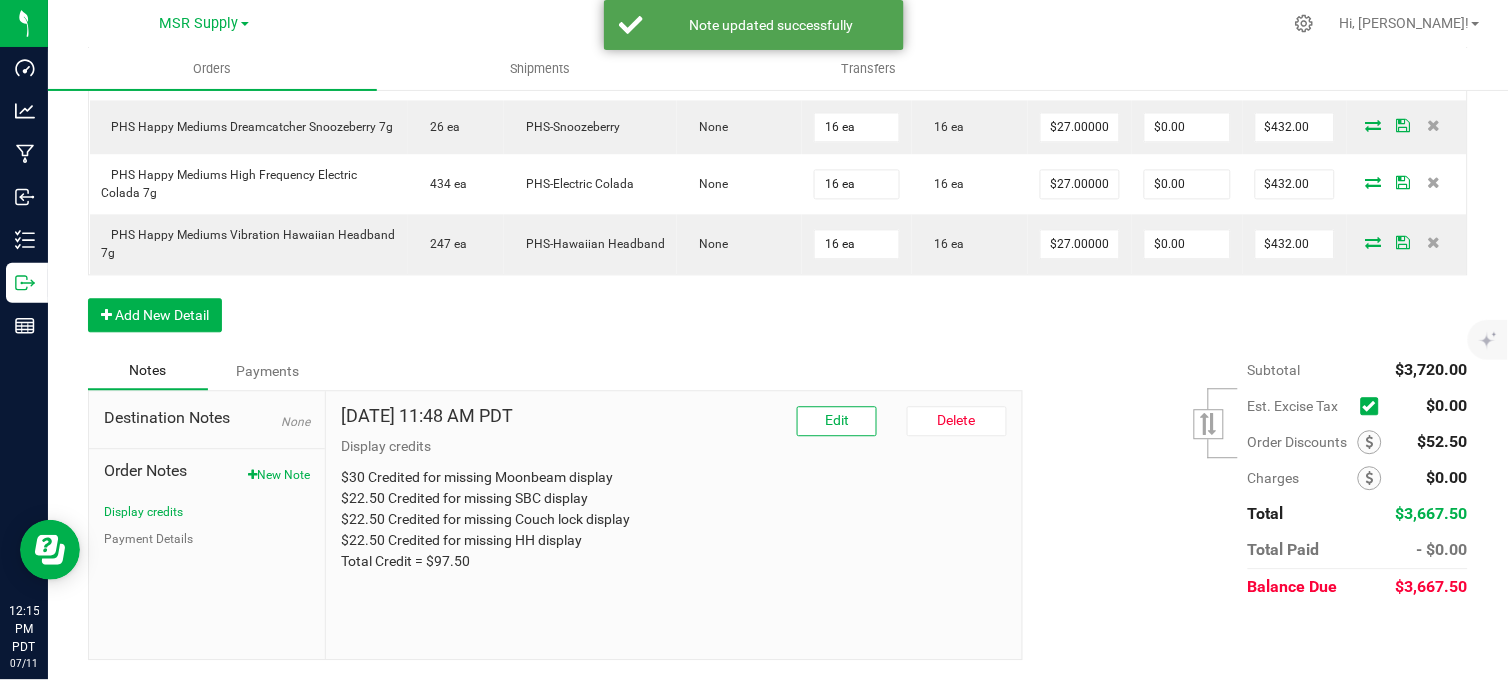 scroll, scrollTop: 954, scrollLeft: 0, axis: vertical 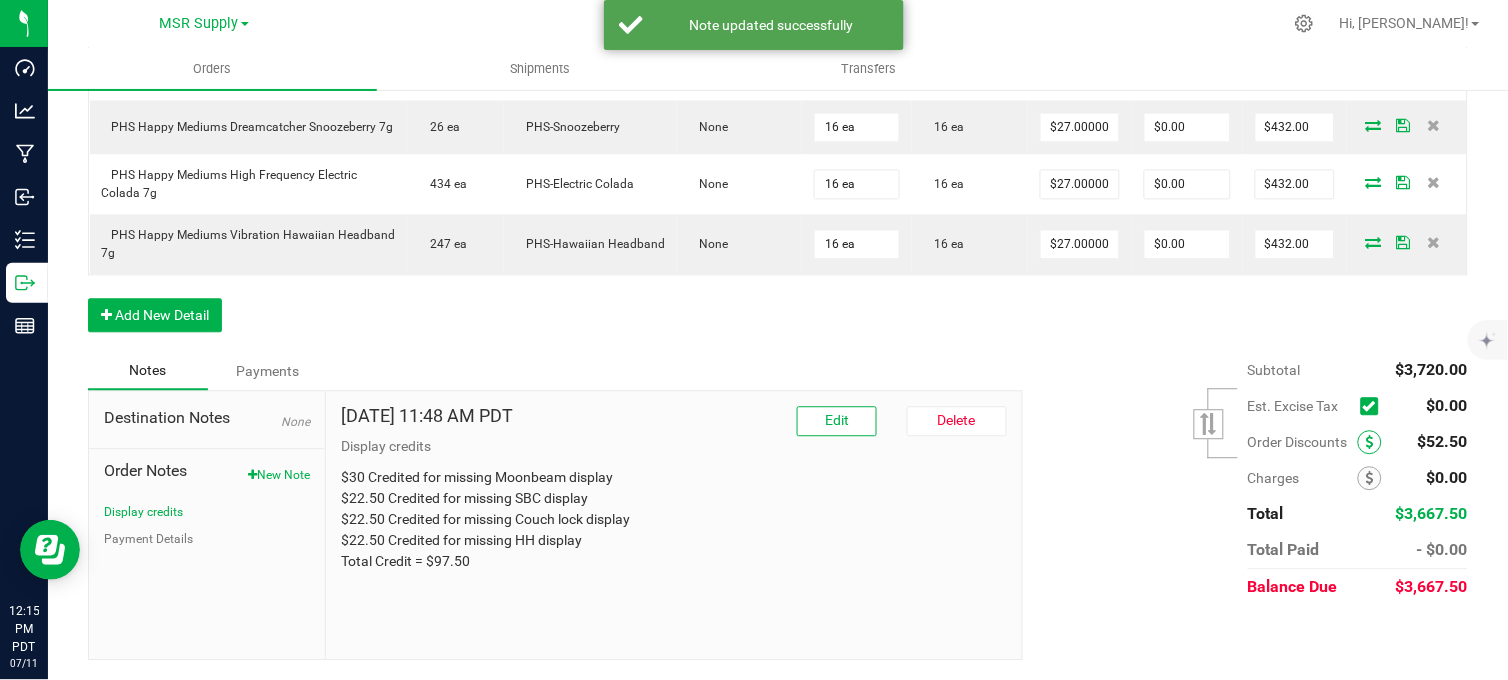 click at bounding box center (1370, 442) 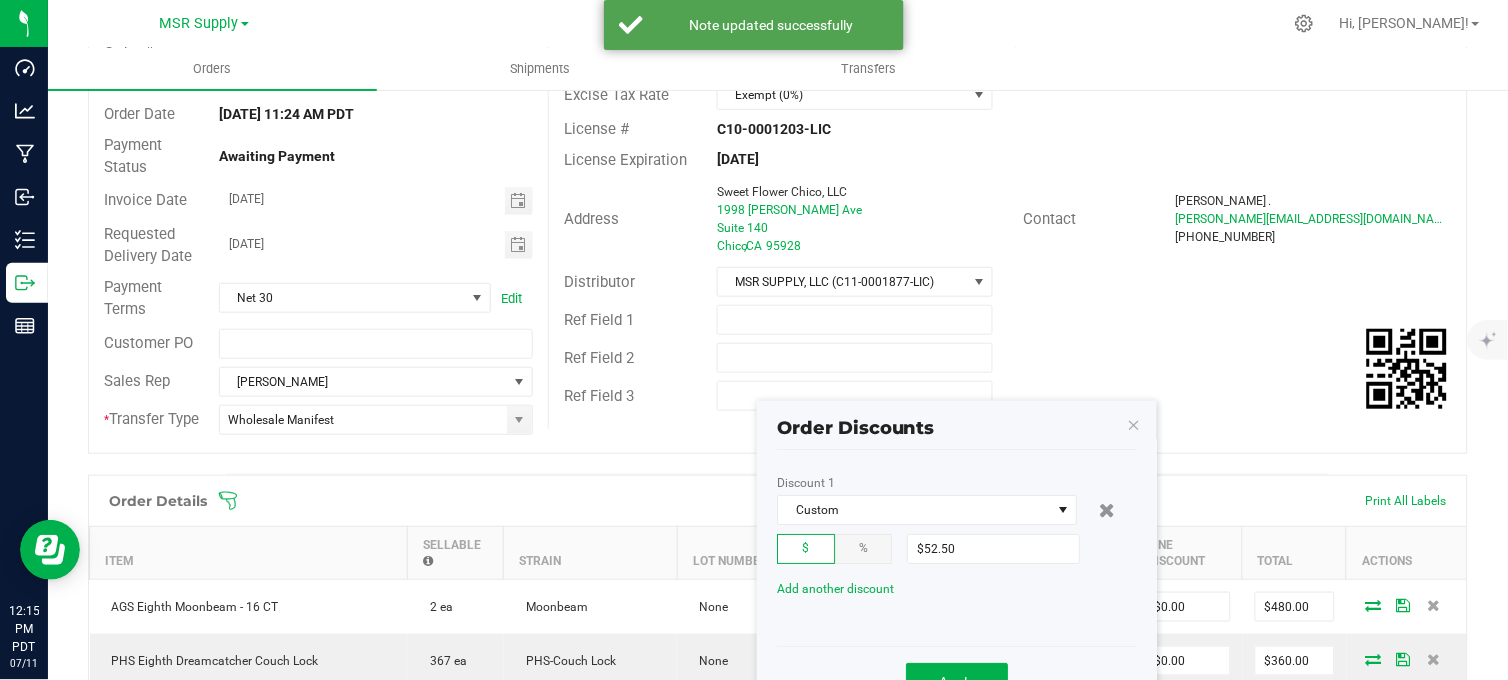 scroll, scrollTop: 176, scrollLeft: 0, axis: vertical 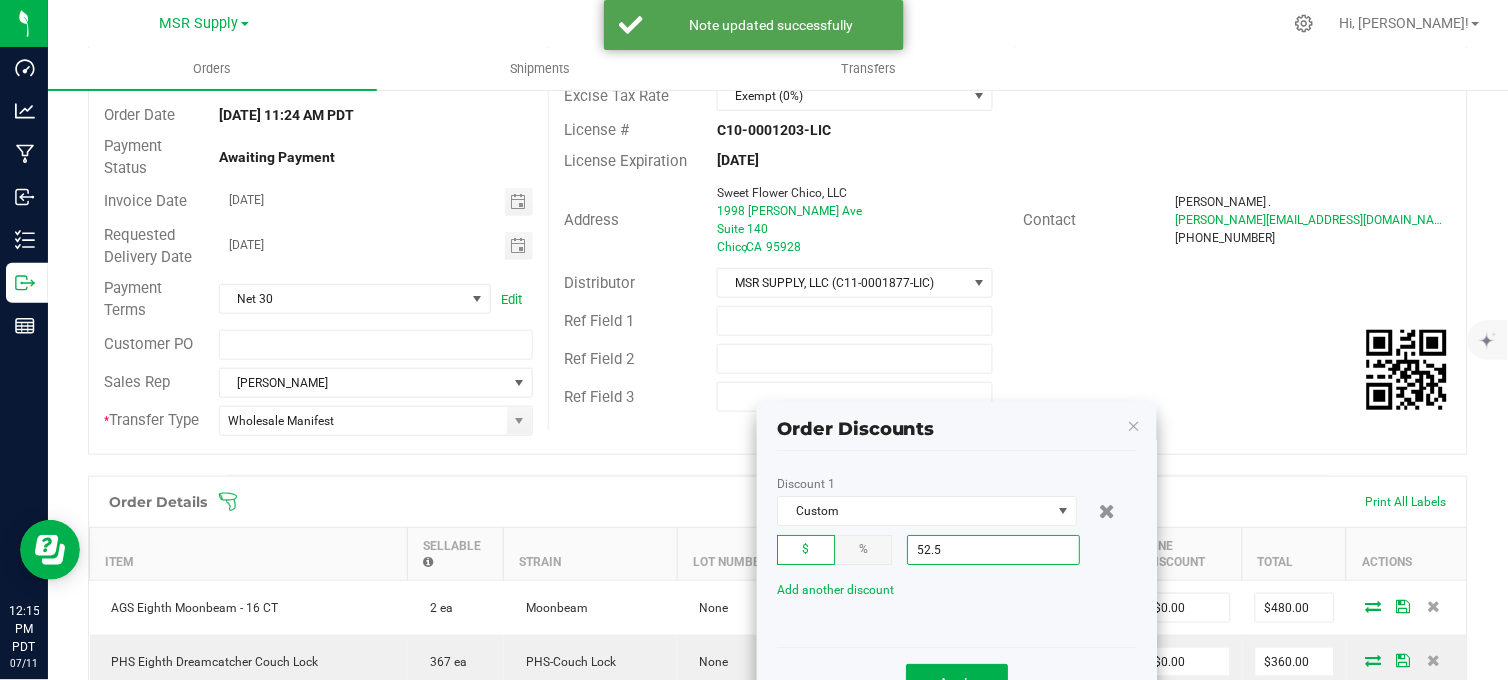 click on "52.5" at bounding box center (993, 550) 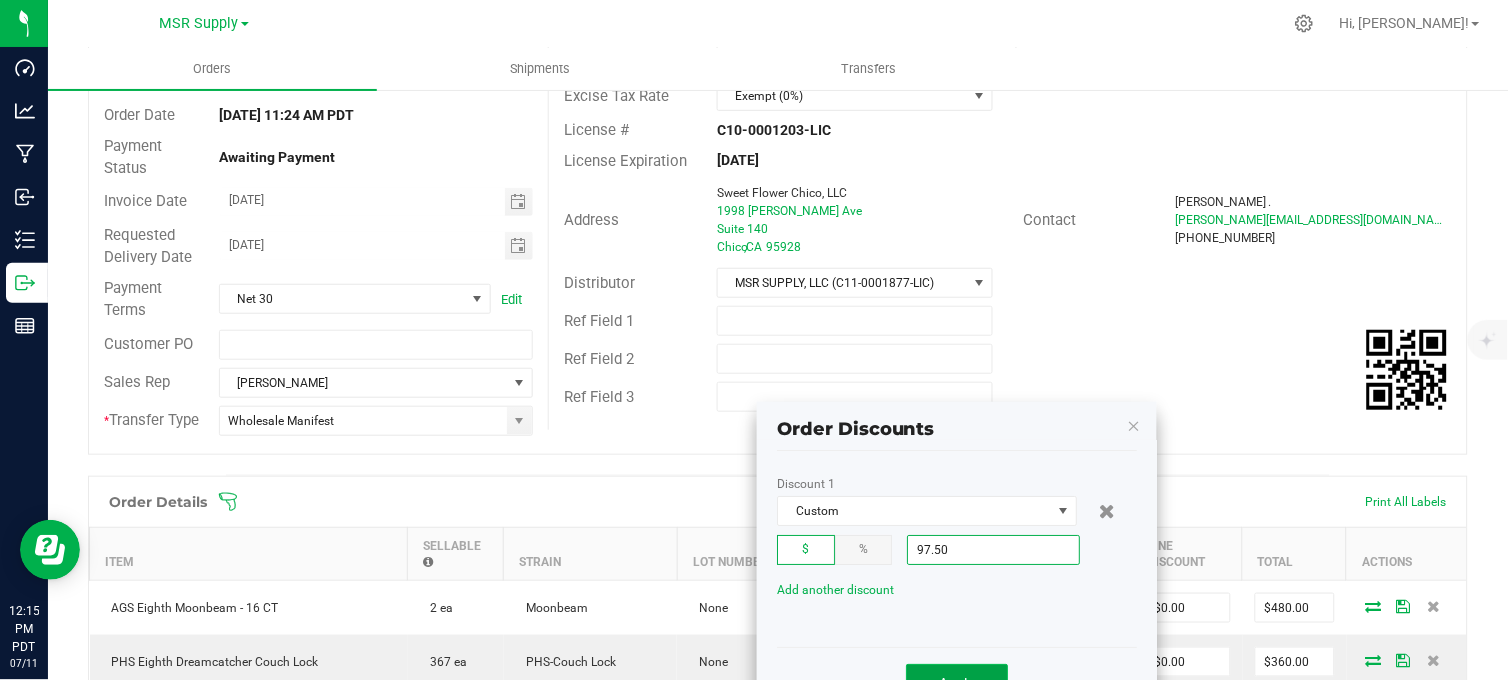 type on "$97.50" 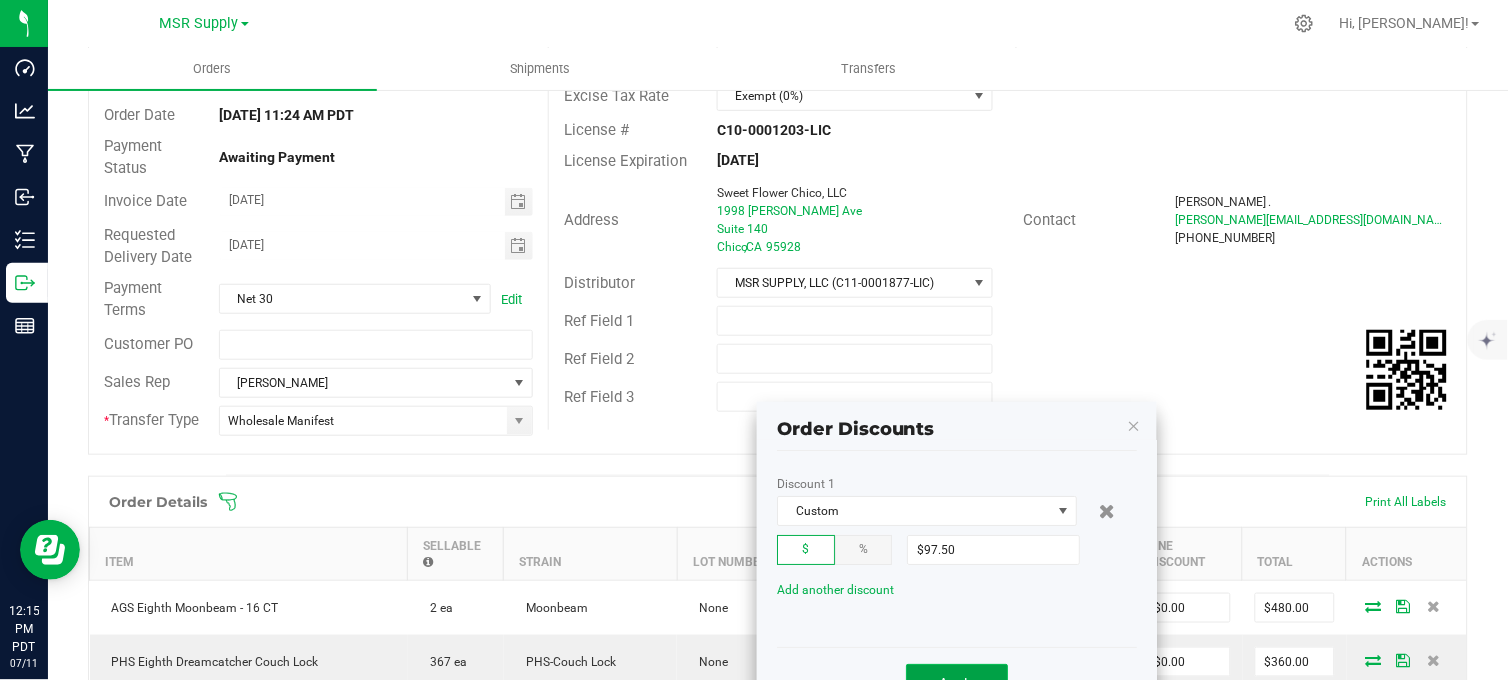 click on "Apply" at bounding box center (957, 683) 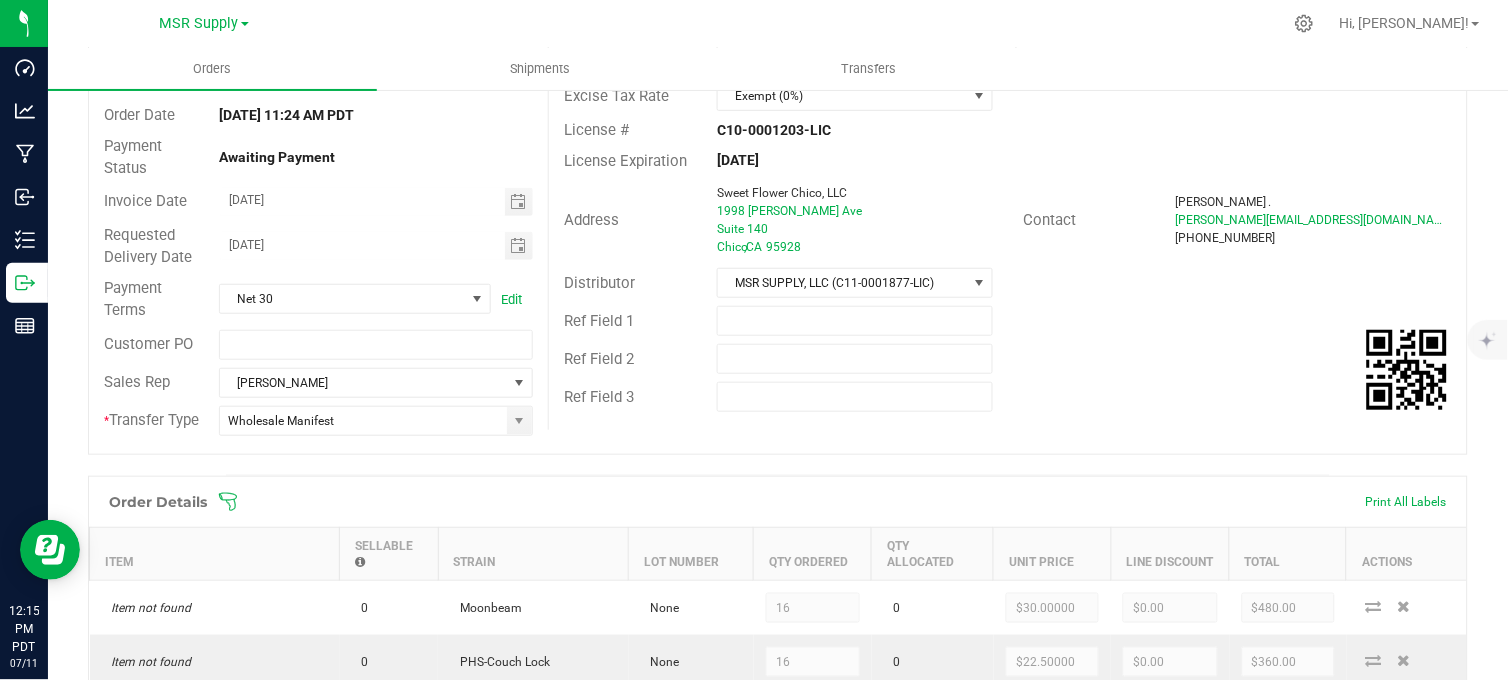 click on "Ref Field 2" at bounding box center (1008, 359) 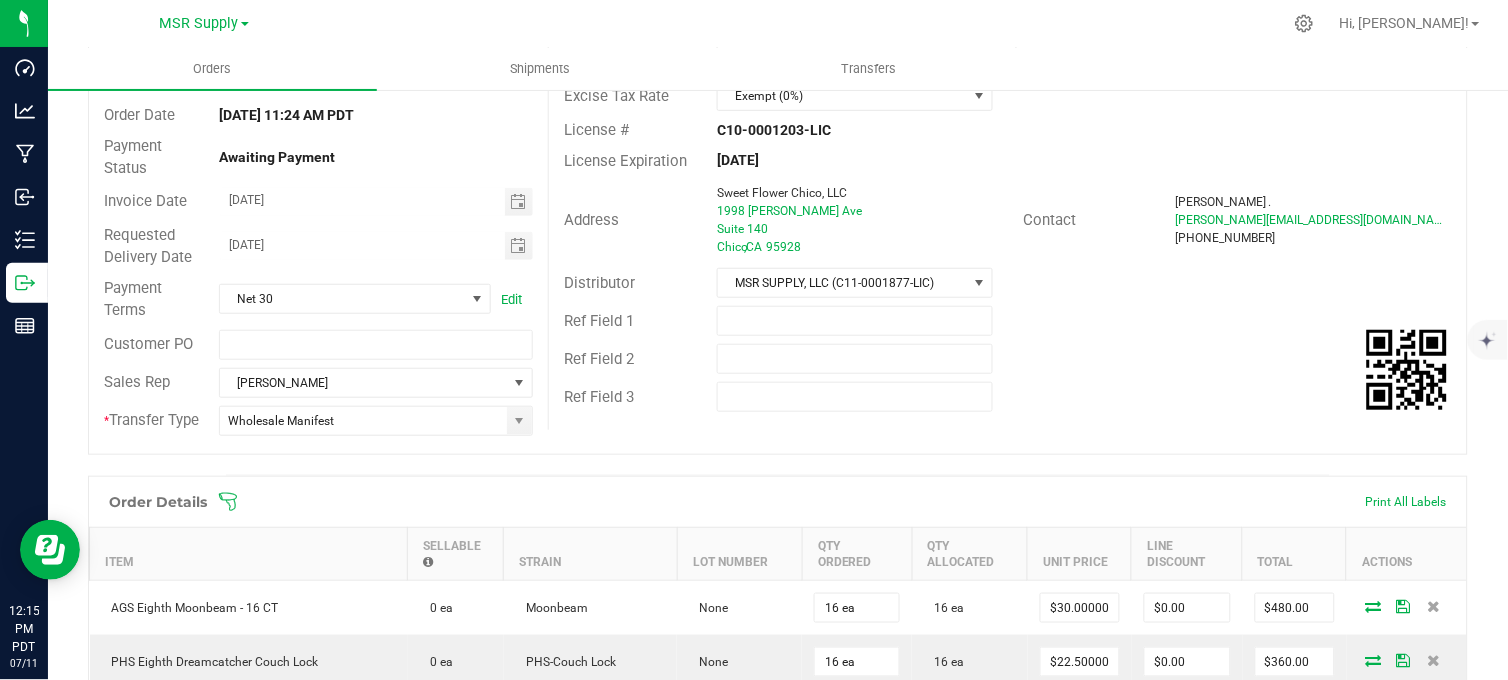 scroll, scrollTop: 0, scrollLeft: 0, axis: both 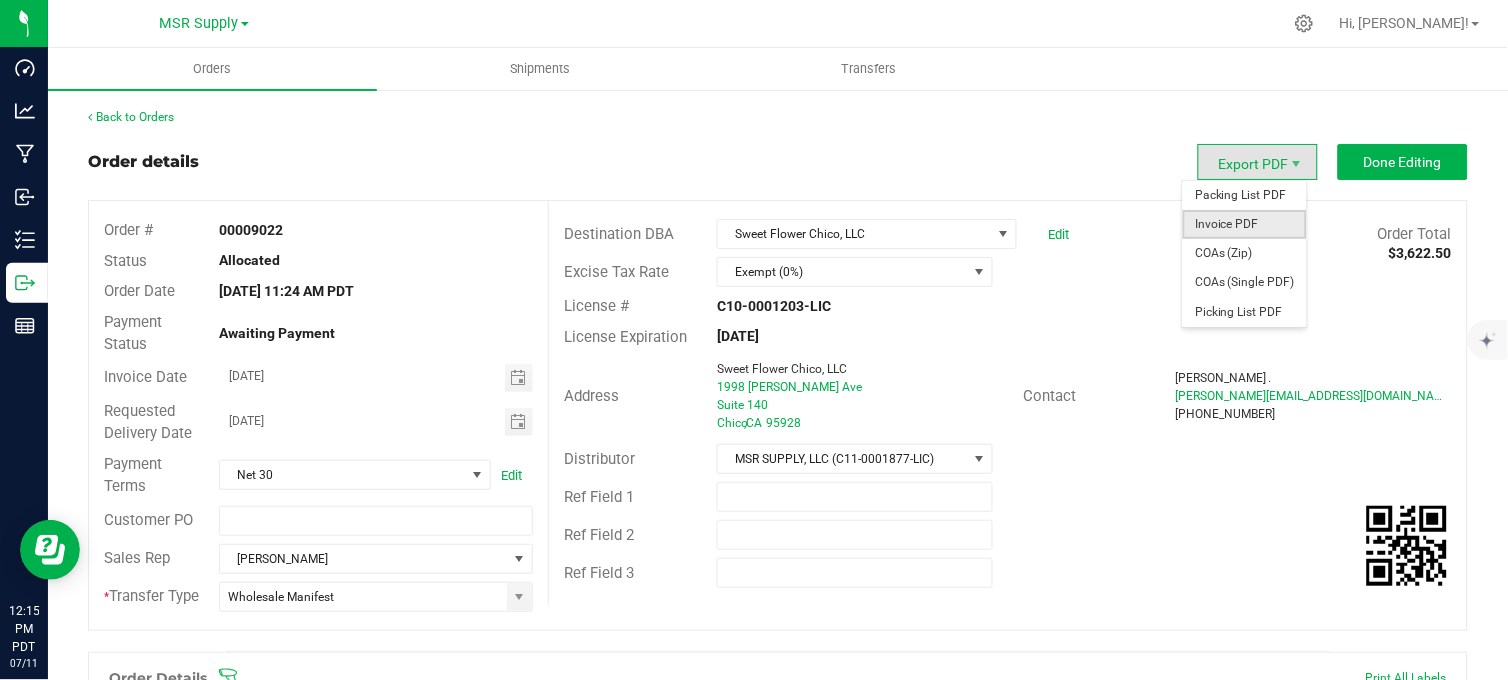 click on "Invoice PDF" at bounding box center [1245, 224] 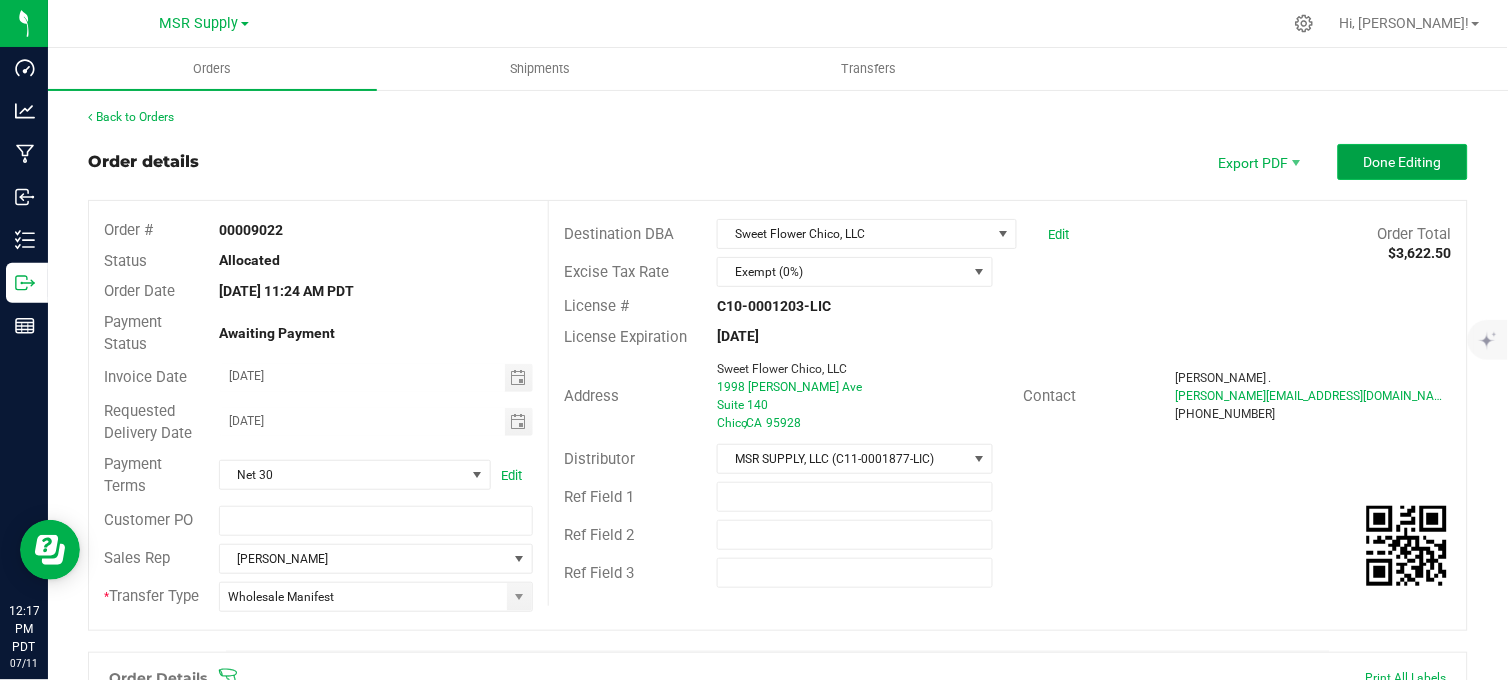 click on "Done Editing" at bounding box center [1403, 162] 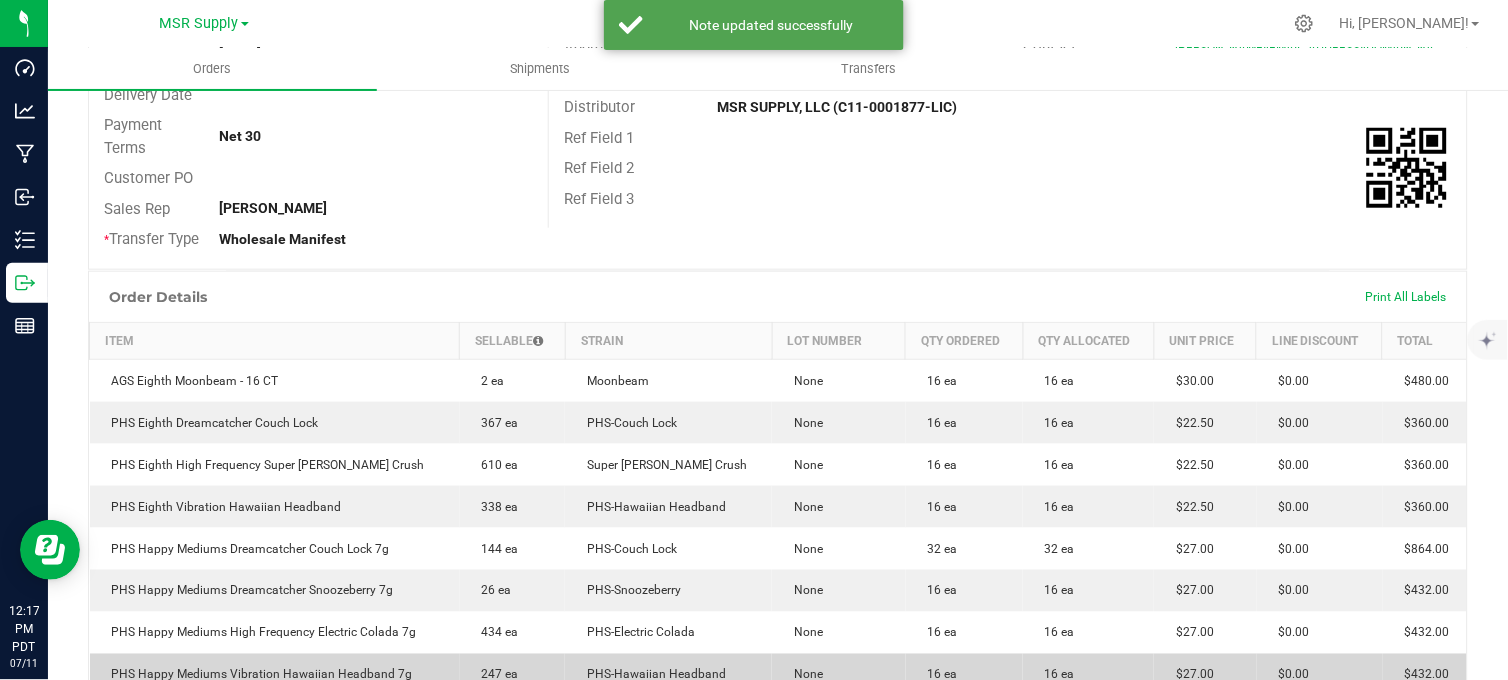scroll, scrollTop: 0, scrollLeft: 0, axis: both 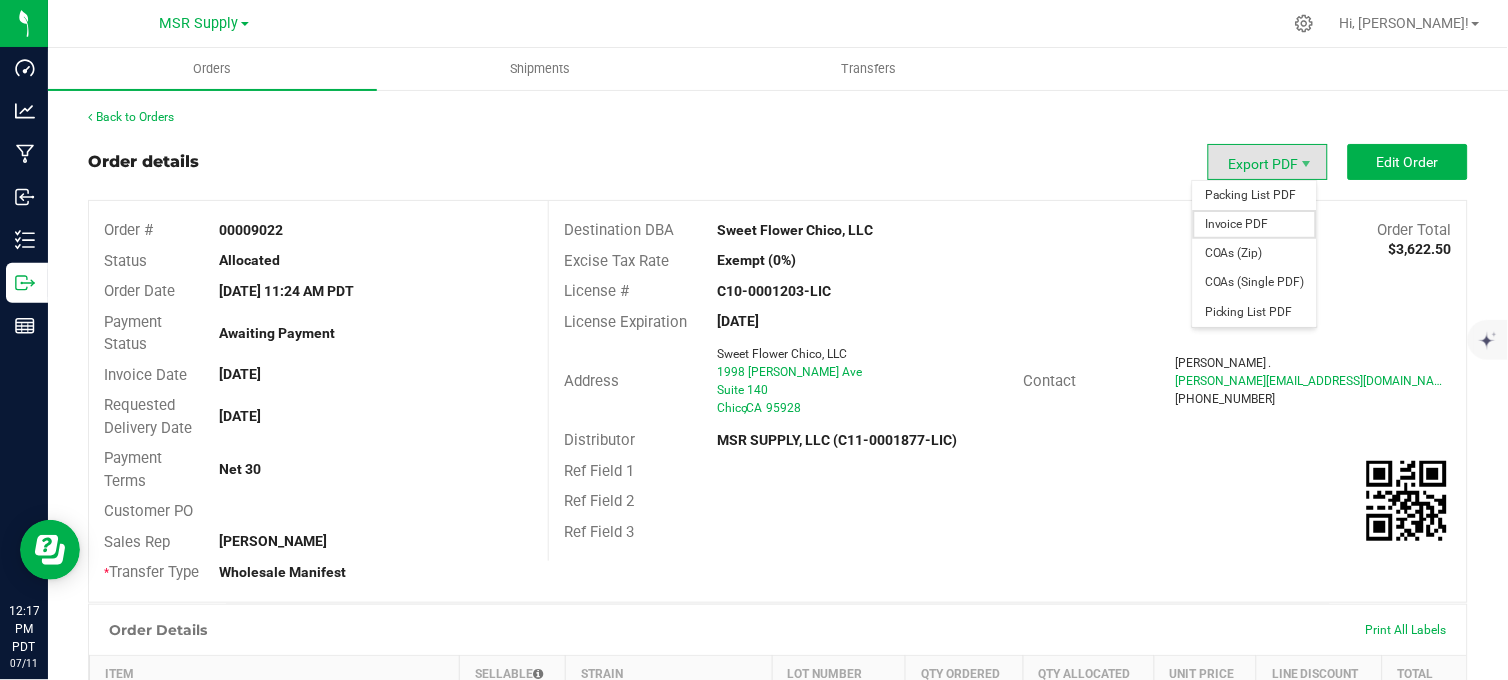 click on "Invoice PDF" at bounding box center [1255, 224] 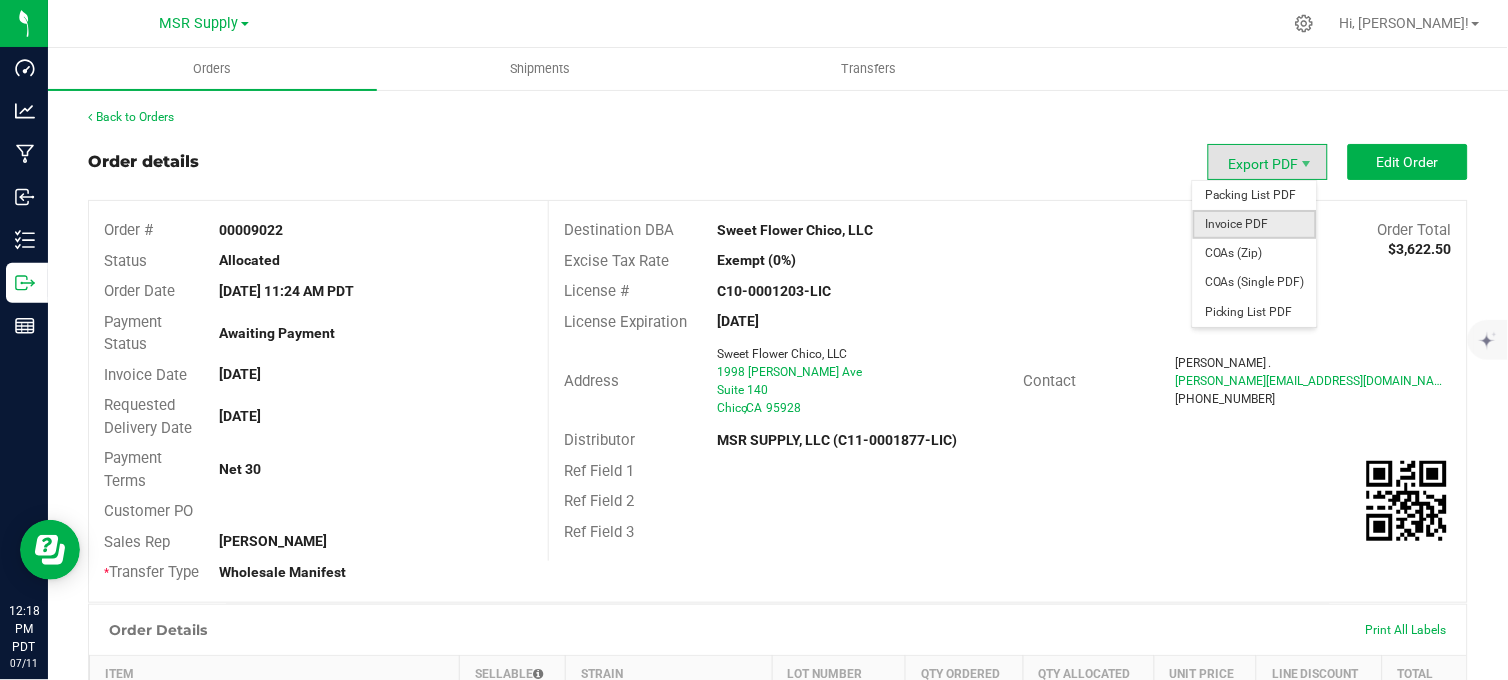 click on "Invoice PDF" at bounding box center (1255, 224) 